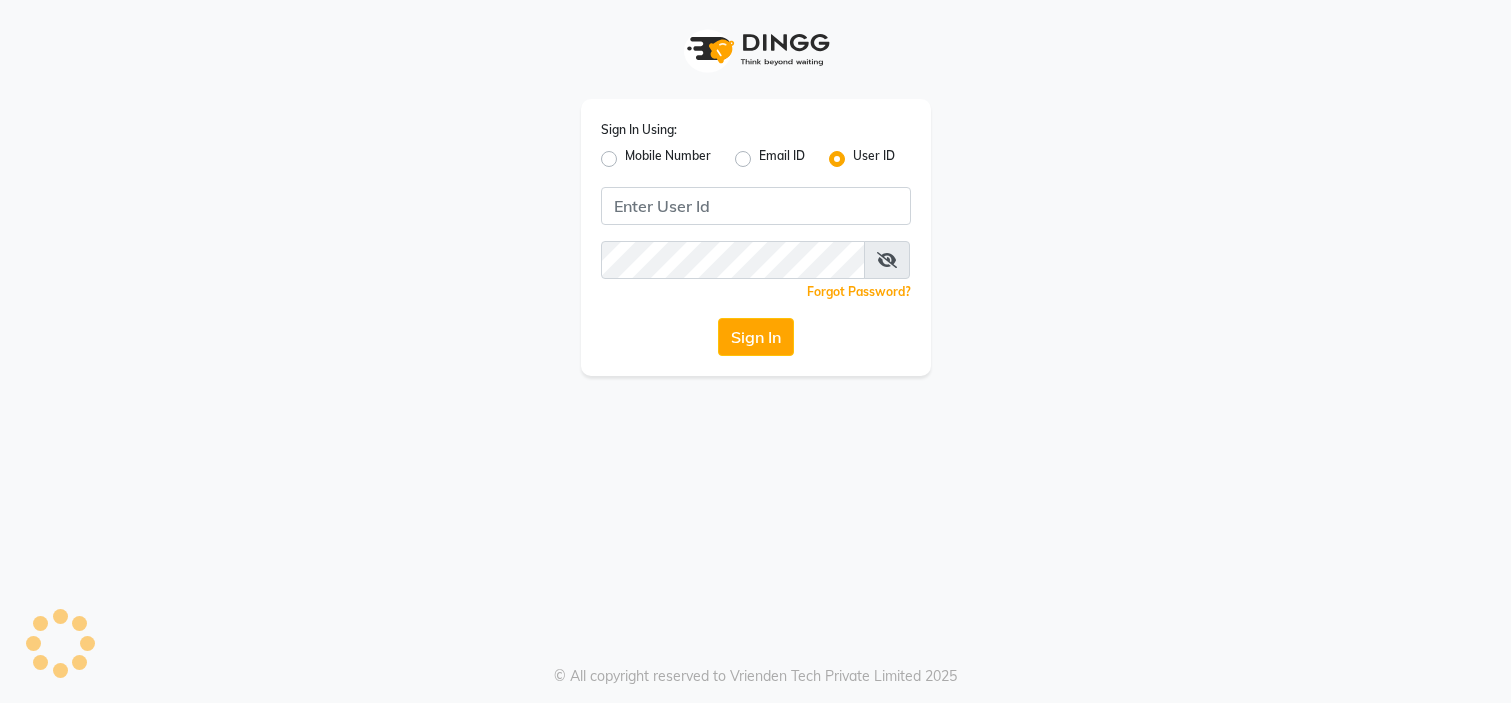 scroll, scrollTop: 0, scrollLeft: 0, axis: both 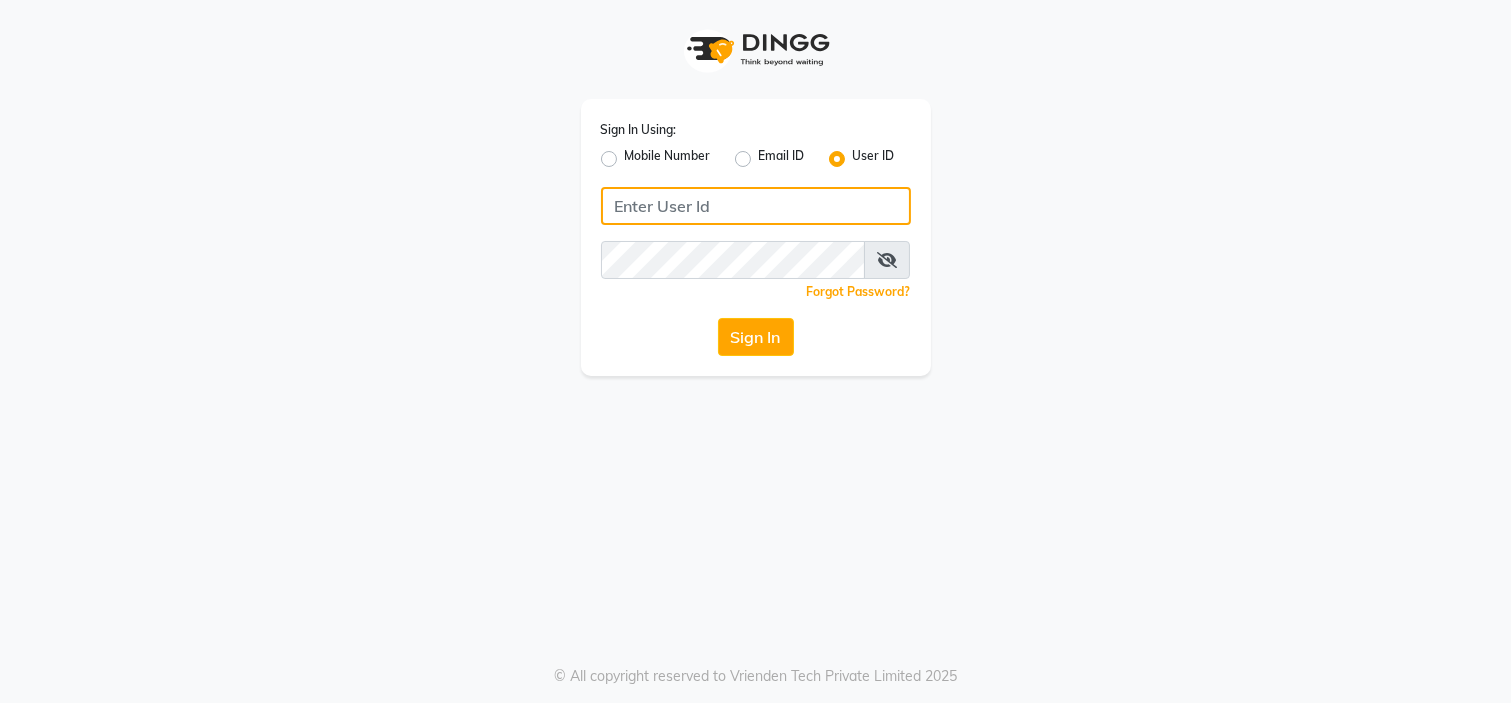 type on "7338156969" 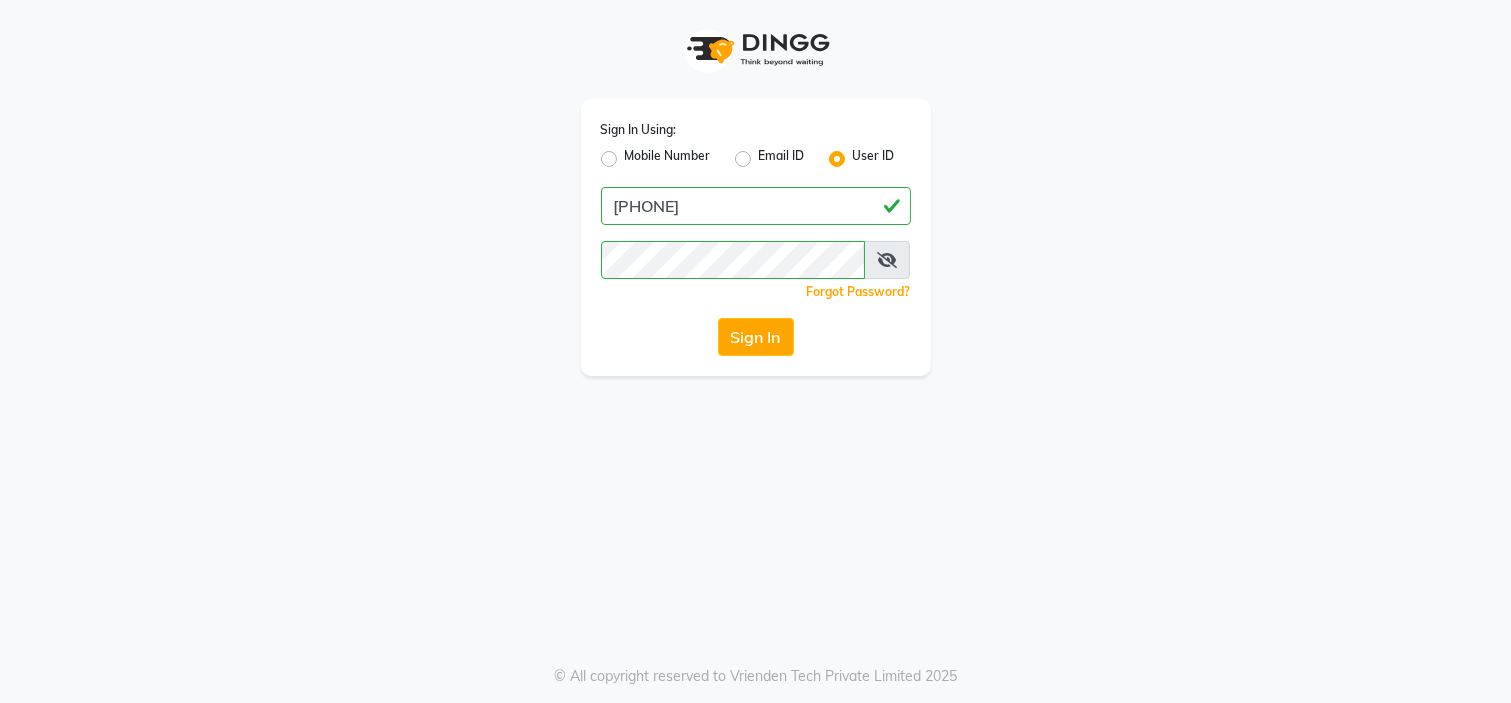 click on "Mobile Number" 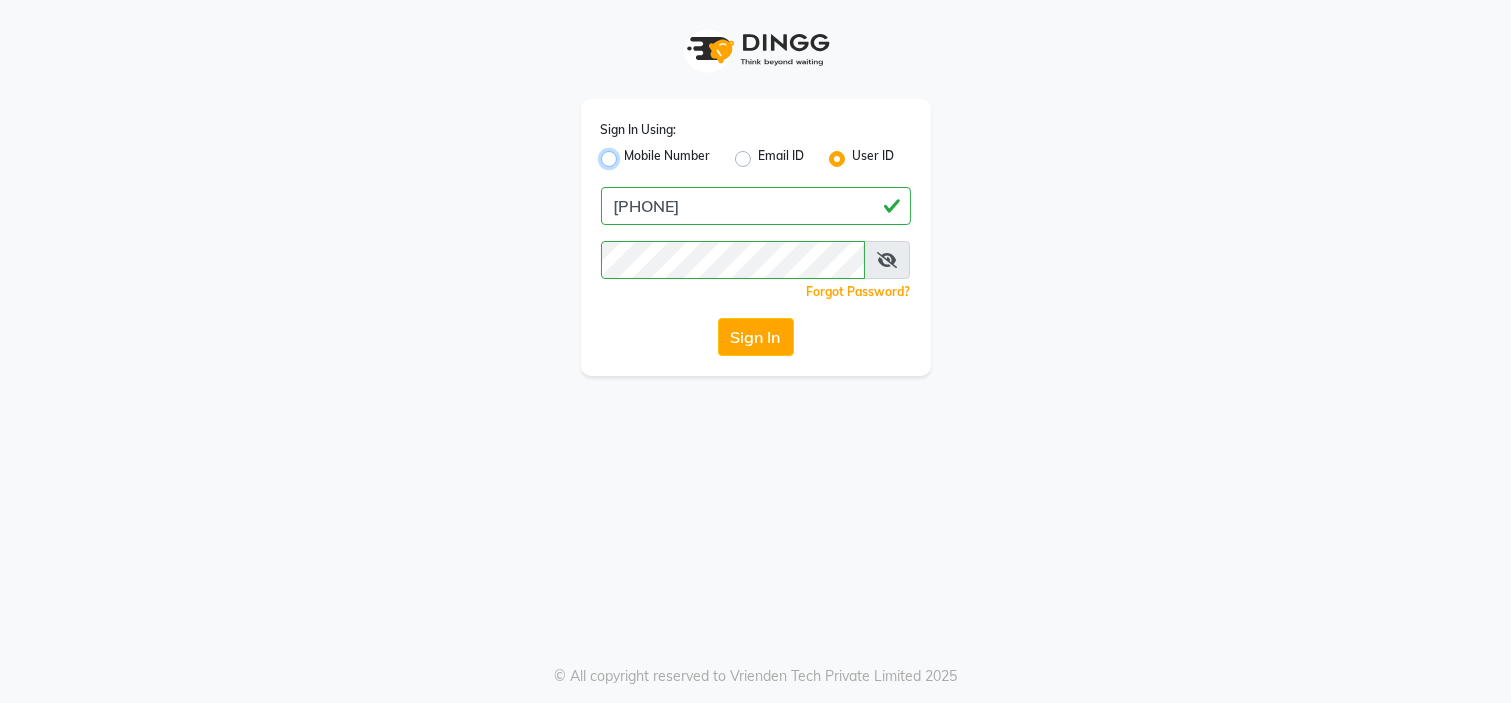 click on "Mobile Number" at bounding box center (631, 153) 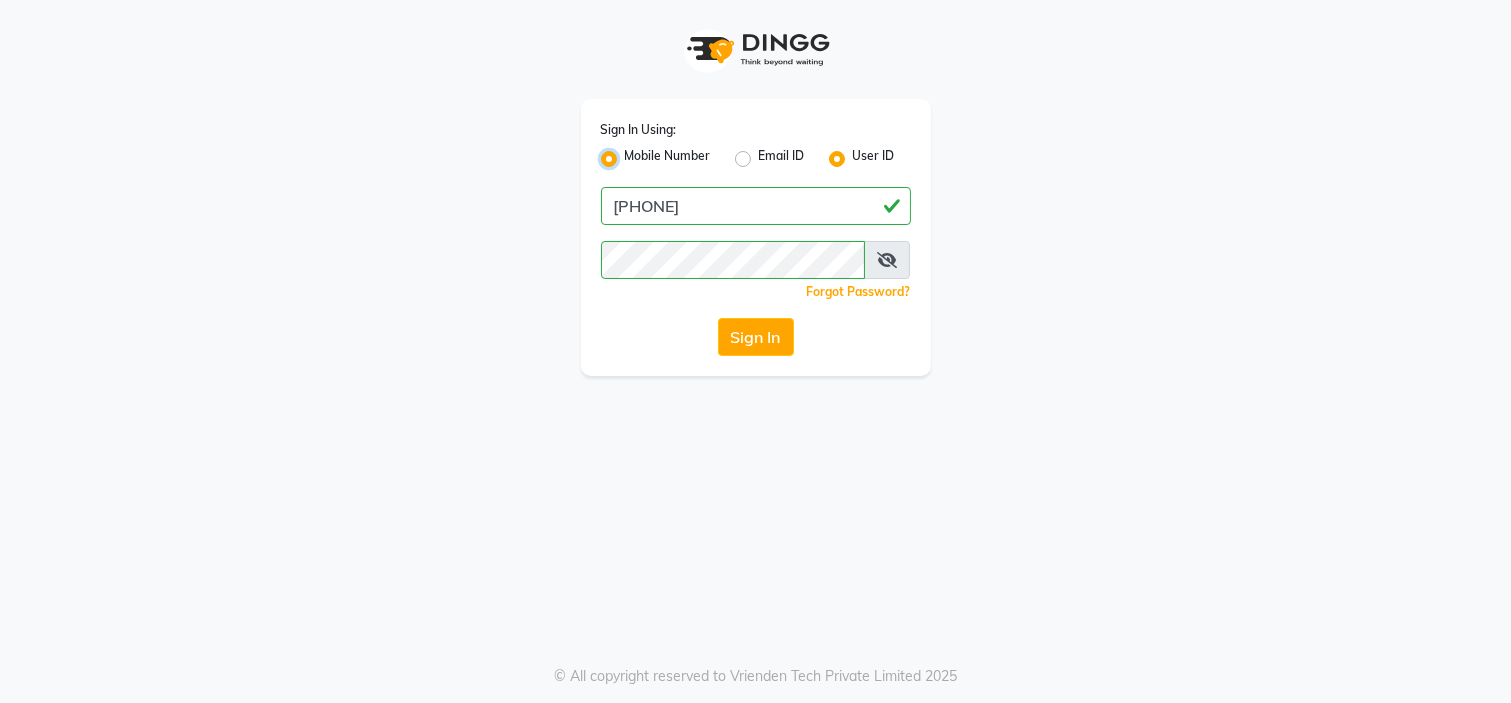 radio on "false" 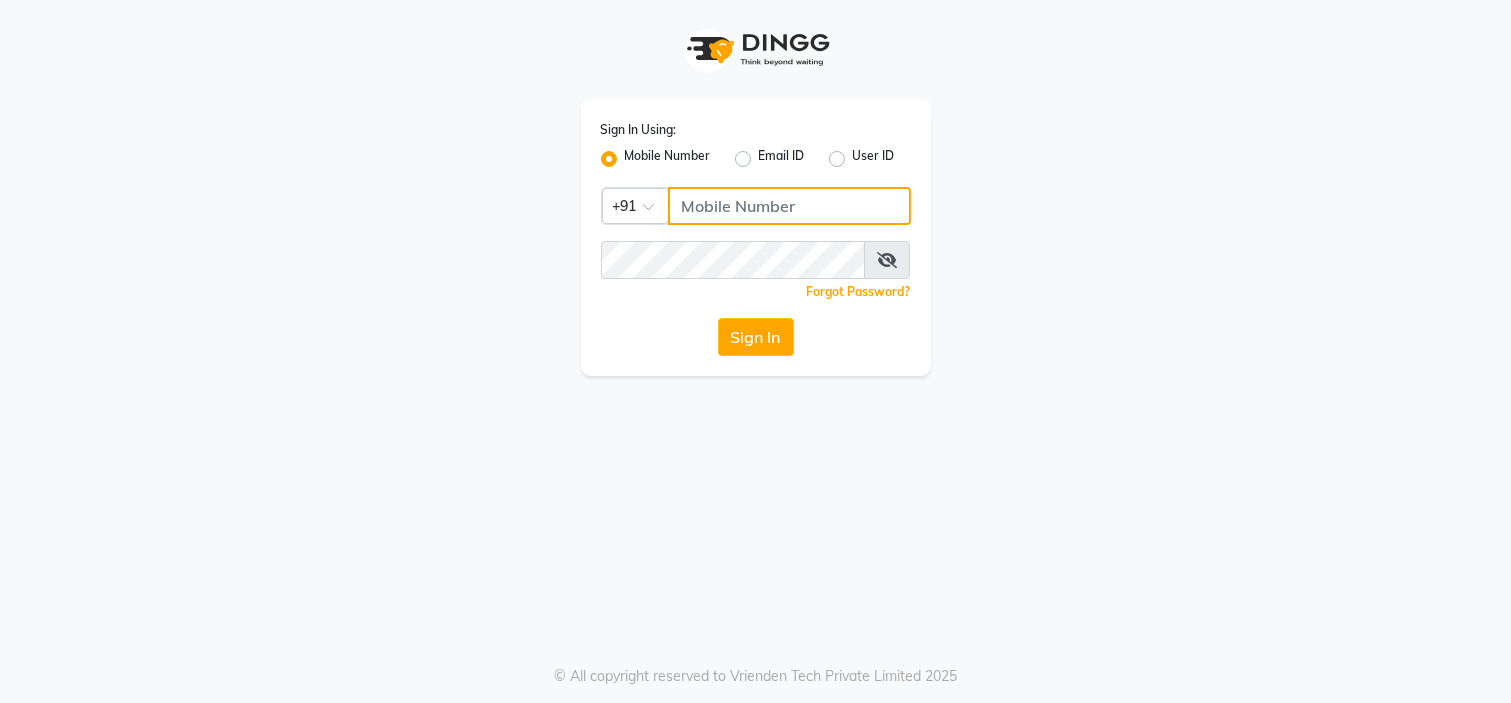 click 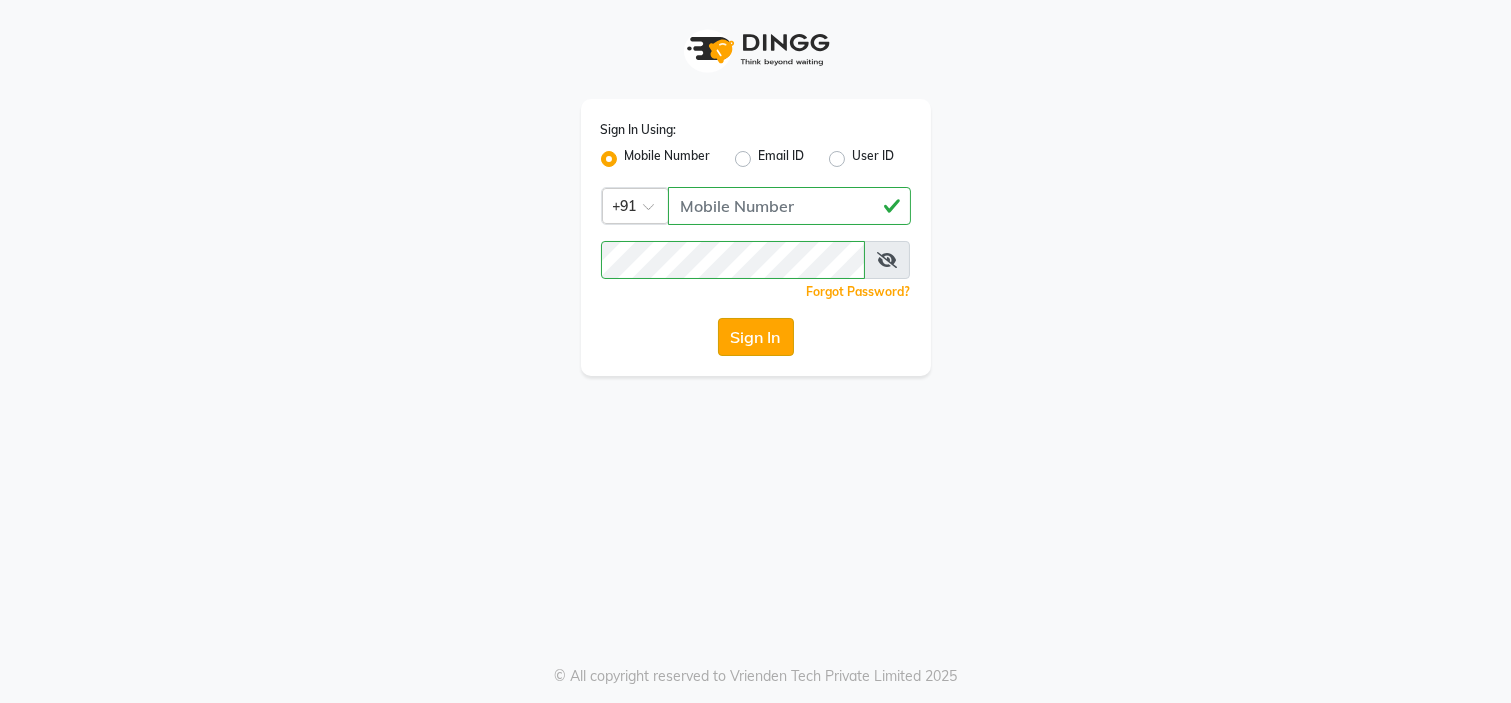 click on "Sign In" 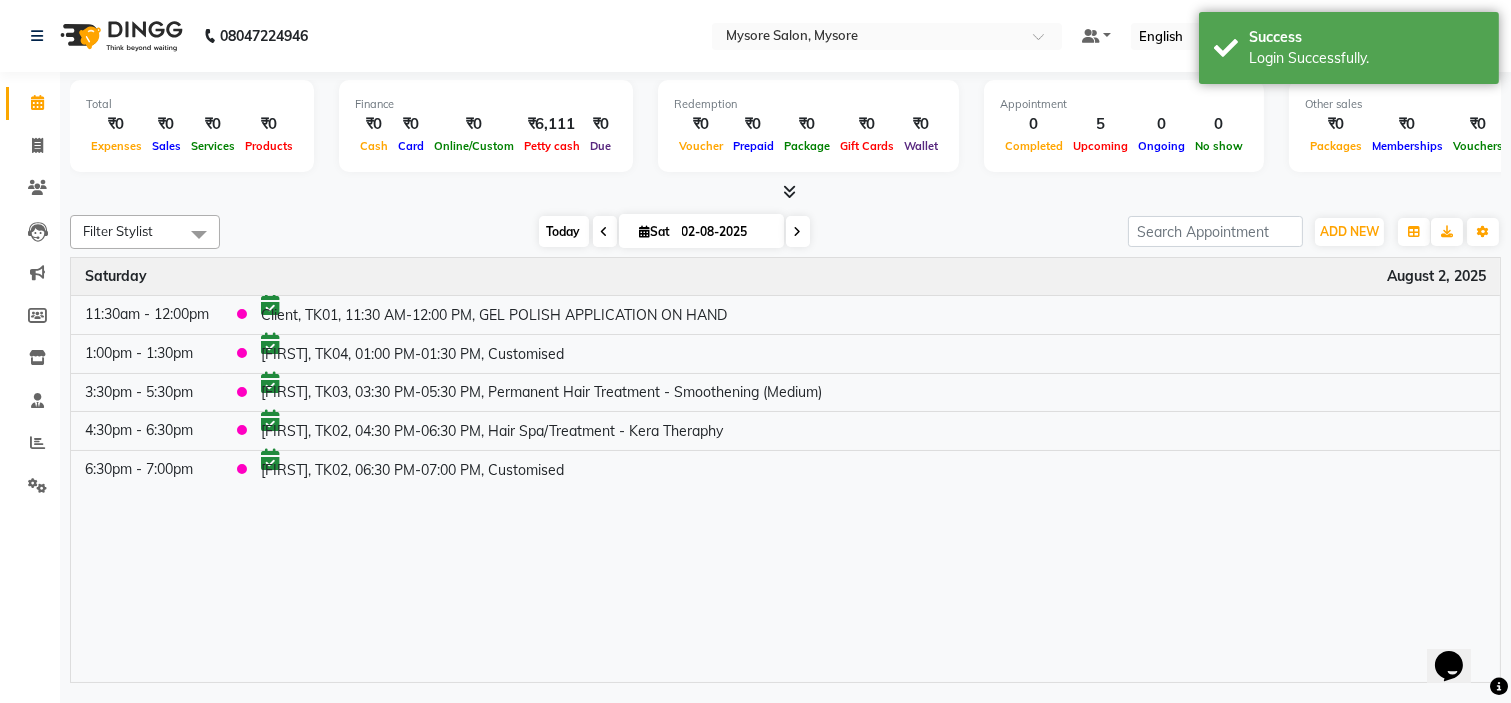 scroll, scrollTop: 0, scrollLeft: 0, axis: both 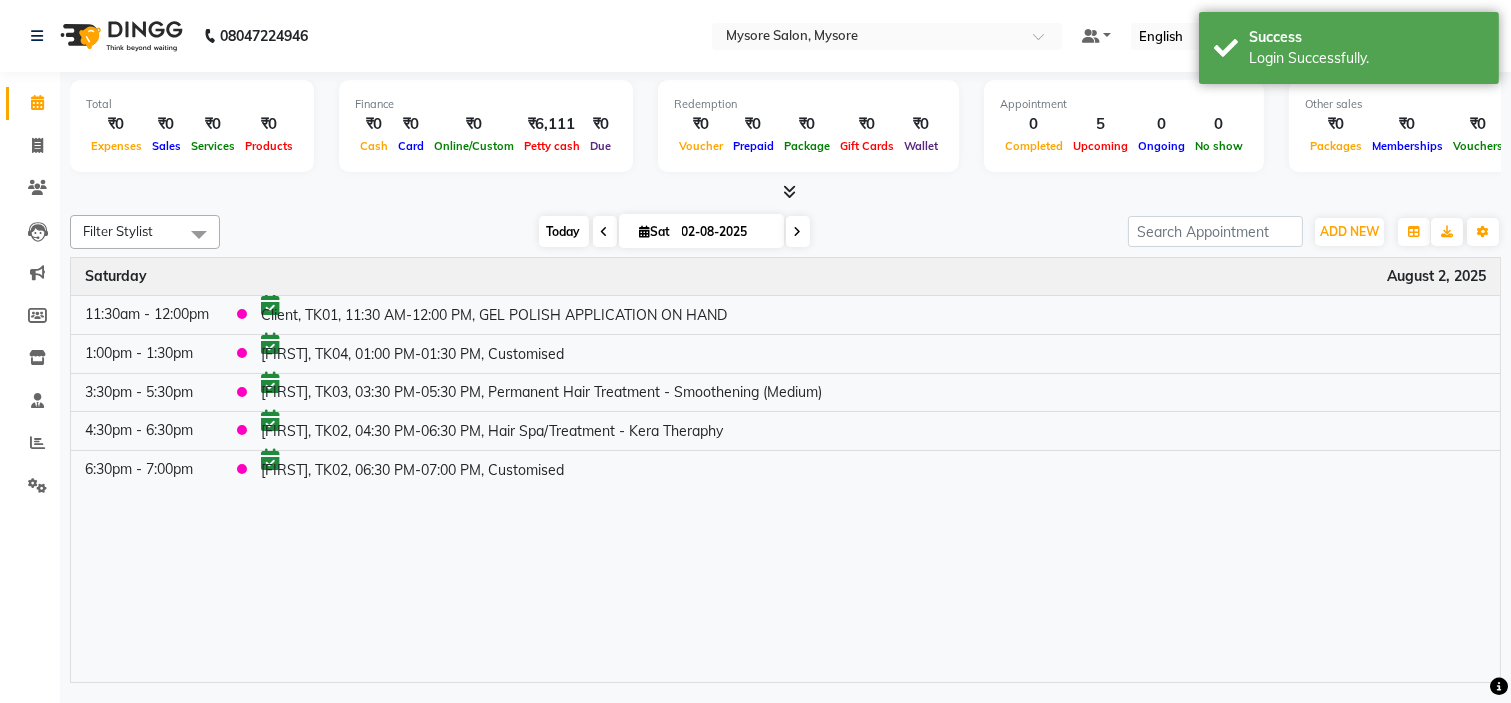 click on "Today" at bounding box center [564, 231] 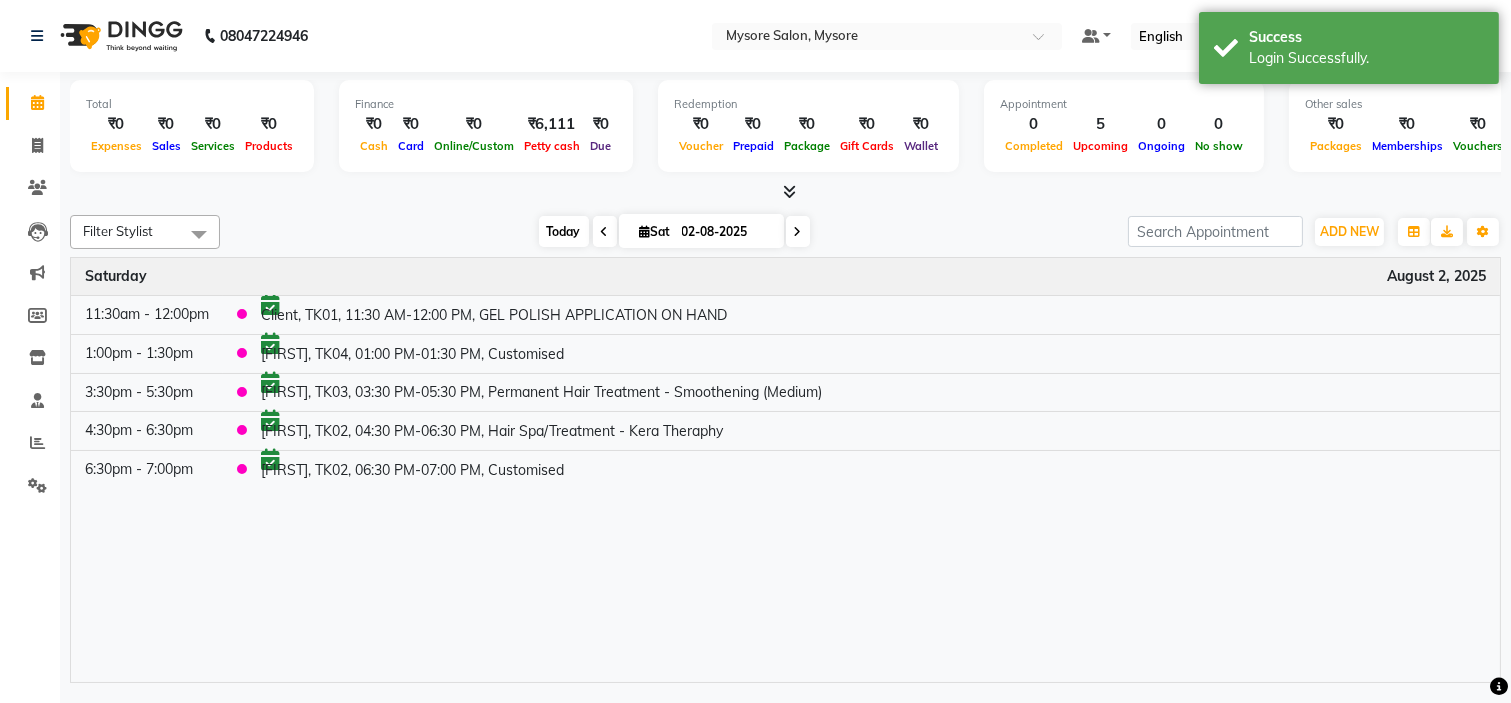 click on "Today" at bounding box center [564, 231] 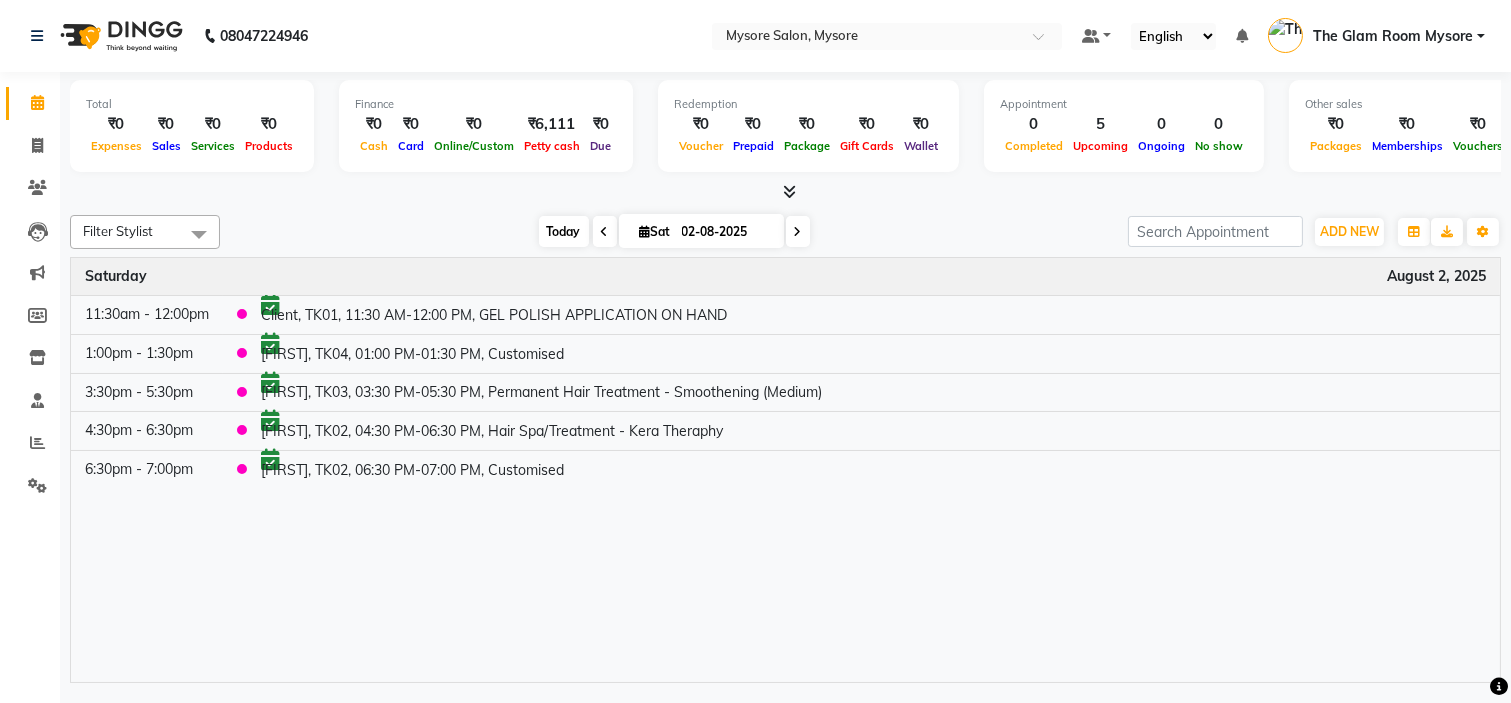 click on "Today" at bounding box center (564, 231) 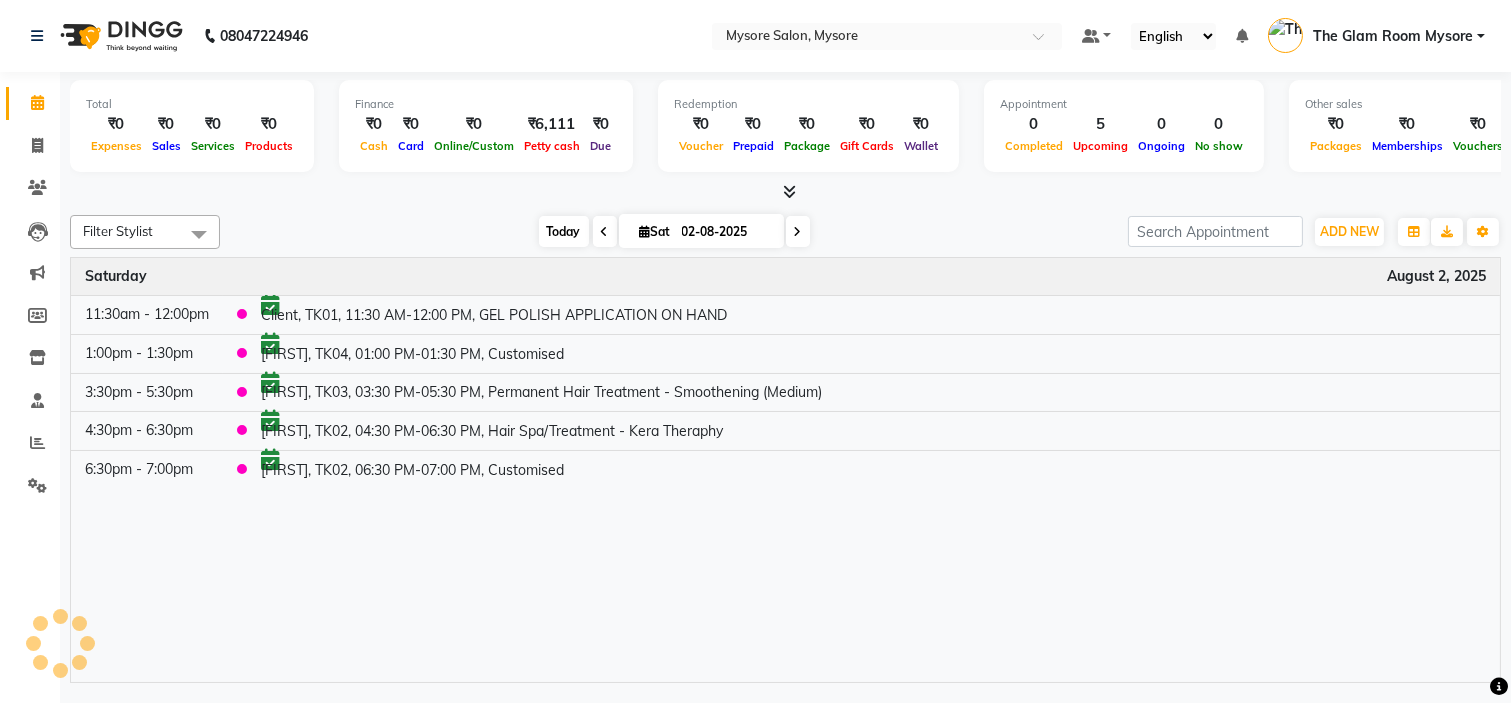 click on "Today" at bounding box center [564, 231] 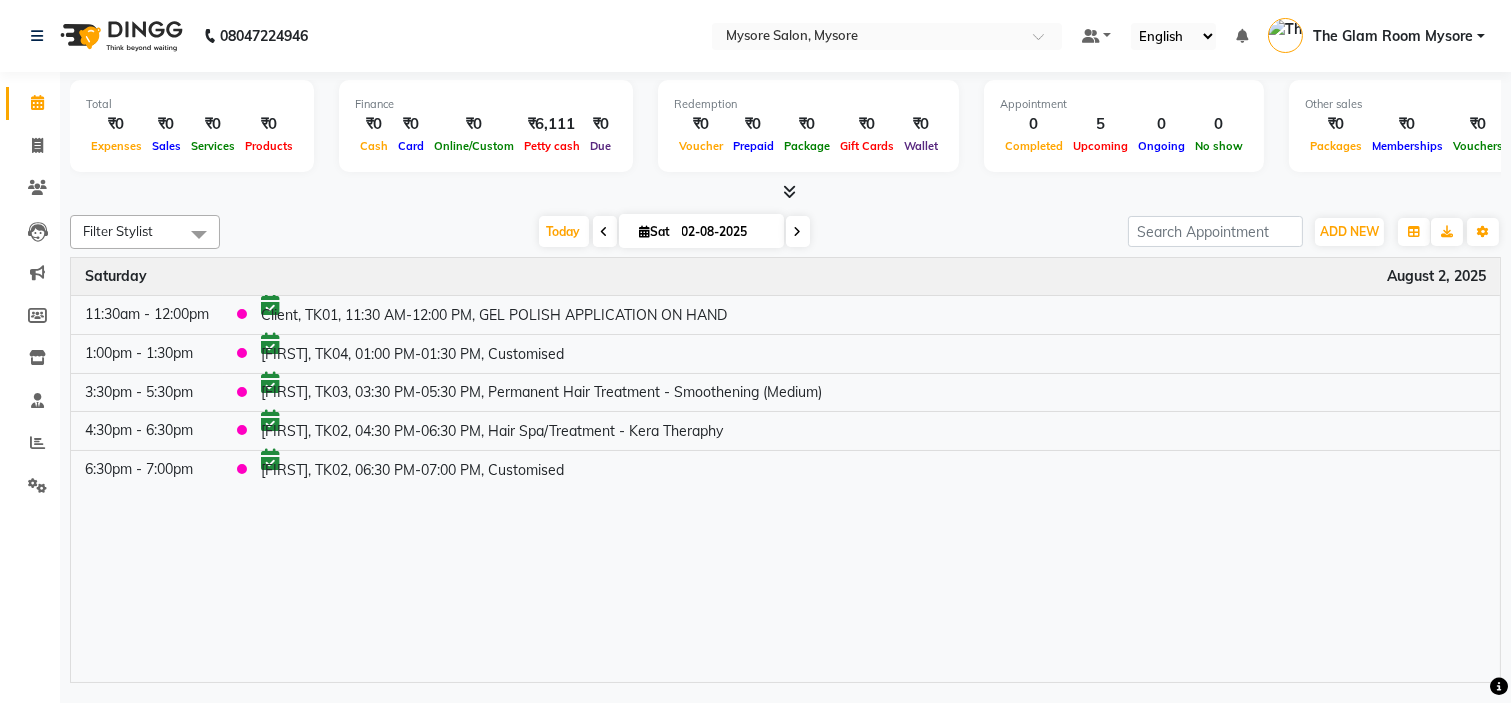 click at bounding box center (789, 191) 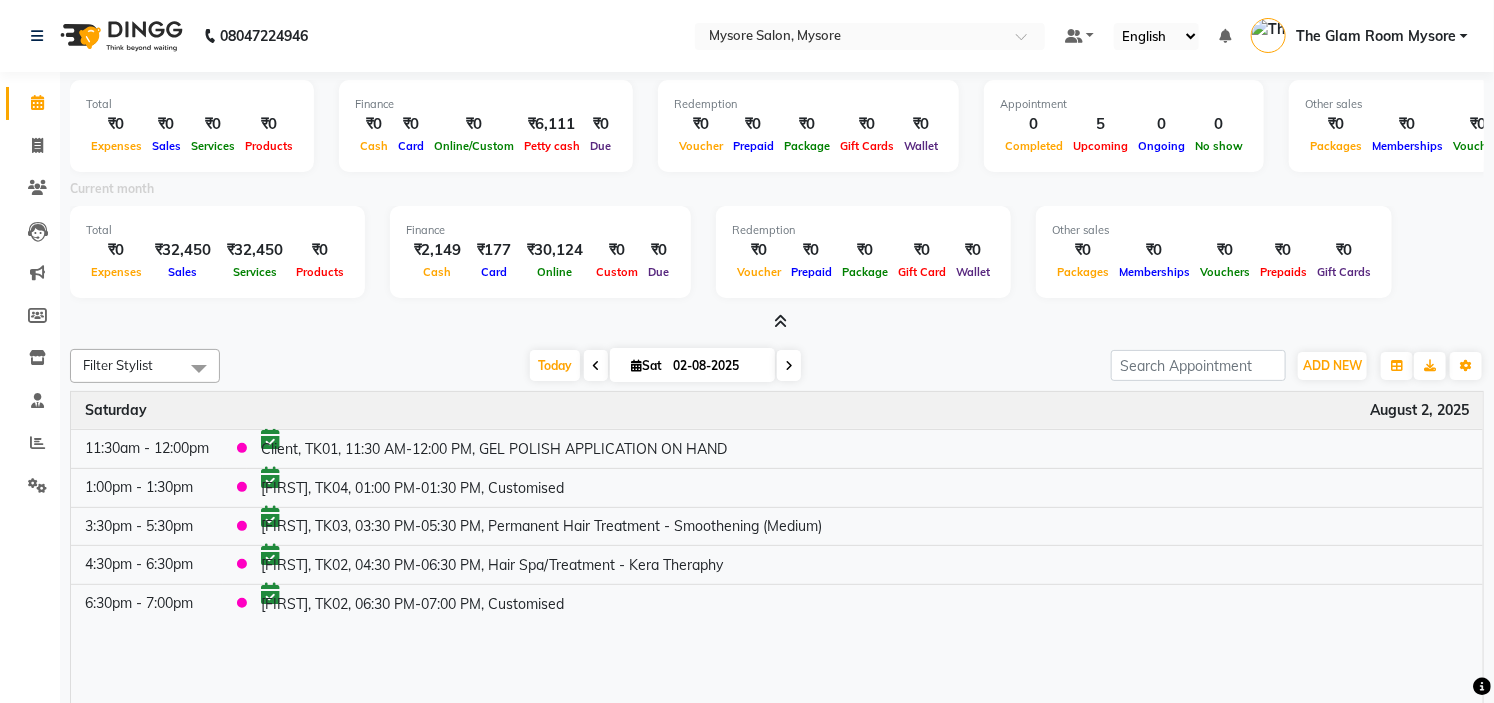 click at bounding box center (781, 321) 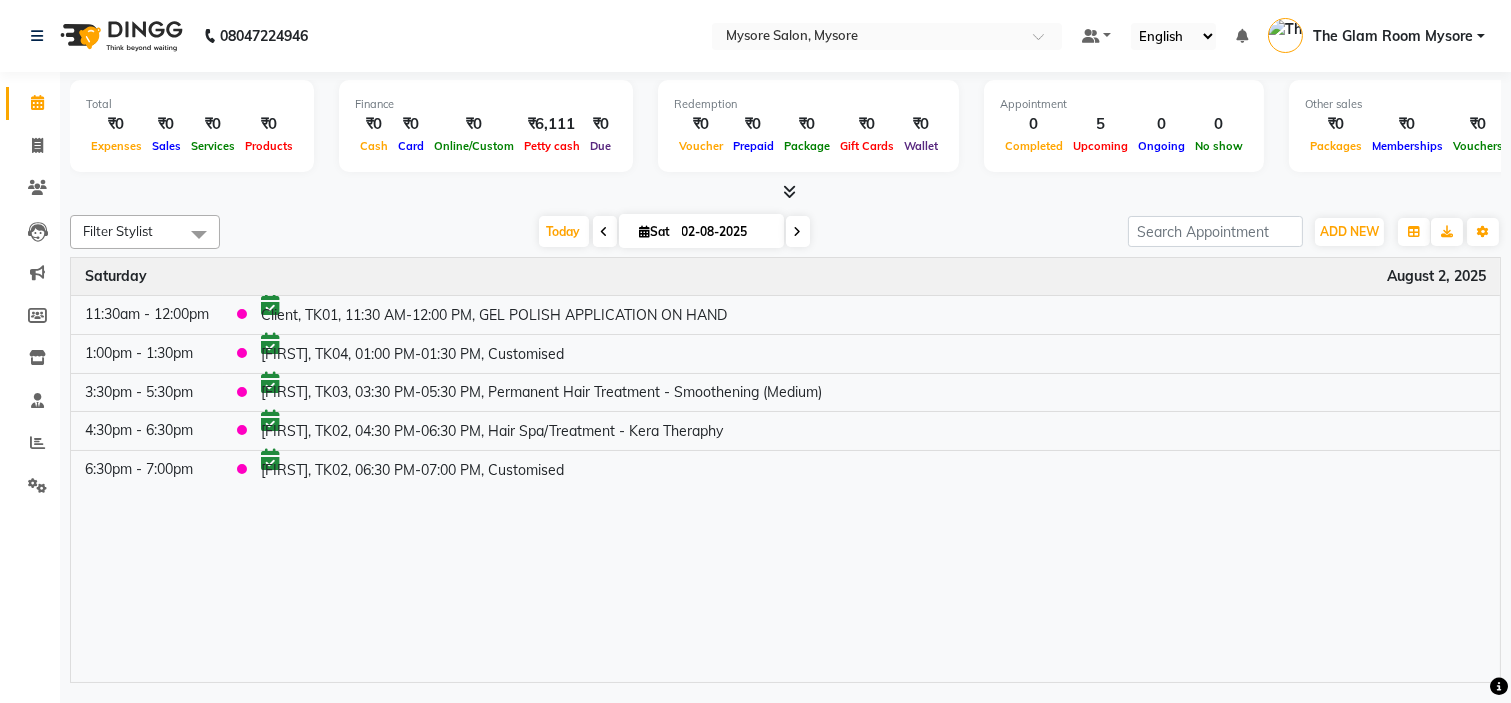 click at bounding box center [789, 191] 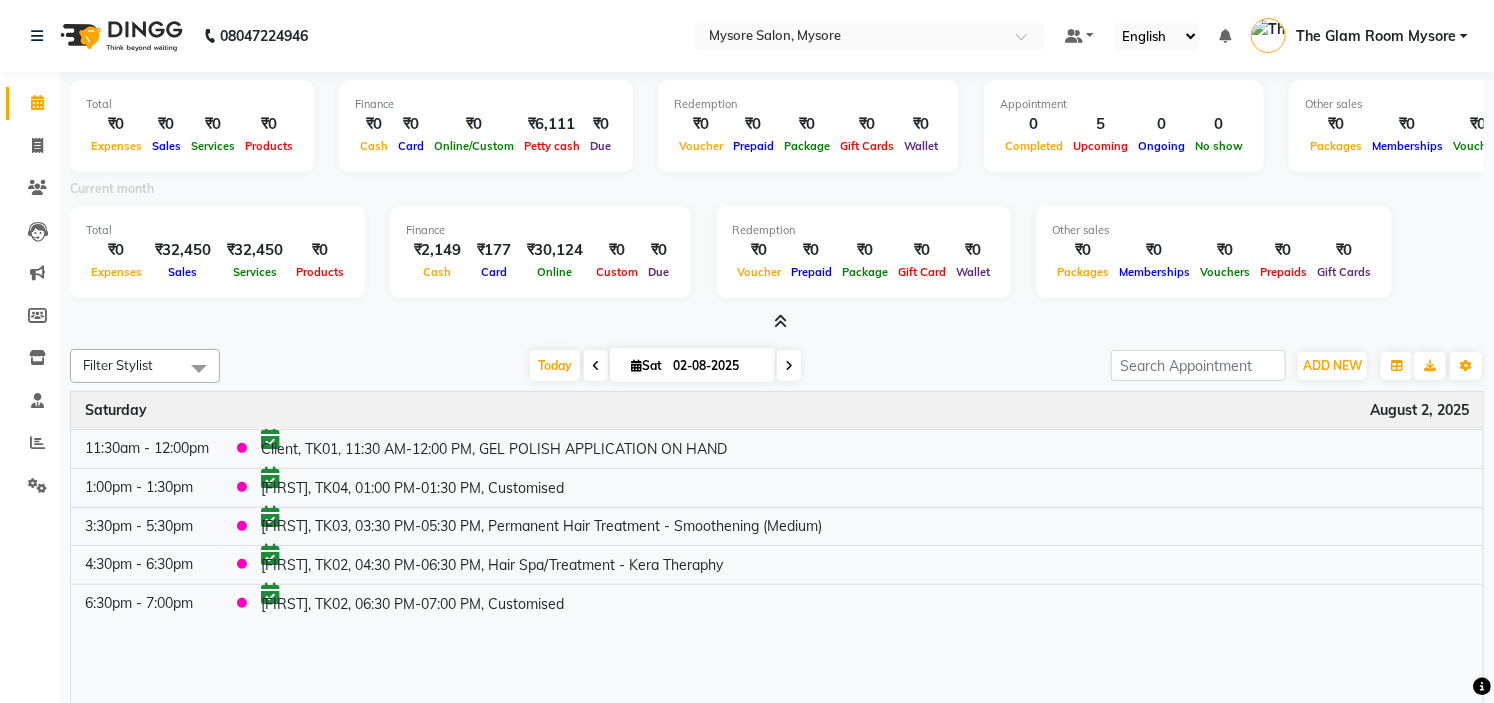 click at bounding box center [781, 321] 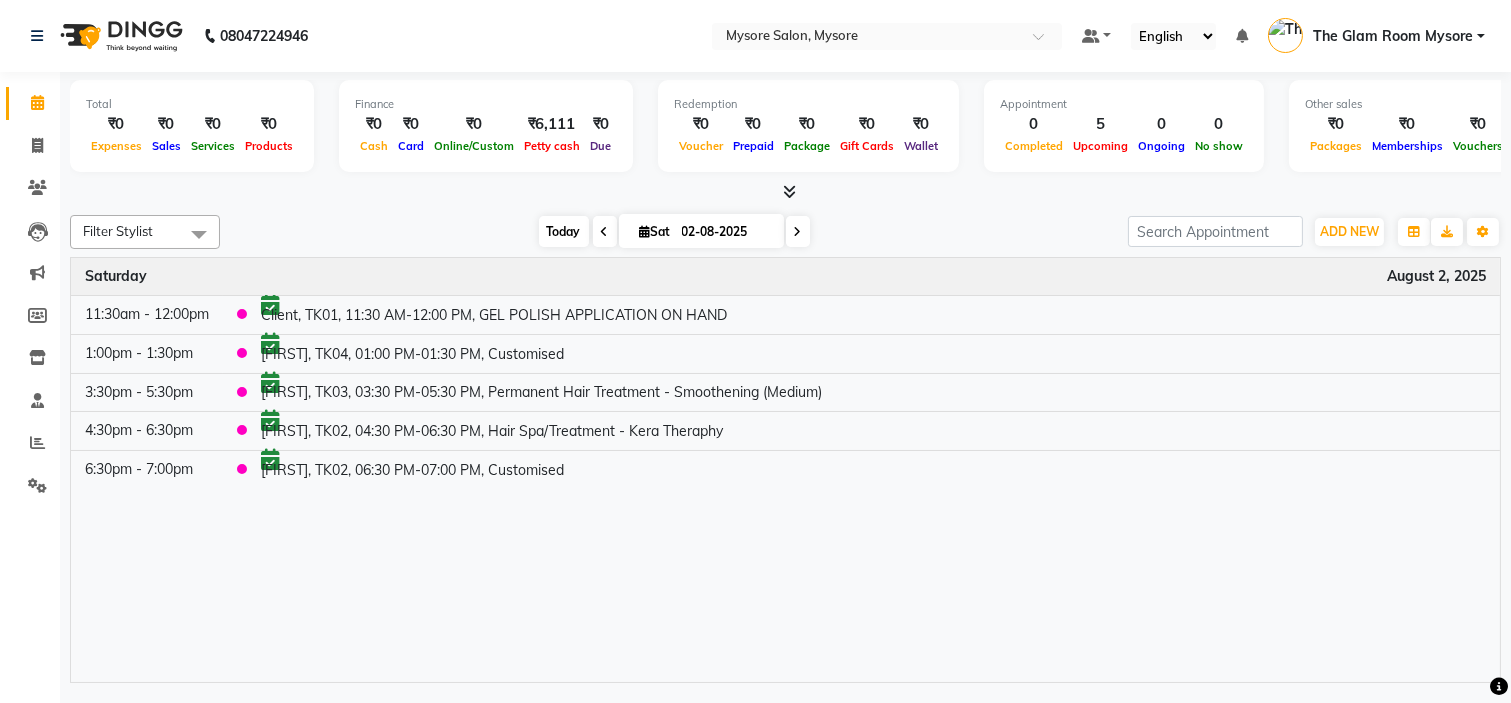 click on "Today" at bounding box center (564, 231) 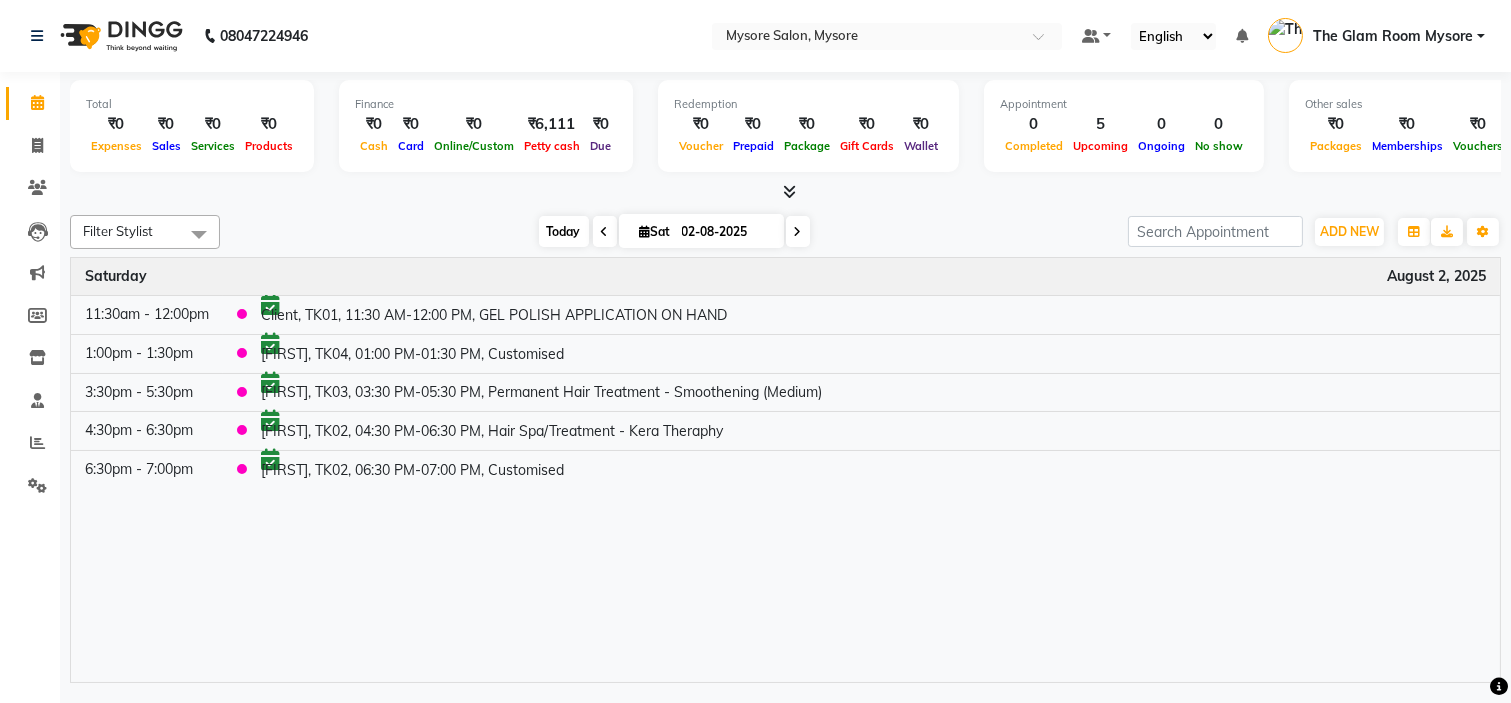 click on "Today" at bounding box center [564, 231] 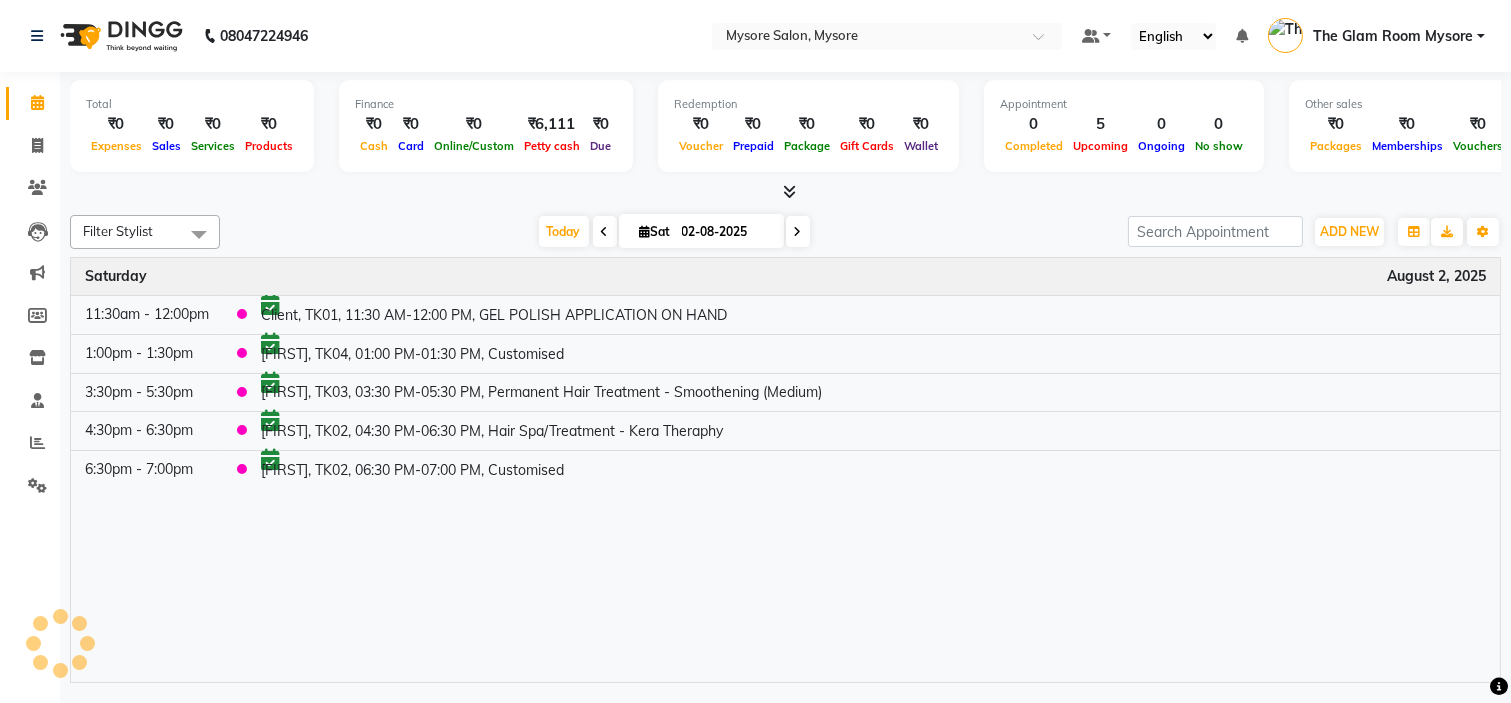 click on "Today  Sat 02-08-2025" at bounding box center (674, 232) 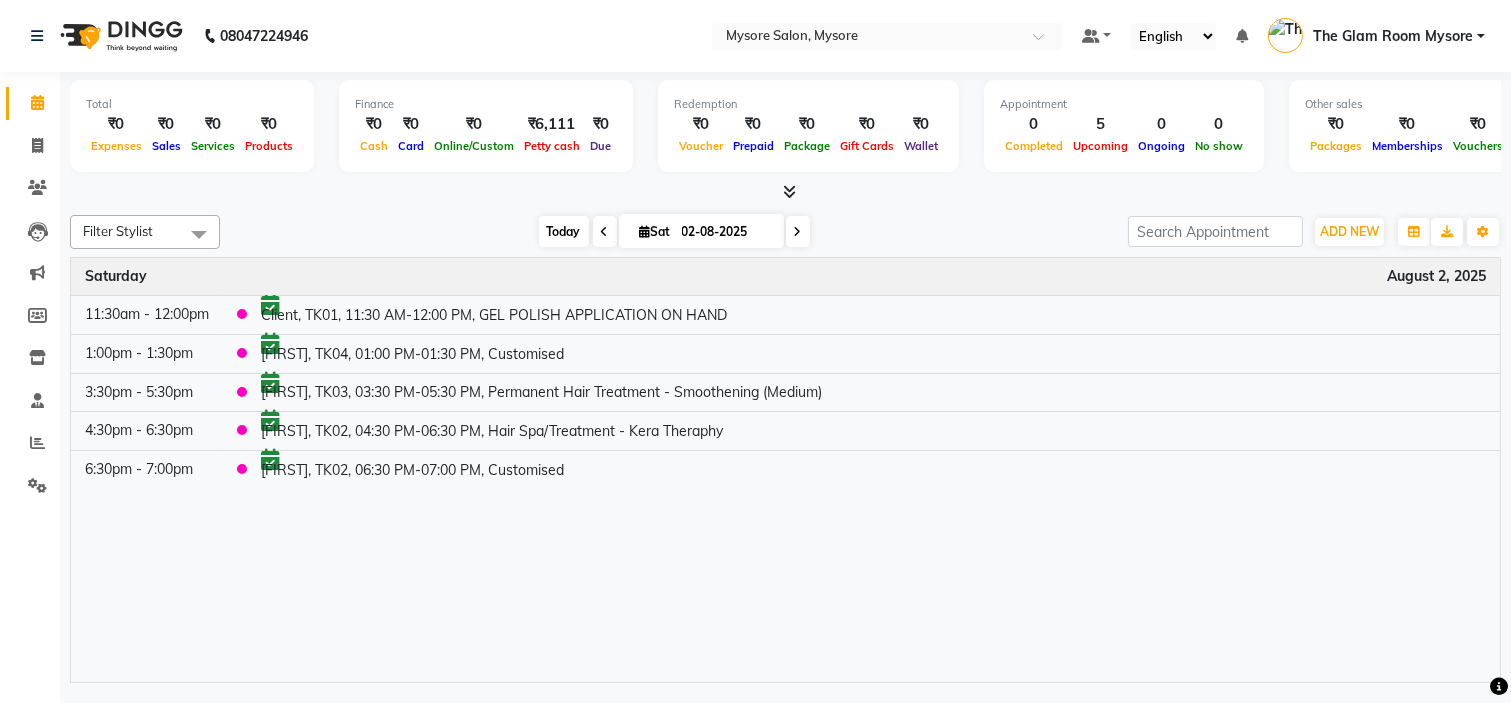 click on "Today" at bounding box center [564, 231] 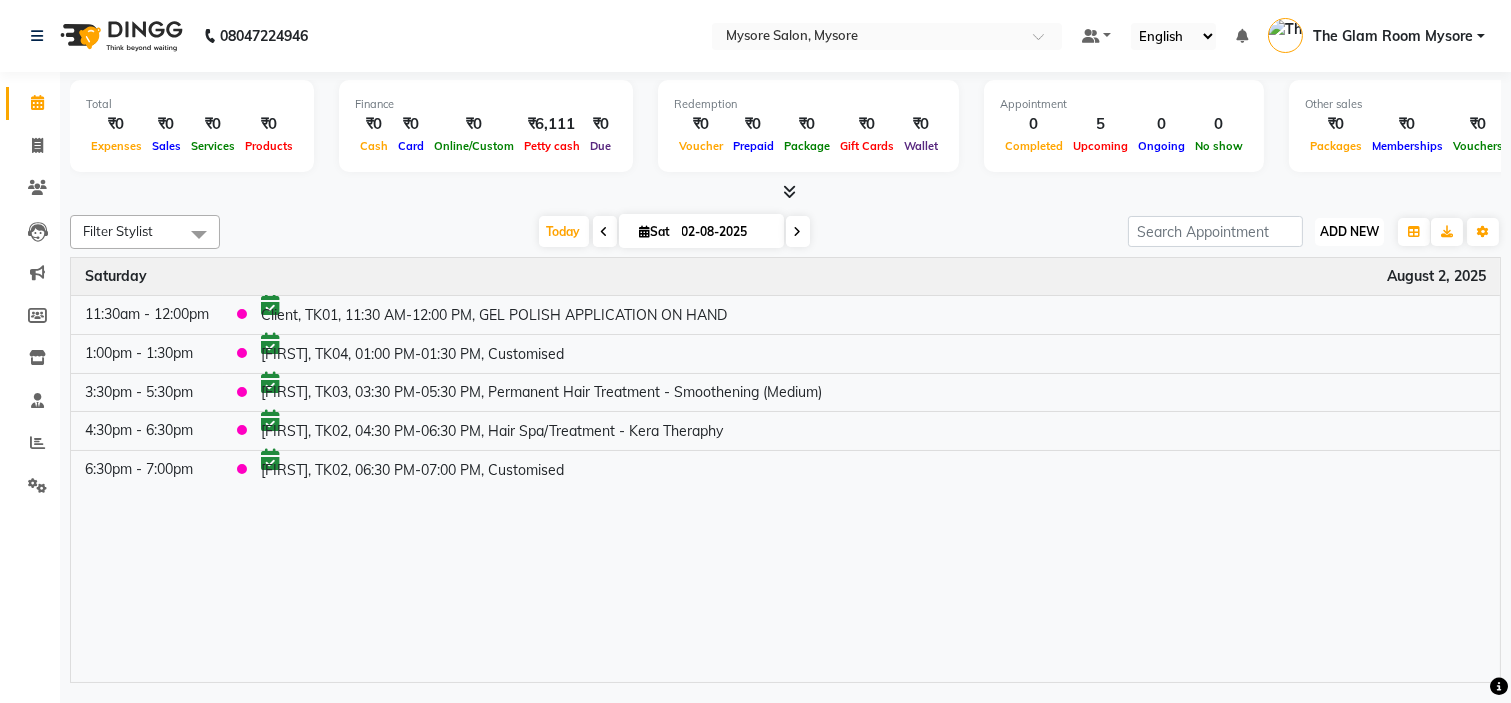 click on "ADD NEW" at bounding box center [1349, 231] 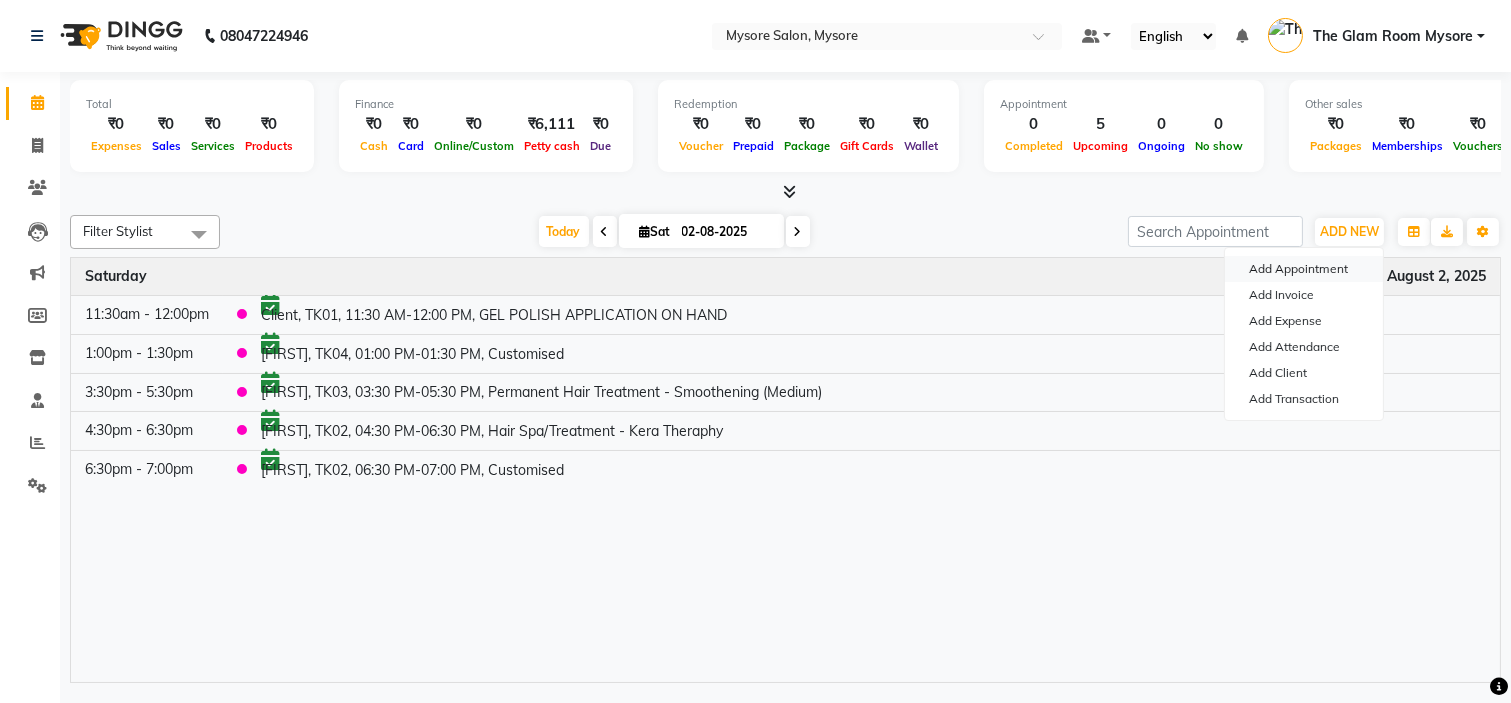 click on "Add Appointment" at bounding box center [1304, 269] 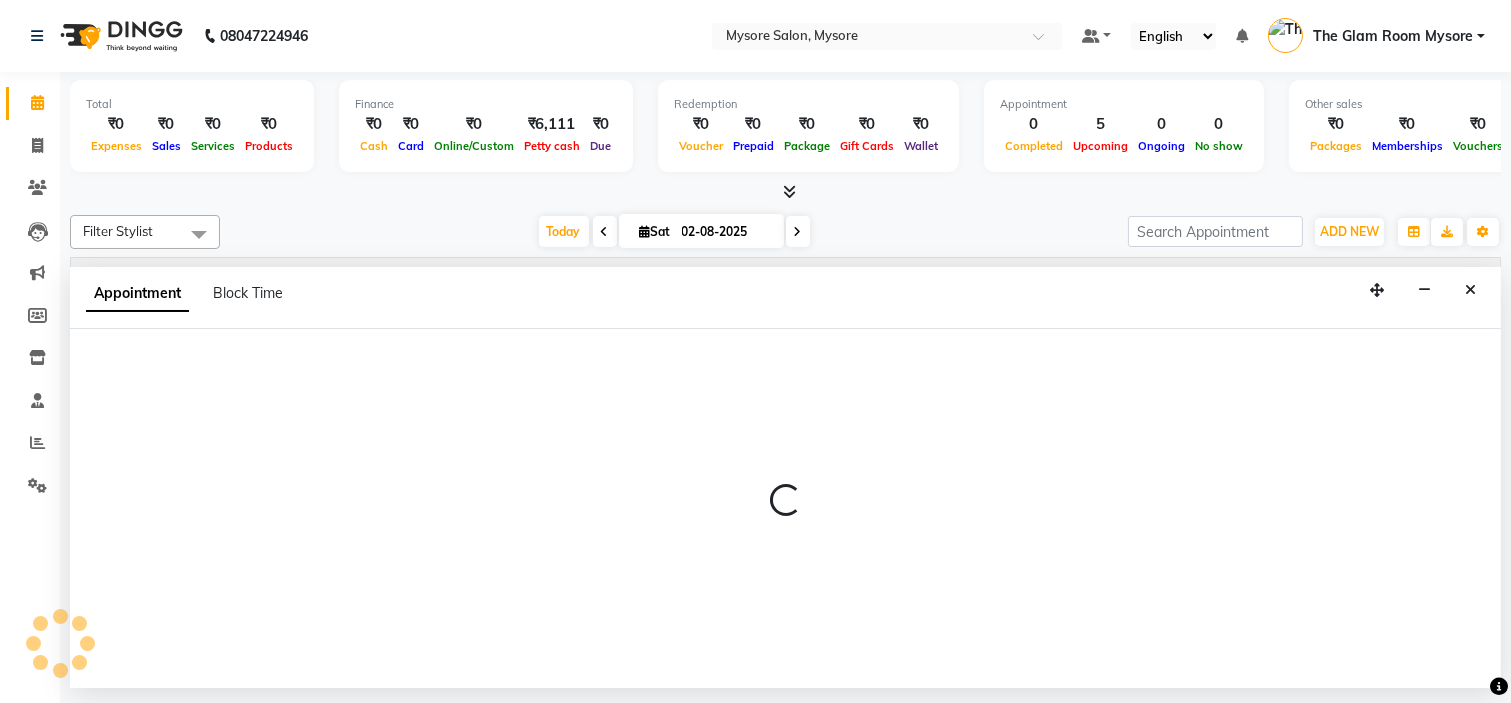 select on "tentative" 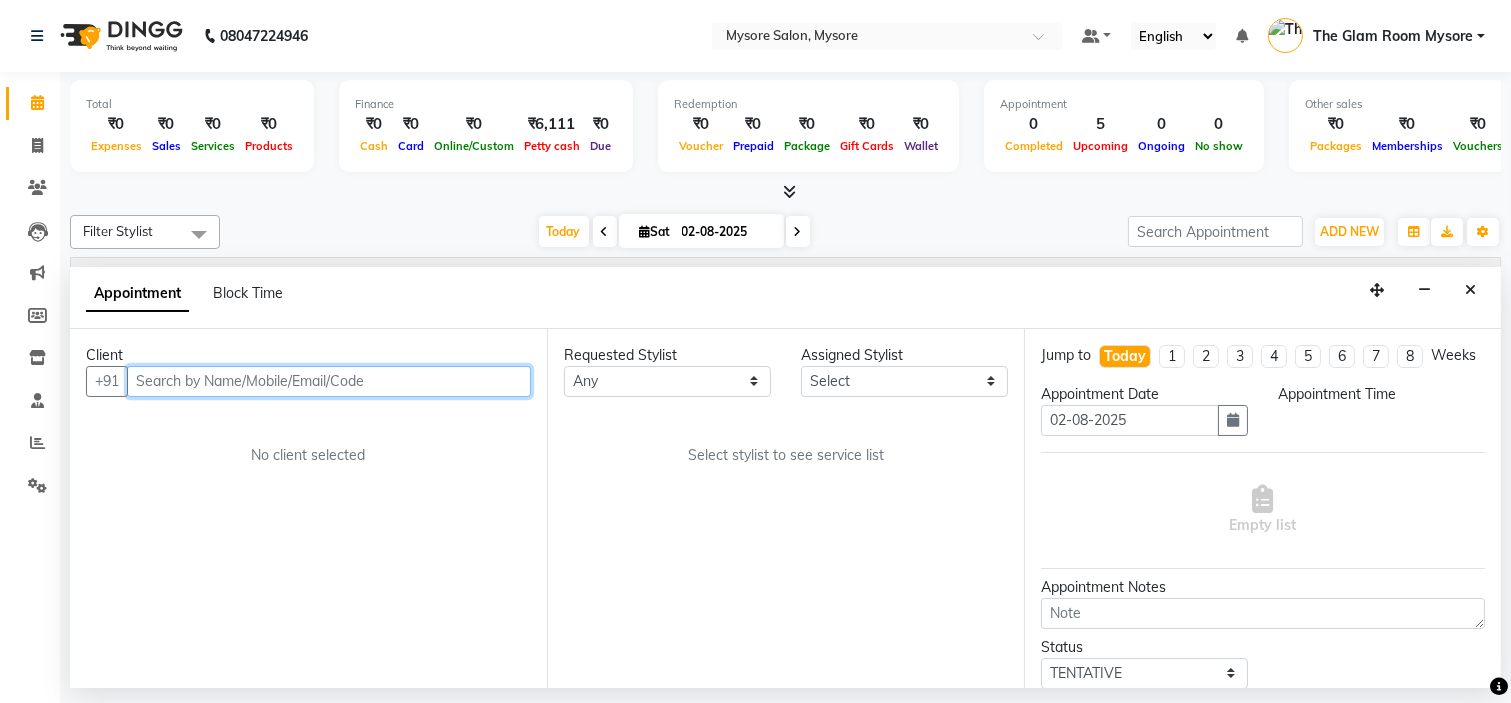 select on "540" 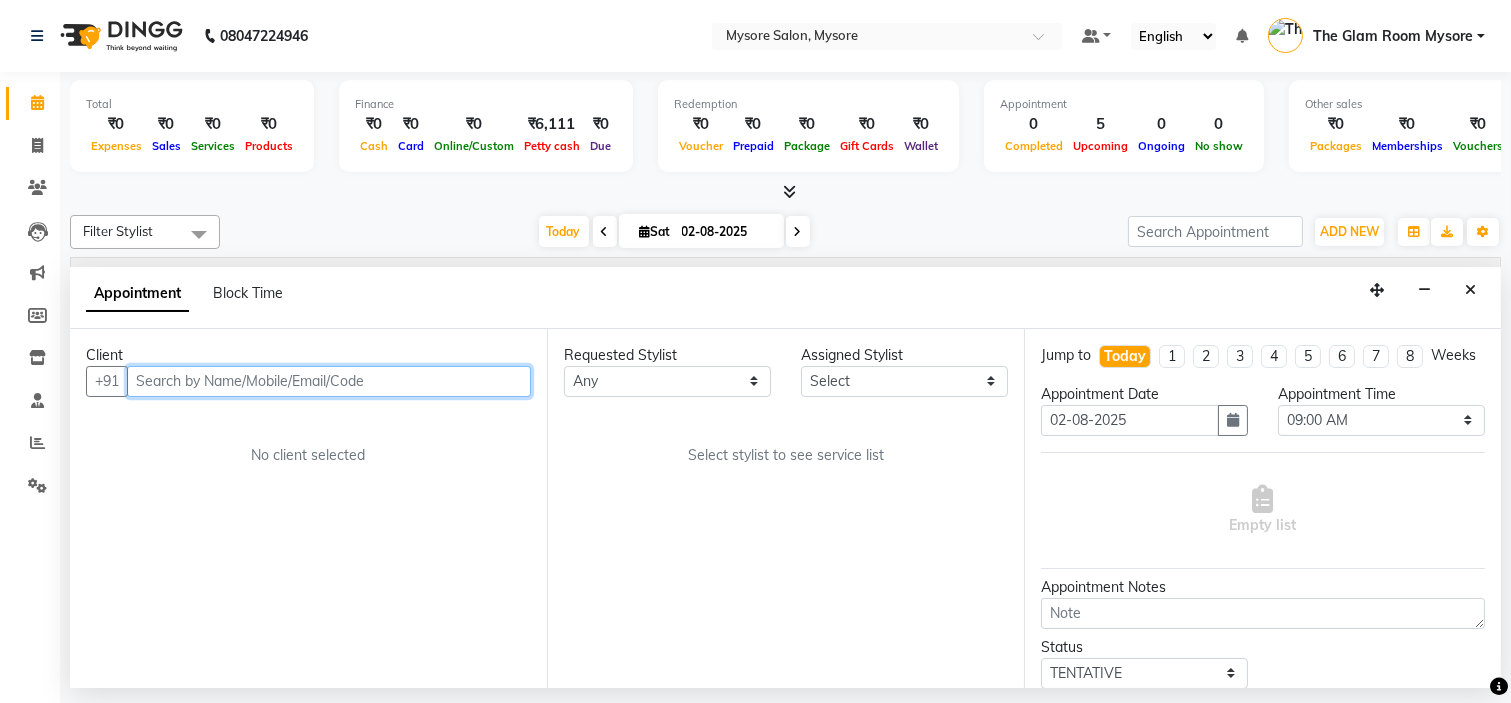 click at bounding box center [329, 381] 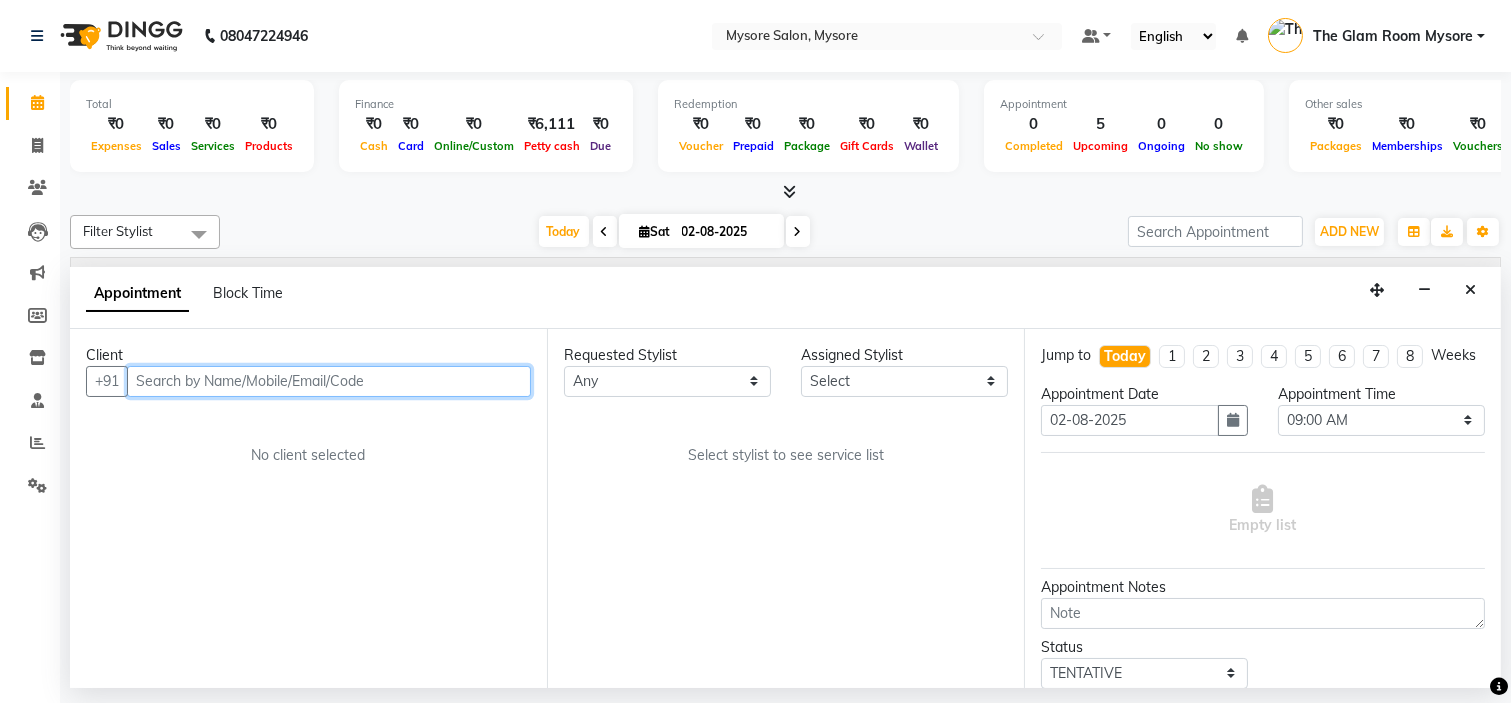 click at bounding box center (329, 381) 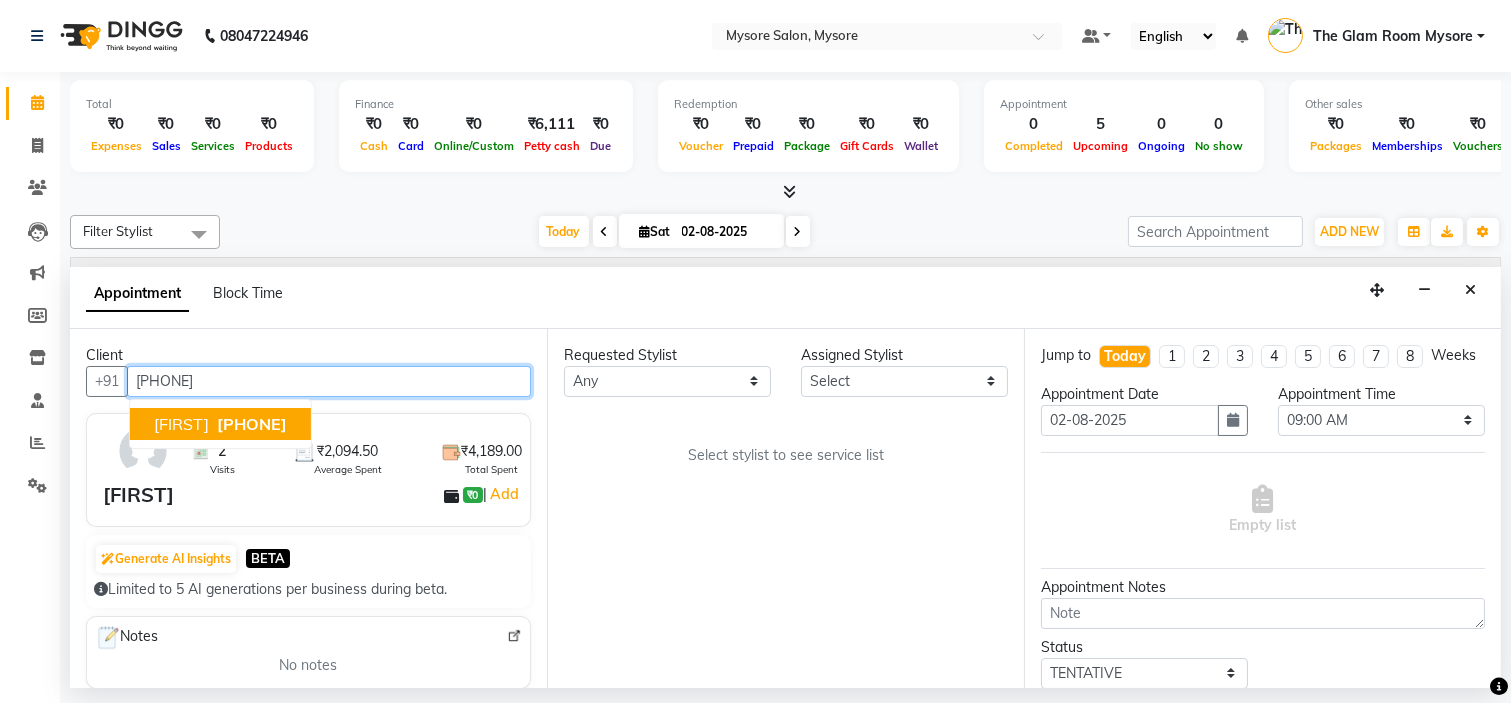 click on "[PHONE]" at bounding box center (252, 424) 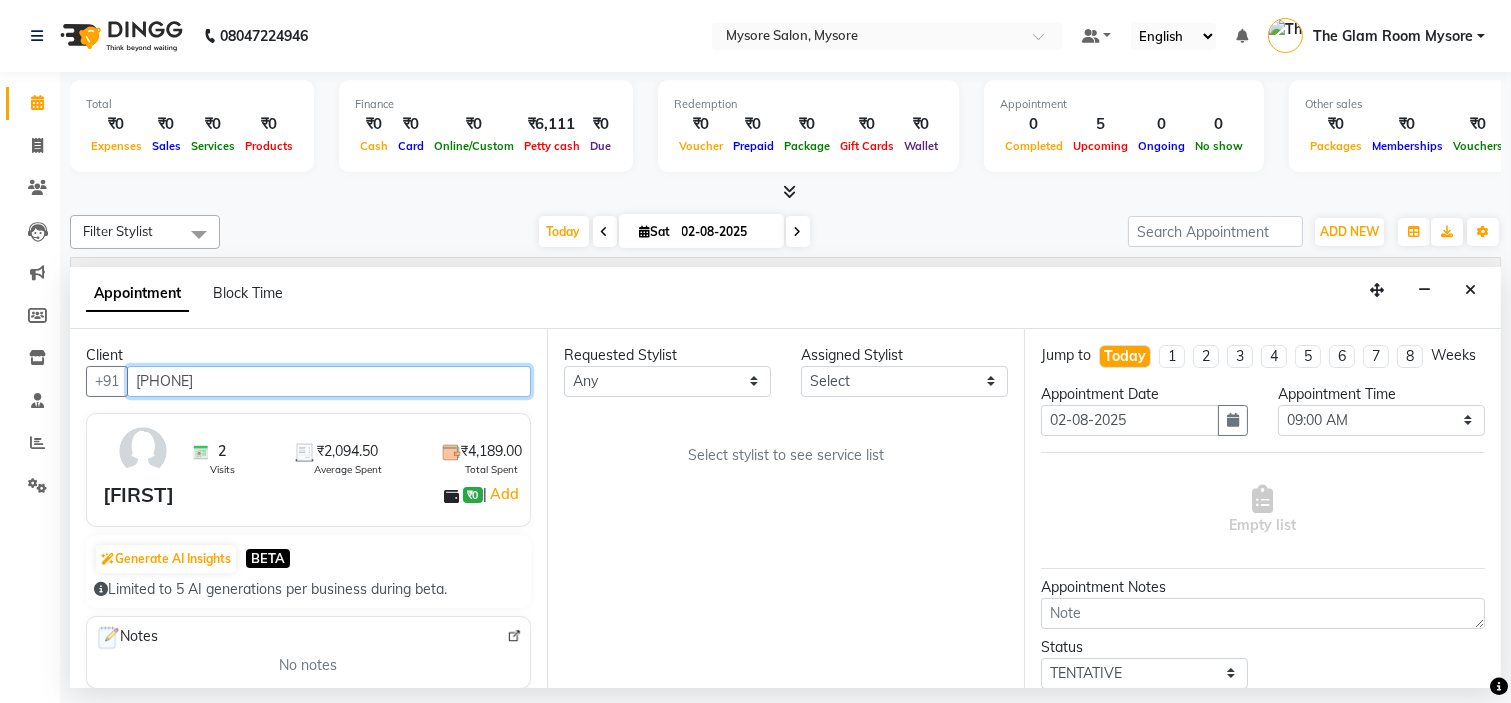 type on "[PHONE]" 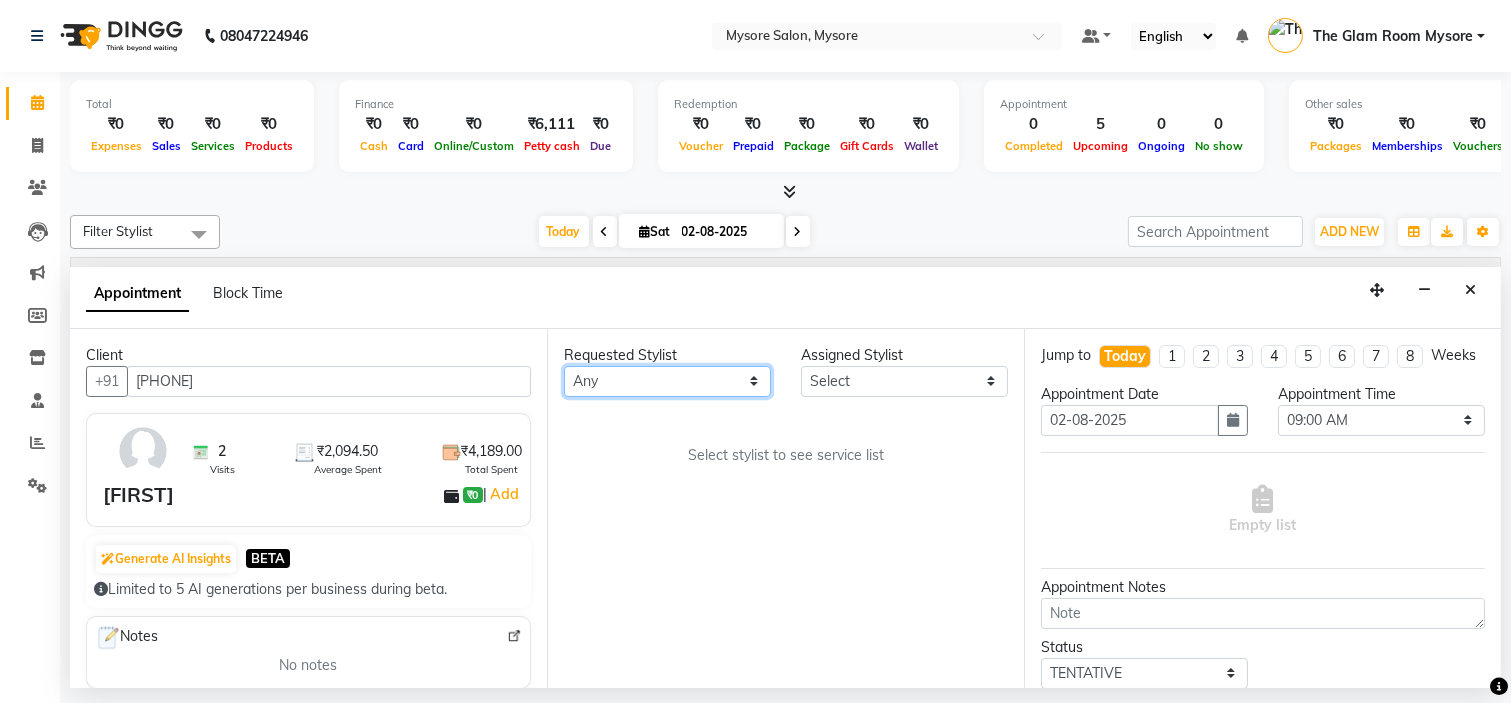 click on "Any Ankita Arti Ashwini Ayaan DR. Apurva Fatma Jayshree Lakshmi Paul Ruhul alom Shangnimwon Steve Sumaiya Banu Sumit Teja Tezz The Glam Room Mysore" at bounding box center [667, 381] 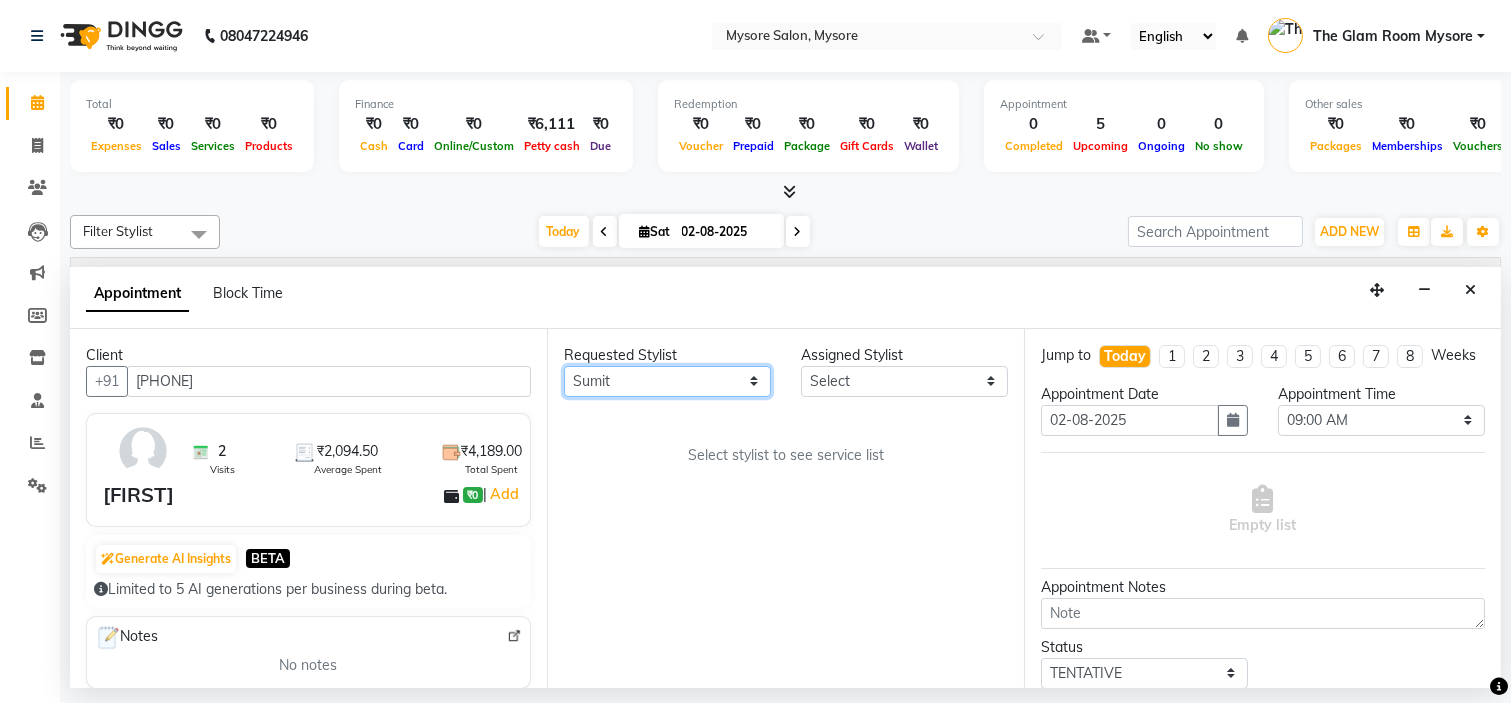 click on "Any Ankita Arti Ashwini Ayaan DR. Apurva Fatma Jayshree Lakshmi Paul Ruhul alom Shangnimwon Steve Sumaiya Banu Sumit Teja Tezz The Glam Room Mysore" at bounding box center (667, 381) 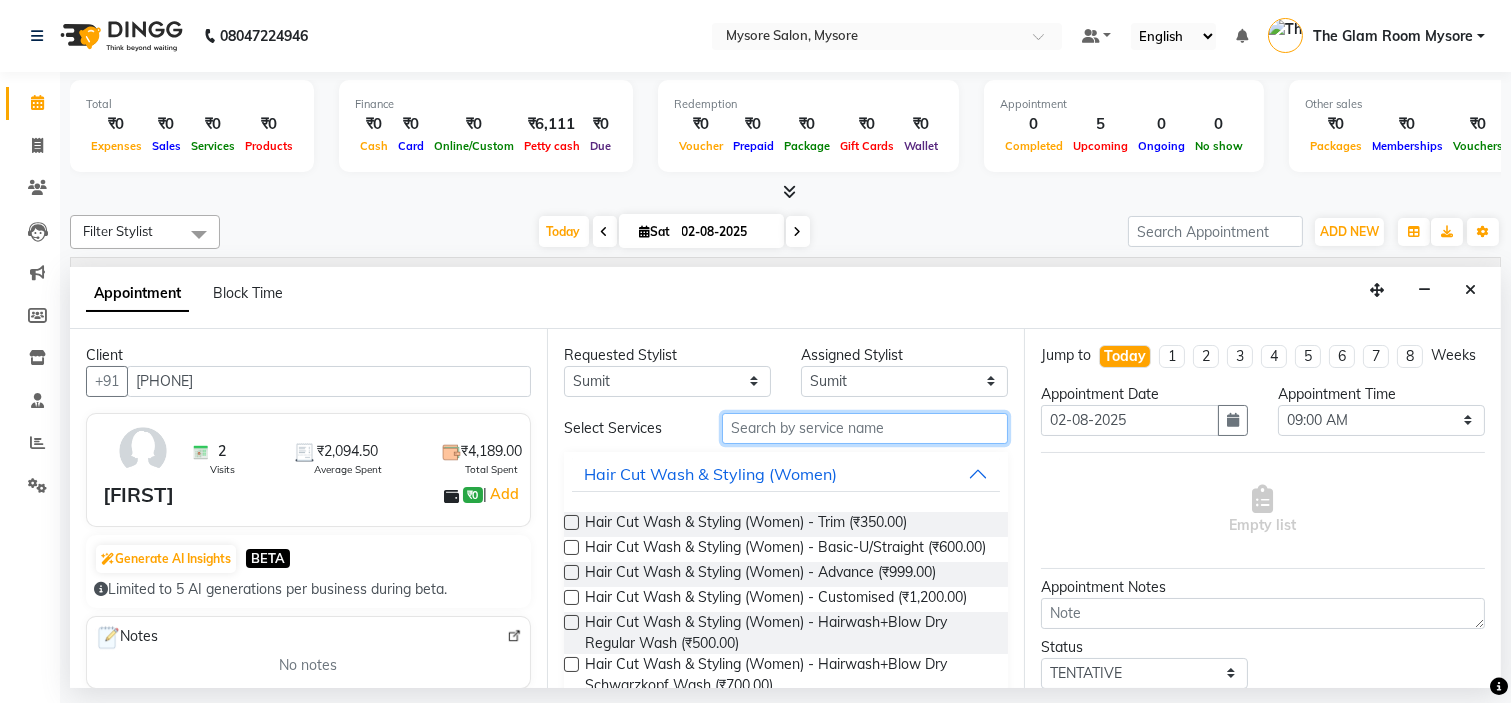click at bounding box center [865, 428] 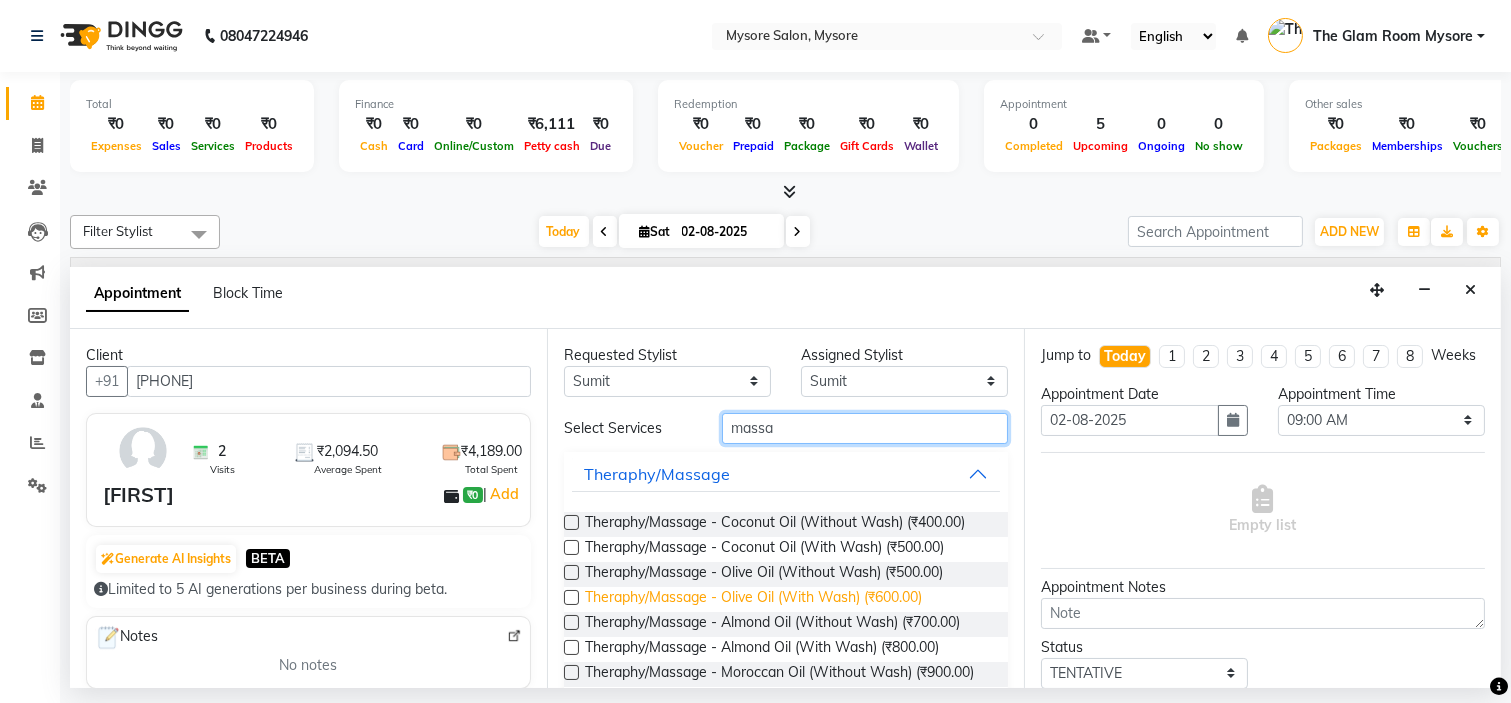 type on "massa" 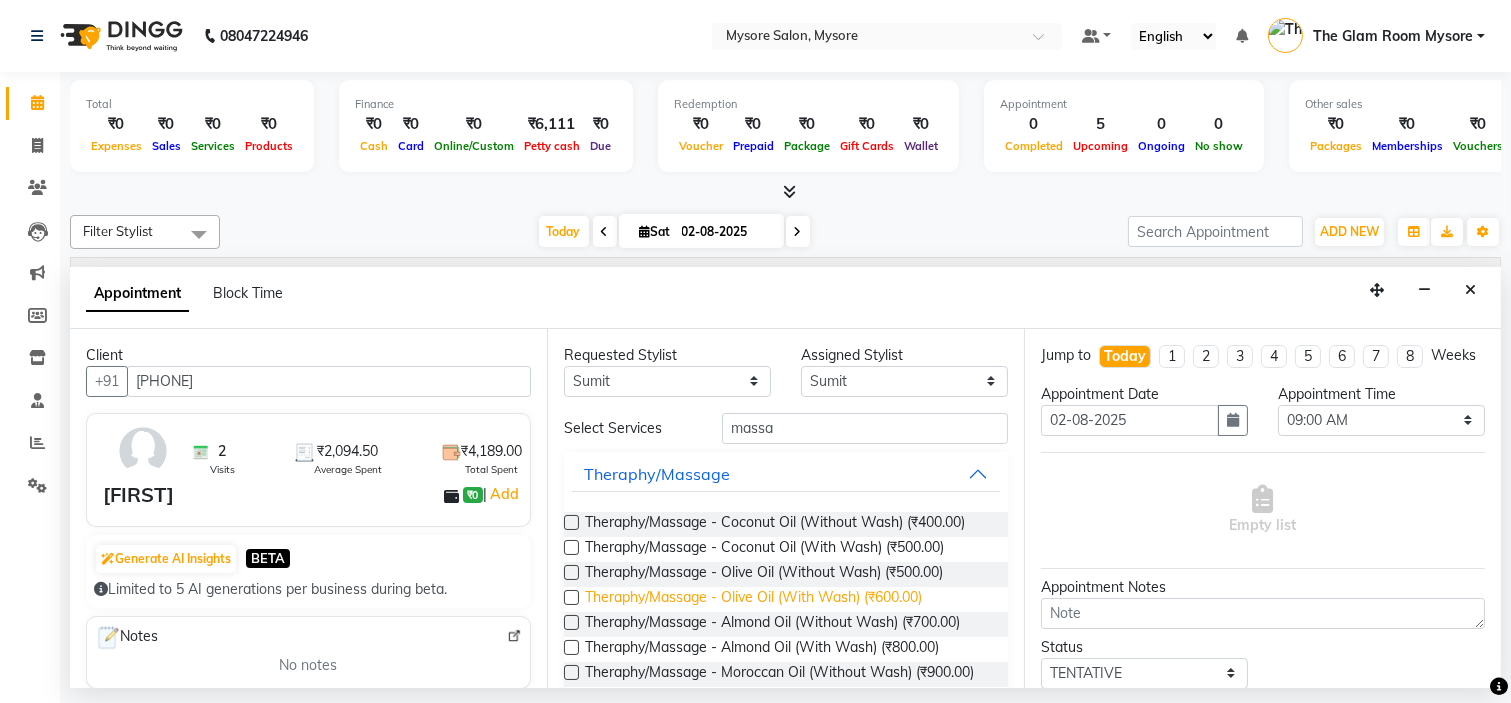 click on "Theraphy/Massage - Olive Oil (With Wash) (₹600.00)" at bounding box center [753, 599] 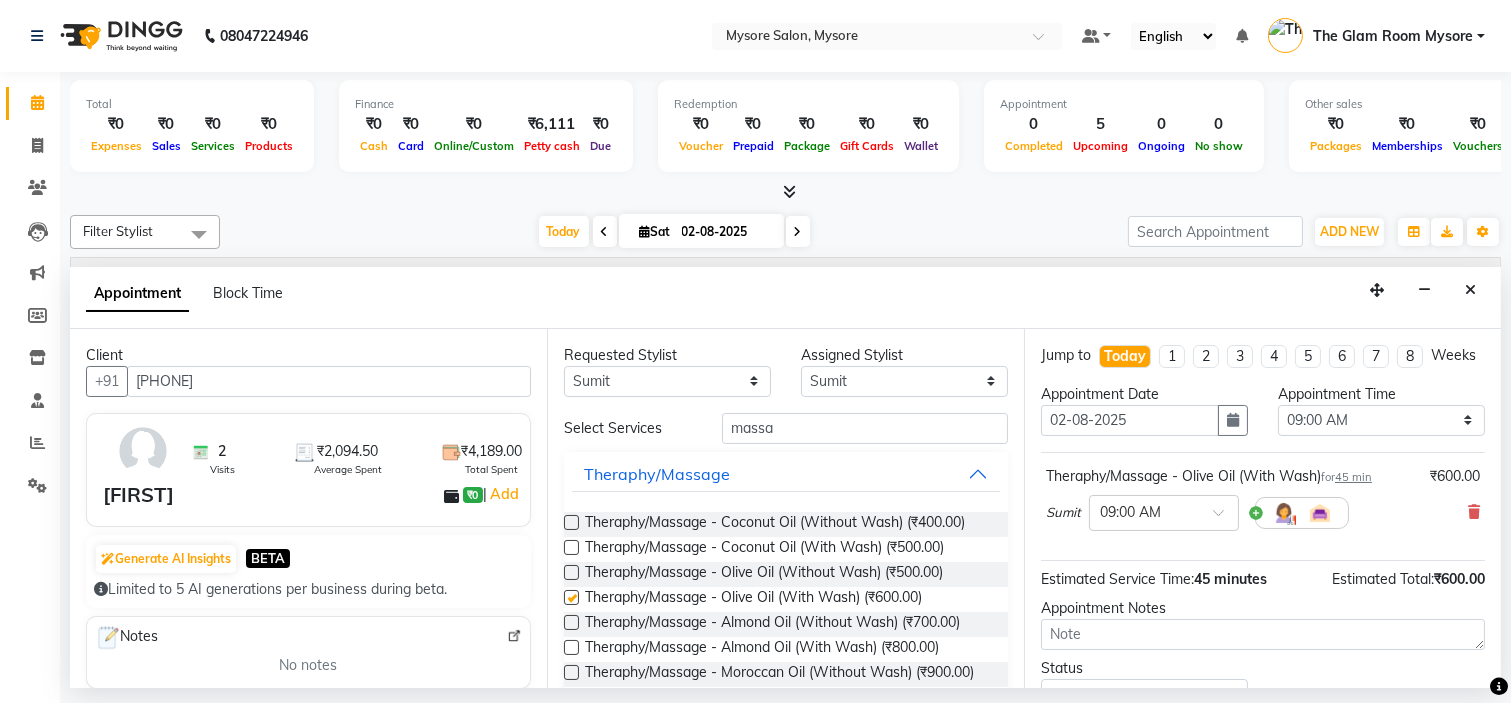checkbox on "false" 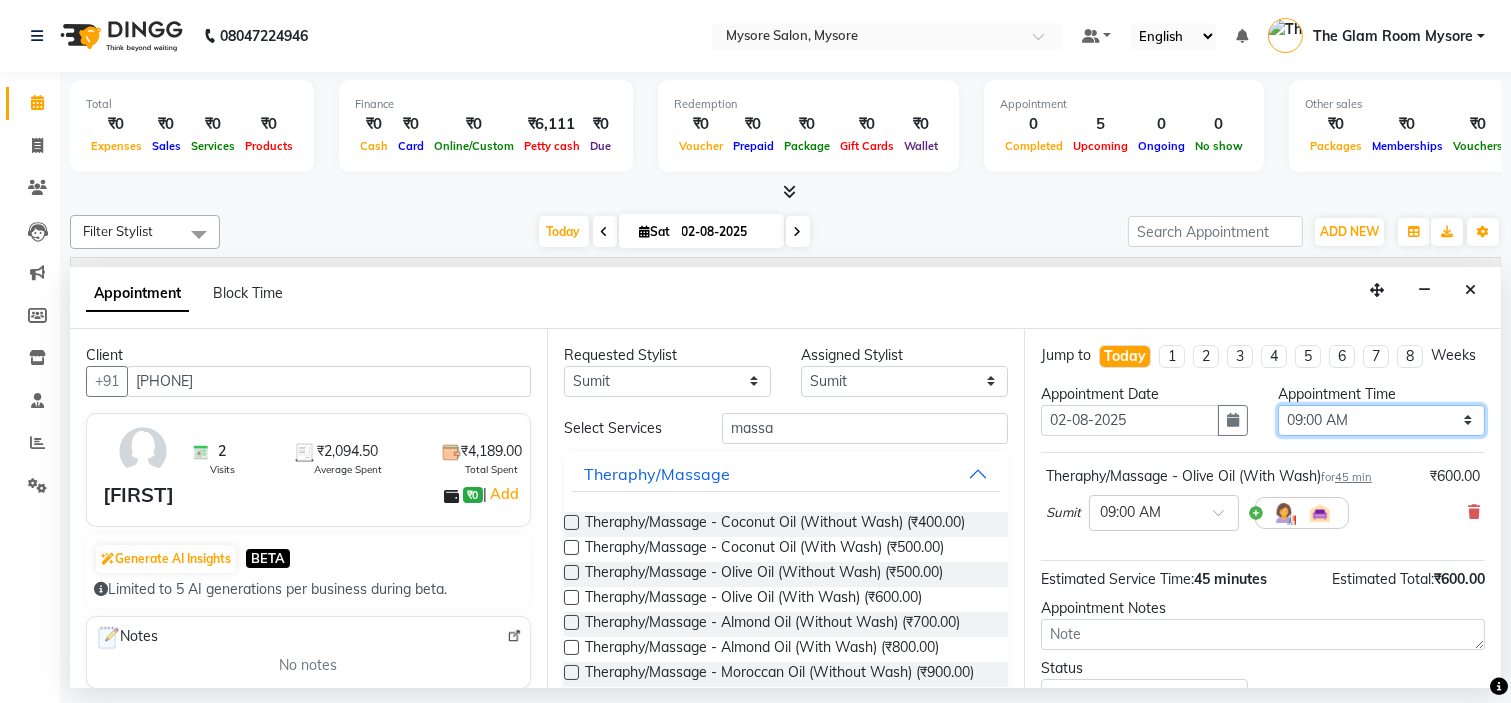 click on "Select 09:00 AM 09:15 AM 09:30 AM 09:45 AM 10:00 AM 10:15 AM 10:30 AM 10:45 AM 11:00 AM 11:15 AM 11:30 AM 11:45 AM 12:00 PM 12:15 PM 12:30 PM 12:45 PM 01:00 PM 01:15 PM 01:30 PM 01:45 PM 02:00 PM 02:15 PM 02:30 PM 02:45 PM 03:00 PM 03:15 PM 03:30 PM 03:45 PM 04:00 PM 04:15 PM 04:30 PM 04:45 PM 05:00 PM 05:15 PM 05:30 PM 05:45 PM 06:00 PM 06:15 PM 06:30 PM 06:45 PM 07:00 PM 07:15 PM 07:30 PM 07:45 PM 08:00 PM" at bounding box center (1381, 420) 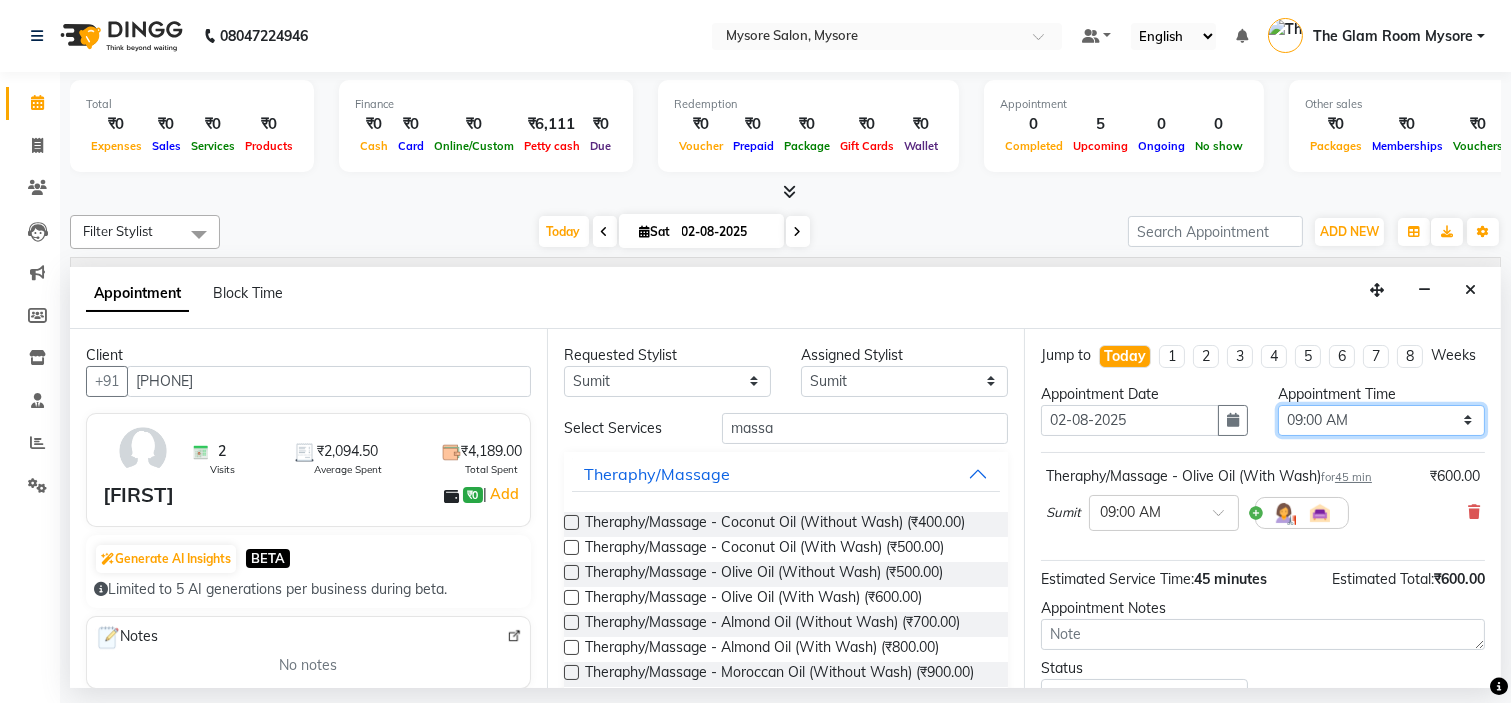 select on "795" 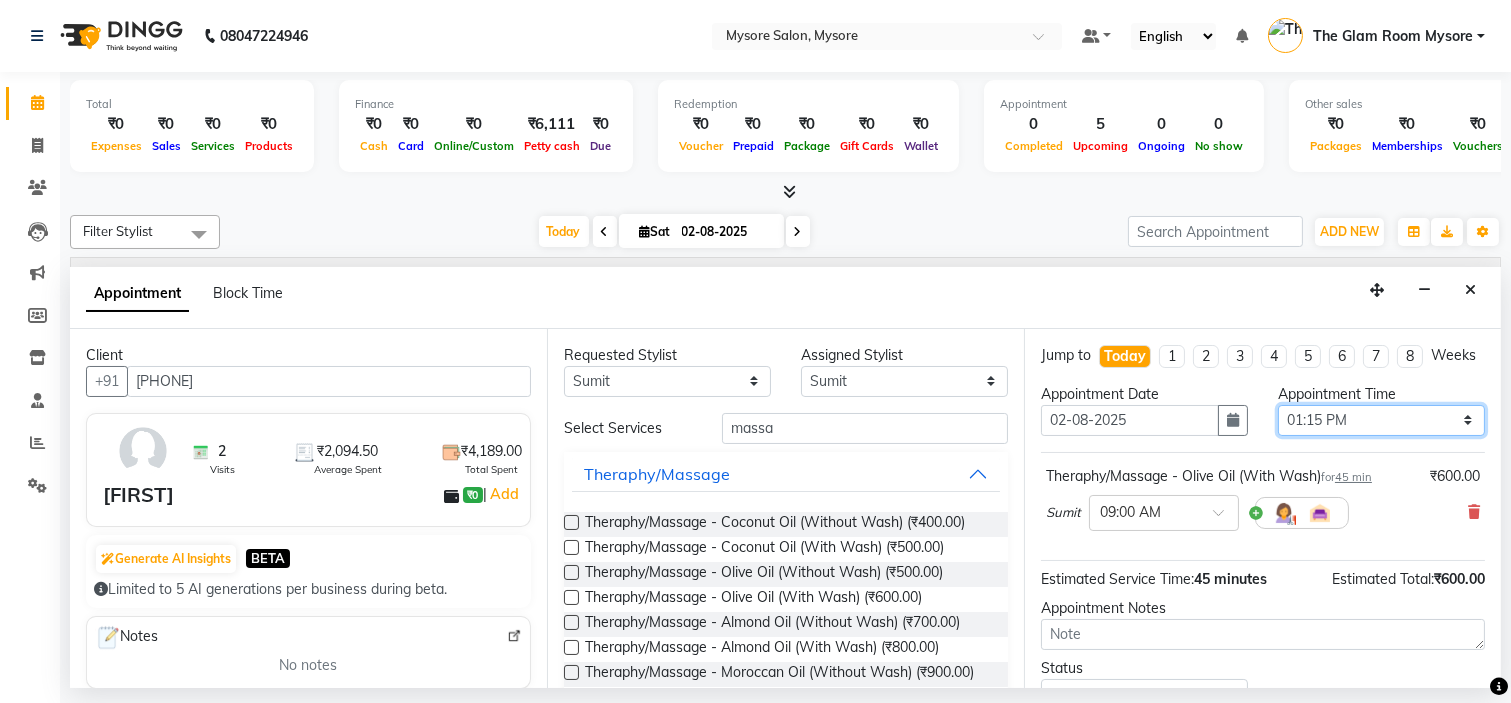 click on "Select 09:00 AM 09:15 AM 09:30 AM 09:45 AM 10:00 AM 10:15 AM 10:30 AM 10:45 AM 11:00 AM 11:15 AM 11:30 AM 11:45 AM 12:00 PM 12:15 PM 12:30 PM 12:45 PM 01:00 PM 01:15 PM 01:30 PM 01:45 PM 02:00 PM 02:15 PM 02:30 PM 02:45 PM 03:00 PM 03:15 PM 03:30 PM 03:45 PM 04:00 PM 04:15 PM 04:30 PM 04:45 PM 05:00 PM 05:15 PM 05:30 PM 05:45 PM 06:00 PM 06:15 PM 06:30 PM 06:45 PM 07:00 PM 07:15 PM 07:30 PM 07:45 PM 08:00 PM" at bounding box center [1381, 420] 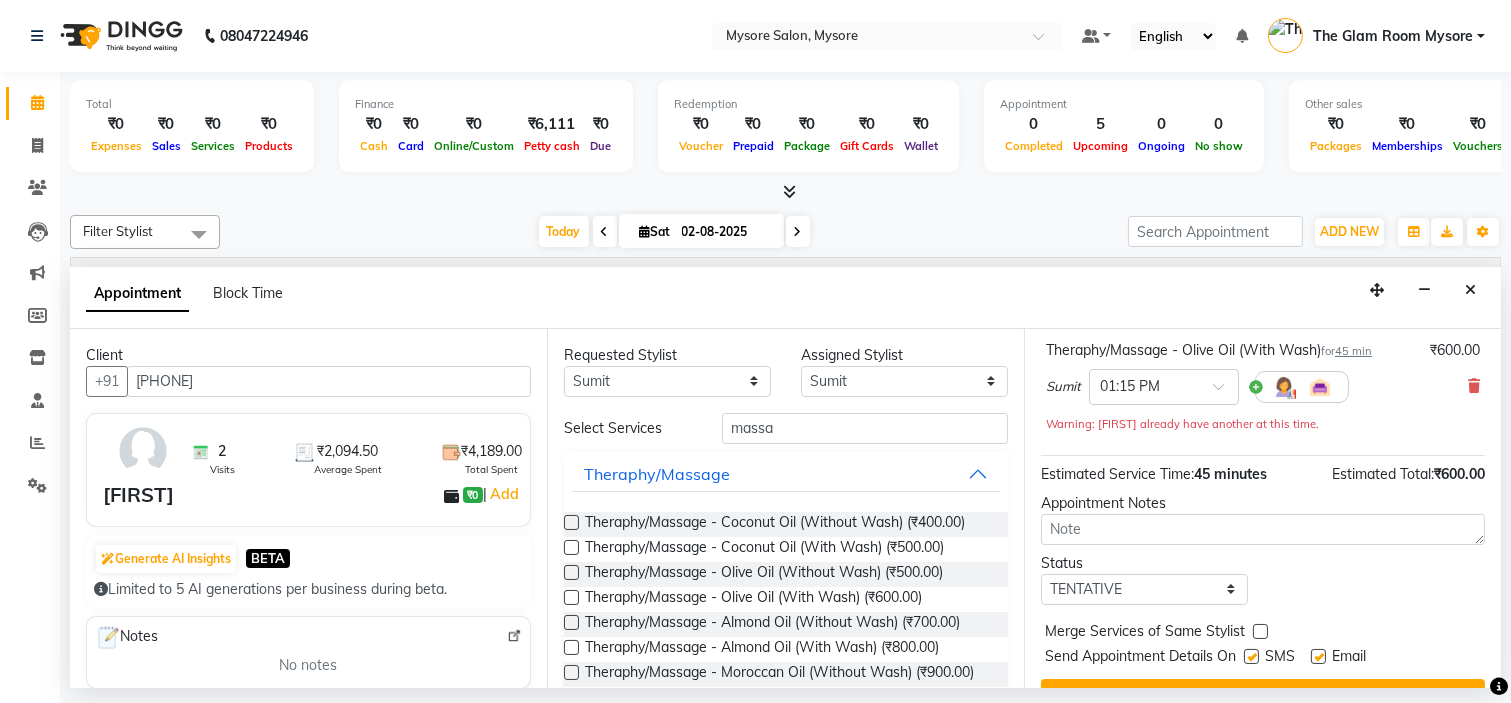 scroll, scrollTop: 187, scrollLeft: 0, axis: vertical 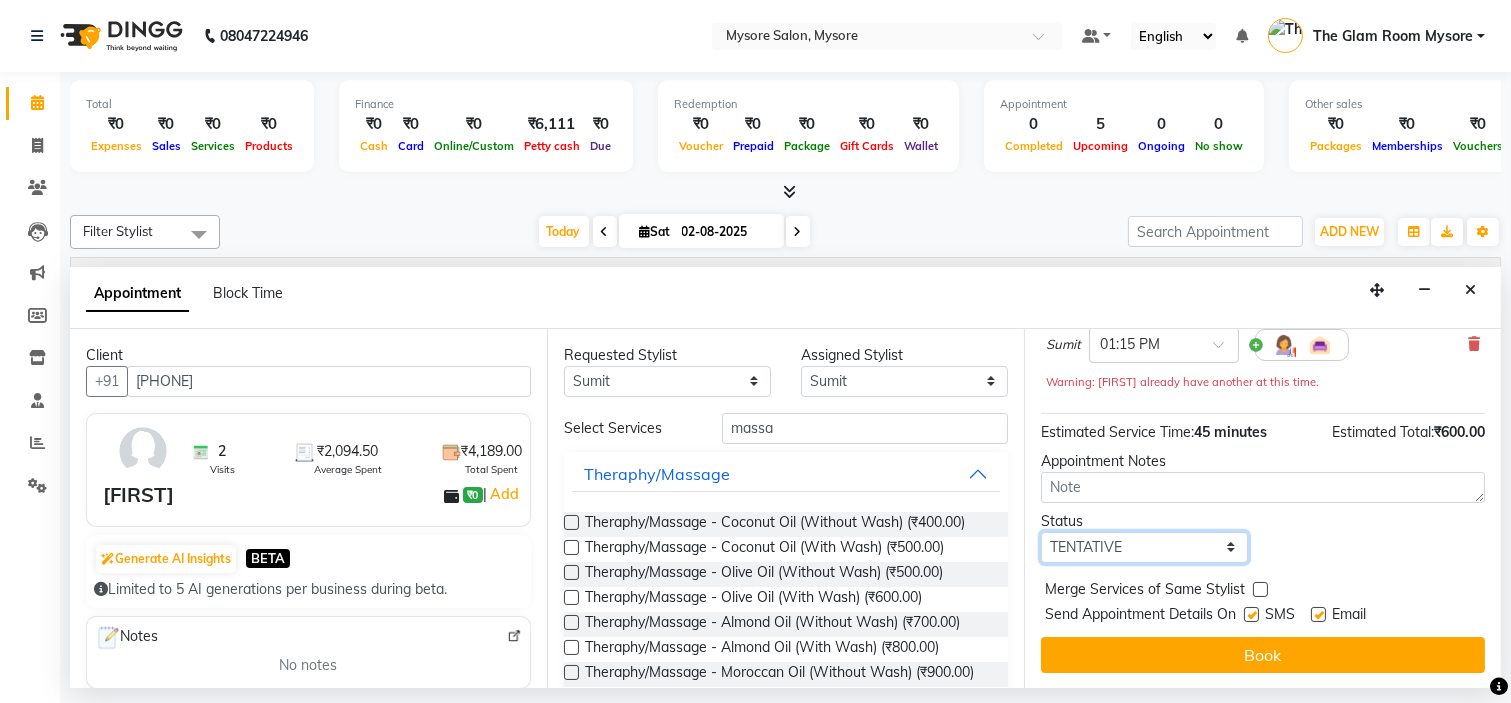 click on "Select TENTATIVE CONFIRM CHECK-IN UPCOMING" at bounding box center [1144, 547] 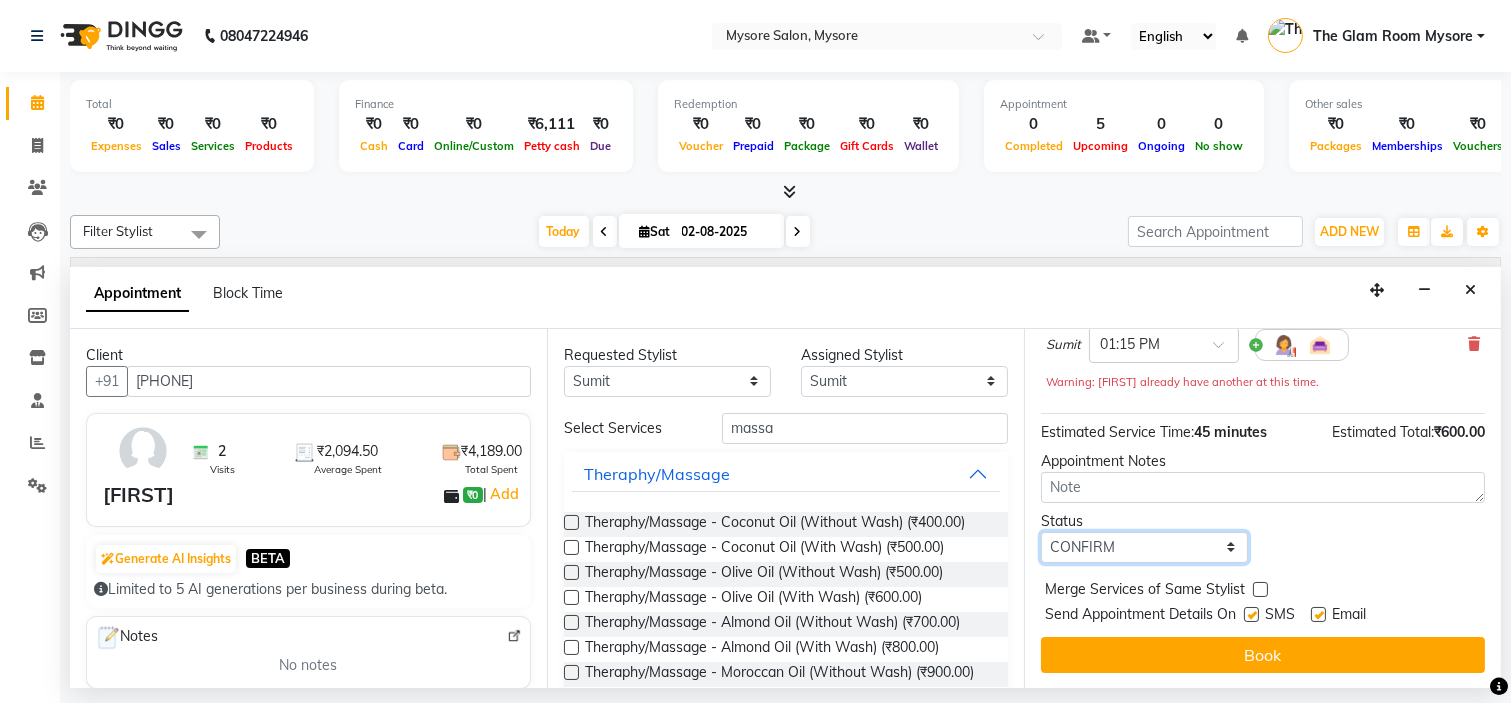 click on "Select TENTATIVE CONFIRM CHECK-IN UPCOMING" at bounding box center [1144, 547] 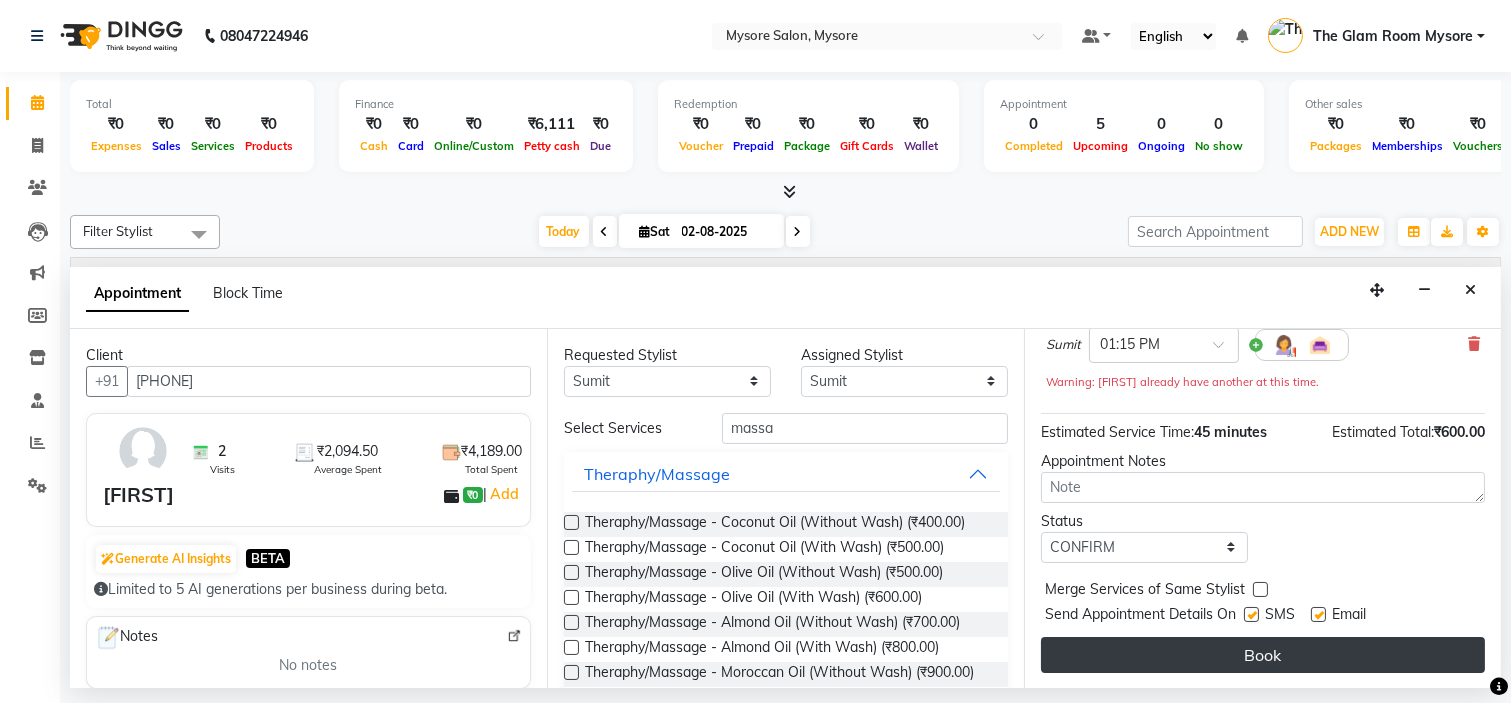 click on "Book" at bounding box center (1263, 655) 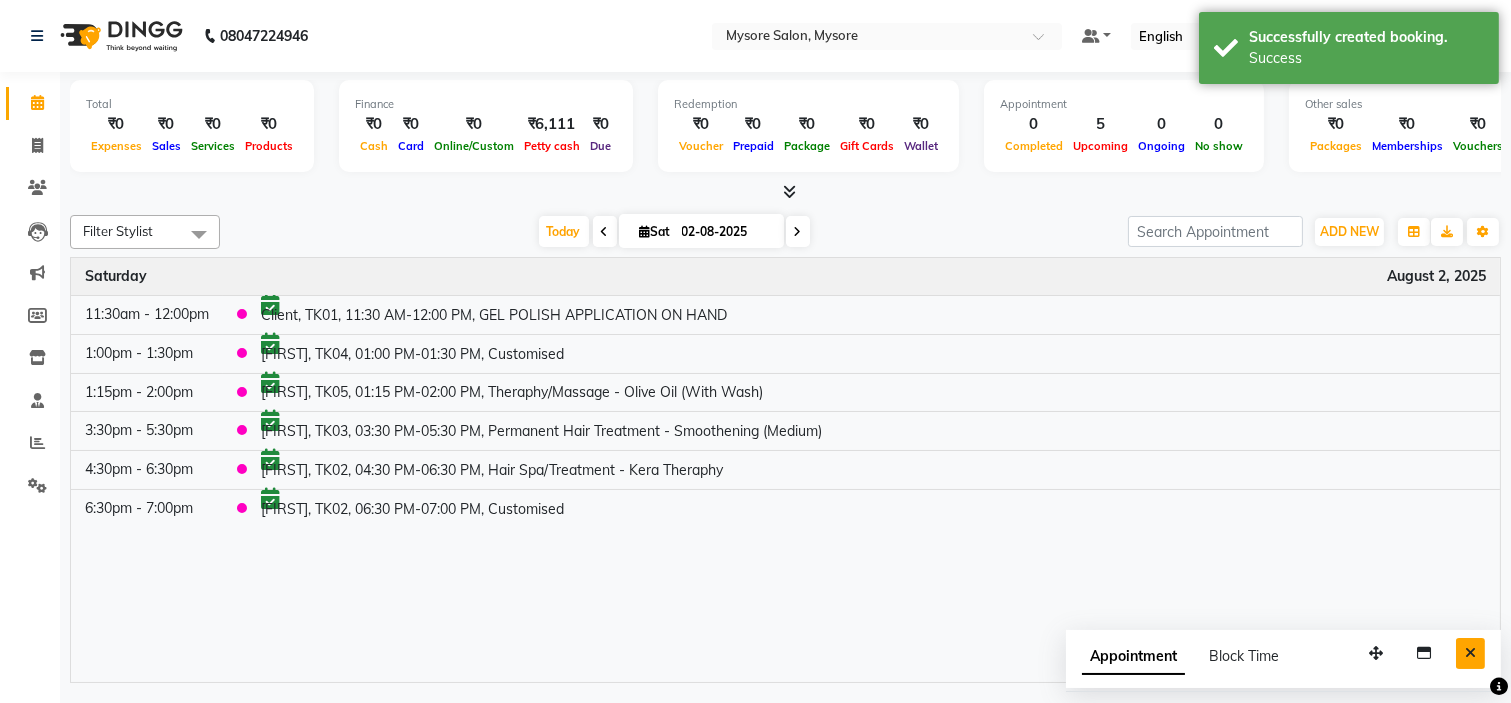 click at bounding box center [1470, 653] 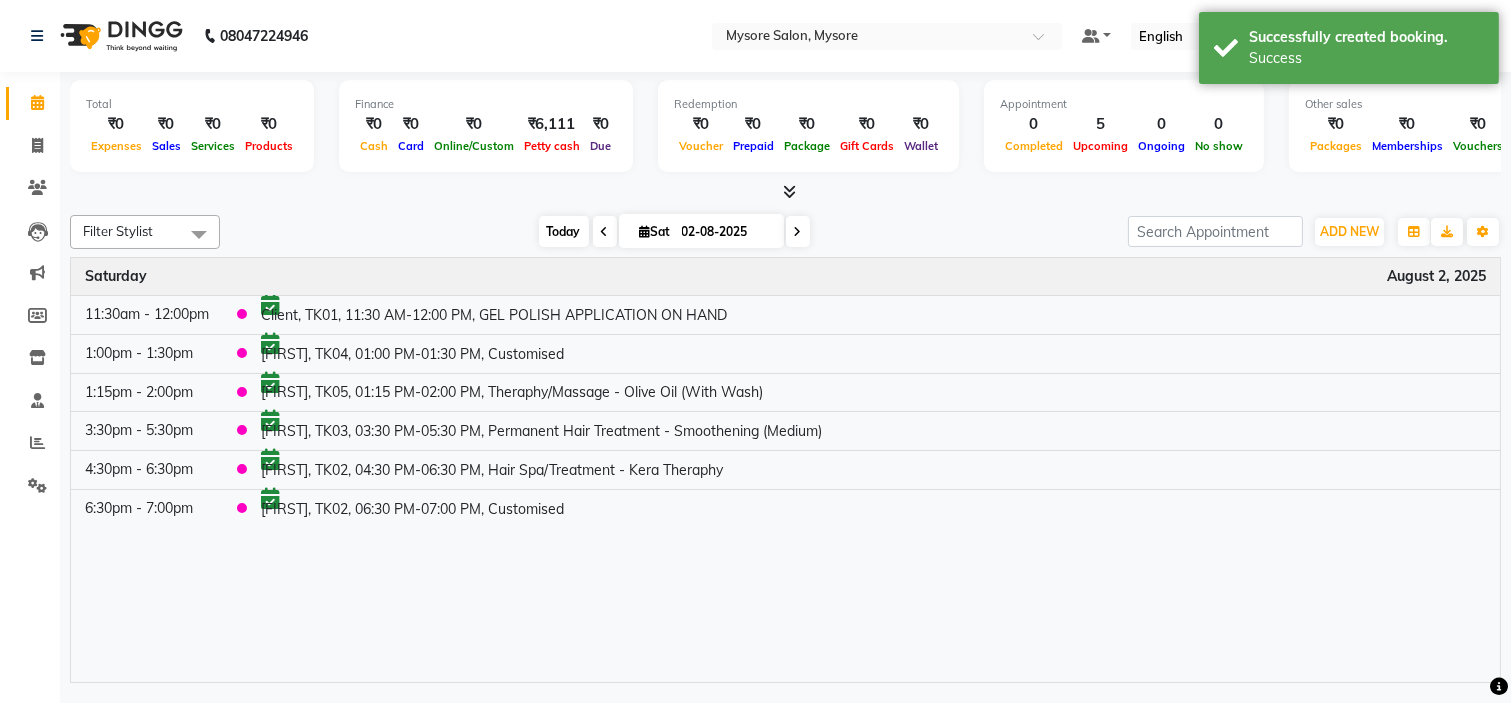 click on "Today" at bounding box center (564, 231) 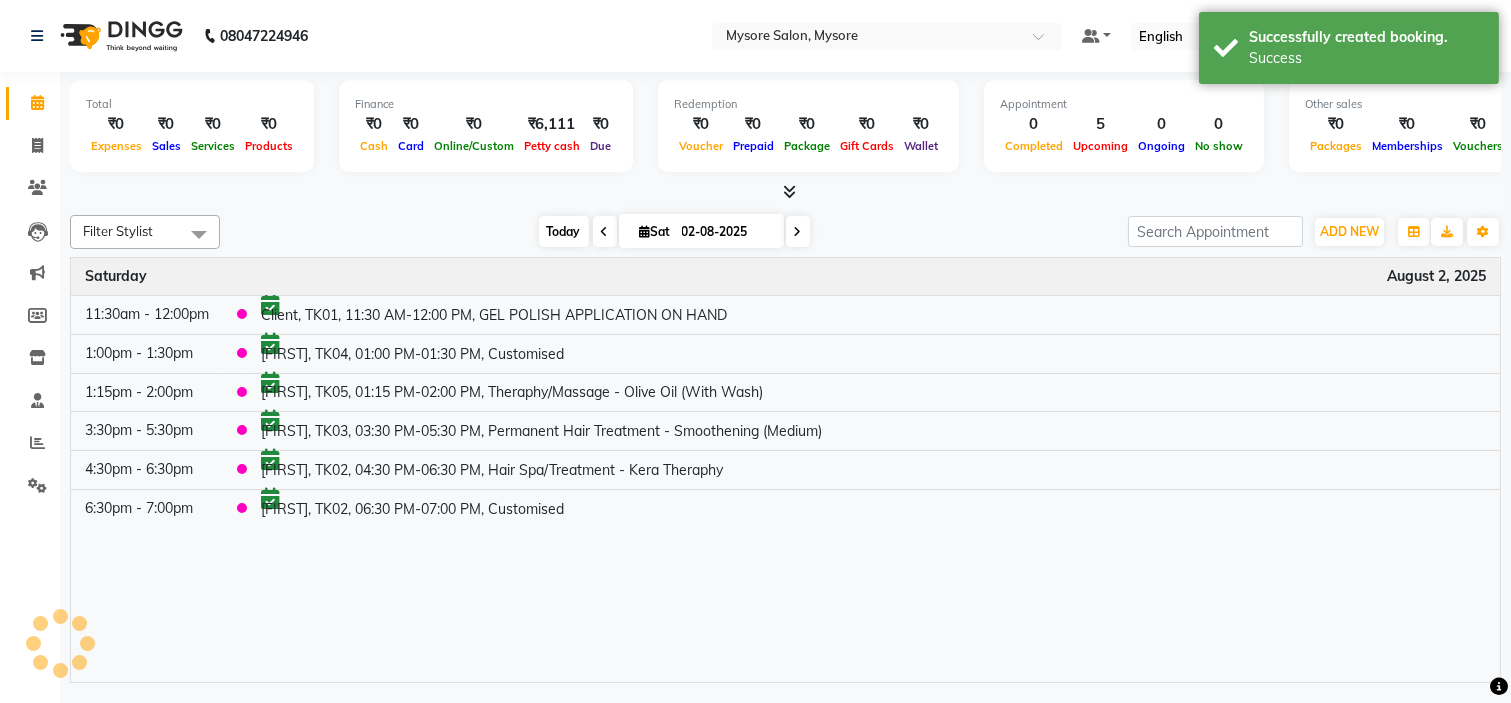 click on "Today" at bounding box center [564, 231] 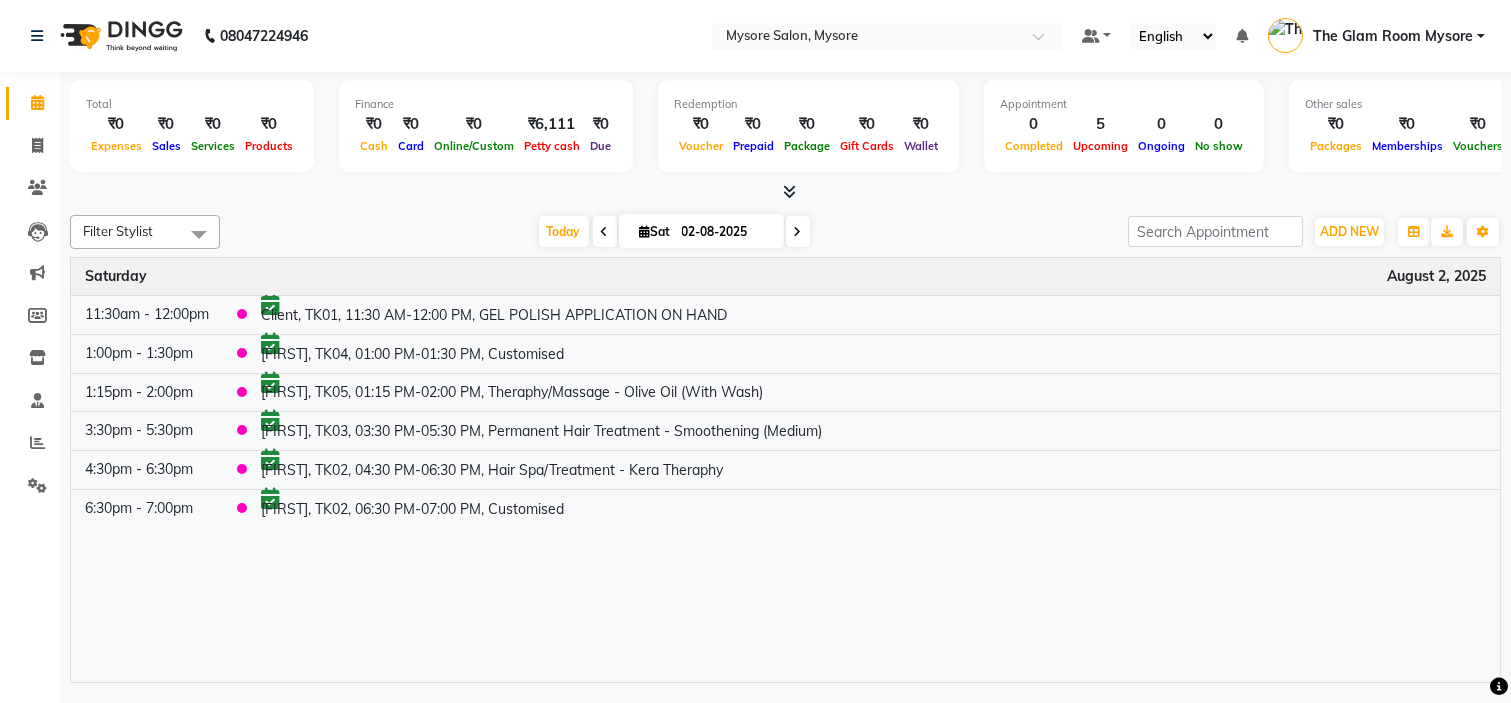 click on "Today  Sat 02-08-2025" at bounding box center (674, 232) 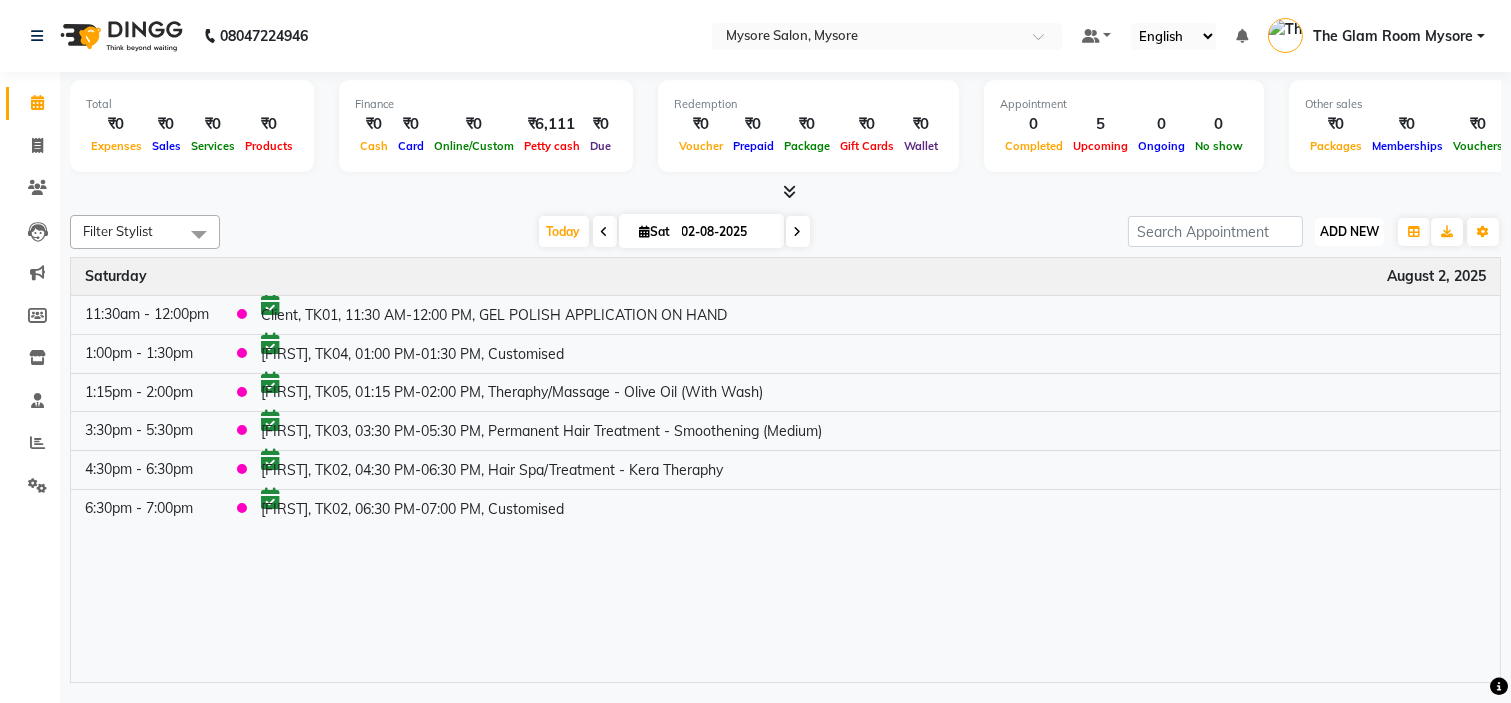click on "ADD NEW" at bounding box center (1349, 231) 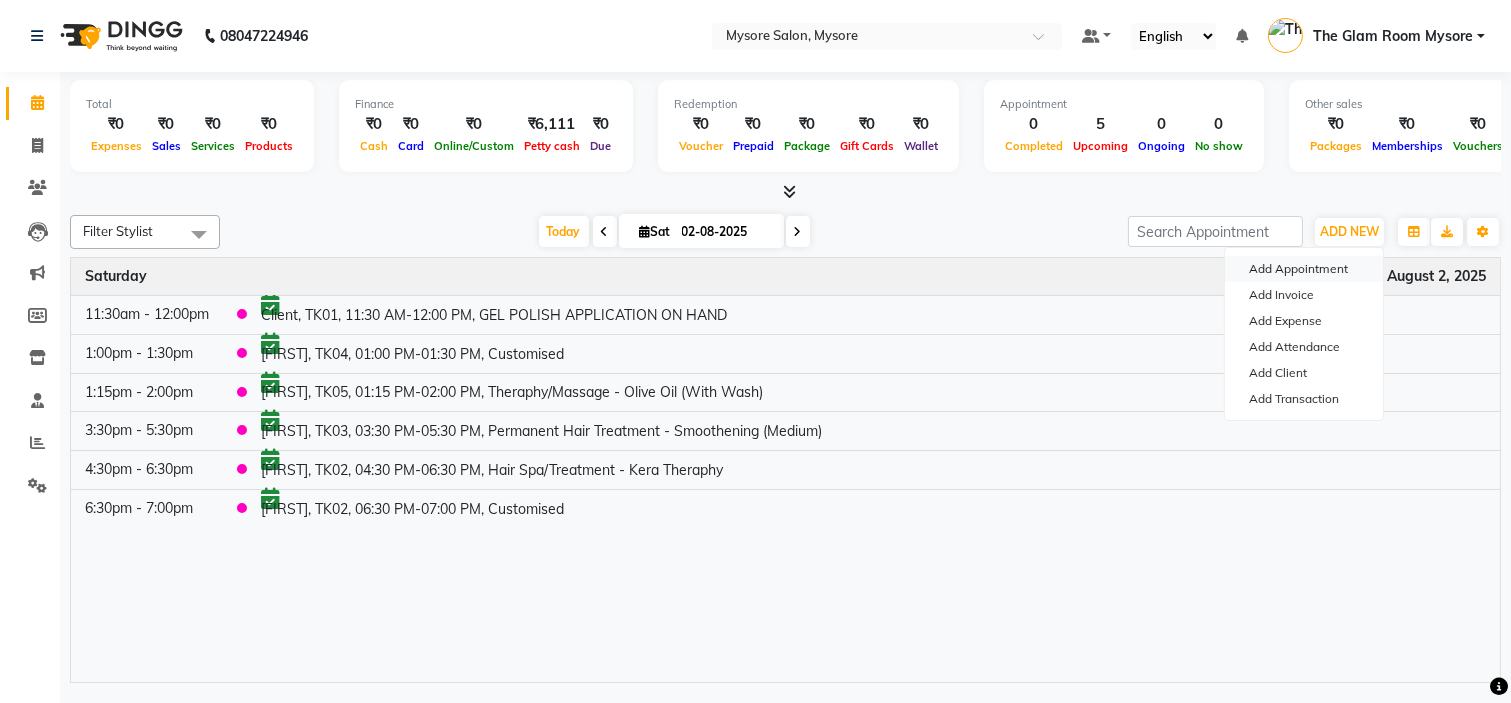 click on "Add Appointment" at bounding box center (1304, 269) 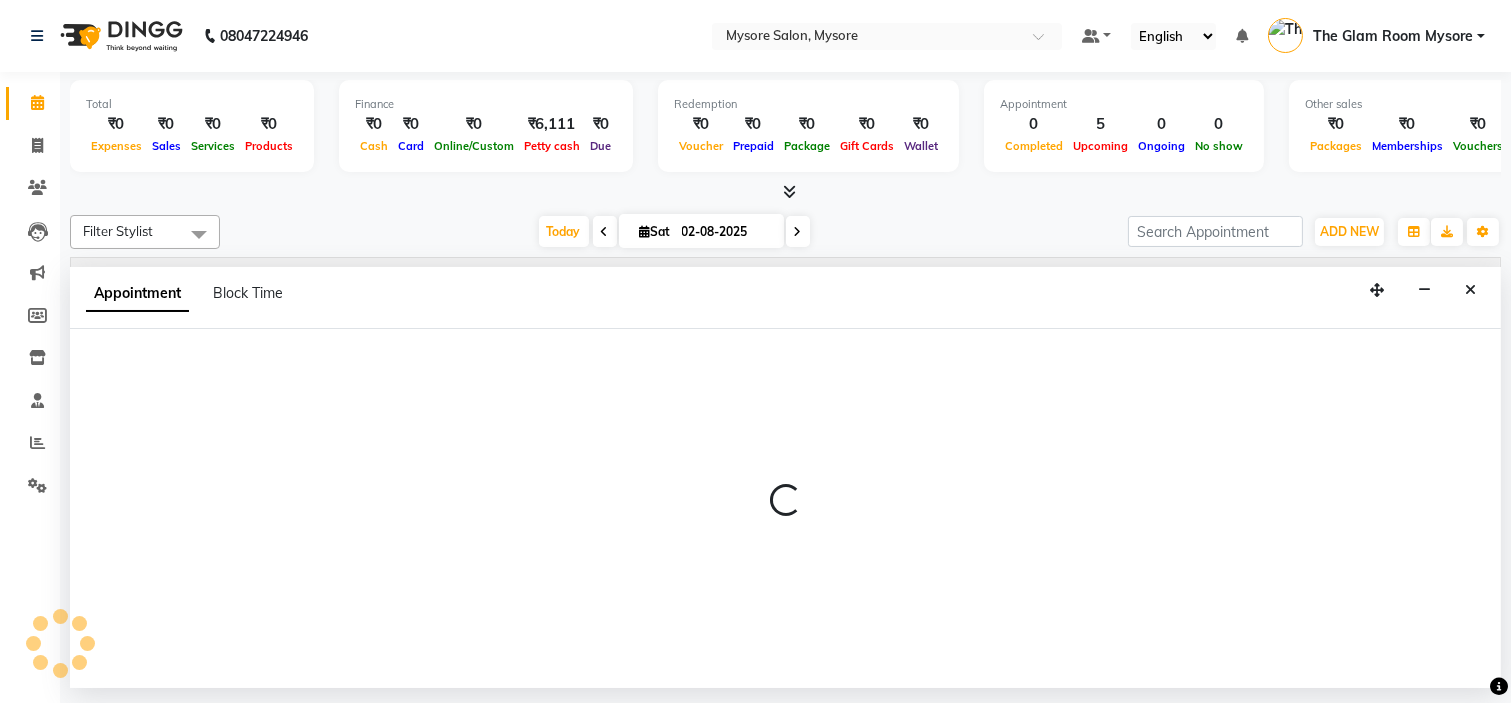 select on "tentative" 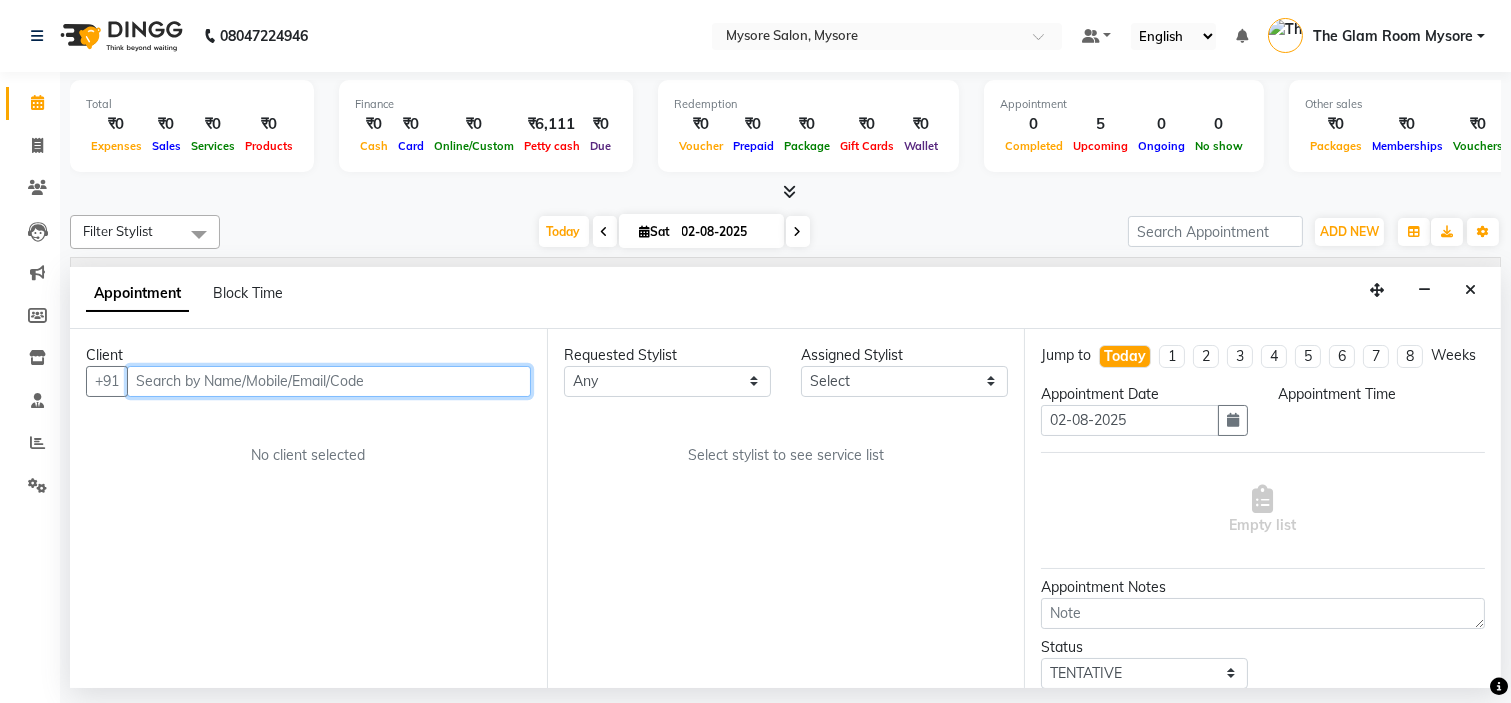 select on "540" 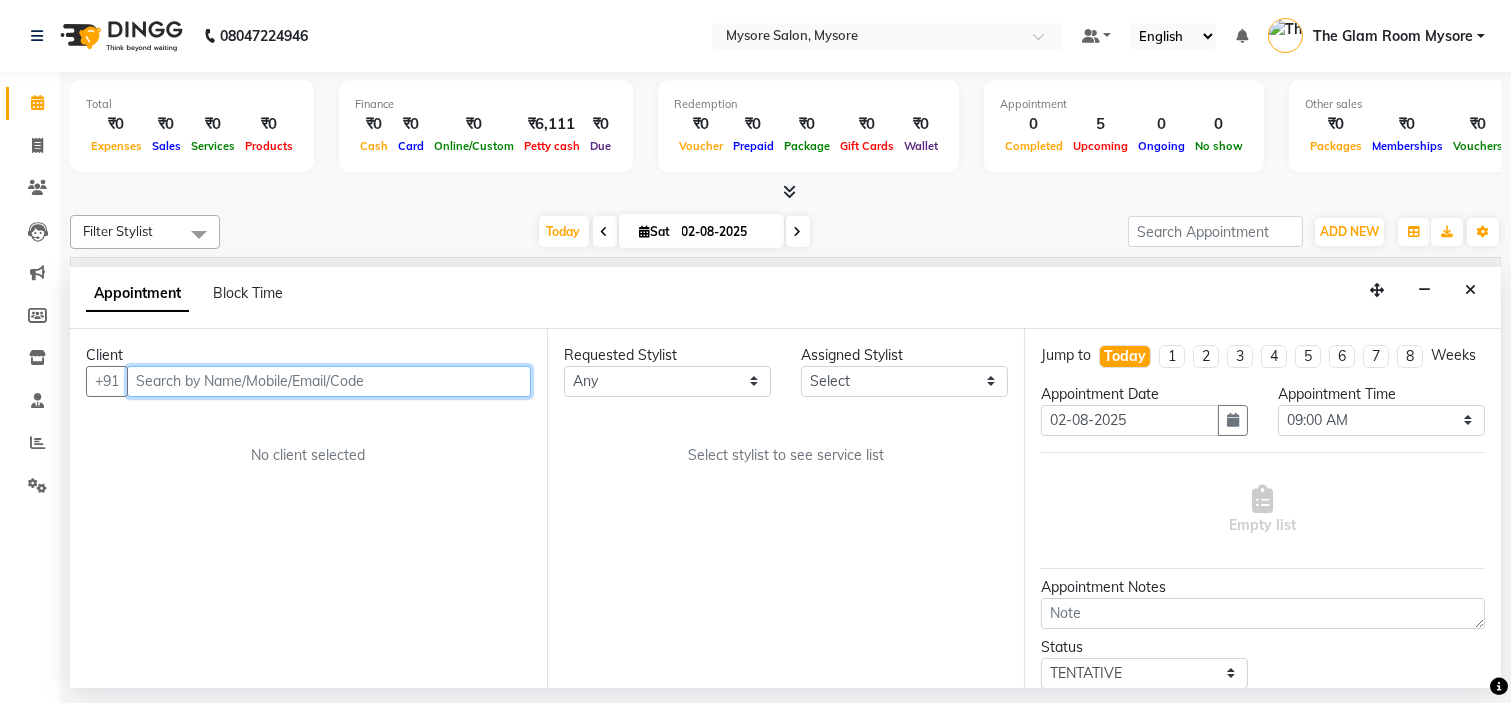 click at bounding box center (329, 381) 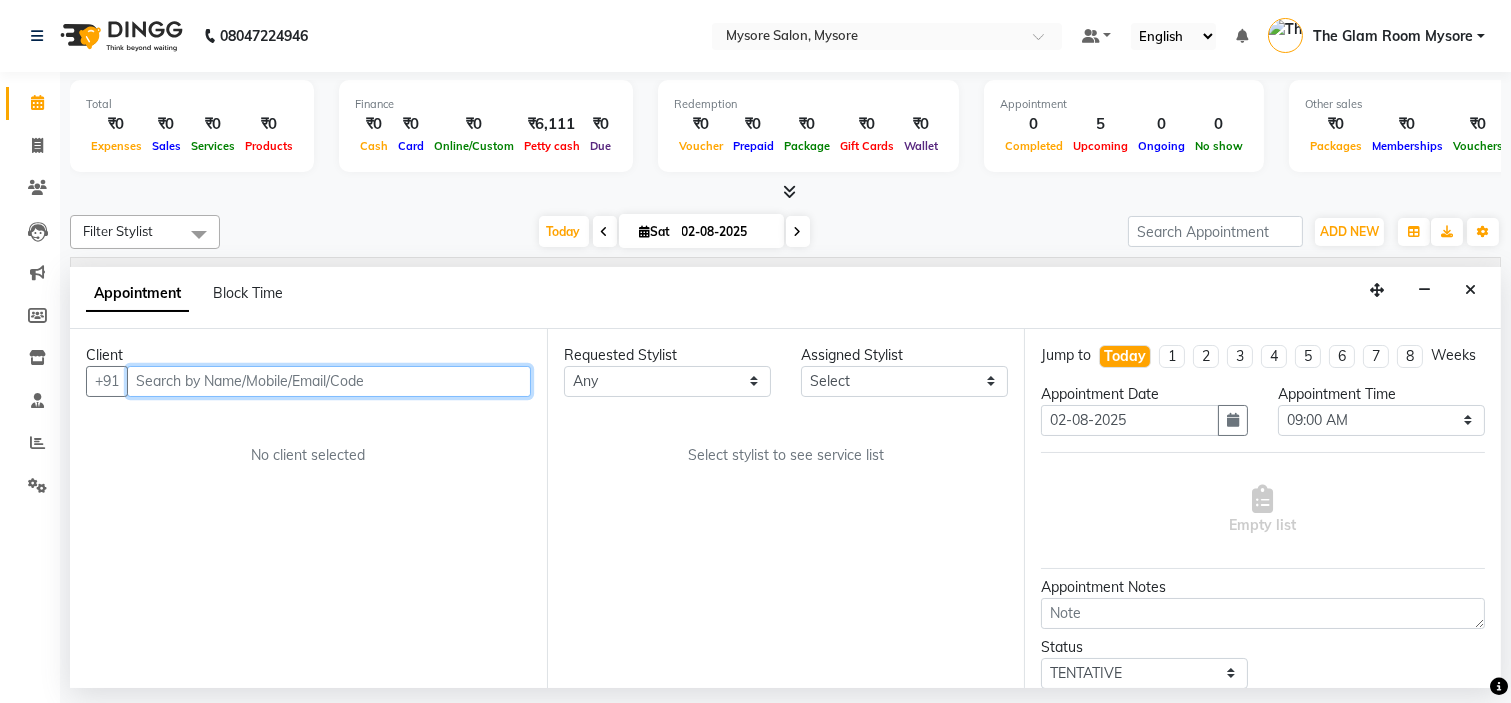 click at bounding box center (329, 381) 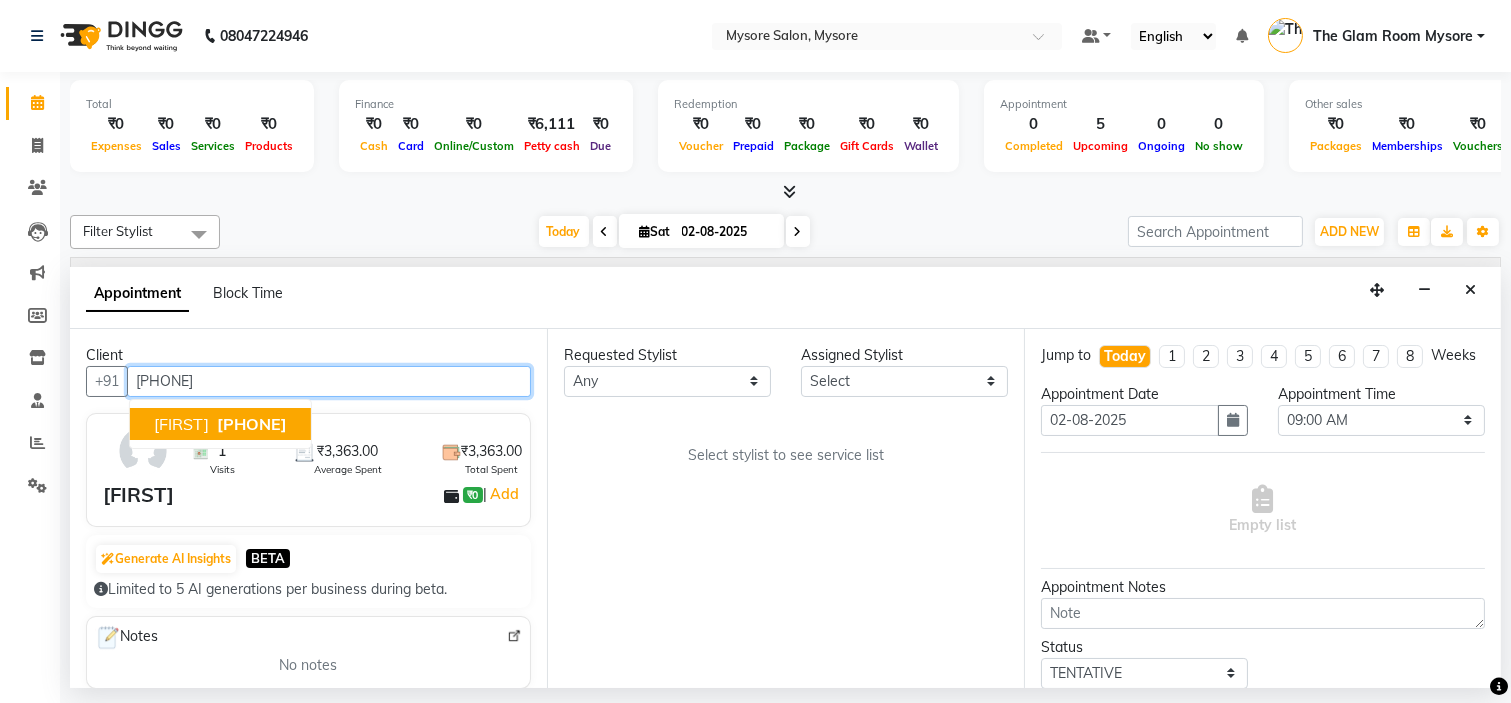 click on "[FIRST]" at bounding box center [181, 424] 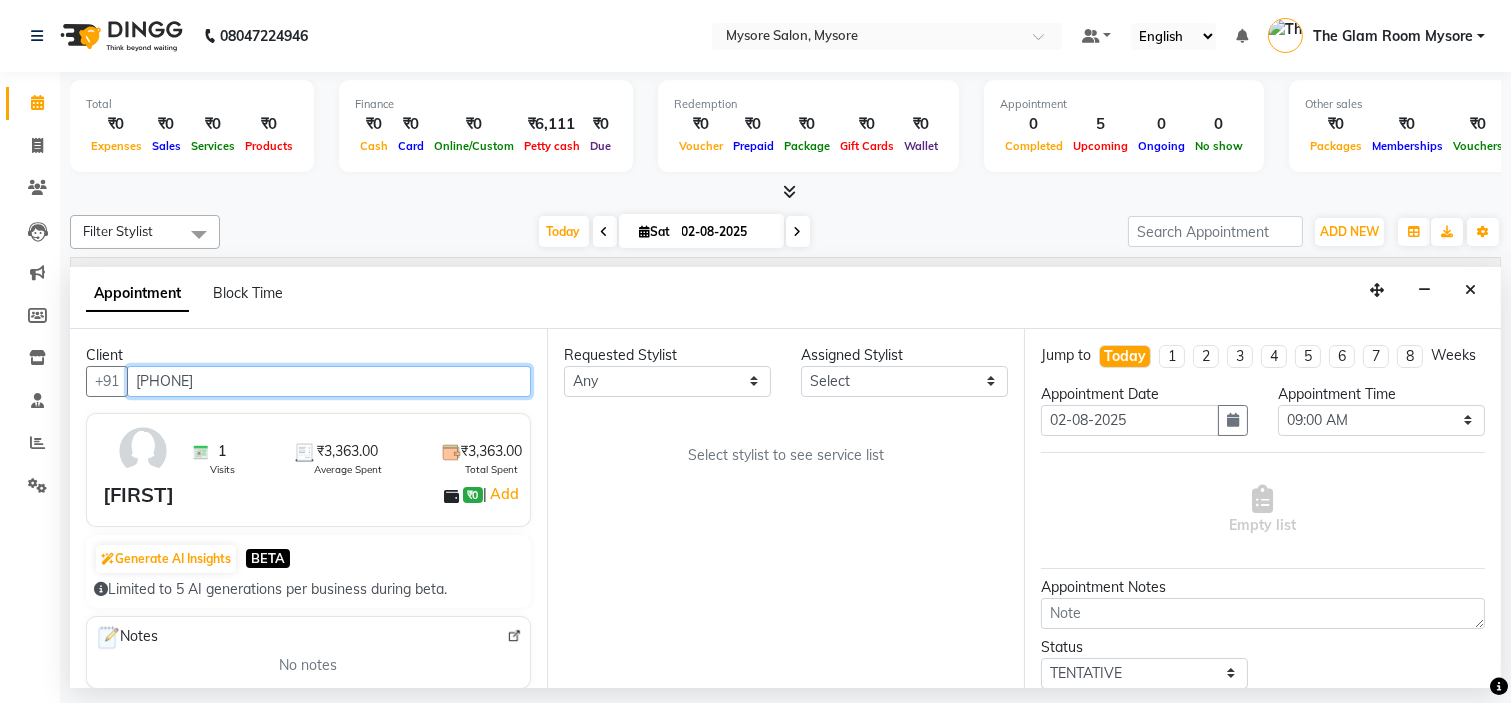 type on "[PHONE]" 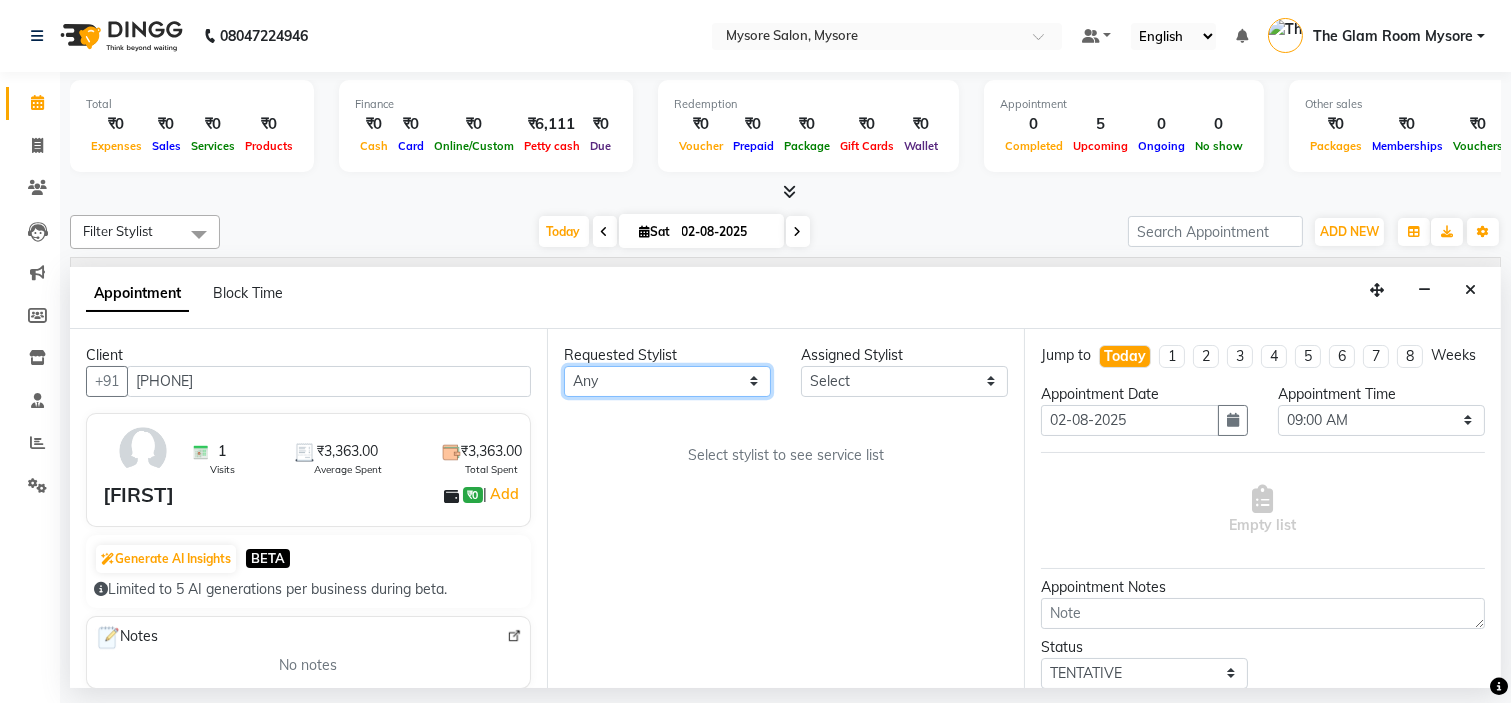 click on "Any Ankita Arti Ashwini Ayaan DR. Apurva Fatma Jayshree Lakshmi Paul Ruhul alom Shangnimwon Steve Sumaiya Banu Sumit Teja Tezz The Glam Room Mysore" at bounding box center [667, 381] 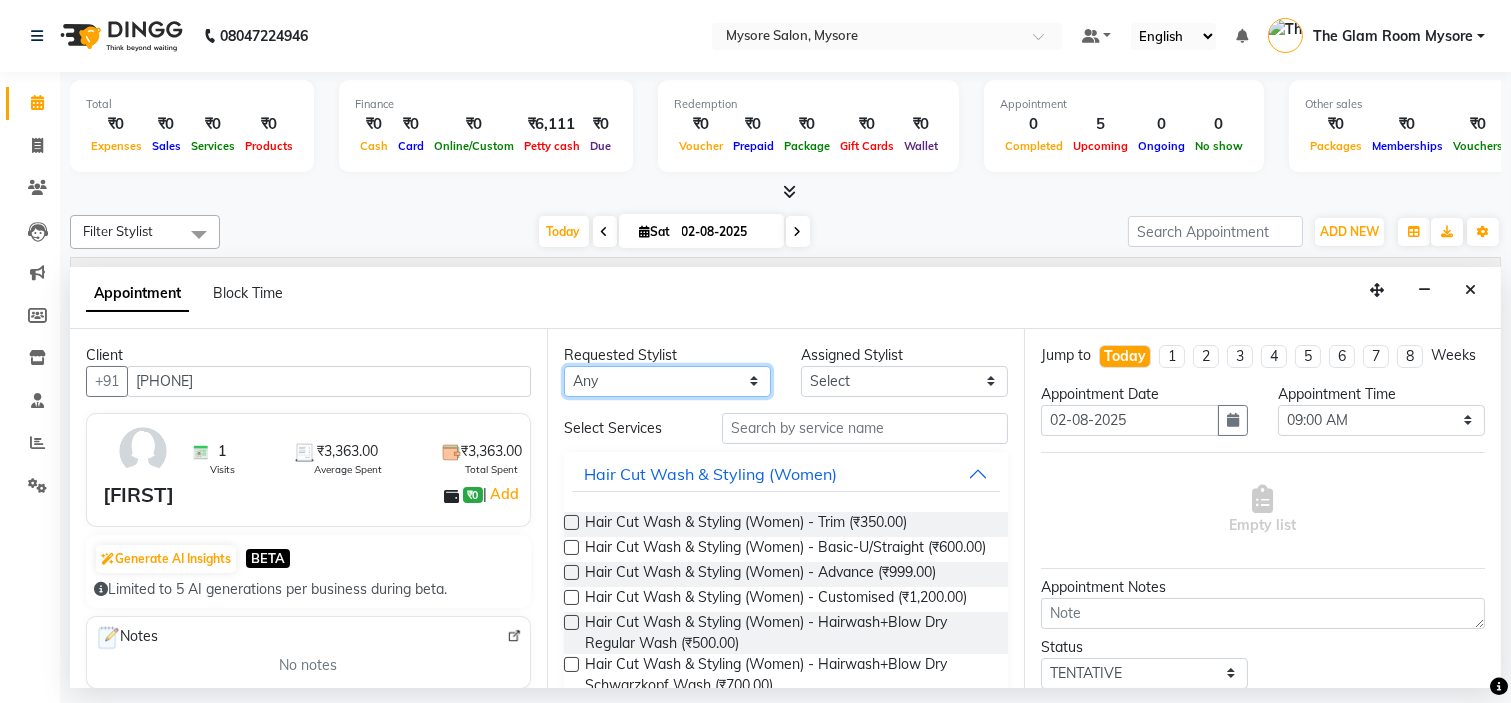 click on "Any Ankita Arti Ashwini Ayaan DR. Apurva Fatma Jayshree Lakshmi Paul Ruhul alom Shangnimwon Steve Sumaiya Banu Sumit Teja Tezz The Glam Room Mysore" at bounding box center [667, 381] 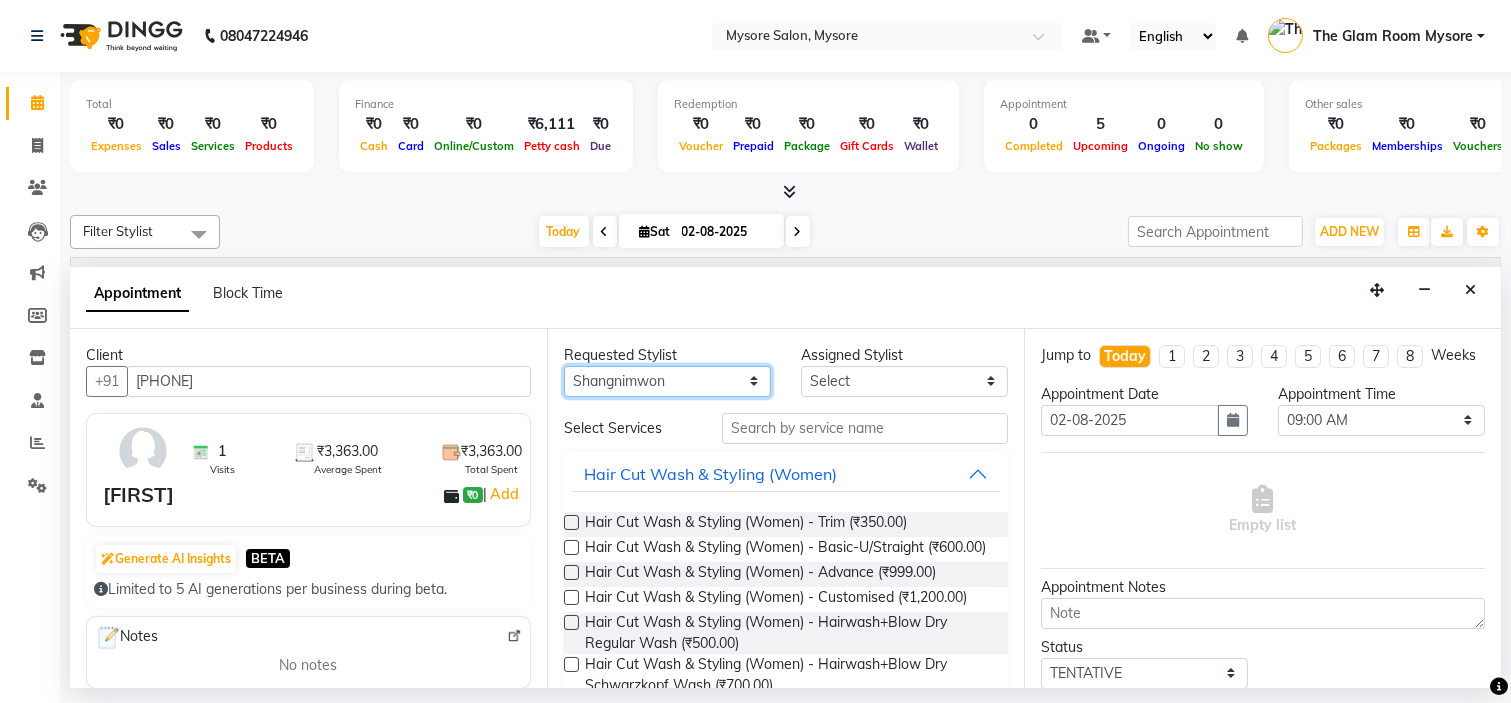 click on "Any Ankita Arti Ashwini Ayaan DR. Apurva Fatma Jayshree Lakshmi Paul Ruhul alom Shangnimwon Steve Sumaiya Banu Sumit Teja Tezz The Glam Room Mysore" at bounding box center [667, 381] 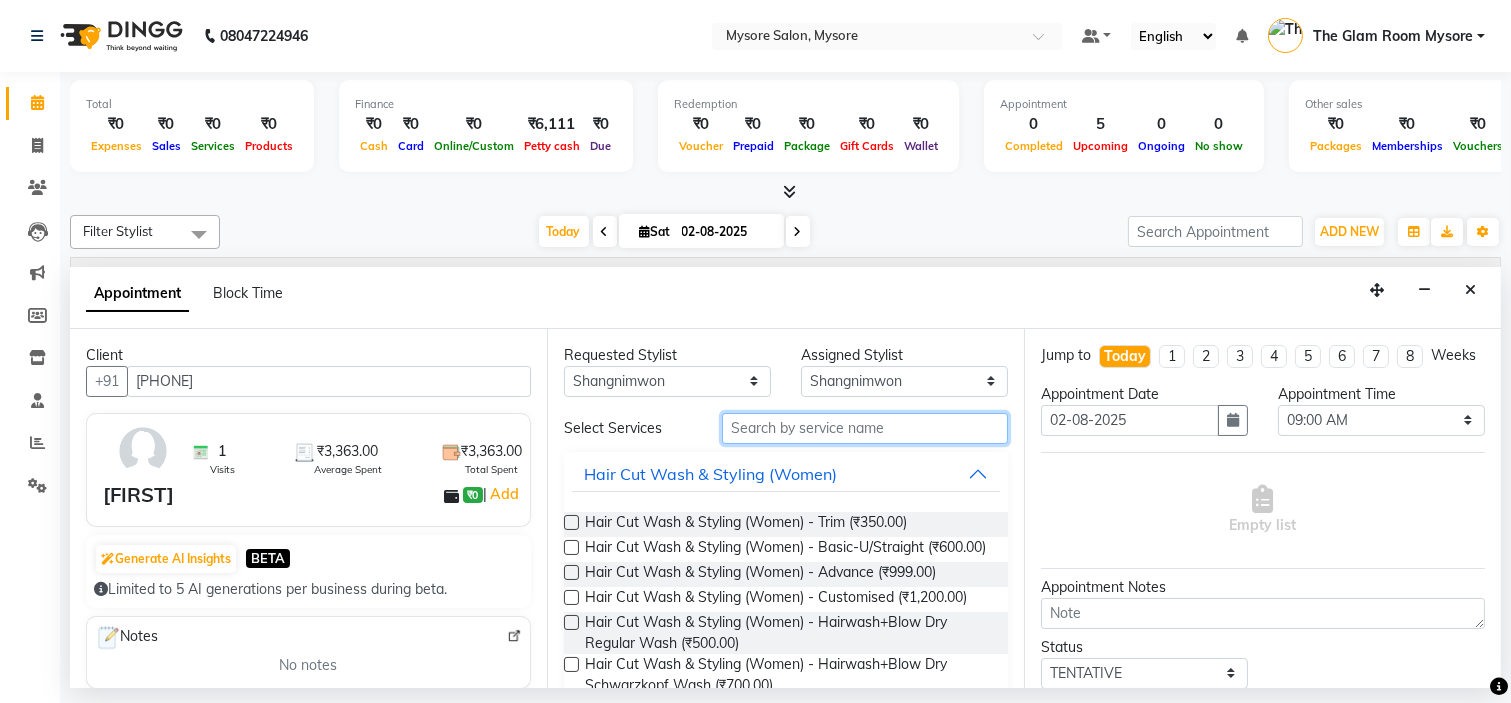 click at bounding box center (865, 428) 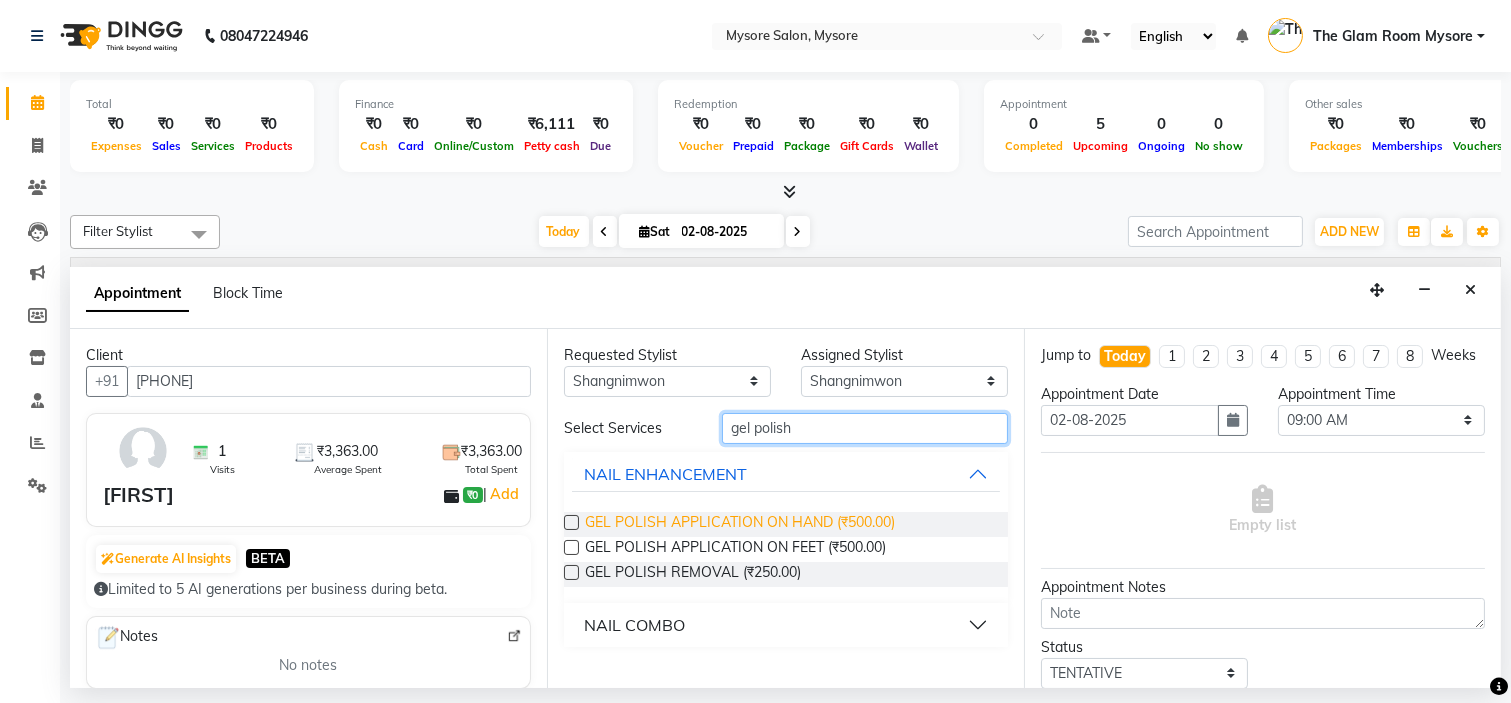 type on "gel polish" 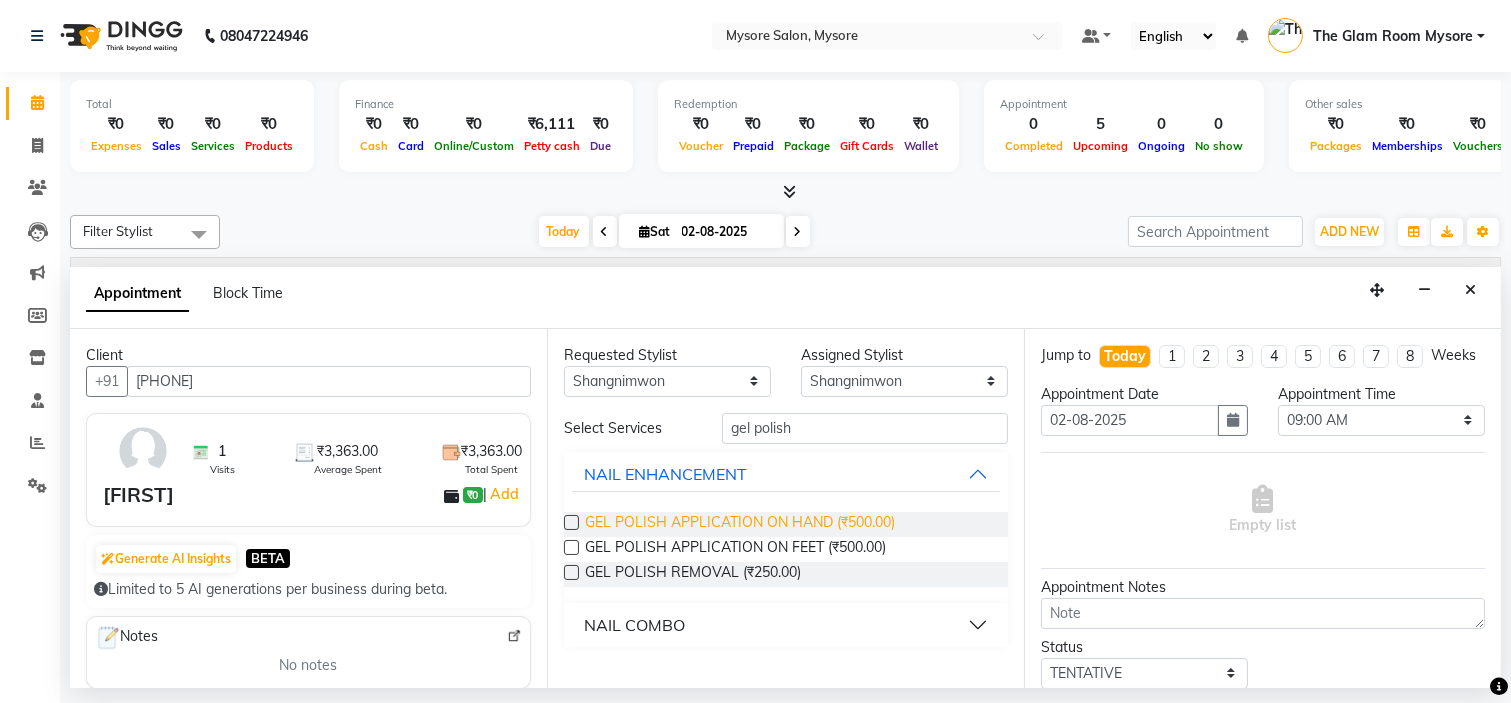 click on "GEL POLISH APPLICATION ON HAND (₹500.00)" at bounding box center (740, 524) 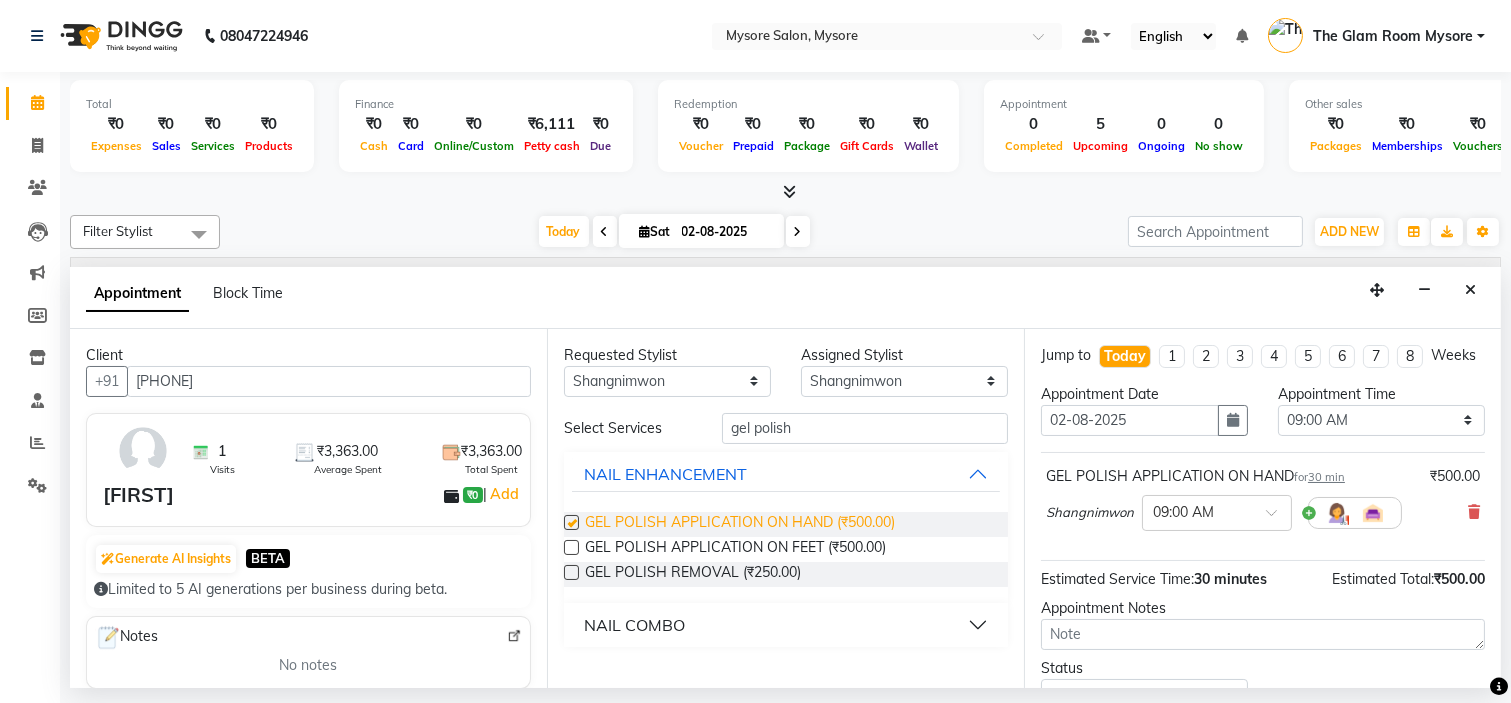 checkbox on "false" 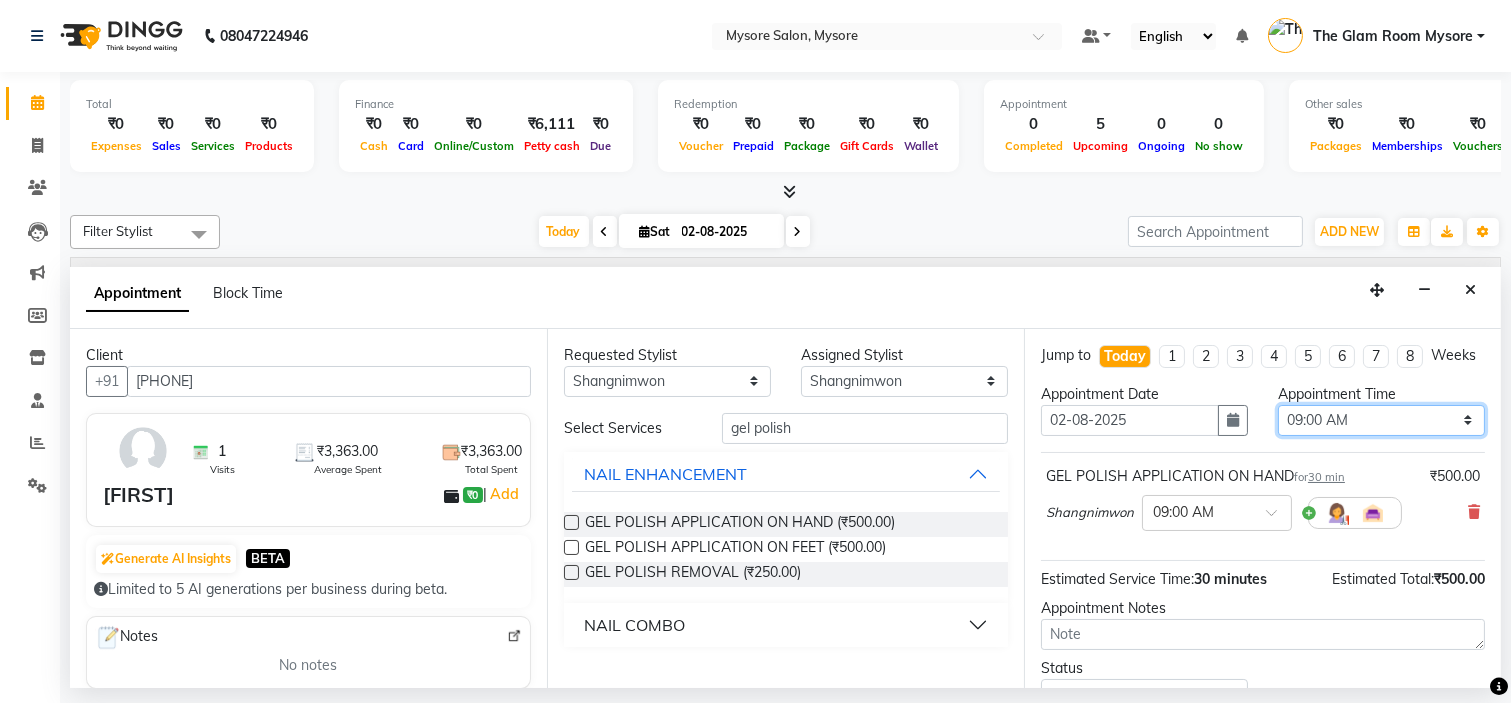 click on "Select 09:00 AM 09:15 AM 09:30 AM 09:45 AM 10:00 AM 10:15 AM 10:30 AM 10:45 AM 11:00 AM 11:15 AM 11:30 AM 11:45 AM 12:00 PM 12:15 PM 12:30 PM 12:45 PM 01:00 PM 01:15 PM 01:30 PM 01:45 PM 02:00 PM 02:15 PM 02:30 PM 02:45 PM 03:00 PM 03:15 PM 03:30 PM 03:45 PM 04:00 PM 04:15 PM 04:30 PM 04:45 PM 05:00 PM 05:15 PM 05:30 PM 05:45 PM 06:00 PM 06:15 PM 06:30 PM 06:45 PM 07:00 PM 07:15 PM 07:30 PM 07:45 PM 08:00 PM" at bounding box center (1381, 420) 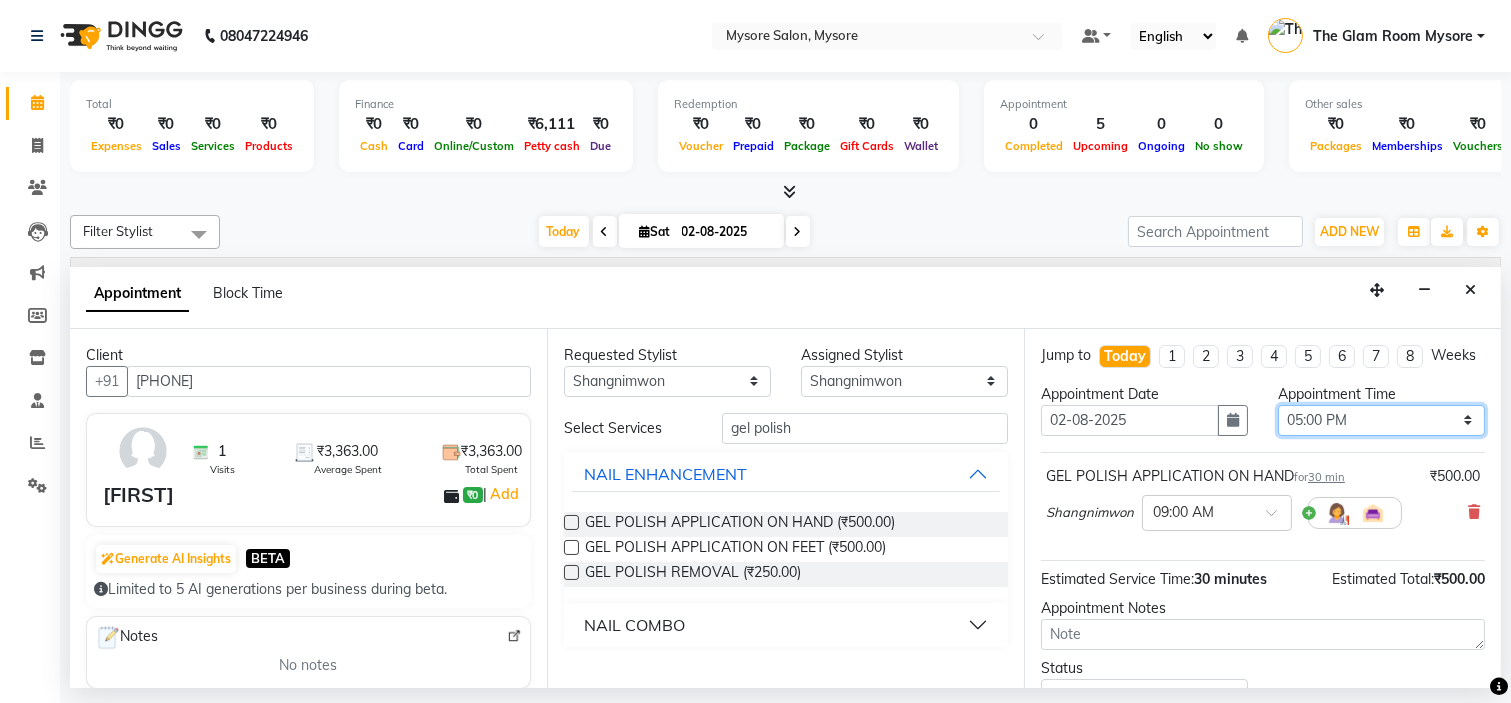 click on "Select 09:00 AM 09:15 AM 09:30 AM 09:45 AM 10:00 AM 10:15 AM 10:30 AM 10:45 AM 11:00 AM 11:15 AM 11:30 AM 11:45 AM 12:00 PM 12:15 PM 12:30 PM 12:45 PM 01:00 PM 01:15 PM 01:30 PM 01:45 PM 02:00 PM 02:15 PM 02:30 PM 02:45 PM 03:00 PM 03:15 PM 03:30 PM 03:45 PM 04:00 PM 04:15 PM 04:30 PM 04:45 PM 05:00 PM 05:15 PM 05:30 PM 05:45 PM 06:00 PM 06:15 PM 06:30 PM 06:45 PM 07:00 PM 07:15 PM 07:30 PM 07:45 PM 08:00 PM" at bounding box center [1381, 420] 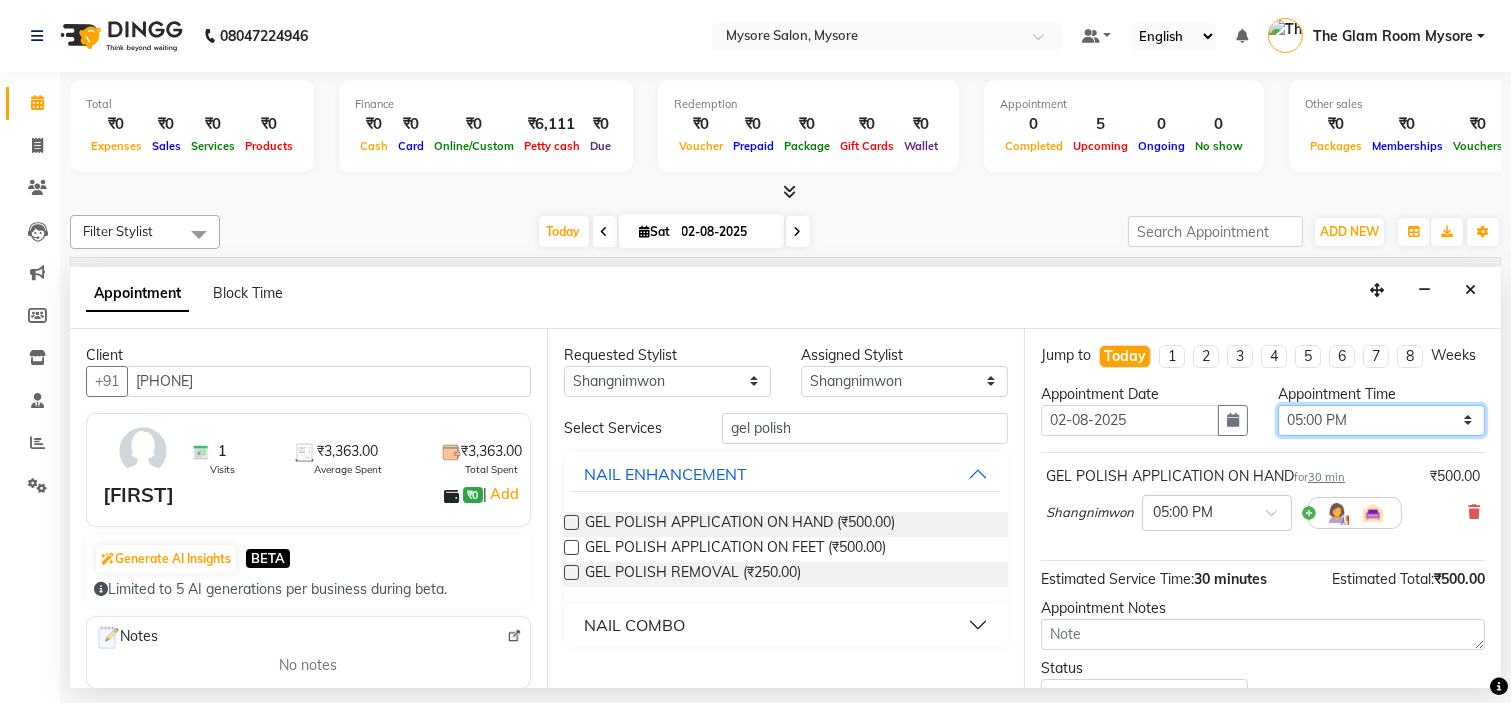 scroll, scrollTop: 166, scrollLeft: 0, axis: vertical 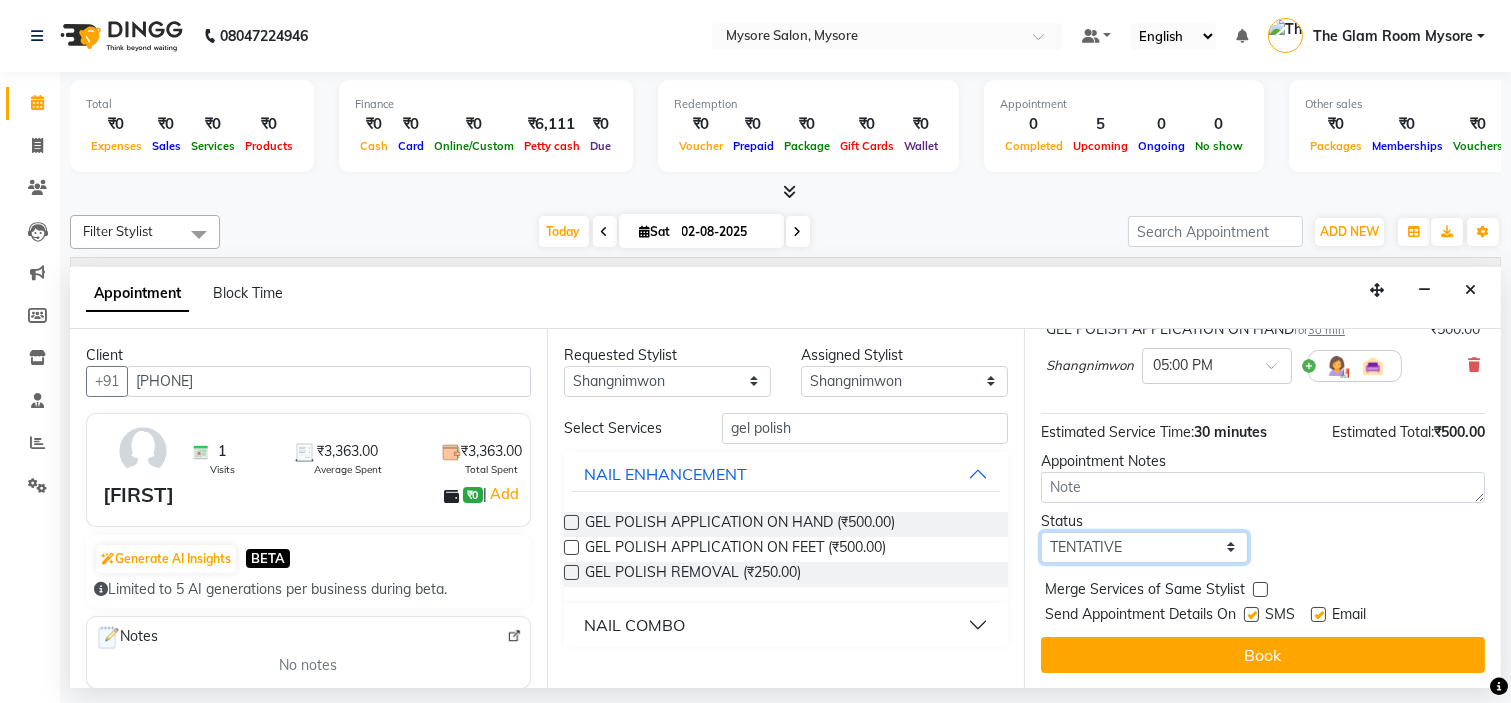 click on "Select TENTATIVE CONFIRM CHECK-IN UPCOMING" at bounding box center (1144, 547) 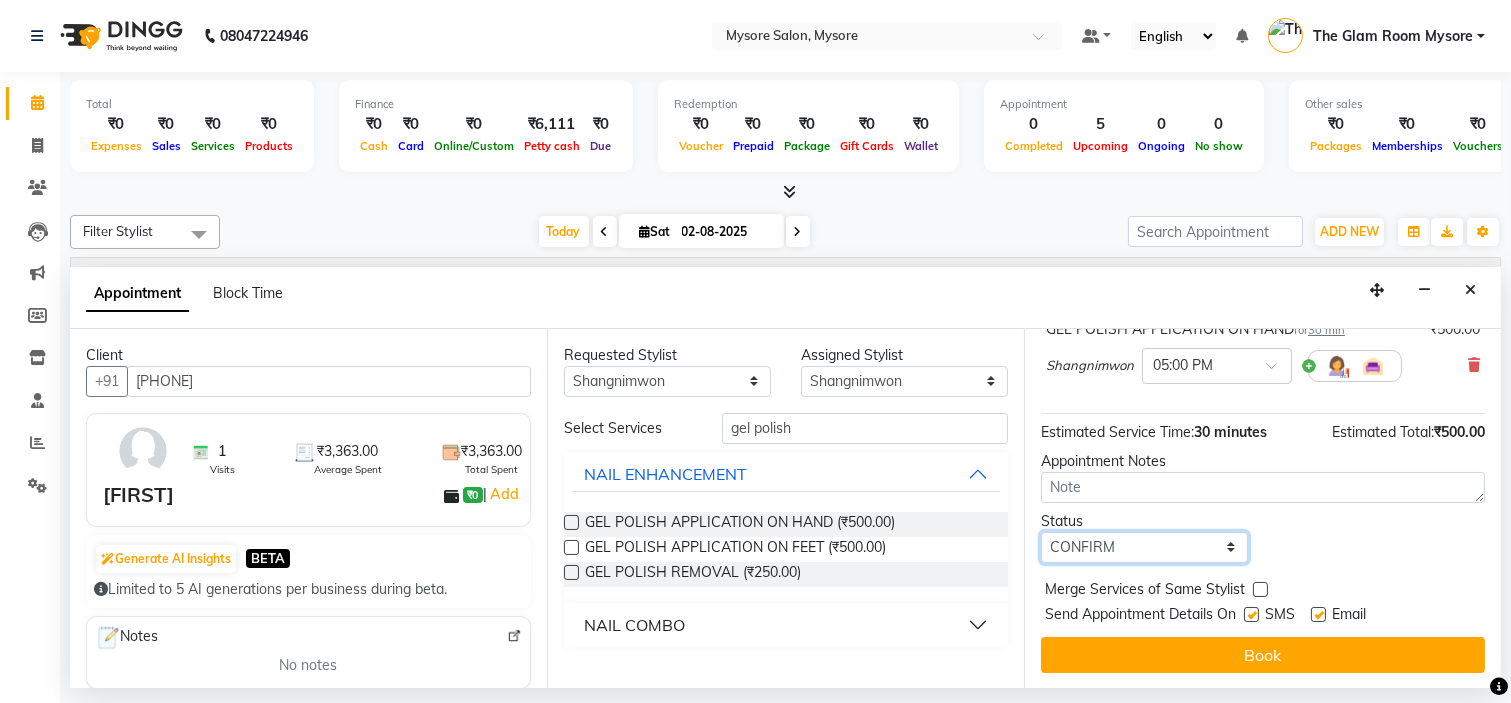 click on "Select TENTATIVE CONFIRM CHECK-IN UPCOMING" at bounding box center [1144, 547] 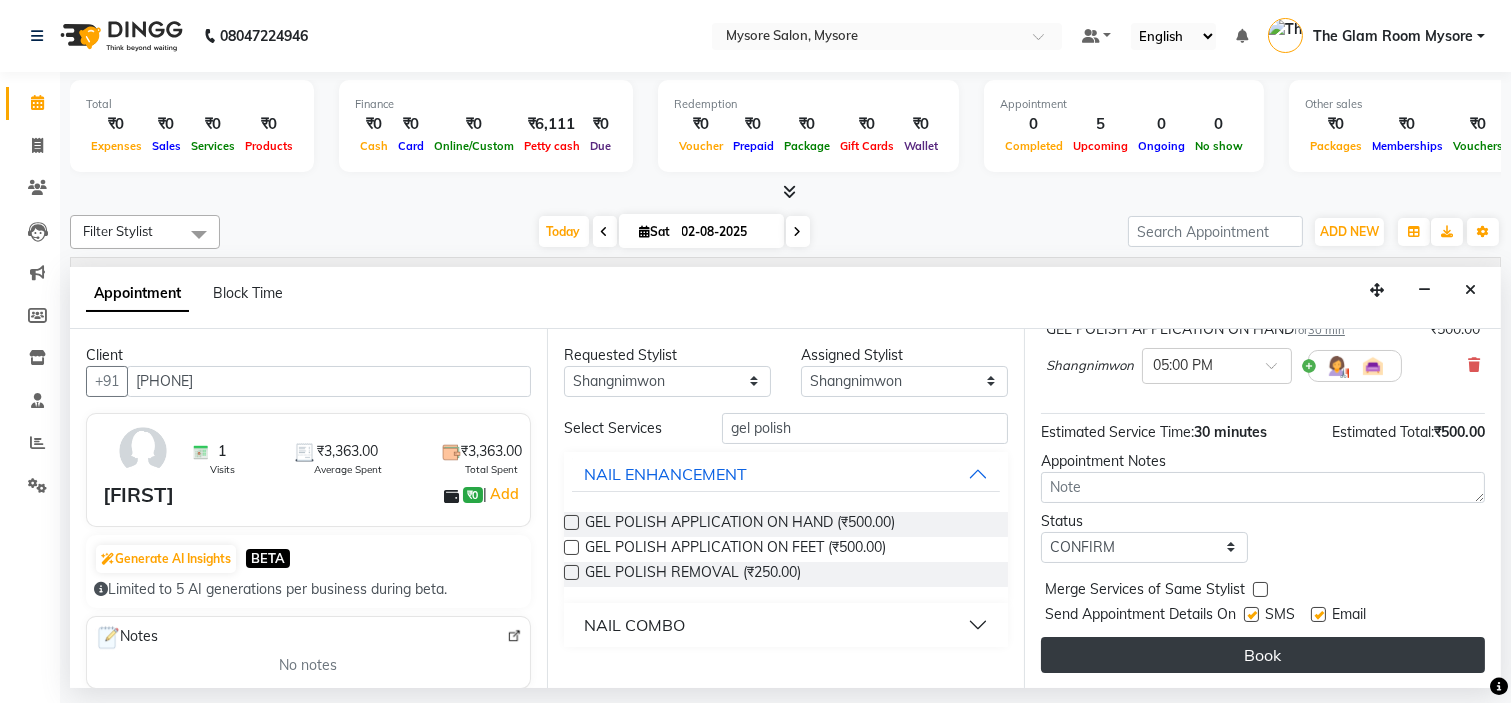 click on "Book" at bounding box center [1263, 655] 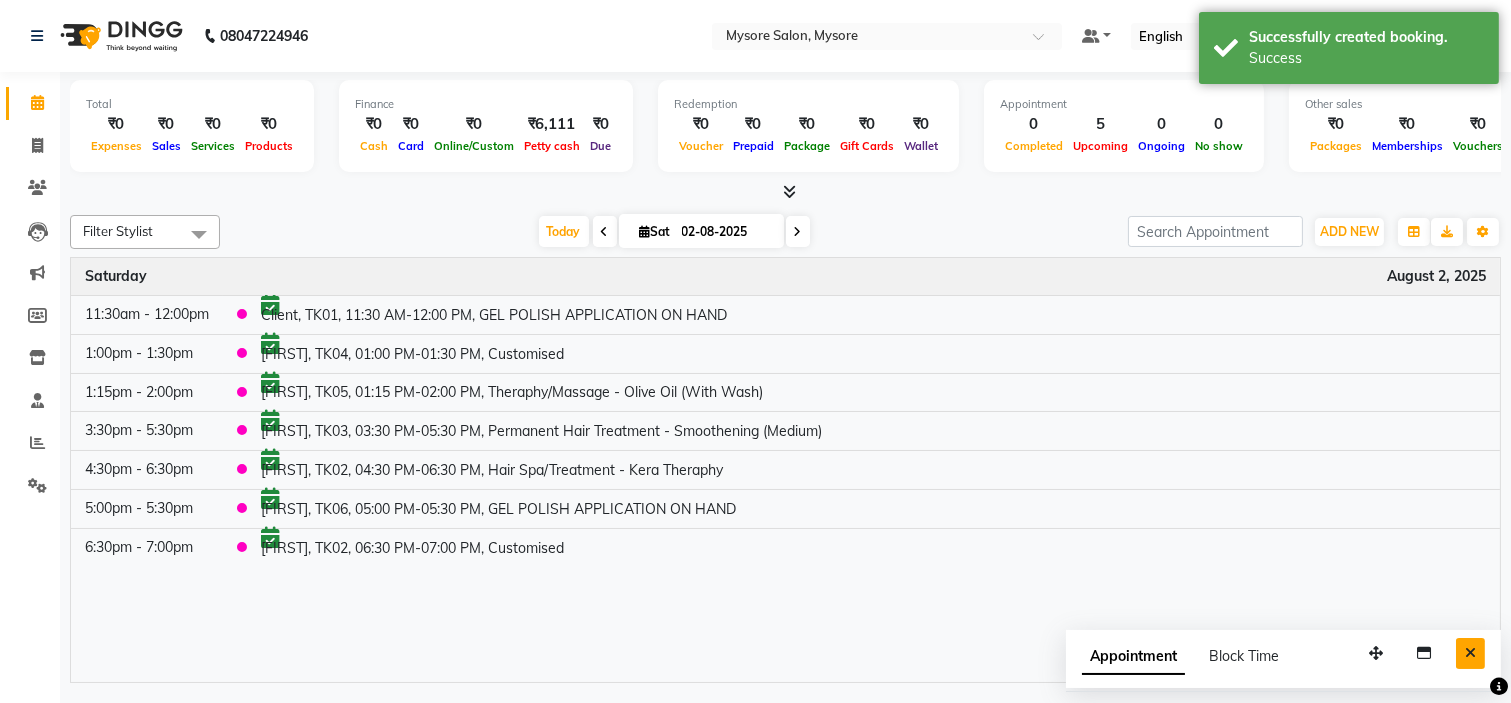 click at bounding box center [1470, 653] 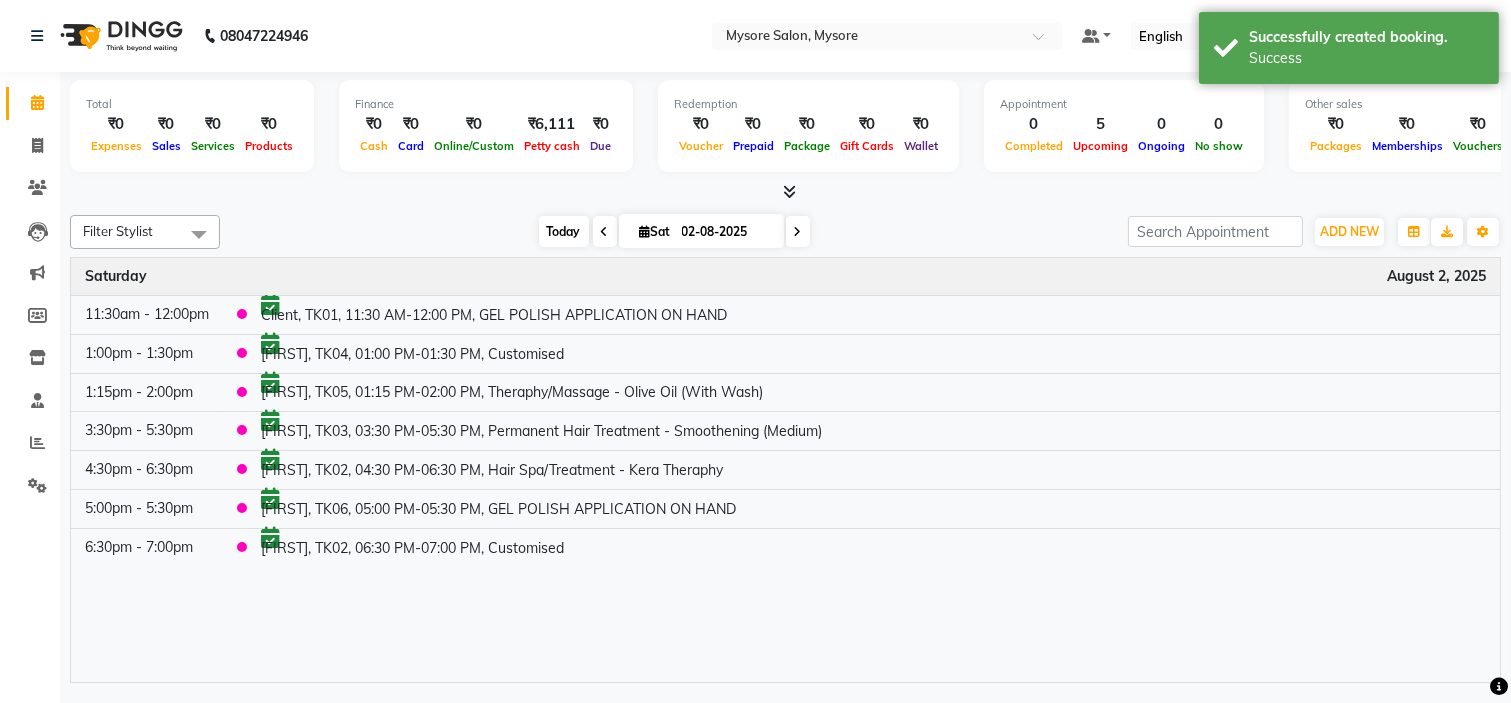 click on "Today" at bounding box center (564, 231) 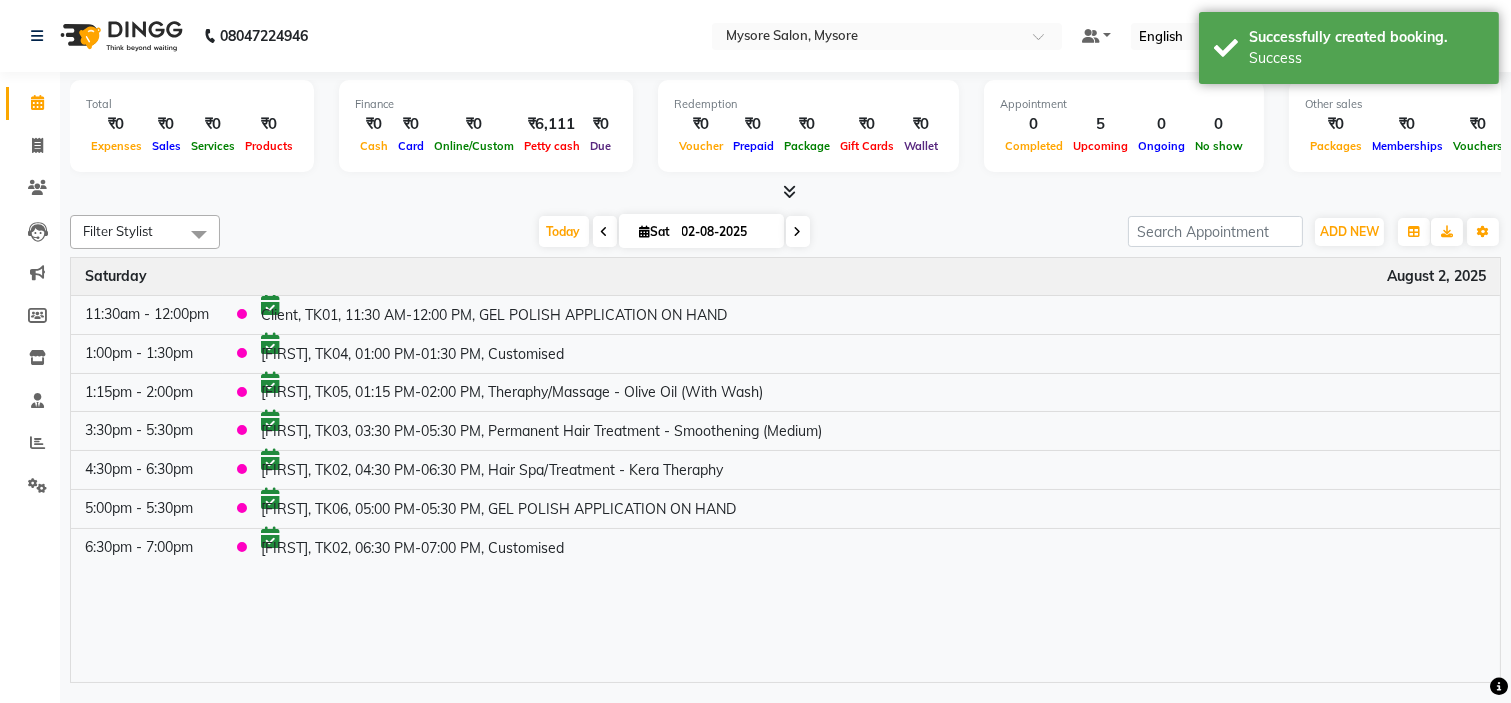 click on "Filter Stylist Select All Ankita Arti Ashwini Ayaan DR. Apurva Fatma Jayshree Lakshmi Paul Ruhul alom Shangnimwon Steve Sumaiya Banu Sumit Teja Tezz The Glam Room Mysore Today  Sat 02-08-2025 Toggle Dropdown Add Appointment Add Invoice Add Expense Add Attendance Add Client Add Transaction Toggle Dropdown Add Appointment Add Invoice Add Expense Add Attendance Add Client ADD NEW Toggle Dropdown Add Appointment Add Invoice Add Expense Add Attendance Add Client Add Transaction Filter Stylist Select All Ankita Arti Ashwini Ayaan DR. Apurva Fatma Jayshree Lakshmi Paul Ruhul alom Shangnimwon Steve Sumaiya Banu Sumit Teja Tezz The Glam Room Mysore Group By  Staff View   Room View  View as Vertical  Vertical - Week View  Horizontal  Horizontal - Week View  List  Toggle Dropdown Calendar Settings Manage Tags   Arrange Stylists   Reset Stylists  Full Screen  Show Available Stylist  Appointment Form Zoom 100% Time Event Saturday August 2, 2025 11:30am - 12:00pm     1:00pm - 1:30pm     1:15pm - 2:00pm     3:30pm - 5:30pm" 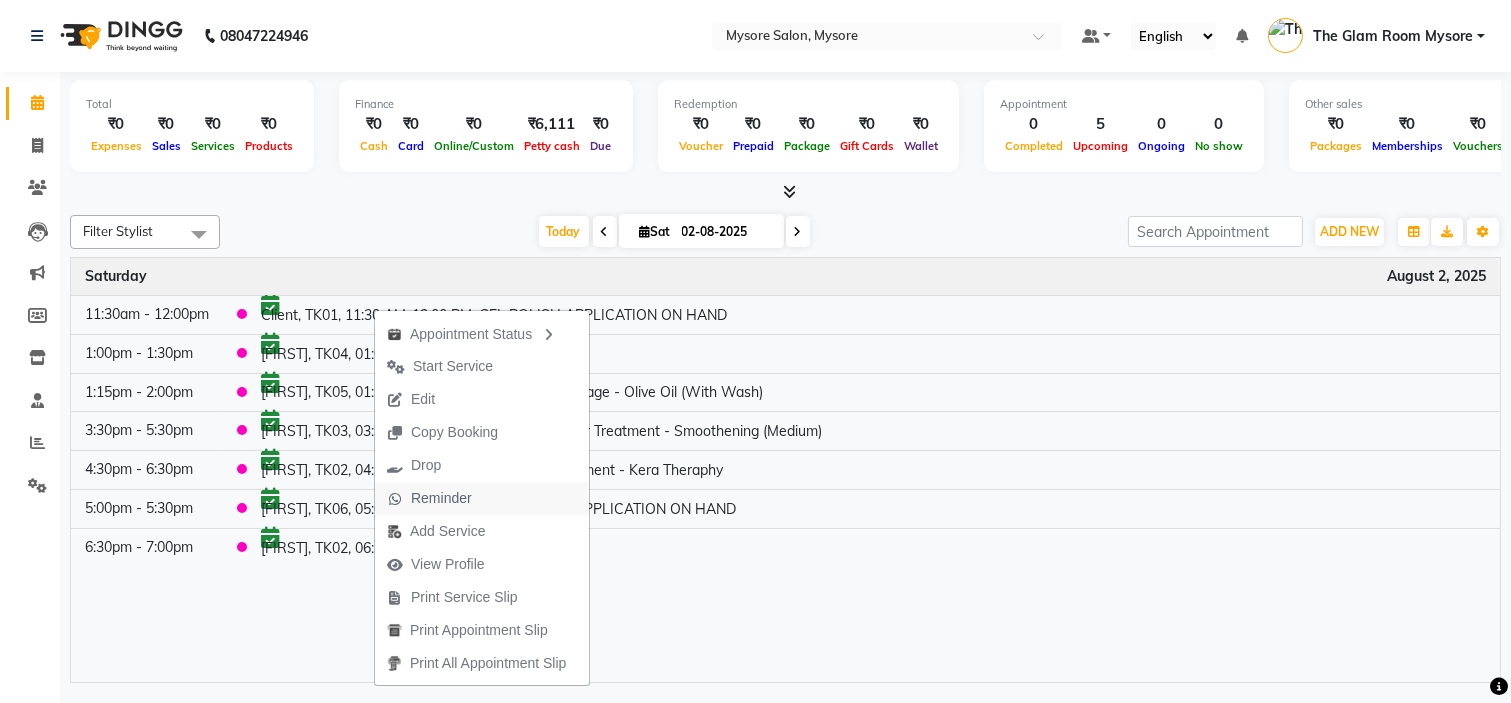 click on "Reminder" at bounding box center [441, 498] 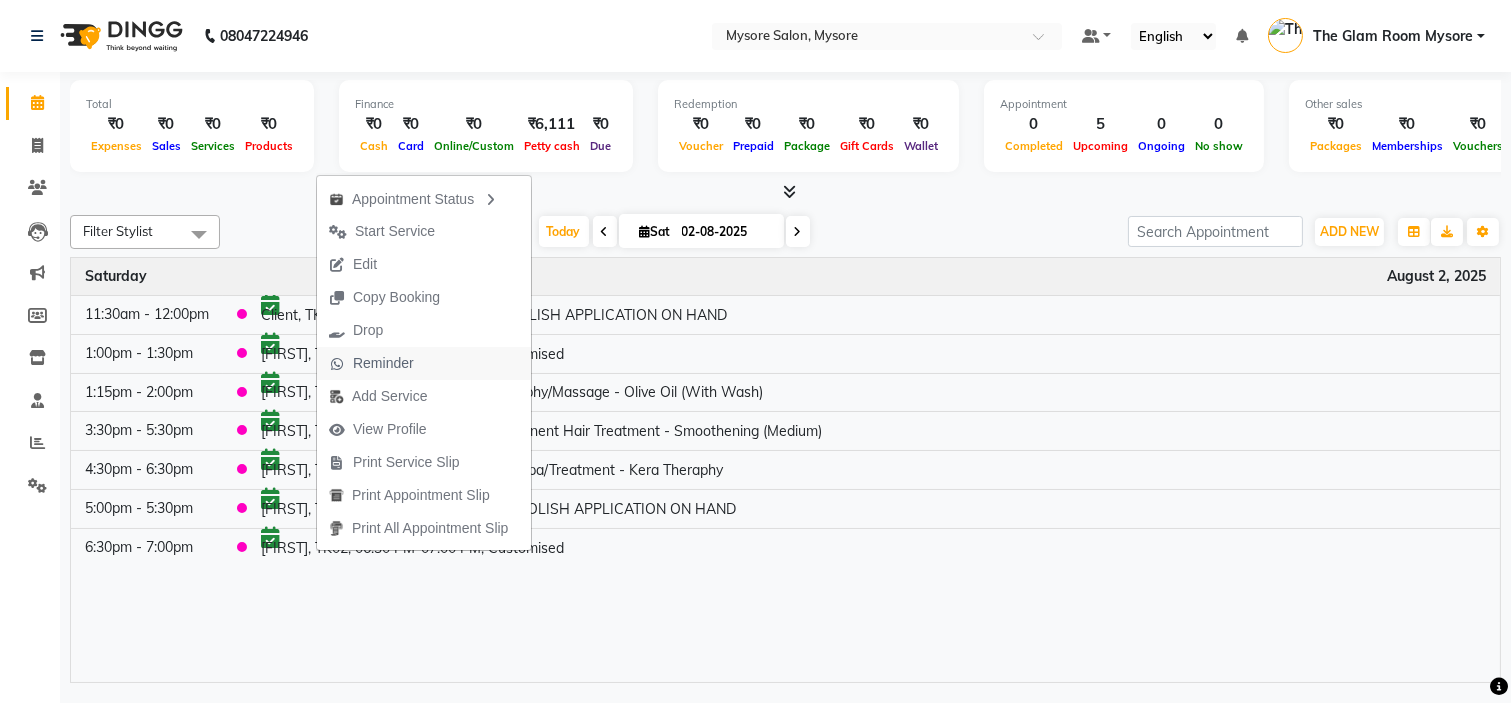 click on "Reminder" at bounding box center [383, 363] 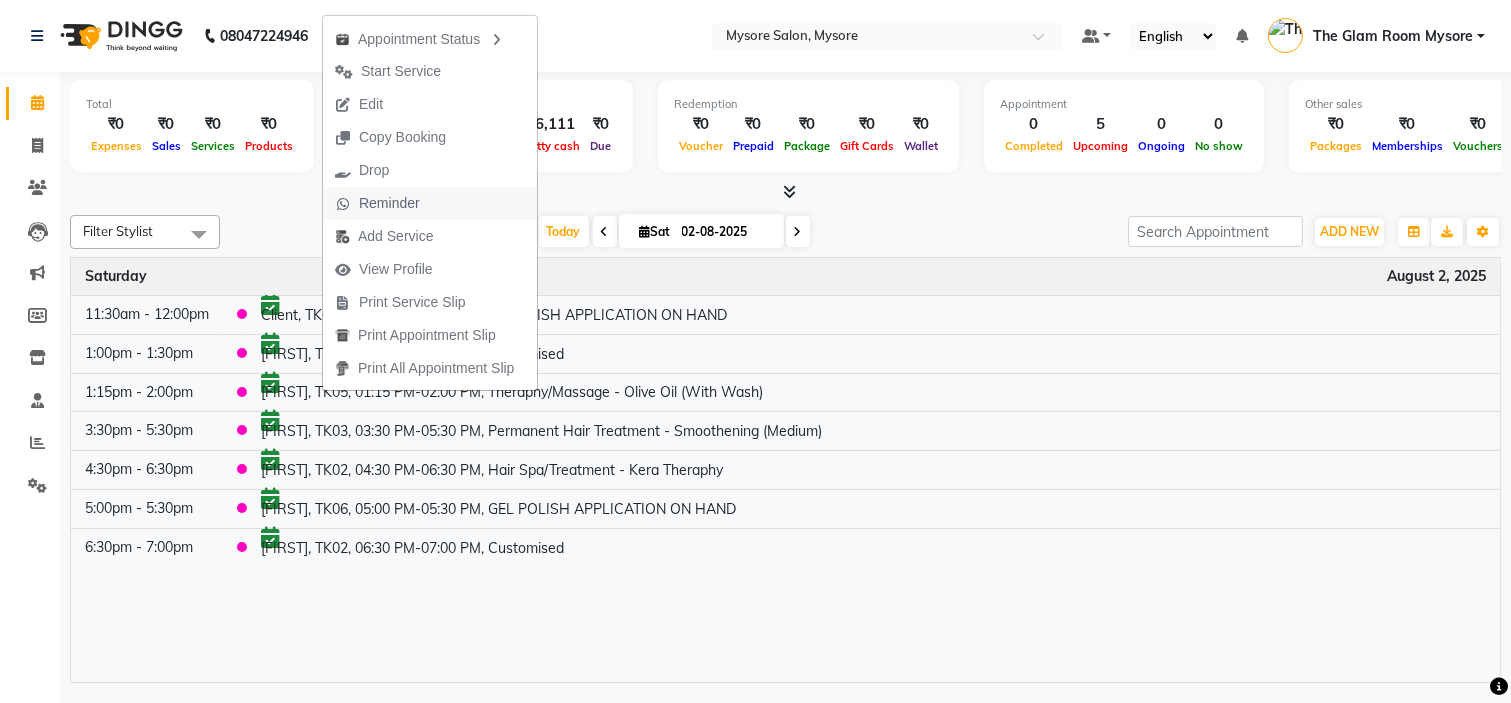 click on "Reminder" at bounding box center [389, 203] 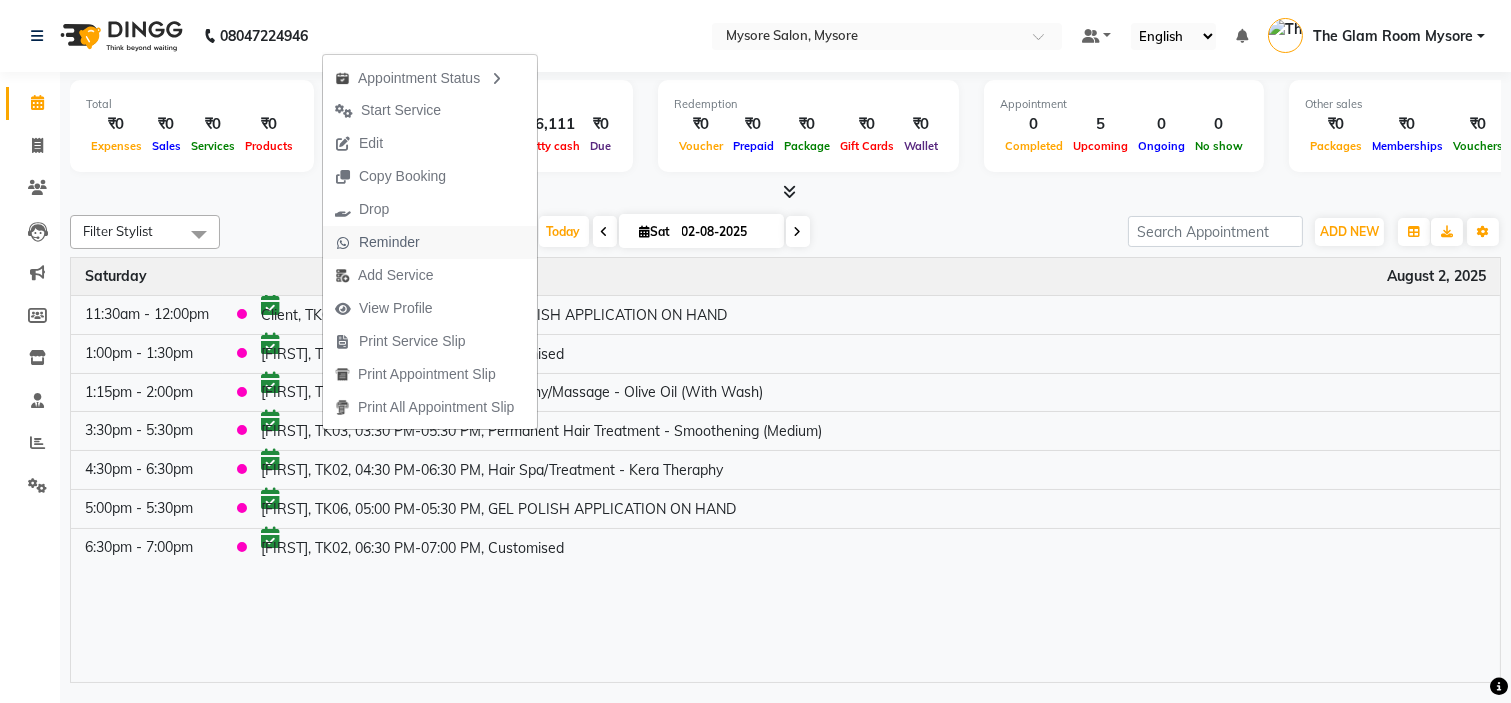 click on "Reminder" at bounding box center [389, 242] 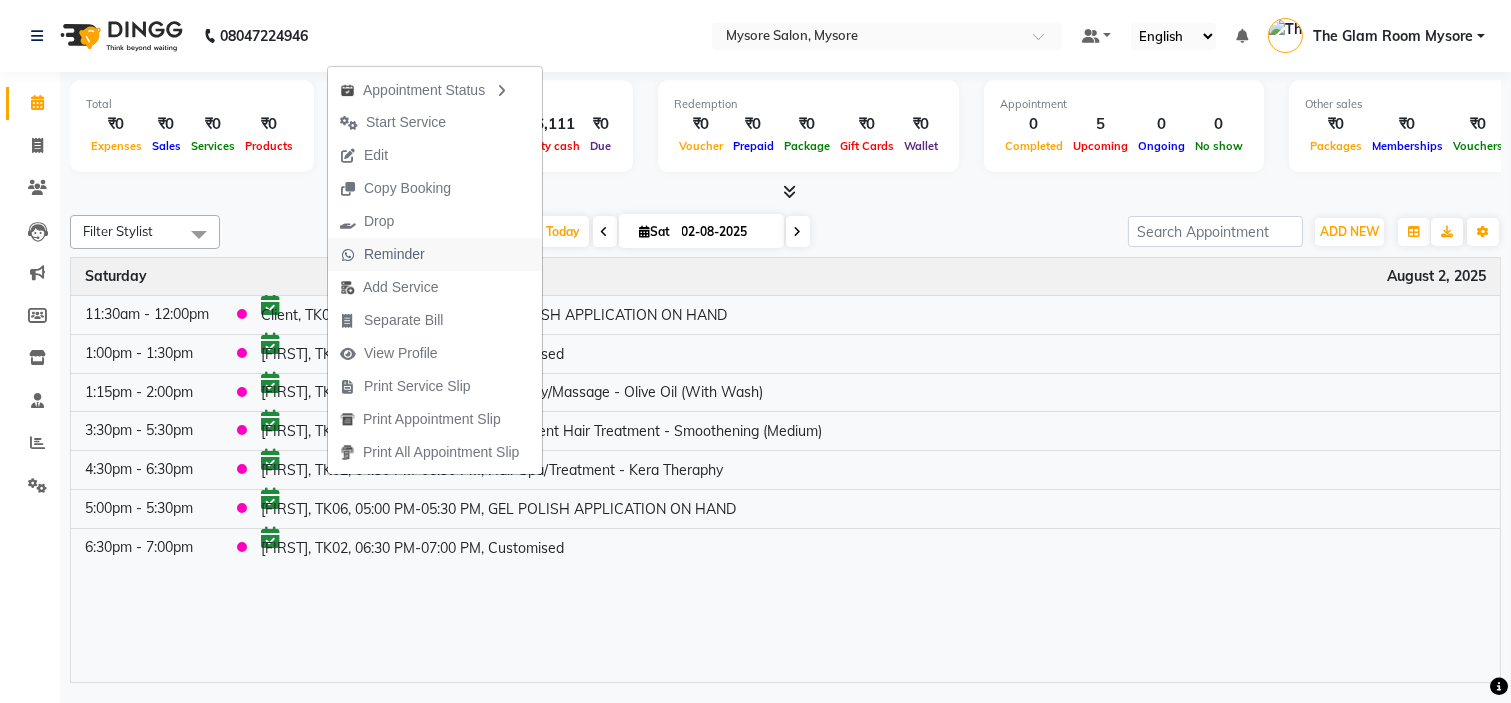 click on "Reminder" at bounding box center (382, 254) 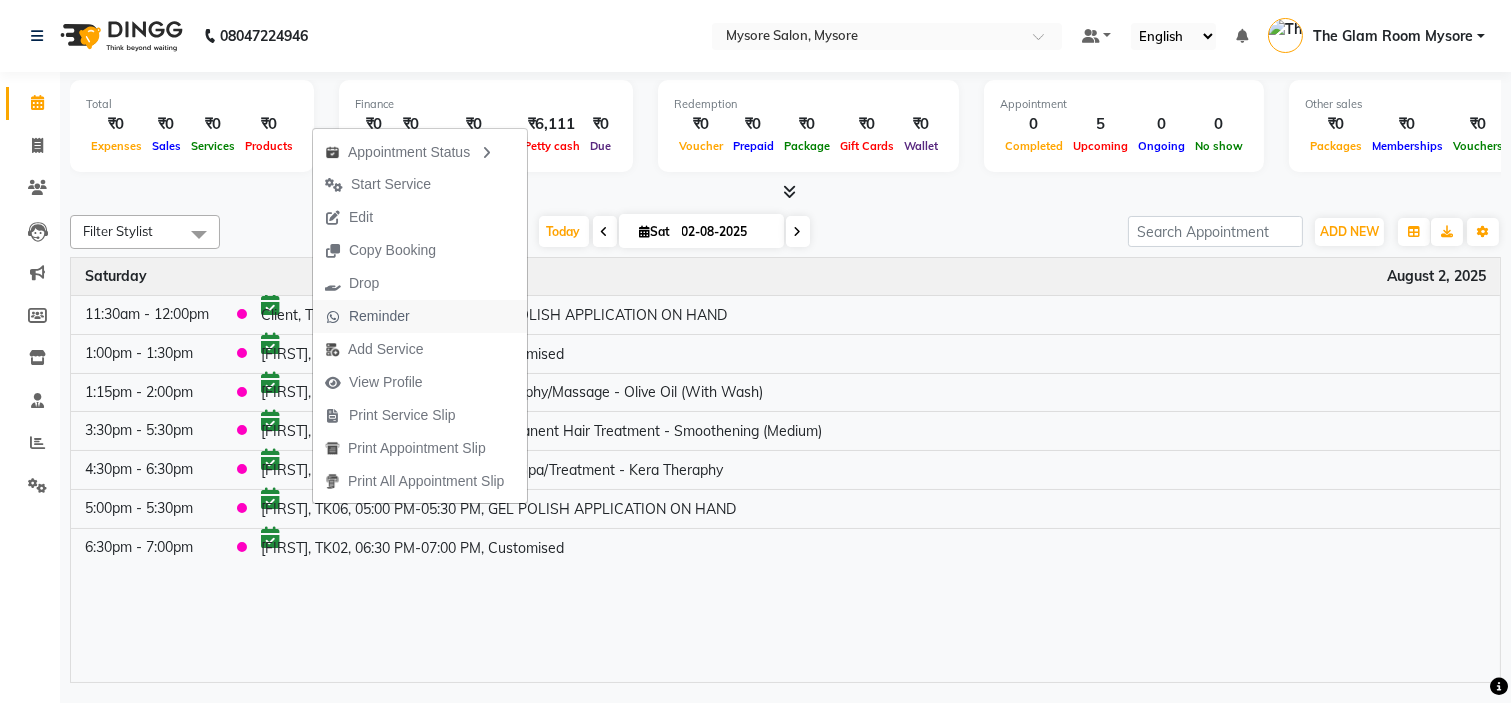 click on "Reminder" at bounding box center (379, 316) 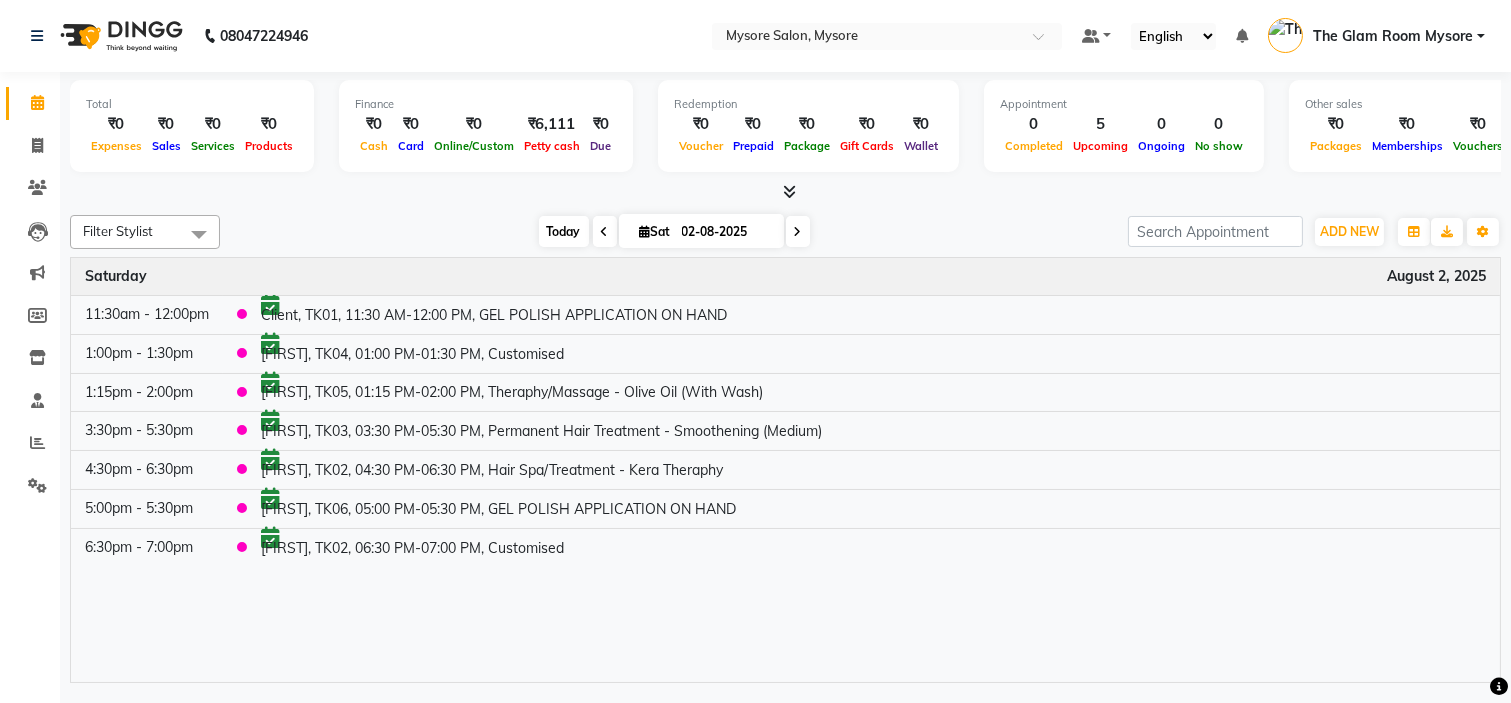 click on "Today" at bounding box center (564, 231) 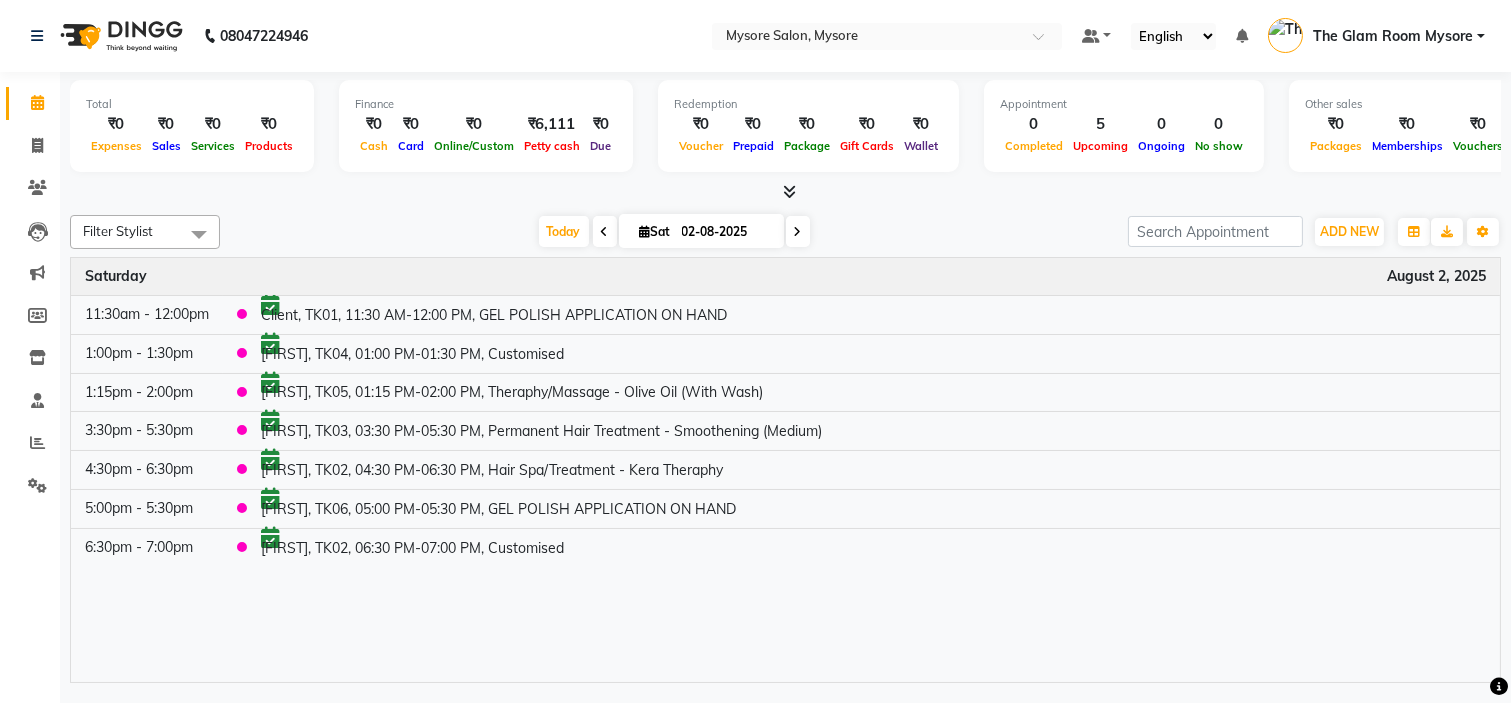 click on "Filter Stylist Select All Ankita Arti Ashwini Ayaan DR. Apurva Fatma Jayshree Lakshmi Paul Ruhul alom Shangnimwon Steve Sumaiya Banu Sumit Teja Tezz The Glam Room Mysore Today  Sat 02-08-2025 Toggle Dropdown Add Appointment Add Invoice Add Expense Add Attendance Add Client Add Transaction Toggle Dropdown Add Appointment Add Invoice Add Expense Add Attendance Add Client ADD NEW Toggle Dropdown Add Appointment Add Invoice Add Expense Add Attendance Add Client Add Transaction Filter Stylist Select All Ankita Arti Ashwini Ayaan DR. Apurva Fatma Jayshree Lakshmi Paul Ruhul alom Shangnimwon Steve Sumaiya Banu Sumit Teja Tezz The Glam Room Mysore Group By  Staff View   Room View  View as Vertical  Vertical - Week View  Horizontal  Horizontal - Week View  List  Toggle Dropdown Calendar Settings Manage Tags   Arrange Stylists   Reset Stylists  Full Screen  Show Available Stylist  Appointment Form Zoom 100% Time Event Saturday August 2, 2025 11:30am - 12:00pm     1:00pm - 1:30pm     1:15pm - 2:00pm     3:30pm - 5:30pm" 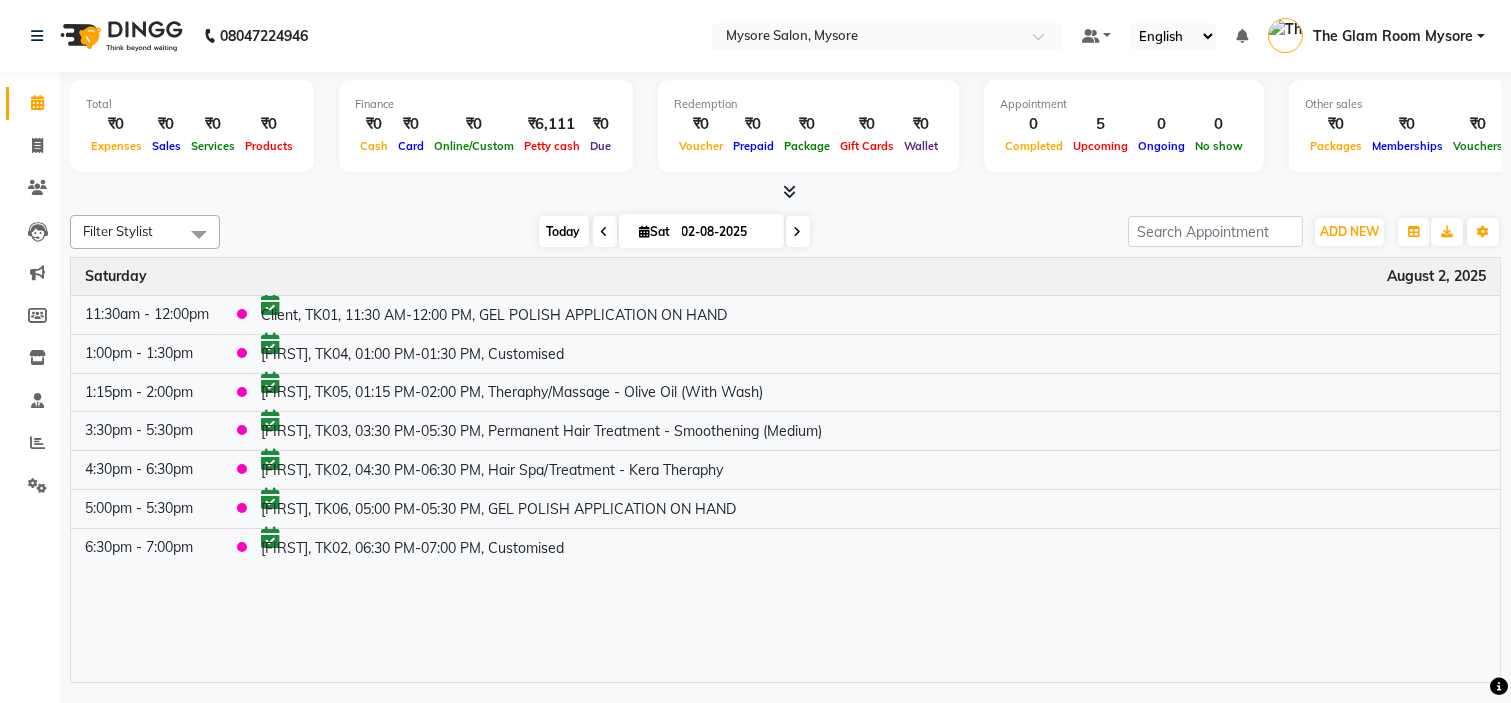 click on "Today" at bounding box center (564, 231) 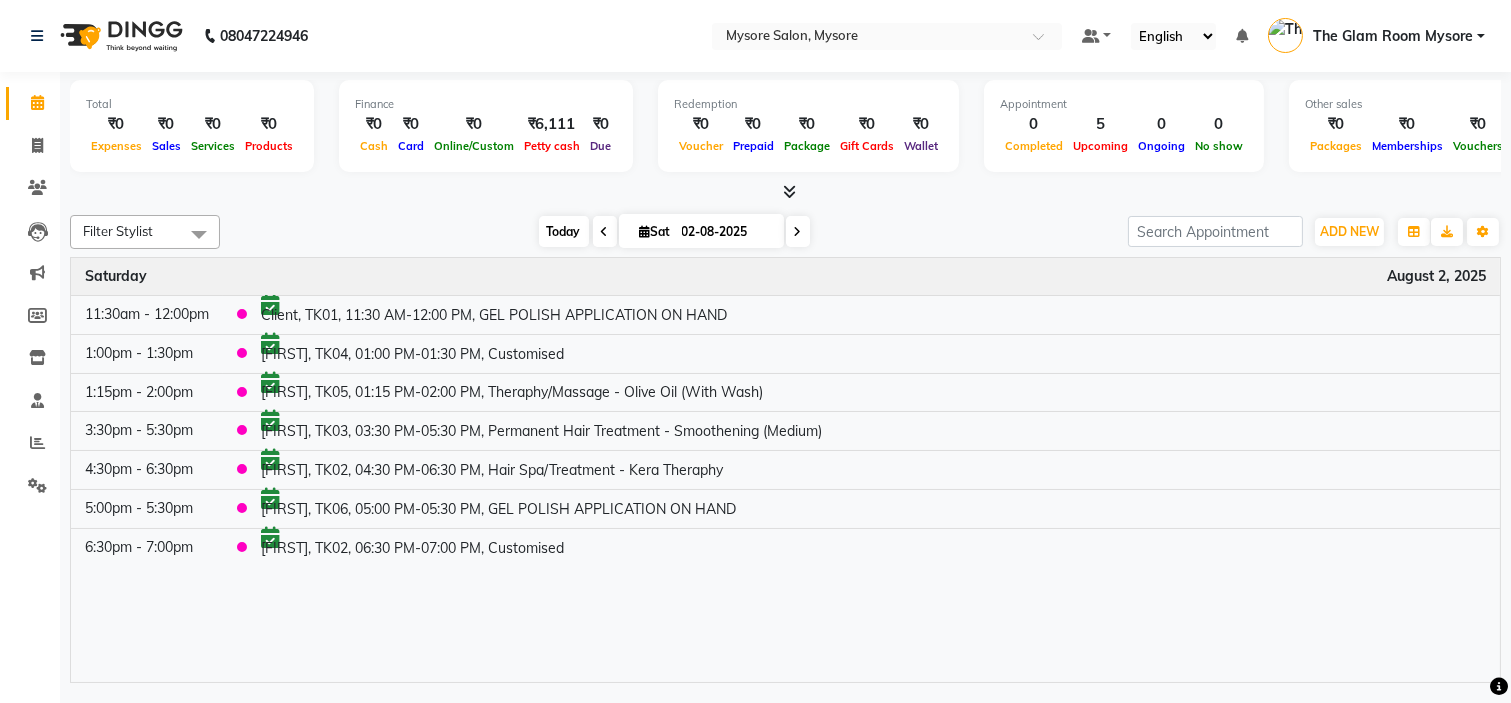 click on "Today" at bounding box center [564, 231] 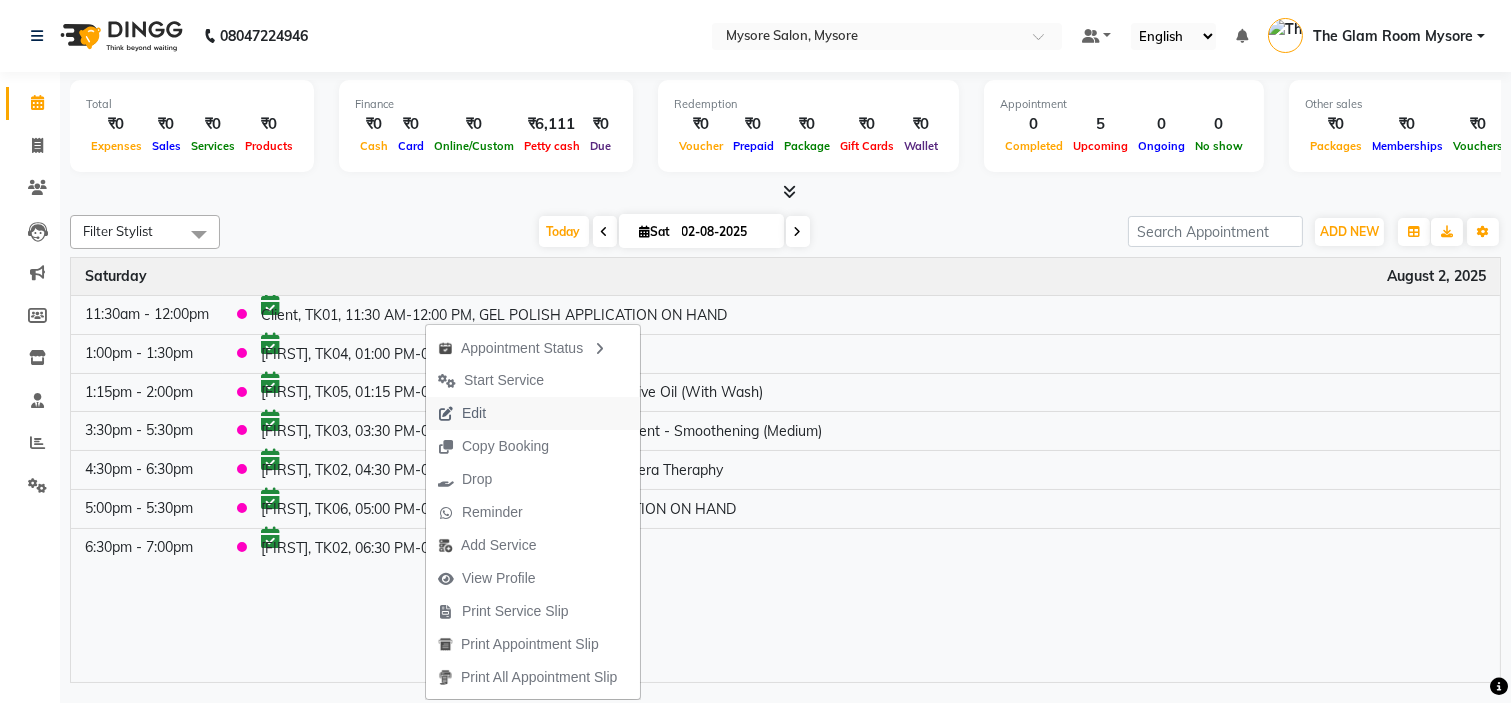 click on "Edit" at bounding box center [462, 413] 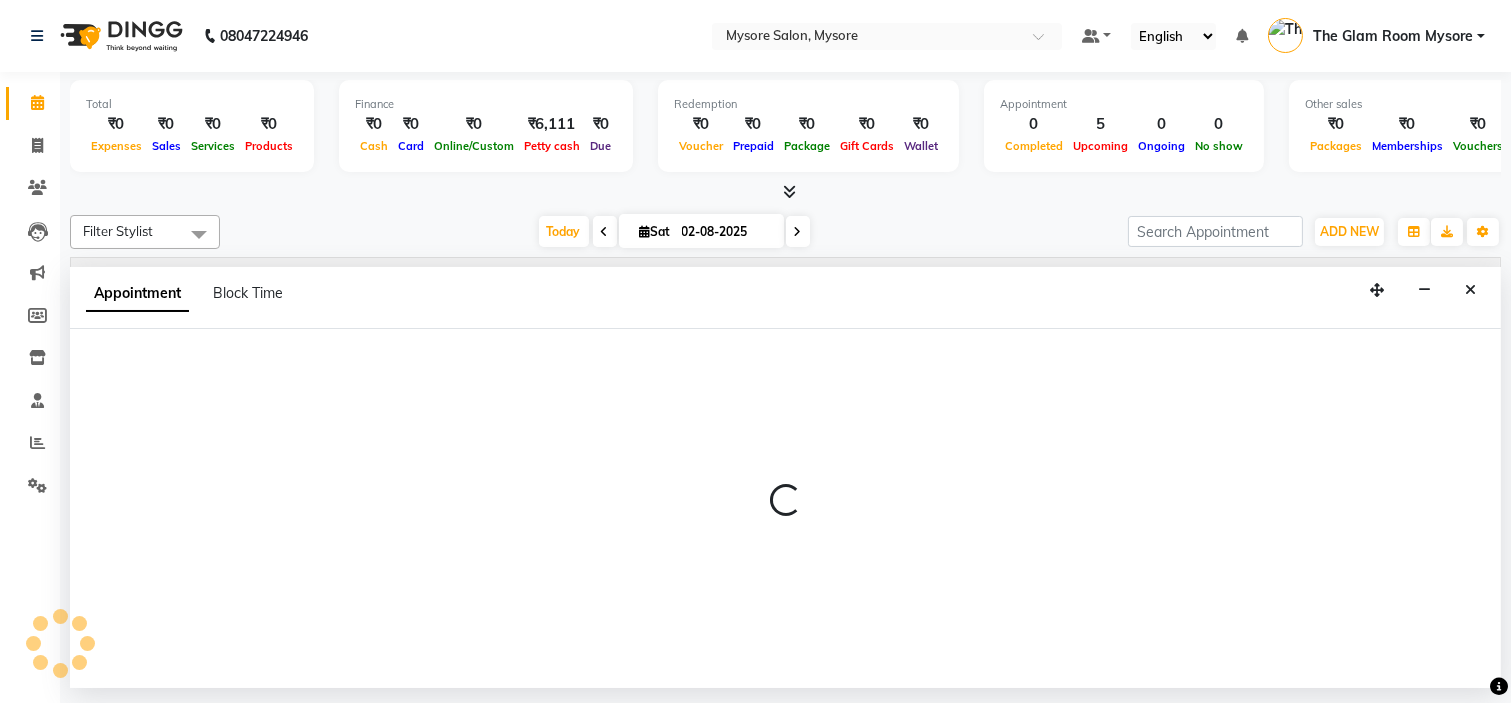 select on "tentative" 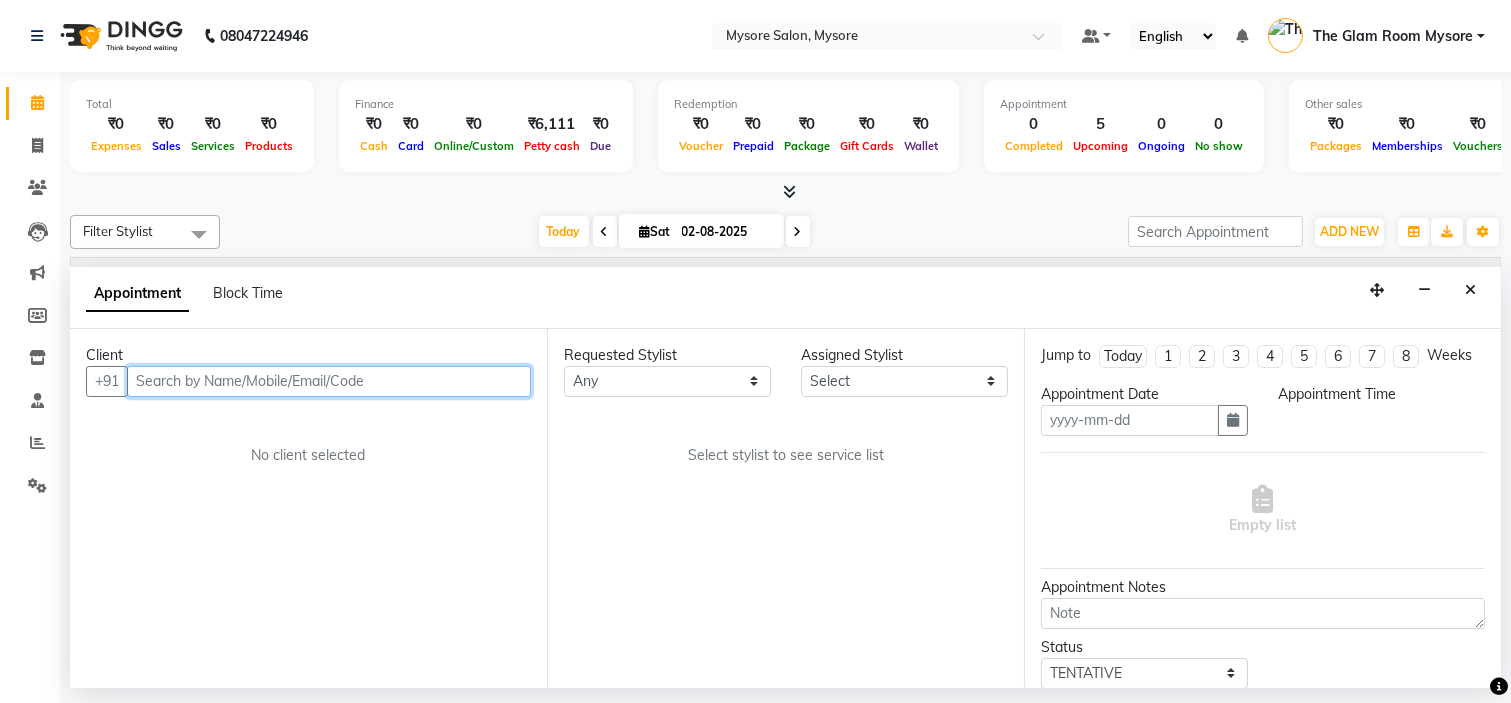 type on "02-08-2025" 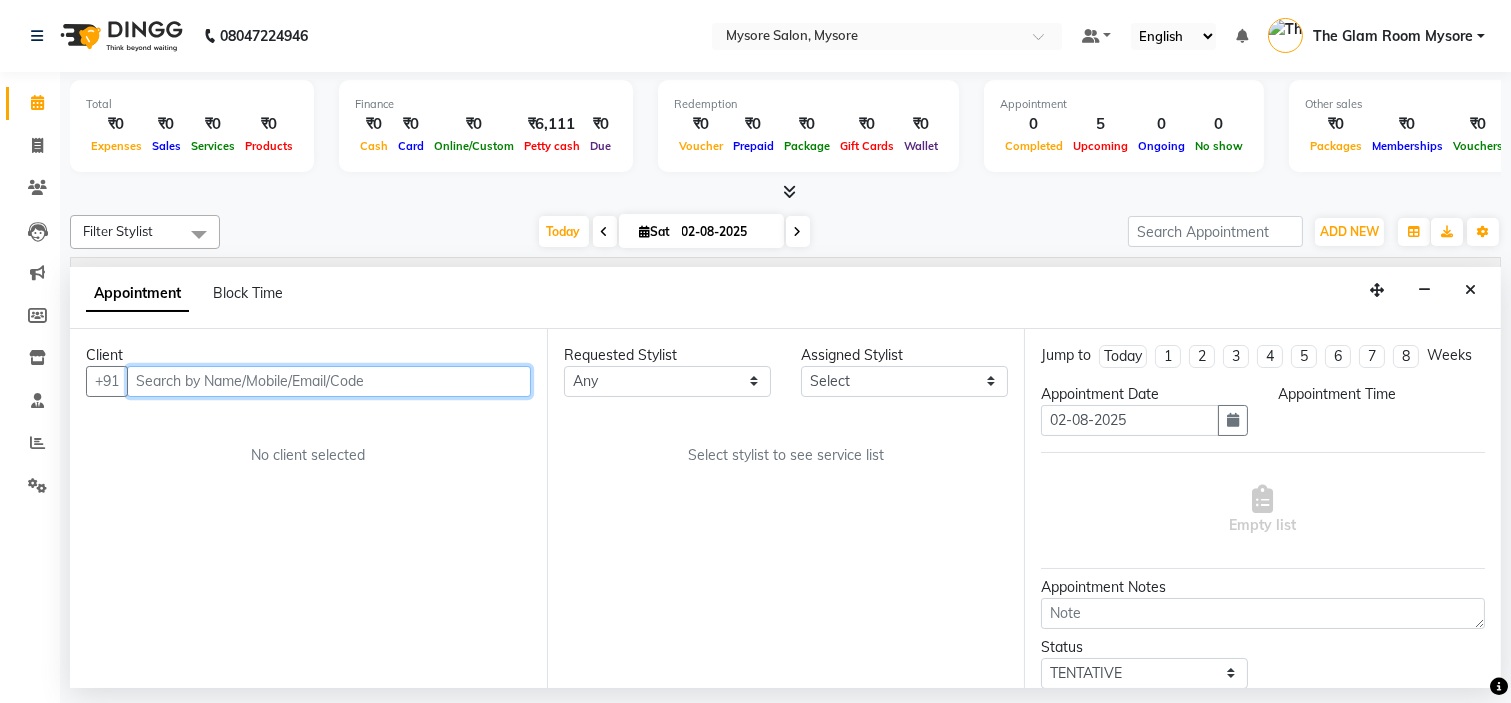 select on "84295" 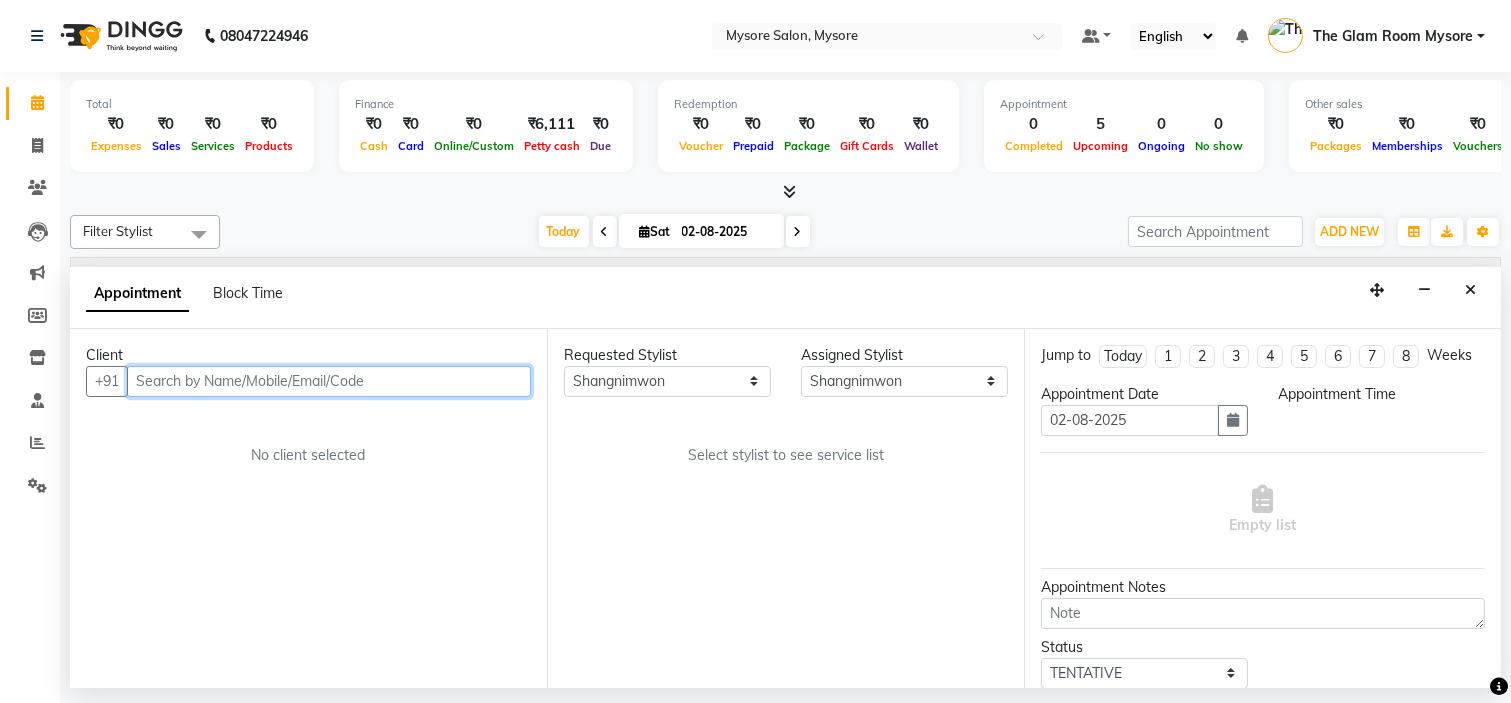 select on "confirm booking" 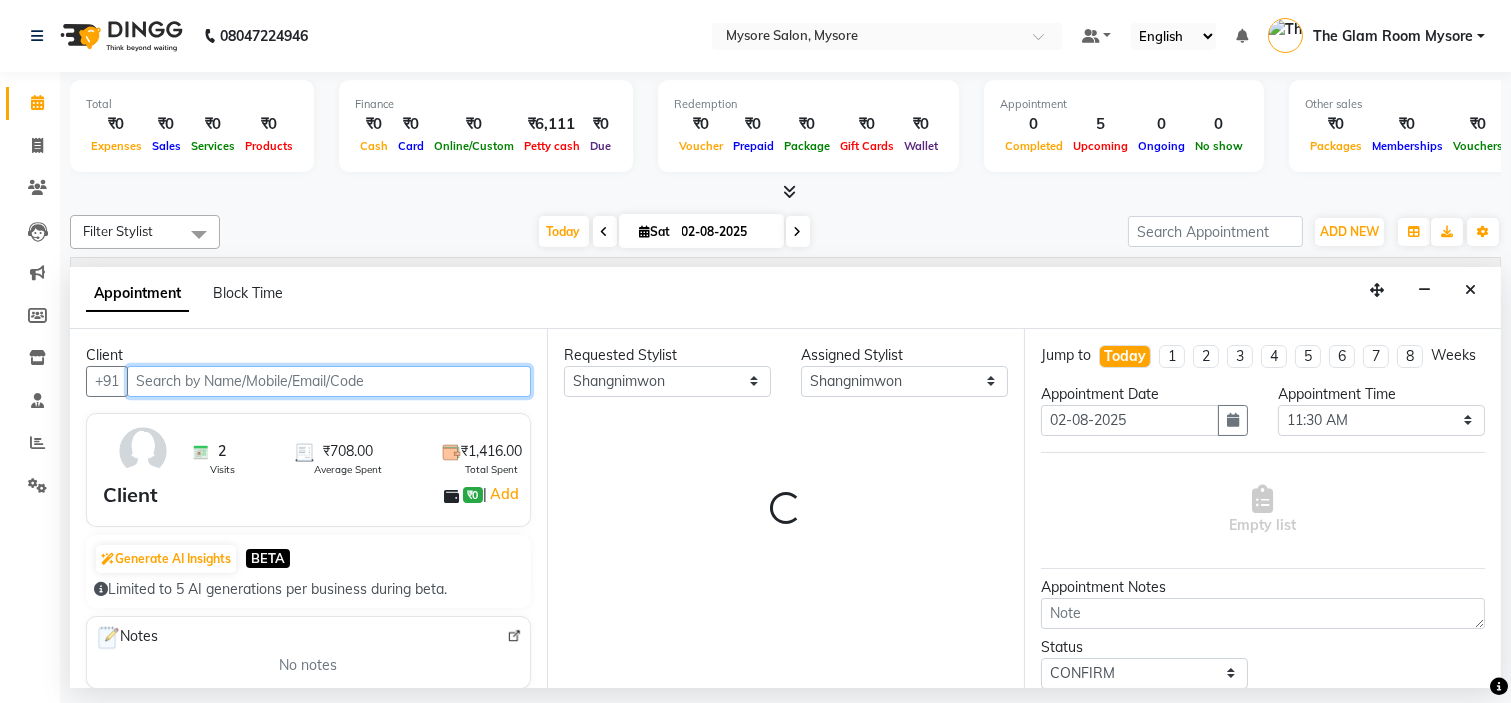 select on "1799" 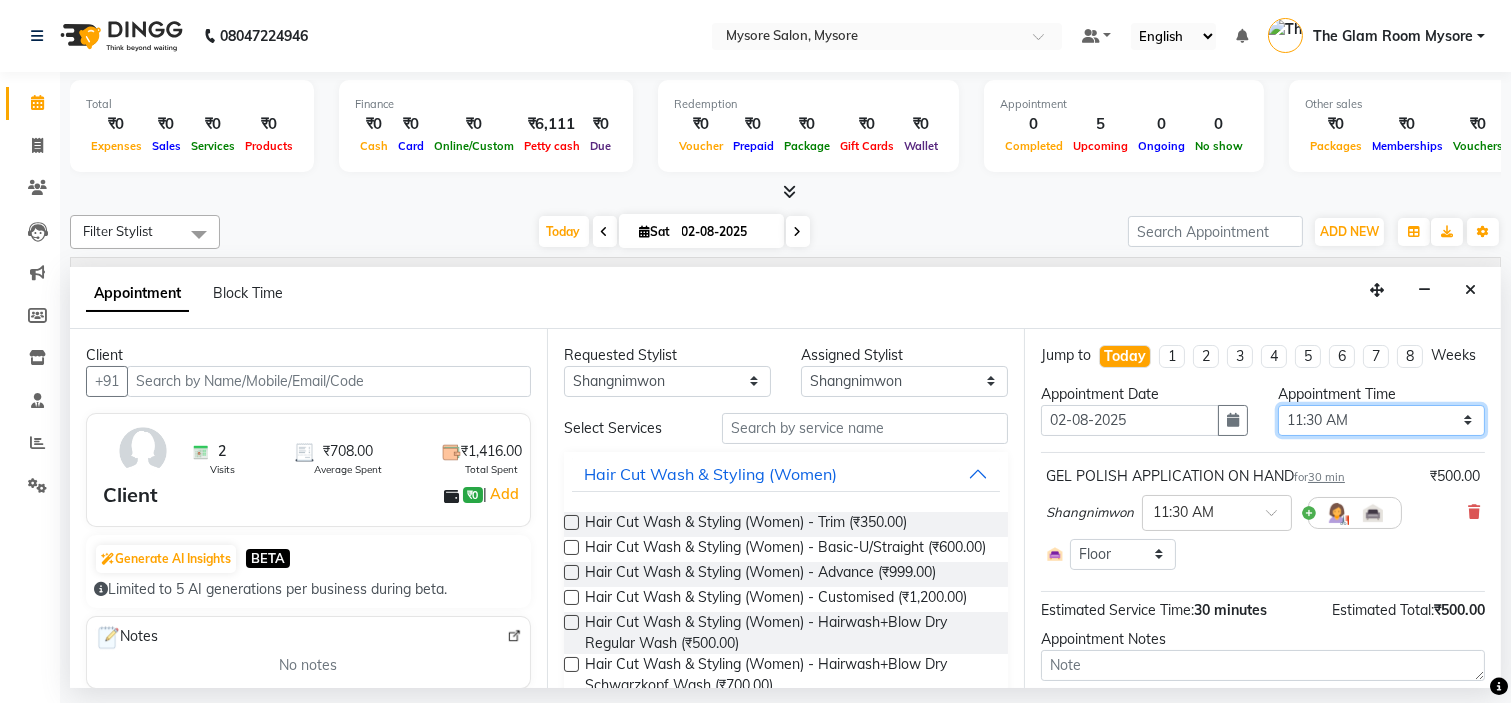 click on "Select 09:00 AM 09:15 AM 09:30 AM 09:45 AM 10:00 AM 10:15 AM 10:30 AM 10:45 AM 11:00 AM 11:15 AM 11:30 AM 11:45 AM 12:00 PM 12:15 PM 12:30 PM 12:45 PM 01:00 PM 01:15 PM 01:30 PM 01:45 PM 02:00 PM 02:15 PM 02:30 PM 02:45 PM 03:00 PM 03:15 PM 03:30 PM 03:45 PM 04:00 PM 04:15 PM 04:30 PM 04:45 PM 05:00 PM 05:15 PM 05:30 PM 05:45 PM 06:00 PM 06:15 PM 06:30 PM 06:45 PM 07:00 PM 07:15 PM 07:30 PM 07:45 PM 08:00 PM" at bounding box center [1381, 420] 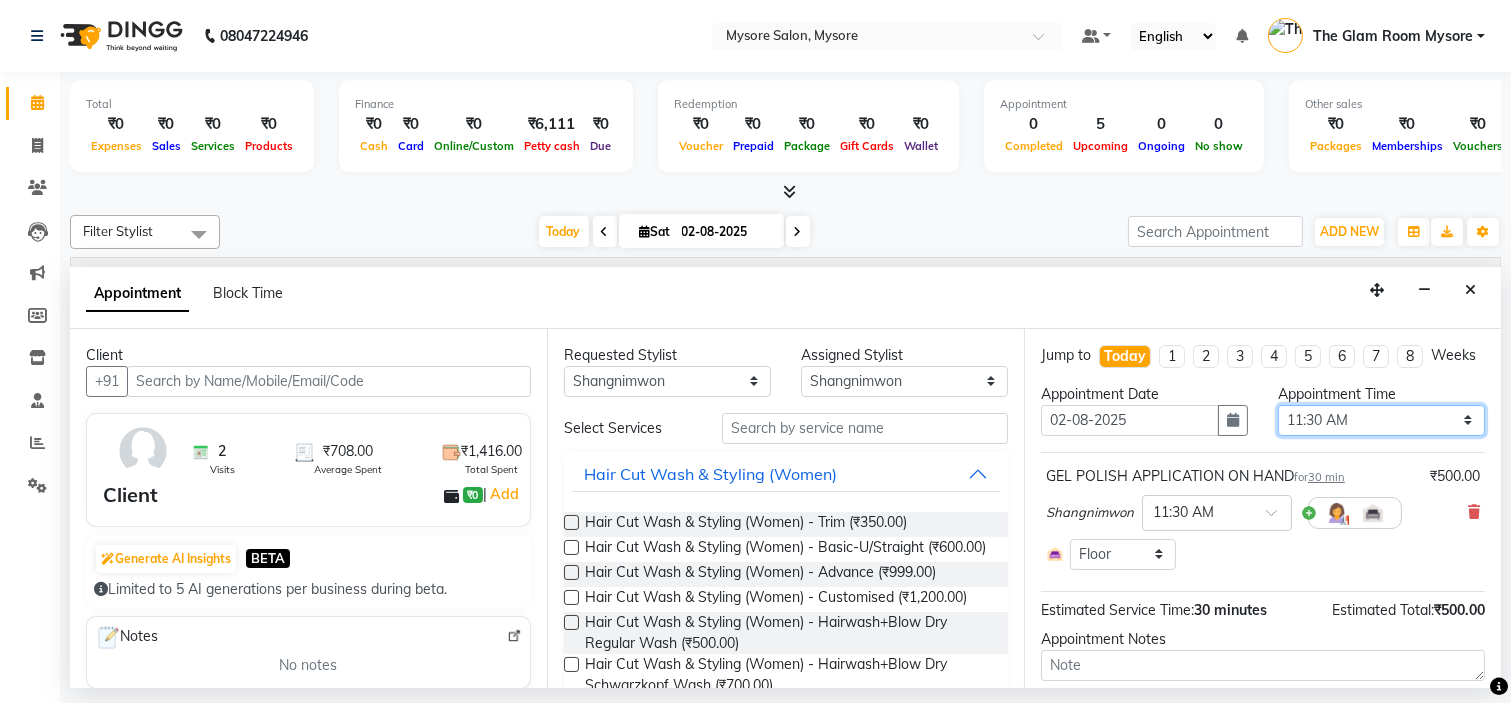 select on "705" 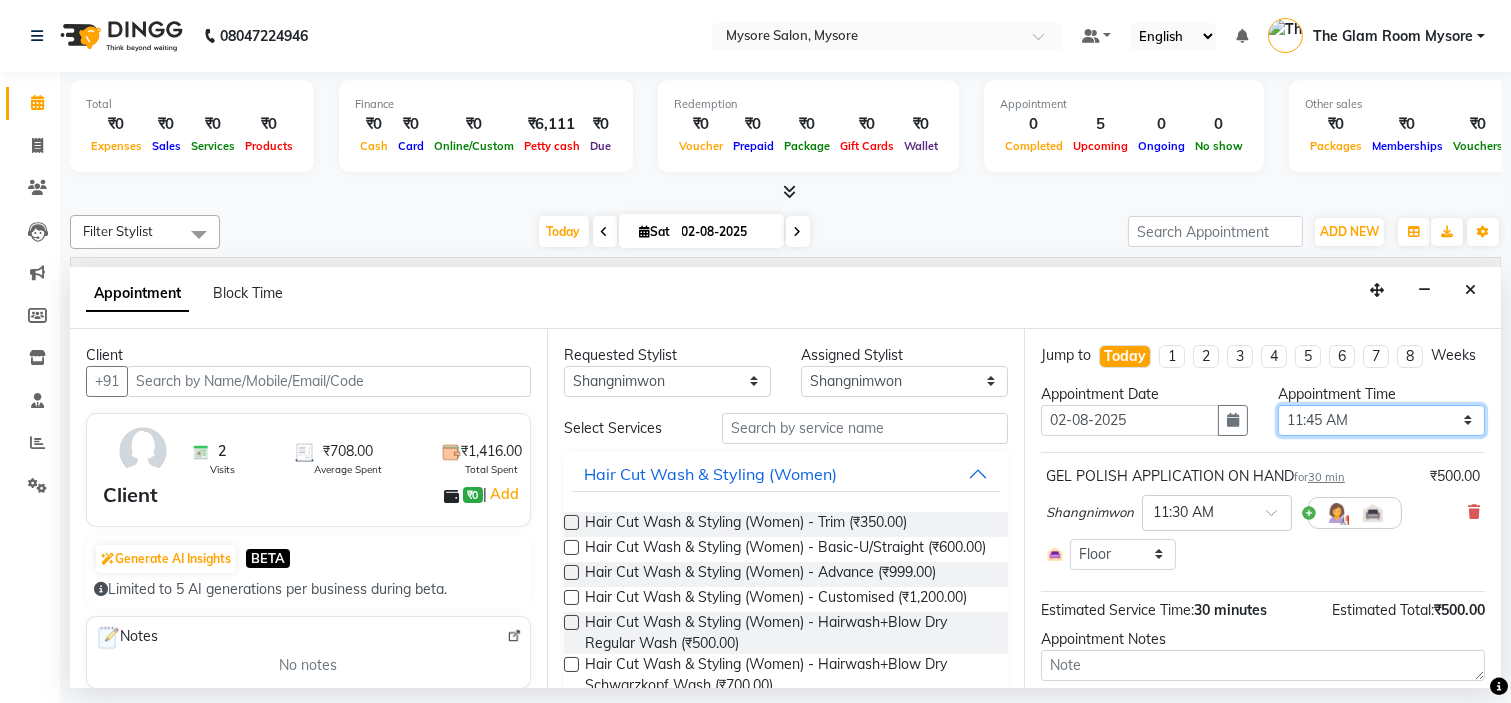 click on "Select 09:00 AM 09:15 AM 09:30 AM 09:45 AM 10:00 AM 10:15 AM 10:30 AM 10:45 AM 11:00 AM 11:15 AM 11:30 AM 11:45 AM 12:00 PM 12:15 PM 12:30 PM 12:45 PM 01:00 PM 01:15 PM 01:30 PM 01:45 PM 02:00 PM 02:15 PM 02:30 PM 02:45 PM 03:00 PM 03:15 PM 03:30 PM 03:45 PM 04:00 PM 04:15 PM 04:30 PM 04:45 PM 05:00 PM 05:15 PM 05:30 PM 05:45 PM 06:00 PM 06:15 PM 06:30 PM 06:45 PM 07:00 PM 07:15 PM 07:30 PM 07:45 PM 08:00 PM" at bounding box center [1381, 420] 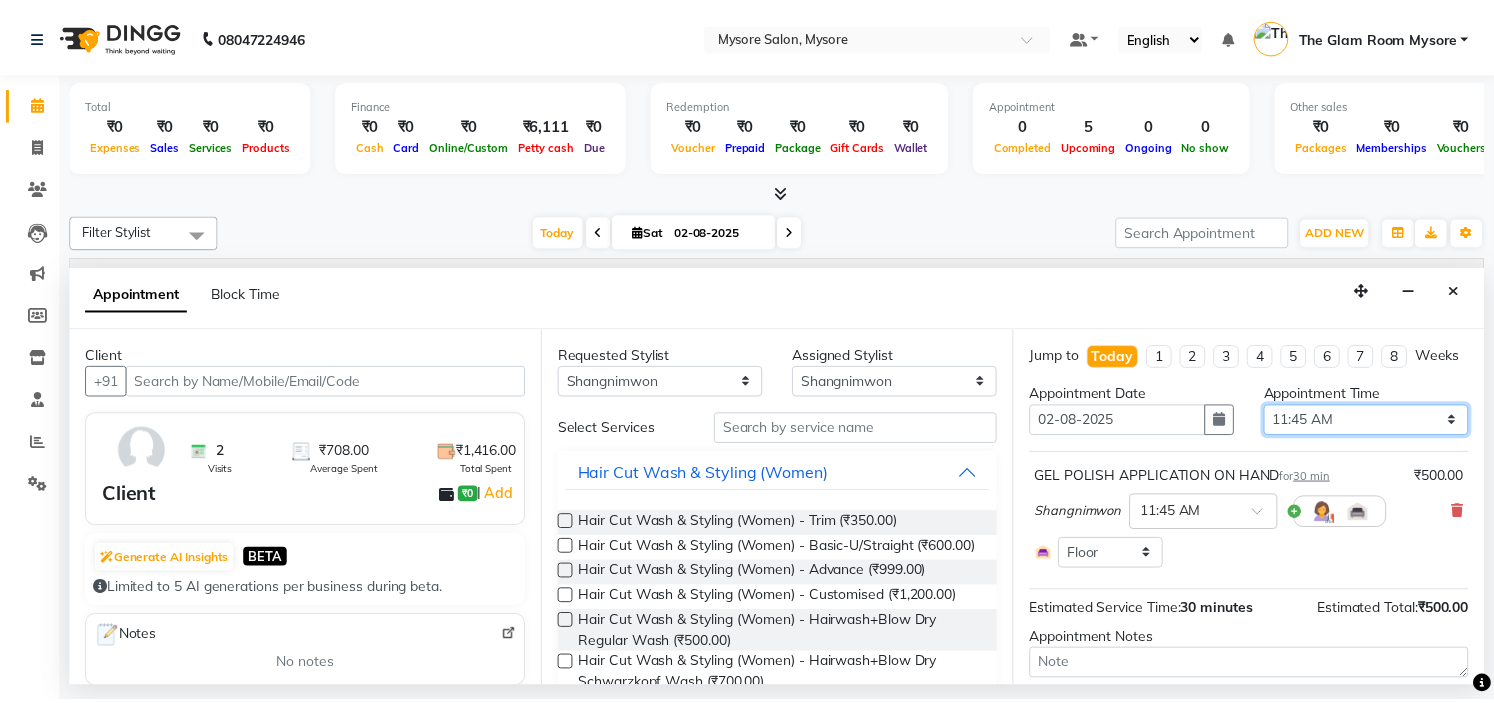 scroll, scrollTop: 138, scrollLeft: 0, axis: vertical 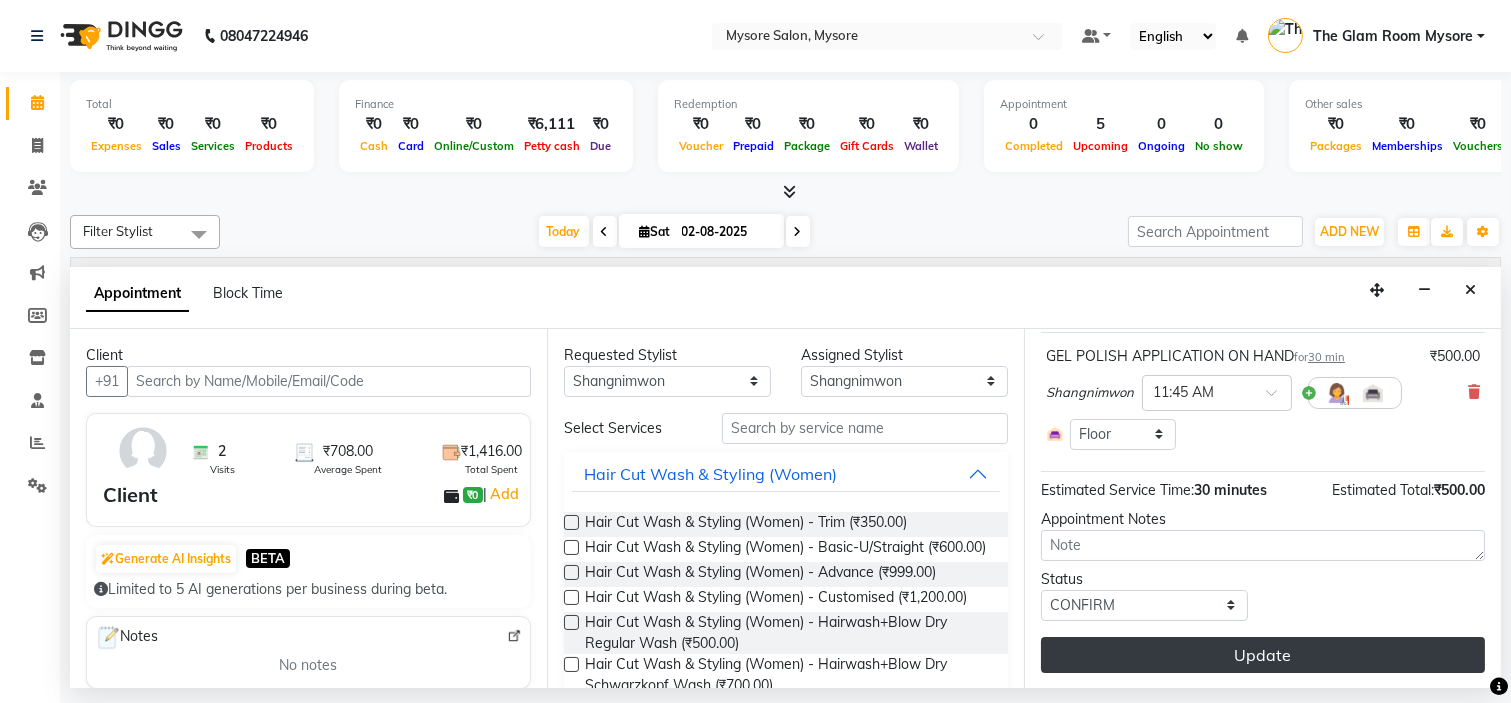 click on "Update" at bounding box center (1263, 655) 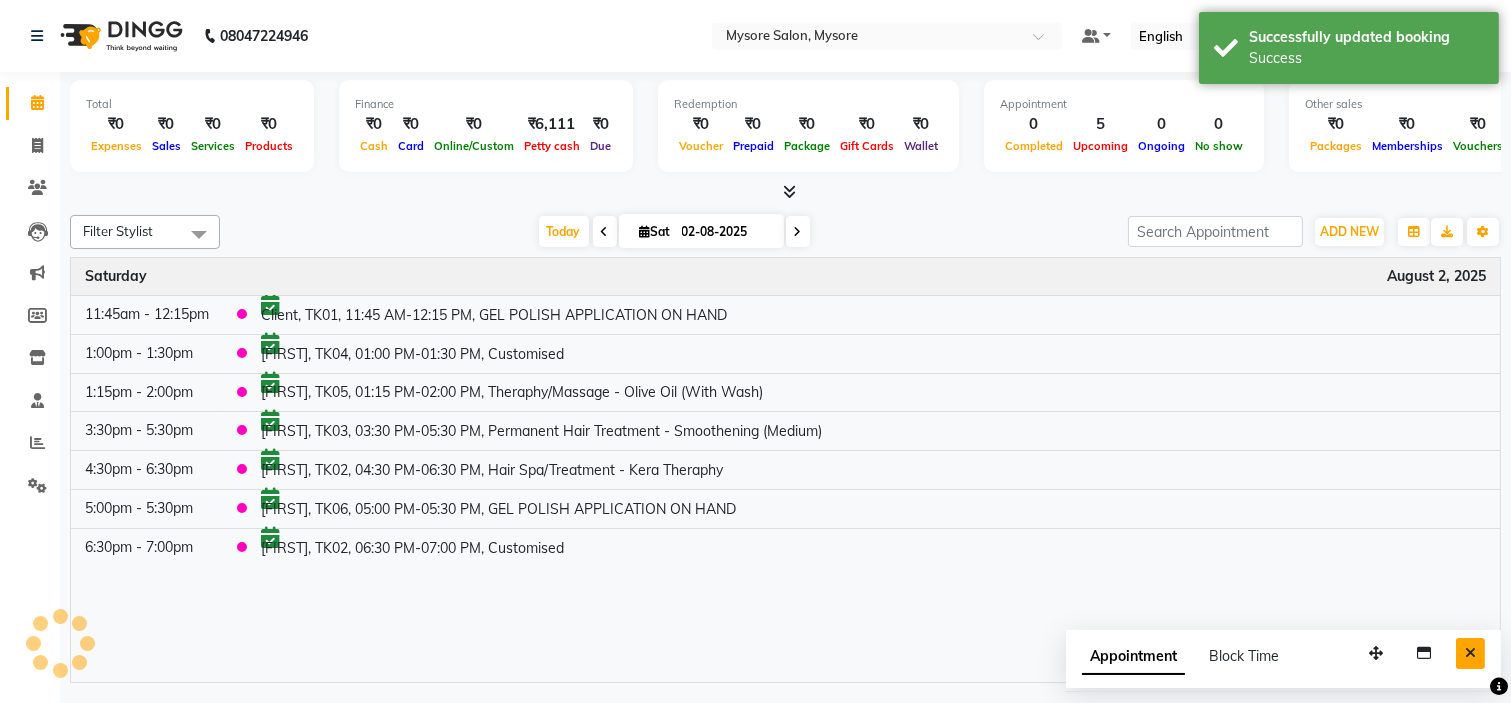 click at bounding box center (1470, 653) 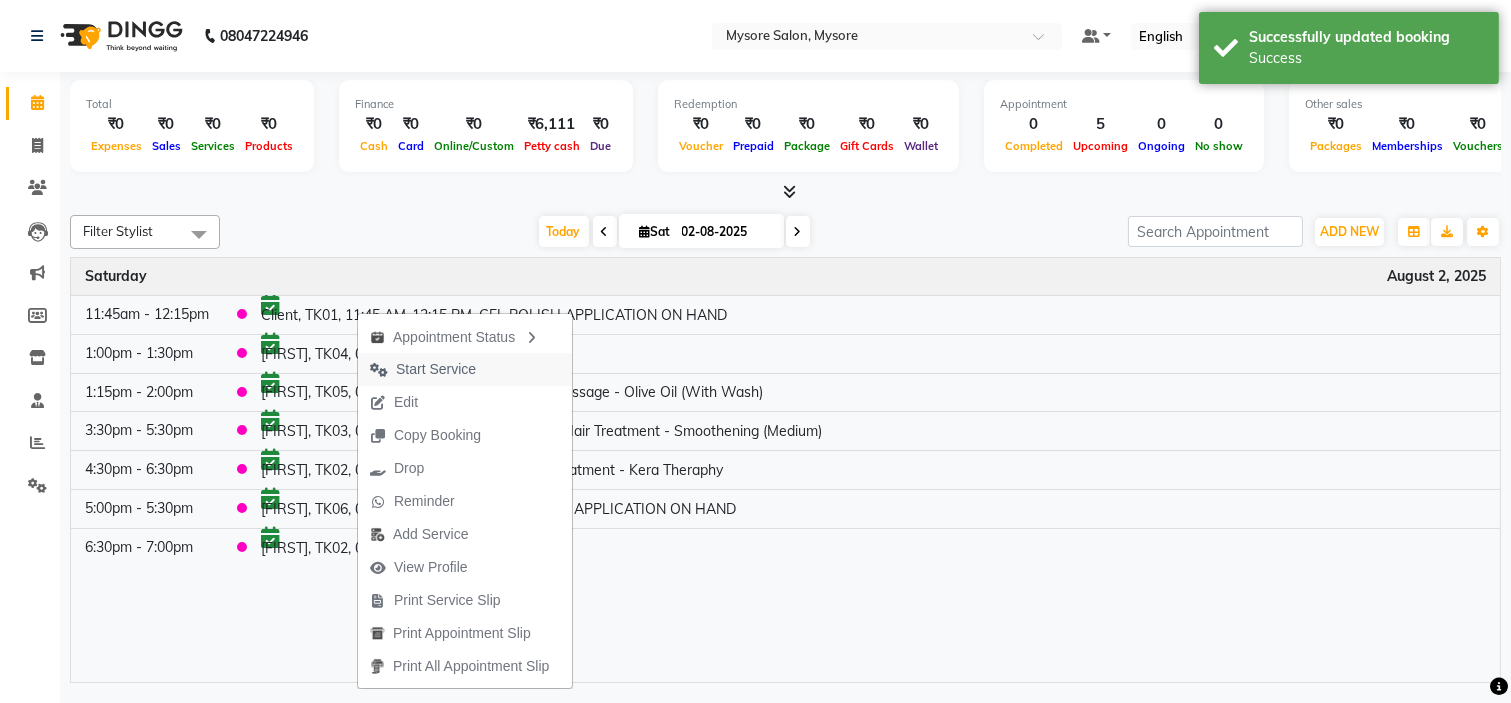 click on "Start Service" at bounding box center [436, 369] 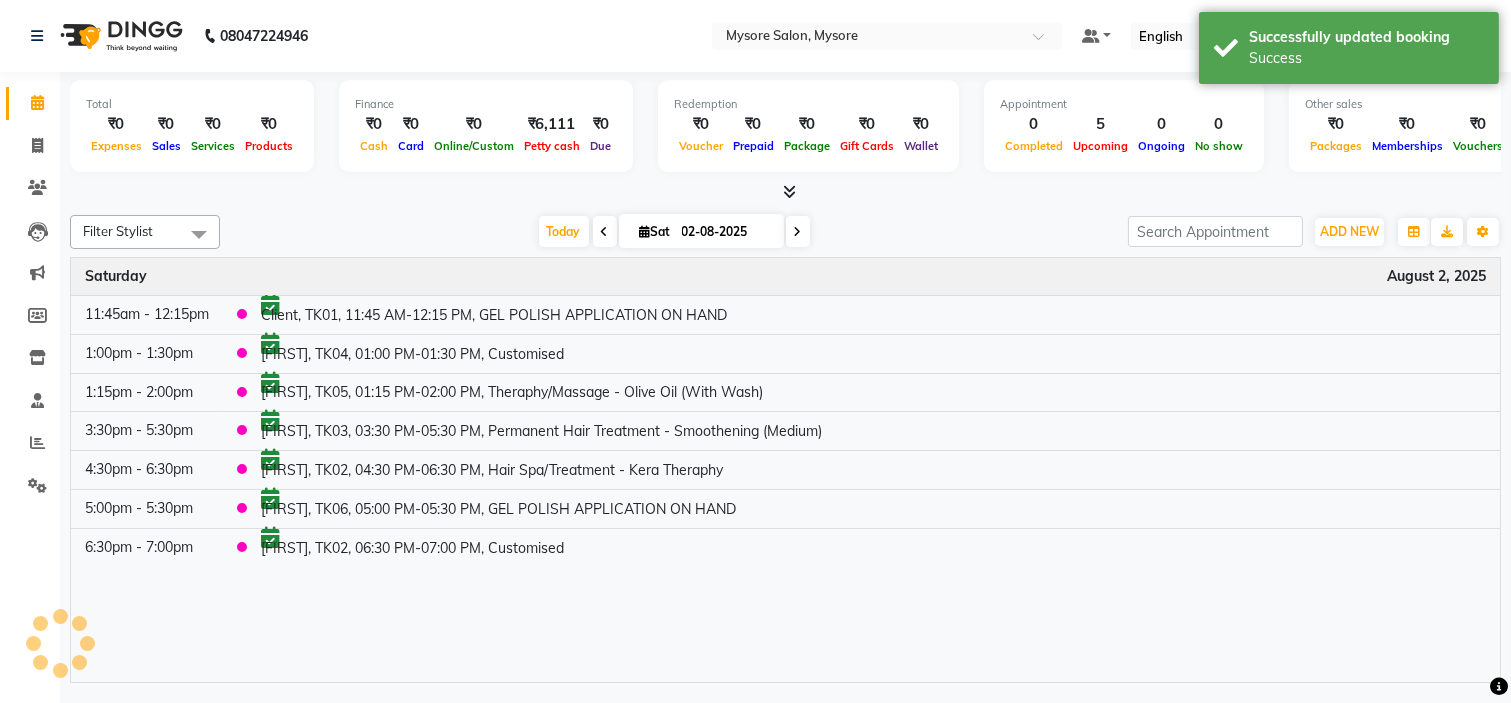 click at bounding box center [785, 192] 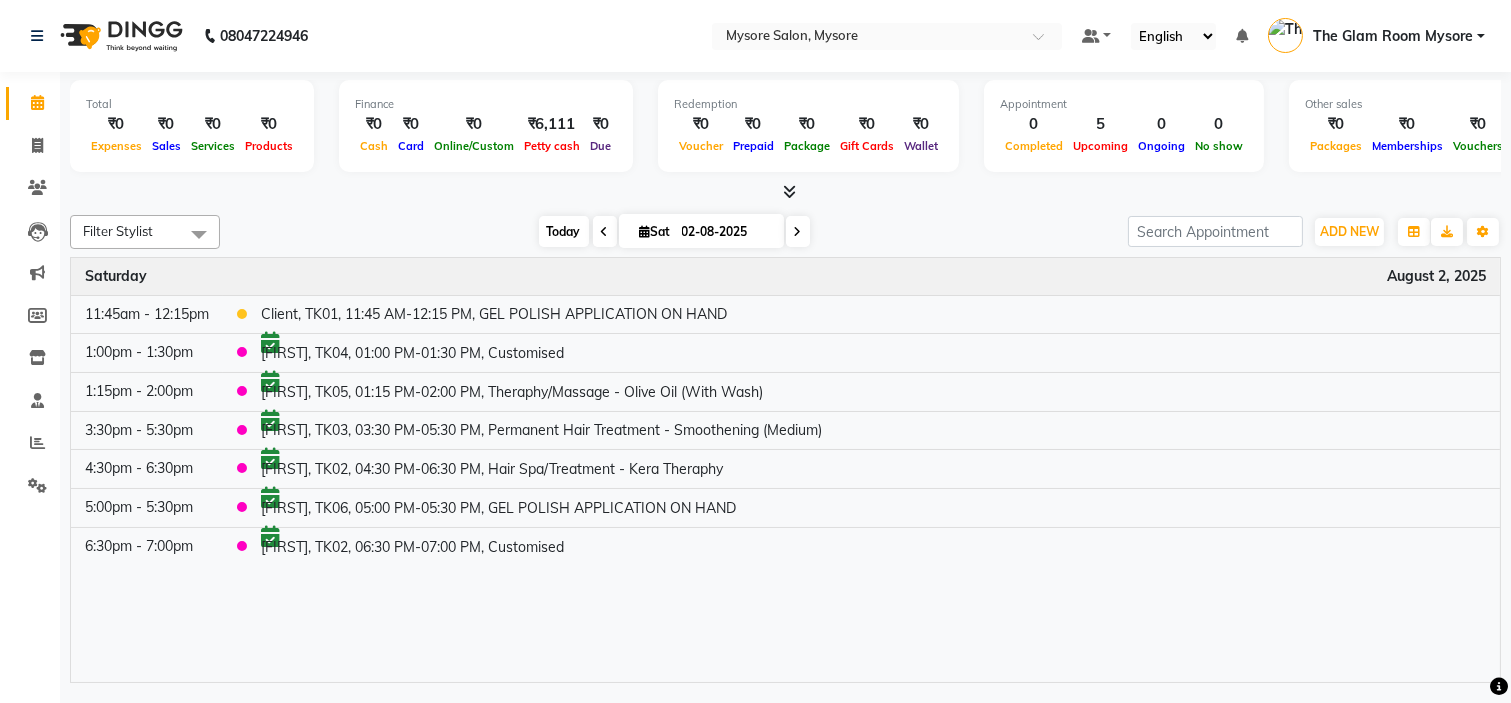 click on "Today" at bounding box center (564, 231) 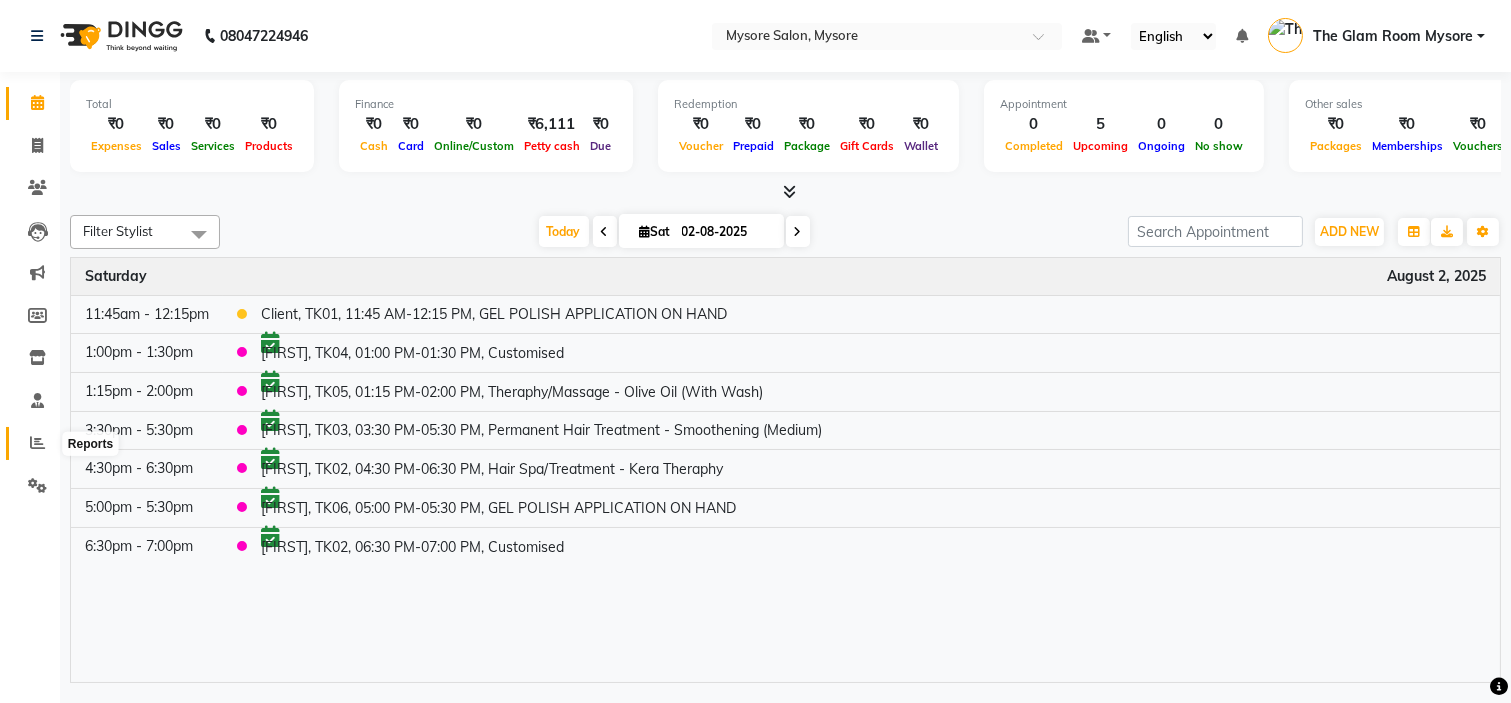 click 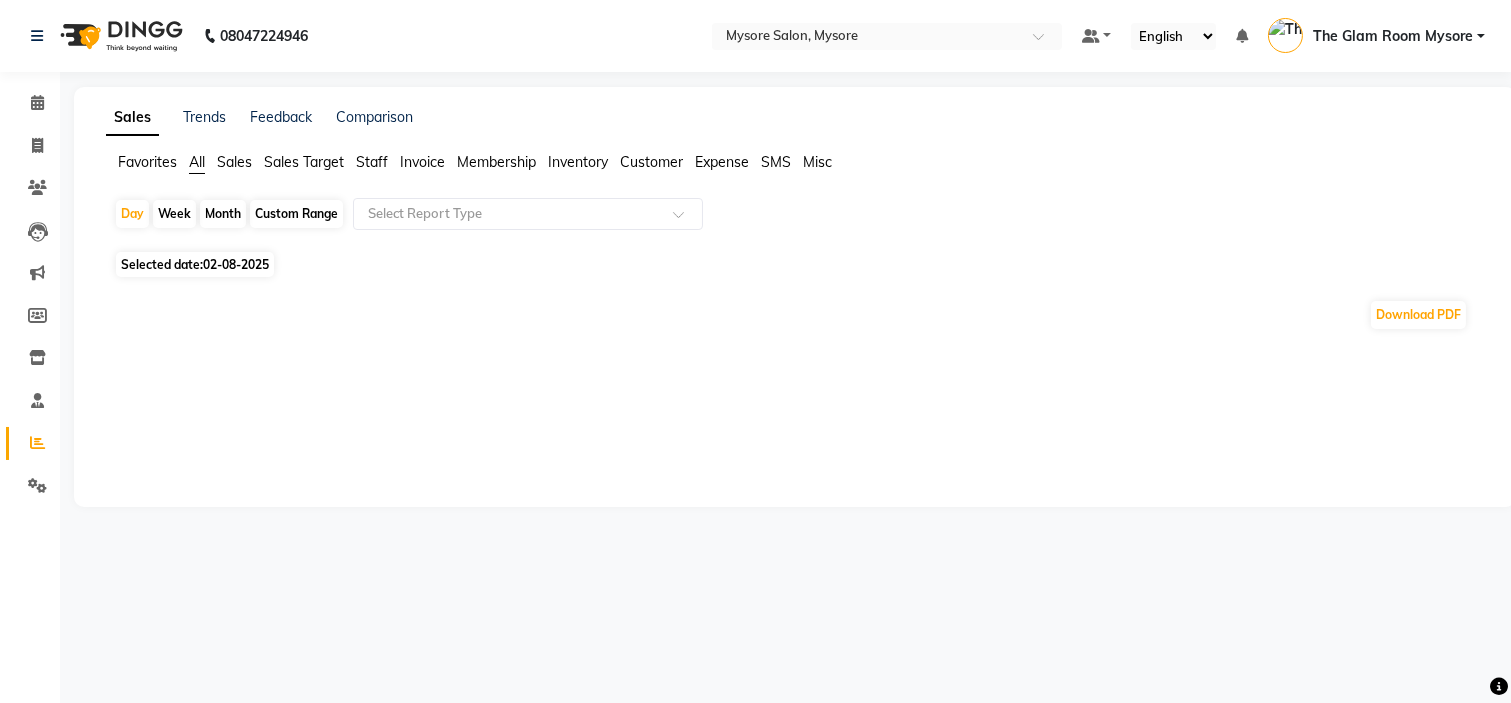 click on "02-08-2025" 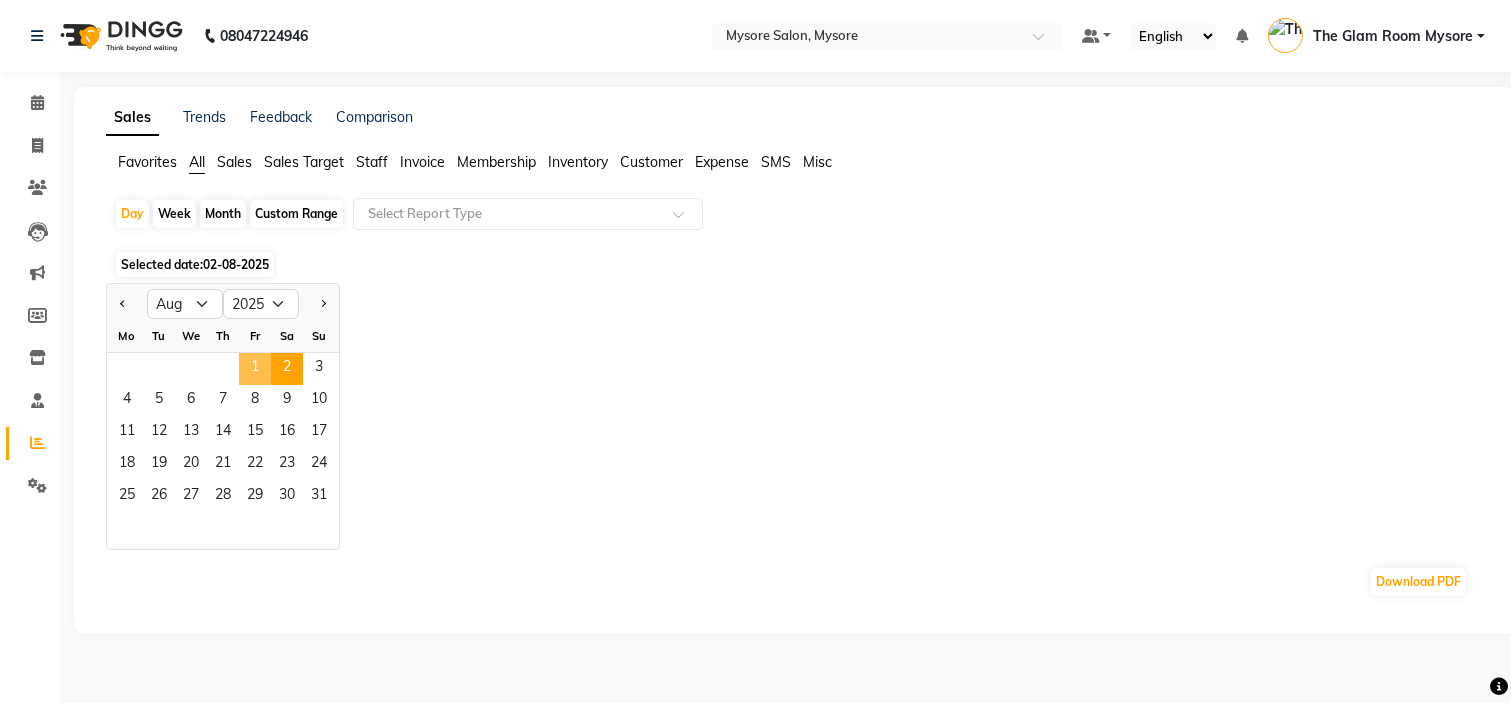 click on "1" 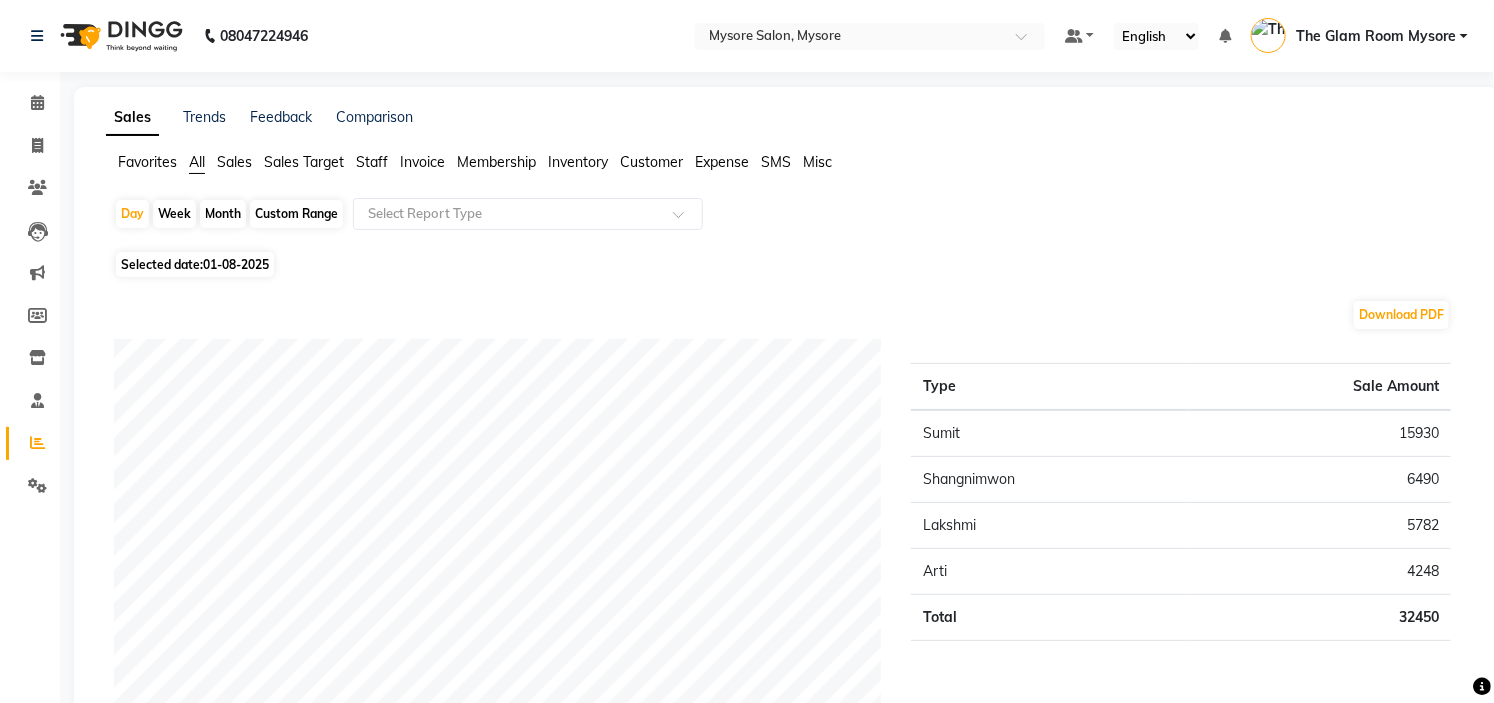 click on "15930" 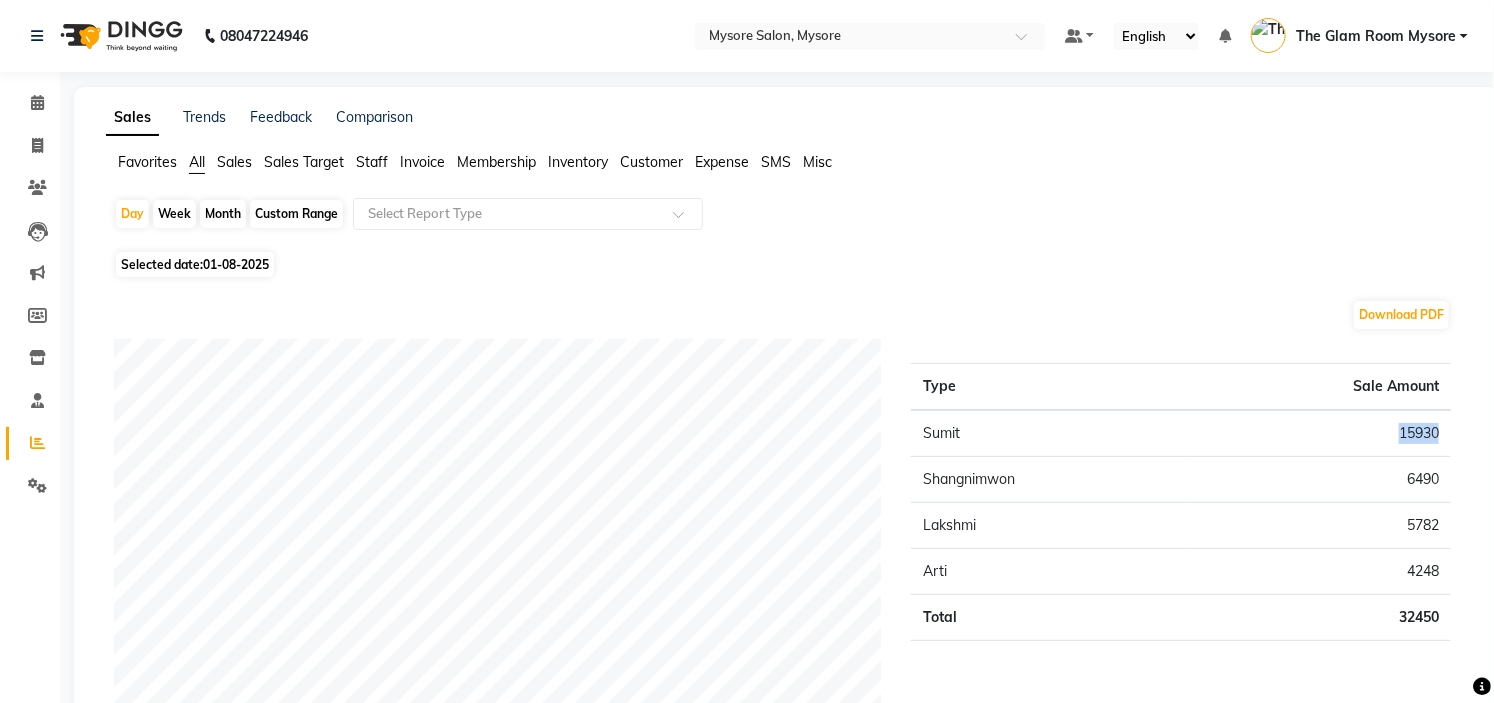 click on "15930" 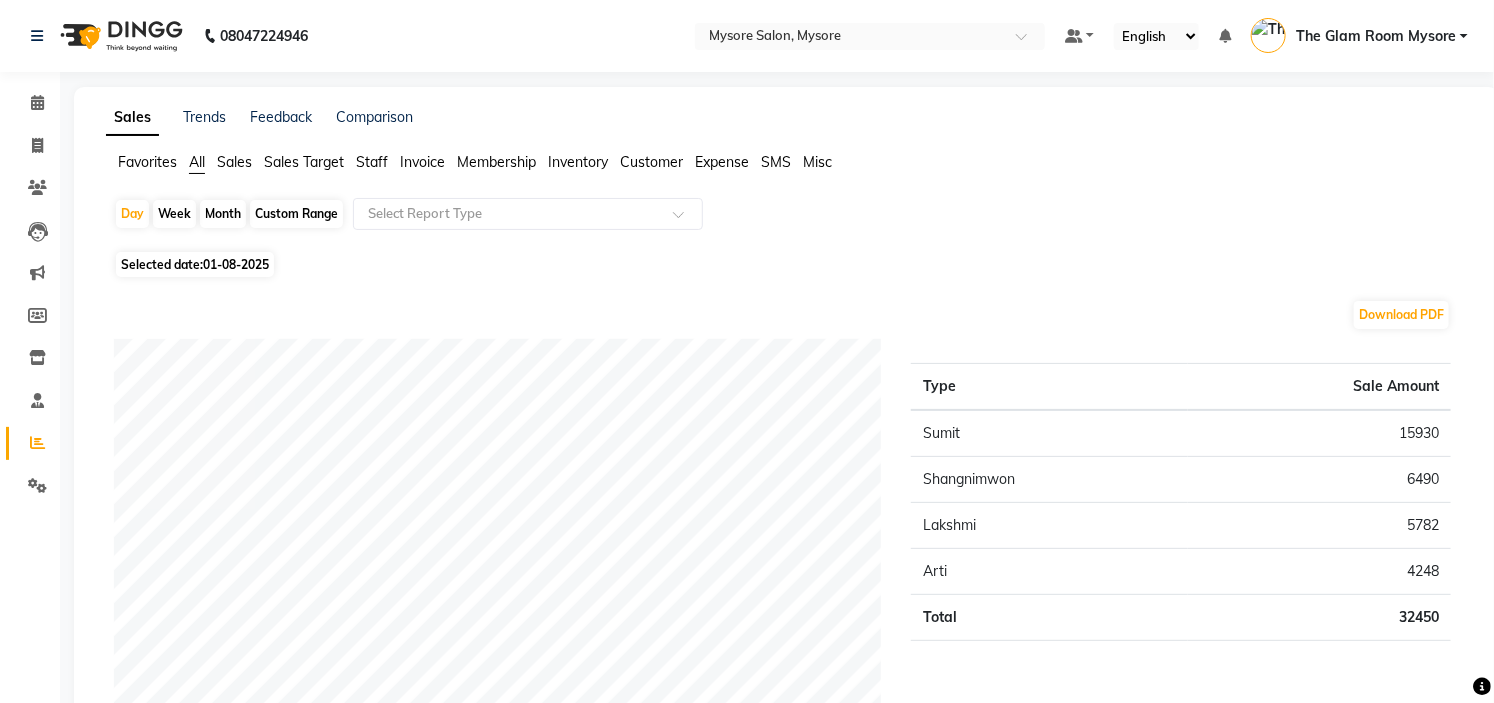 click on "6490" 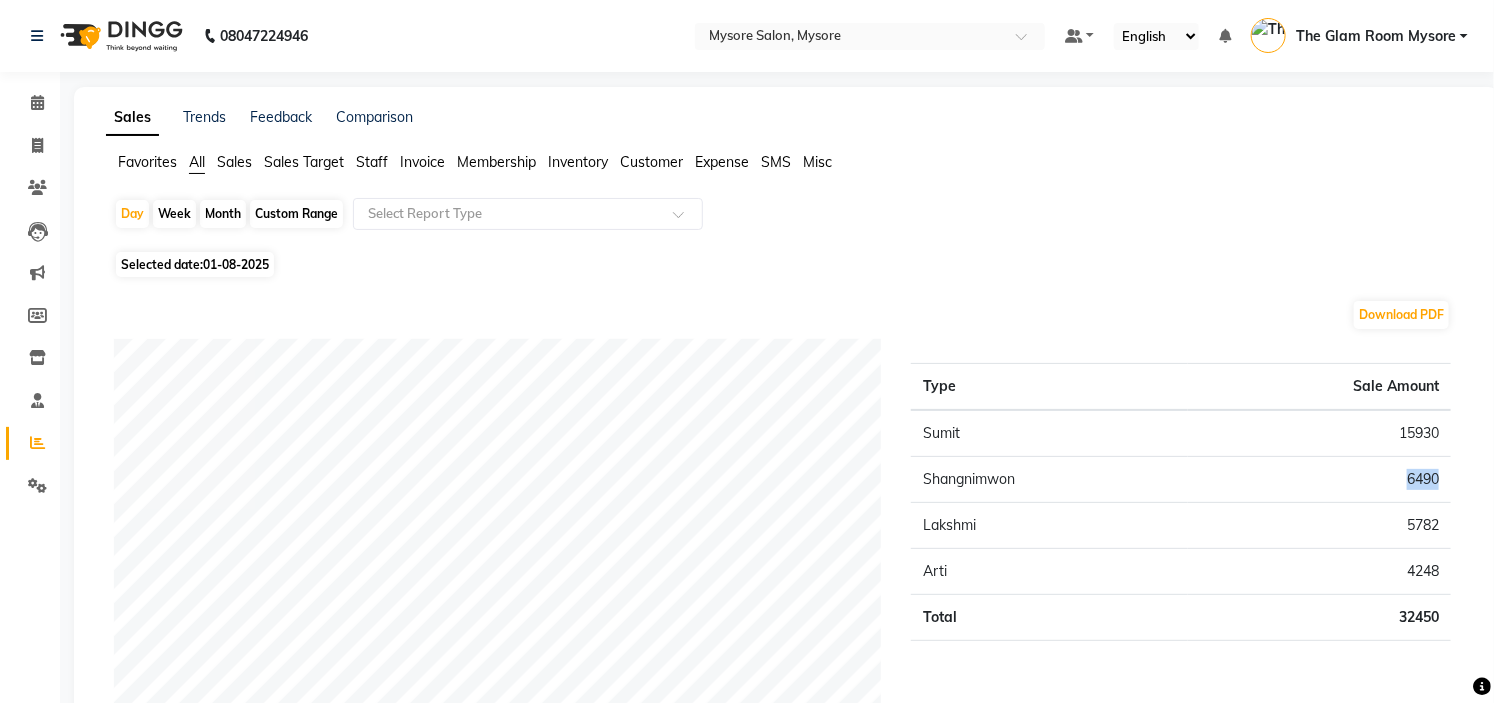 copy on "6490" 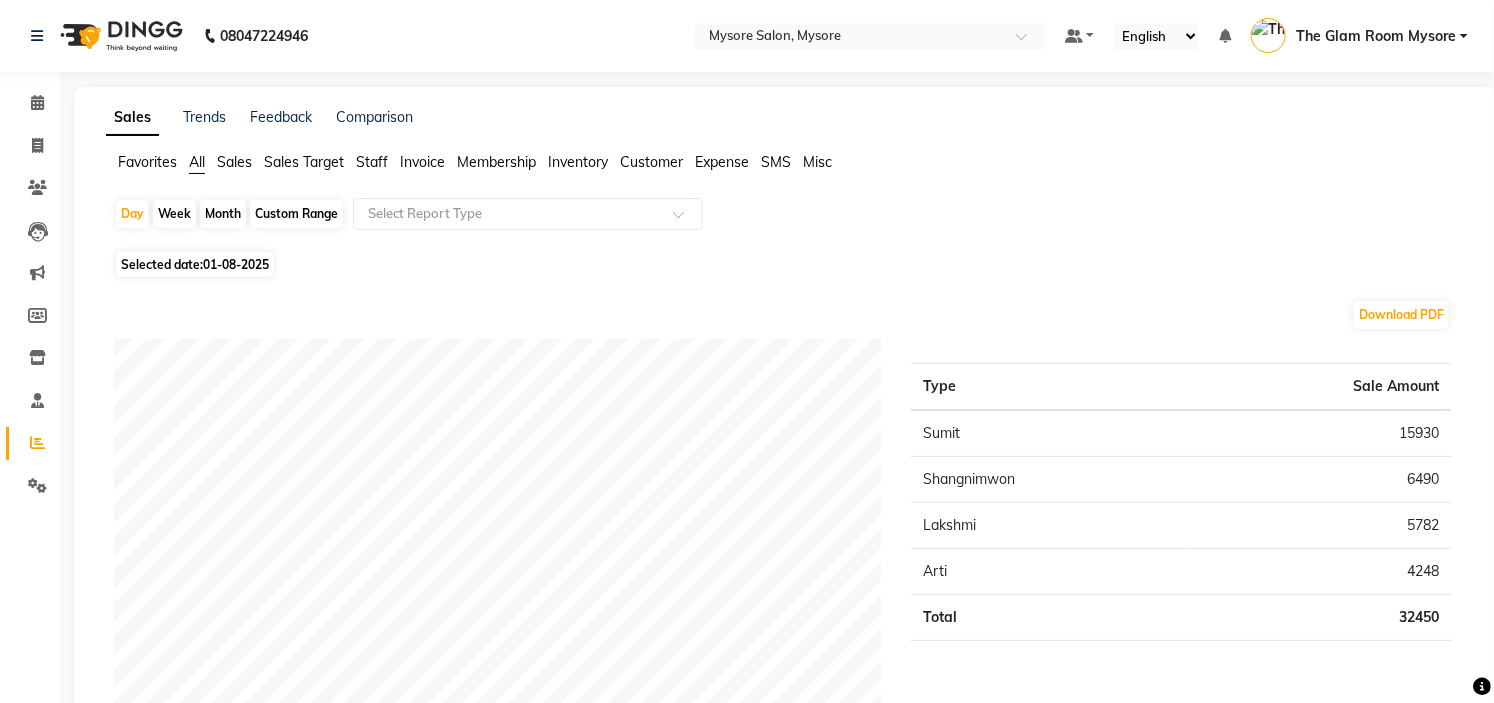 click on "5782" 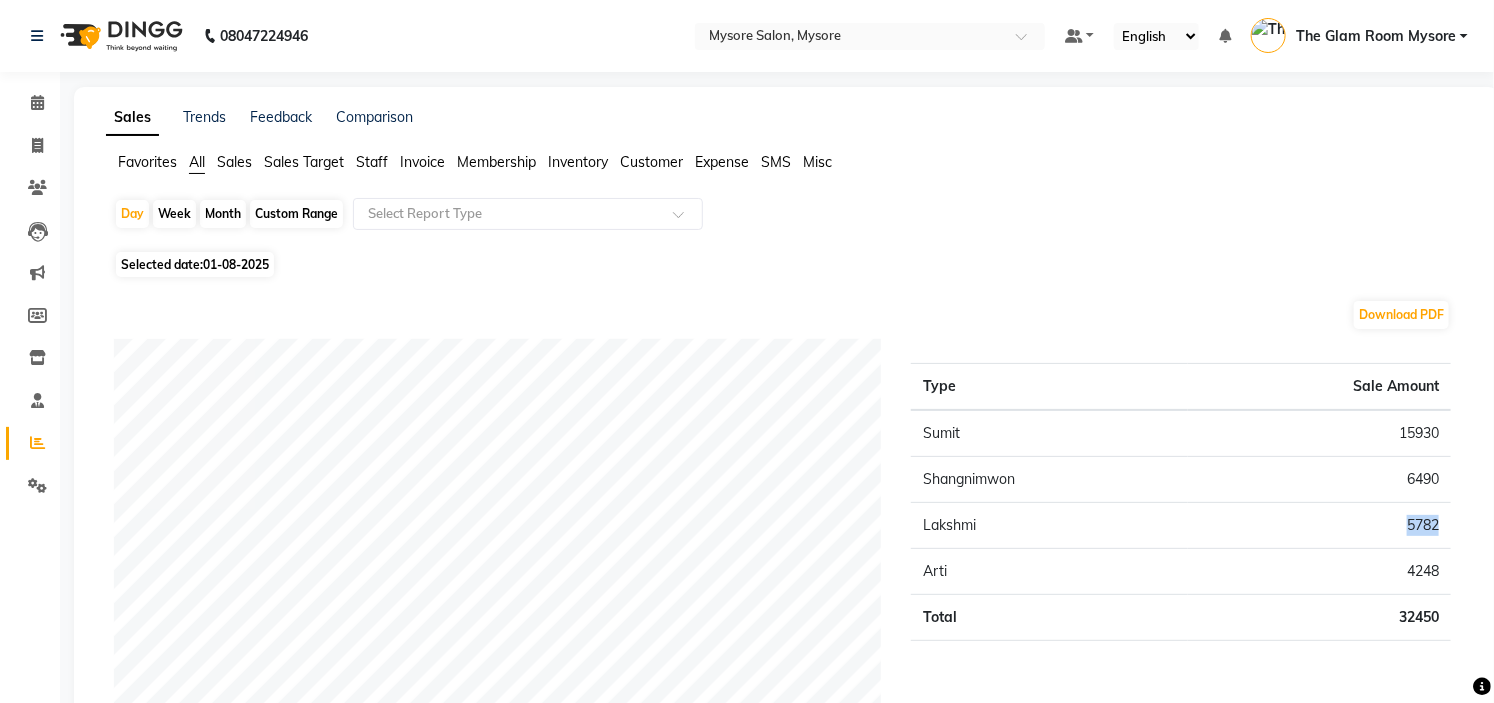 click on "5782" 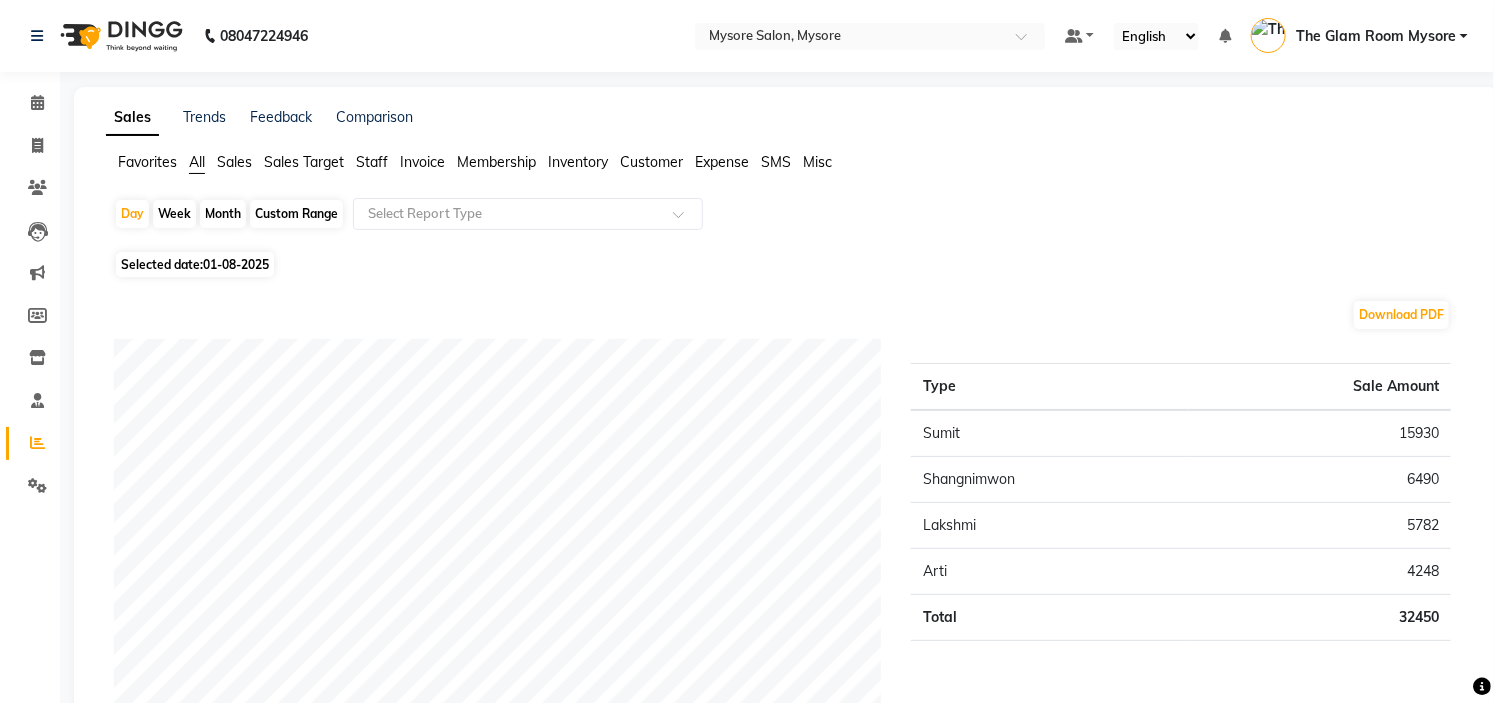 click on "4248" 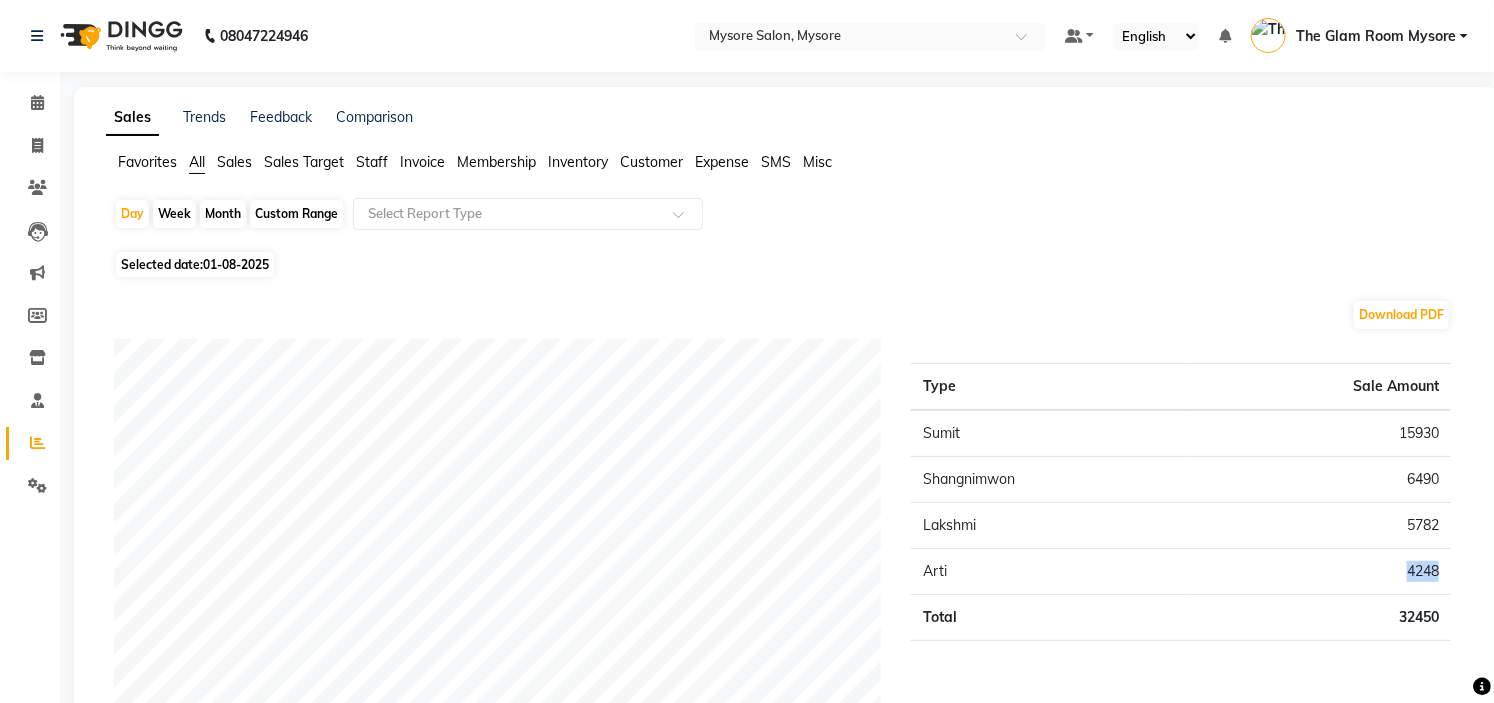 click on "4248" 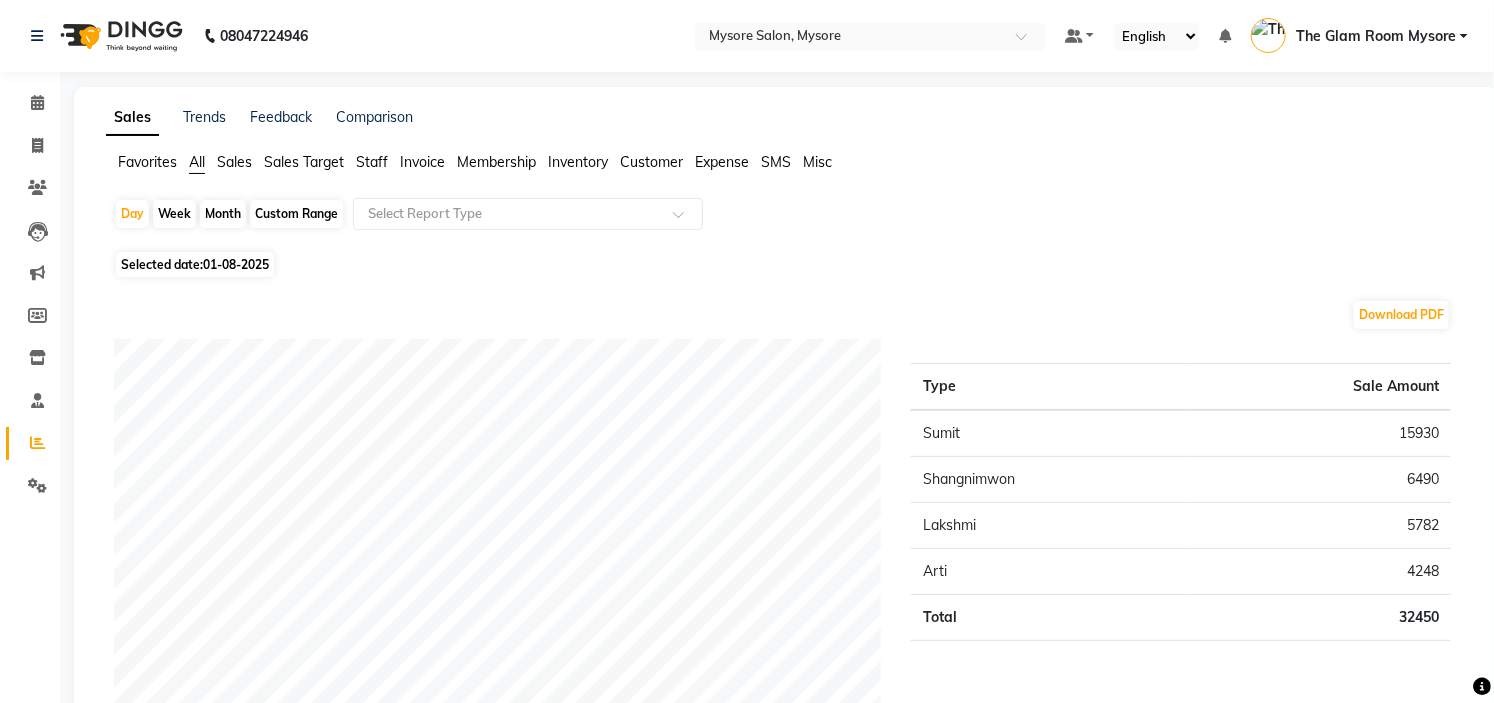 click on "Staff" 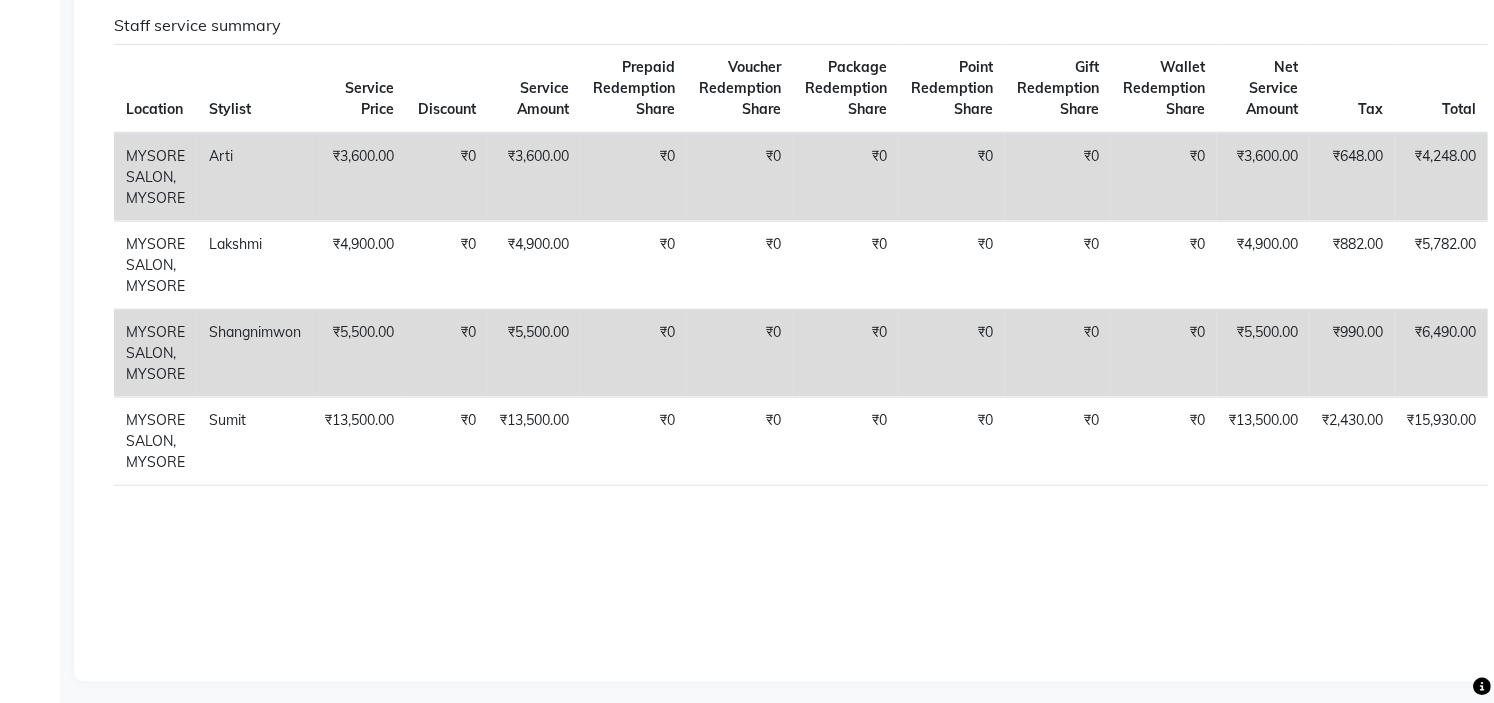 scroll, scrollTop: 643, scrollLeft: 0, axis: vertical 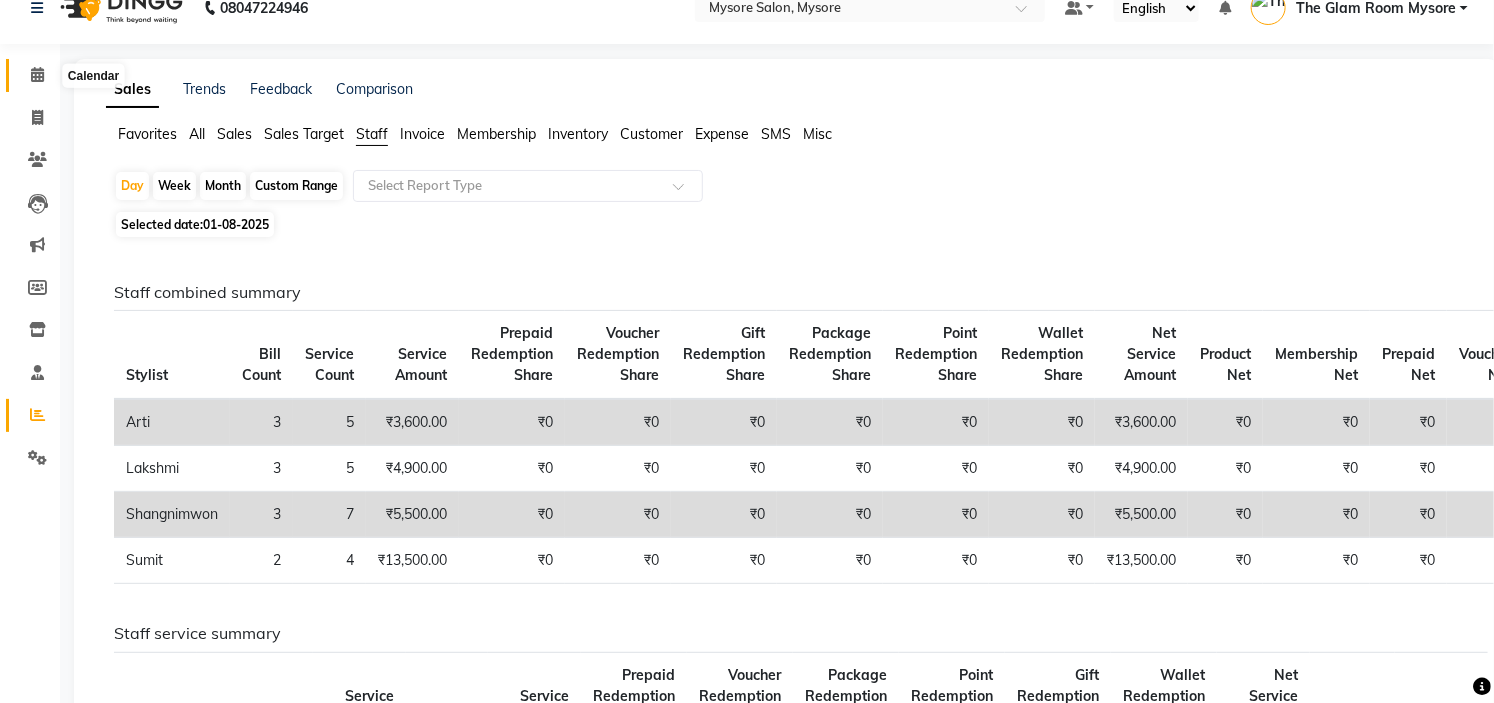 click 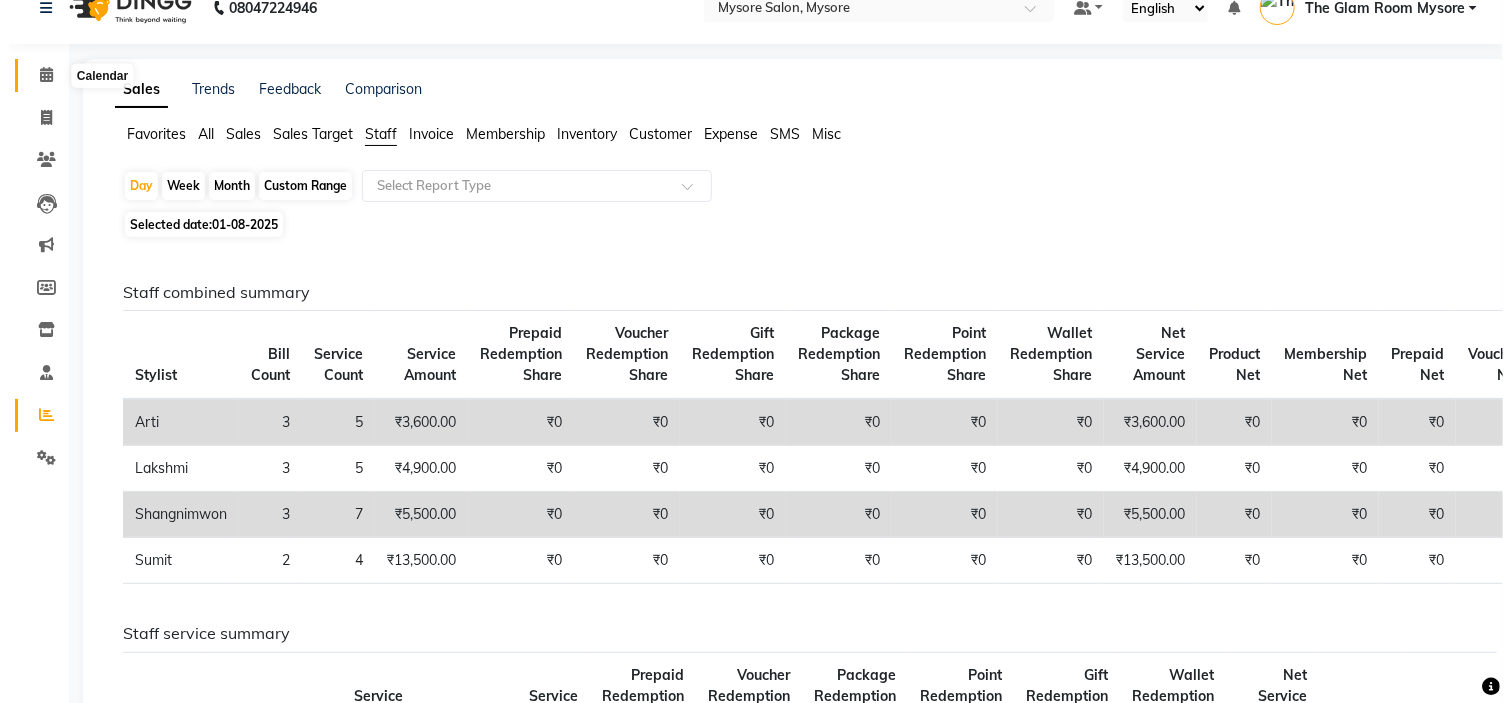 scroll, scrollTop: 0, scrollLeft: 0, axis: both 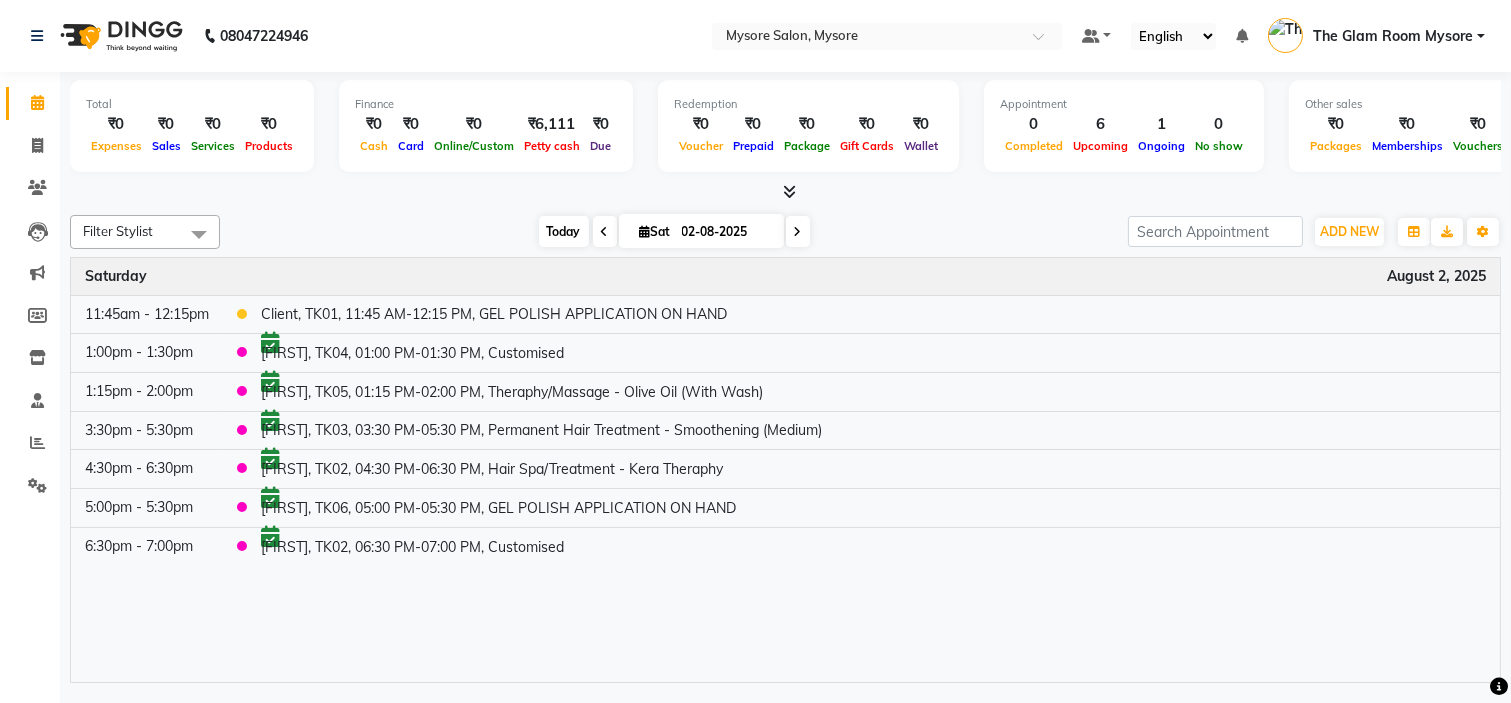 click on "Today" at bounding box center (564, 231) 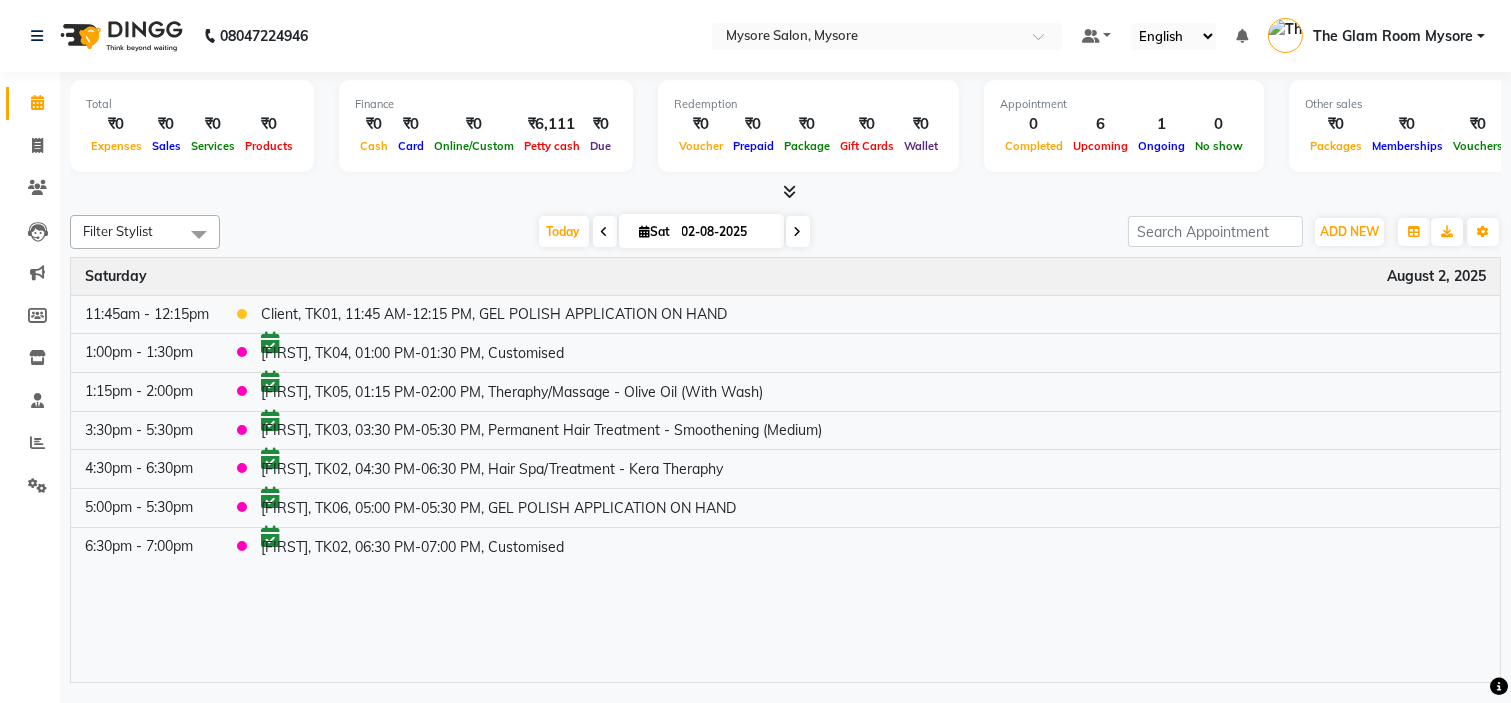 click on "Filter Stylist Select All Ankita Arti Ashwini Ayaan DR. Apurva Fatma Jayshree Lakshmi Paul Ruhul alom Shangnimwon Steve Sumaiya Banu Sumit Teja Tezz The Glam Room Mysore Today  Sat 02-08-2025 Toggle Dropdown Add Appointment Add Invoice Add Expense Add Attendance Add Client Add Transaction Toggle Dropdown Add Appointment Add Invoice Add Expense Add Attendance Add Client ADD NEW Toggle Dropdown Add Appointment Add Invoice Add Expense Add Attendance Add Client Add Transaction Filter Stylist Select All Ankita Arti Ashwini Ayaan DR. Apurva Fatma Jayshree Lakshmi Paul Ruhul alom Shangnimwon Steve Sumaiya Banu Sumit Teja Tezz The Glam Room Mysore Group By  Staff View   Room View  View as Vertical  Vertical - Week View  Horizontal  Horizontal - Week View  List  Toggle Dropdown Calendar Settings Manage Tags   Arrange Stylists   Reset Stylists  Full Screen  Show Available Stylist  Appointment Form Zoom 100% Time Event Saturday August 2, 2025 11:45am - 12:15pm    1:00pm - 1:30pm     1:15pm - 2:00pm     3:30pm - 5:30pm" 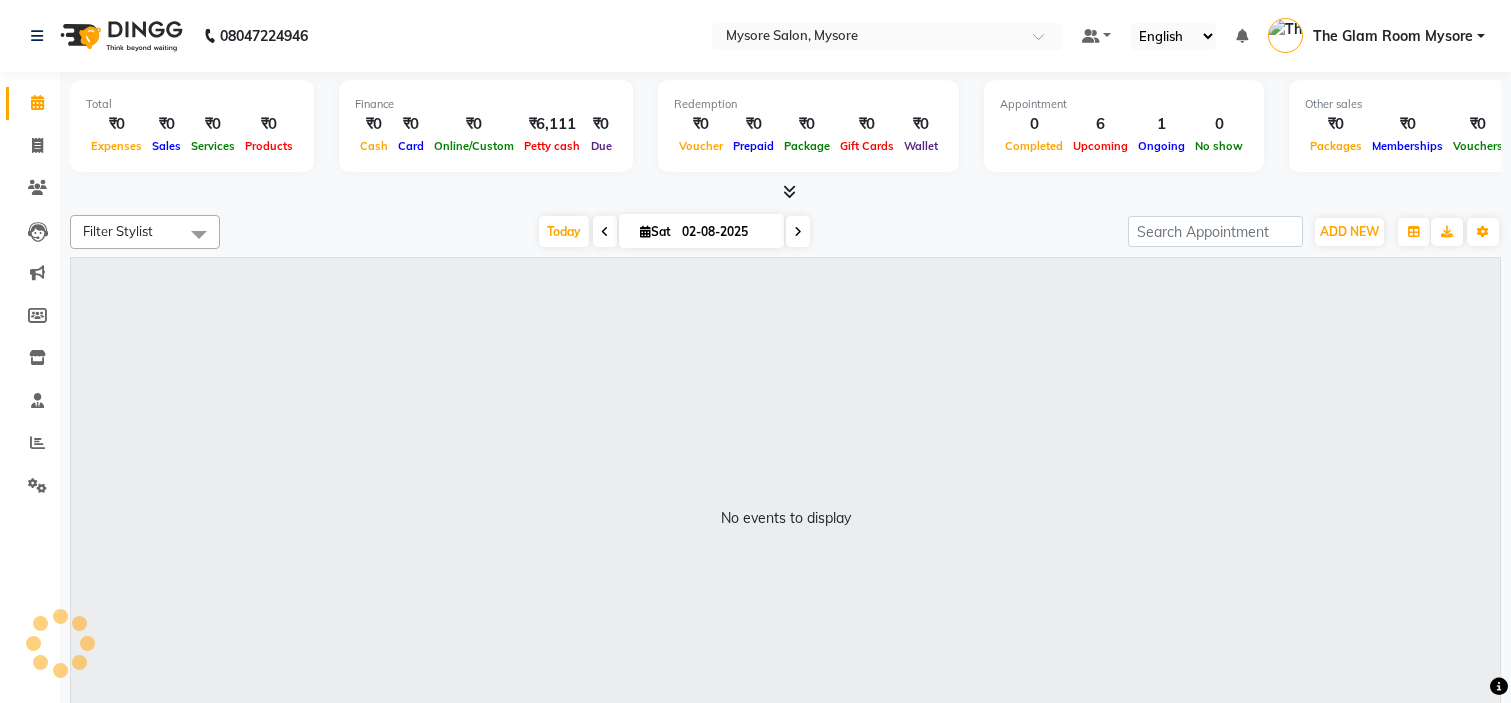scroll, scrollTop: 0, scrollLeft: 0, axis: both 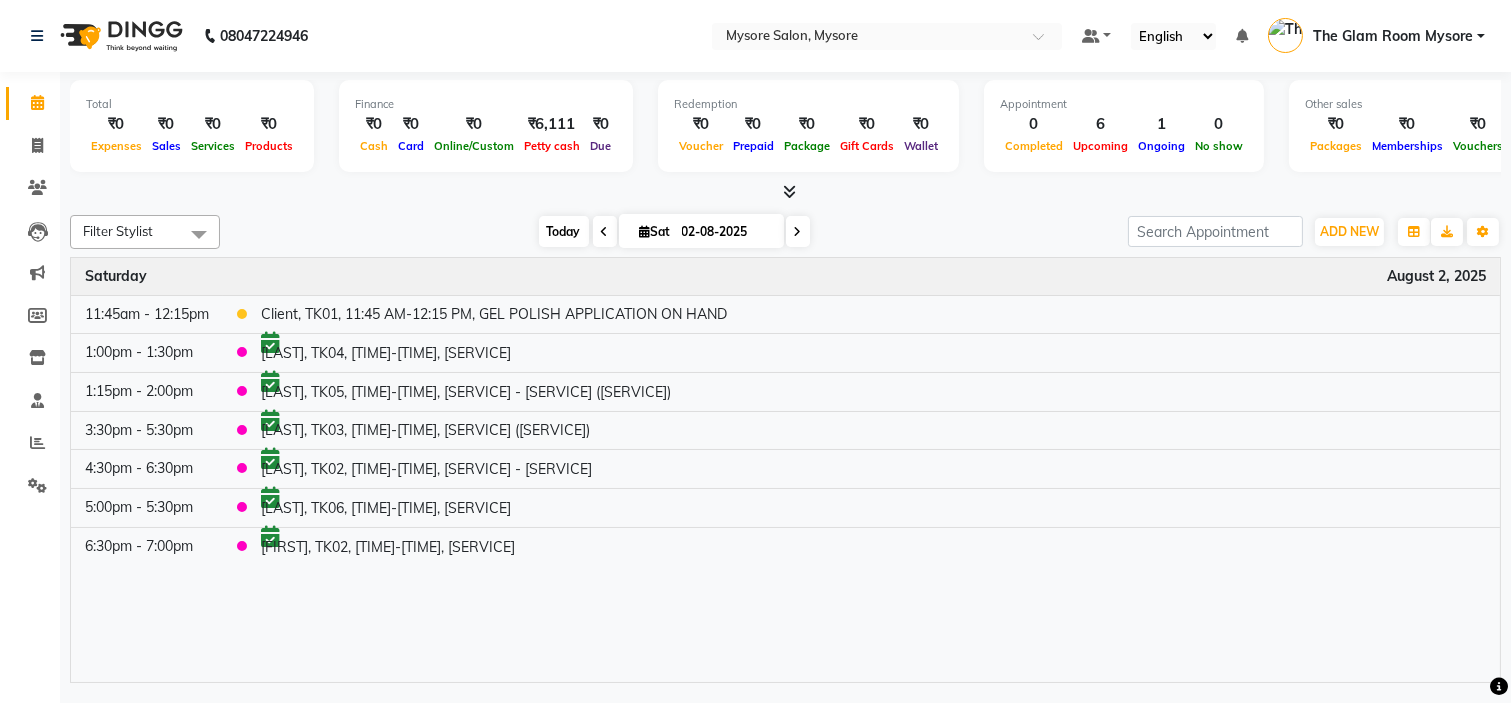 click on "Today" at bounding box center (564, 231) 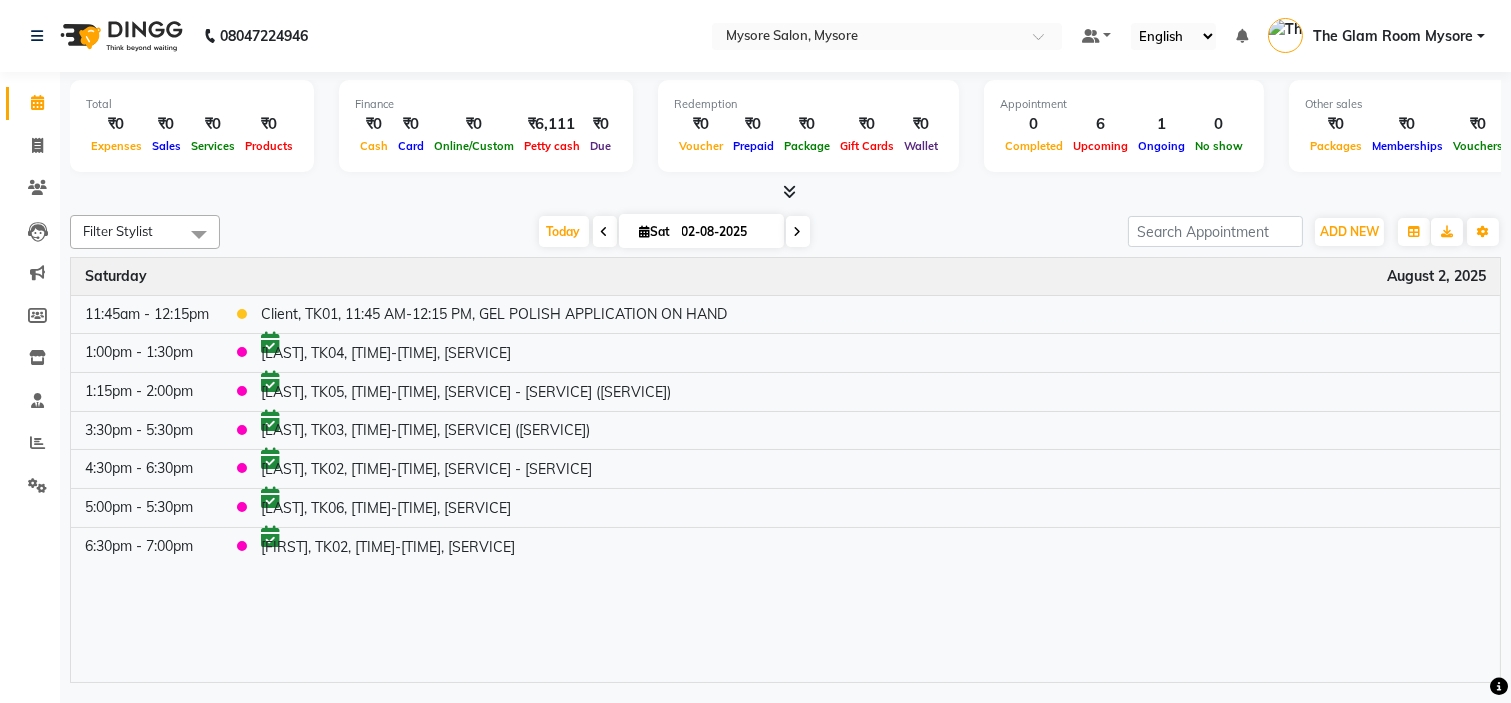 click at bounding box center [789, 191] 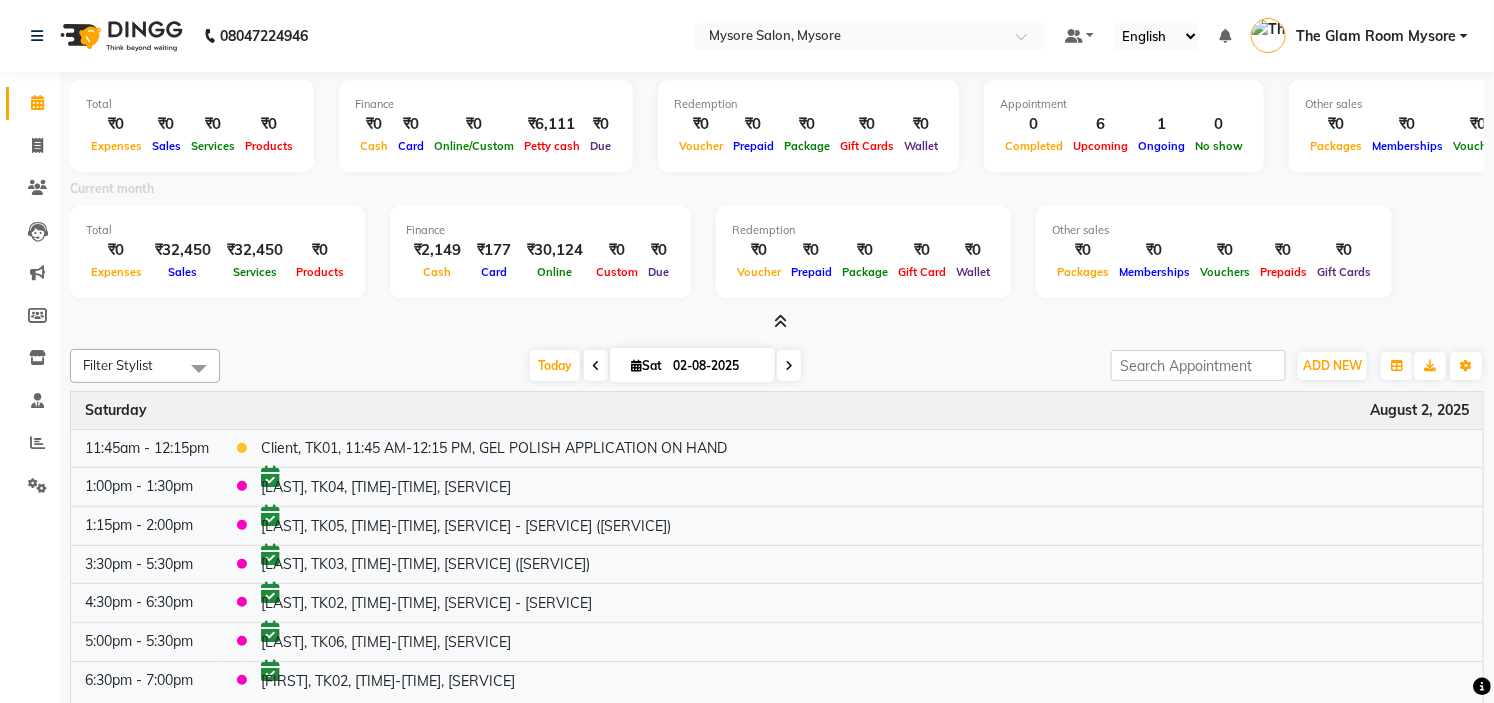 click at bounding box center (781, 321) 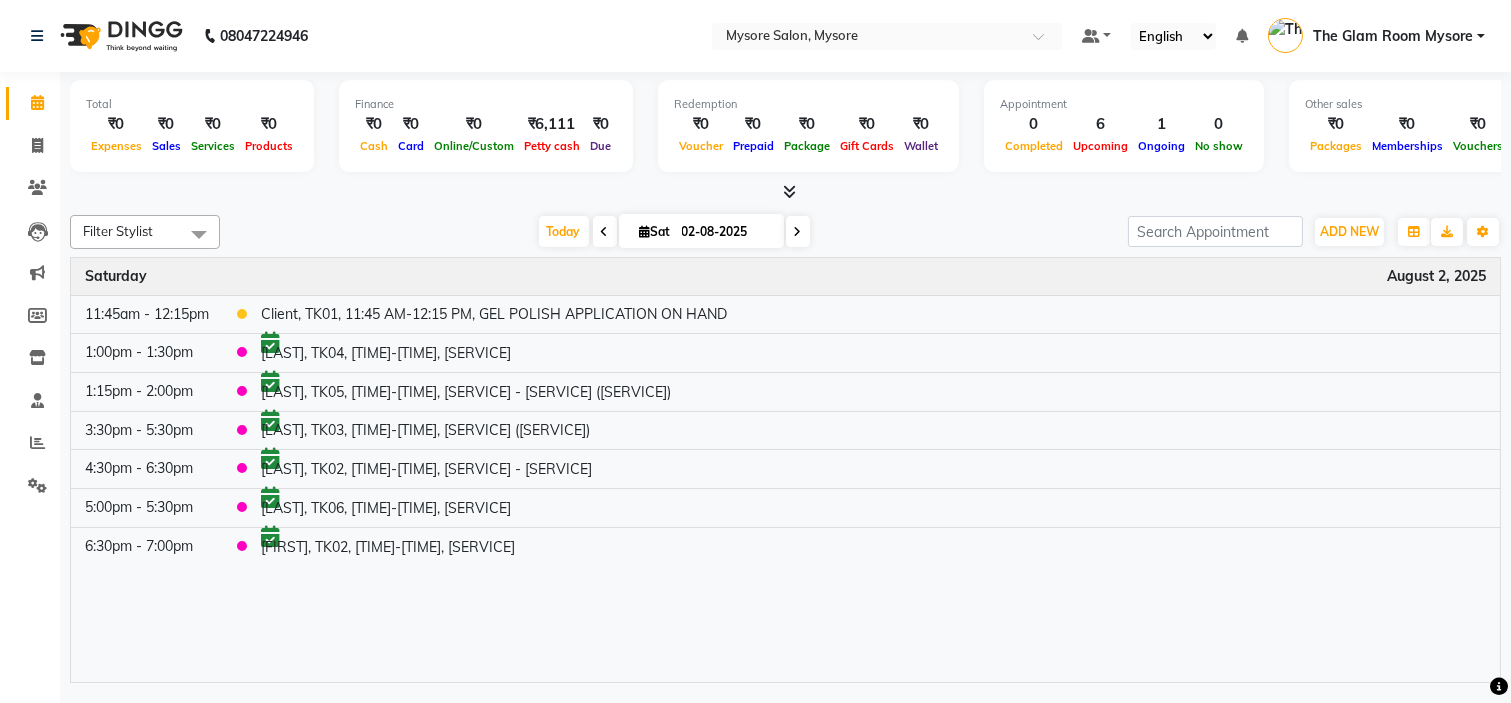 click on "Total  ₹0  Expenses ₹0  Sales ₹0  Services ₹0  Products Finance  ₹0  Cash ₹0  Card ₹0  Online/Custom ₹6,111 Petty cash ₹0 Due  Redemption  ₹0 Voucher ₹0 Prepaid ₹0 Package ₹0  Gift Cards ₹0  Wallet  Appointment  0 Completed 6 Upcoming 1 Ongoing 0 No show  Other sales  ₹0  Packages ₹0  Memberships ₹0  Vouchers ₹0  Prepaids ₹0  Gift Cards" at bounding box center (785, 137) 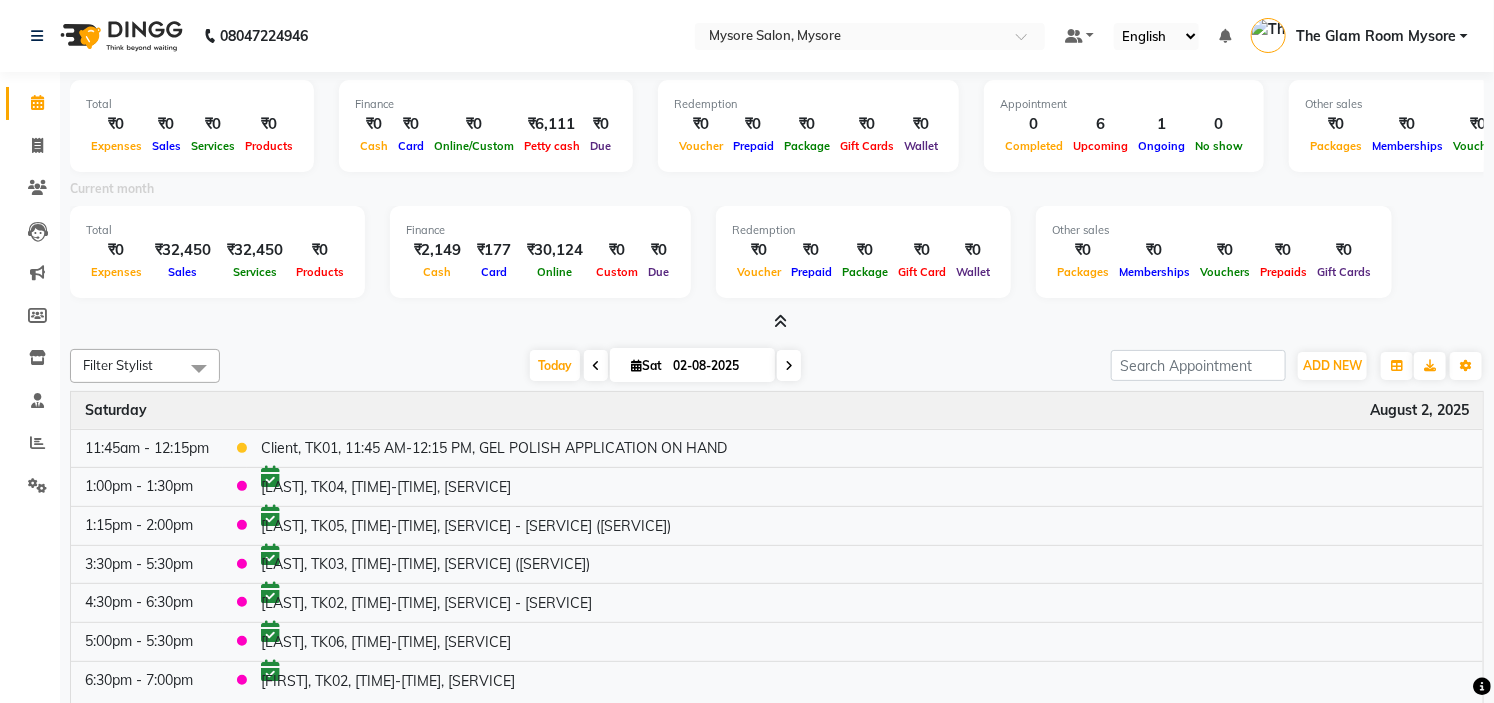 click at bounding box center [781, 321] 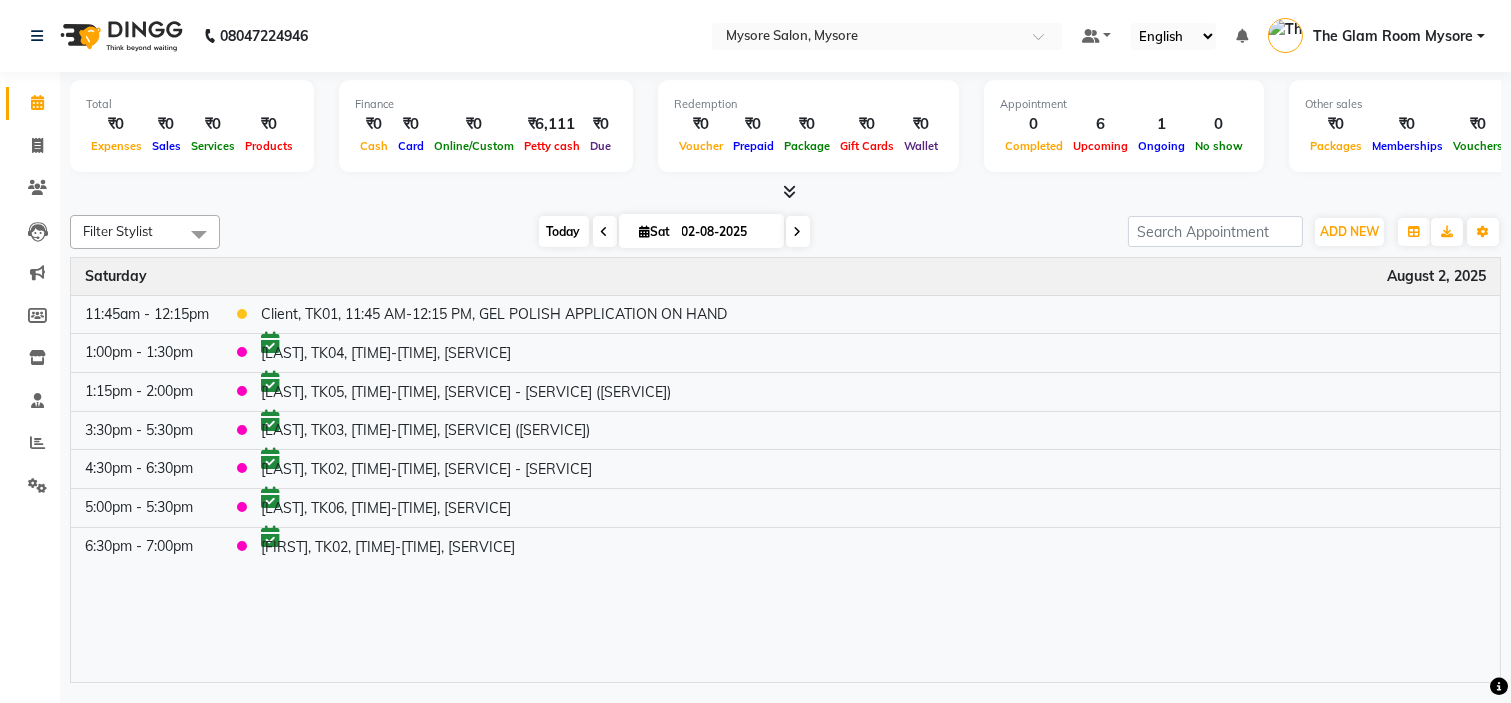 click on "Today" at bounding box center (564, 231) 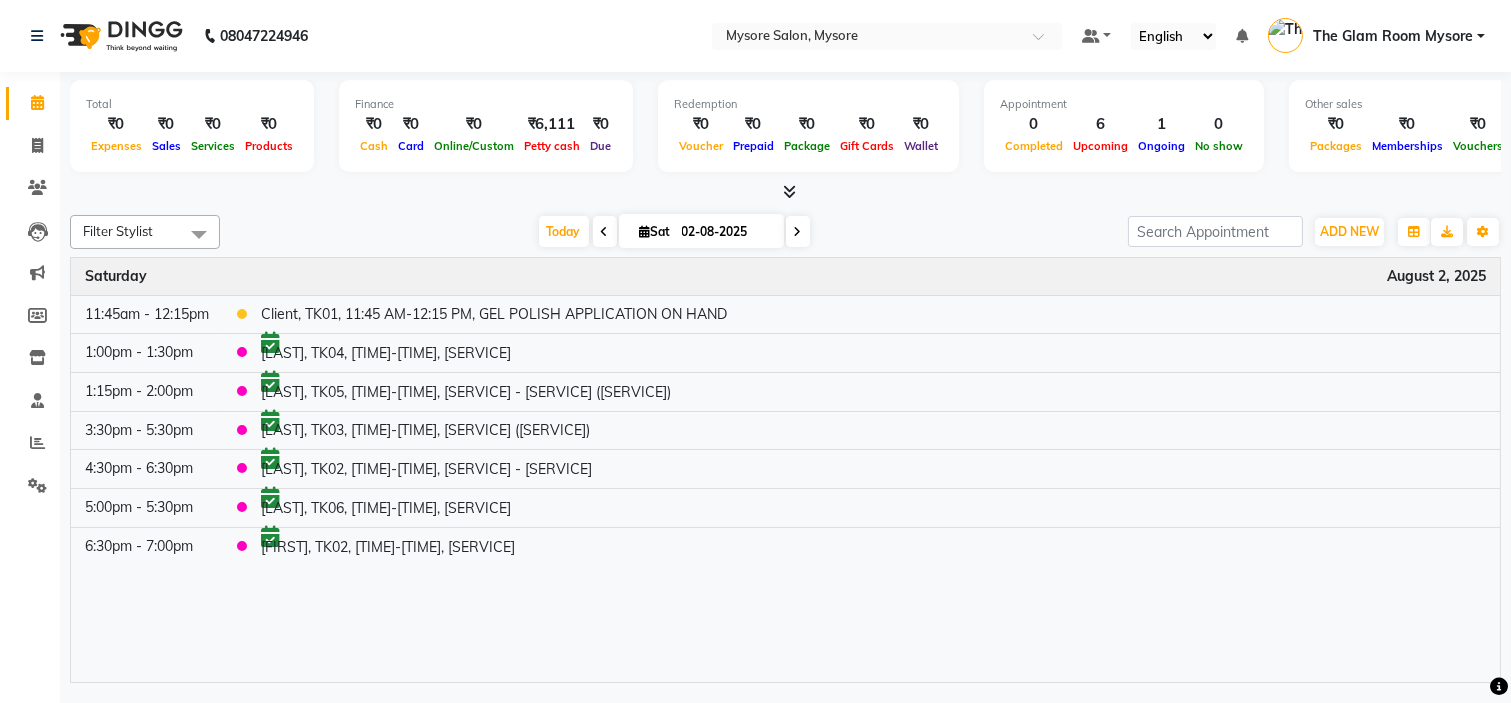 click at bounding box center [785, 192] 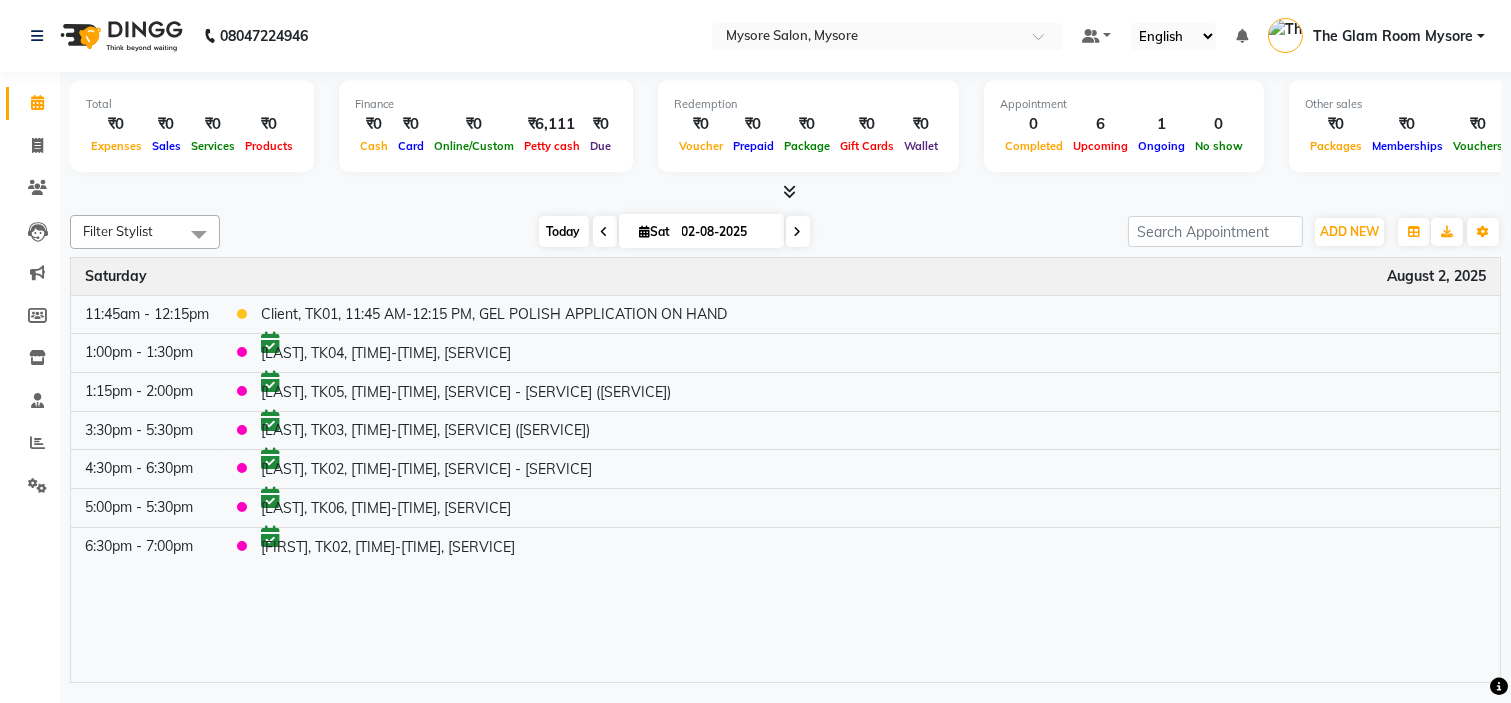 click on "Today" at bounding box center (564, 231) 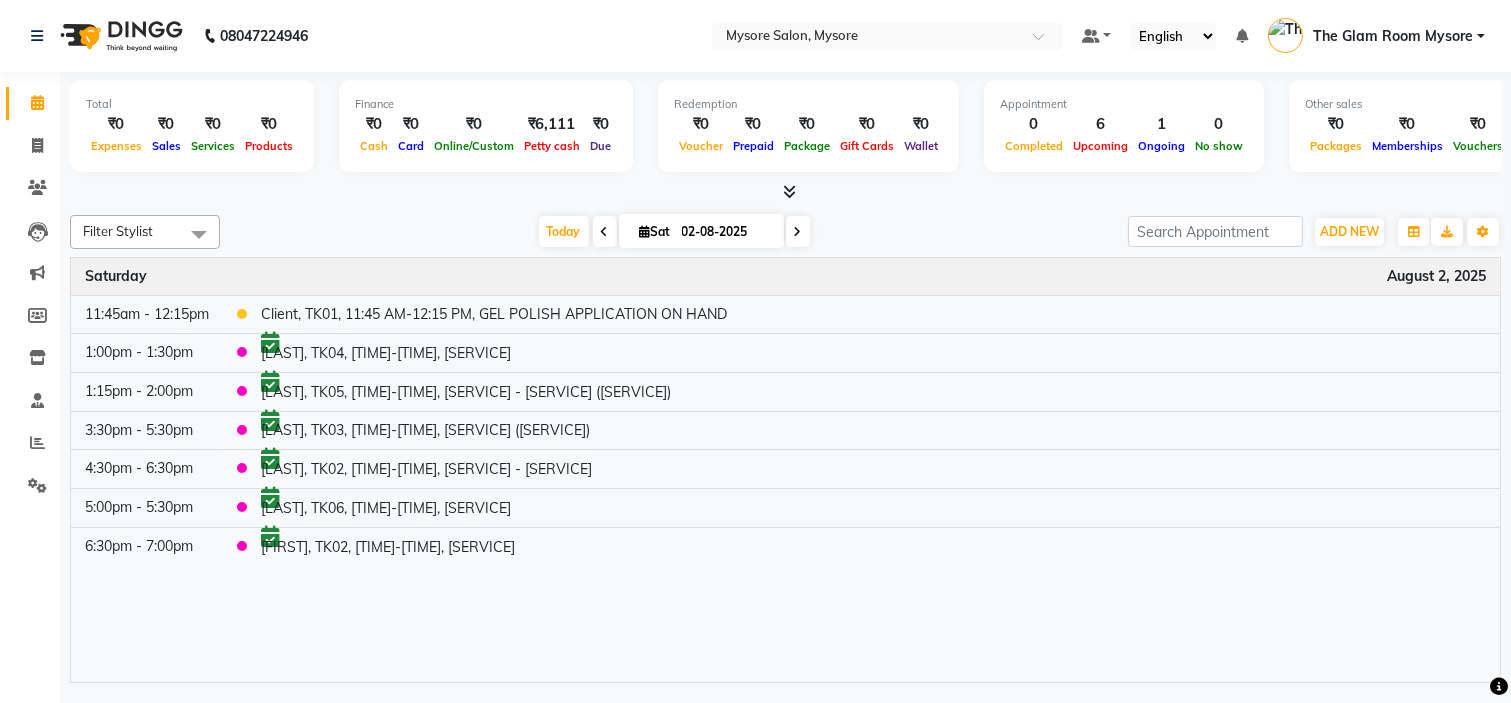 click on "Filter Stylist Select All Ankita Arti Ashwini Ayaan DR. Apurva Fatma Jayshree Lakshmi Paul Ruhul alom Shangnimwon Steve Sumaiya Banu Sumit Teja Tezz The Glam Room Mysore Today  Sat 02-08-2025 Toggle Dropdown Add Appointment Add Invoice Add Expense Add Attendance Add Client Add Transaction Toggle Dropdown Add Appointment Add Invoice Add Expense Add Attendance Add Client ADD NEW Toggle Dropdown Add Appointment Add Invoice Add Expense Add Attendance Add Client Add Transaction Filter Stylist Select All Ankita Arti Ashwini Ayaan DR. Apurva Fatma Jayshree Lakshmi Paul Ruhul alom Shangnimwon Steve Sumaiya Banu Sumit Teja Tezz The Glam Room Mysore Group By  Staff View   Room View  View as Vertical  Vertical - Week View  Horizontal  Horizontal - Week View  List  Toggle Dropdown Calendar Settings Manage Tags   Arrange Stylists   Reset Stylists  Full Screen  Show Available Stylist  Appointment Form Zoom 100% Time Event Saturday August 2, 2025 11:45am - 12:15pm    1:00pm - 1:30pm     1:15pm - 2:00pm     3:30pm - 5:30pm" 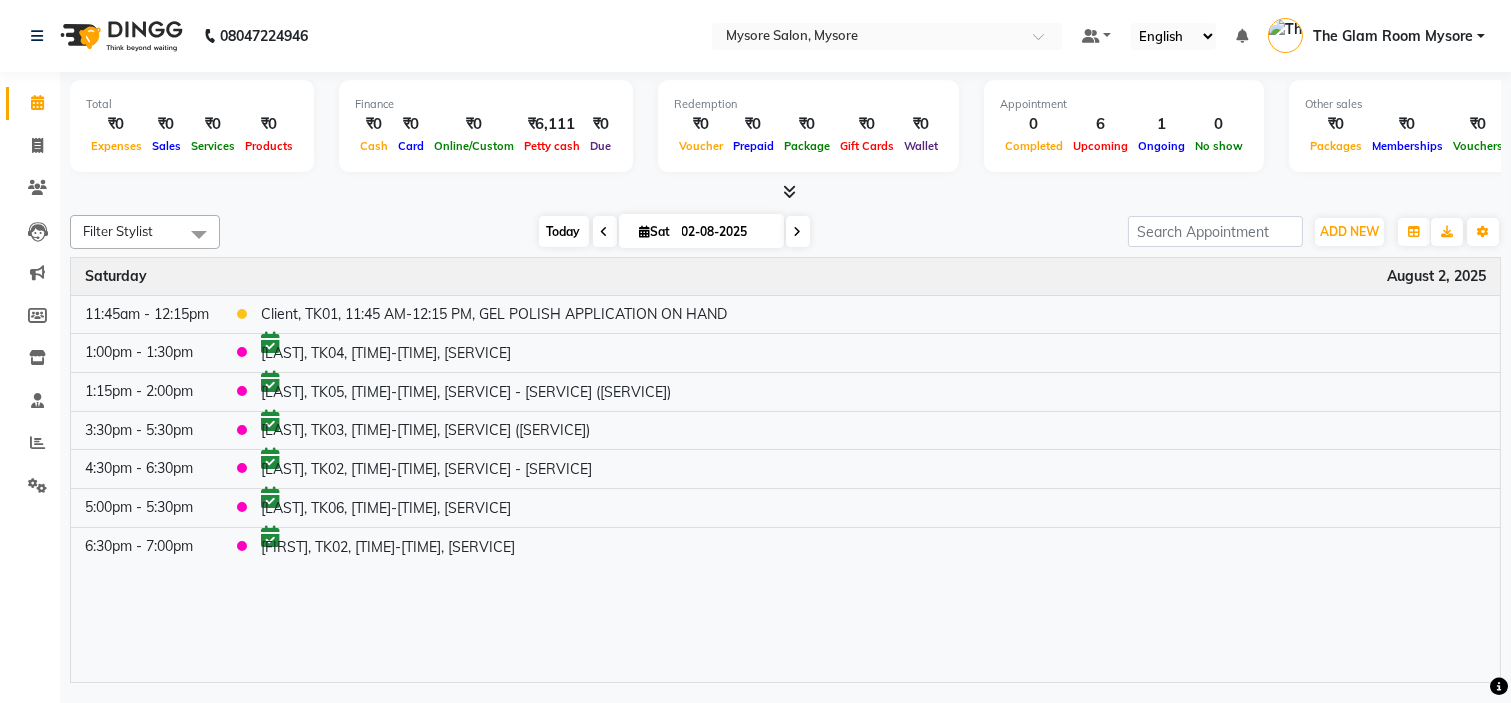click on "Today" at bounding box center [564, 231] 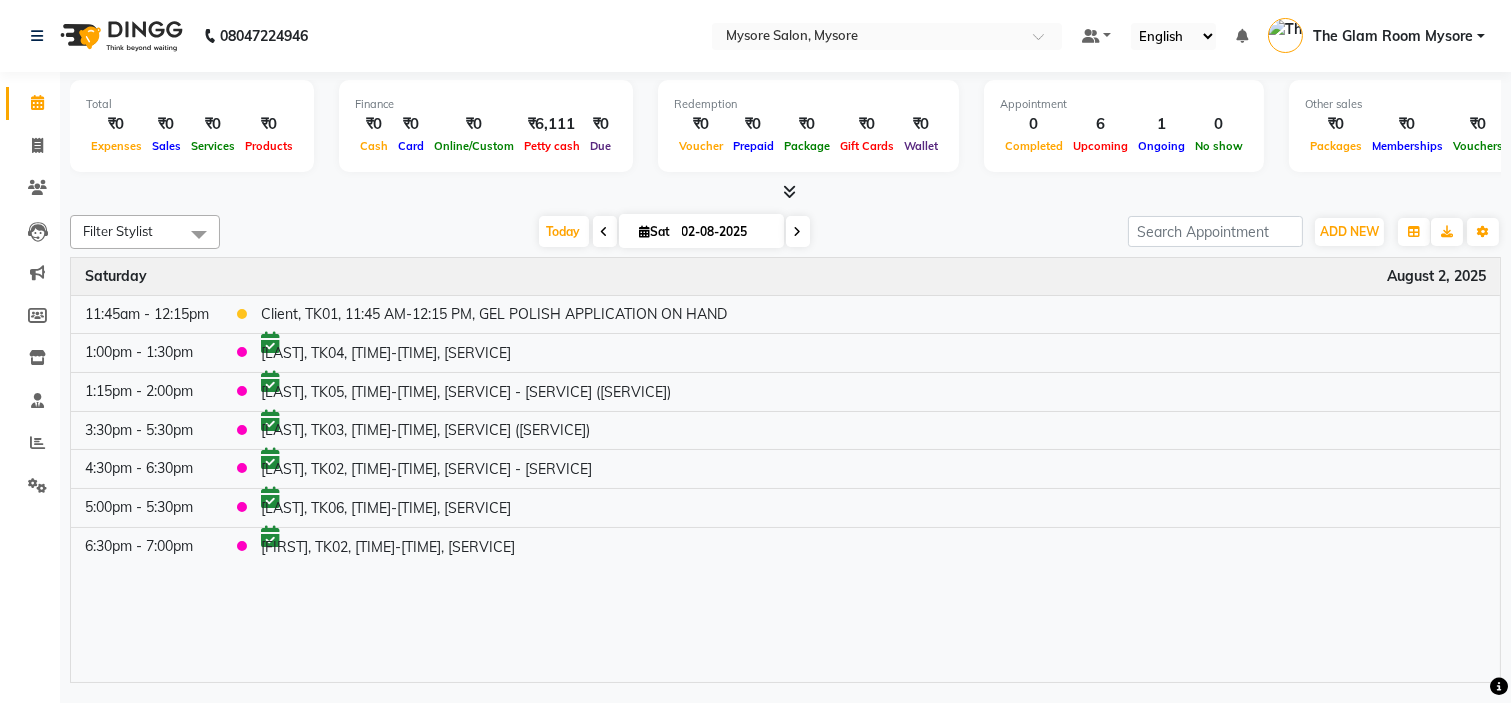 click on "Filter Stylist Select All Ankita Arti Ashwini Ayaan DR. Apurva Fatma Jayshree Lakshmi Paul Ruhul alom Shangnimwon Steve Sumaiya Banu Sumit Teja Tezz The Glam Room Mysore Today  Sat 02-08-2025 Toggle Dropdown Add Appointment Add Invoice Add Expense Add Attendance Add Client Add Transaction Toggle Dropdown Add Appointment Add Invoice Add Expense Add Attendance Add Client ADD NEW Toggle Dropdown Add Appointment Add Invoice Add Expense Add Attendance Add Client Add Transaction Filter Stylist Select All Ankita Arti Ashwini Ayaan DR. Apurva Fatma Jayshree Lakshmi Paul Ruhul alom Shangnimwon Steve Sumaiya Banu Sumit Teja Tezz The Glam Room Mysore Group By  Staff View   Room View  View as Vertical  Vertical - Week View  Horizontal  Horizontal - Week View  List  Toggle Dropdown Calendar Settings Manage Tags   Arrange Stylists   Reset Stylists  Full Screen  Show Available Stylist  Appointment Form Zoom 100% Time Event Saturday August 2, 2025 11:45am - 12:15pm    1:00pm - 1:30pm     1:15pm - 2:00pm     3:30pm - 5:30pm" 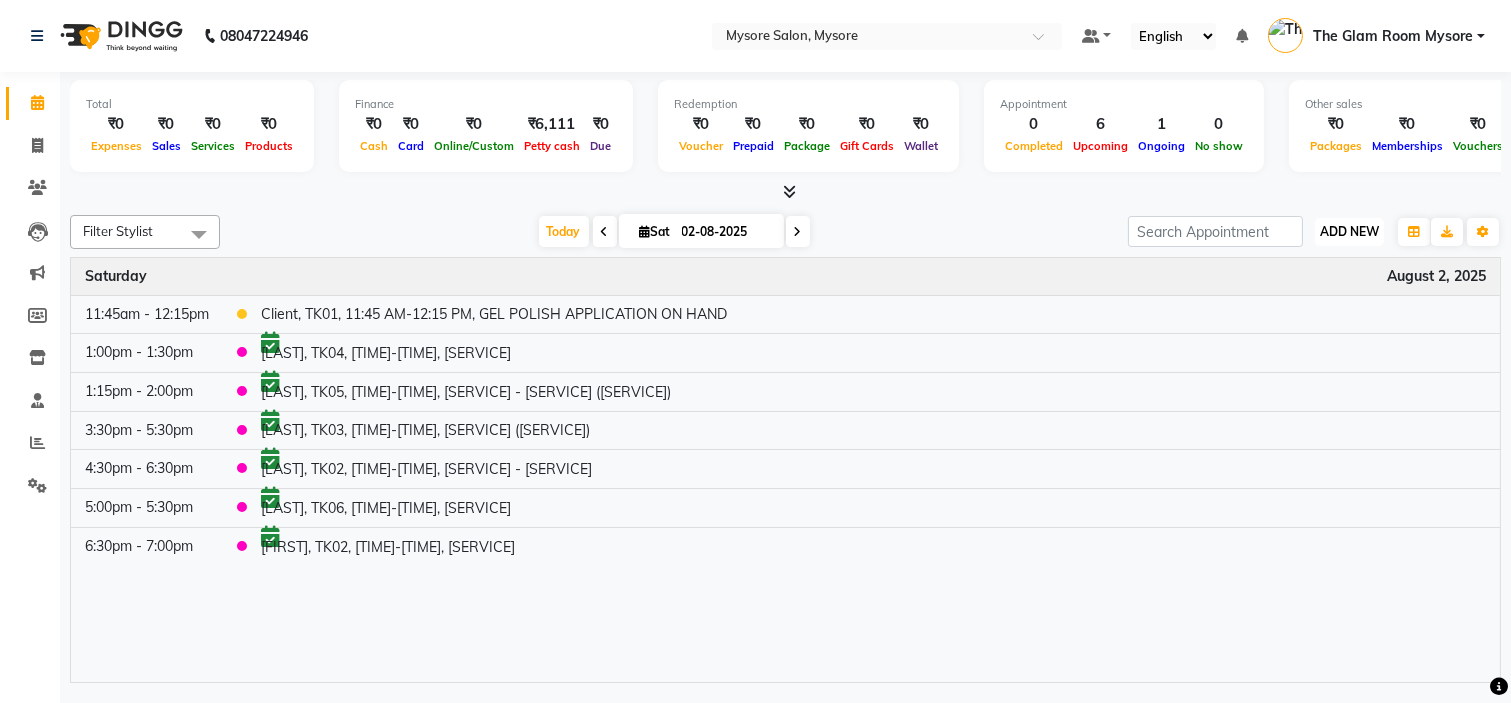 click on "ADD NEW" at bounding box center (1349, 231) 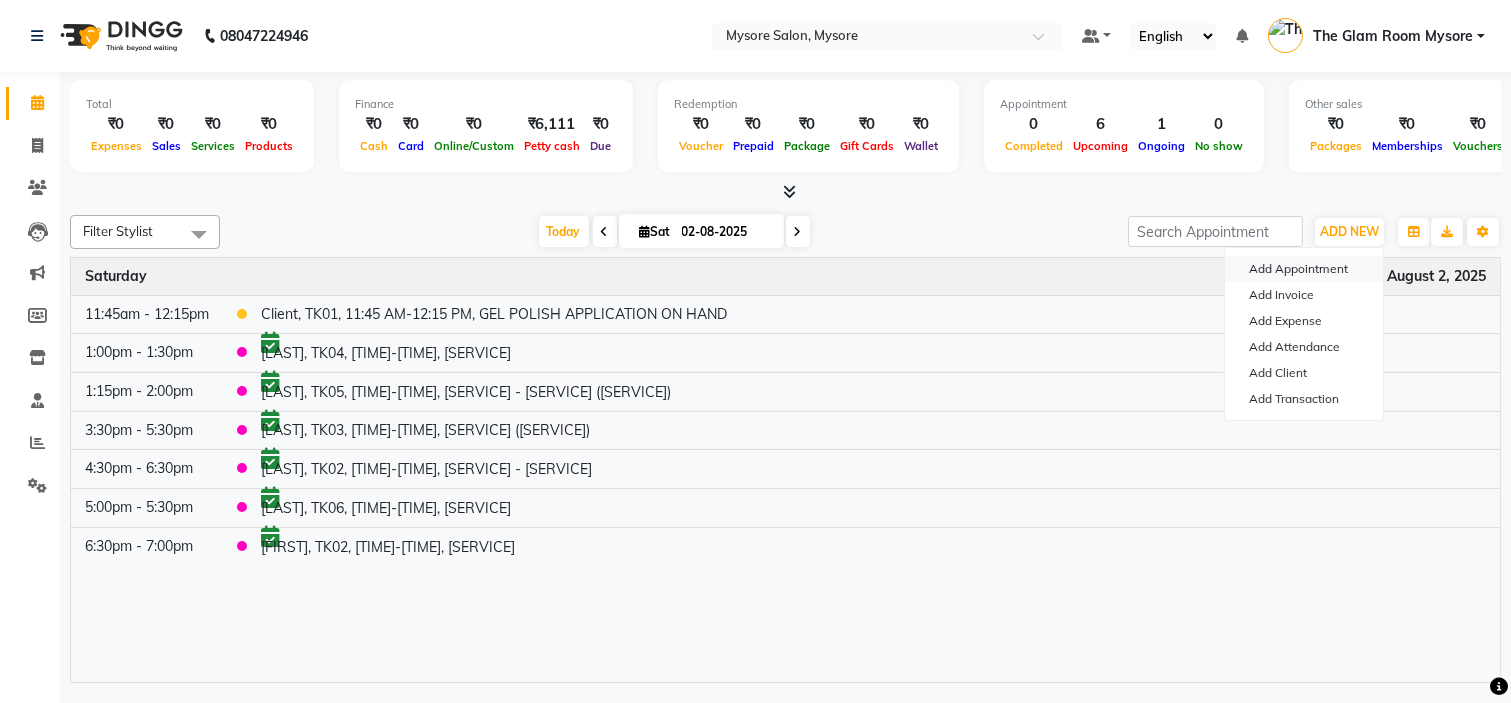 click on "Add Appointment" at bounding box center [1304, 269] 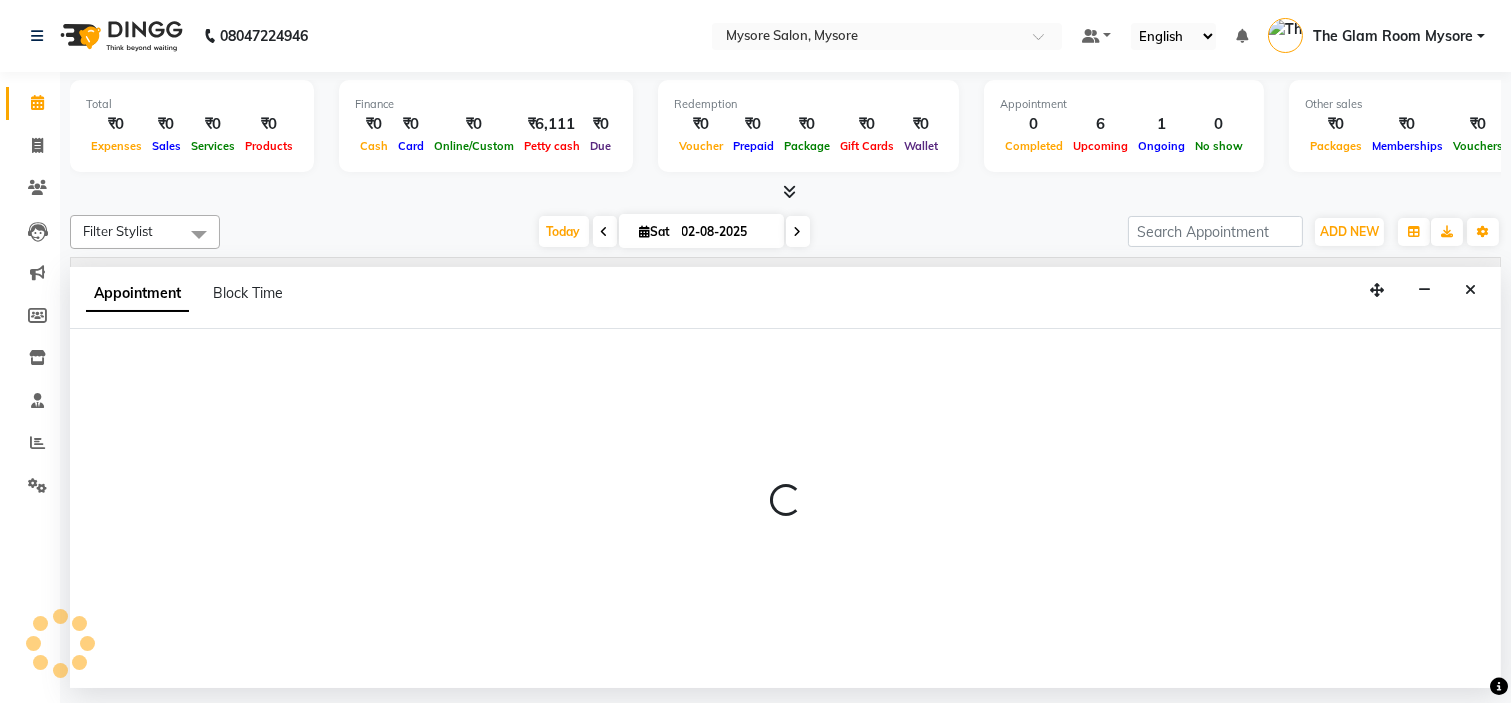 select on "540" 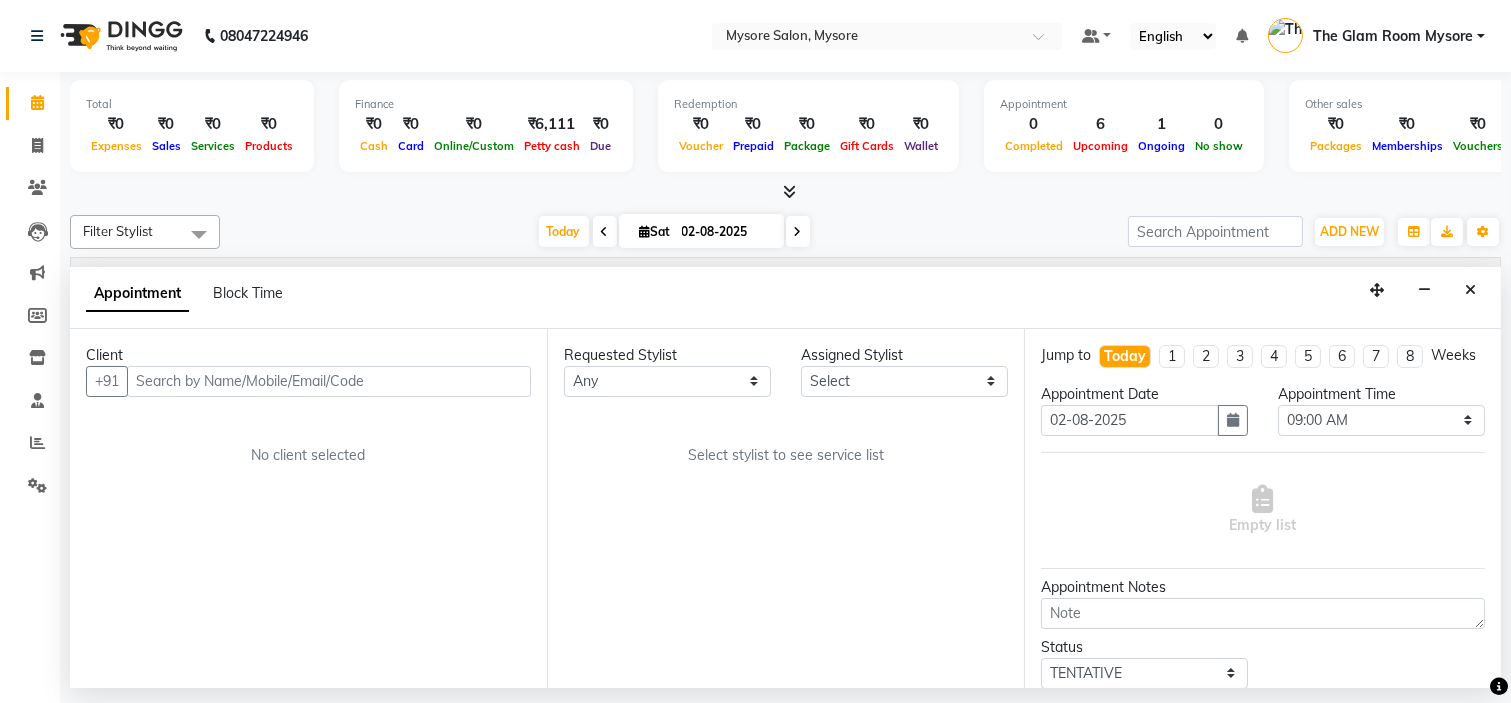 click at bounding box center (329, 381) 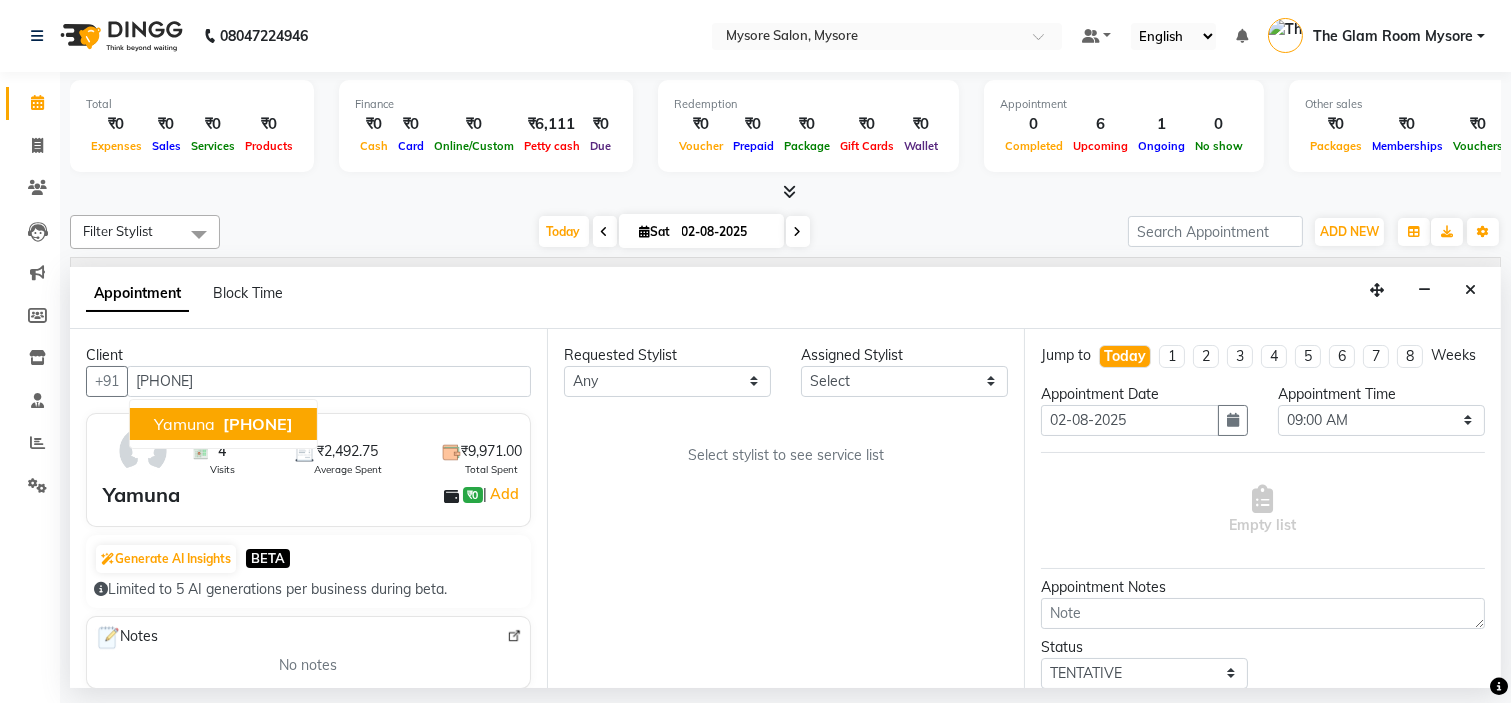 click on "Yamuna" at bounding box center (184, 424) 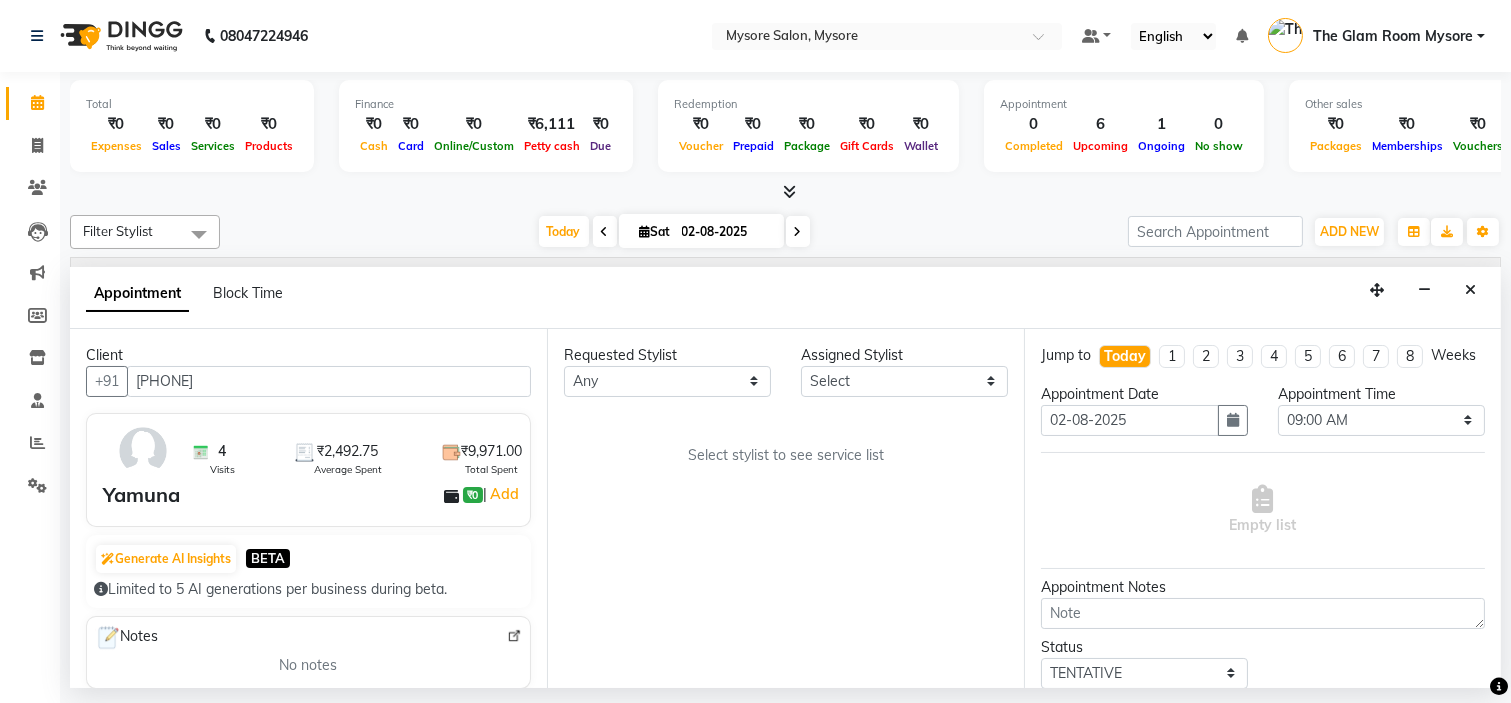 type on "[PHONE]" 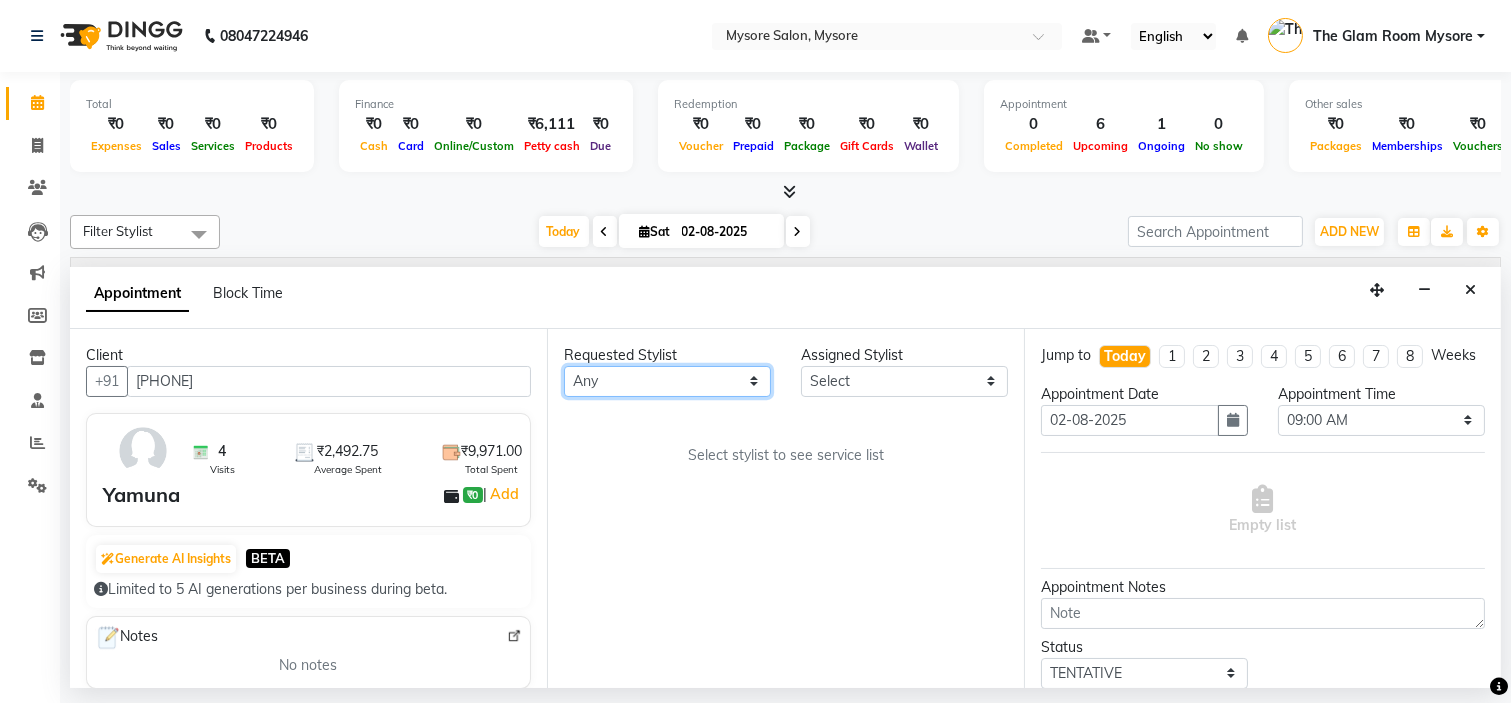 click on "Any Ankita Arti Ashwini Ayaan DR. Apurva Fatma Jayshree Lakshmi Paul Ruhul alom Shangnimwon Steve Sumaiya Banu Sumit Teja Tezz The Glam Room Mysore" at bounding box center (667, 381) 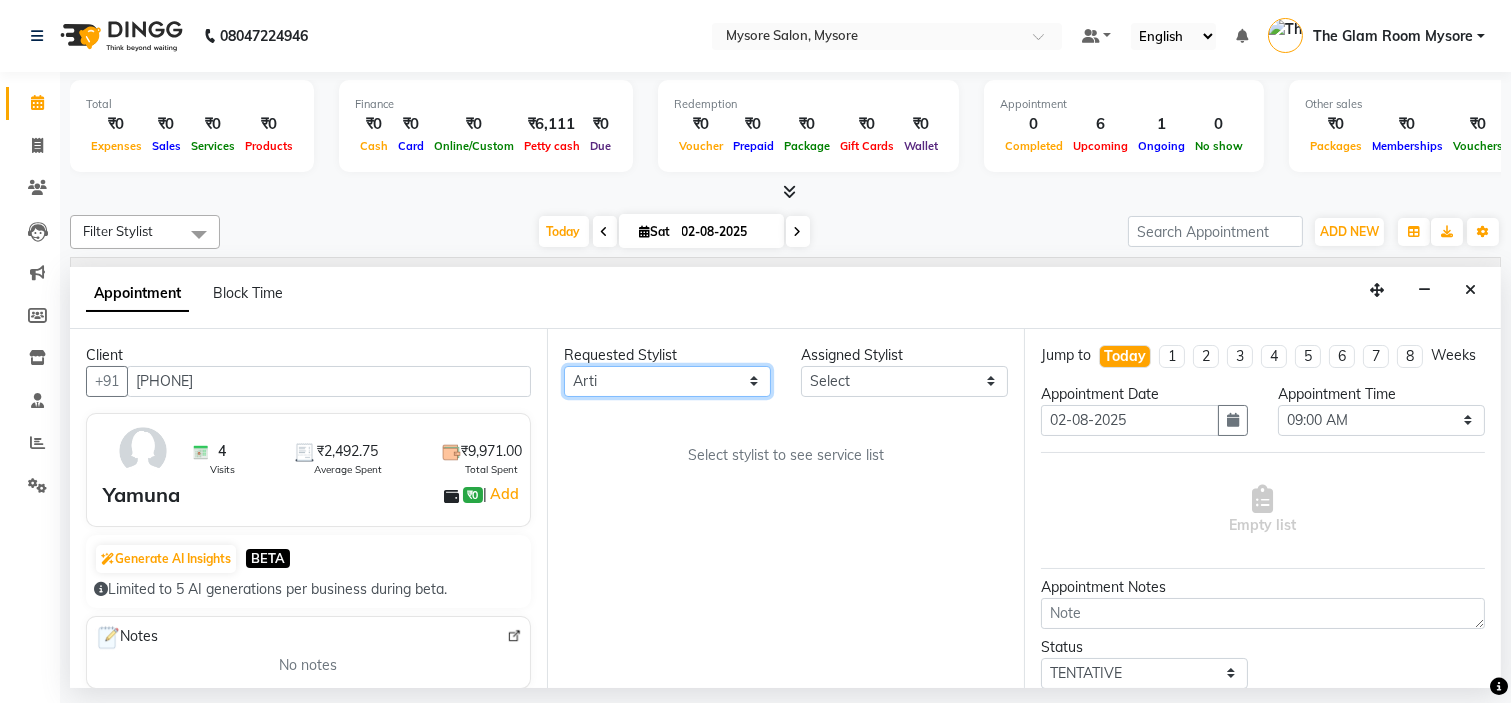 click on "Any Ankita Arti Ashwini Ayaan DR. Apurva Fatma Jayshree Lakshmi Paul Ruhul alom Shangnimwon Steve Sumaiya Banu Sumit Teja Tezz The Glam Room Mysore" at bounding box center (667, 381) 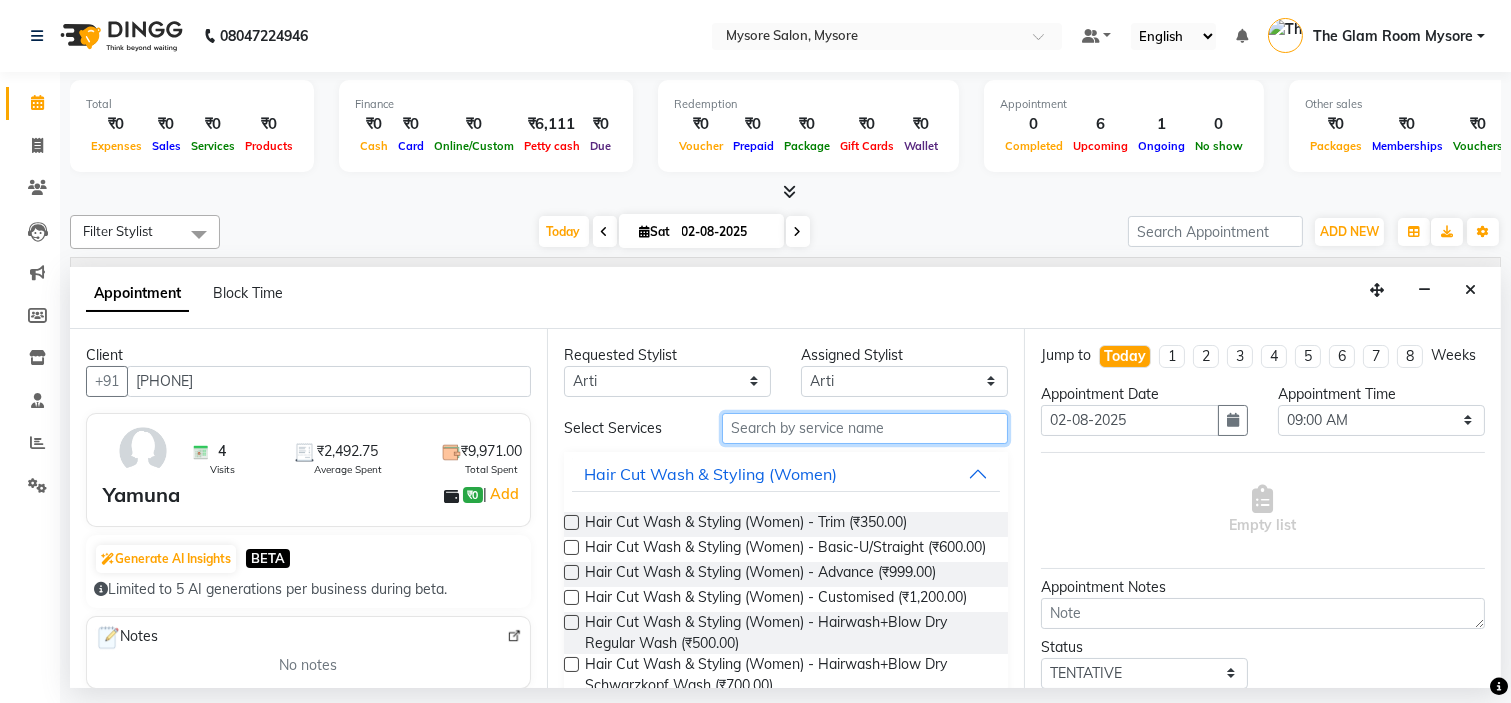 click at bounding box center (865, 428) 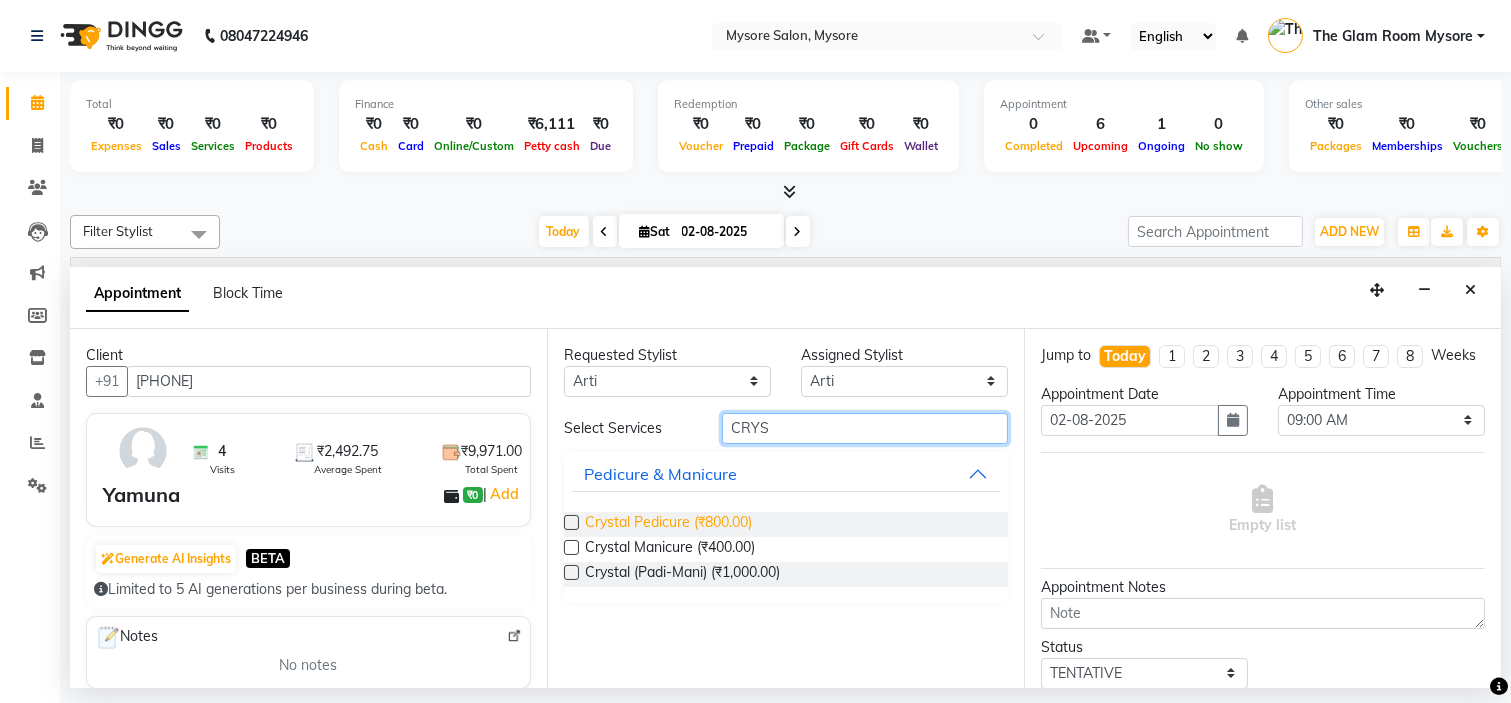 type on "CRYS" 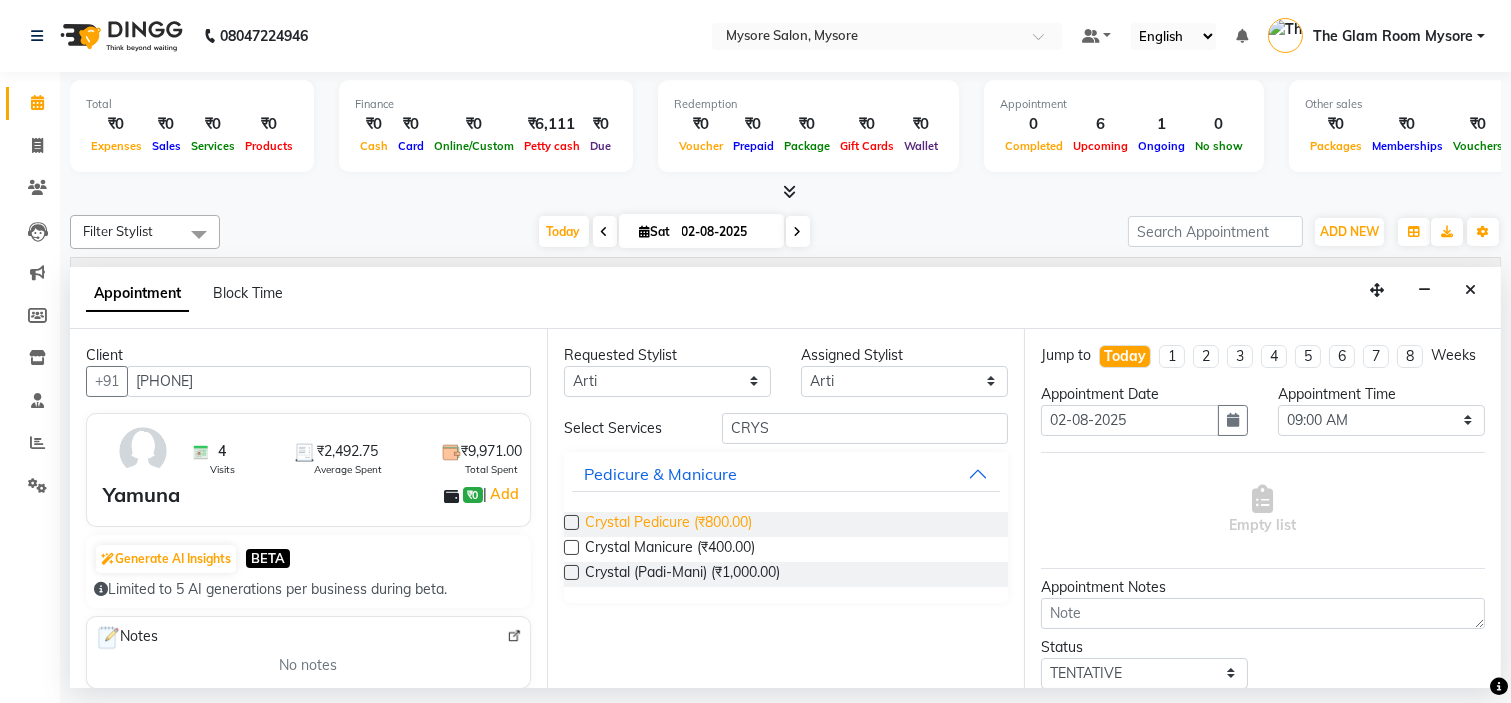 click on "Crystal Pedicure (₹800.00)" at bounding box center [668, 524] 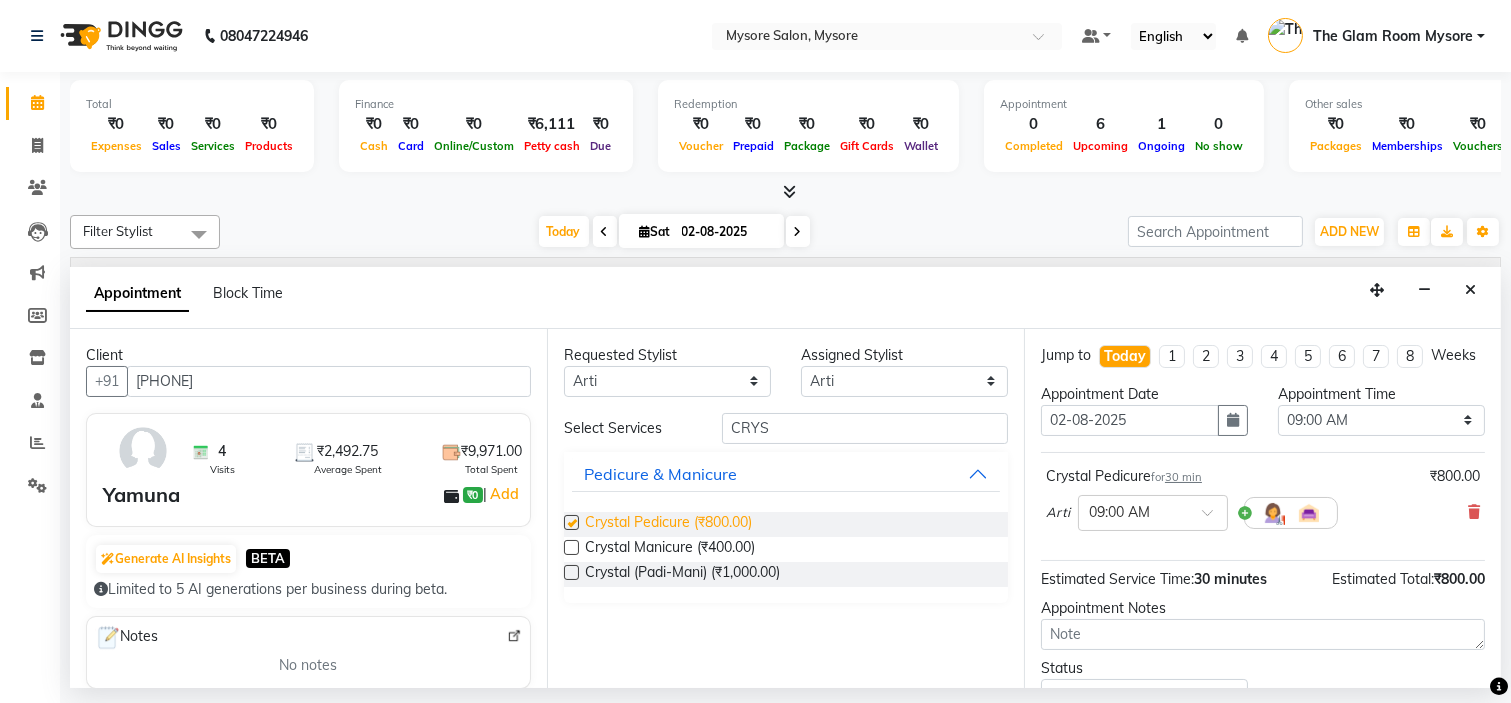 checkbox on "false" 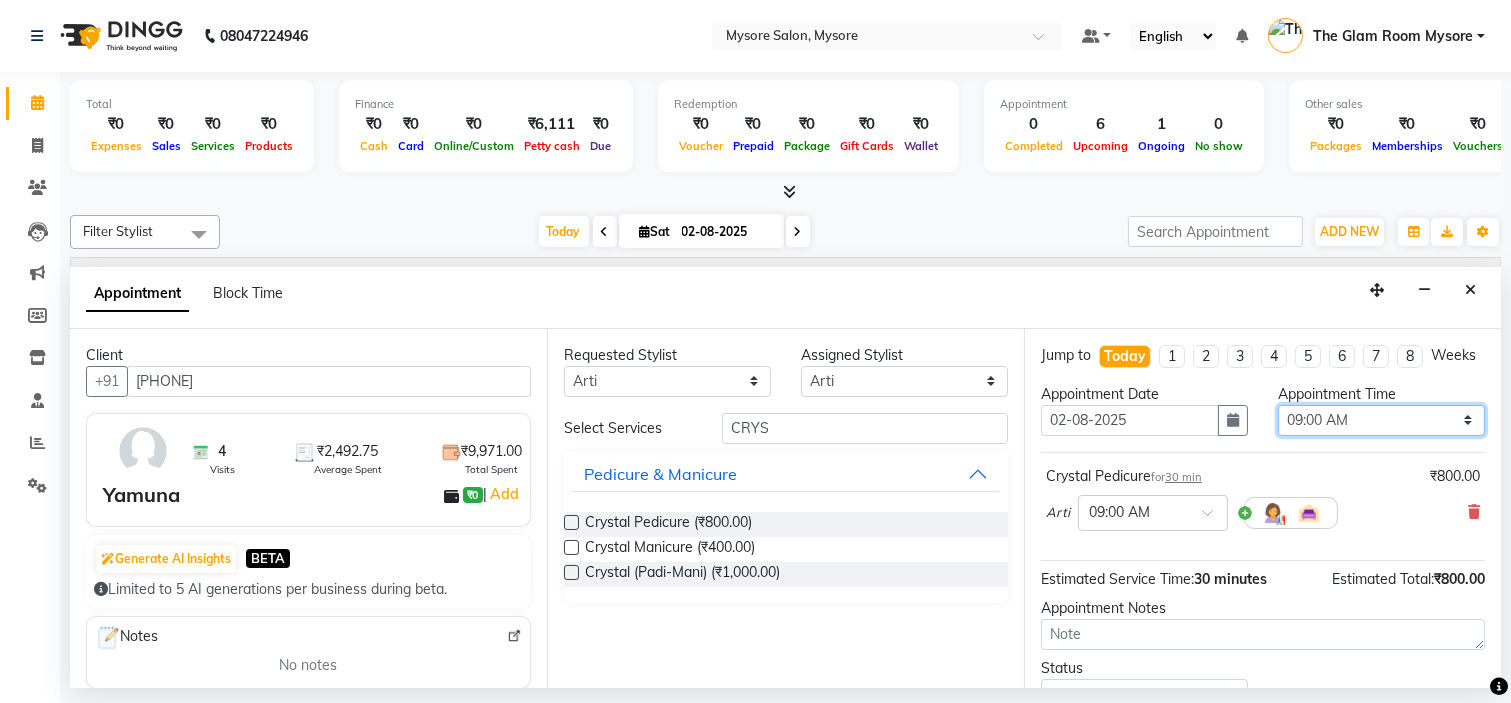 click on "Select 09:00 AM 09:15 AM 09:30 AM 09:45 AM 10:00 AM 10:15 AM 10:30 AM 10:45 AM 11:00 AM 11:15 AM 11:30 AM 11:45 AM 12:00 PM 12:15 PM 12:30 PM 12:45 PM 01:00 PM 01:15 PM 01:30 PM 01:45 PM 02:00 PM 02:15 PM 02:30 PM 02:45 PM 03:00 PM 03:15 PM 03:30 PM 03:45 PM 04:00 PM 04:15 PM 04:30 PM 04:45 PM 05:00 PM 05:15 PM 05:30 PM 05:45 PM 06:00 PM 06:15 PM 06:30 PM 06:45 PM 07:00 PM 07:15 PM 07:30 PM 07:45 PM 08:00 PM" at bounding box center (1381, 420) 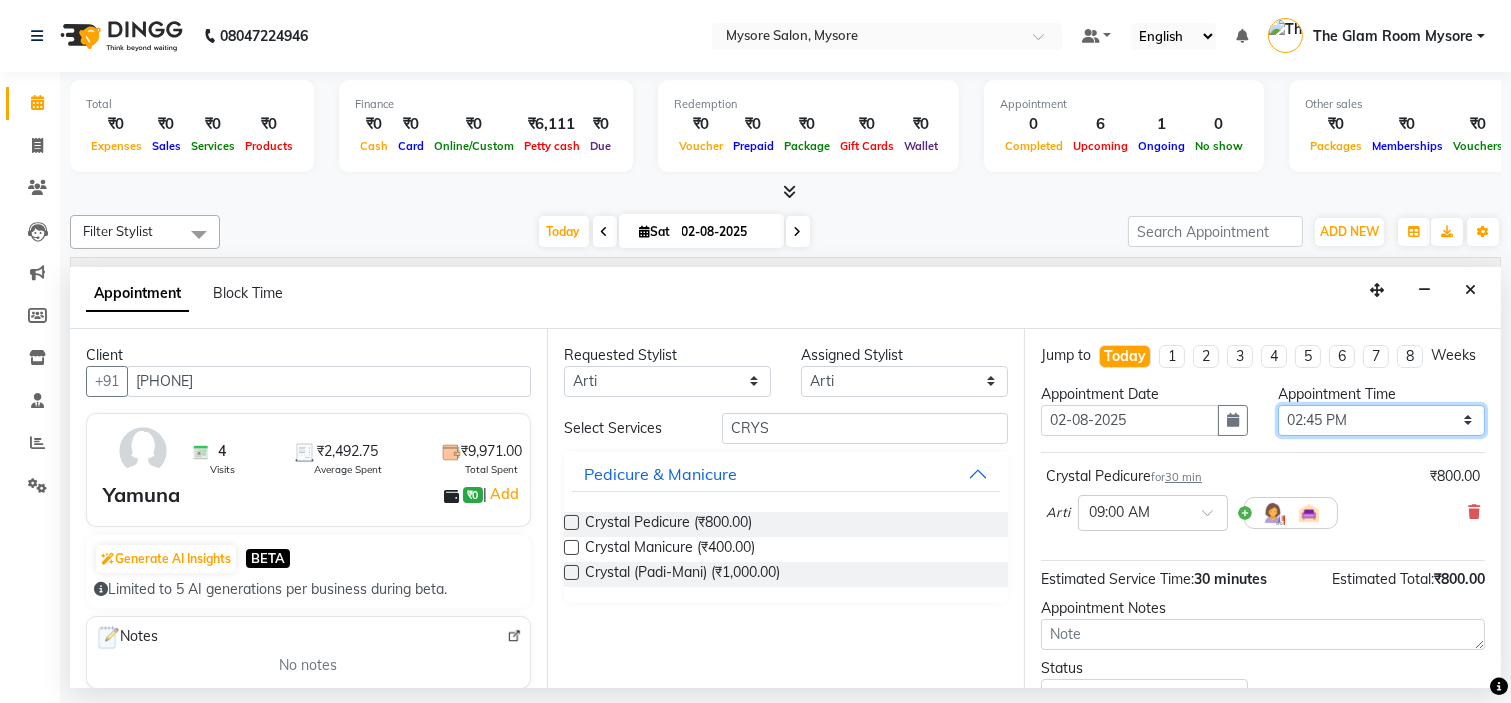 click on "Select 09:00 AM 09:15 AM 09:30 AM 09:45 AM 10:00 AM 10:15 AM 10:30 AM 10:45 AM 11:00 AM 11:15 AM 11:30 AM 11:45 AM 12:00 PM 12:15 PM 12:30 PM 12:45 PM 01:00 PM 01:15 PM 01:30 PM 01:45 PM 02:00 PM 02:15 PM 02:30 PM 02:45 PM 03:00 PM 03:15 PM 03:30 PM 03:45 PM 04:00 PM 04:15 PM 04:30 PM 04:45 PM 05:00 PM 05:15 PM 05:30 PM 05:45 PM 06:00 PM 06:15 PM 06:30 PM 06:45 PM 07:00 PM 07:15 PM 07:30 PM 07:45 PM 08:00 PM" at bounding box center [1381, 420] 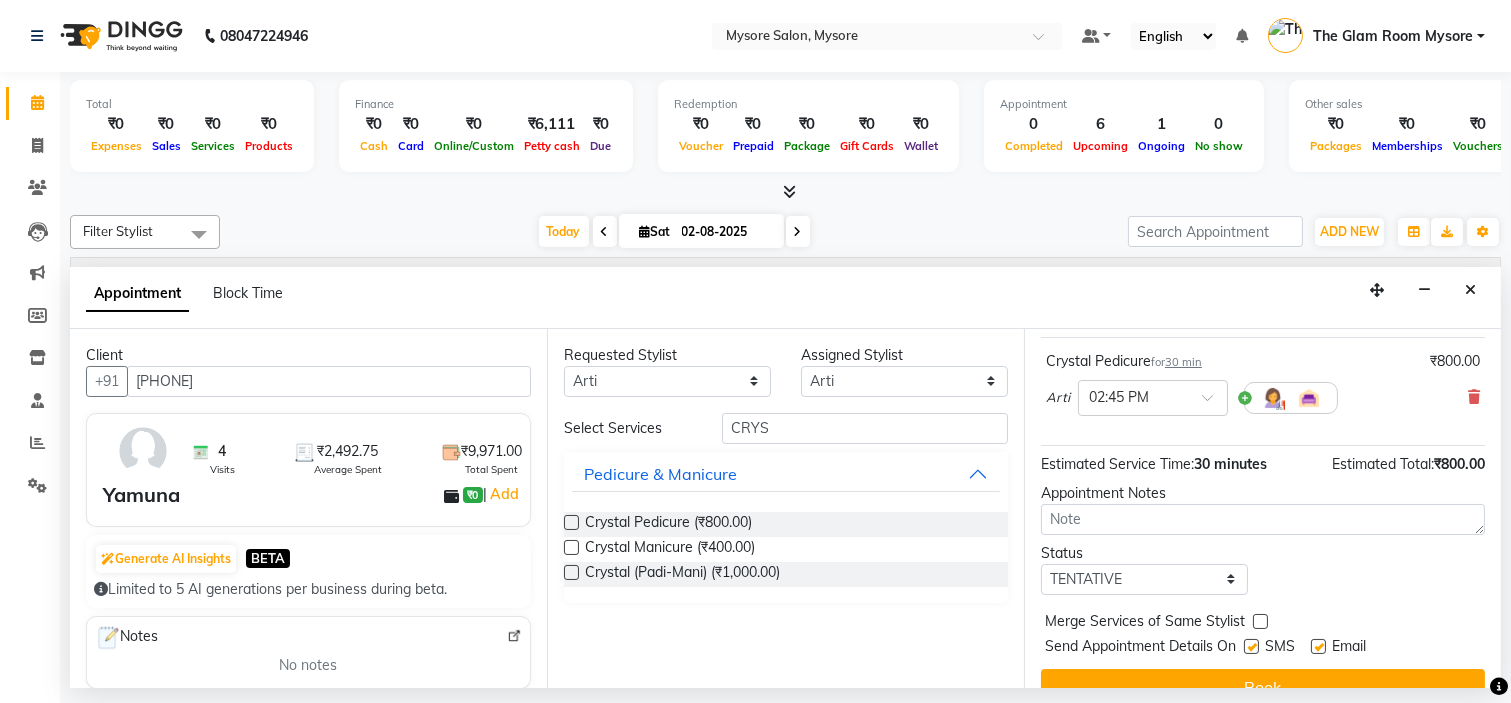 scroll, scrollTop: 166, scrollLeft: 0, axis: vertical 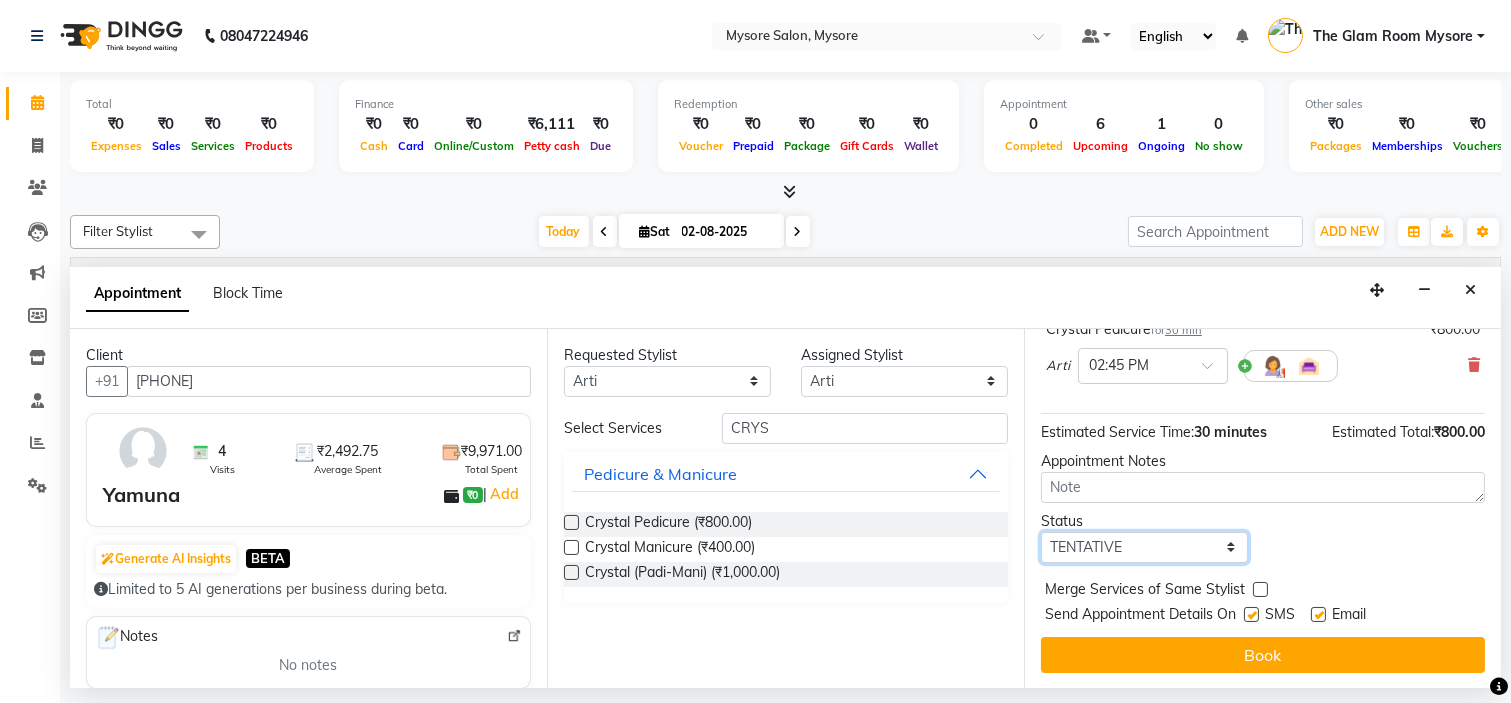click on "Select TENTATIVE CONFIRM CHECK-IN UPCOMING" at bounding box center (1144, 547) 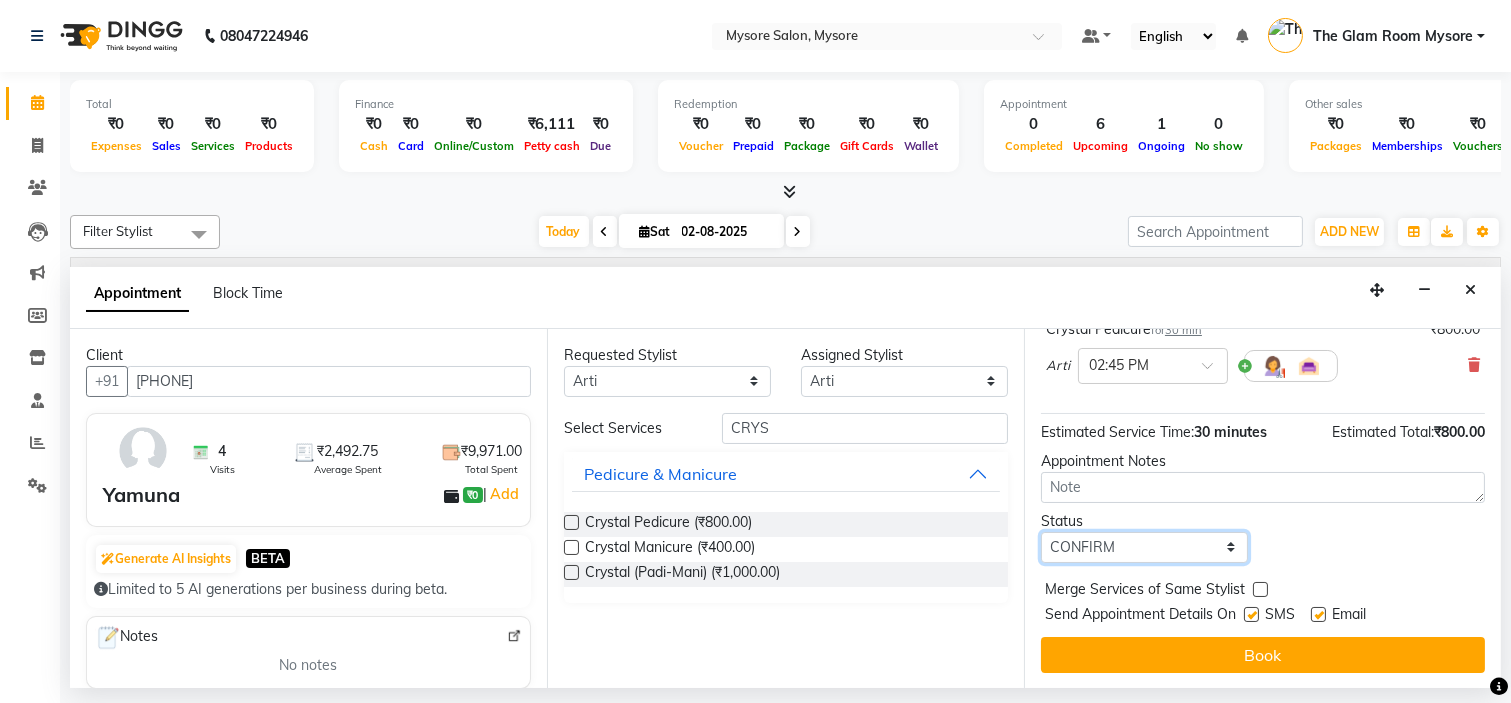 click on "Select TENTATIVE CONFIRM CHECK-IN UPCOMING" at bounding box center (1144, 547) 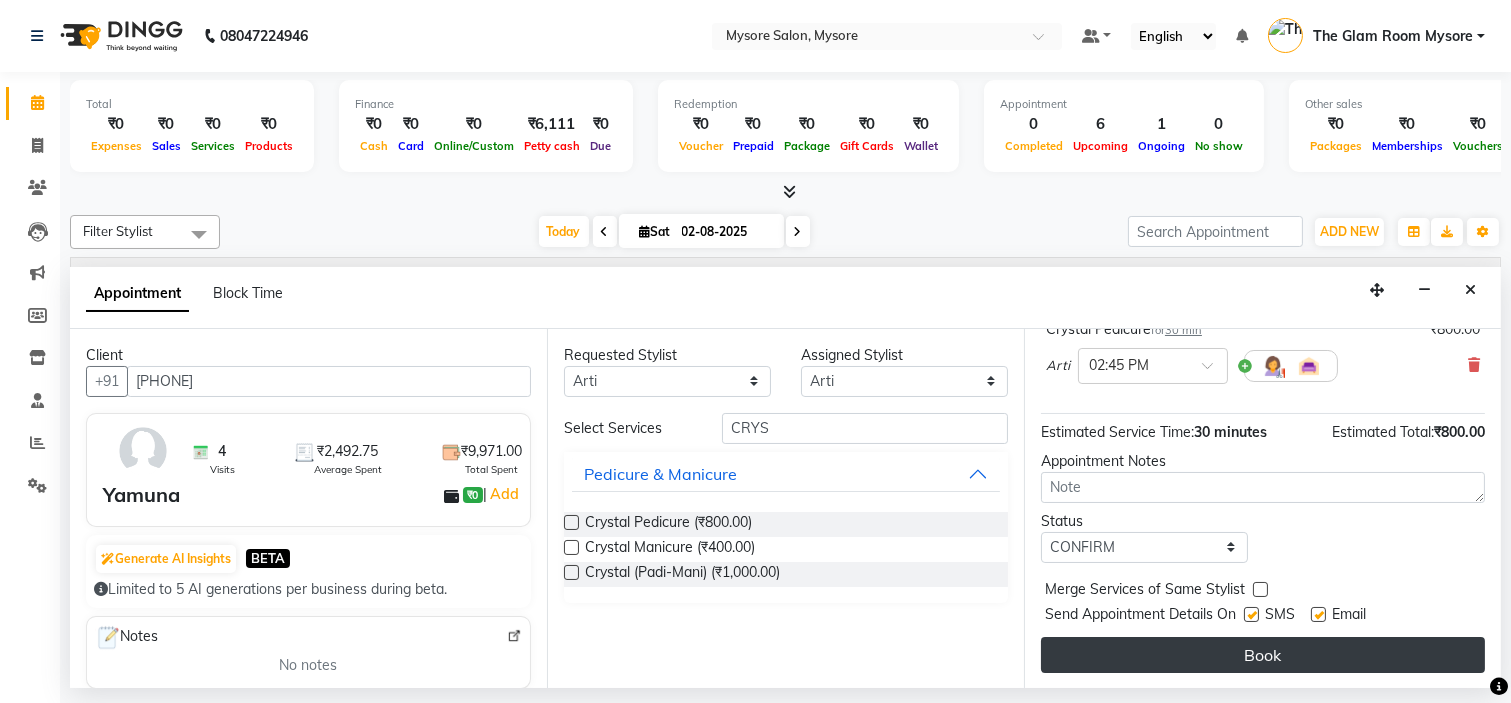 click on "Book" at bounding box center (1263, 655) 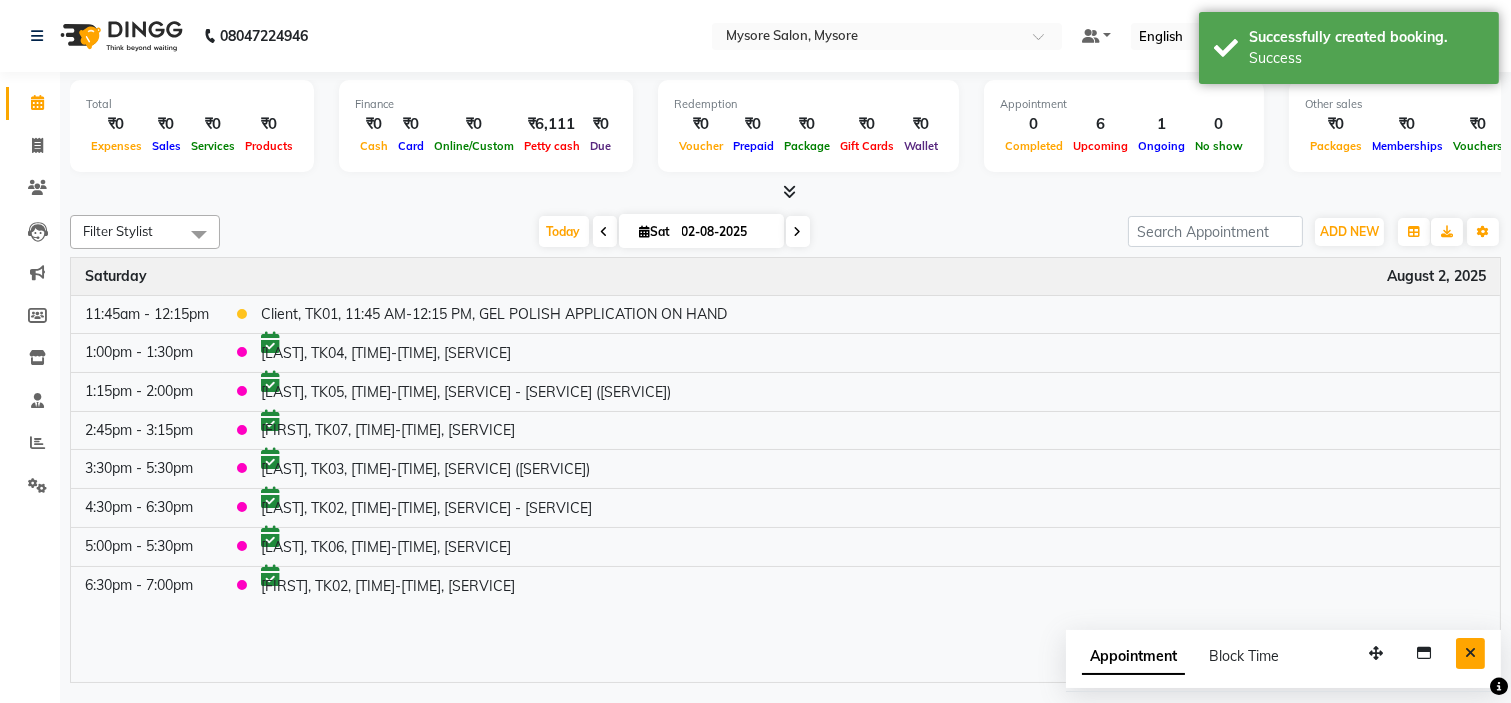 click at bounding box center [1470, 653] 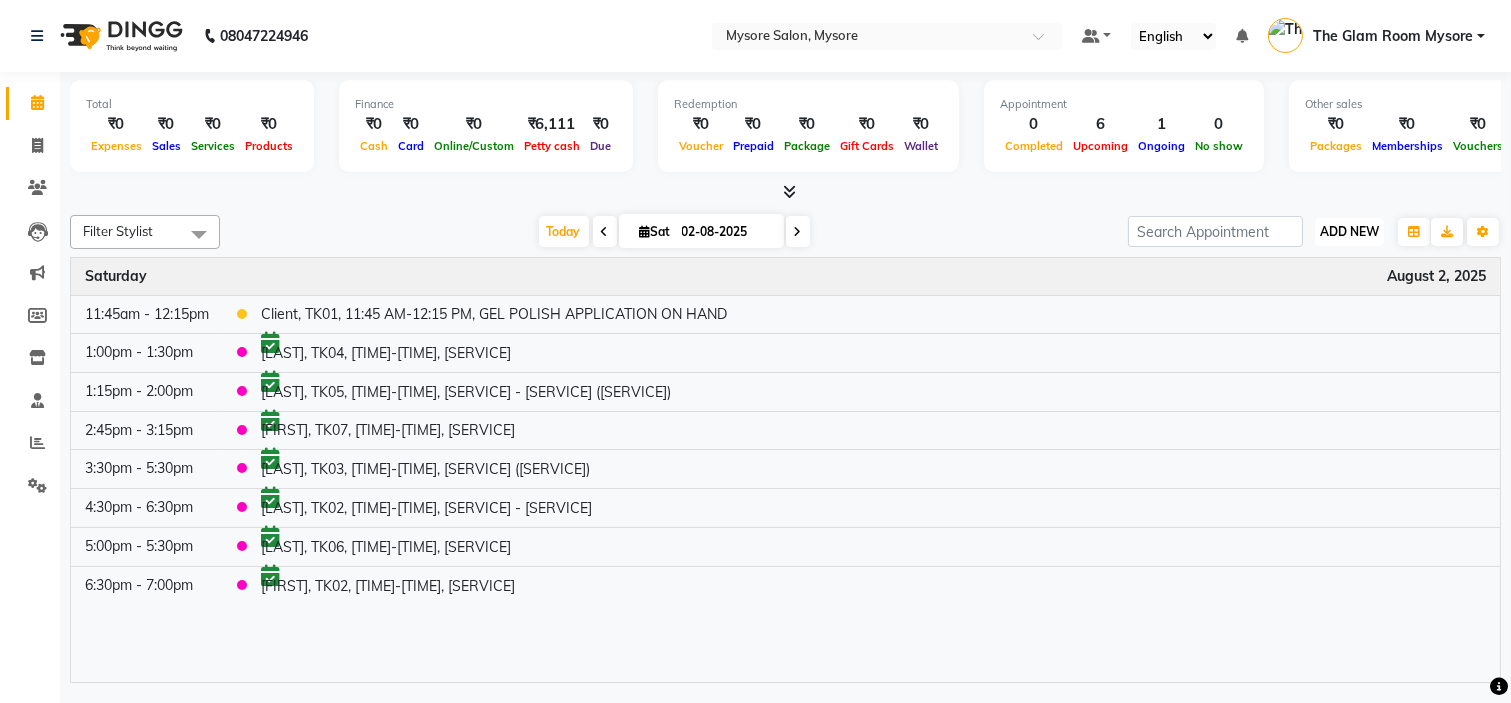 click on "ADD NEW" at bounding box center [1349, 231] 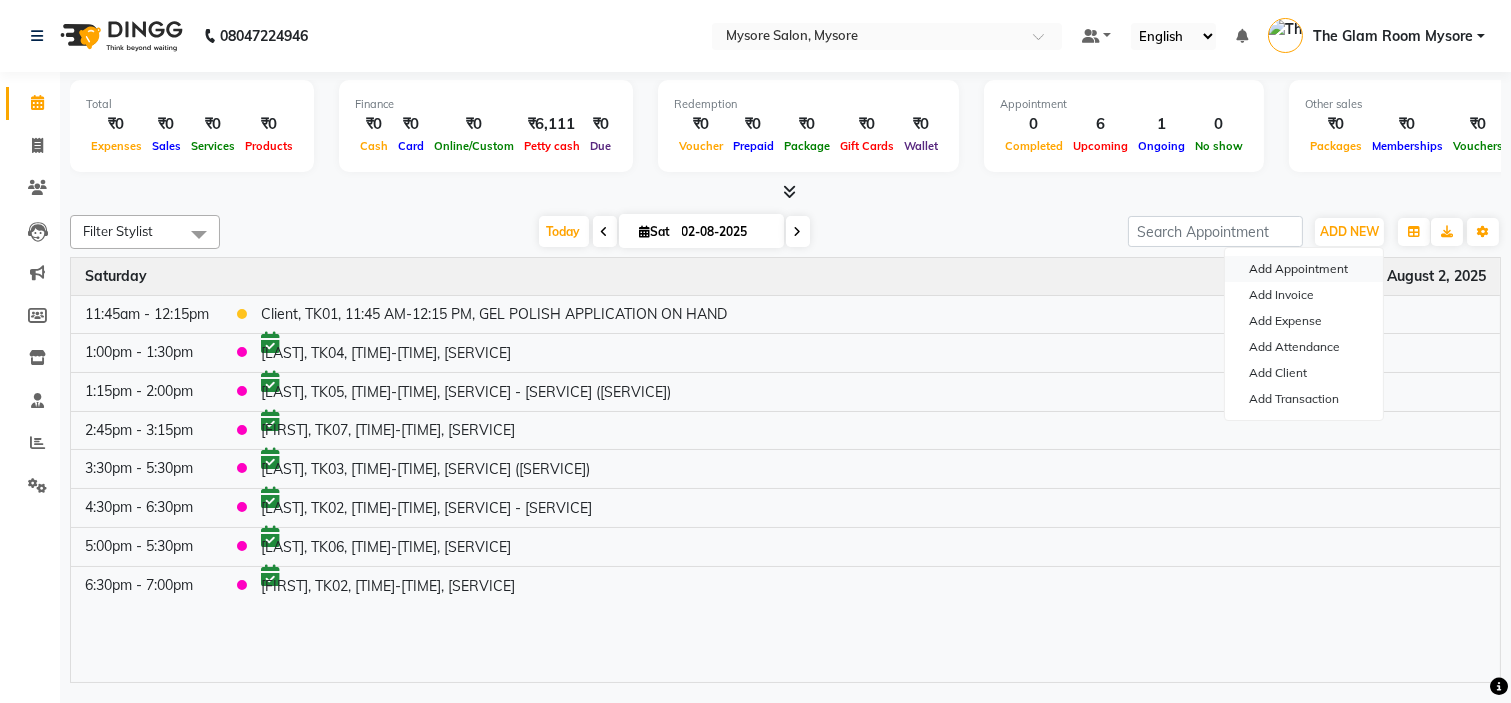 click on "Add Appointment" at bounding box center (1304, 269) 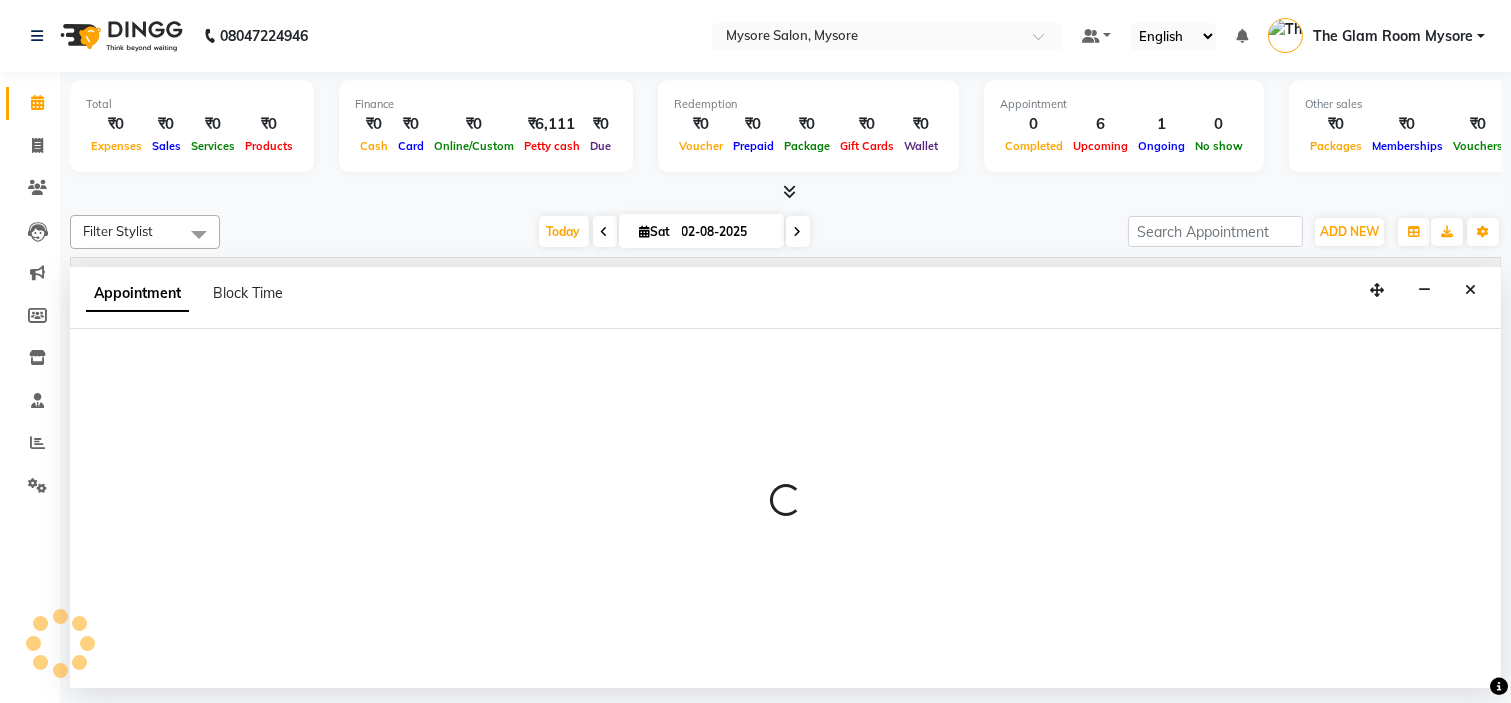 select on "540" 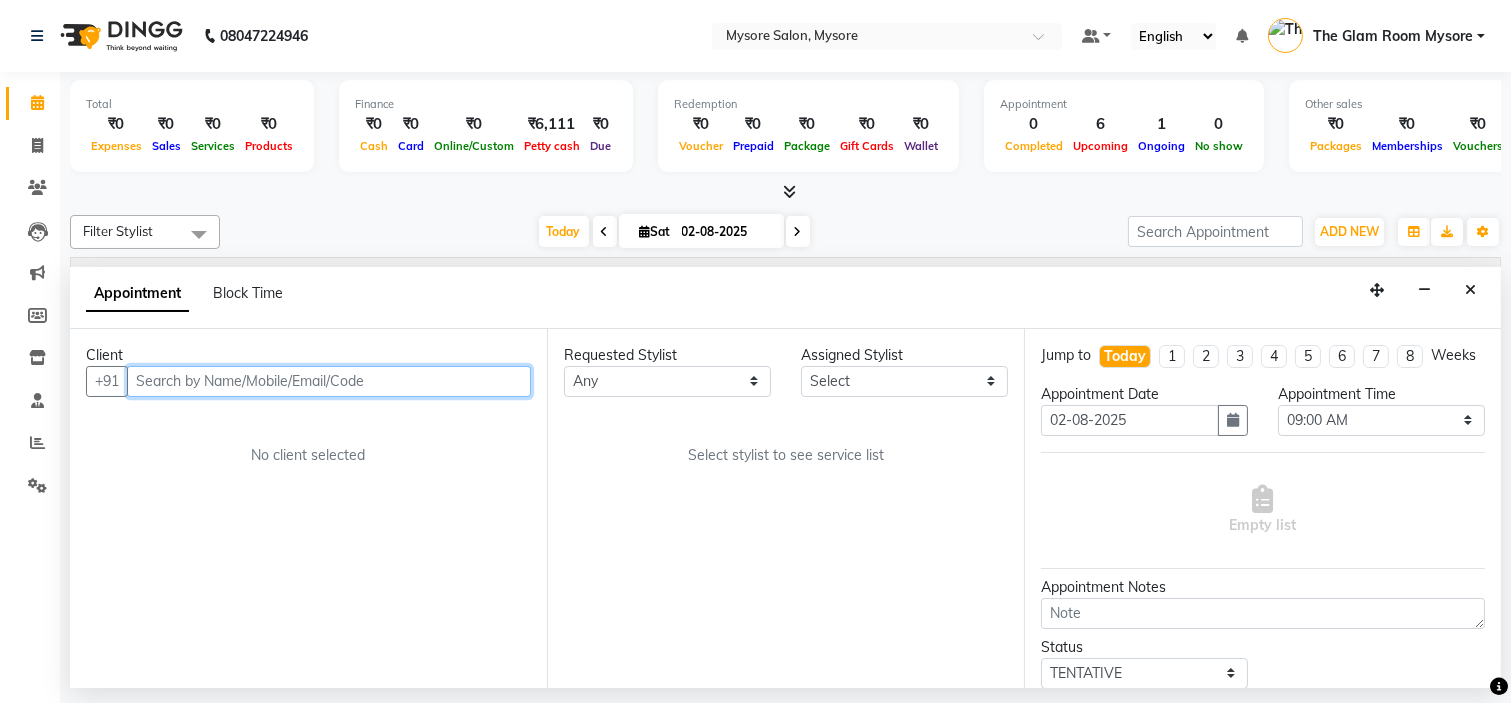 click at bounding box center (329, 381) 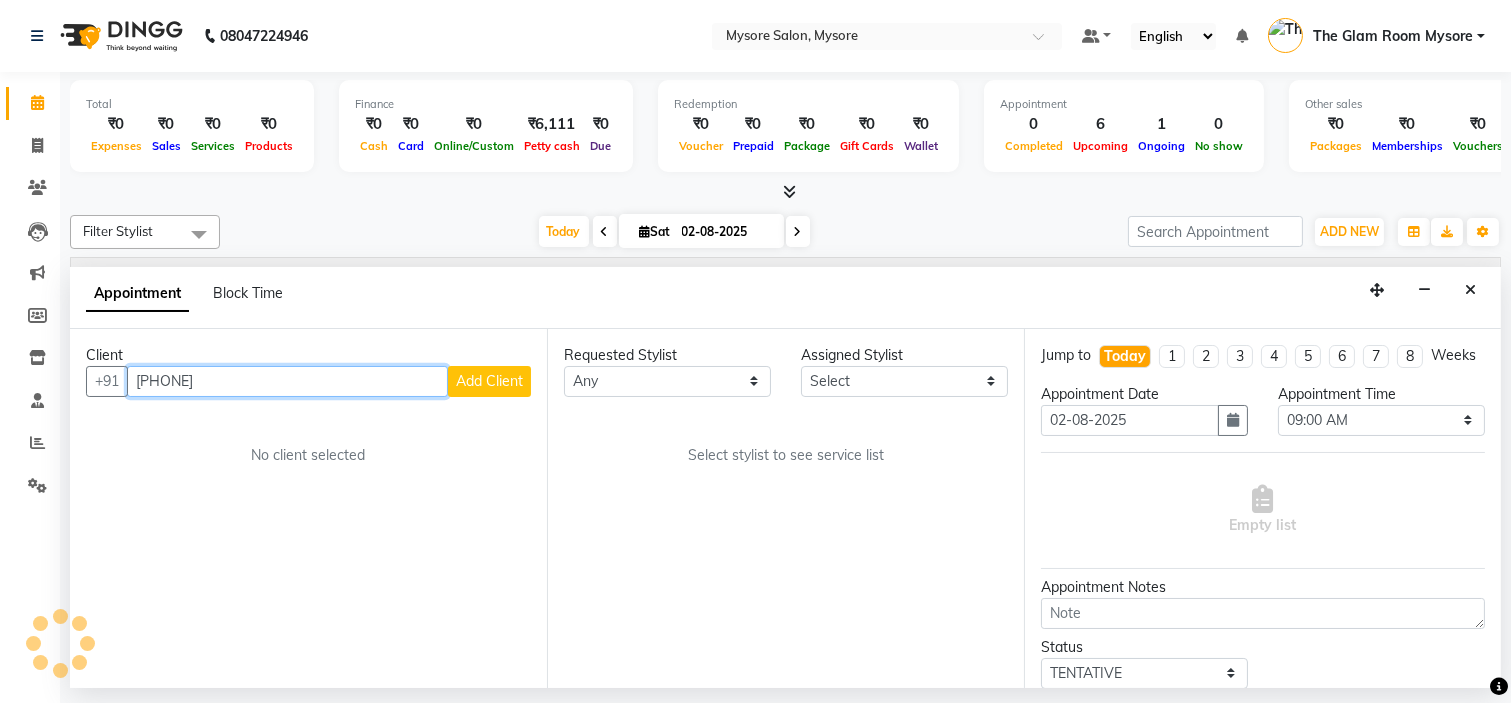 type on "[PHONE]" 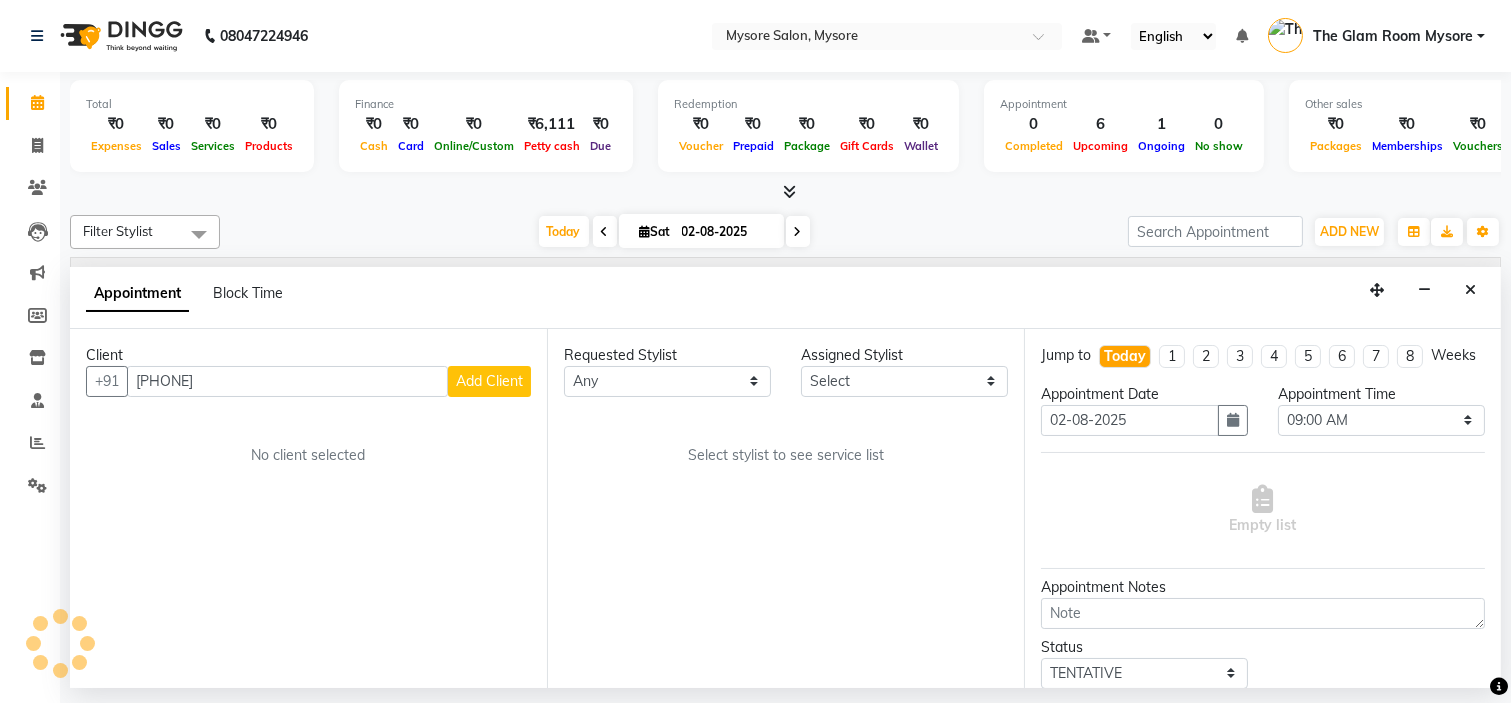 click on "Add Client" at bounding box center (489, 381) 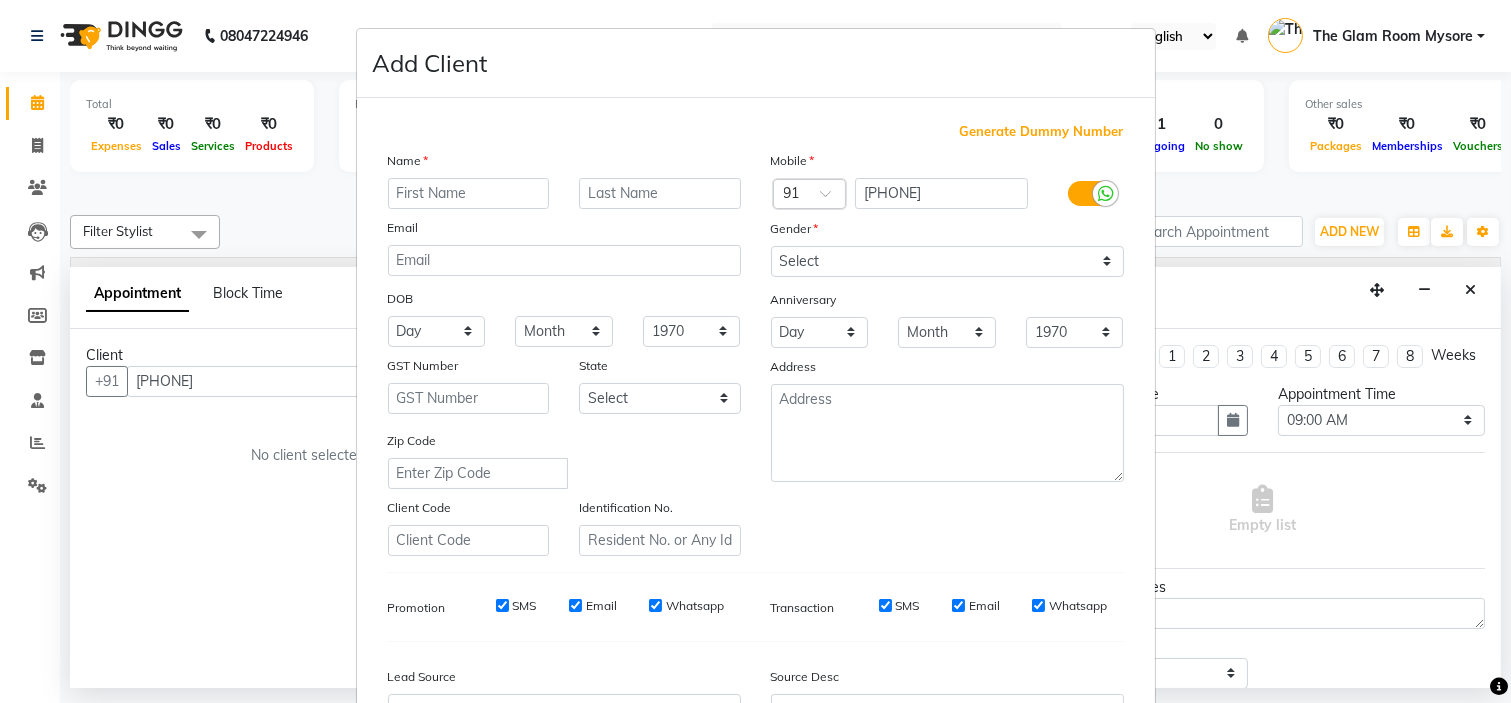 click at bounding box center [469, 193] 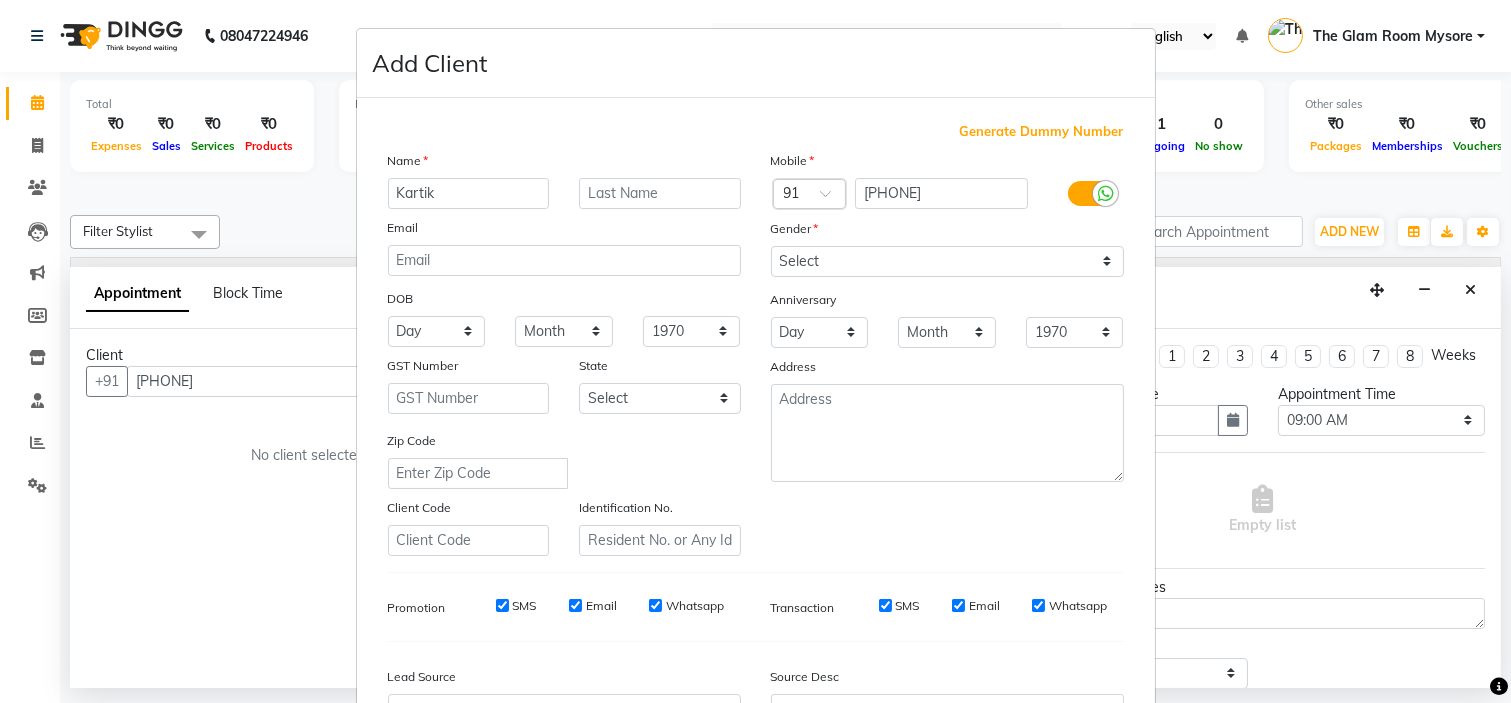 type on "Kartik" 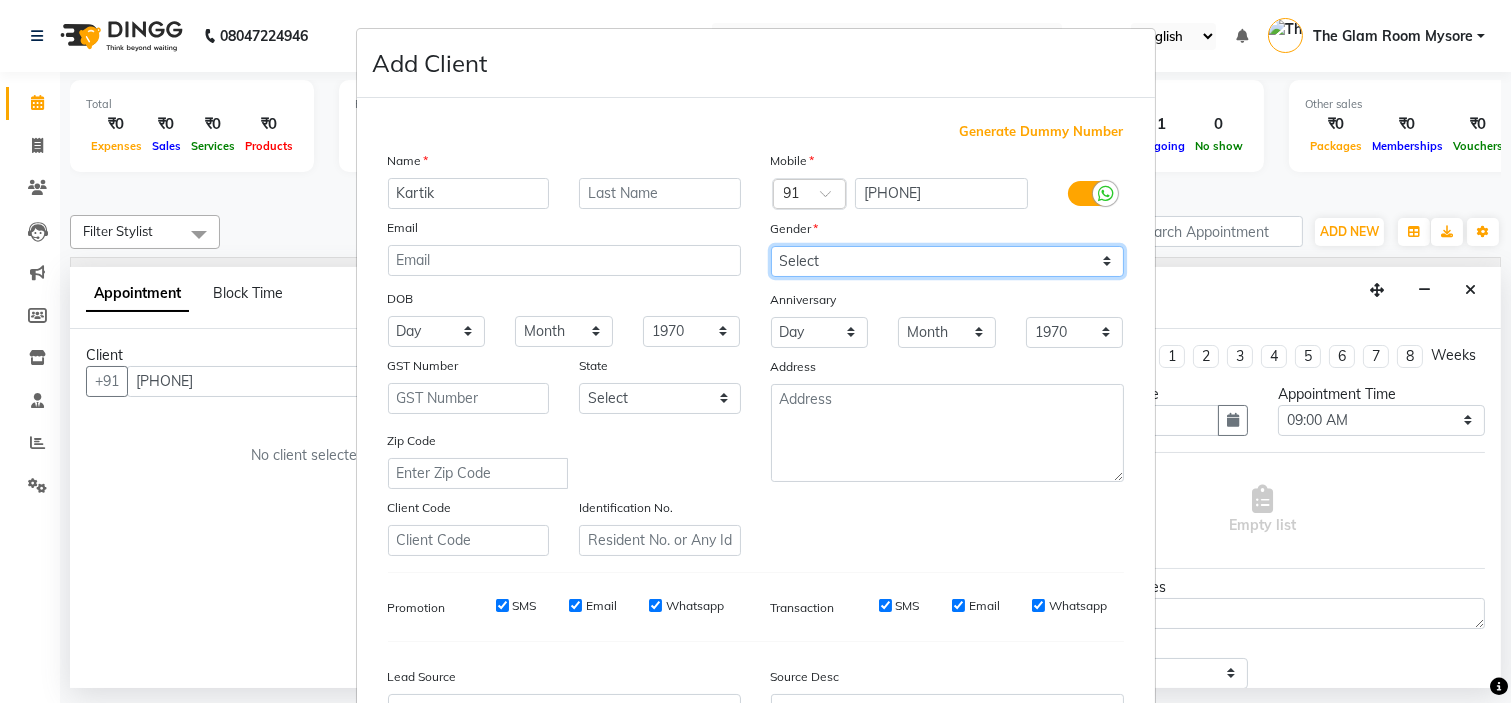 click on "Select Male Female Other Prefer Not To Say" at bounding box center (947, 261) 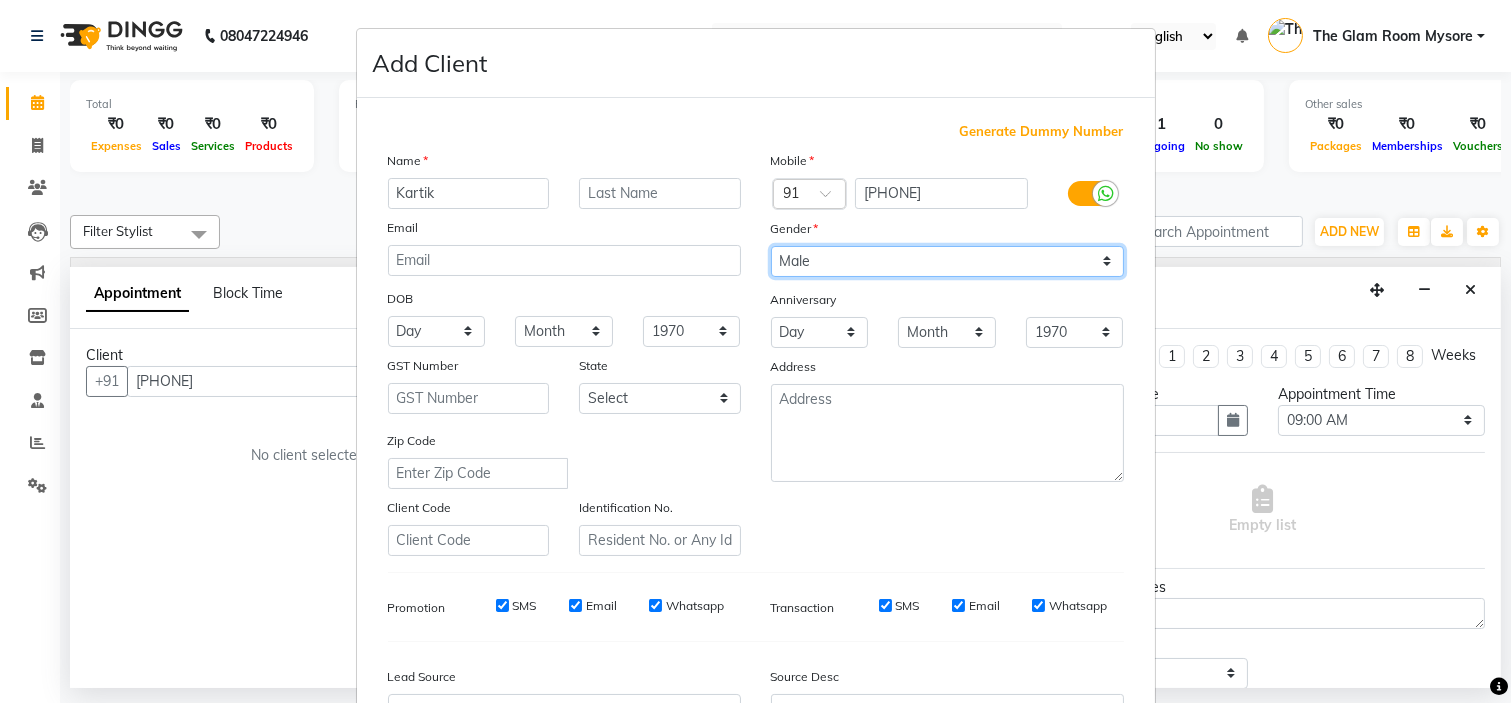 click on "Select Male Female Other Prefer Not To Say" at bounding box center (947, 261) 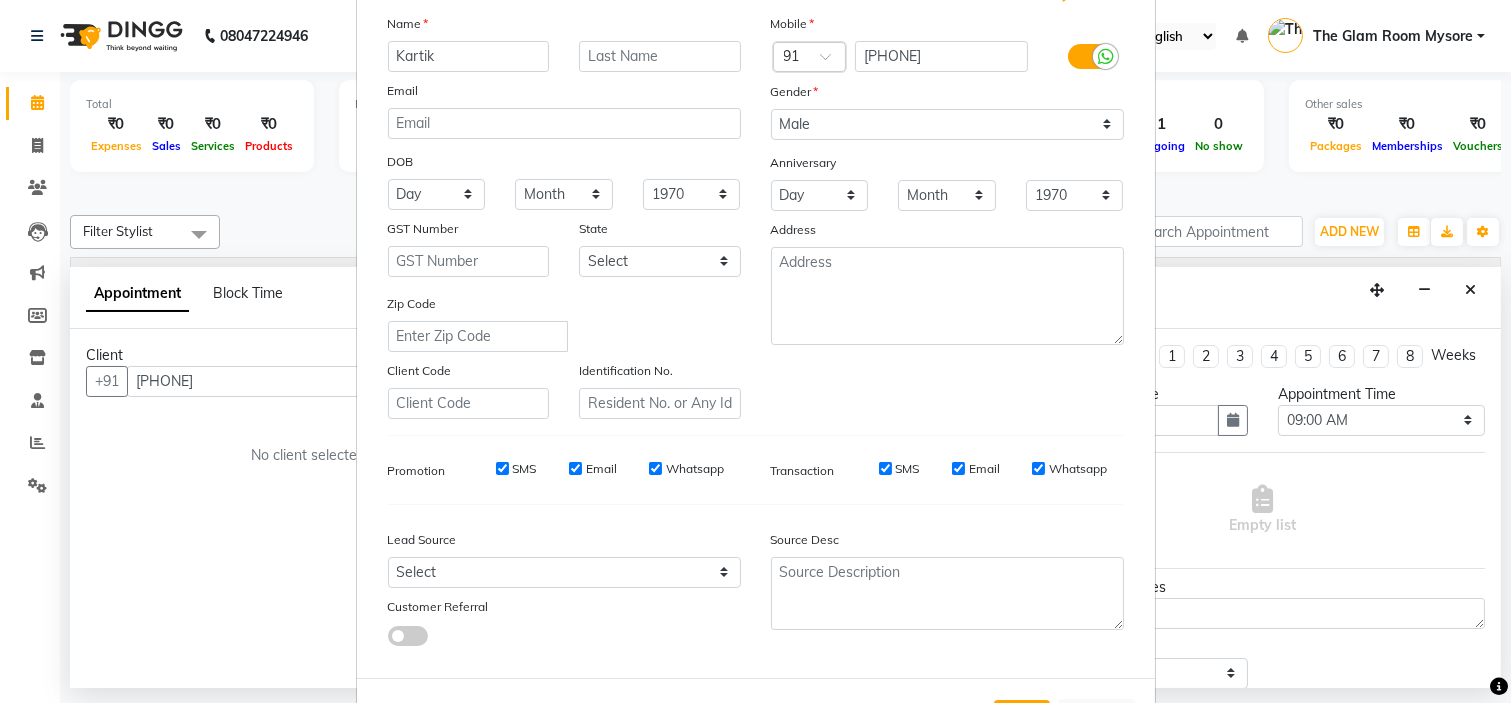 scroll, scrollTop: 221, scrollLeft: 0, axis: vertical 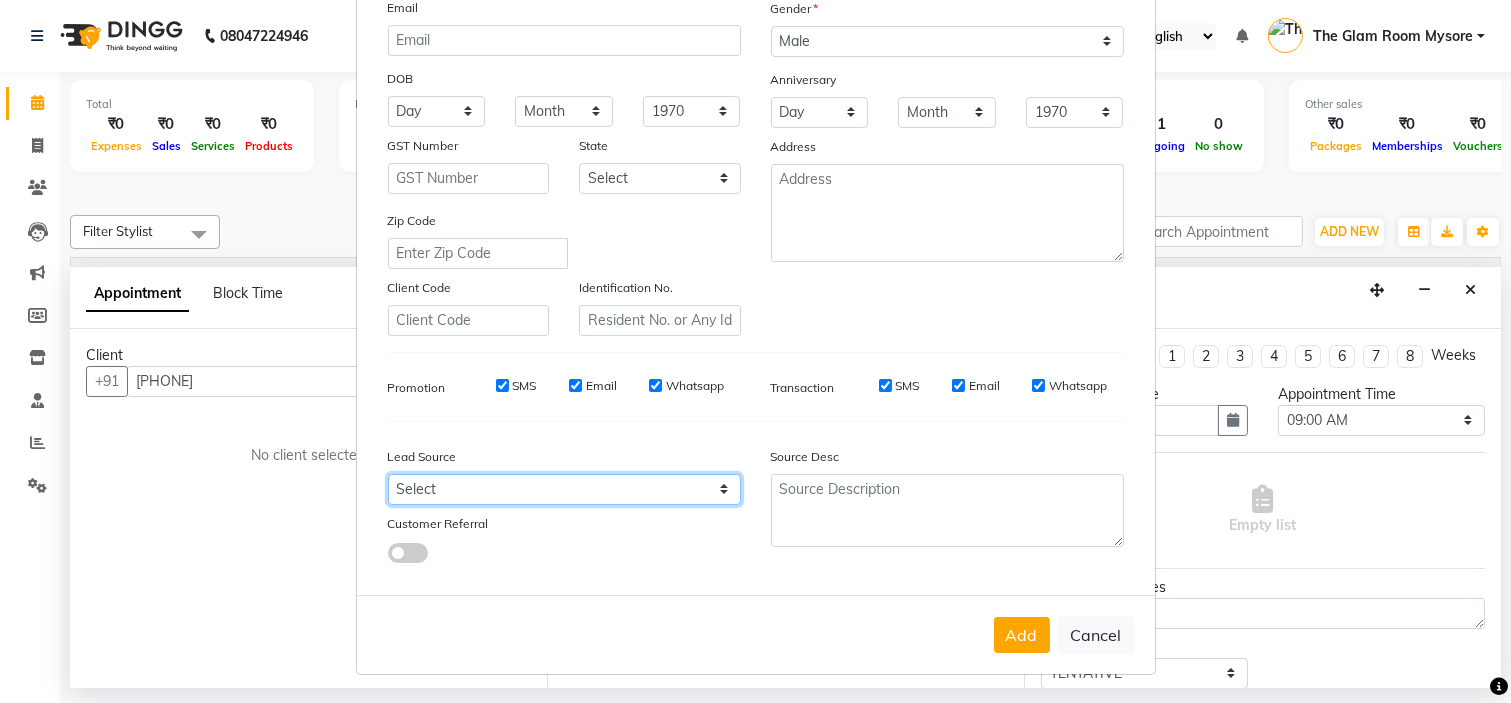 click on "Select Walk-in Referral Internet Friend Word of Mouth Advertisement Facebook JustDial Google Other Instagram  YouTube  WhatsApp" at bounding box center [564, 489] 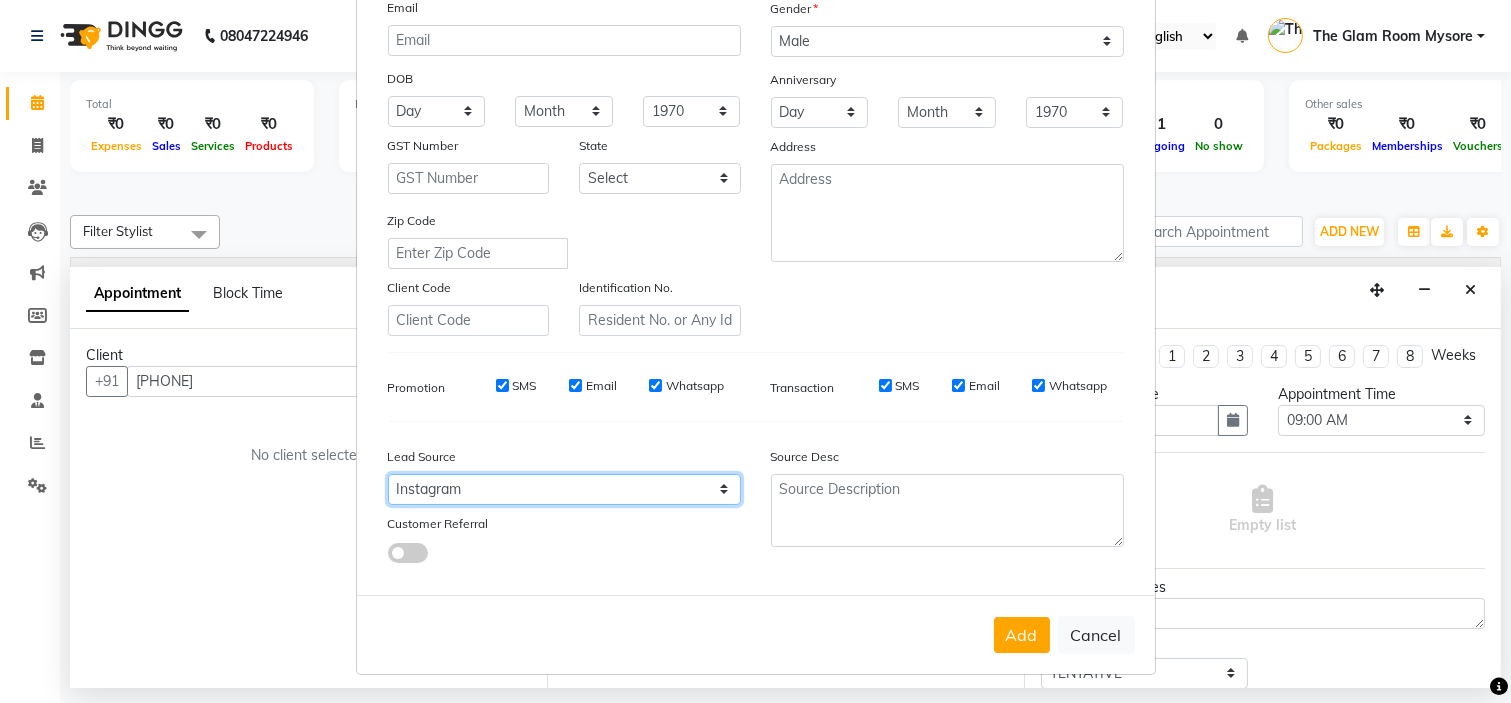click on "Select Walk-in Referral Internet Friend Word of Mouth Advertisement Facebook JustDial Google Other Instagram  YouTube  WhatsApp" at bounding box center (564, 489) 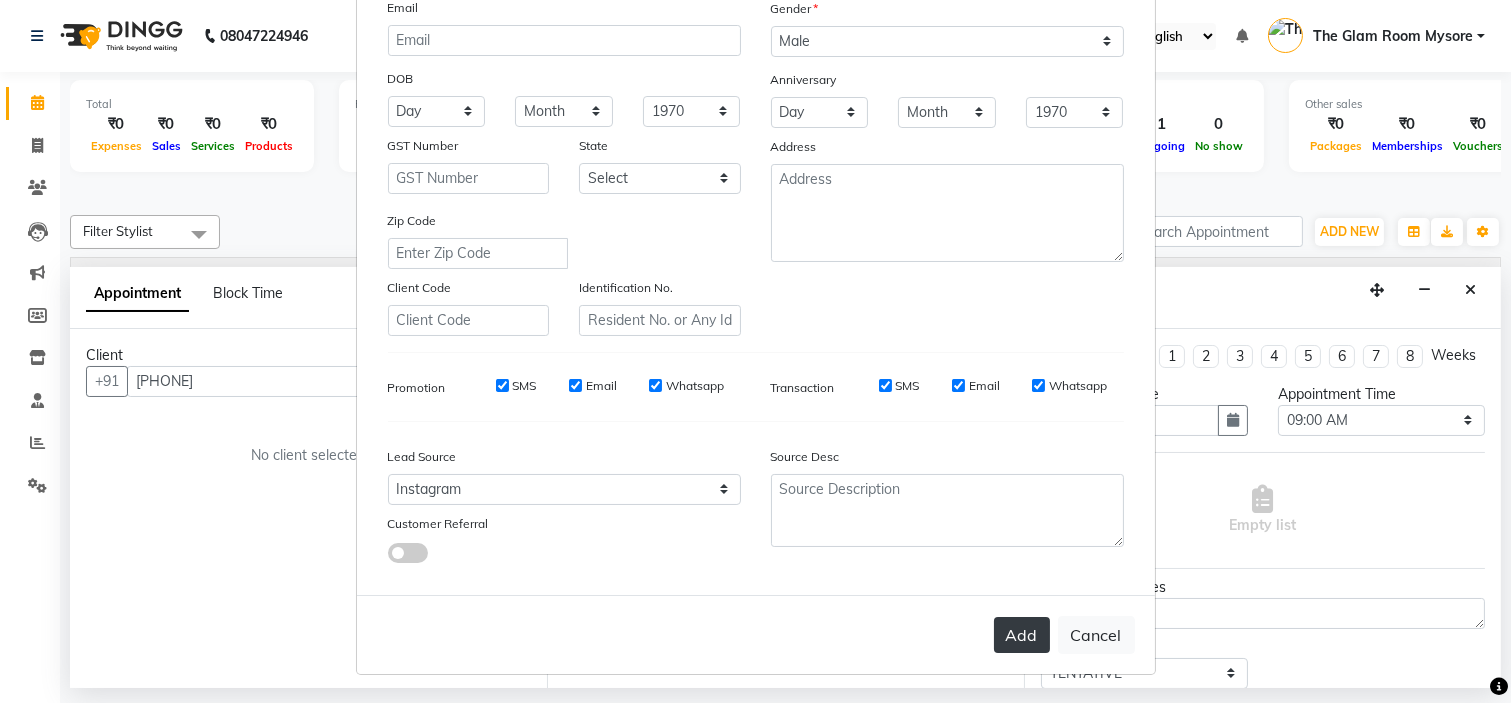click on "Add" at bounding box center (1022, 635) 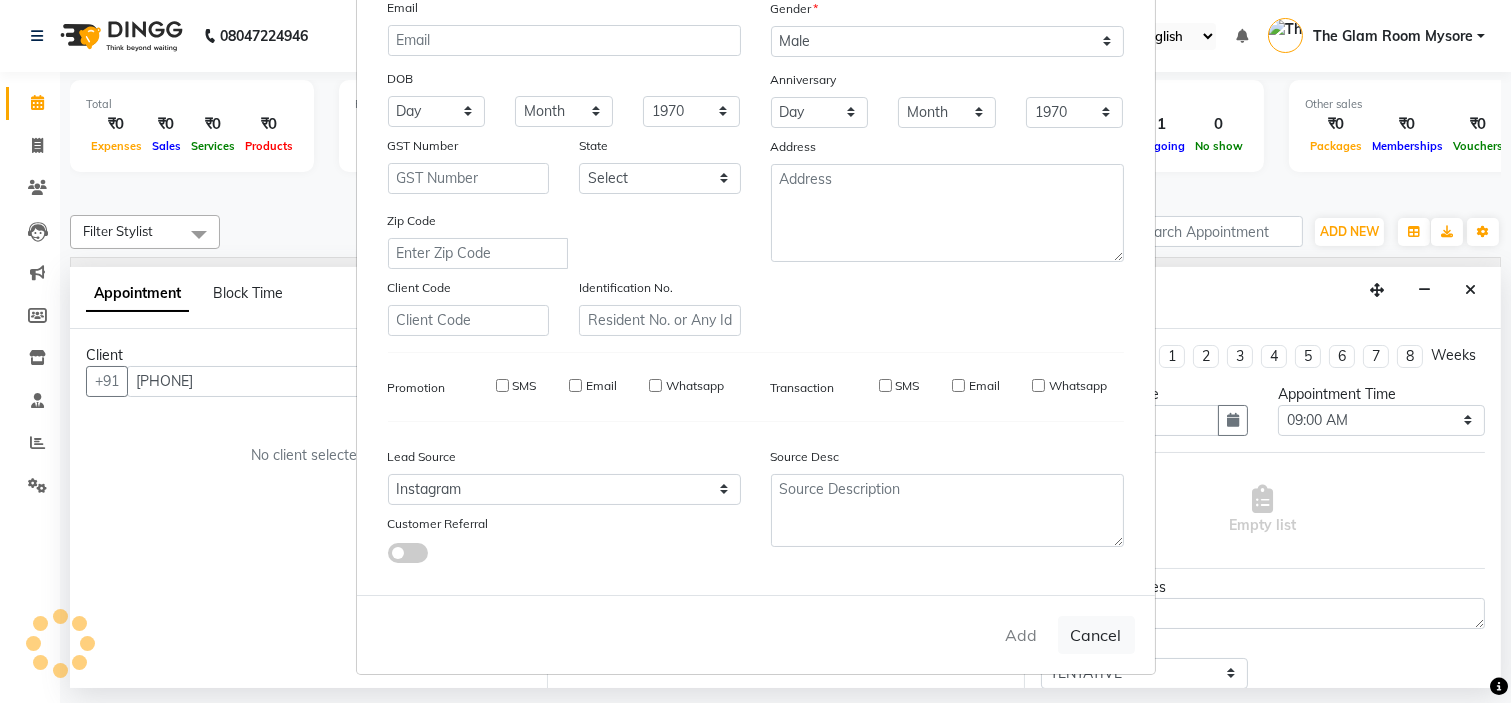 type 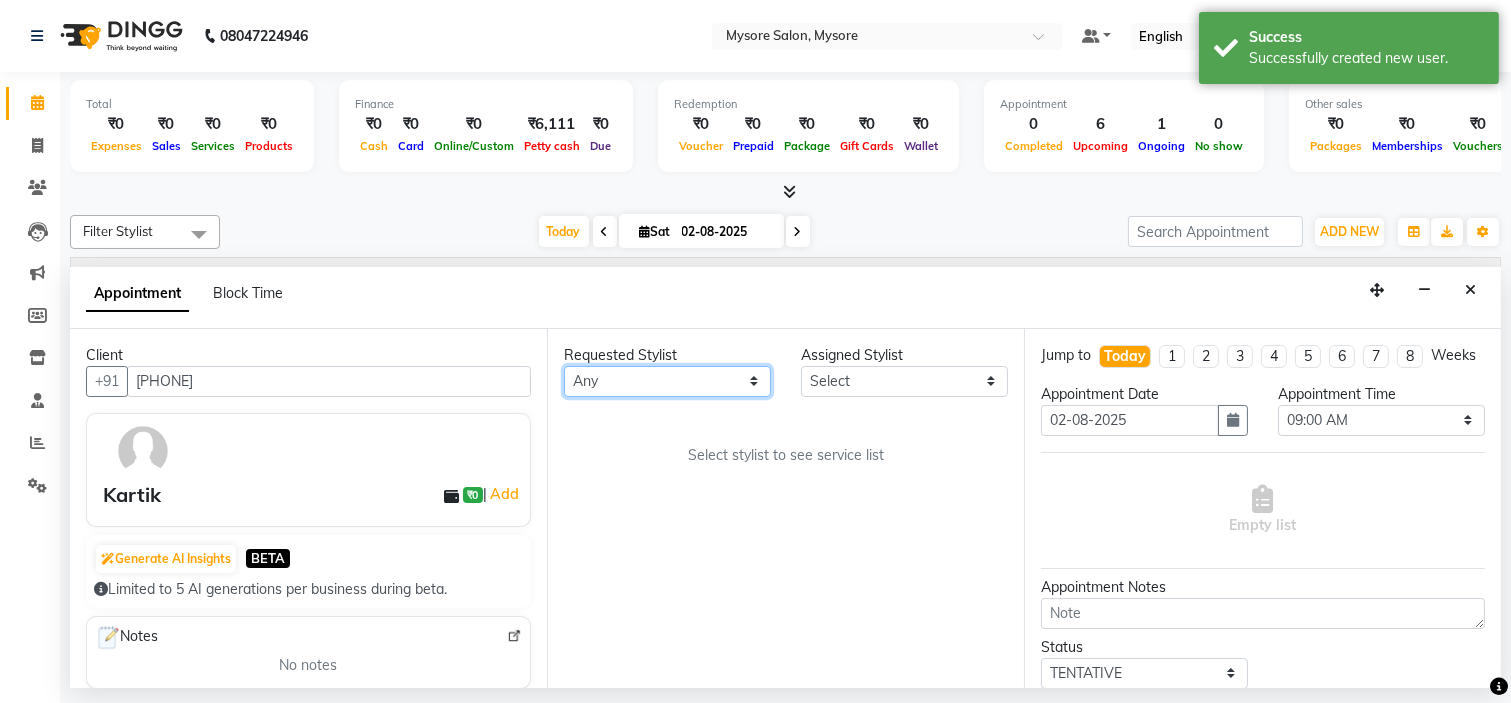 click on "Any Ankita Arti Ashwini Ayaan DR. Apurva Fatma Jayshree Lakshmi Paul Ruhul alom Shangnimwon Steve Sumaiya Banu Sumit Teja Tezz The Glam Room Mysore" at bounding box center (667, 381) 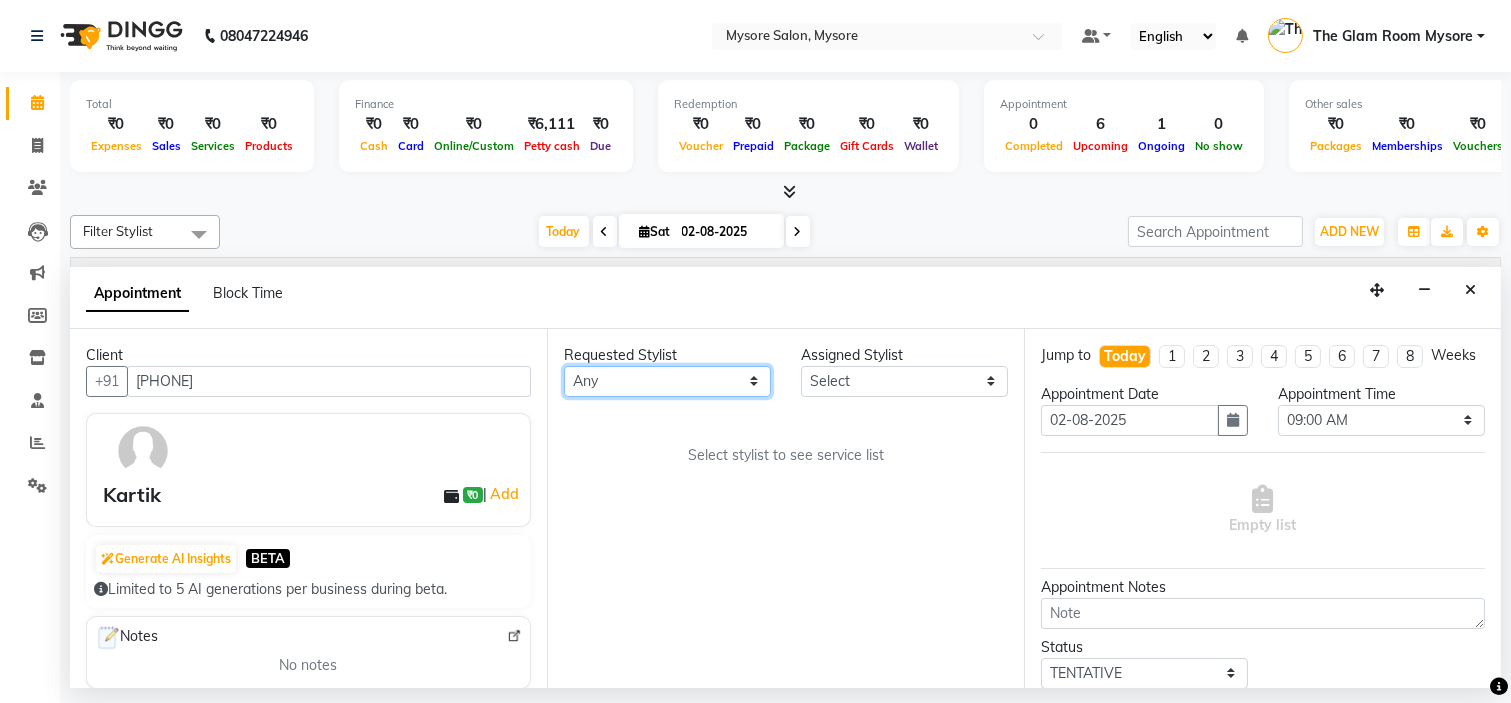 select on "84294" 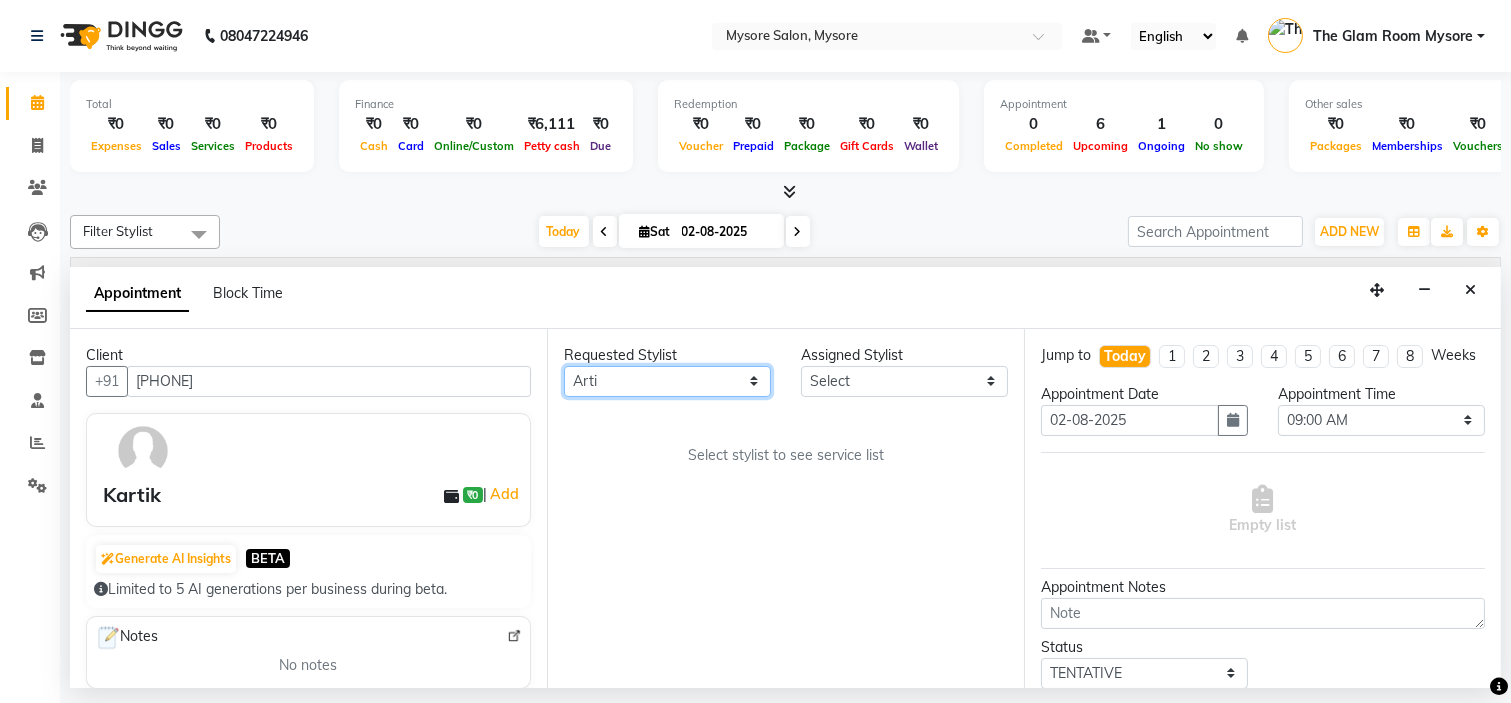 click on "Any Ankita Arti Ashwini Ayaan DR. Apurva Fatma Jayshree Lakshmi Paul Ruhul alom Shangnimwon Steve Sumaiya Banu Sumit Teja Tezz The Glam Room Mysore" at bounding box center (667, 381) 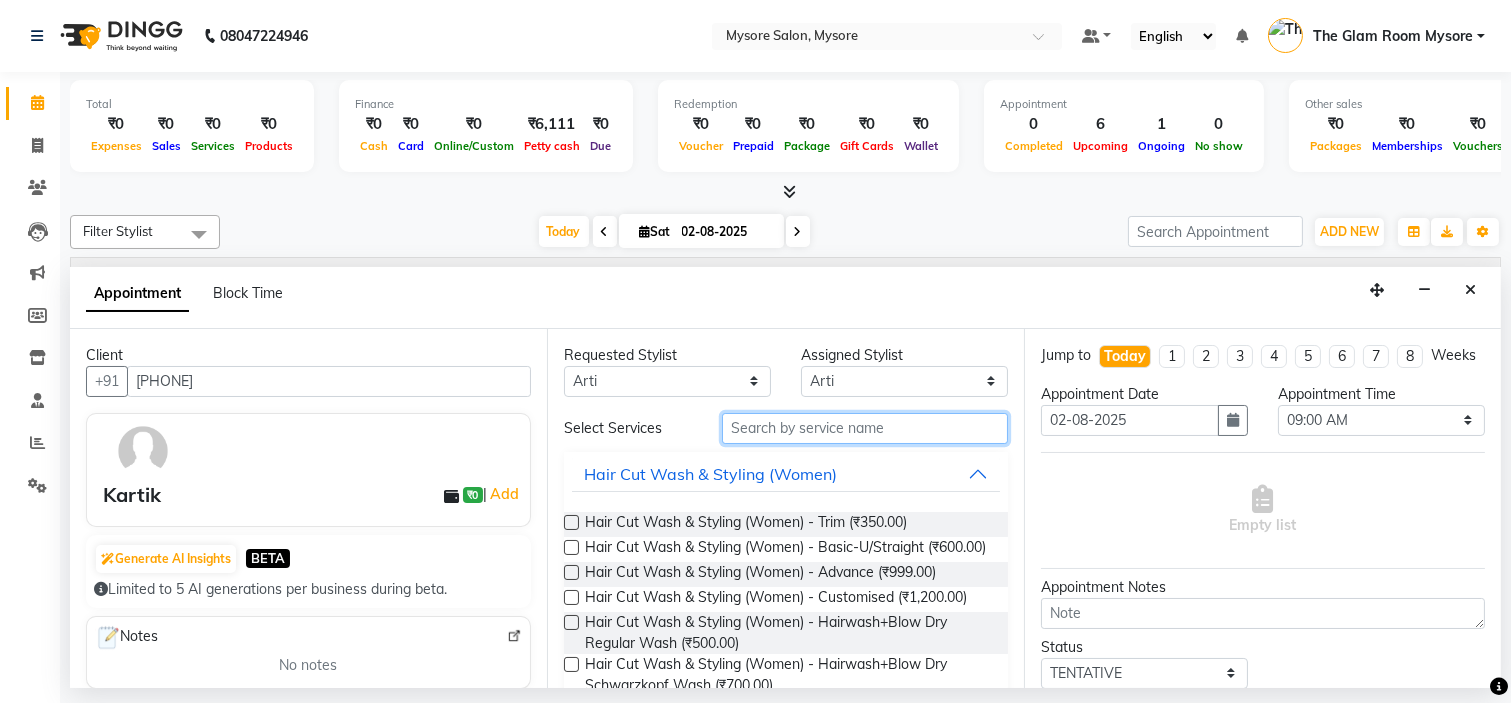 click at bounding box center [865, 428] 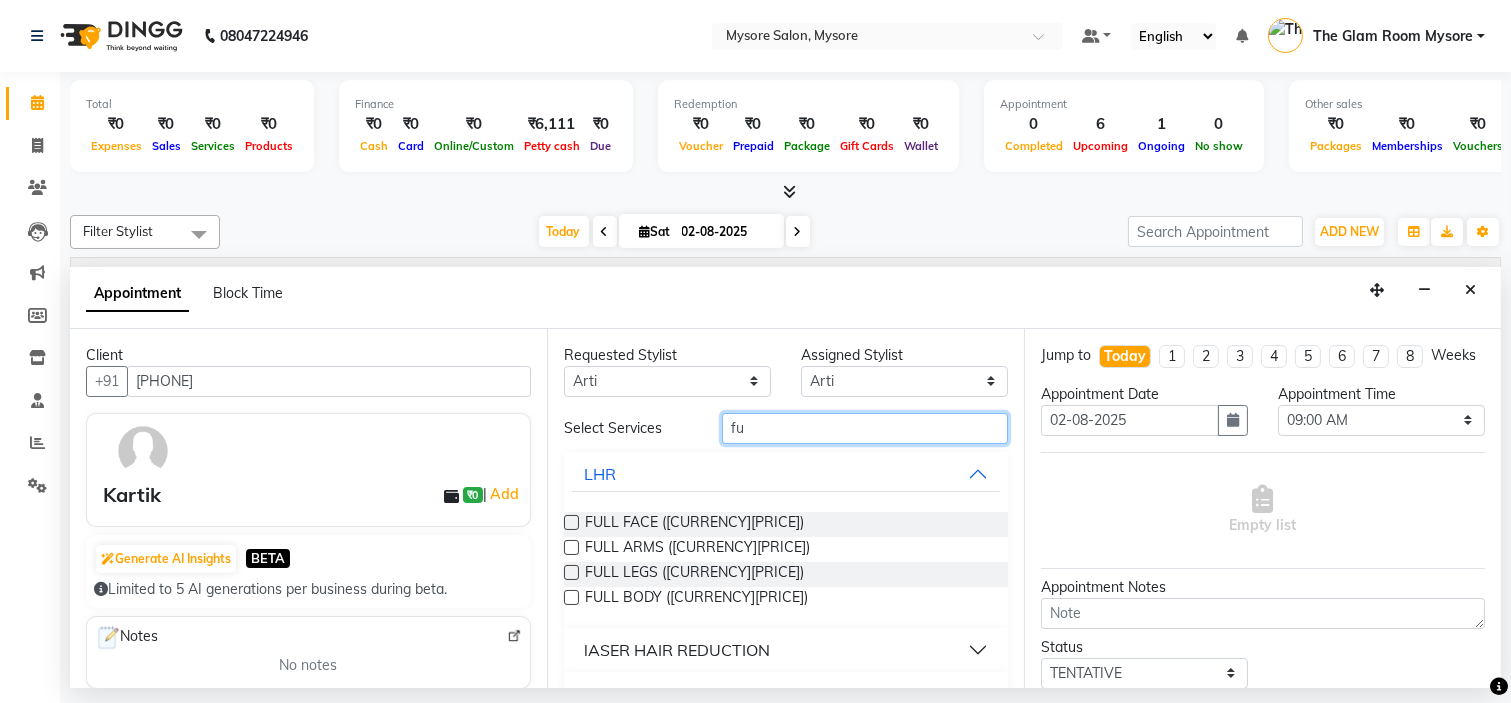 type on "f" 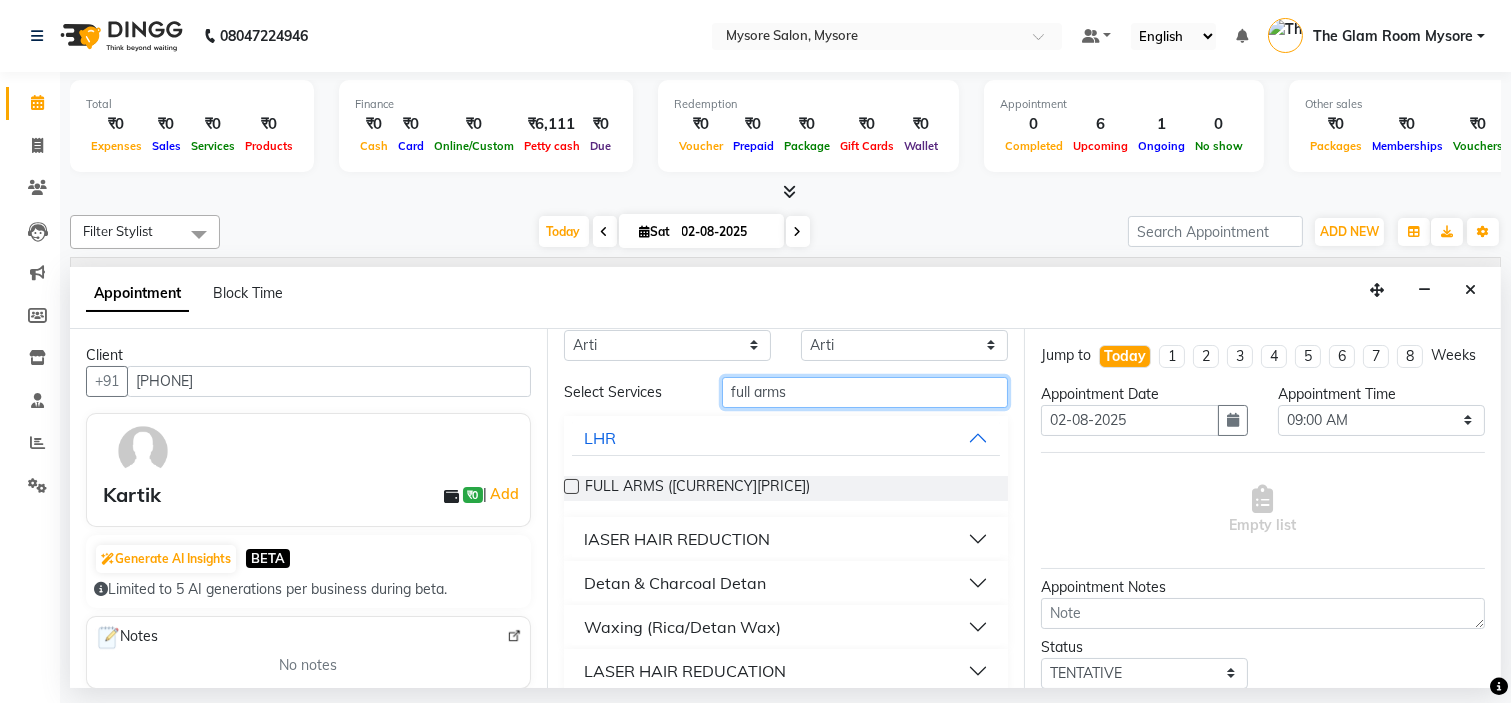 scroll, scrollTop: 55, scrollLeft: 0, axis: vertical 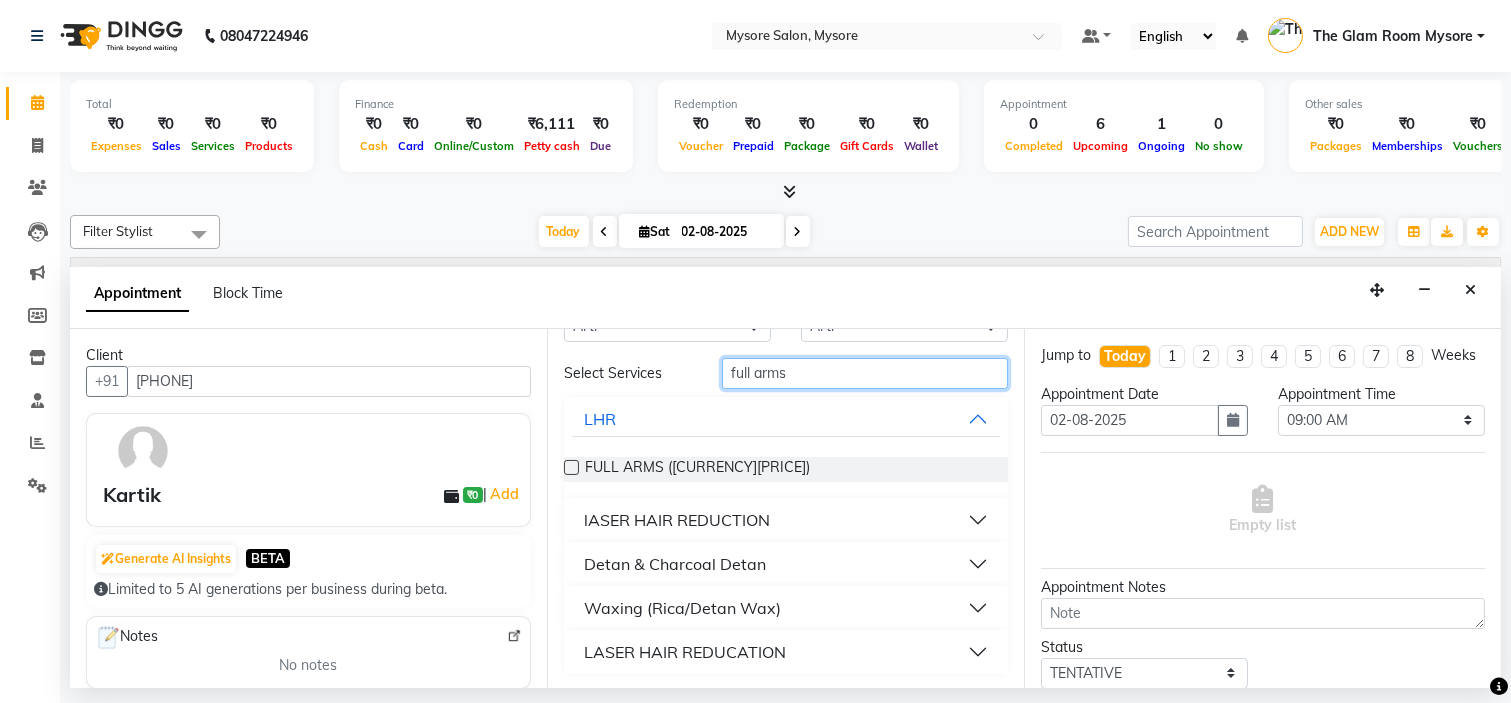 type on "full arms" 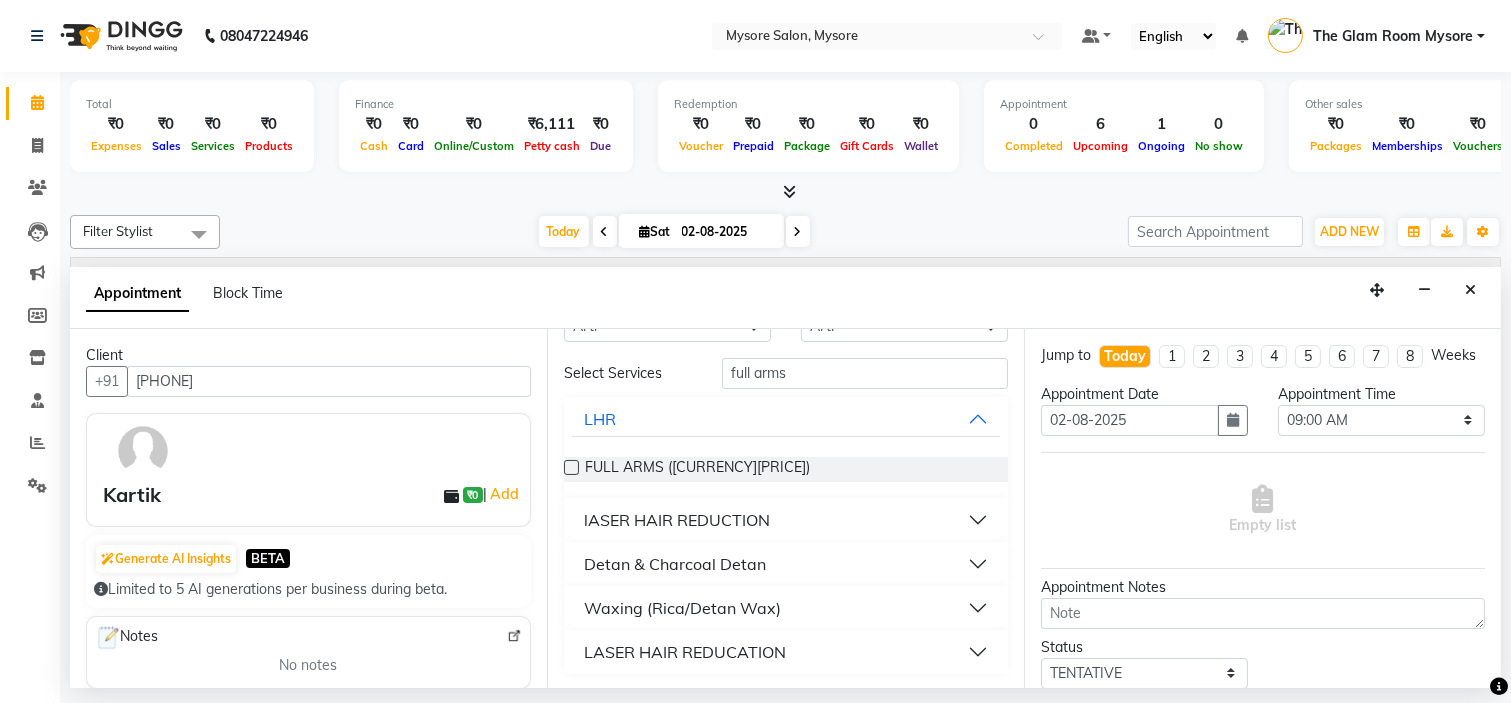 click on "Waxing (Rica/Detan Wax)" at bounding box center [786, 608] 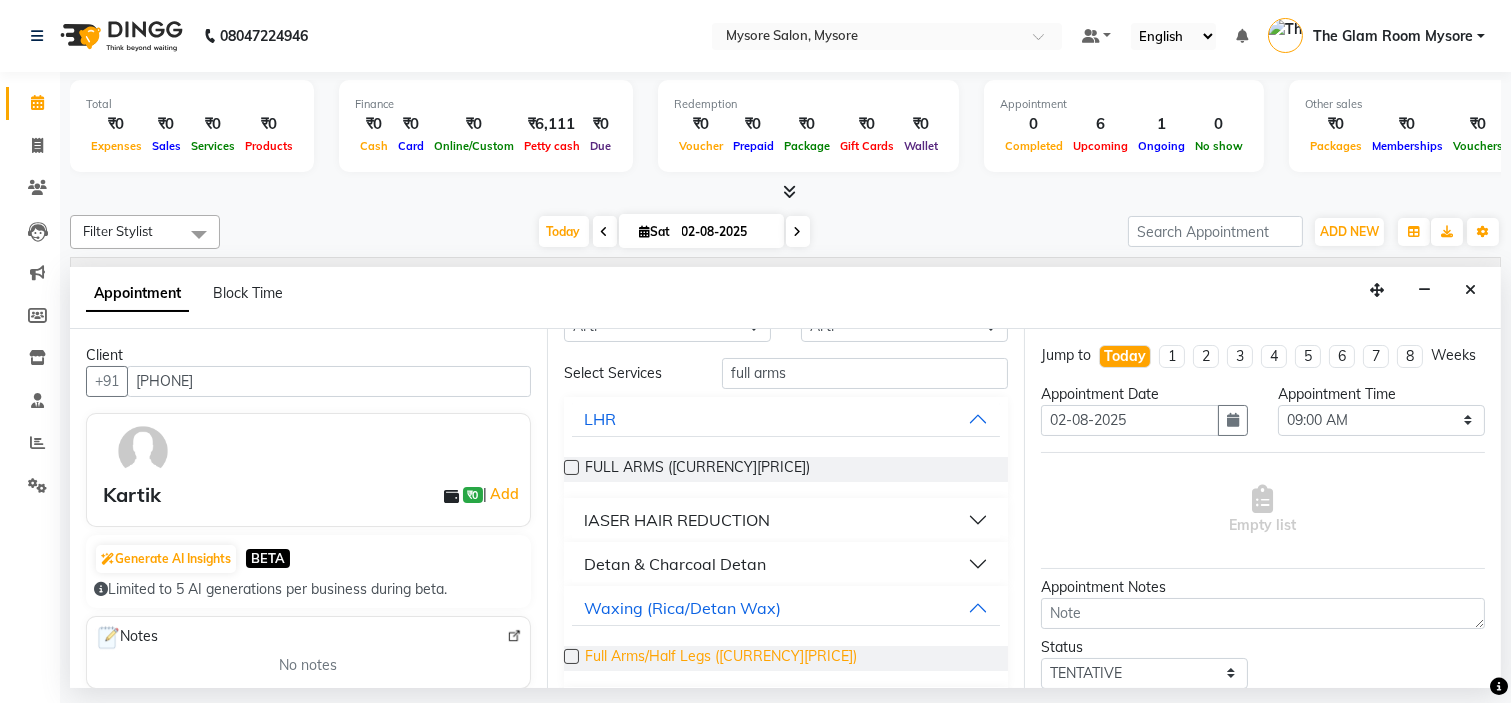 click on "Full Arms/Half Legs (₹600.00)" at bounding box center [721, 658] 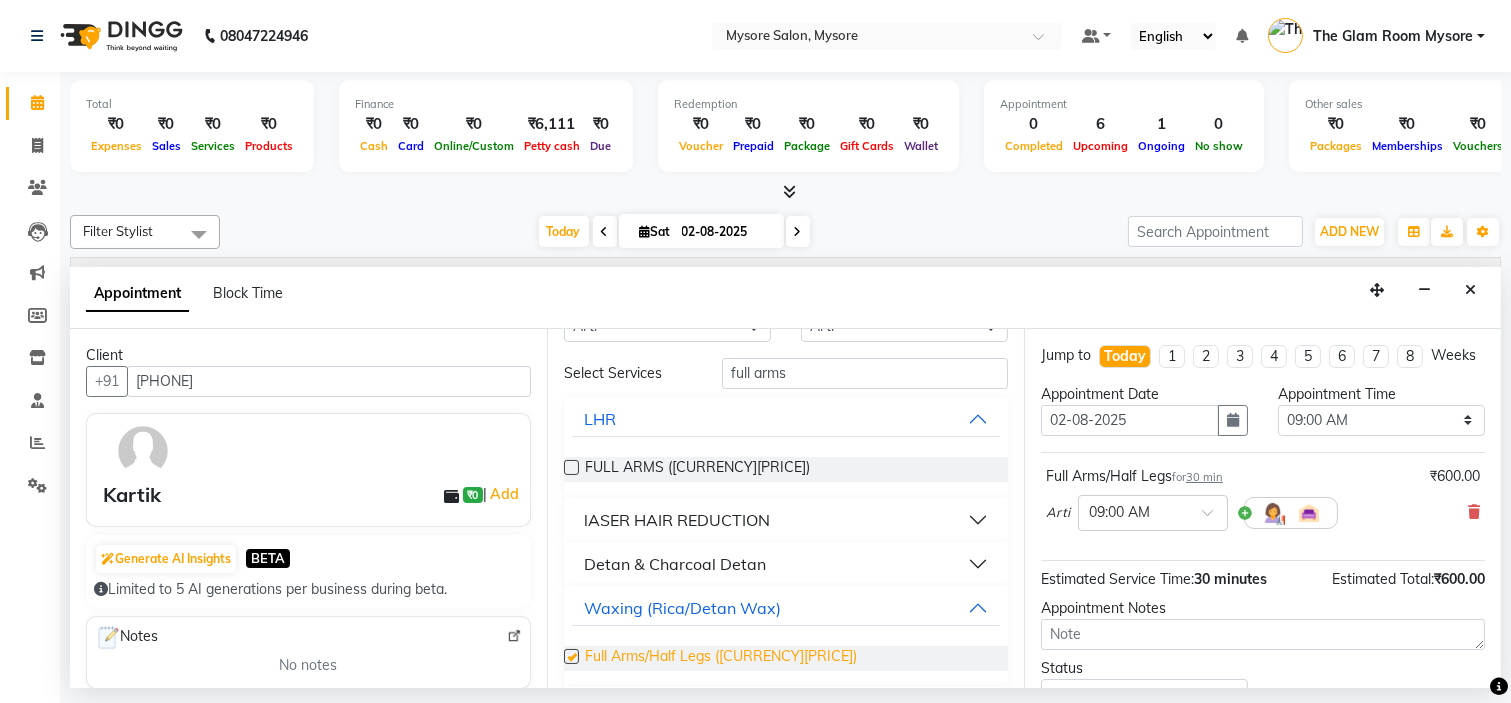 checkbox on "false" 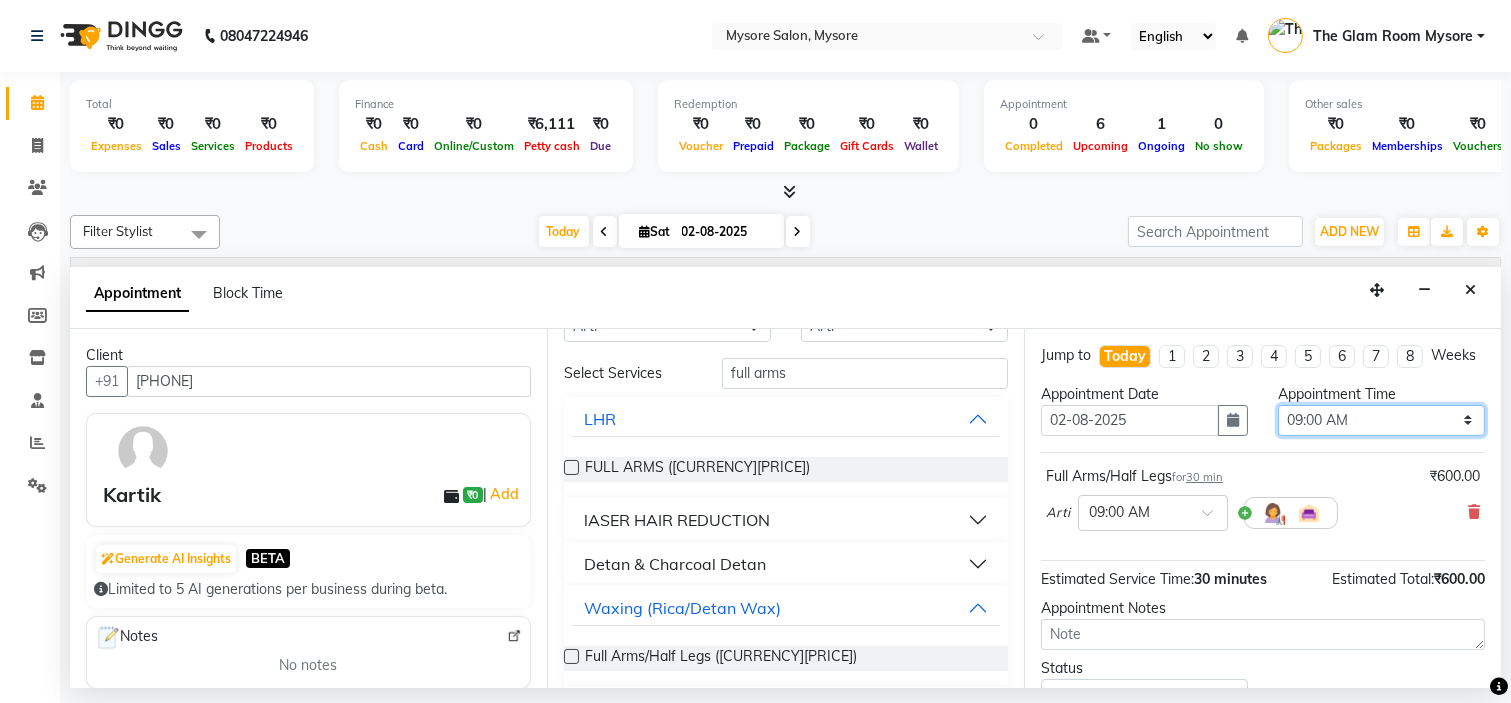 click on "Select 09:00 AM 09:15 AM 09:30 AM 09:45 AM 10:00 AM 10:15 AM 10:30 AM 10:45 AM 11:00 AM 11:15 AM 11:30 AM 11:45 AM 12:00 PM 12:15 PM 12:30 PM 12:45 PM 01:00 PM 01:15 PM 01:30 PM 01:45 PM 02:00 PM 02:15 PM 02:30 PM 02:45 PM 03:00 PM 03:15 PM 03:30 PM 03:45 PM 04:00 PM 04:15 PM 04:30 PM 04:45 PM 05:00 PM 05:15 PM 05:30 PM 05:45 PM 06:00 PM 06:15 PM 06:30 PM 06:45 PM 07:00 PM 07:15 PM 07:30 PM 07:45 PM 08:00 PM" at bounding box center [1381, 420] 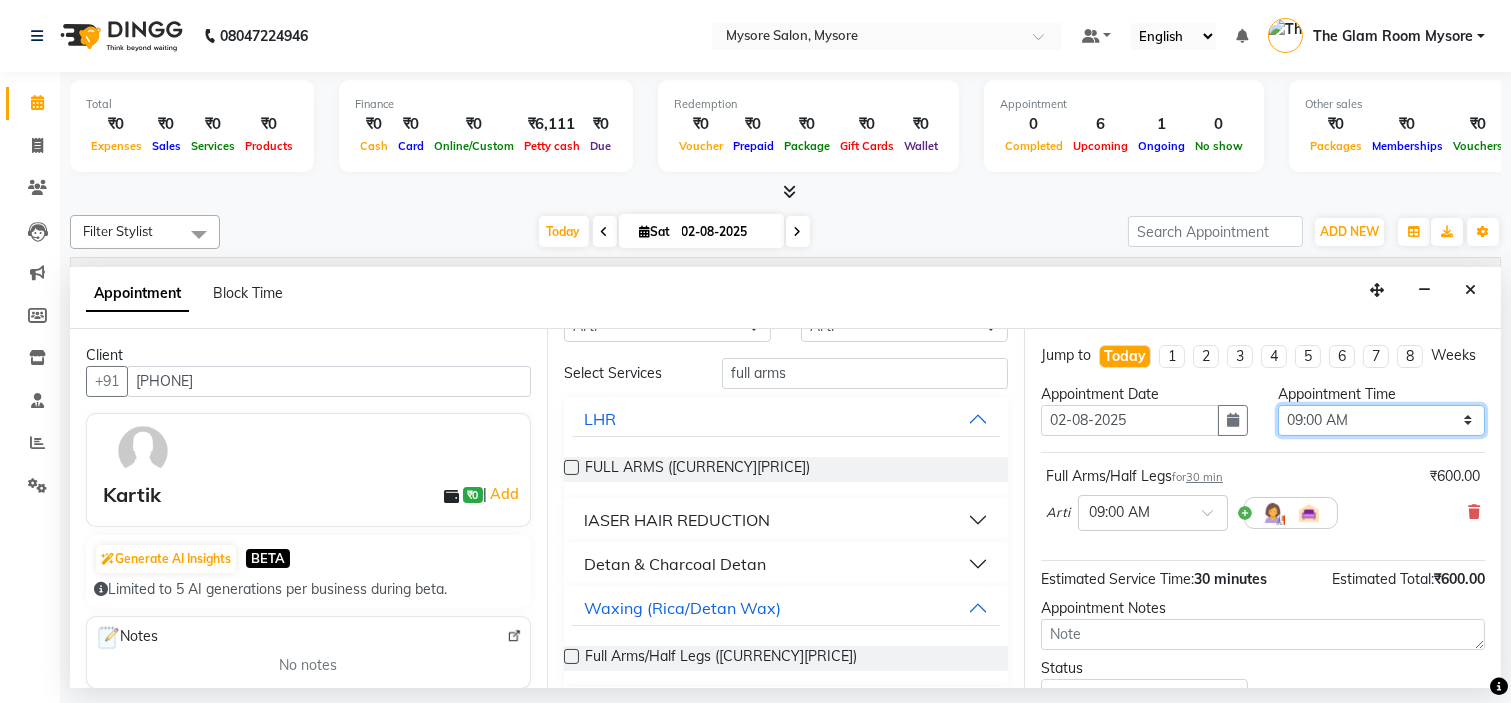 select on "750" 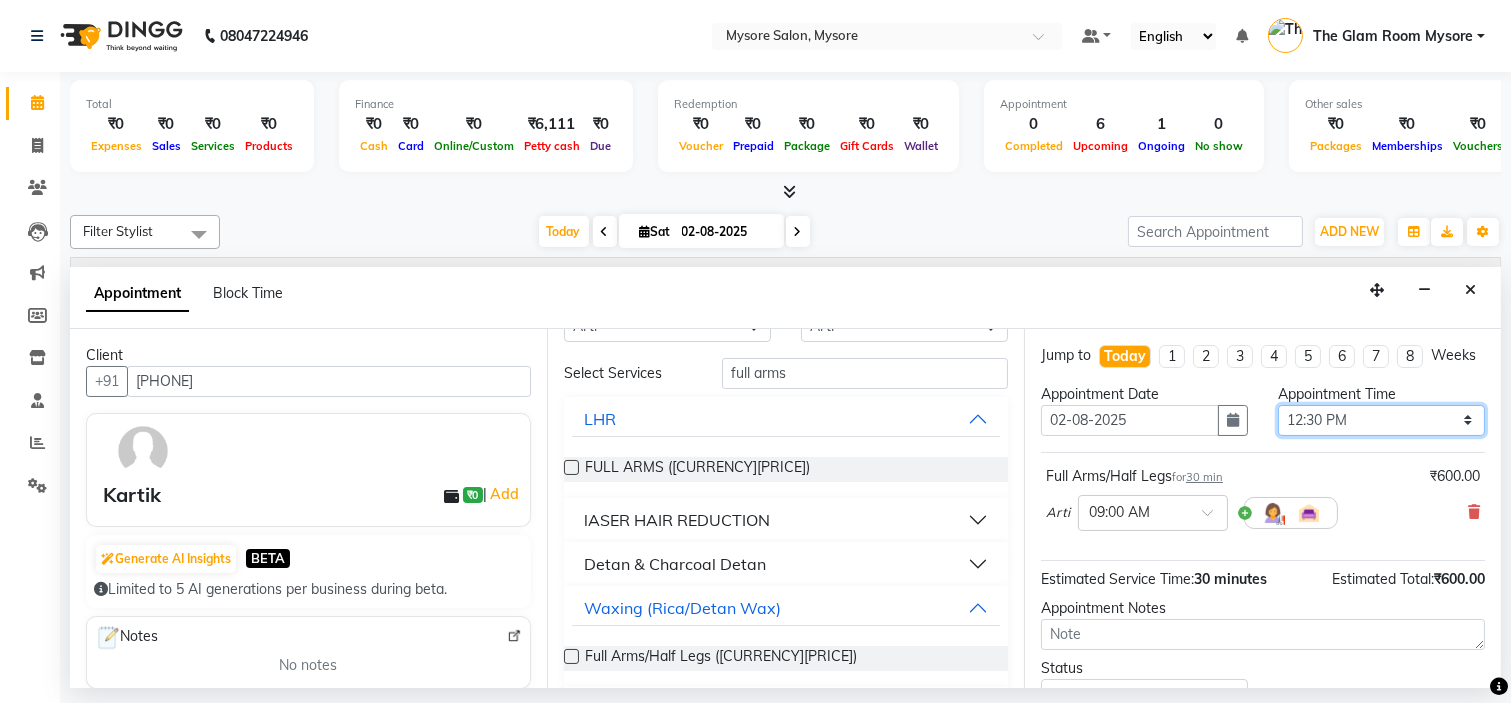 click on "Select 09:00 AM 09:15 AM 09:30 AM 09:45 AM 10:00 AM 10:15 AM 10:30 AM 10:45 AM 11:00 AM 11:15 AM 11:30 AM 11:45 AM 12:00 PM 12:15 PM 12:30 PM 12:45 PM 01:00 PM 01:15 PM 01:30 PM 01:45 PM 02:00 PM 02:15 PM 02:30 PM 02:45 PM 03:00 PM 03:15 PM 03:30 PM 03:45 PM 04:00 PM 04:15 PM 04:30 PM 04:45 PM 05:00 PM 05:15 PM 05:30 PM 05:45 PM 06:00 PM 06:15 PM 06:30 PM 06:45 PM 07:00 PM 07:15 PM 07:30 PM 07:45 PM 08:00 PM" at bounding box center [1381, 420] 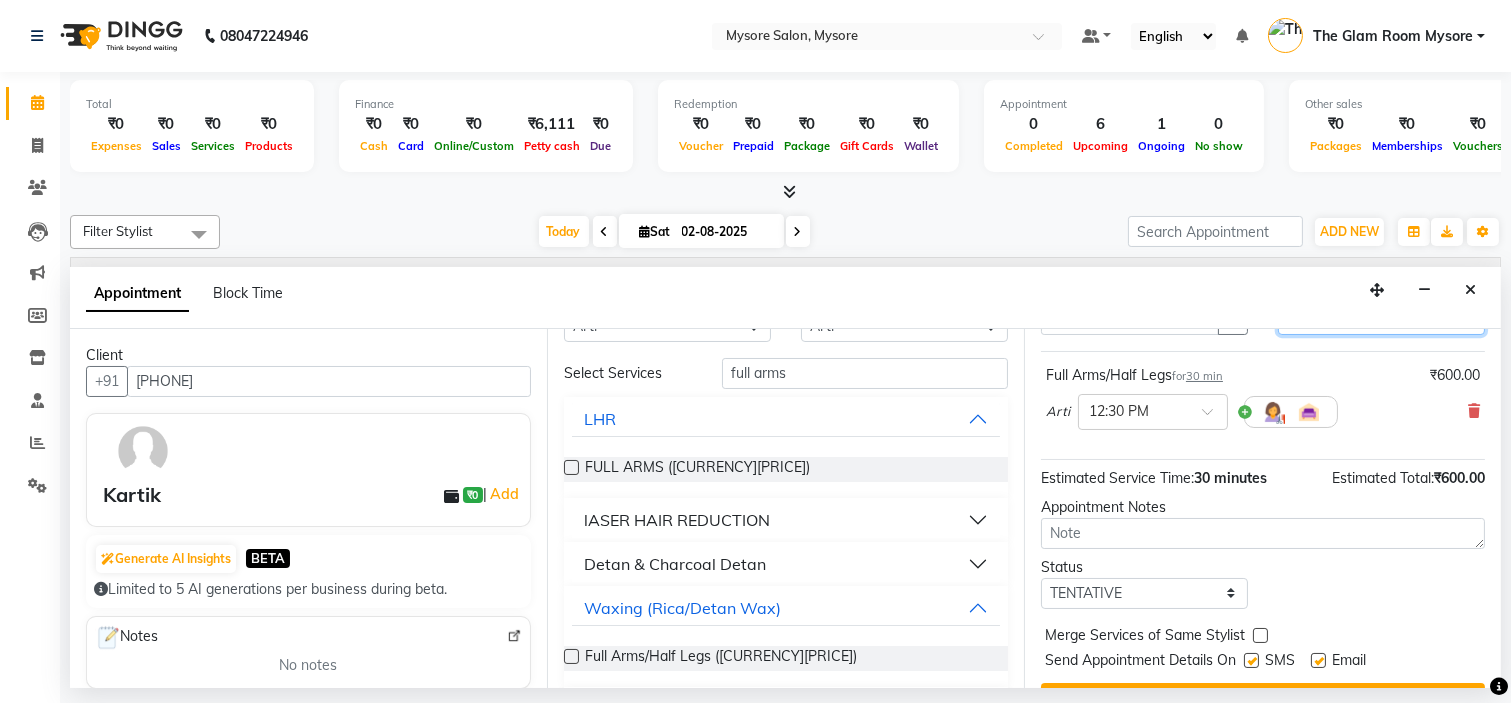 scroll, scrollTop: 166, scrollLeft: 0, axis: vertical 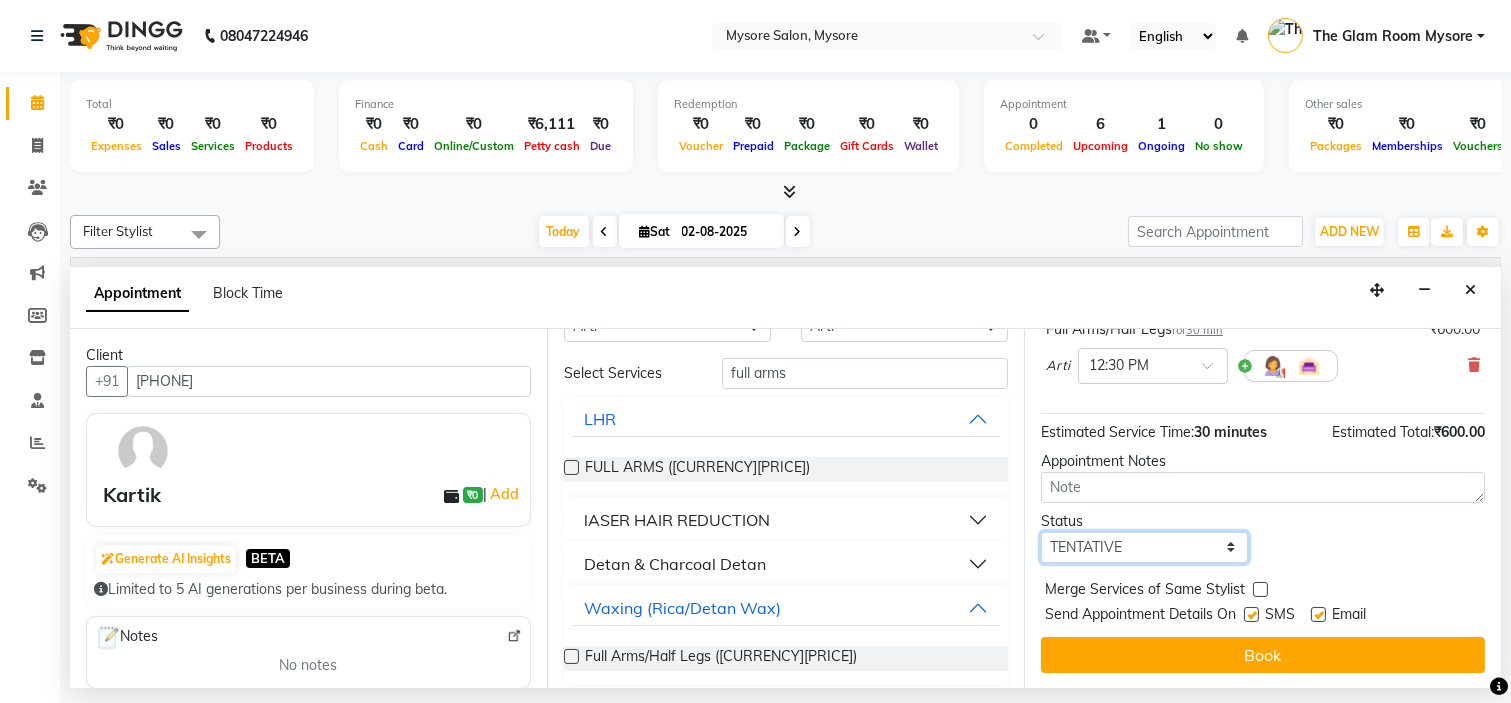 click on "Select TENTATIVE CONFIRM CHECK-IN UPCOMING" at bounding box center [1144, 547] 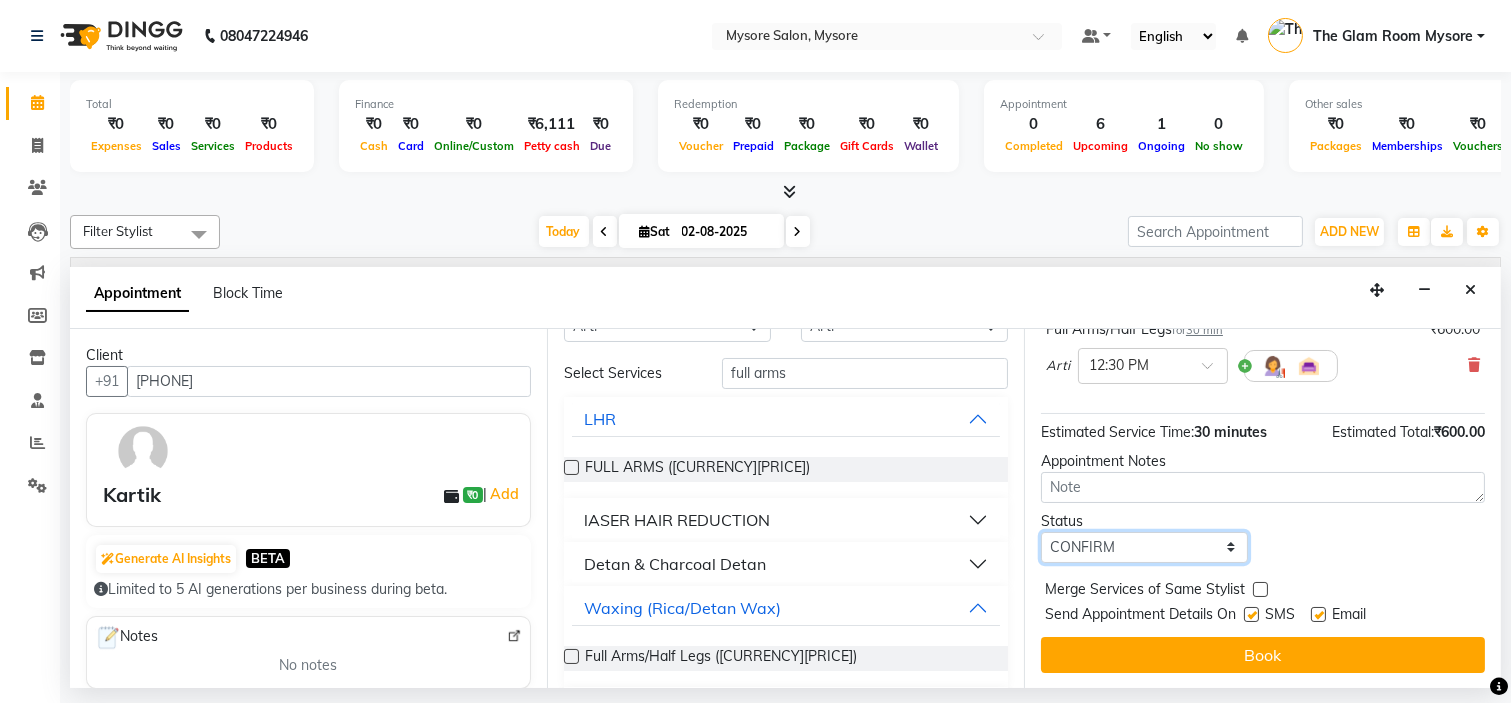 click on "Select TENTATIVE CONFIRM CHECK-IN UPCOMING" at bounding box center [1144, 547] 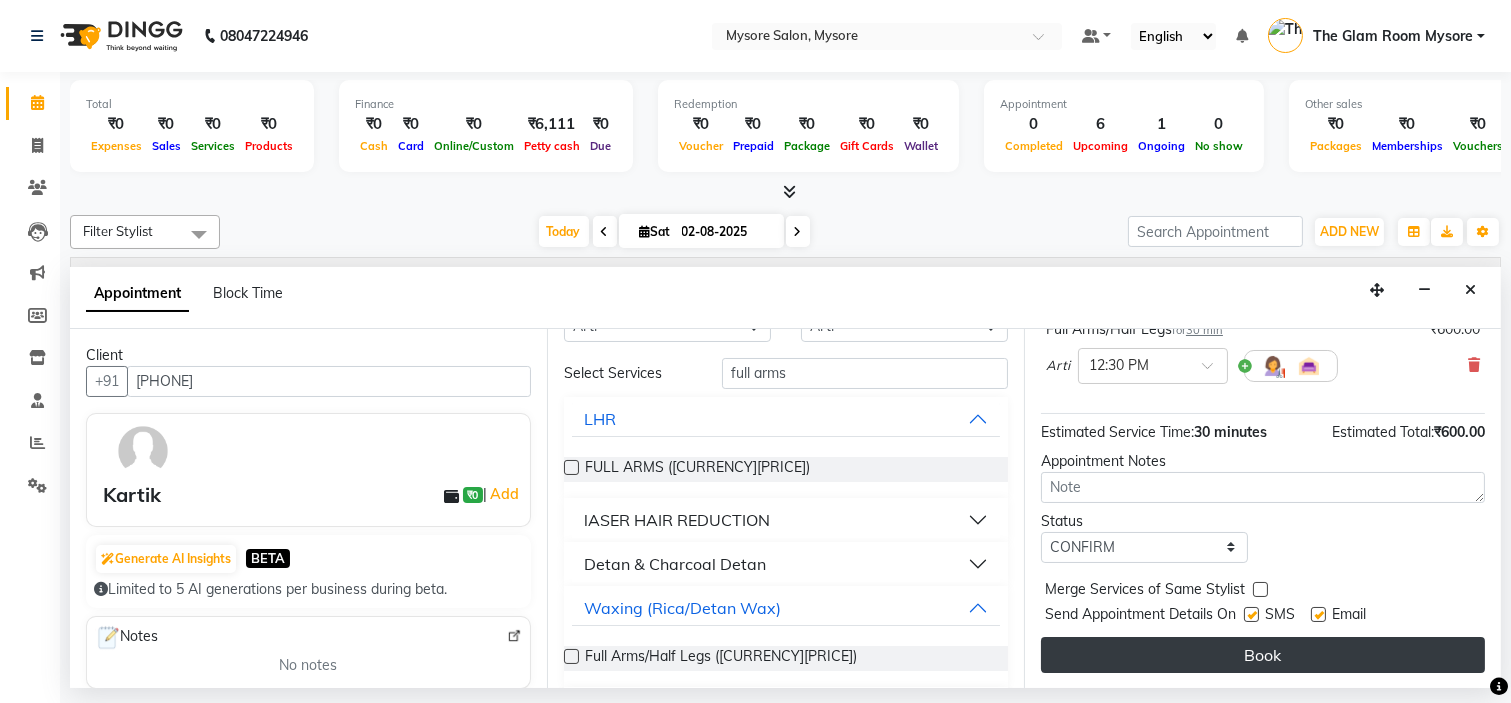 click on "Book" at bounding box center [1263, 655] 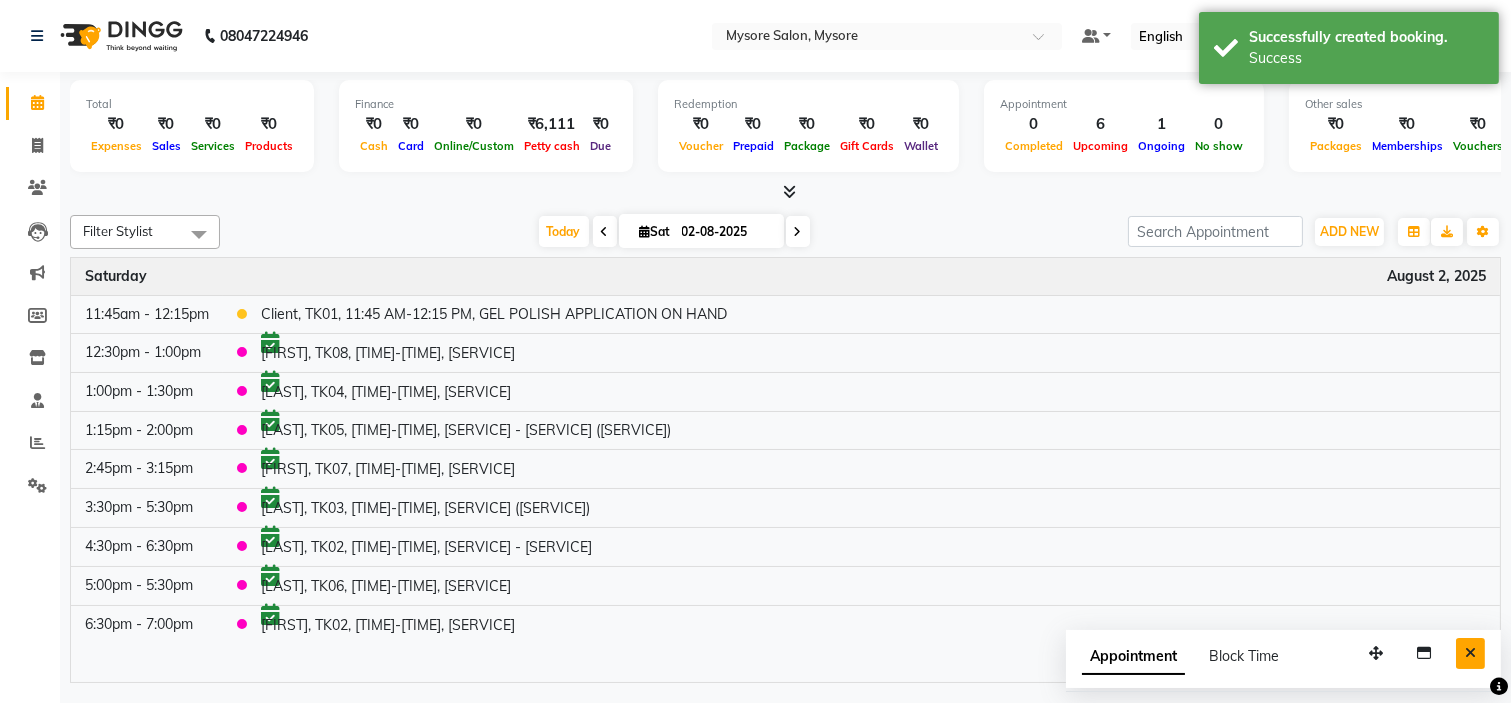 click at bounding box center (1470, 653) 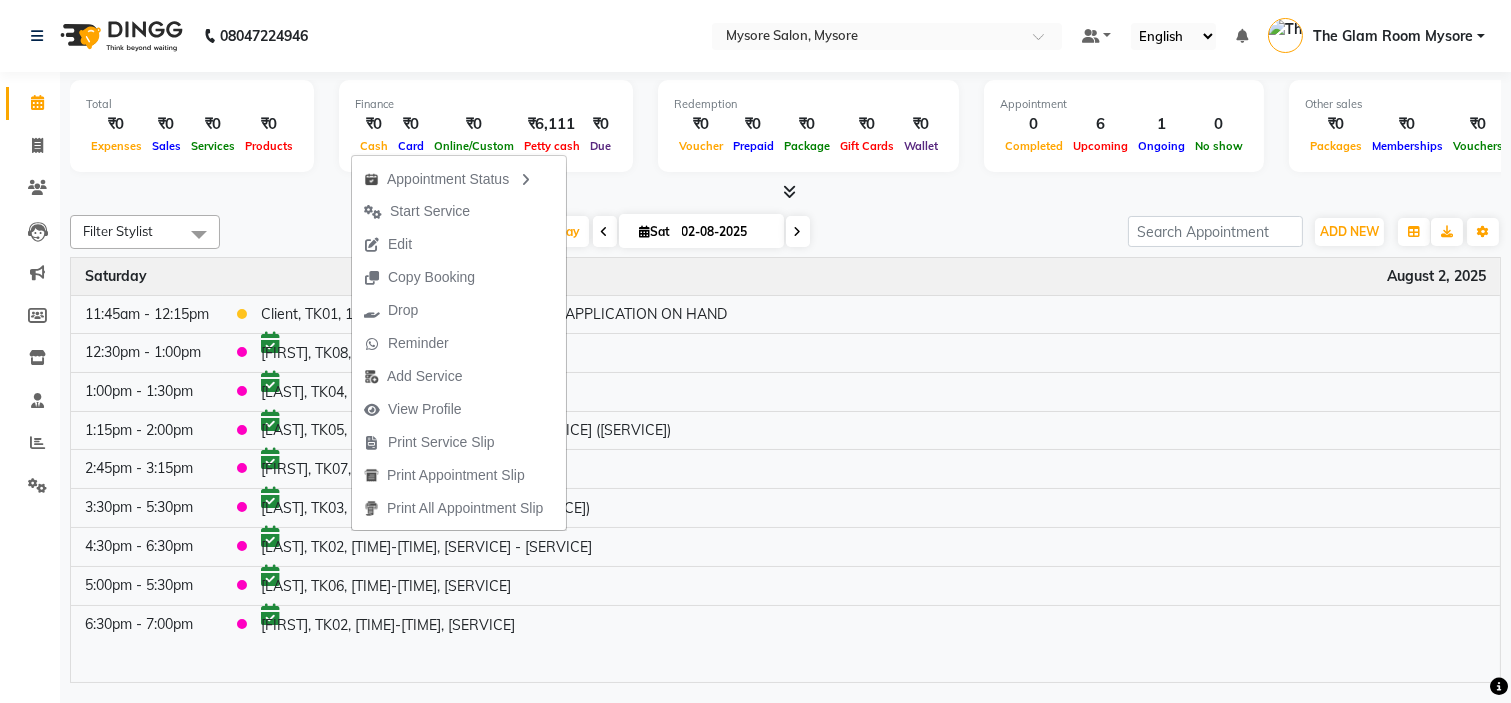 click on "Today  Sat 02-08-2025" at bounding box center (674, 232) 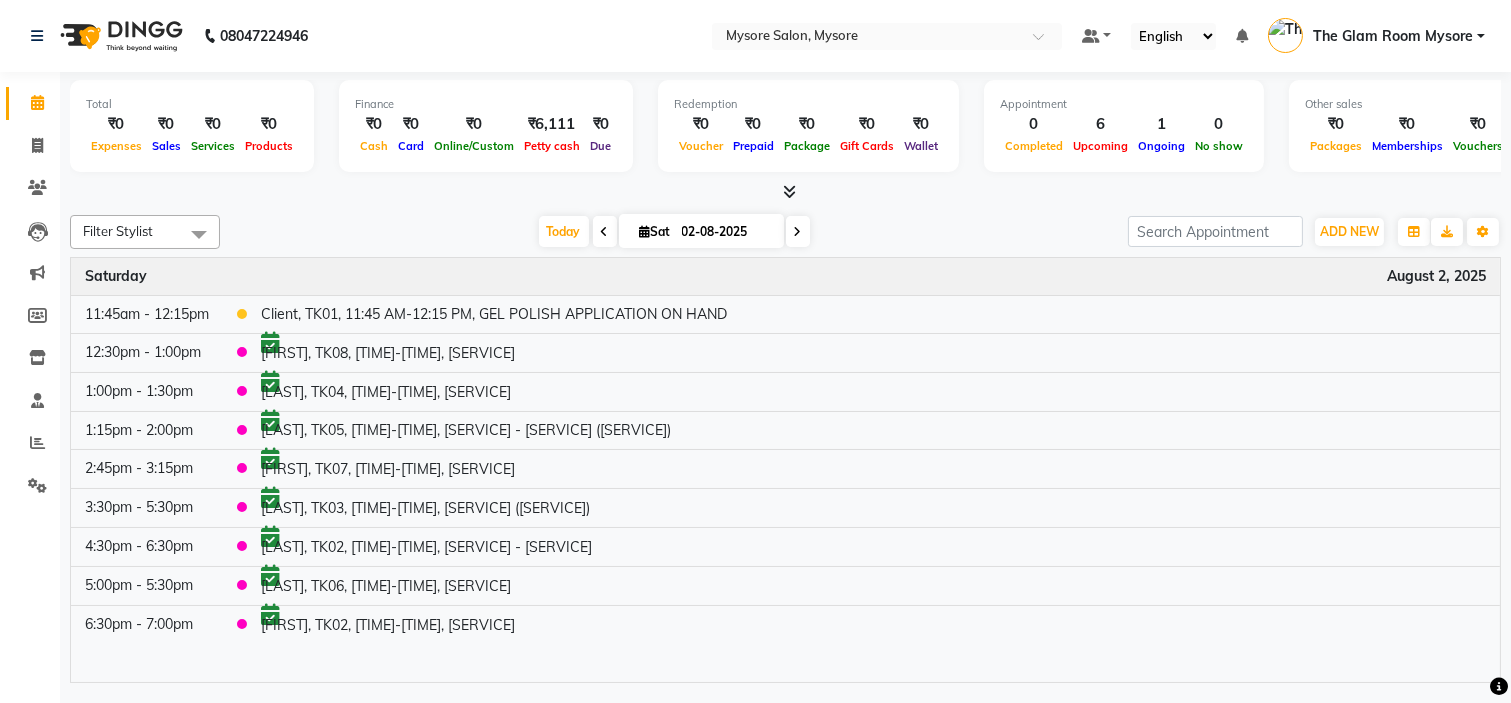 click on "Filter Stylist Select All Ankita Arti Ashwini Ayaan DR. Apurva Fatma Jayshree Lakshmi Paul Ruhul alom Shangnimwon Steve Sumaiya Banu Sumit Teja Tezz The Glam Room Mysore Today  Sat 02-08-2025 Toggle Dropdown Add Appointment Add Invoice Add Expense Add Attendance Add Client Add Transaction Toggle Dropdown Add Appointment Add Invoice Add Expense Add Attendance Add Client ADD NEW Toggle Dropdown Add Appointment Add Invoice Add Expense Add Attendance Add Client Add Transaction Filter Stylist Select All Ankita Arti Ashwini Ayaan DR. Apurva Fatma Jayshree Lakshmi Paul Ruhul alom Shangnimwon Steve Sumaiya Banu Sumit Teja Tezz The Glam Room Mysore Group By  Staff View   Room View  View as Vertical  Vertical - Week View  Horizontal  Horizontal - Week View  List  Toggle Dropdown Calendar Settings Manage Tags   Arrange Stylists   Reset Stylists  Full Screen  Show Available Stylist  Appointment Form Zoom 100%" at bounding box center (785, 232) 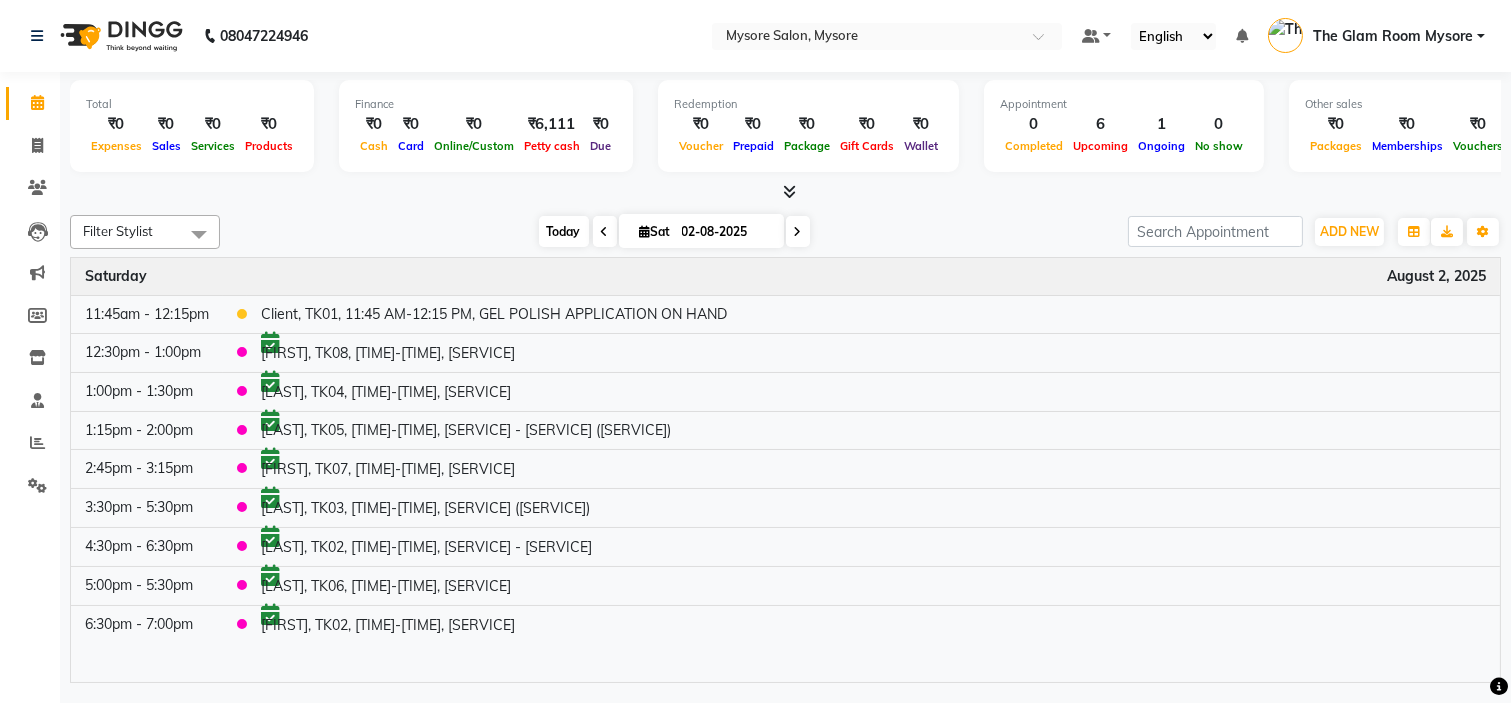 click on "Today" at bounding box center (564, 231) 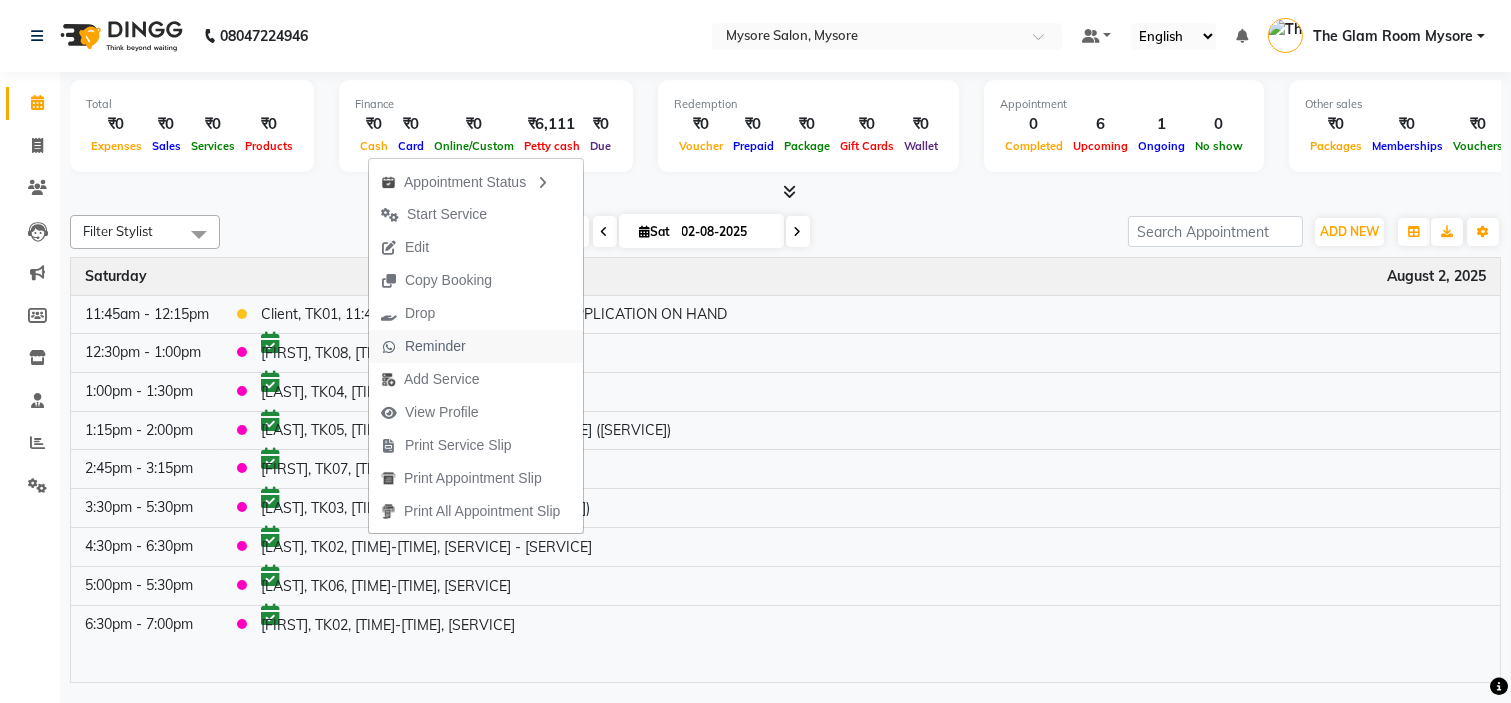 click on "Reminder" at bounding box center (435, 346) 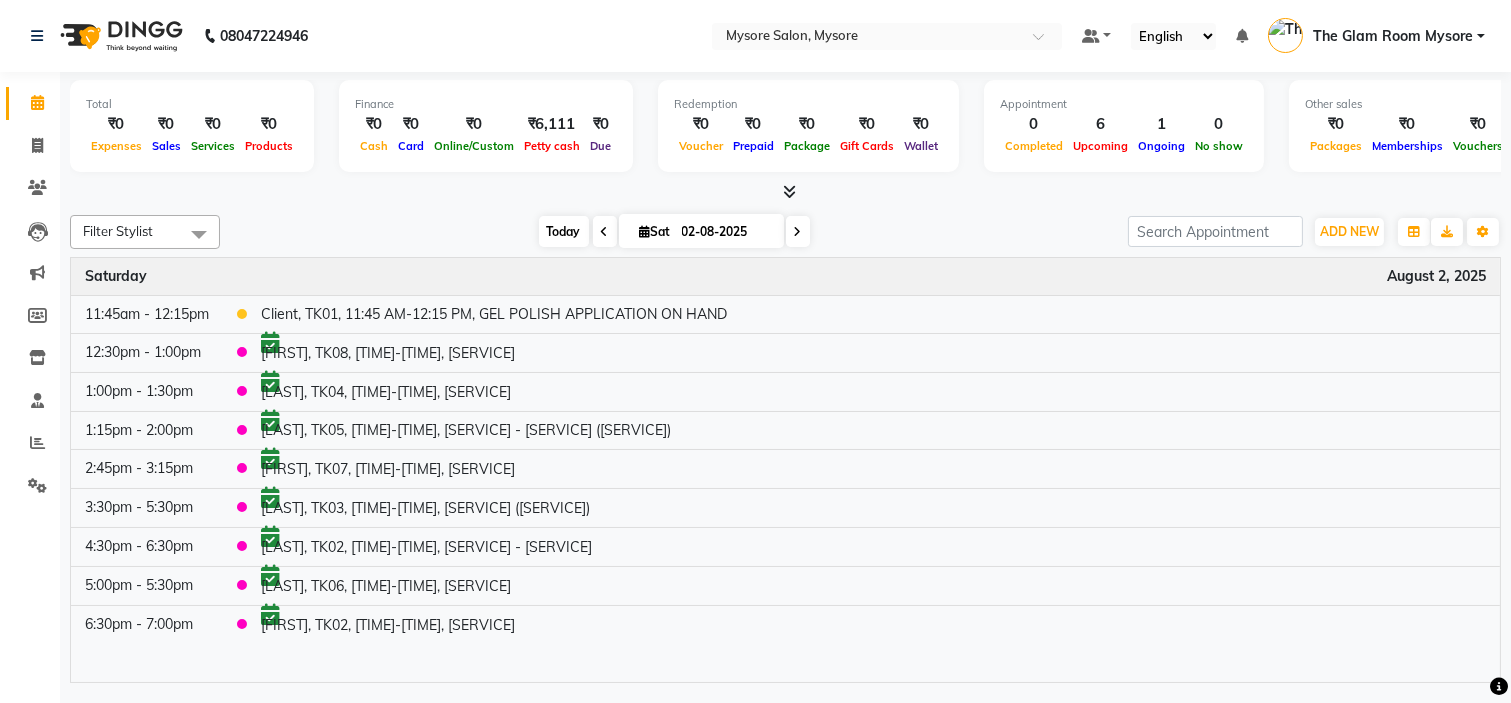 click on "Today" at bounding box center [564, 231] 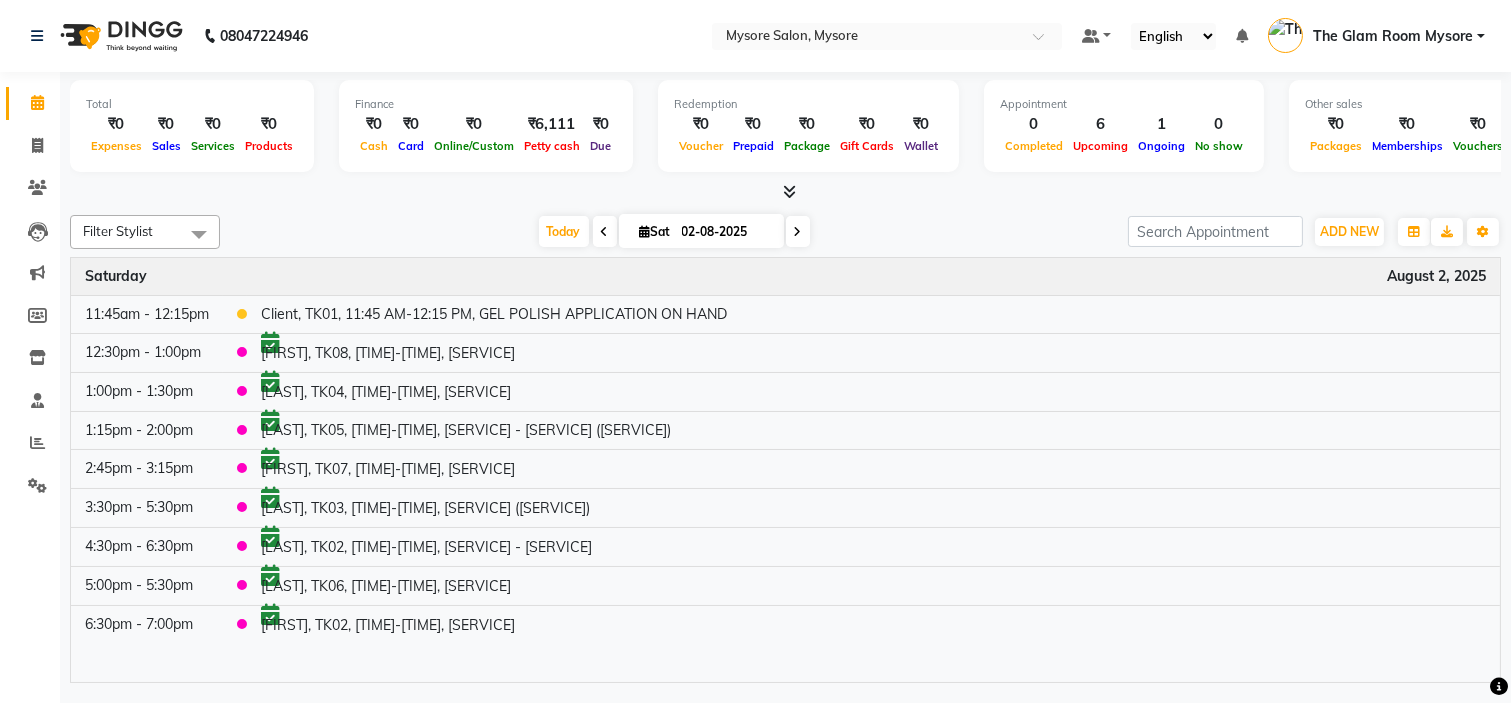 click on "Filter Stylist Select All Ankita Arti Ashwini Ayaan DR. Apurva Fatma Jayshree Lakshmi Paul Ruhul alom Shangnimwon Steve Sumaiya Banu Sumit Teja Tezz The Glam Room Mysore Today  Sat 02-08-2025 Toggle Dropdown Add Appointment Add Invoice Add Expense Add Attendance Add Client Add Transaction Toggle Dropdown Add Appointment Add Invoice Add Expense Add Attendance Add Client ADD NEW Toggle Dropdown Add Appointment Add Invoice Add Expense Add Attendance Add Client Add Transaction Filter Stylist Select All Ankita Arti Ashwini Ayaan DR. Apurva Fatma Jayshree Lakshmi Paul Ruhul alom Shangnimwon Steve Sumaiya Banu Sumit Teja Tezz The Glam Room Mysore Group By  Staff View   Room View  View as Vertical  Vertical - Week View  Horizontal  Horizontal - Week View  List  Toggle Dropdown Calendar Settings Manage Tags   Arrange Stylists   Reset Stylists  Full Screen  Show Available Stylist  Appointment Form Zoom 100% Time Event Saturday August 2, 2025 11:45am - 12:15pm    12:30pm - 1:00pm     1:00pm - 1:30pm     1:15pm - 2:00pm" 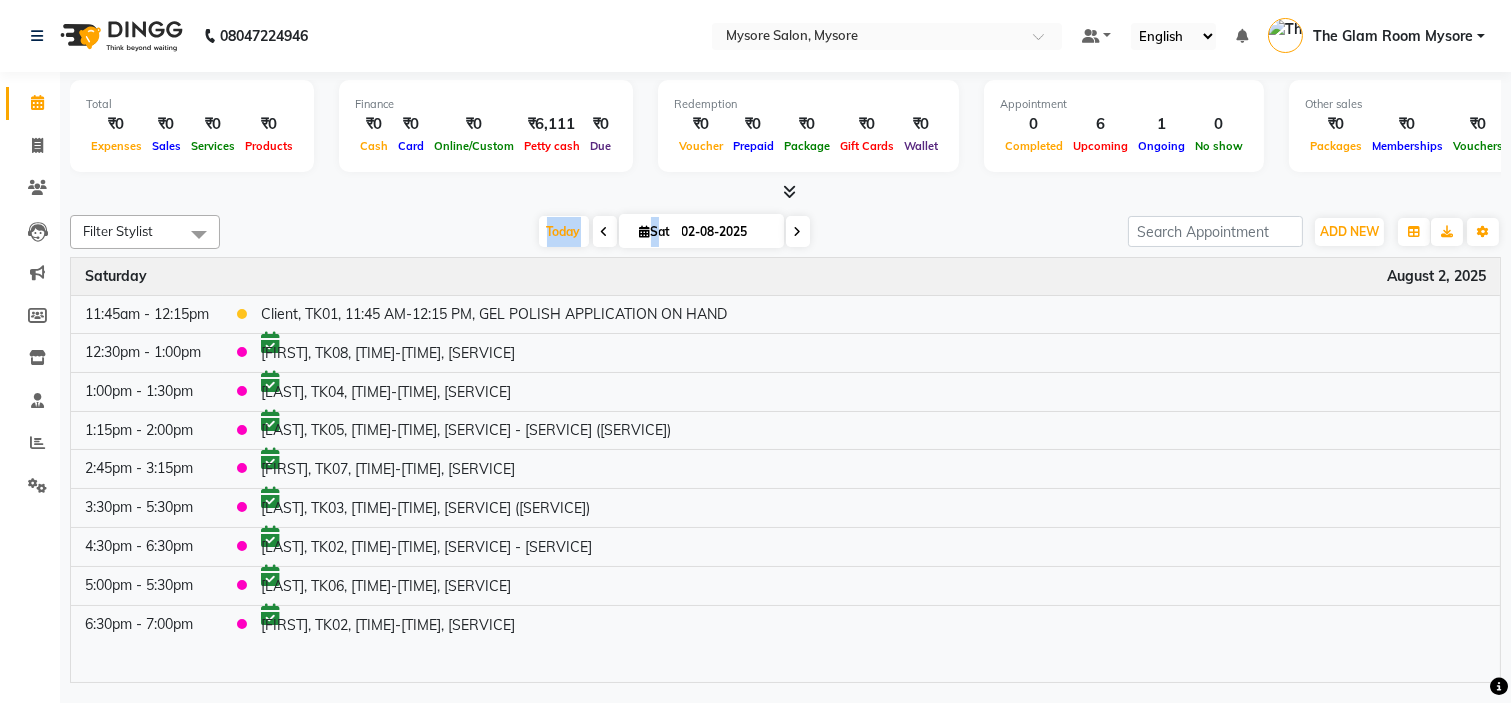 click on "Filter Stylist Select All Ankita Arti Ashwini Ayaan DR. Apurva Fatma Jayshree Lakshmi Paul Ruhul alom Shangnimwon Steve Sumaiya Banu Sumit Teja Tezz The Glam Room Mysore Today  Sat 02-08-2025 Toggle Dropdown Add Appointment Add Invoice Add Expense Add Attendance Add Client Add Transaction Toggle Dropdown Add Appointment Add Invoice Add Expense Add Attendance Add Client ADD NEW Toggle Dropdown Add Appointment Add Invoice Add Expense Add Attendance Add Client Add Transaction Filter Stylist Select All Ankita Arti Ashwini Ayaan DR. Apurva Fatma Jayshree Lakshmi Paul Ruhul alom Shangnimwon Steve Sumaiya Banu Sumit Teja Tezz The Glam Room Mysore Group By  Staff View   Room View  View as Vertical  Vertical - Week View  Horizontal  Horizontal - Week View  List  Toggle Dropdown Calendar Settings Manage Tags   Arrange Stylists   Reset Stylists  Full Screen  Show Available Stylist  Appointment Form Zoom 100% Time Event Saturday August 2, 2025 11:45am - 12:15pm    12:30pm - 1:00pm     1:00pm - 1:30pm     1:15pm - 2:00pm" 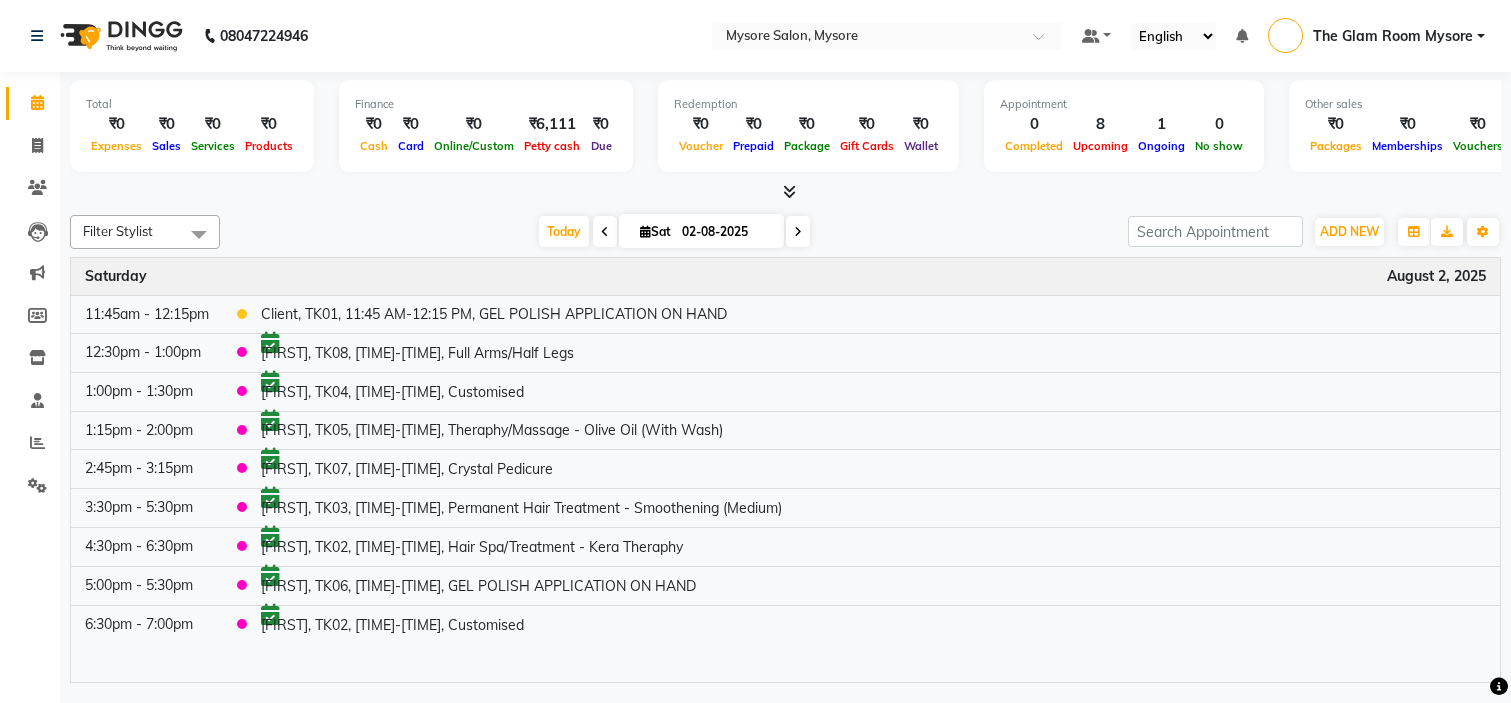 scroll, scrollTop: 0, scrollLeft: 0, axis: both 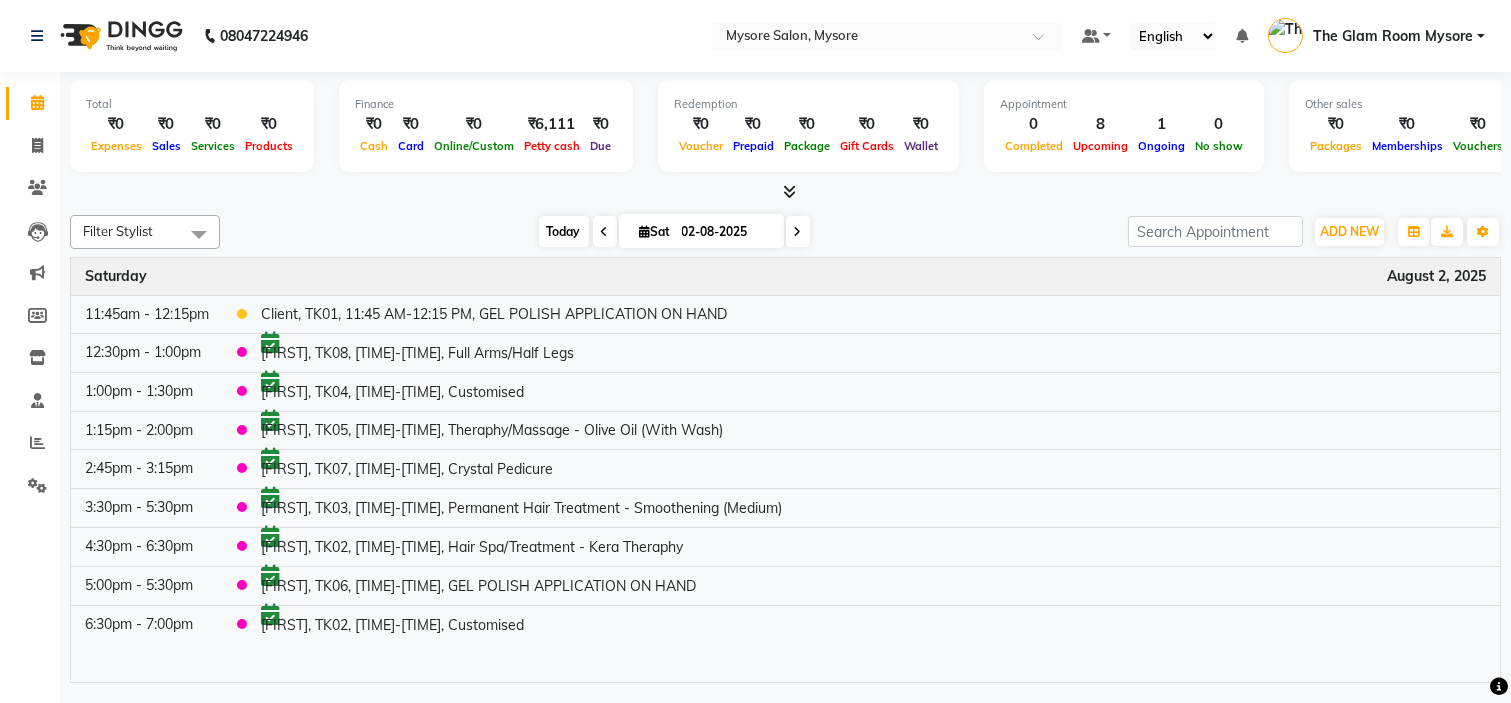 click on "Today" at bounding box center (564, 231) 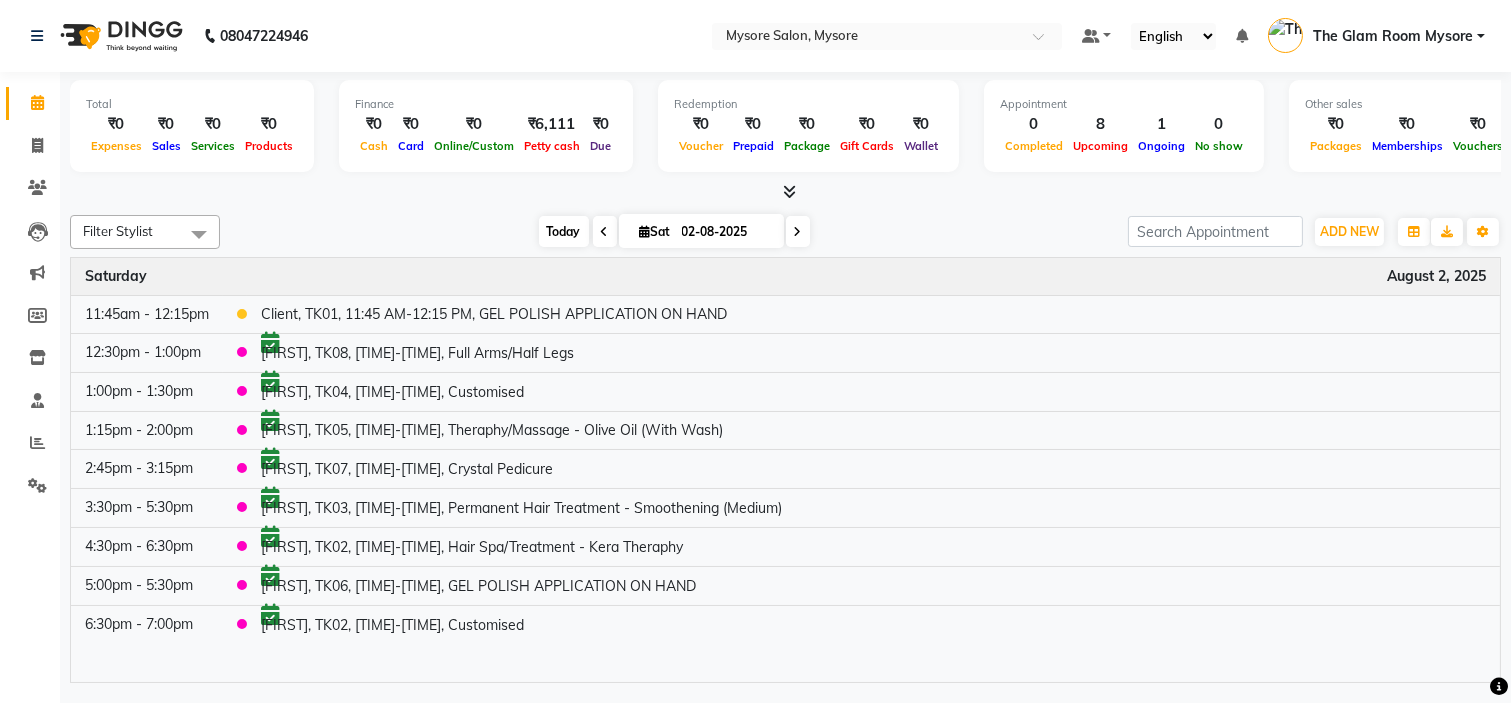 click on "Today" at bounding box center (564, 231) 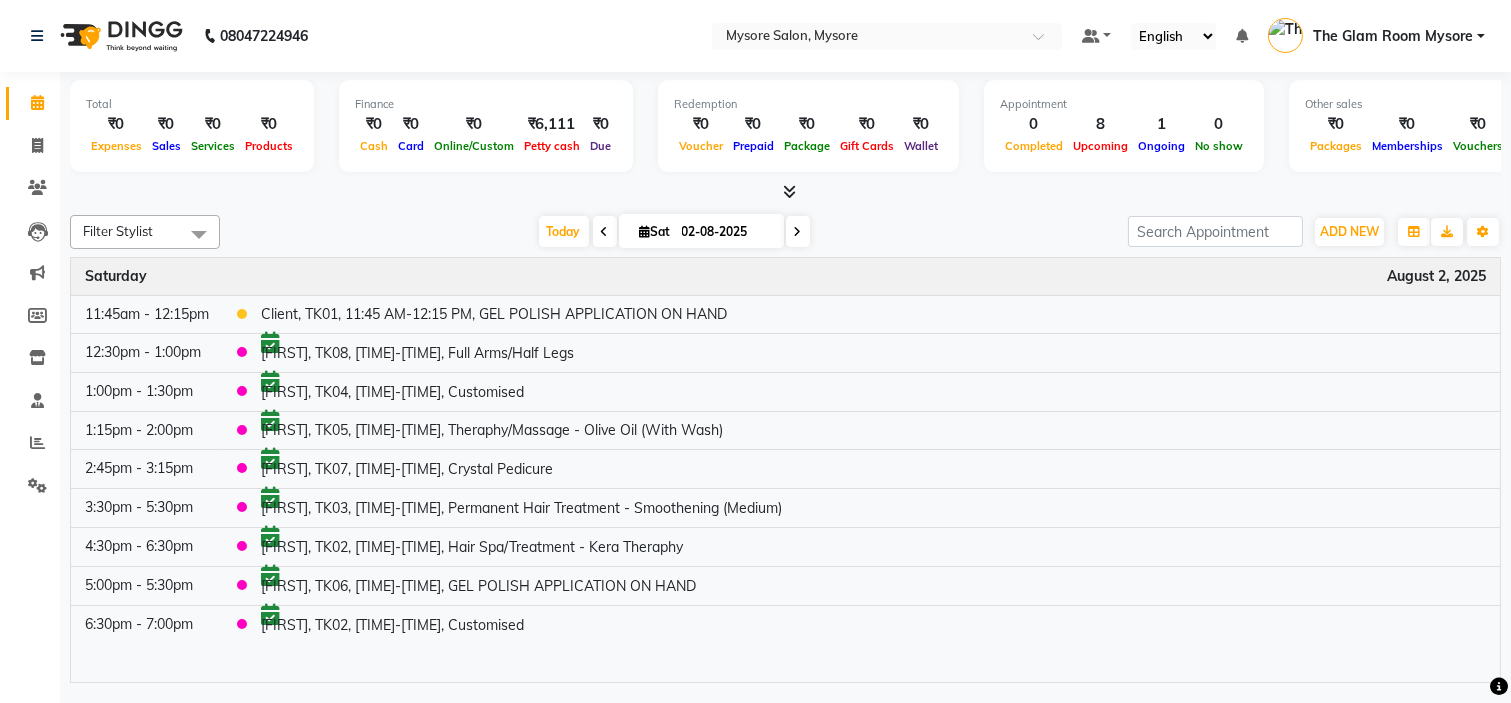 click at bounding box center (789, 191) 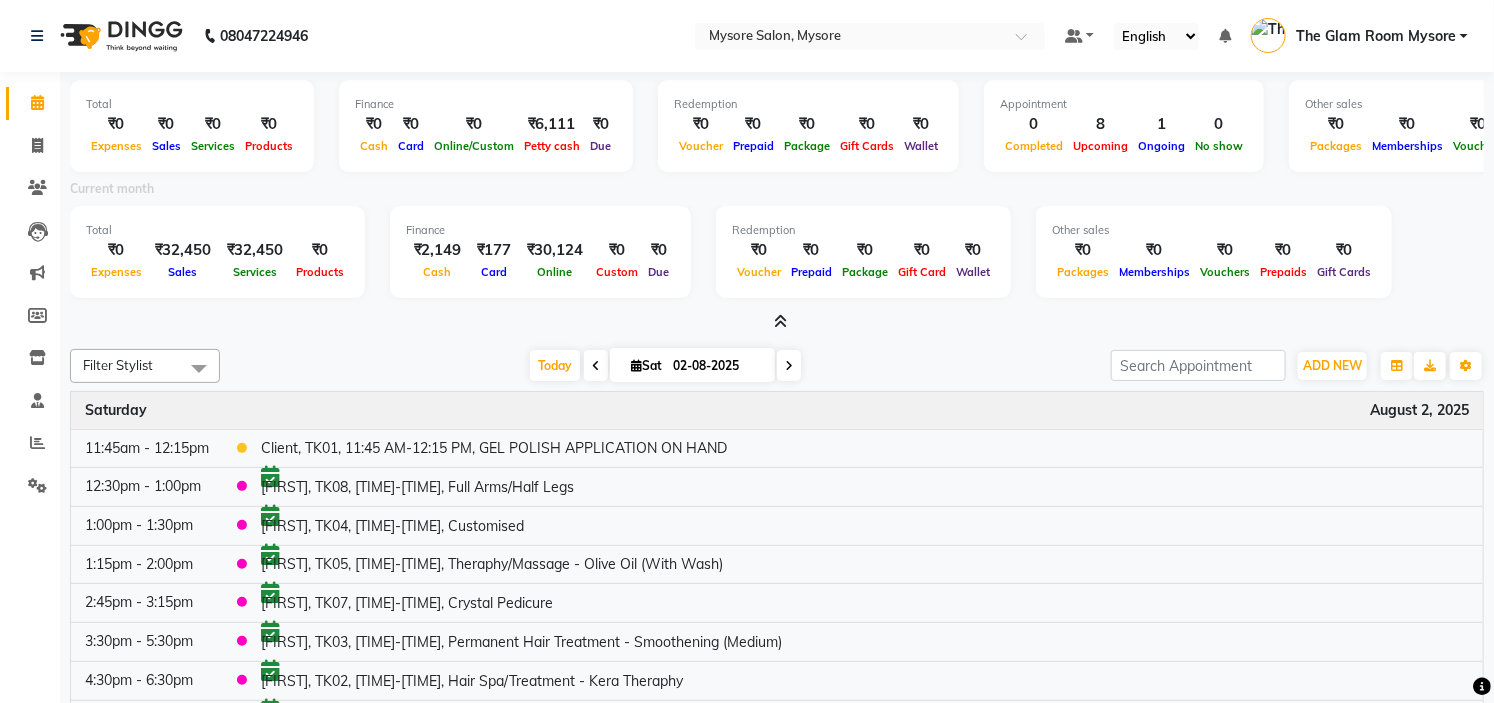 click at bounding box center (781, 321) 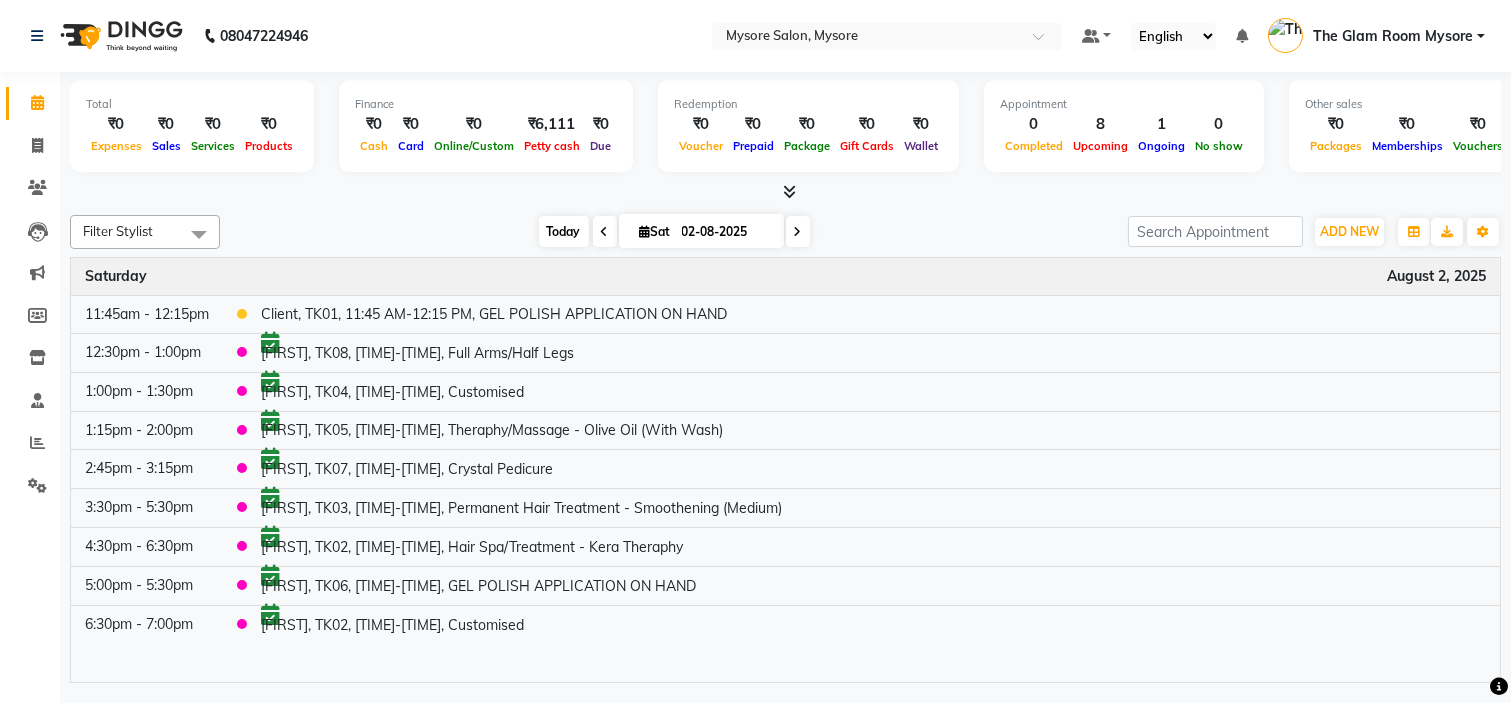 click on "Today" at bounding box center (564, 231) 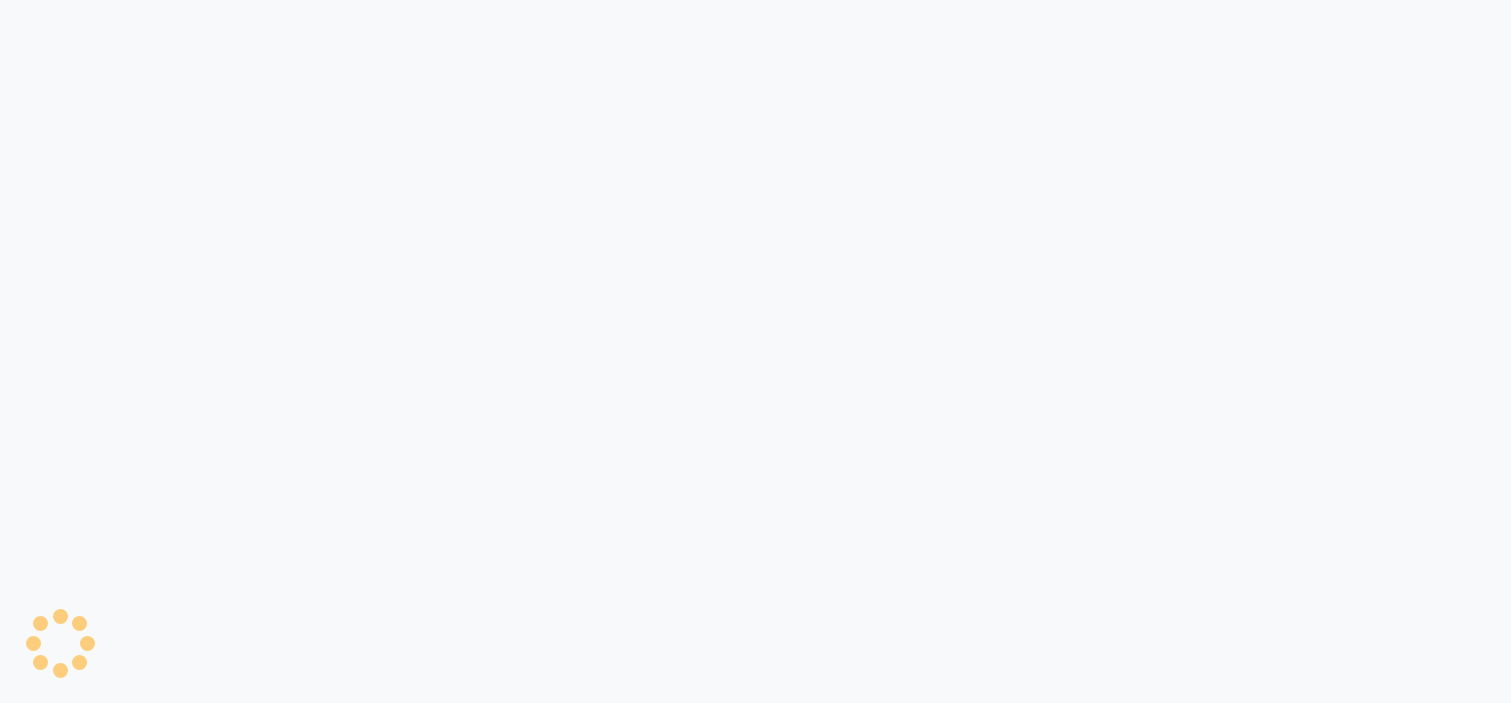 scroll, scrollTop: 0, scrollLeft: 0, axis: both 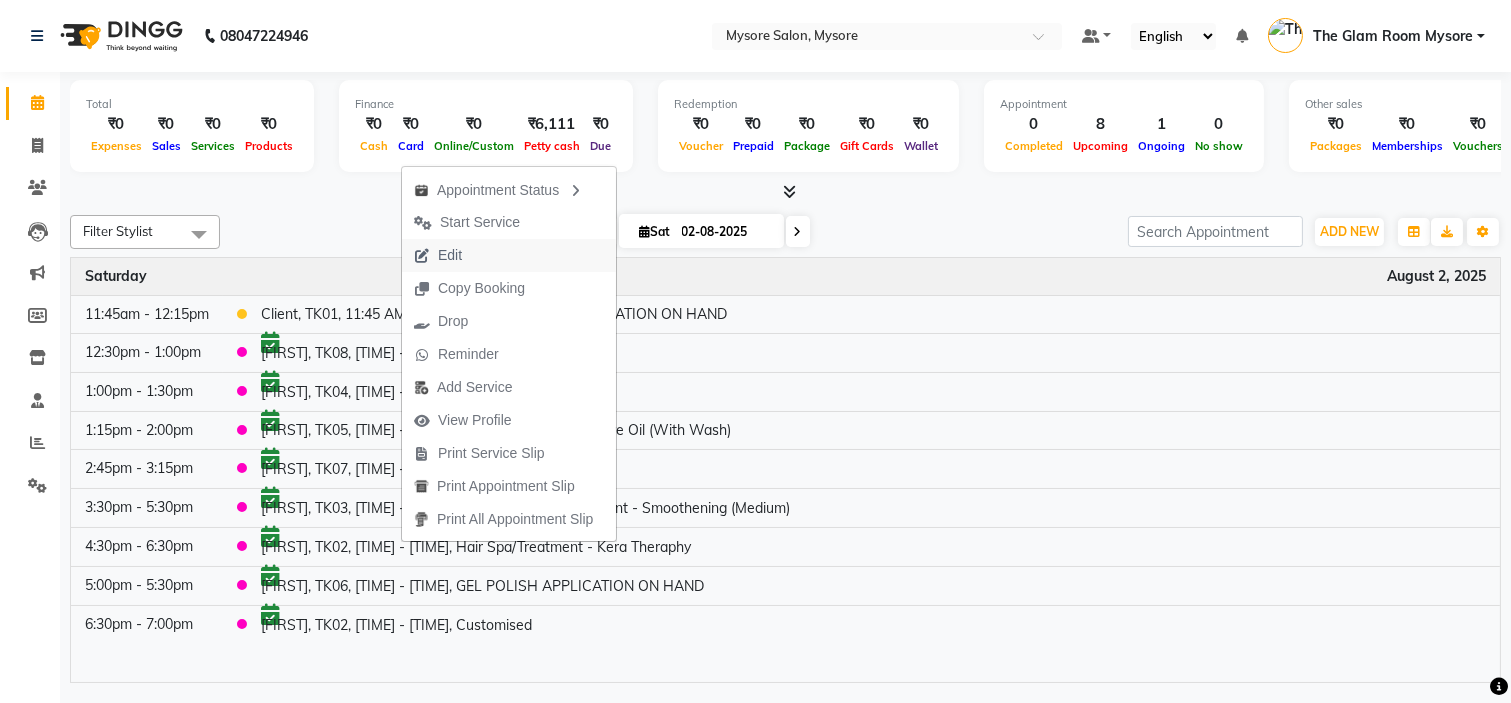 click on "Edit" at bounding box center (509, 255) 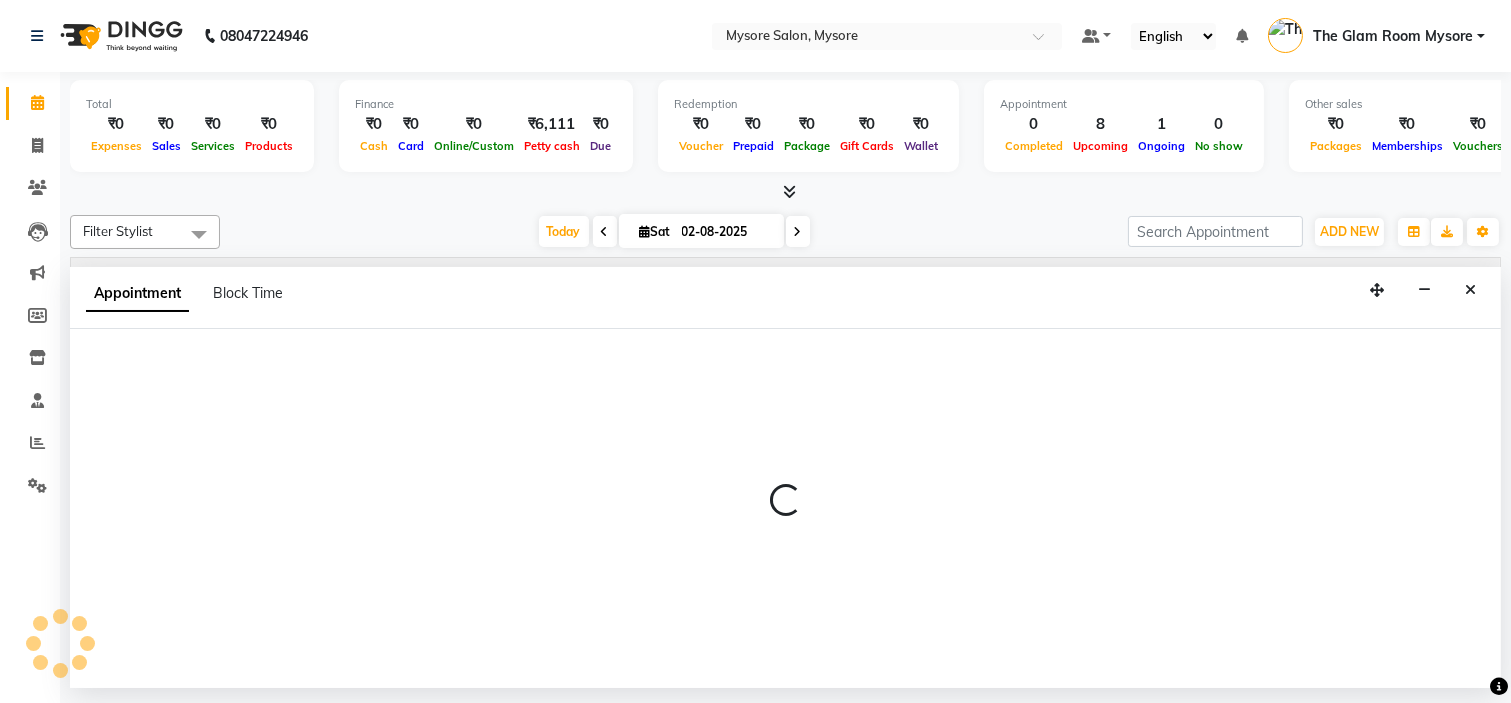 select on "750" 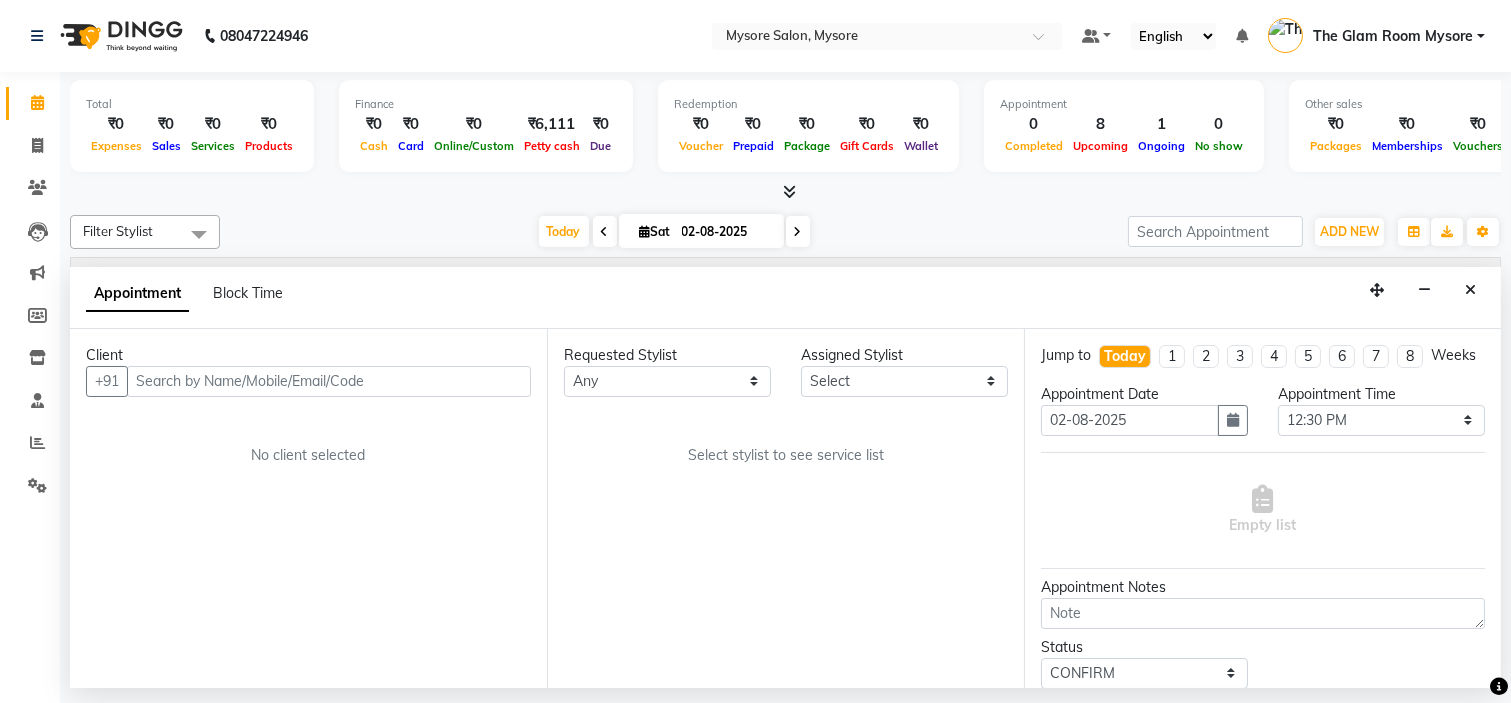 select on "84294" 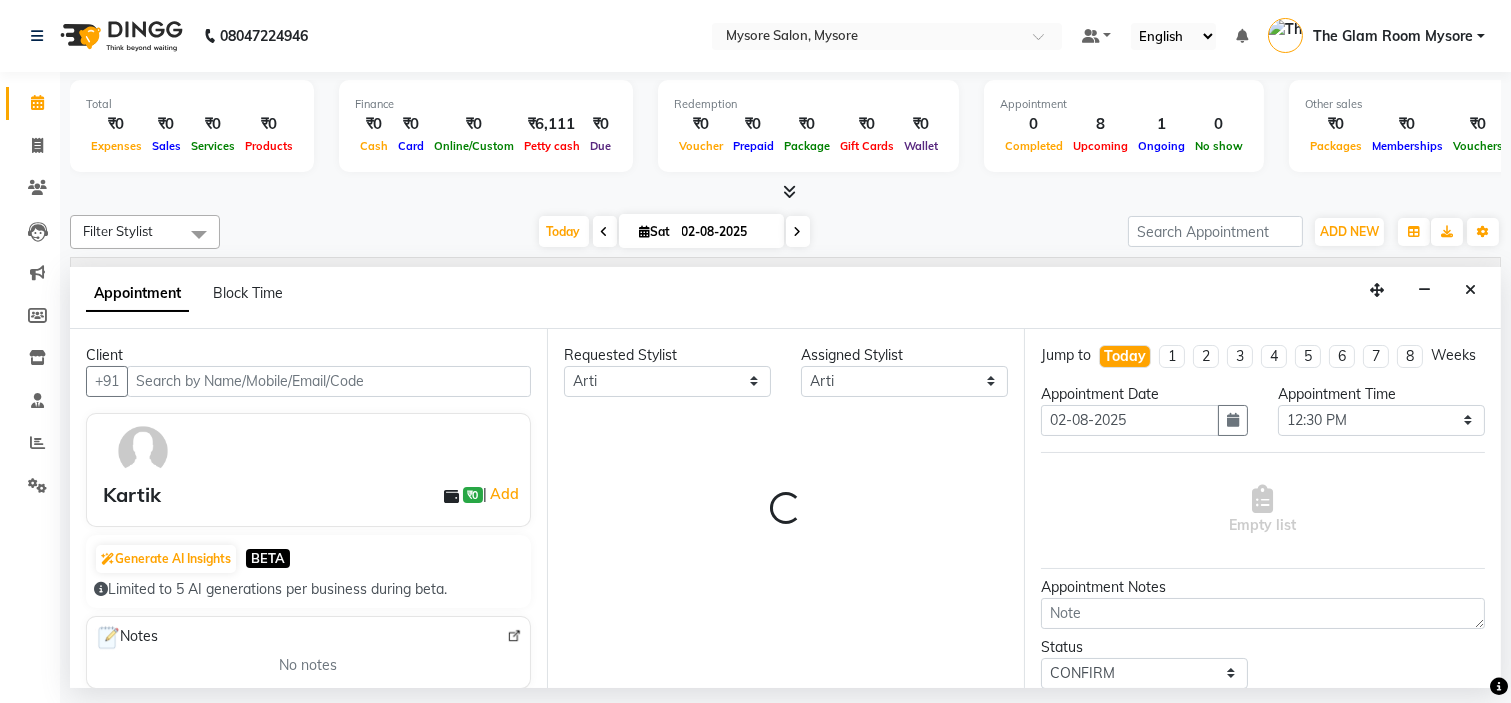 select on "1799" 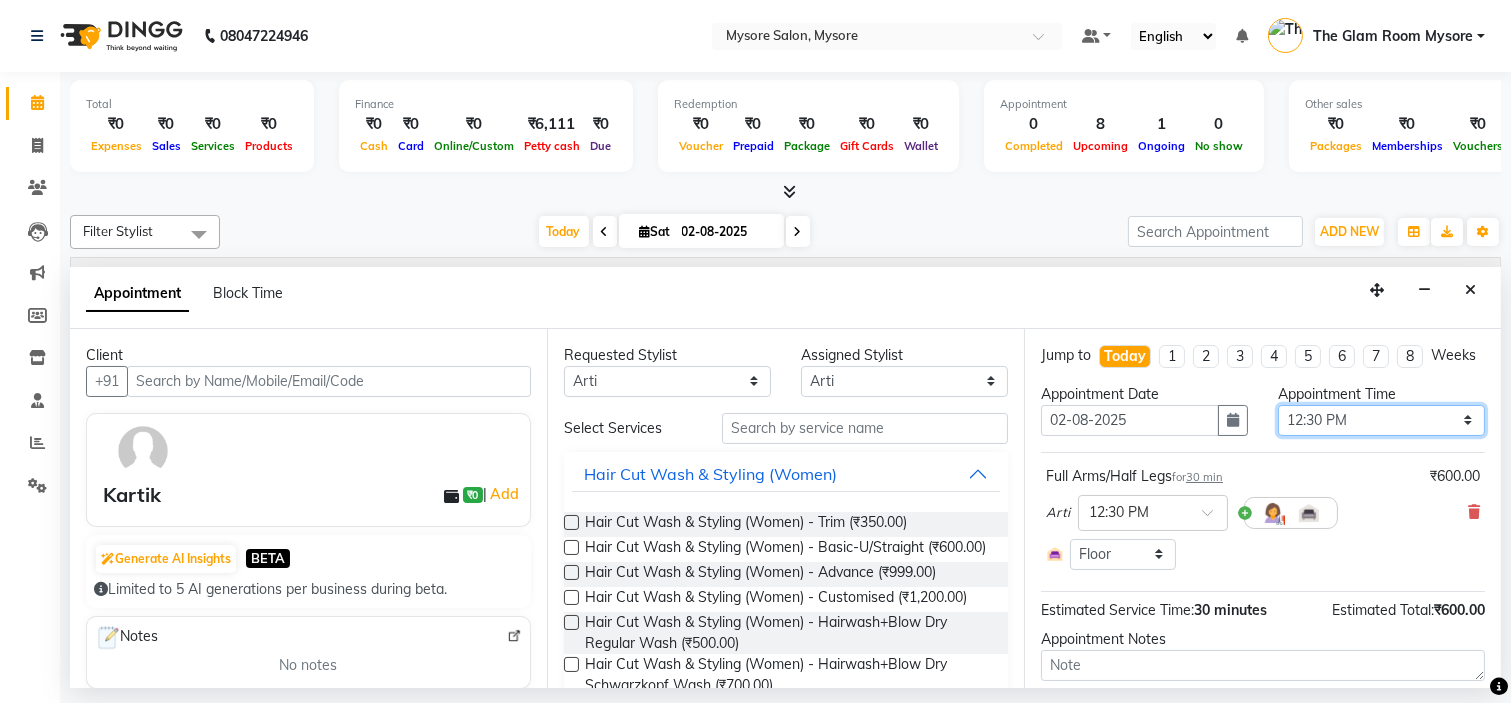 click on "Select 09:00 AM 09:15 AM 09:30 AM 09:45 AM 10:00 AM 10:15 AM 10:30 AM 10:45 AM 11:00 AM 11:15 AM 11:30 AM 11:45 AM 12:00 PM 12:15 PM 12:30 PM 12:45 PM 01:00 PM 01:15 PM 01:30 PM 01:45 PM 02:00 PM 02:15 PM 02:30 PM 02:45 PM 03:00 PM 03:15 PM 03:30 PM 03:45 PM 04:00 PM 04:15 PM 04:30 PM 04:45 PM 05:00 PM 05:15 PM 05:30 PM 05:45 PM 06:00 PM 06:15 PM 06:30 PM 06:45 PM 07:00 PM 07:15 PM 07:30 PM 07:45 PM 08:00 PM" at bounding box center [1381, 420] 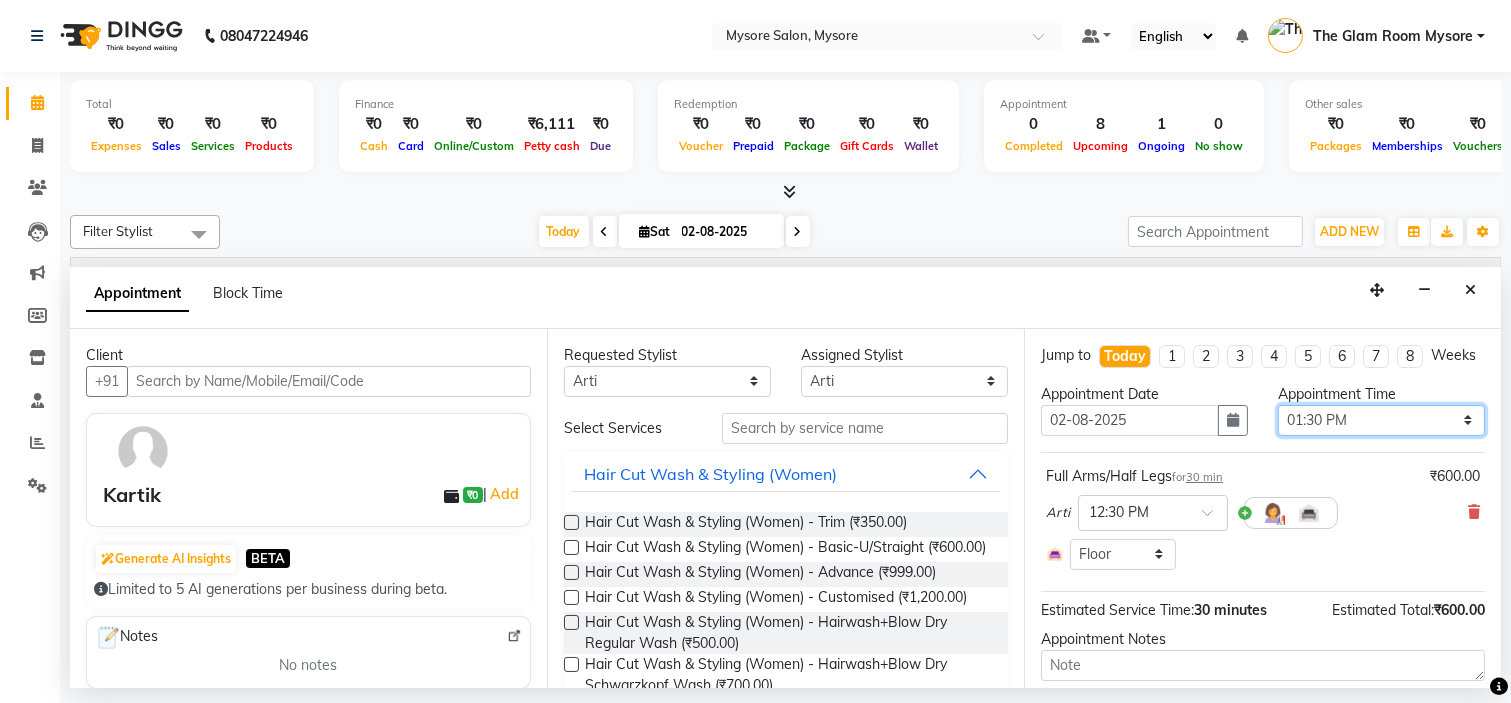 click on "Select 09:00 AM 09:15 AM 09:30 AM 09:45 AM 10:00 AM 10:15 AM 10:30 AM 10:45 AM 11:00 AM 11:15 AM 11:30 AM 11:45 AM 12:00 PM 12:15 PM 12:30 PM 12:45 PM 01:00 PM 01:15 PM 01:30 PM 01:45 PM 02:00 PM 02:15 PM 02:30 PM 02:45 PM 03:00 PM 03:15 PM 03:30 PM 03:45 PM 04:00 PM 04:15 PM 04:30 PM 04:45 PM 05:00 PM 05:15 PM 05:30 PM 05:45 PM 06:00 PM 06:15 PM 06:30 PM 06:45 PM 07:00 PM 07:15 PM 07:30 PM 07:45 PM 08:00 PM" at bounding box center [1381, 420] 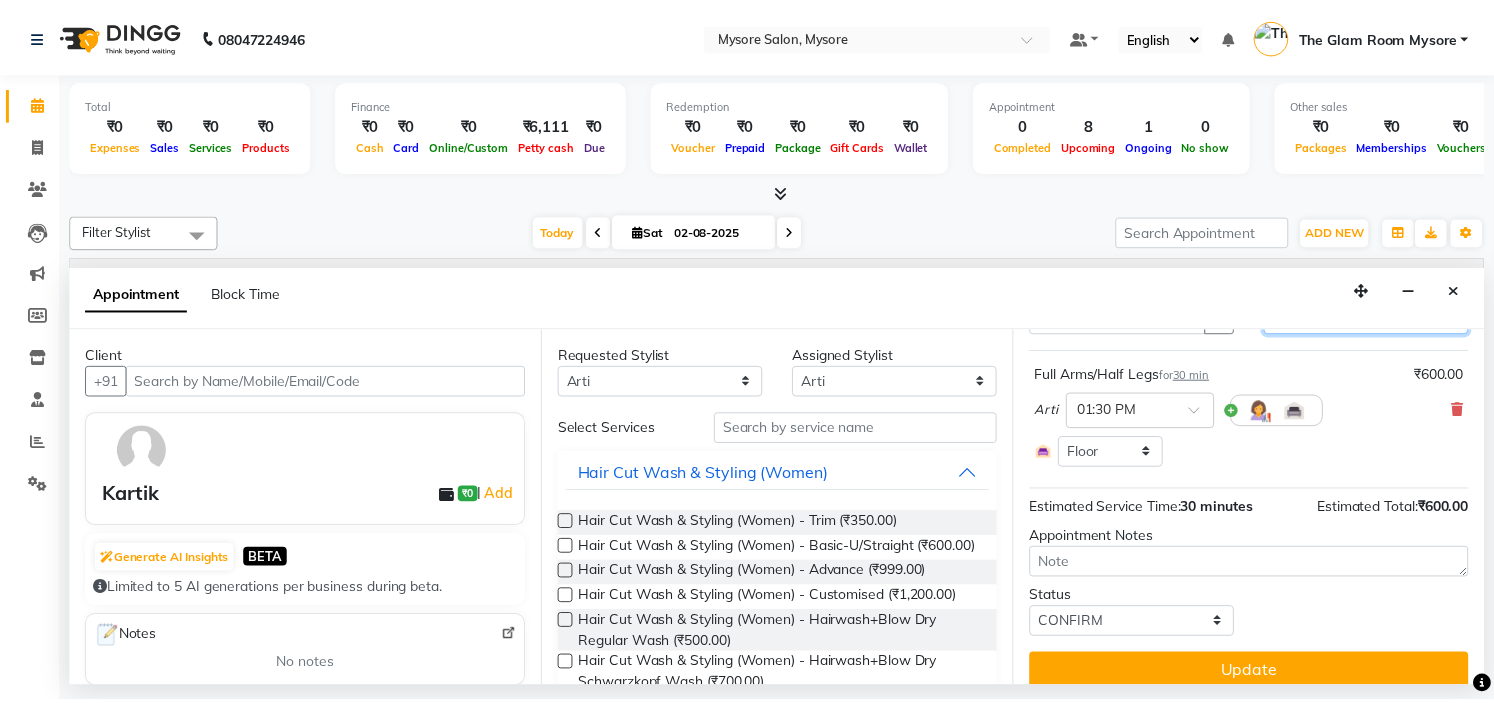 scroll, scrollTop: 138, scrollLeft: 0, axis: vertical 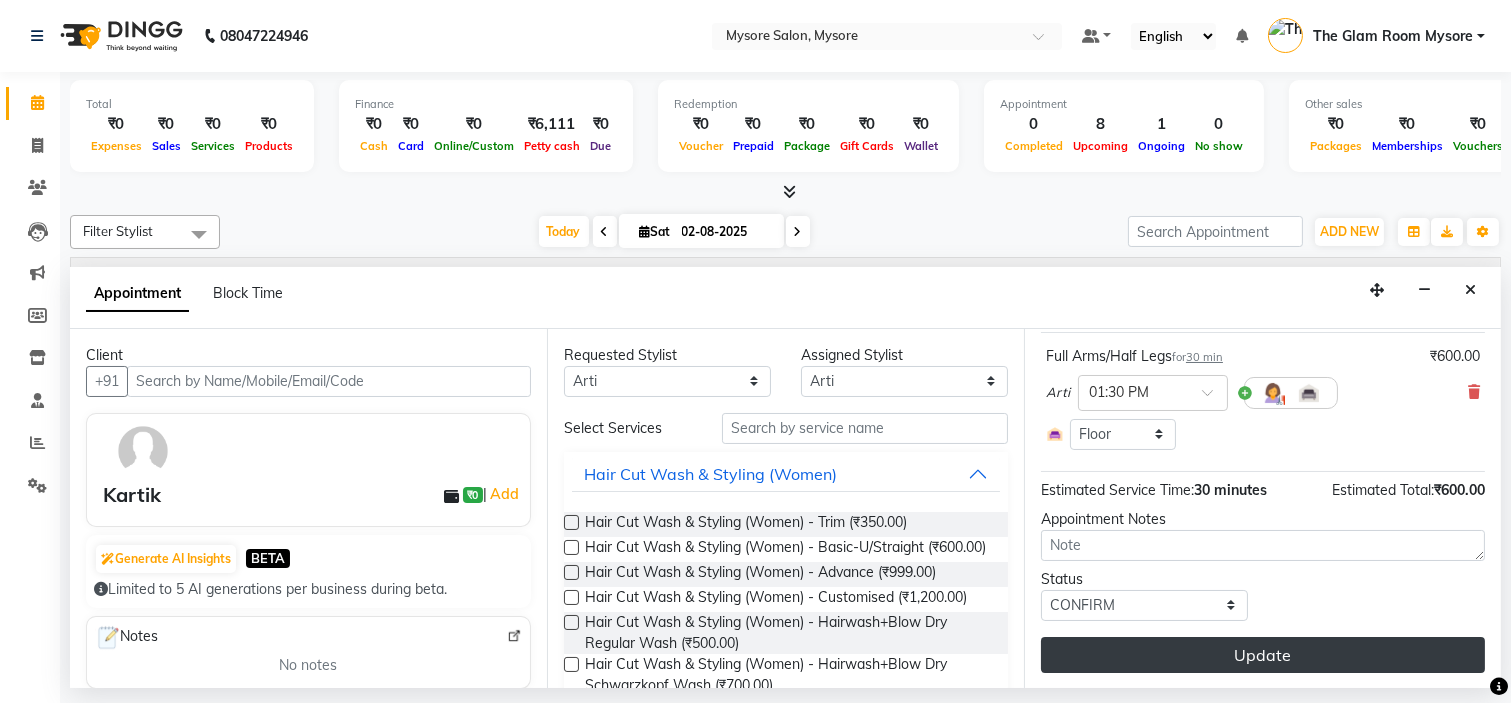click on "Update" at bounding box center (1263, 655) 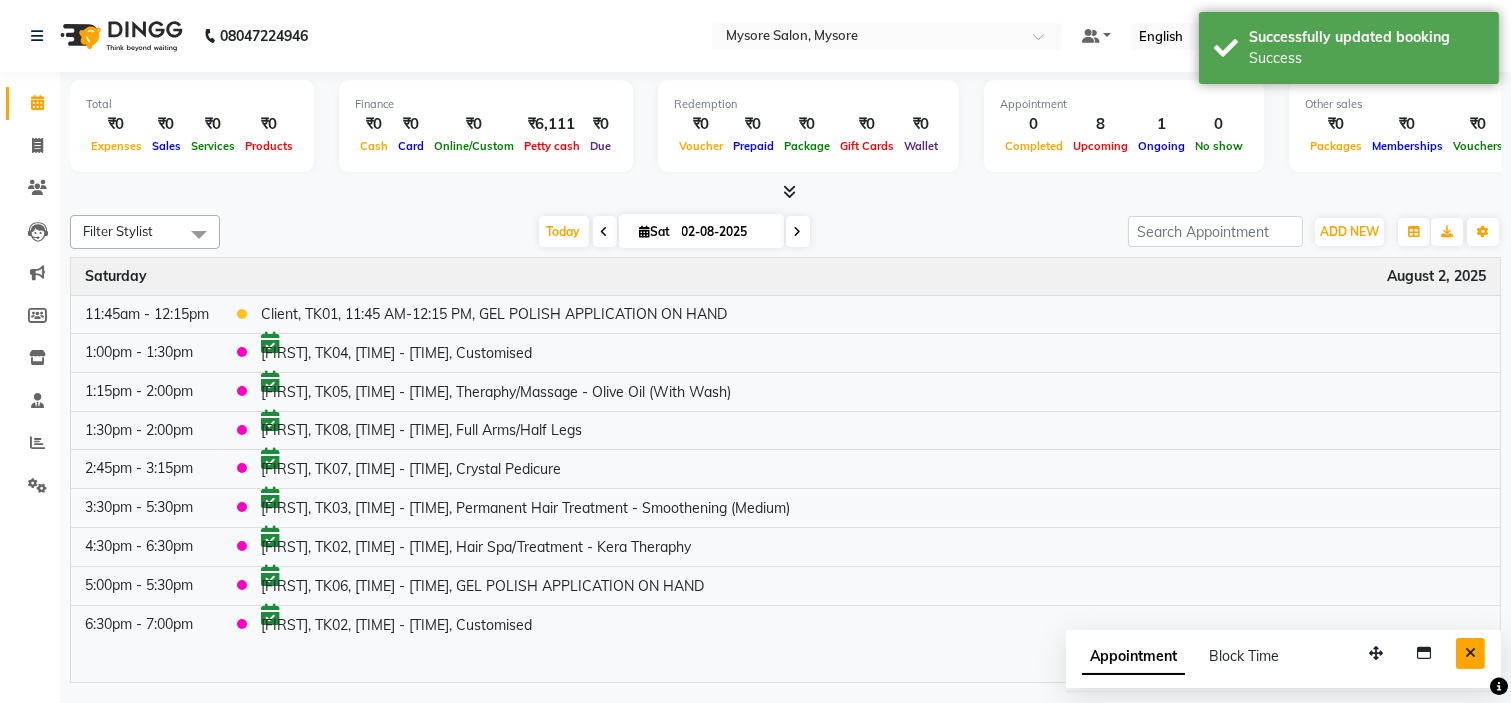 click at bounding box center [1470, 653] 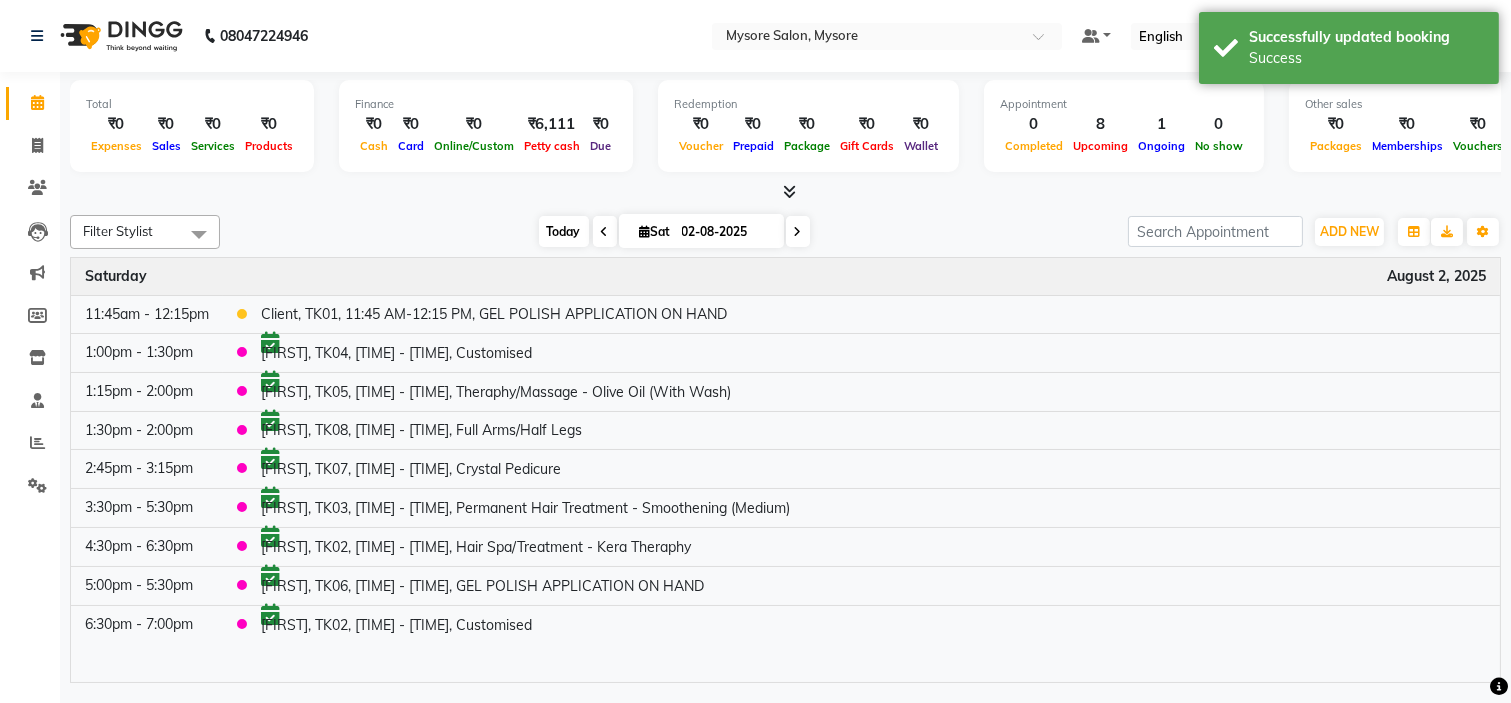 click on "Today" at bounding box center [564, 231] 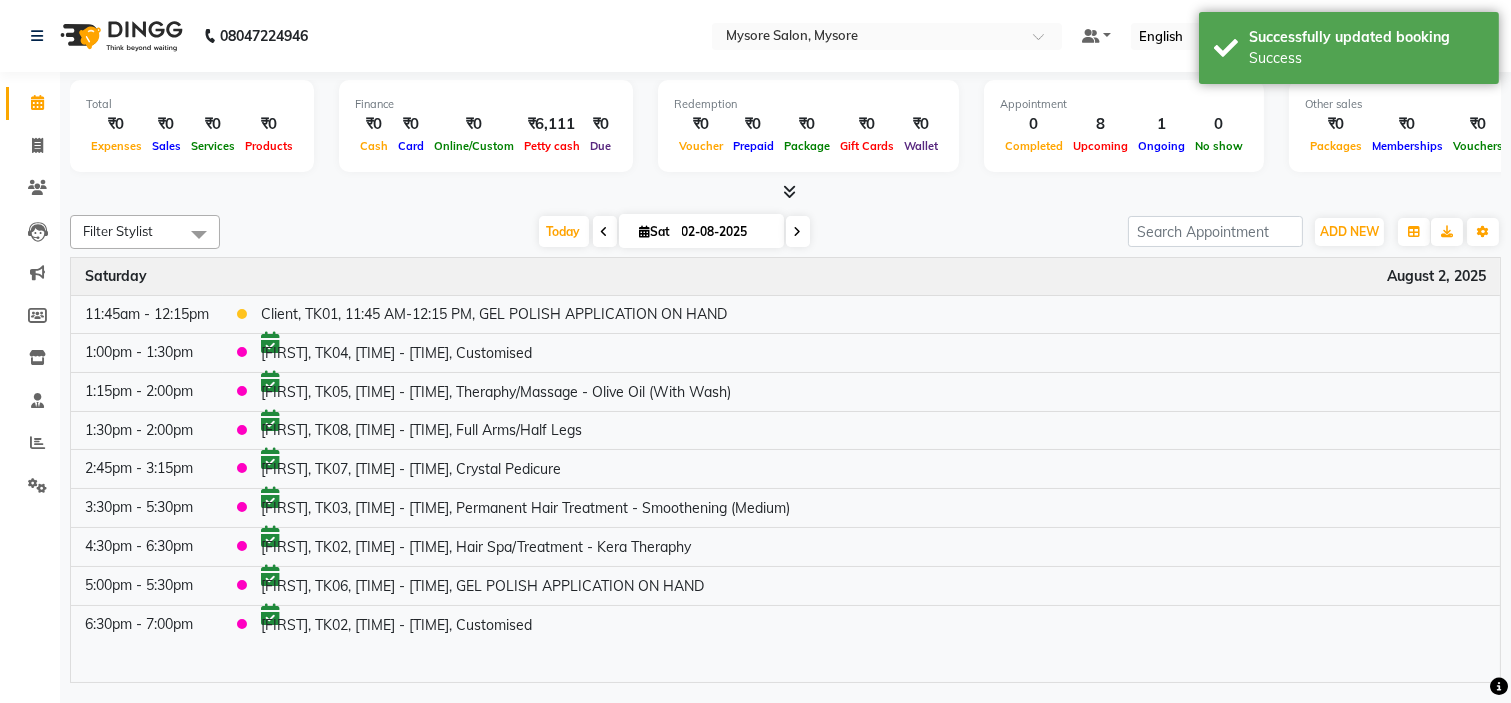 click on "Today  Sat 02-08-2025" at bounding box center (674, 232) 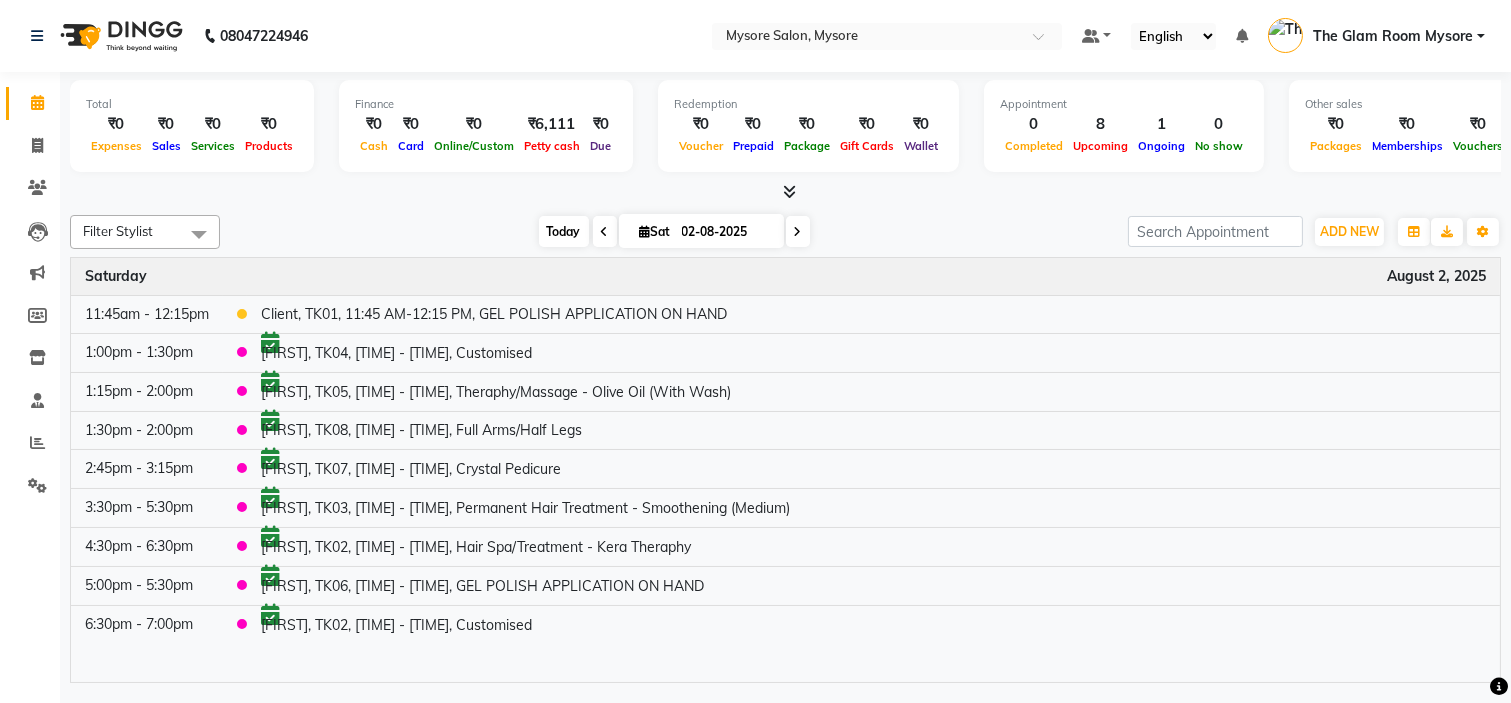 click on "Today" at bounding box center [564, 231] 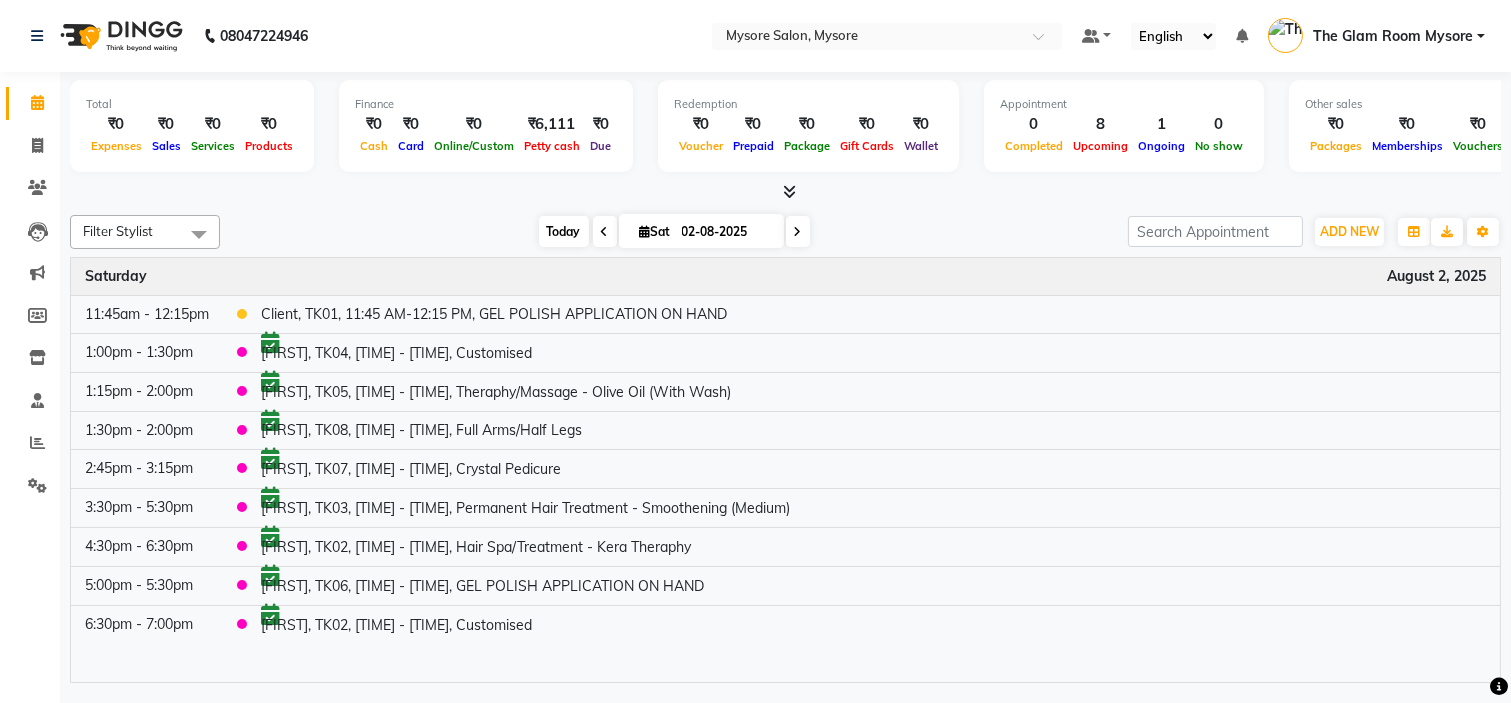 click on "Today" at bounding box center [564, 231] 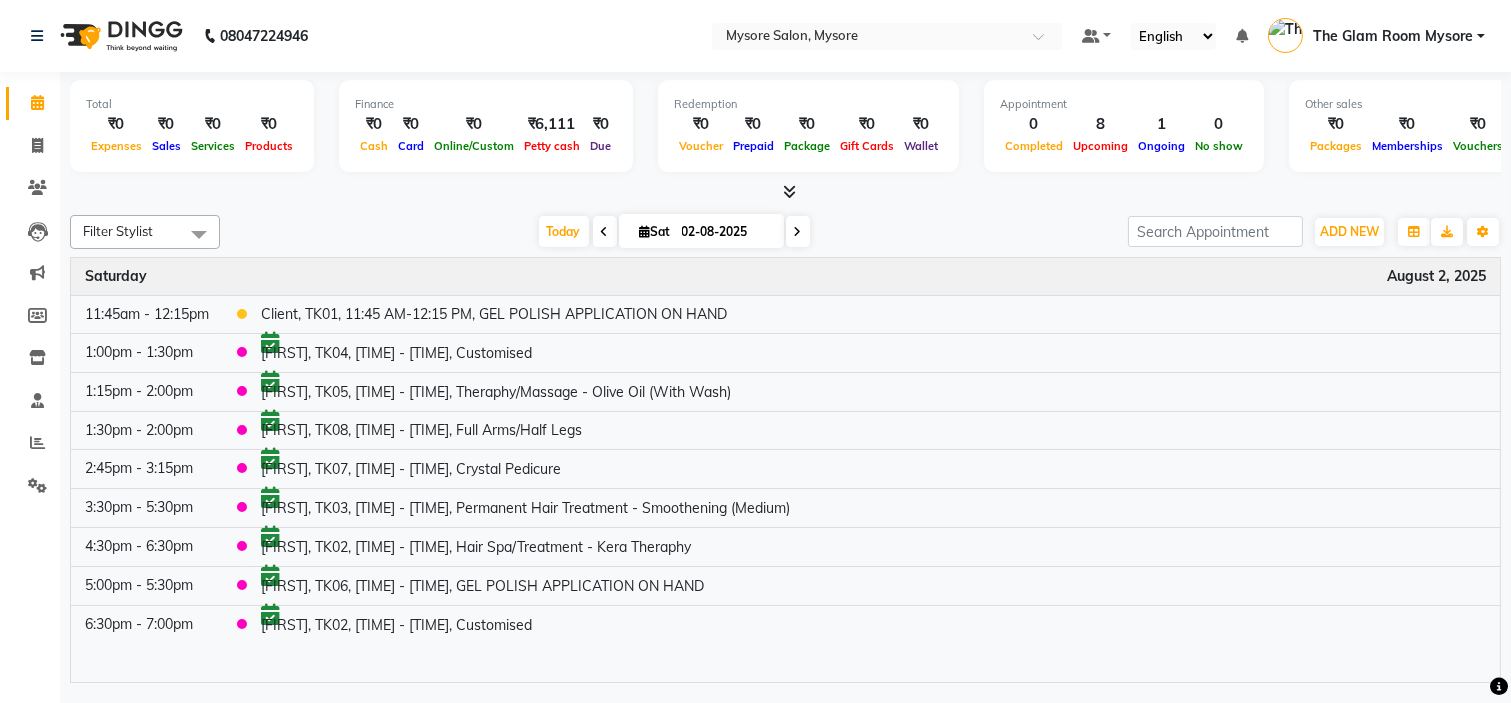 click on "Filter Stylist Select All Ankita Arti Ashwini Ayaan DR. Apurva Fatma Jayshree Lakshmi Paul Ruhul alom Shangnimwon Steve Sumaiya Banu Sumit Teja Tezz The Glam Room Mysore Today  Sat 02-08-2025 Toggle Dropdown Add Appointment Add Invoice Add Expense Add Attendance Add Client Add Transaction Toggle Dropdown Add Appointment Add Invoice Add Expense Add Attendance Add Client ADD NEW Toggle Dropdown Add Appointment Add Invoice Add Expense Add Attendance Add Client Add Transaction Filter Stylist Select All Ankita Arti Ashwini Ayaan DR. Apurva Fatma Jayshree Lakshmi Paul Ruhul alom Shangnimwon Steve Sumaiya Banu Sumit Teja Tezz The Glam Room Mysore Group By  Staff View   Room View  View as Vertical  Vertical - Week View  Horizontal  Horizontal - Week View  List  Toggle Dropdown Calendar Settings Manage Tags   Arrange Stylists   Reset Stylists  Full Screen  Show Available Stylist  Appointment Form Zoom 100% Time Event Saturday August 2, 2025 11:45am - 12:15pm    1:00pm - 1:30pm     1:15pm - 2:00pm     1:30pm - 2:00pm" 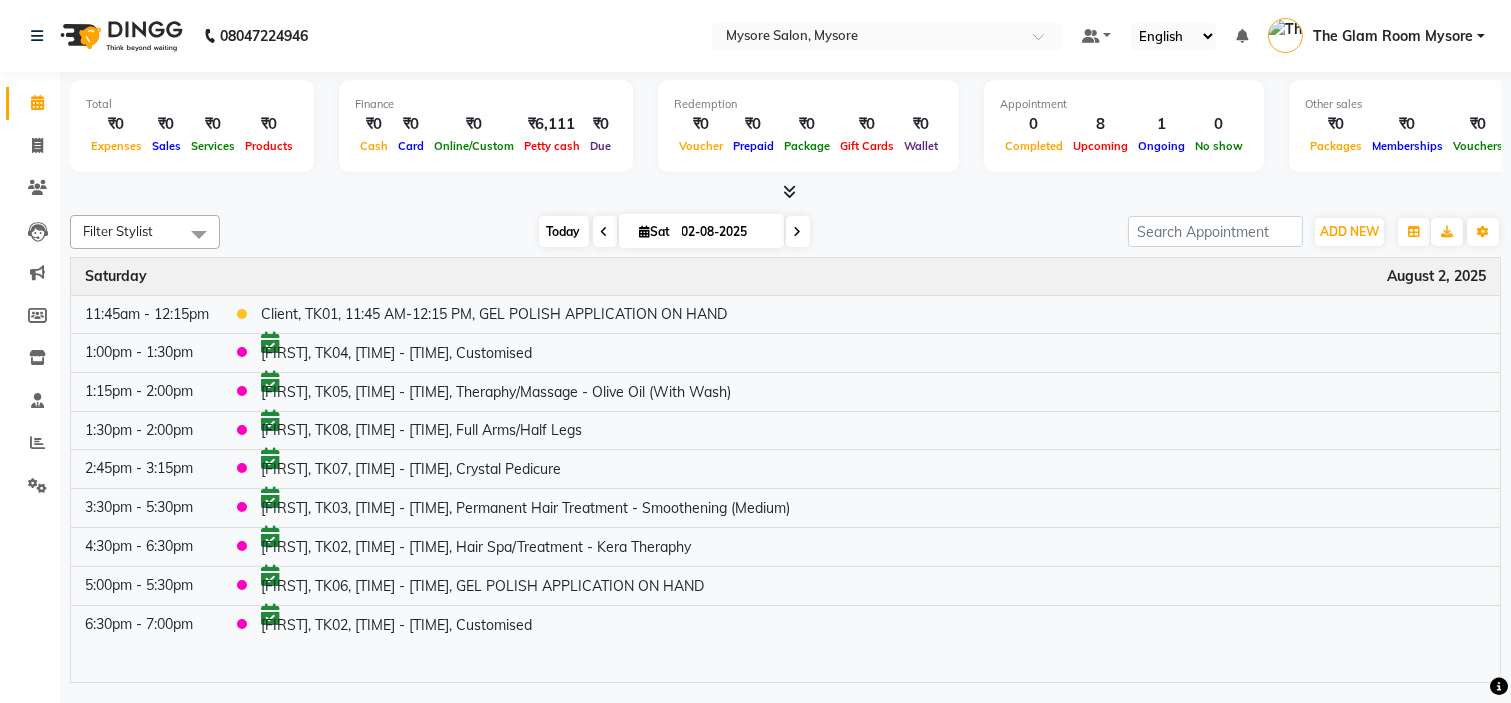 click on "Today" at bounding box center [564, 231] 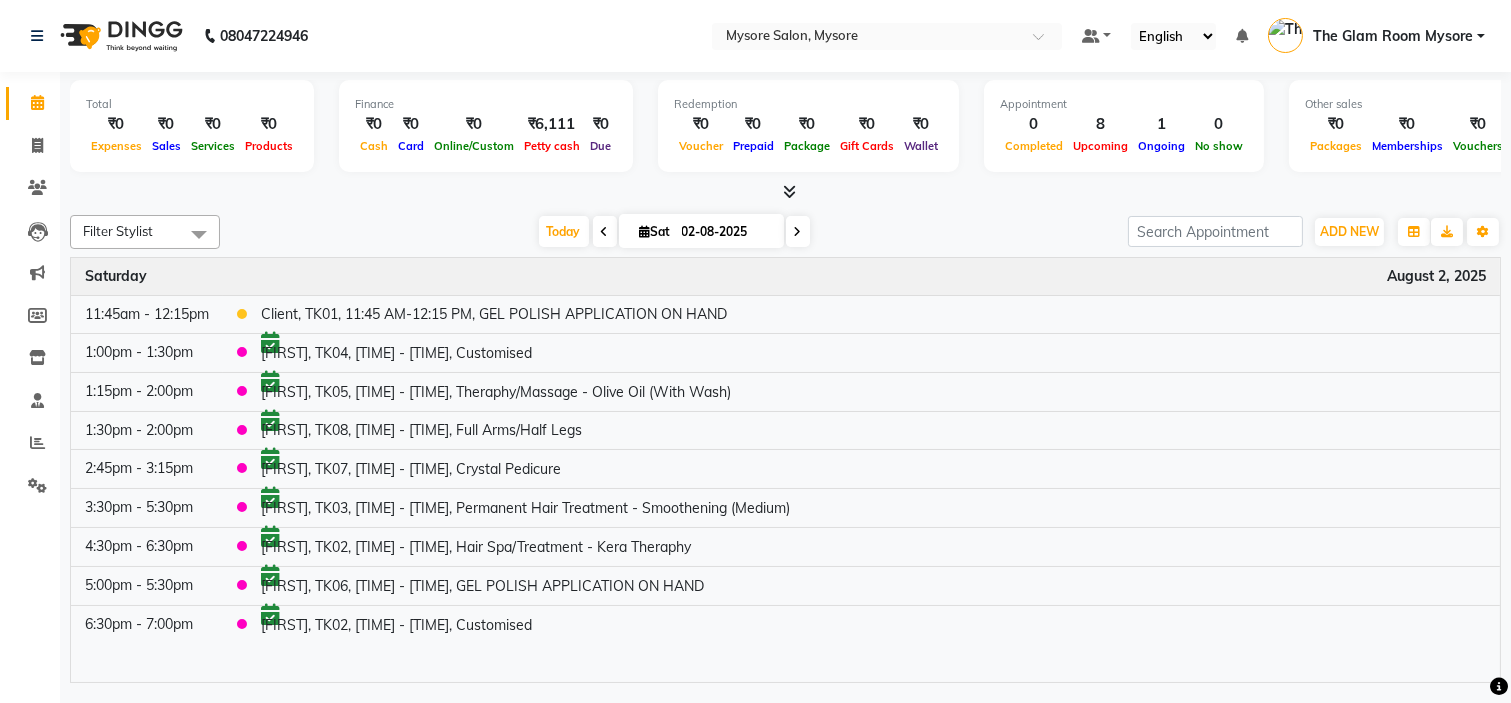 click on "Today  Sat 02-08-2025" at bounding box center (674, 232) 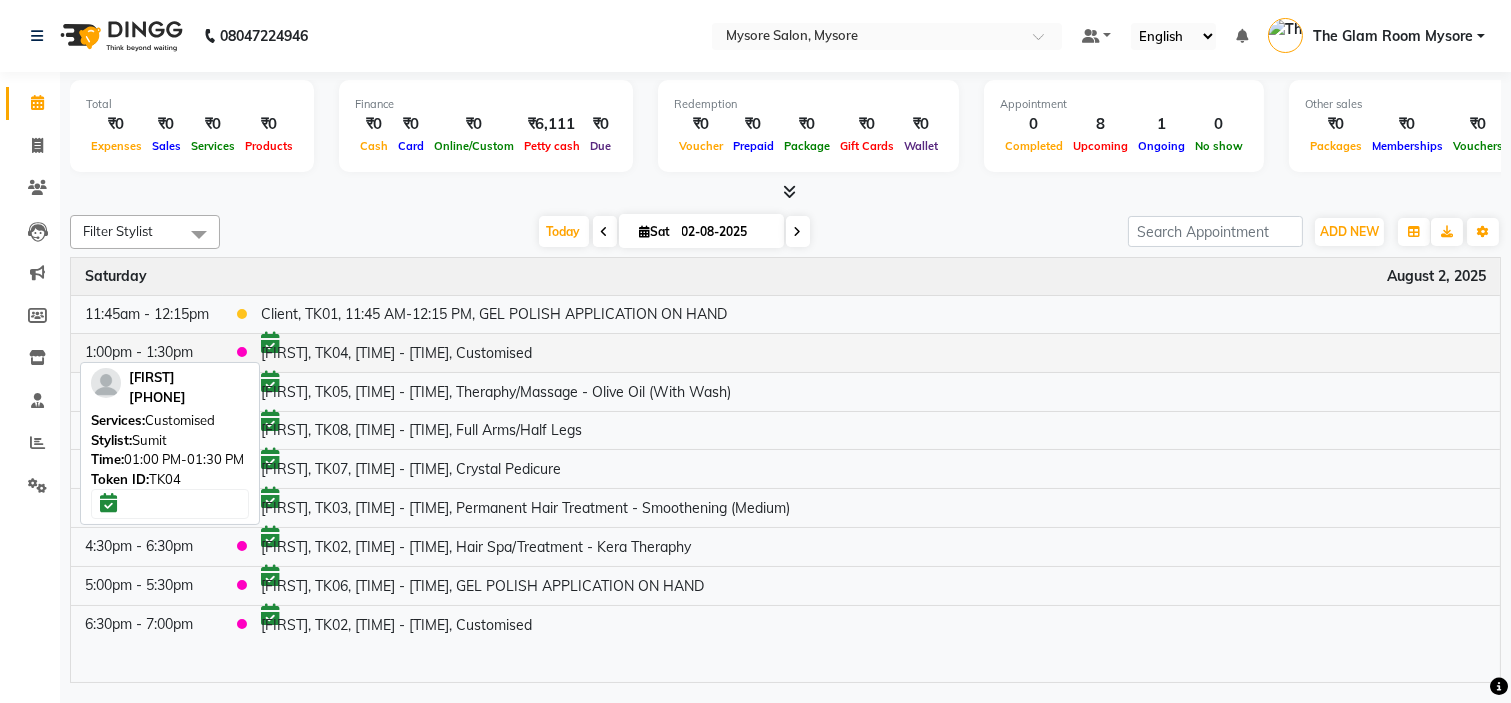 click on "[FIRST], TK04, [TIME]-[TIME], [SERVICE]" at bounding box center (873, 352) 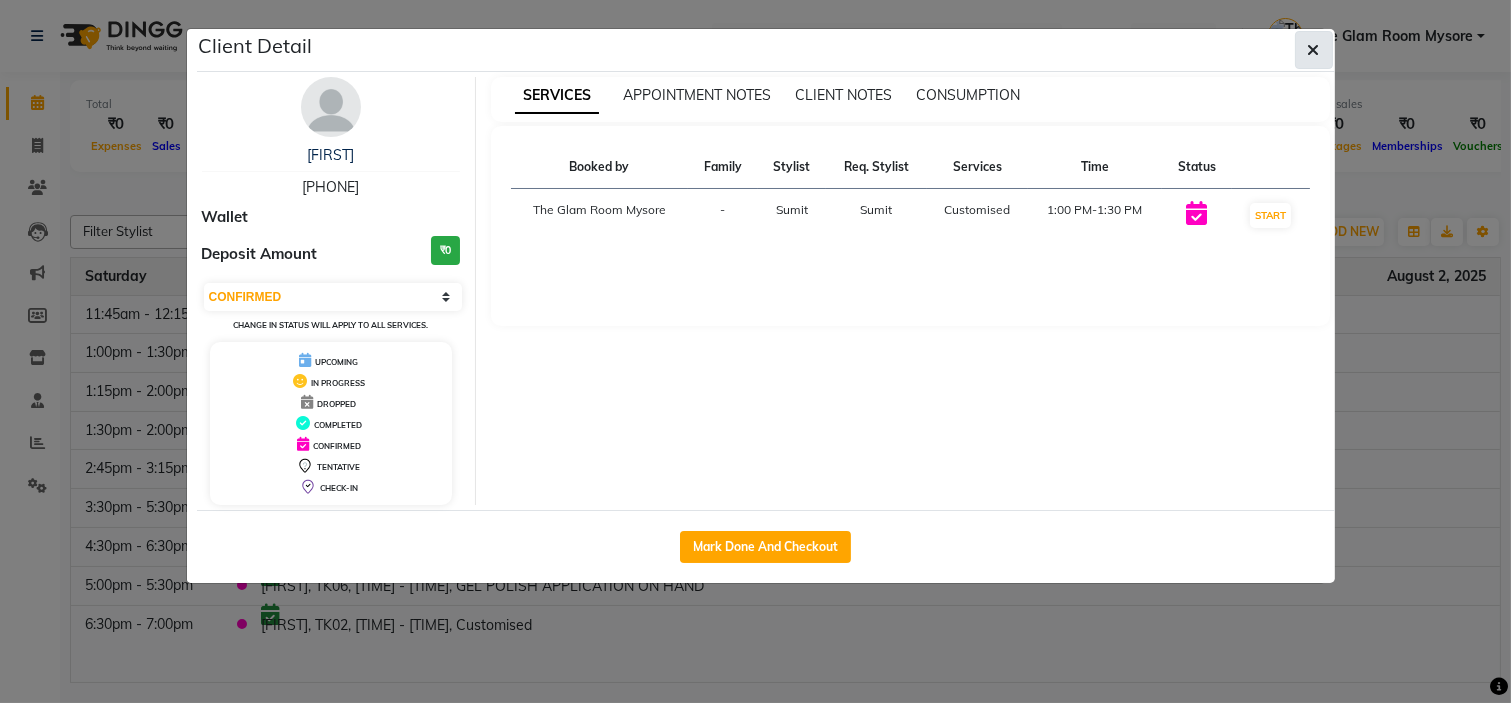 click 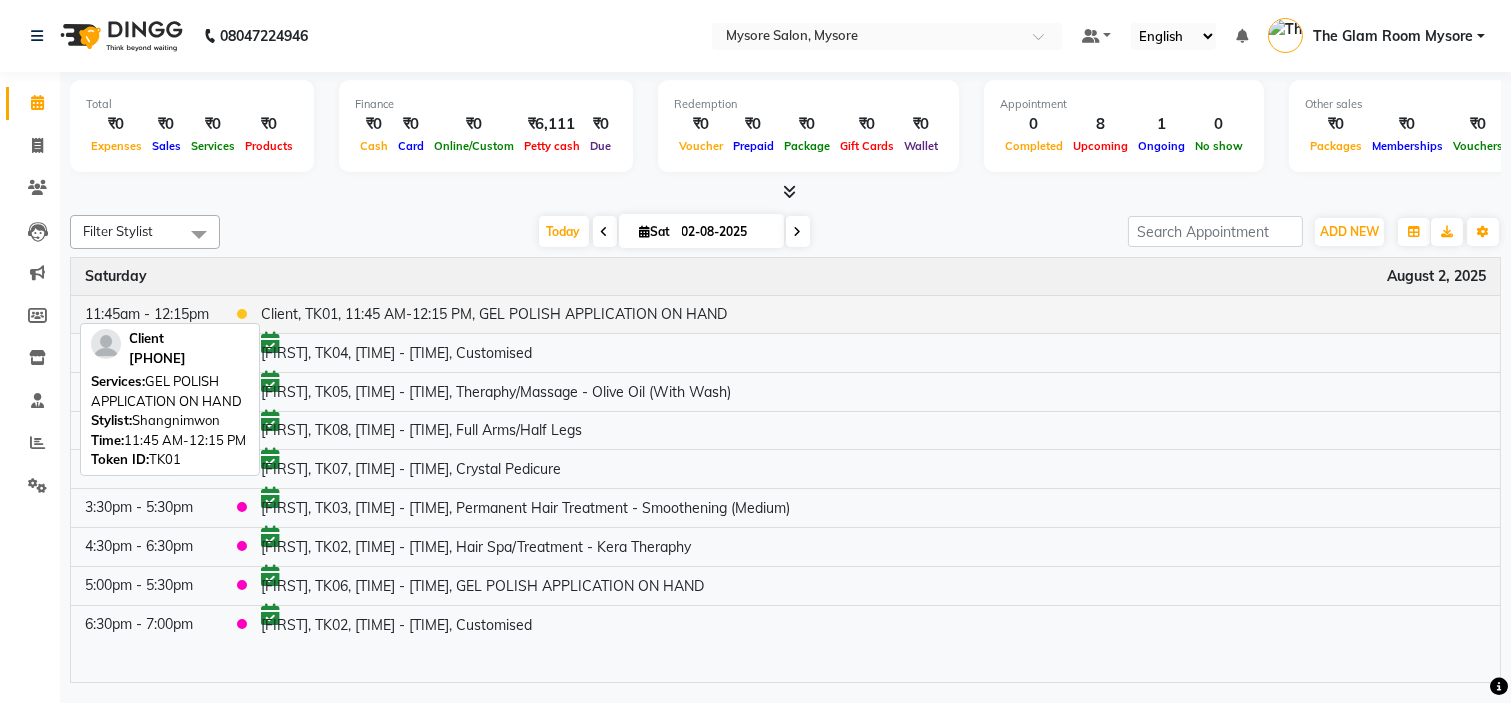 click on "Client, TK01, 11:45 AM-12:15 PM, GEL POLISH APPLICATION ON HAND" at bounding box center [873, 314] 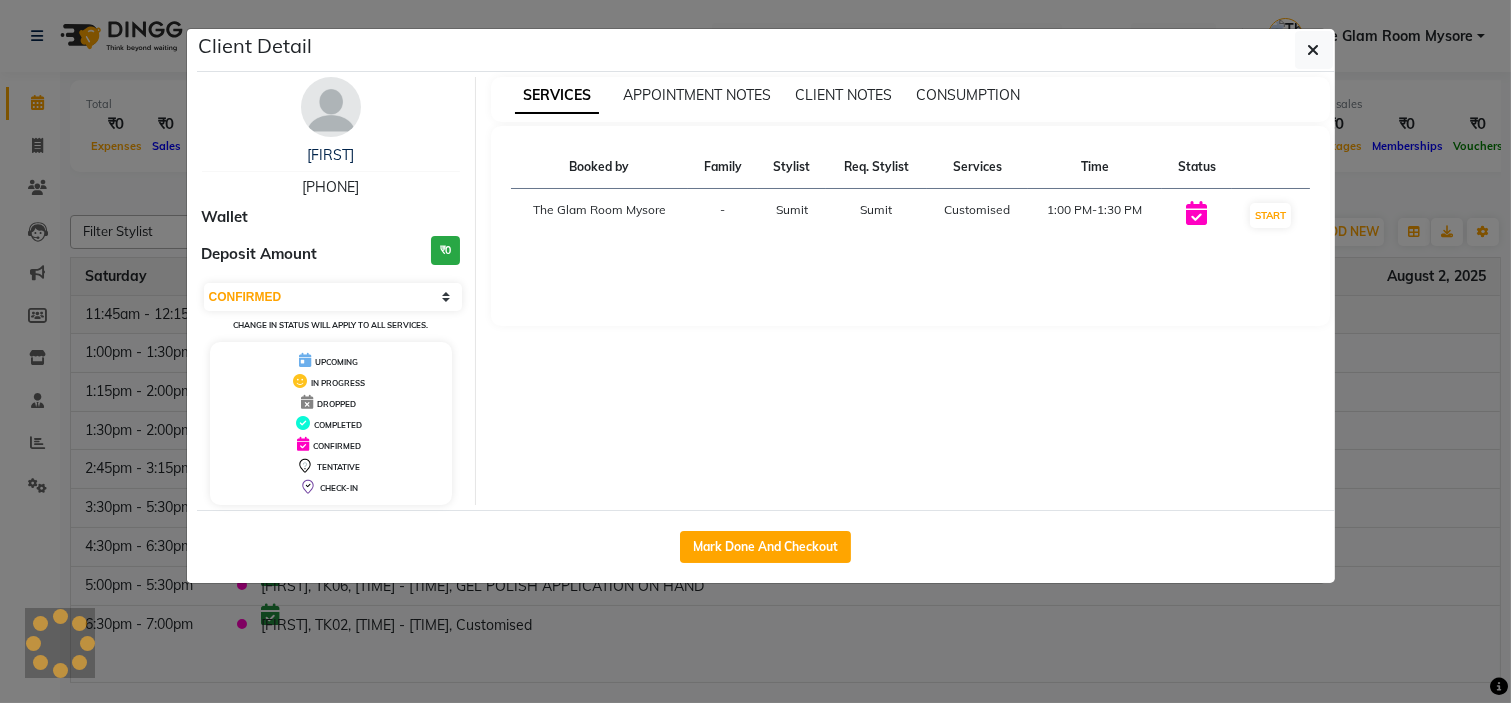 select on "1" 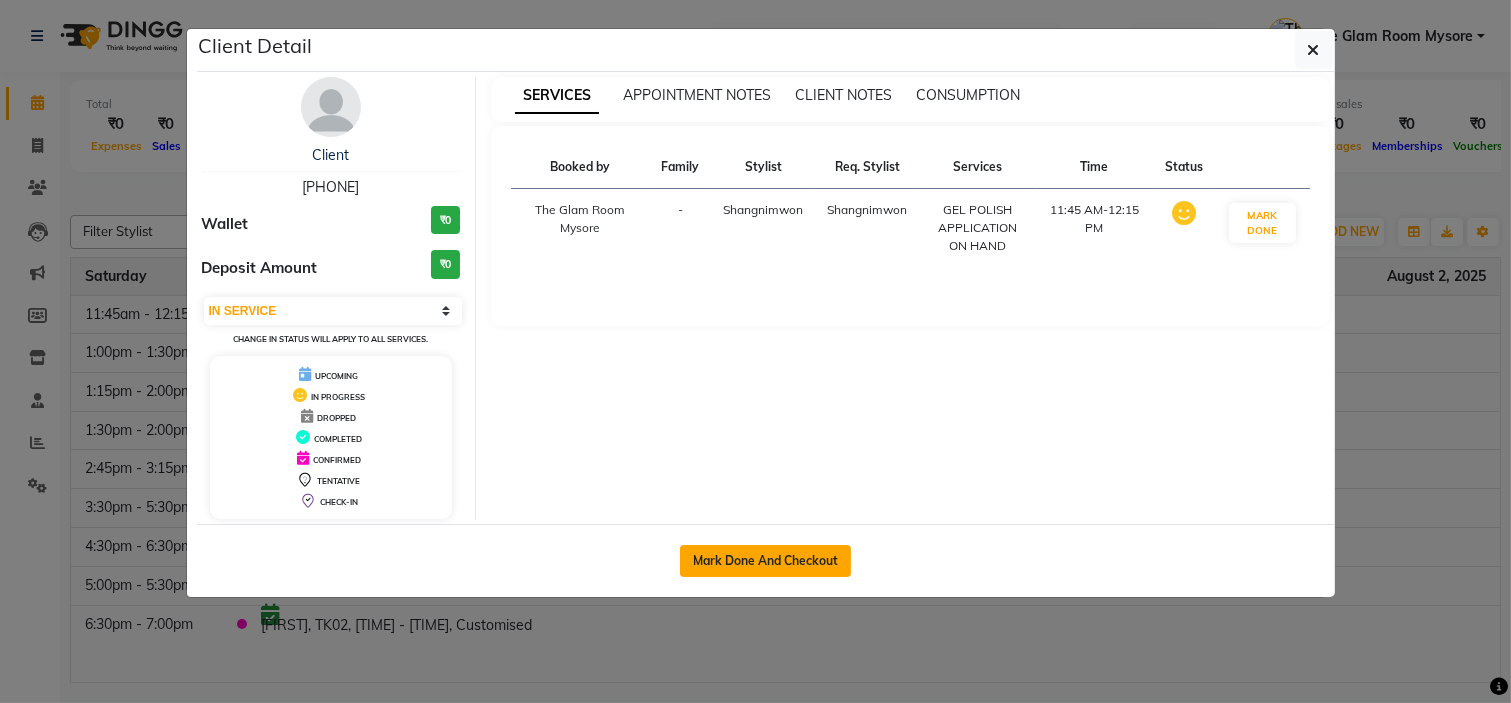 click on "Mark Done And Checkout" 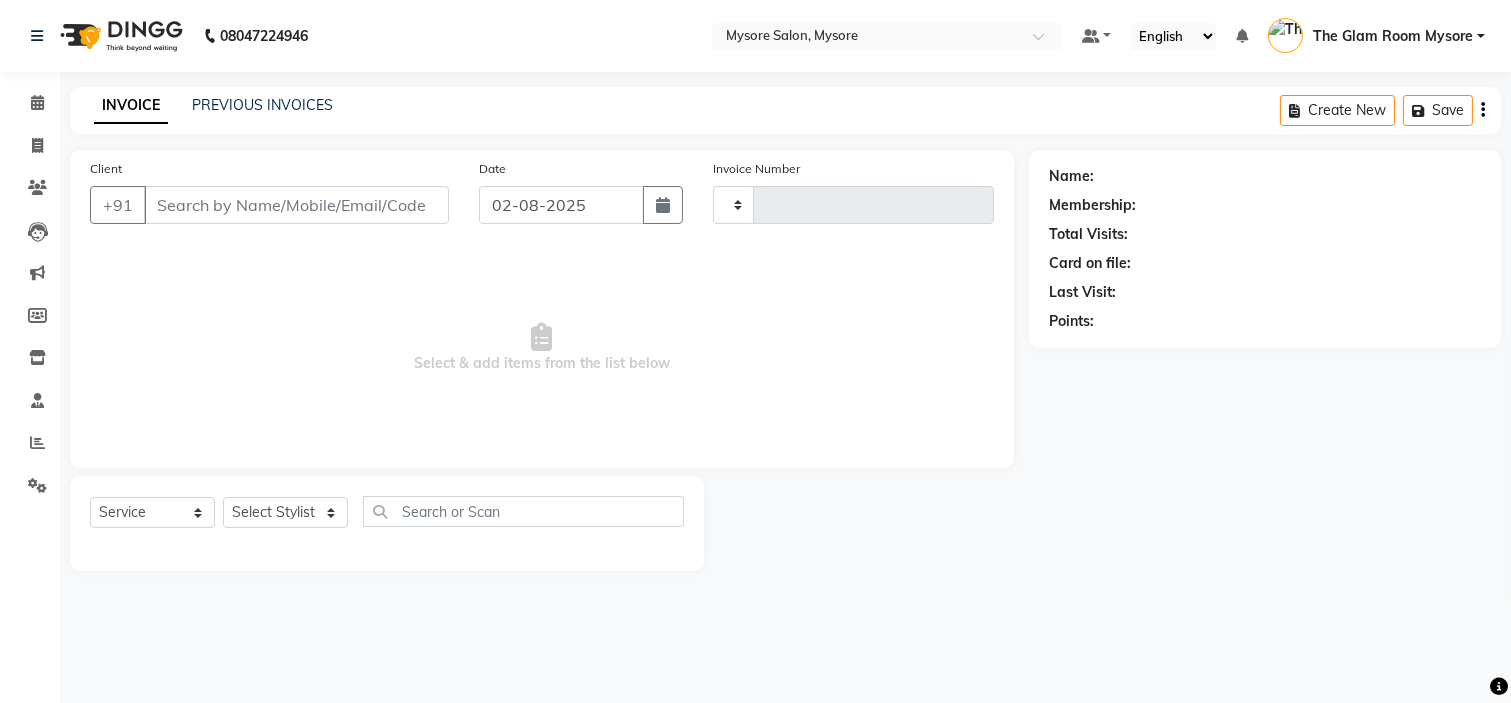 type on "0916" 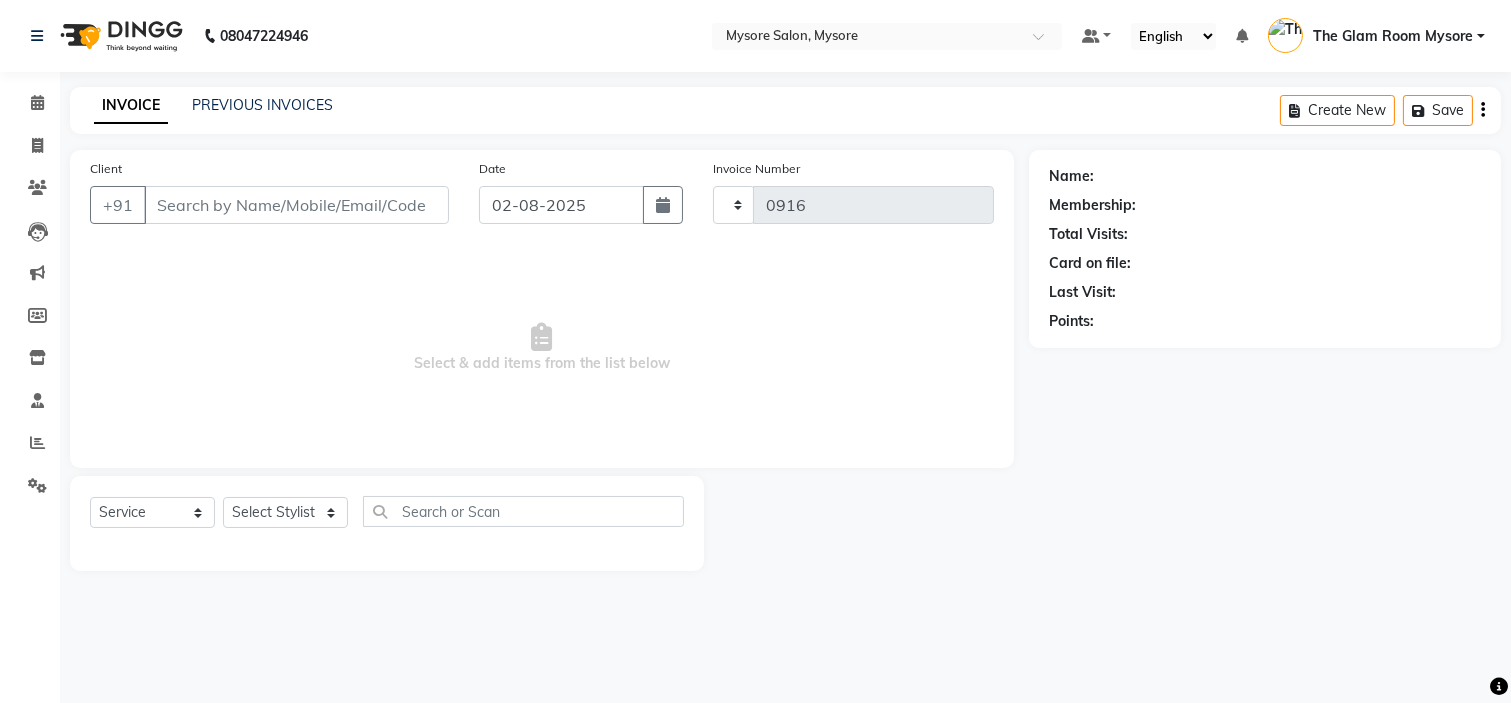 select on "4255" 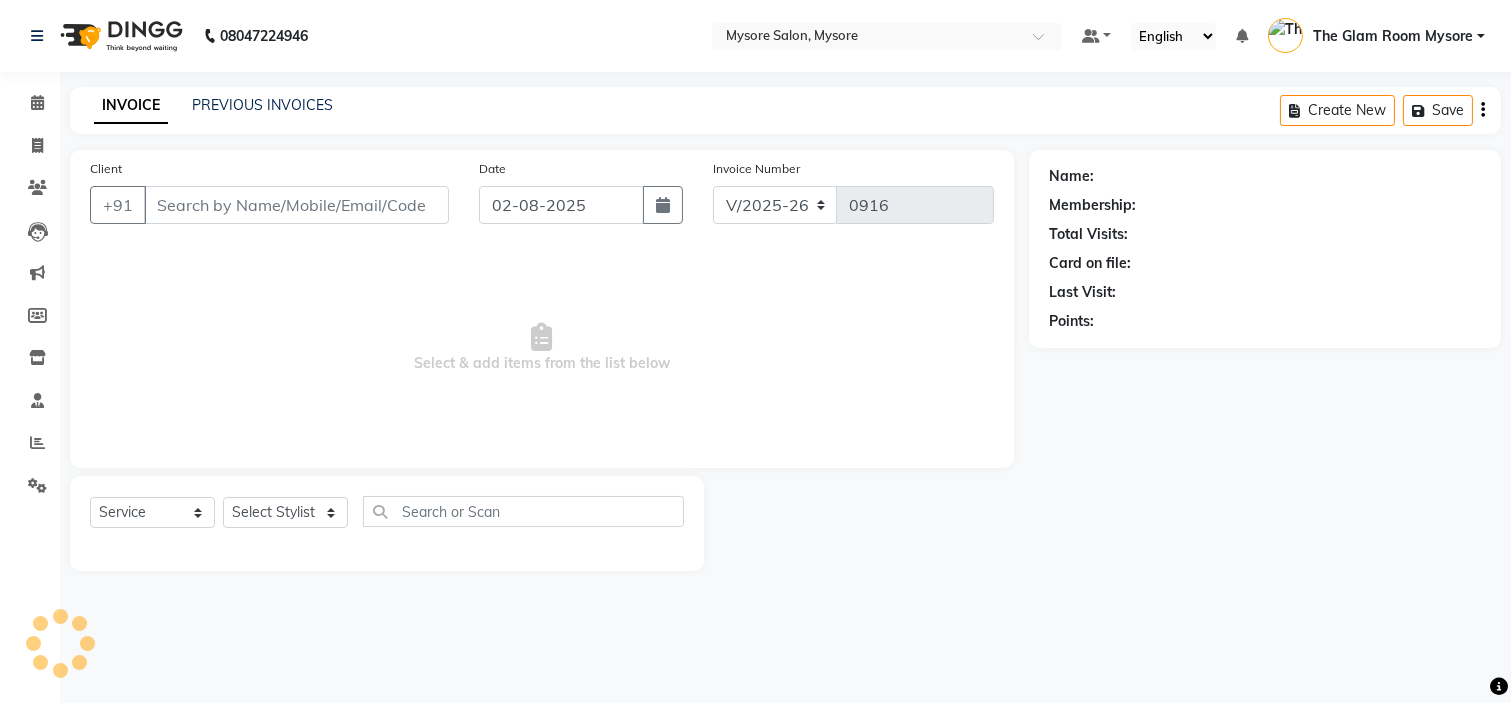 click on "08047224946 Select Location × Mysore Salon, Mysore Default Panel My Panel English ENGLISH Español العربية मराठी हिंदी ગુજરાતી தமிழ் 中文 Notifications nothing to show The Glam Room Mysore Manage Profile Change Password Sign out  Version:3.15.11  ☀ MYSORE SALON, MYSORE  Calendar  Invoice  Clients  Leads   Marketing  Members  Inventory  Staff  Reports  Settings Completed InProgress Upcoming Dropped Tentative Check-In Confirm Bookings Segments Page Builder INVOICE PREVIOUS INVOICES Create New   Save  Client +91 Date 02-08-2025 Invoice Number V/2025 V/2025-26 0916  Select & add items from the list below  Select  Service  Product  Membership  Package Voucher Prepaid Gift Card  Select Stylist Name: Membership: Total Visits: Card on file: Last Visit:  Points:" at bounding box center [755, 351] 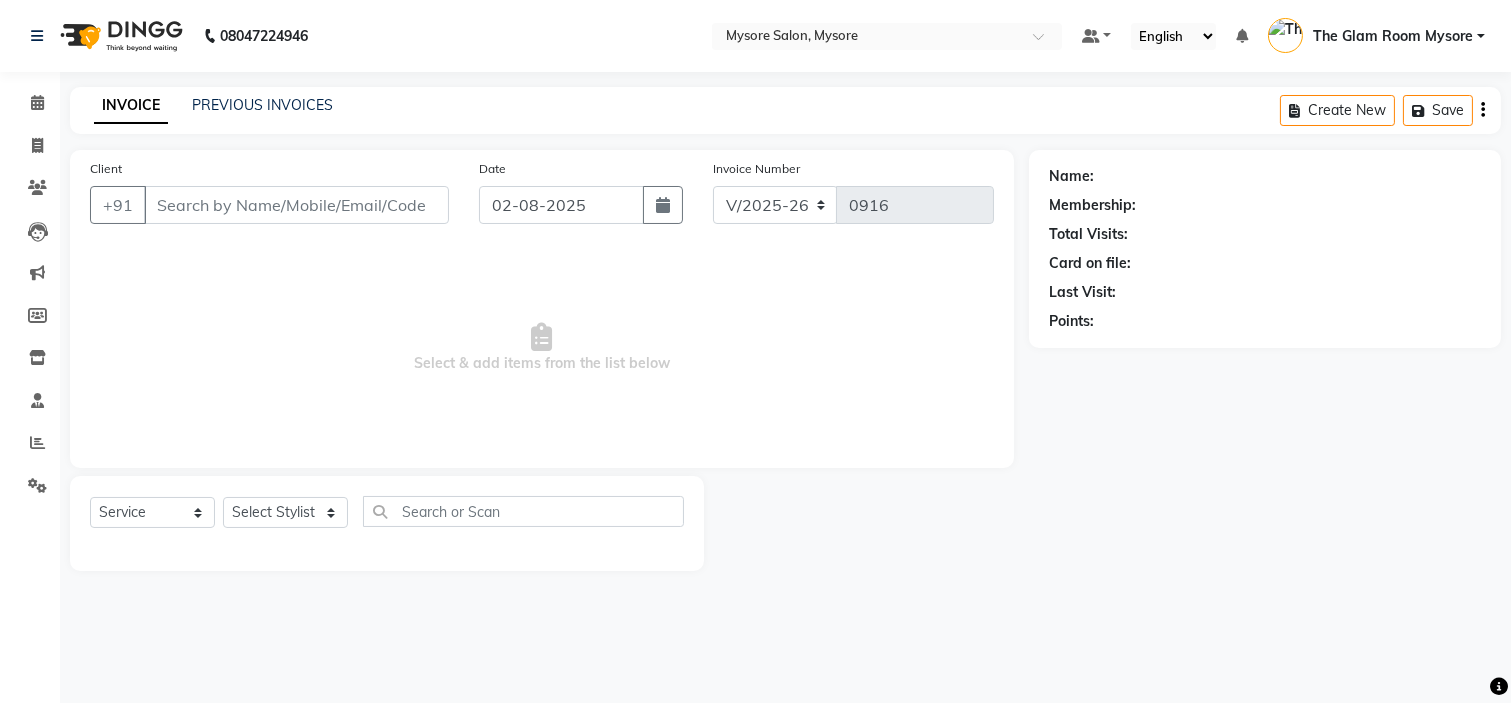 type on "[PHONE]" 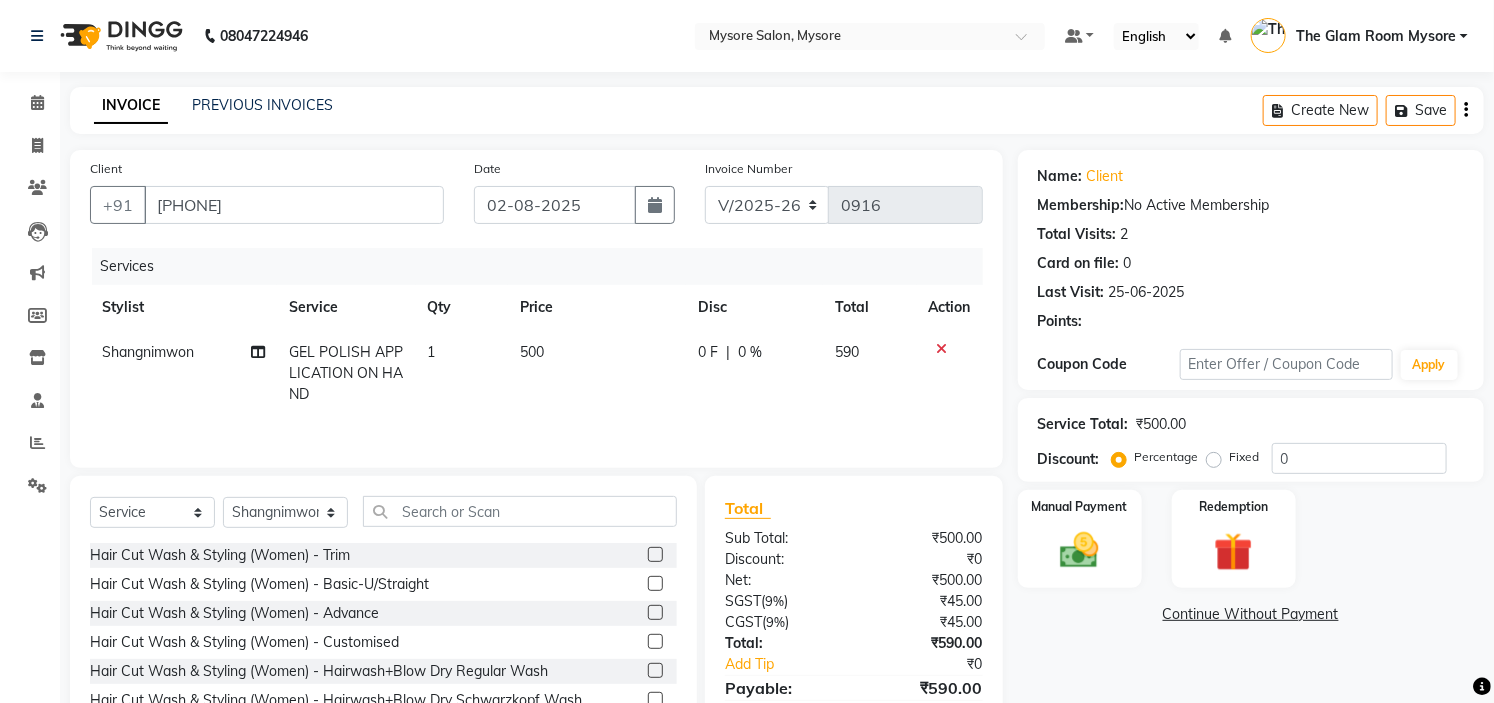 scroll, scrollTop: 100, scrollLeft: 0, axis: vertical 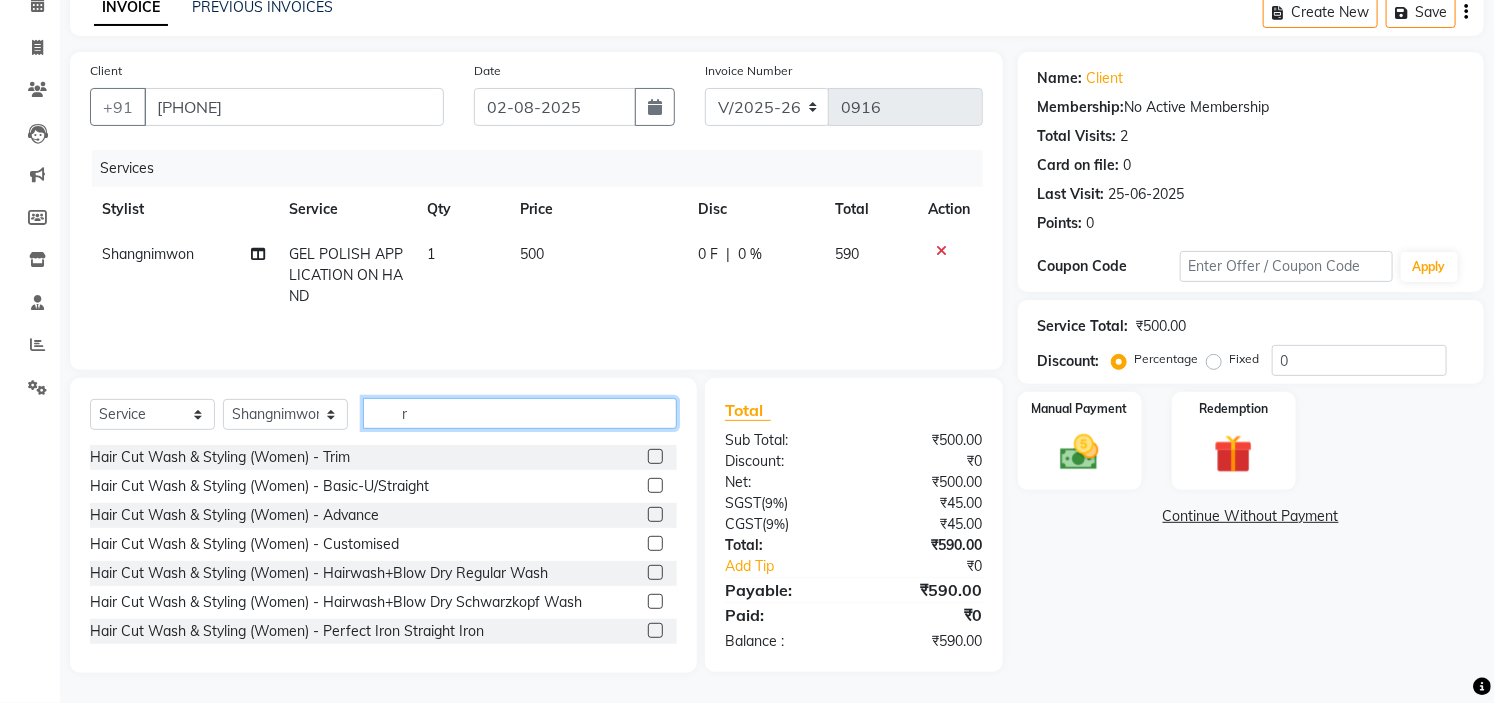 click on "r" 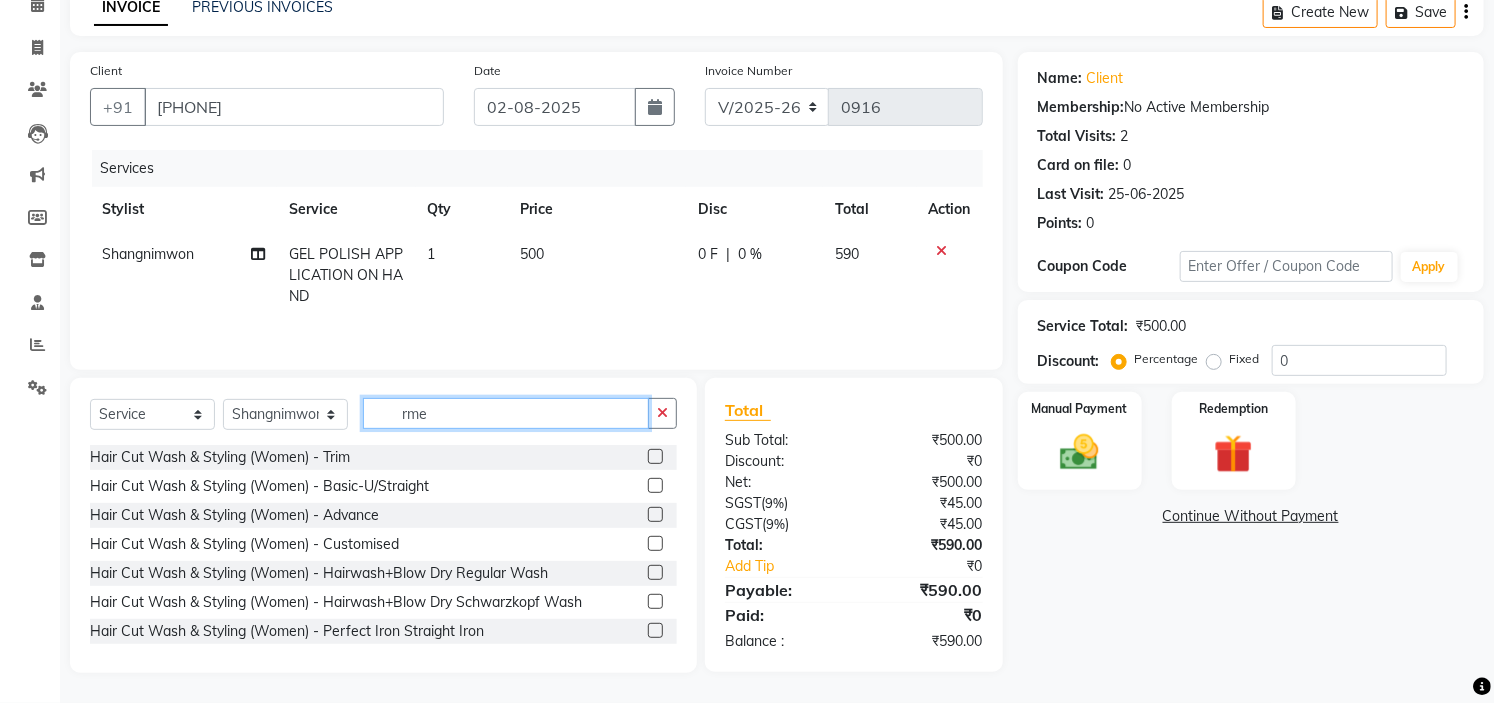 scroll, scrollTop: 98, scrollLeft: 0, axis: vertical 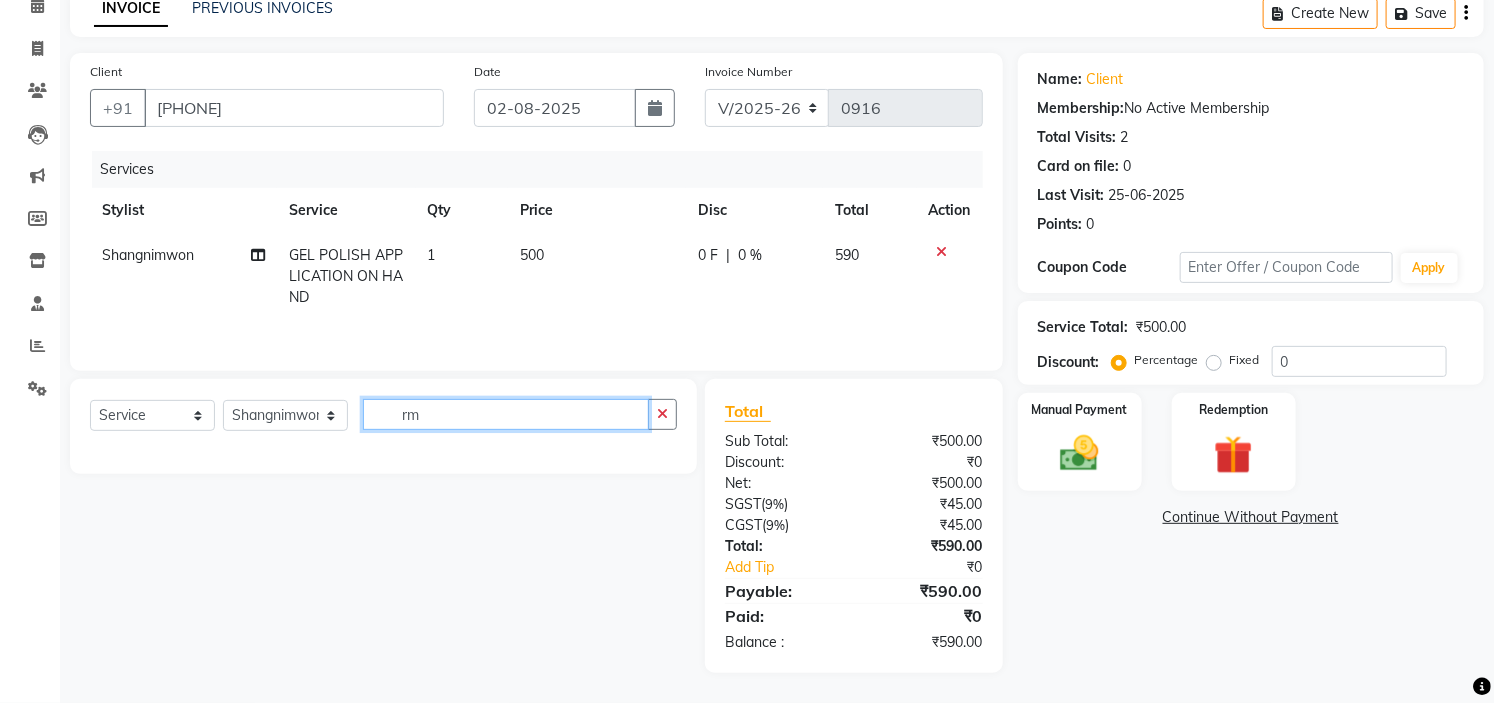 type on "r" 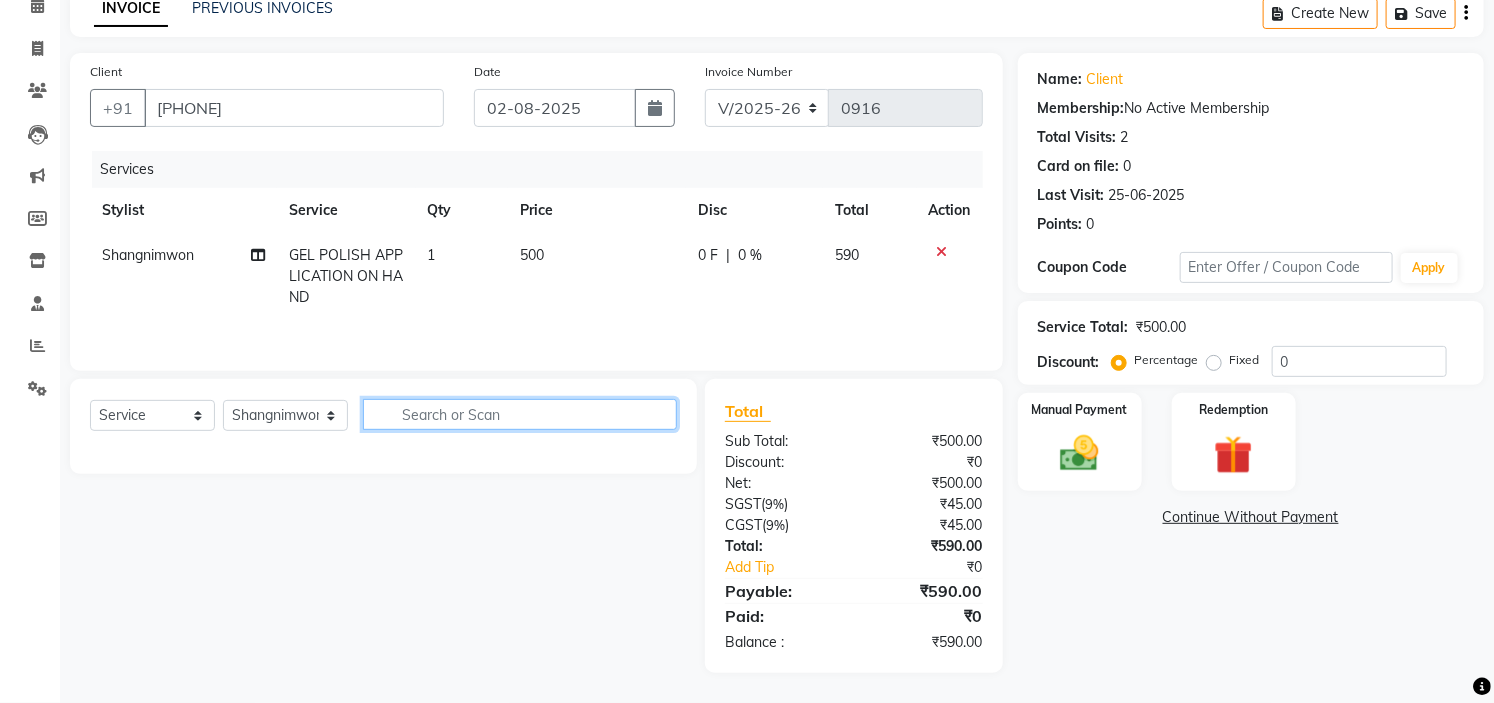 scroll, scrollTop: 100, scrollLeft: 0, axis: vertical 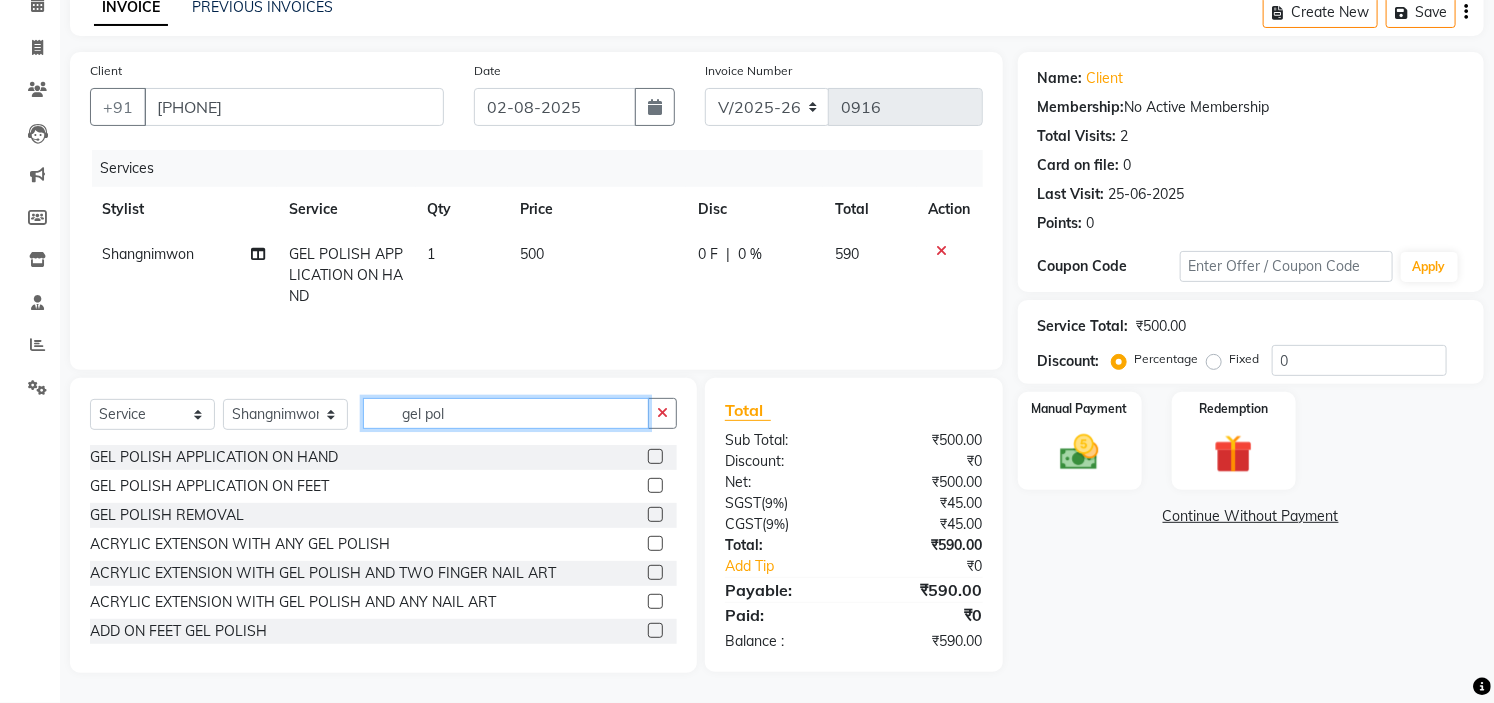 type on "gel pol" 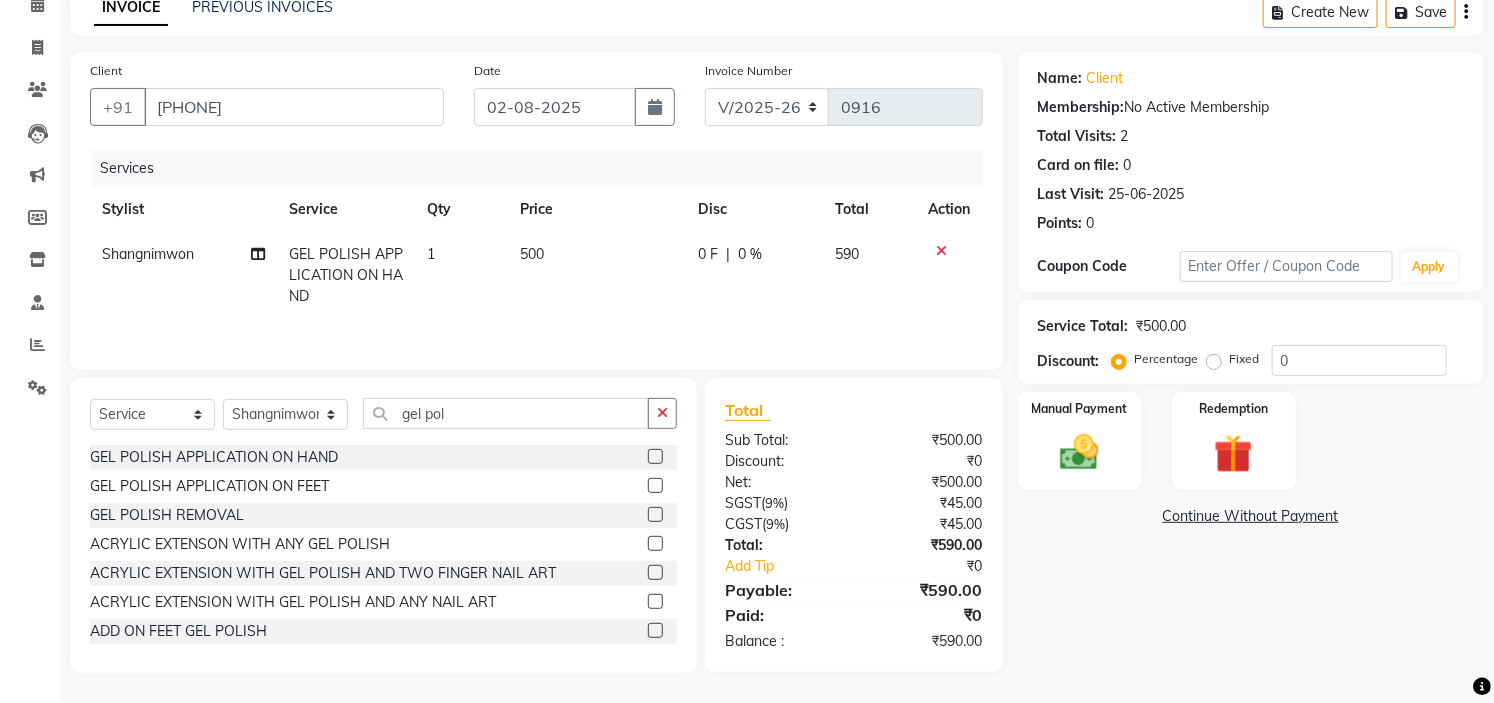 click 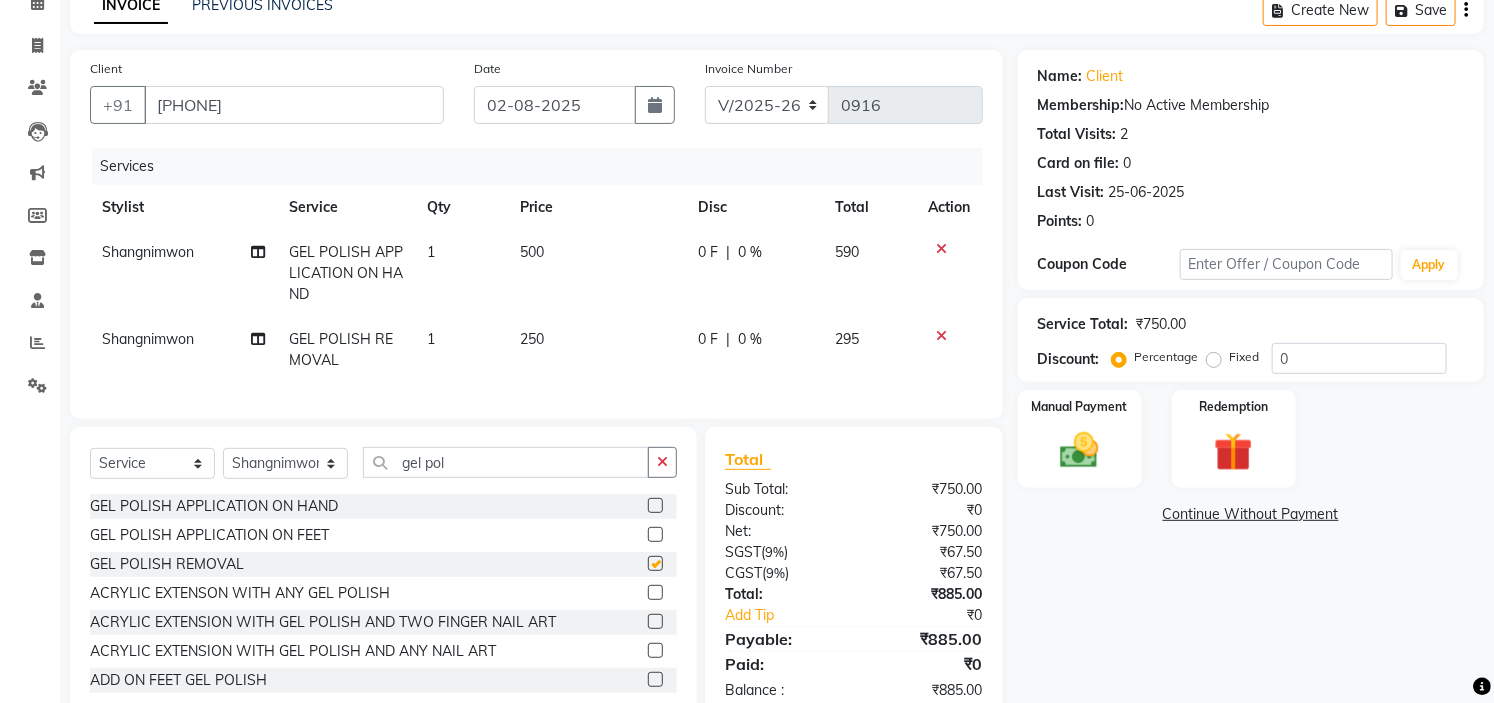 checkbox on "false" 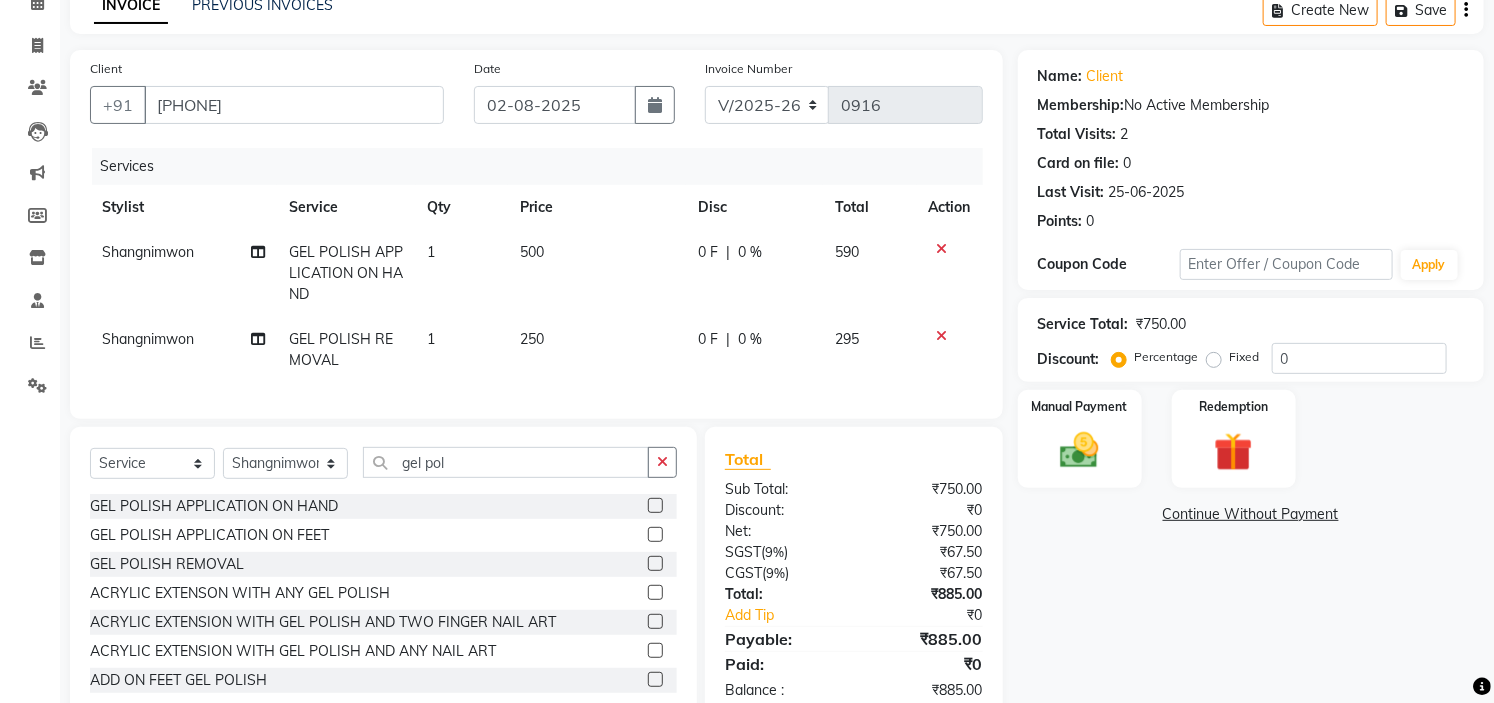 scroll, scrollTop: 165, scrollLeft: 0, axis: vertical 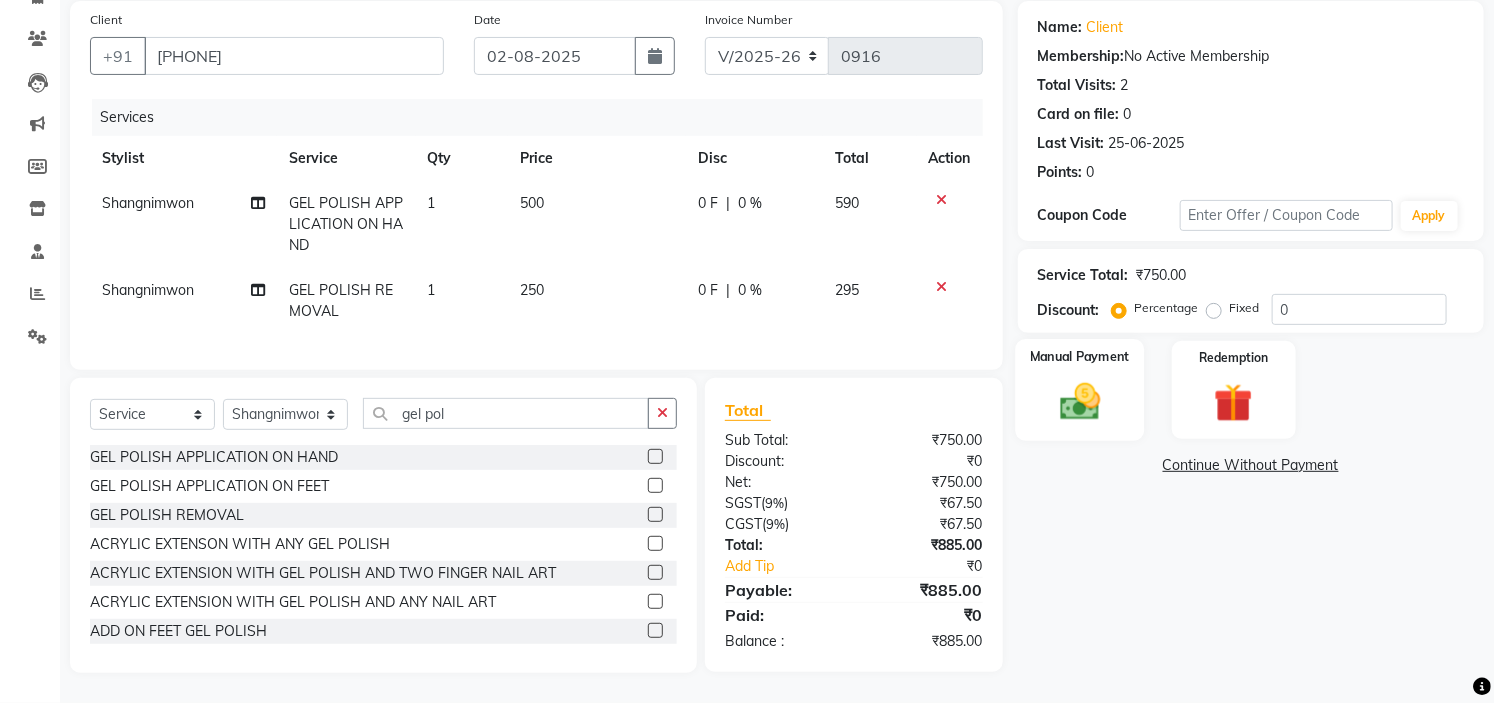 click 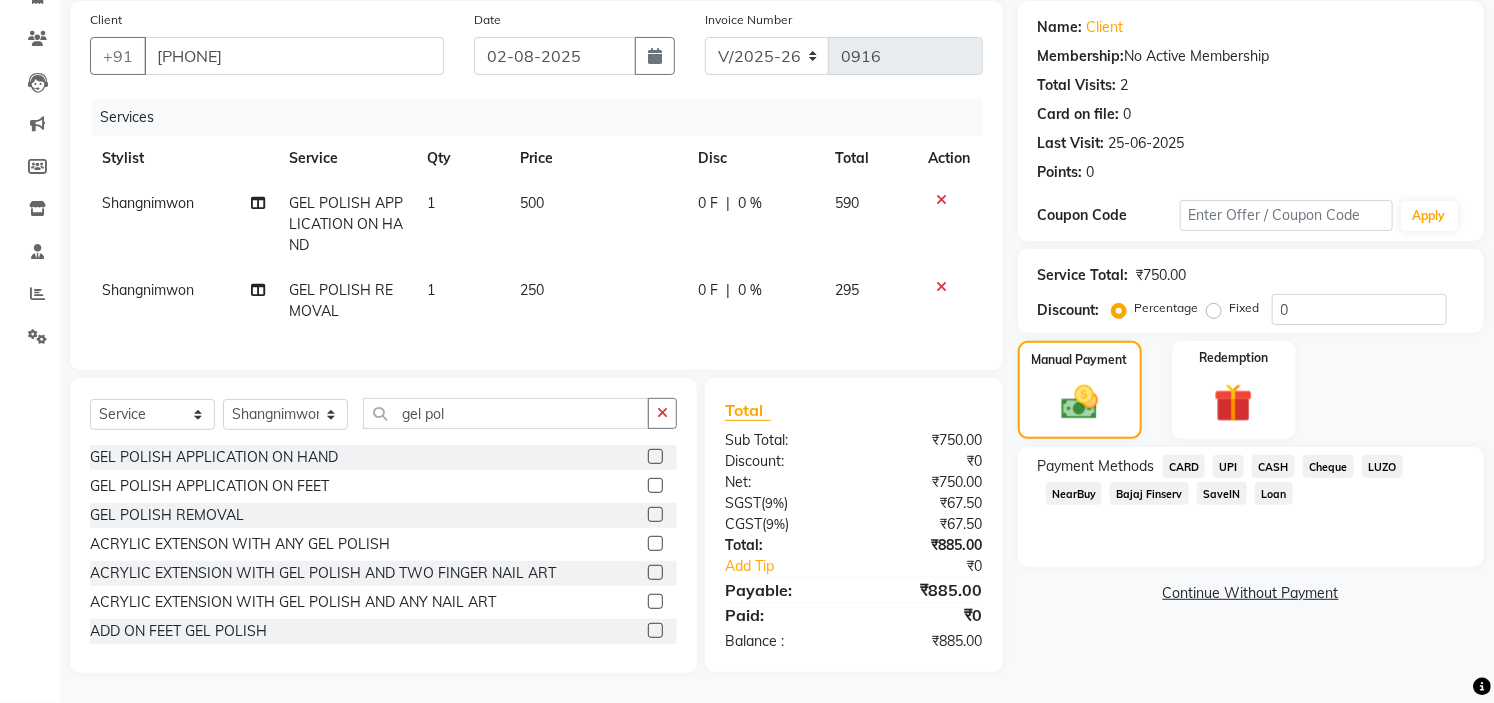 click on "CASH" 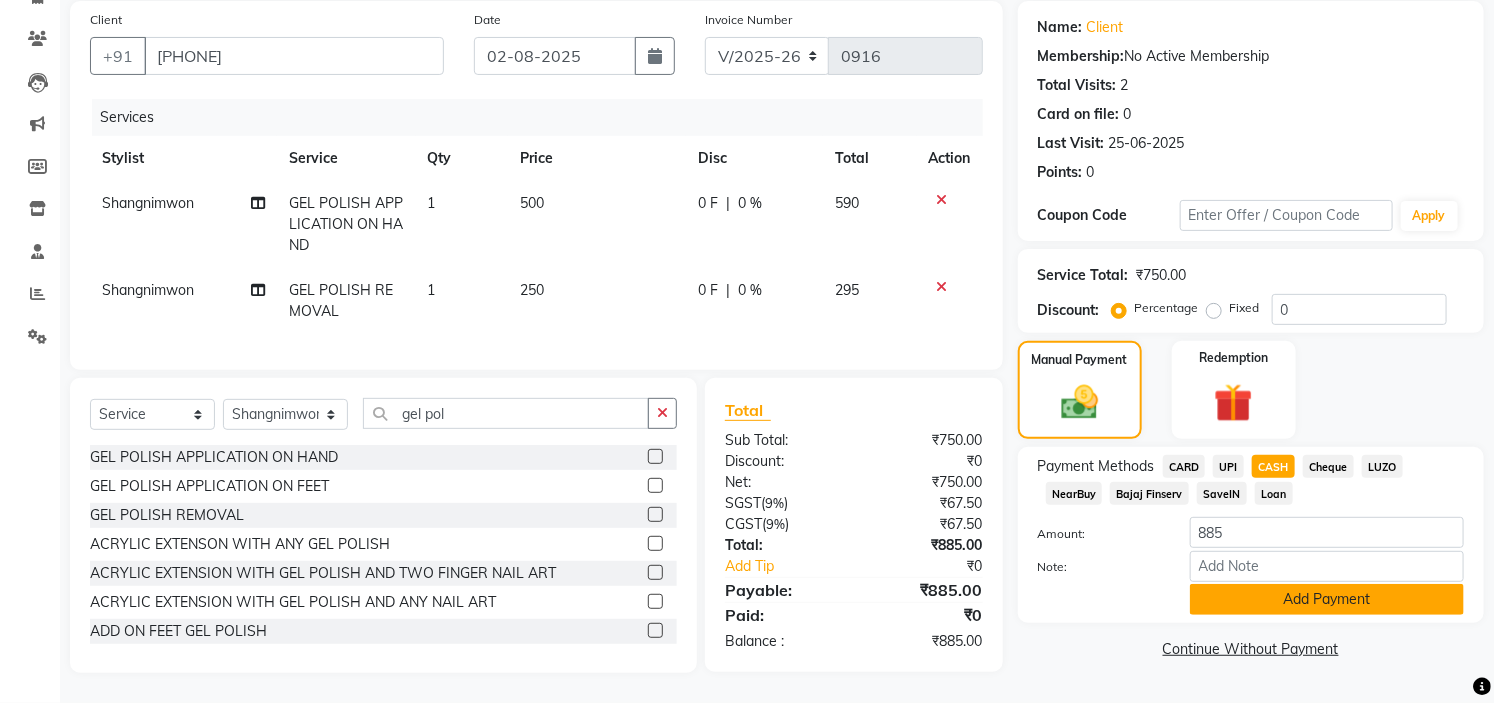 click on "Add Payment" 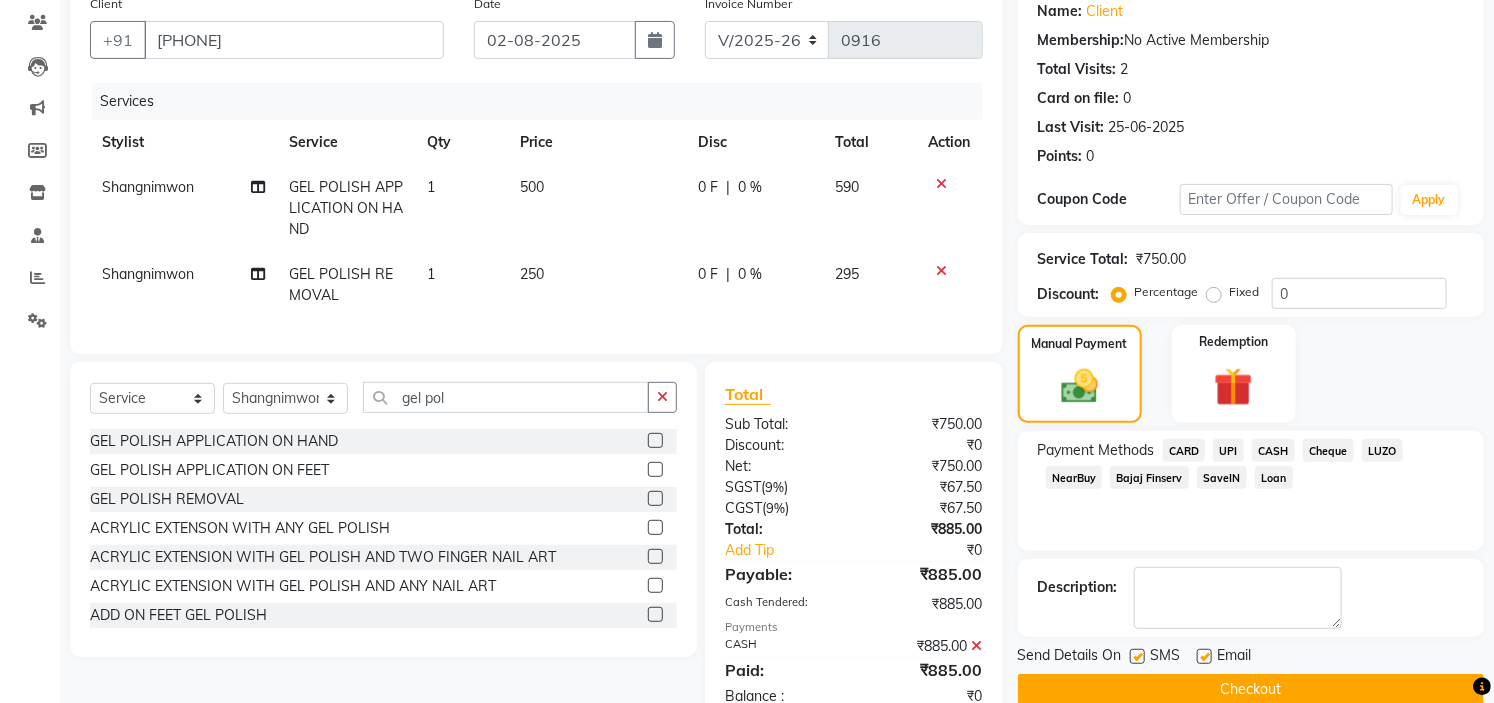 click on "Checkout" 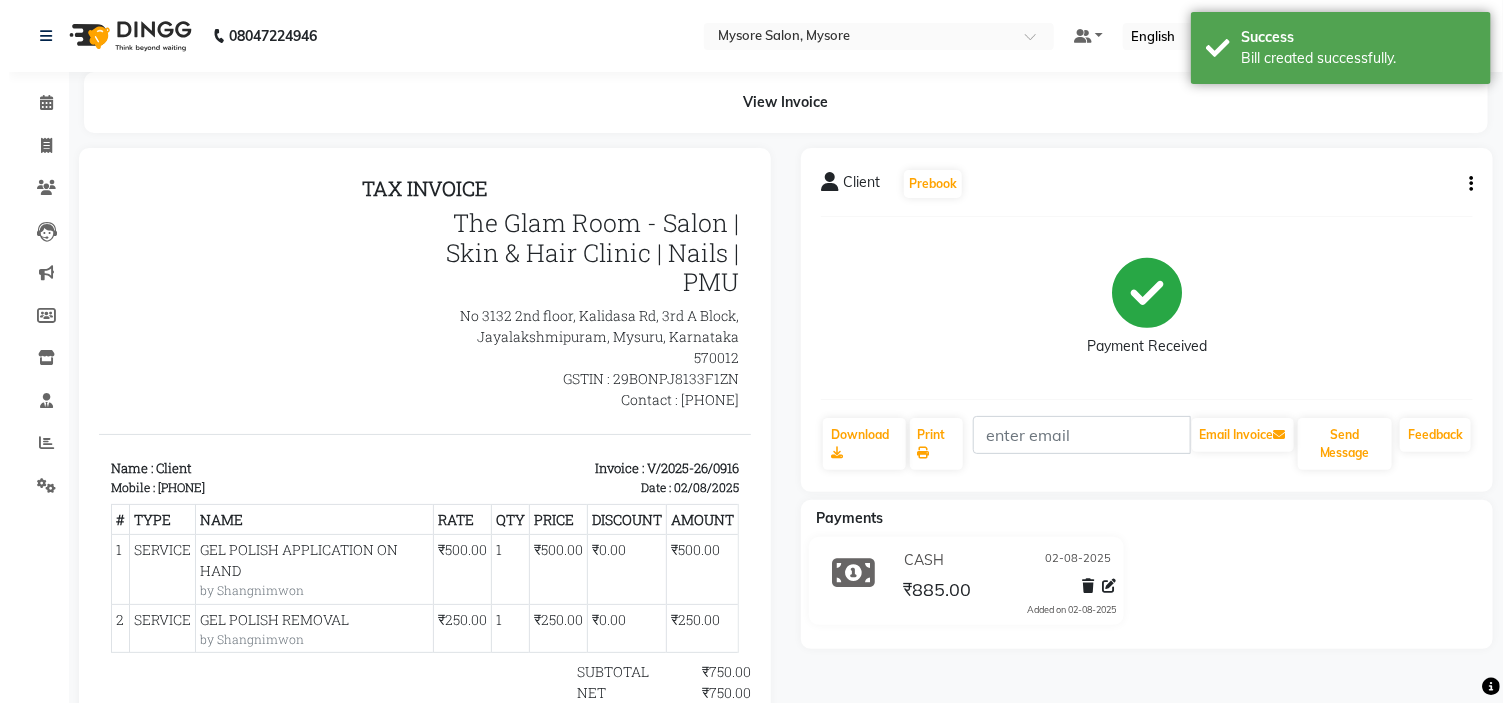 scroll, scrollTop: 0, scrollLeft: 0, axis: both 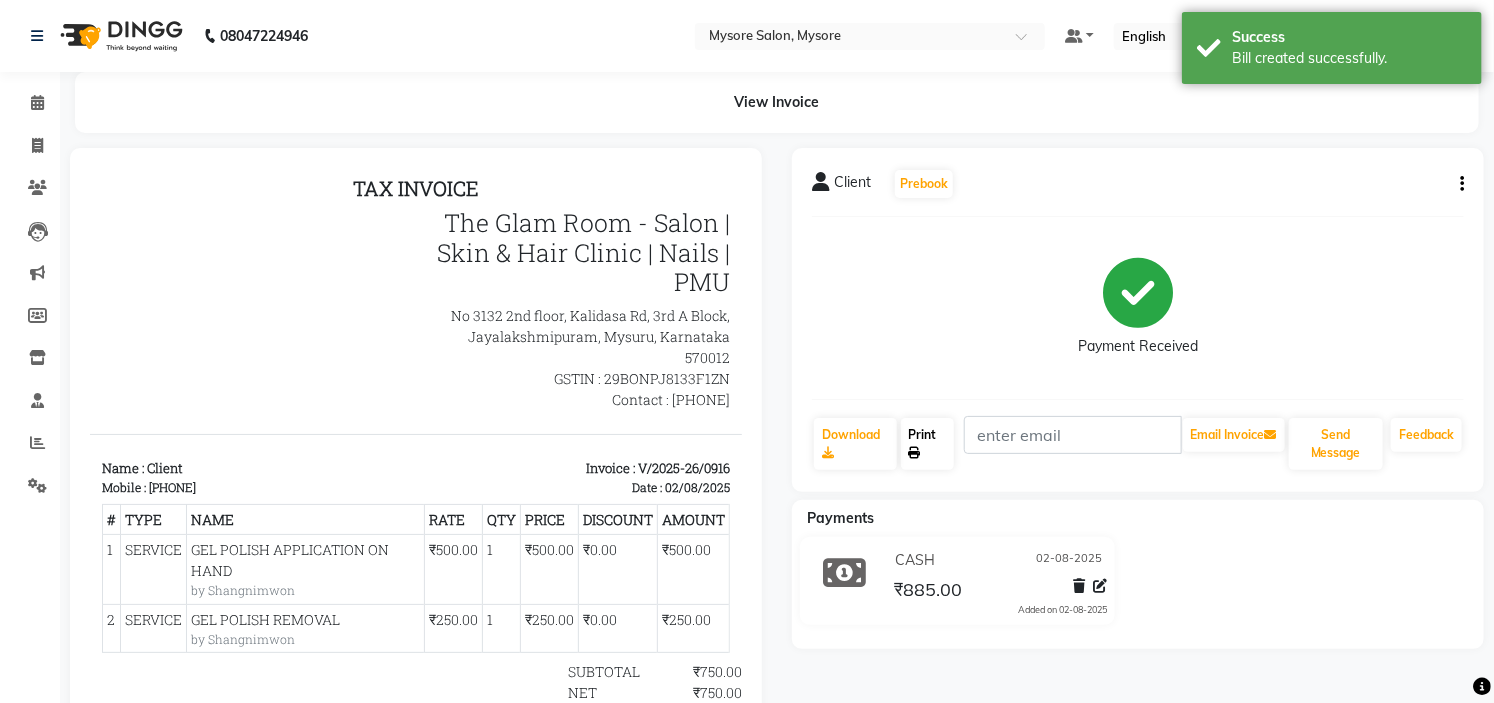 click on "Print" 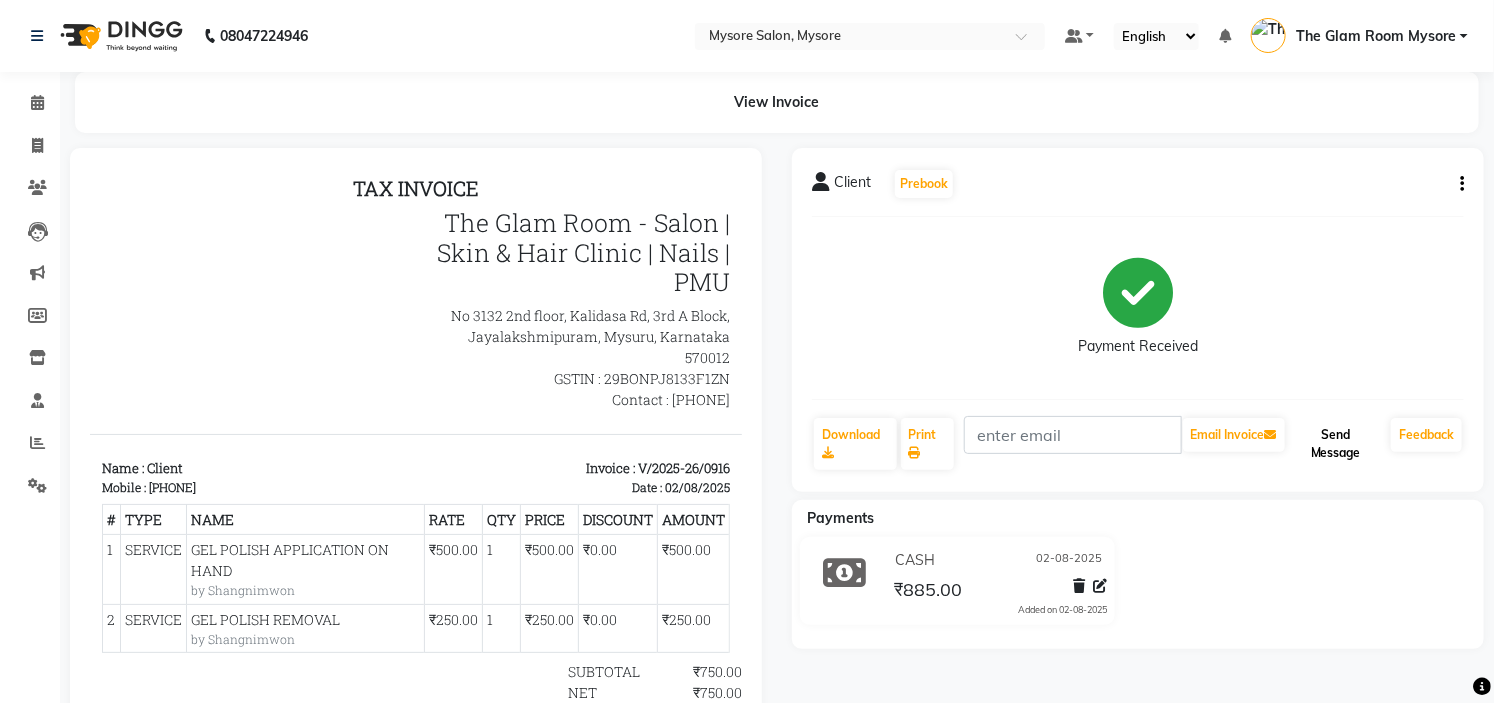 click on "Send Message" 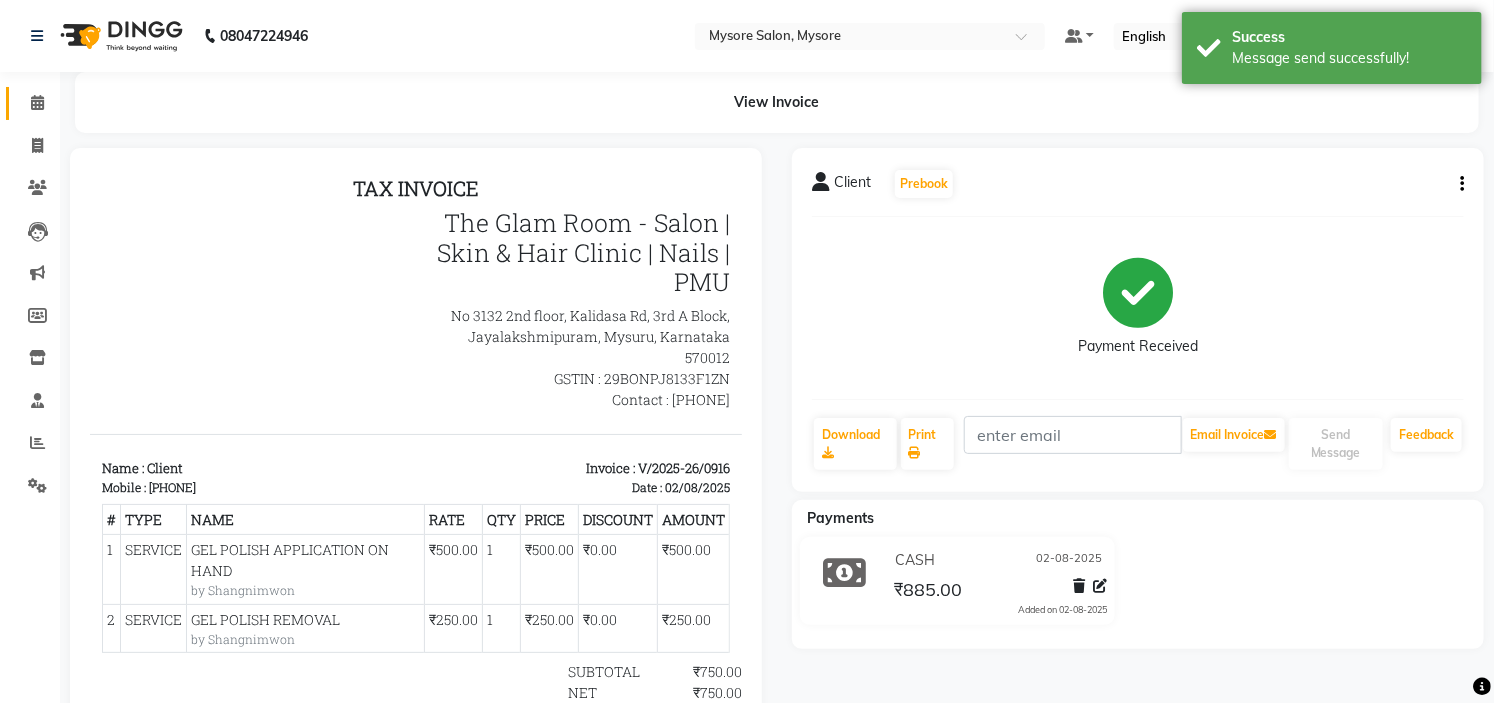 click on "Calendar" 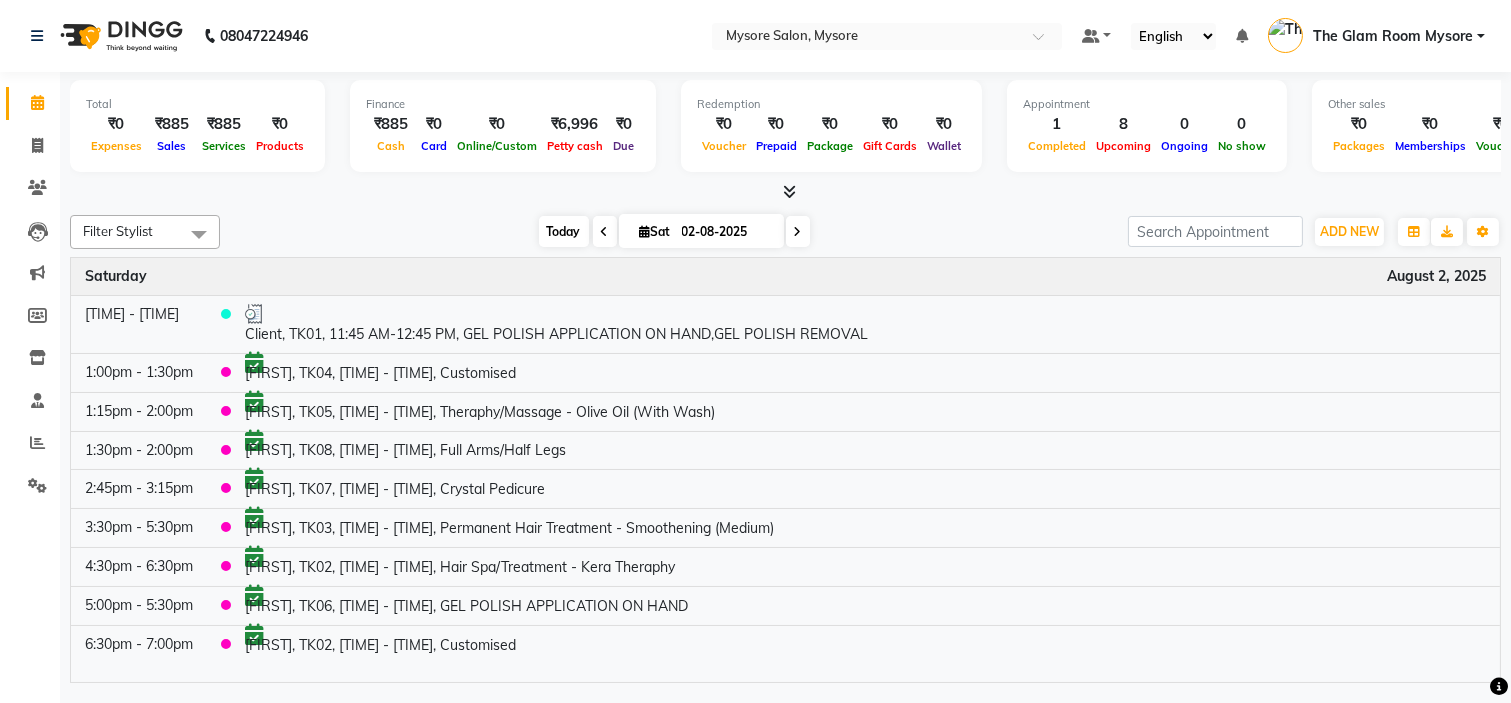 click on "Today" at bounding box center [564, 231] 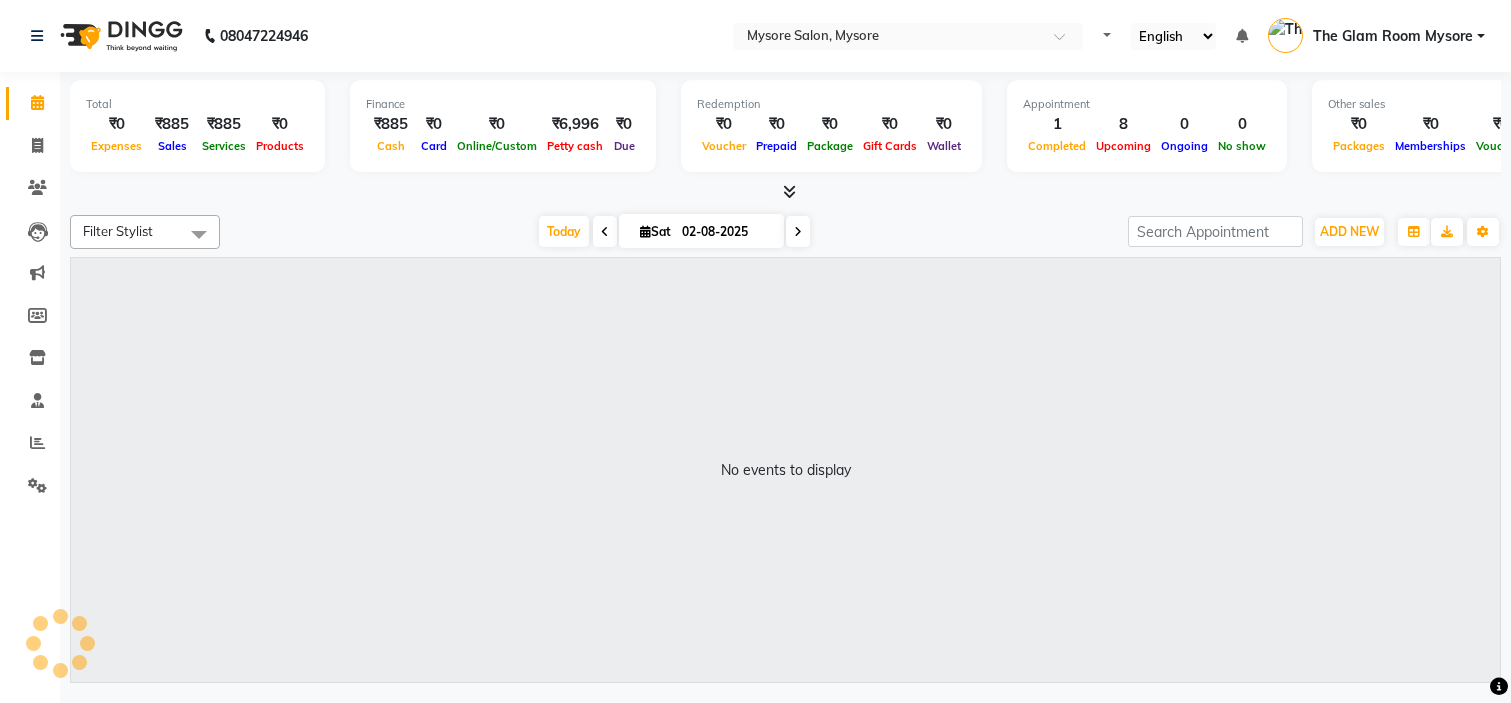 scroll, scrollTop: 0, scrollLeft: 0, axis: both 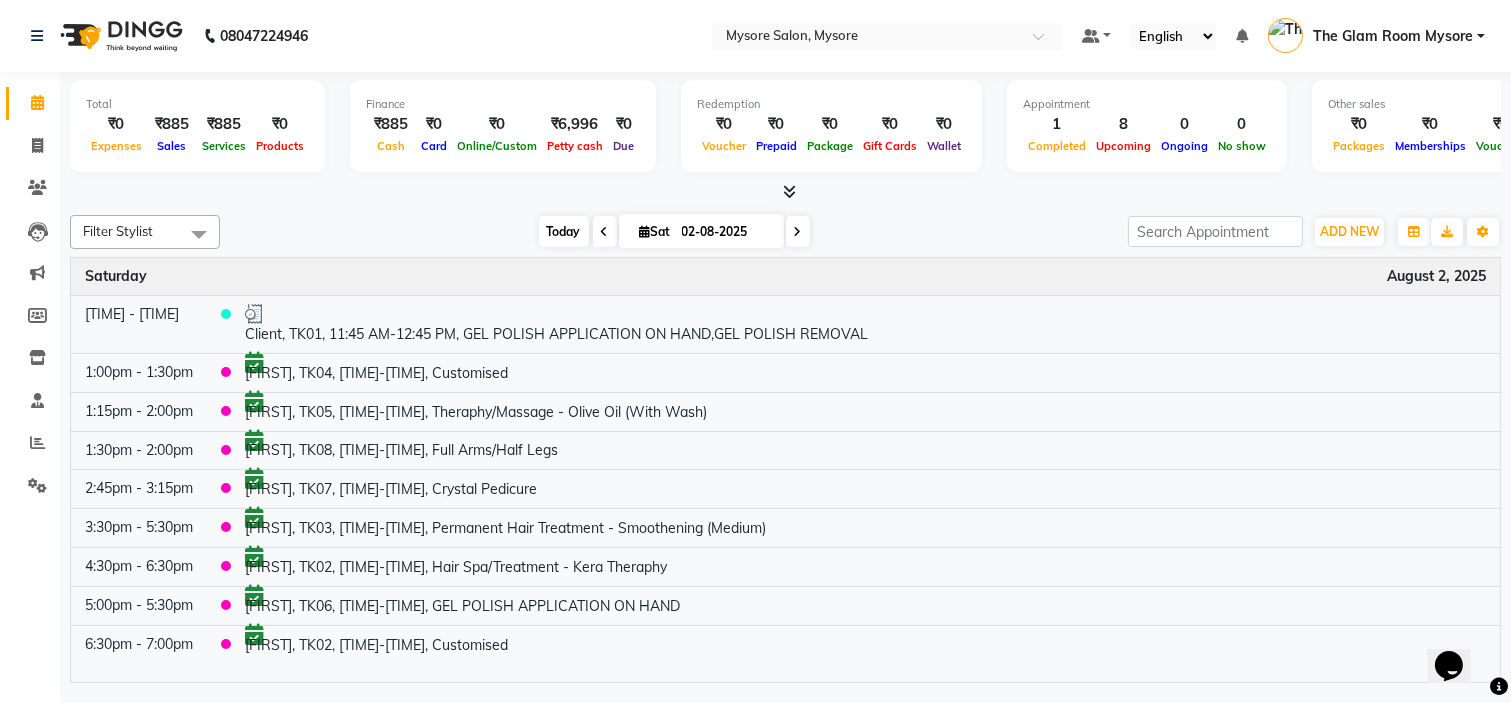 click on "Today" at bounding box center [564, 231] 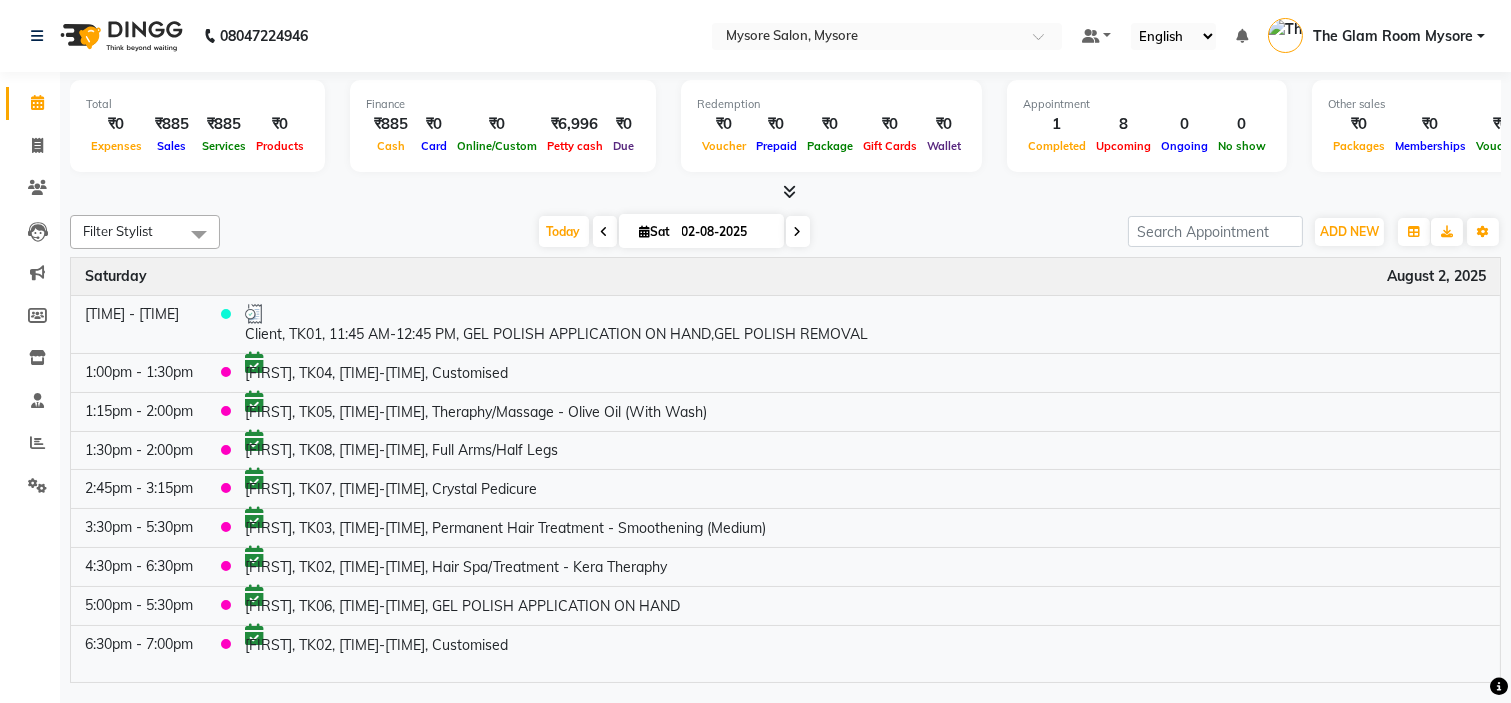 click at bounding box center (789, 191) 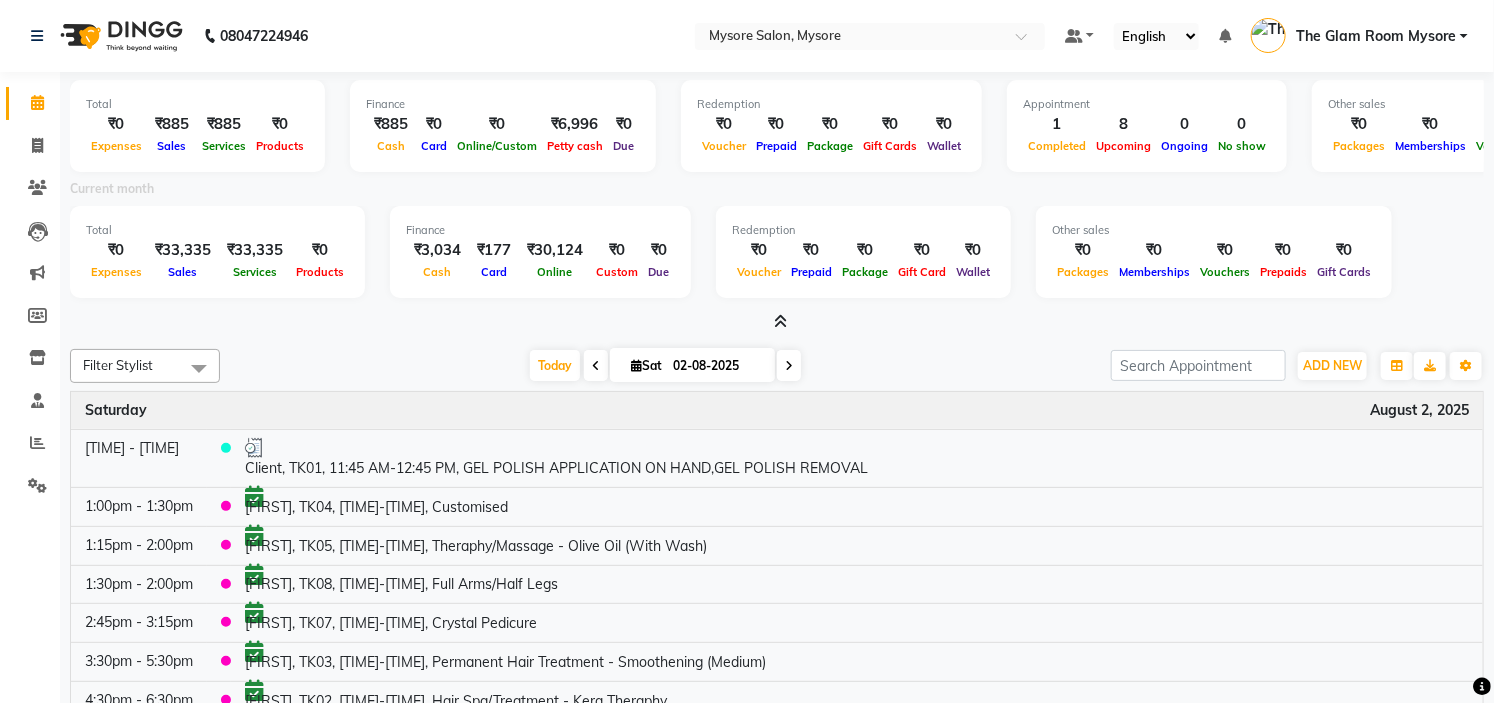 click at bounding box center [781, 321] 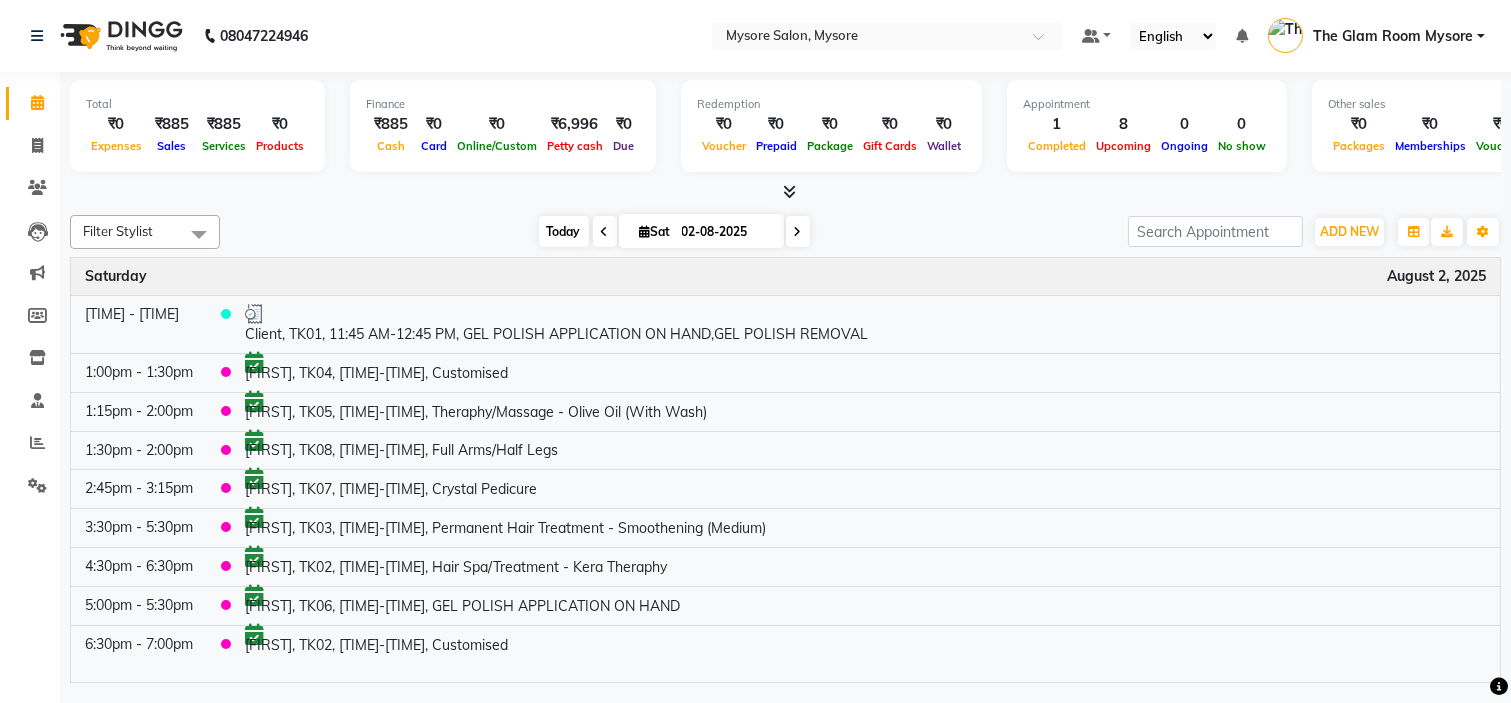 click on "Today" at bounding box center [564, 231] 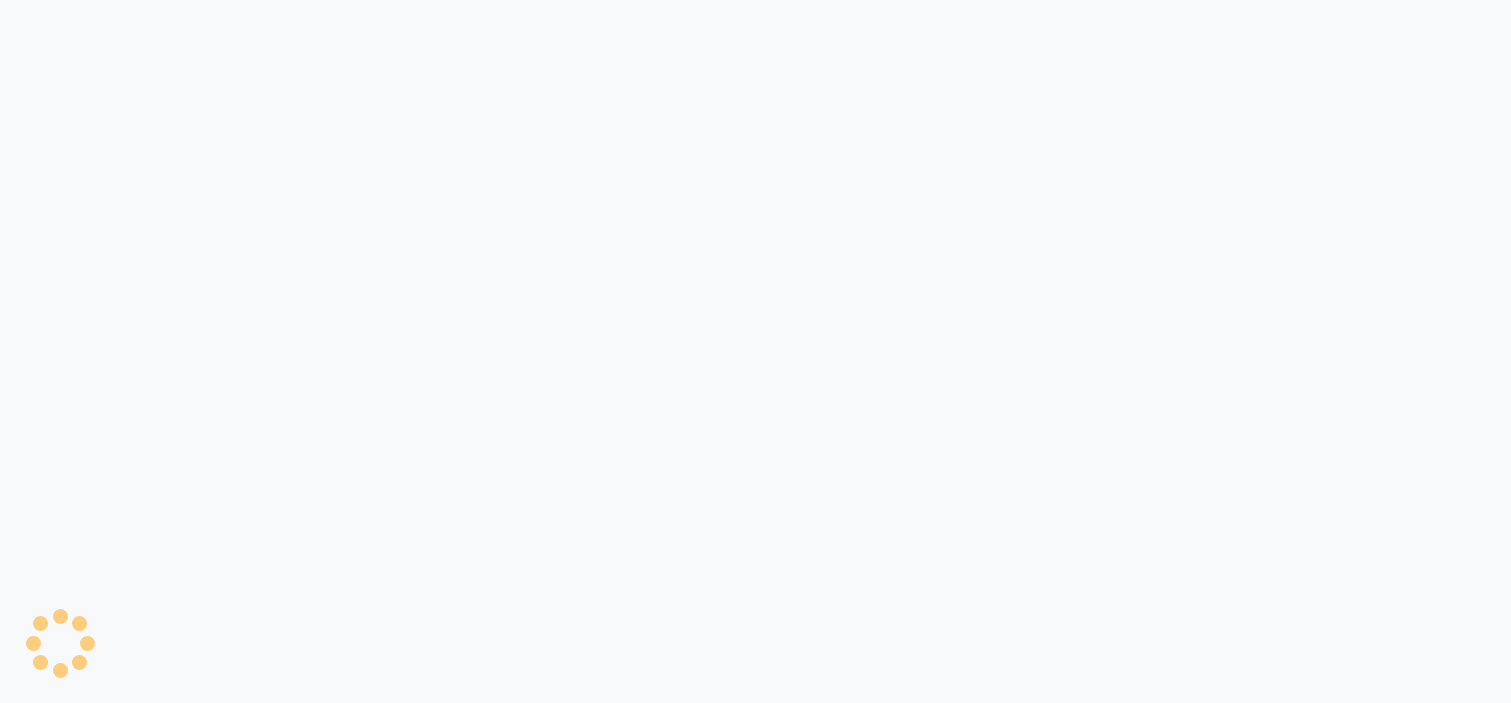 scroll, scrollTop: 0, scrollLeft: 0, axis: both 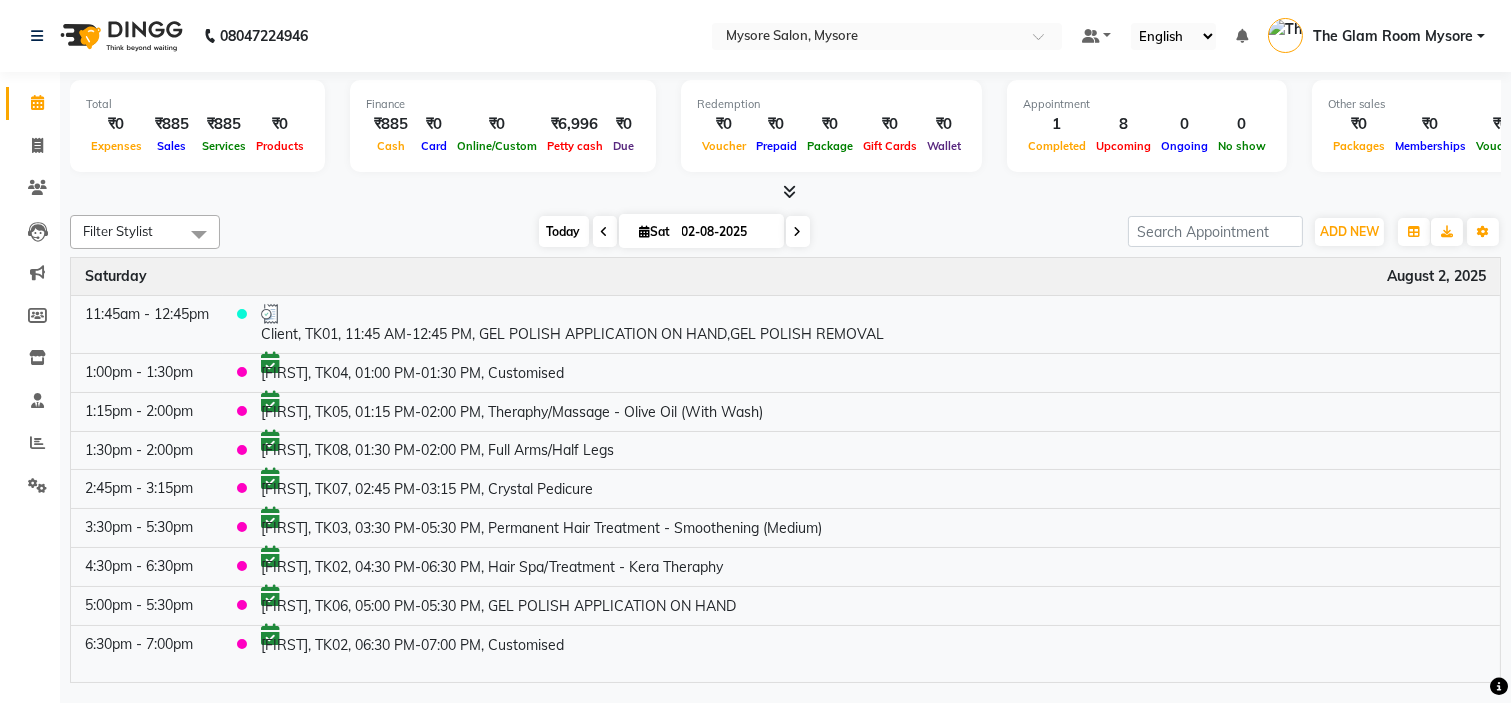 click on "Today" at bounding box center (564, 231) 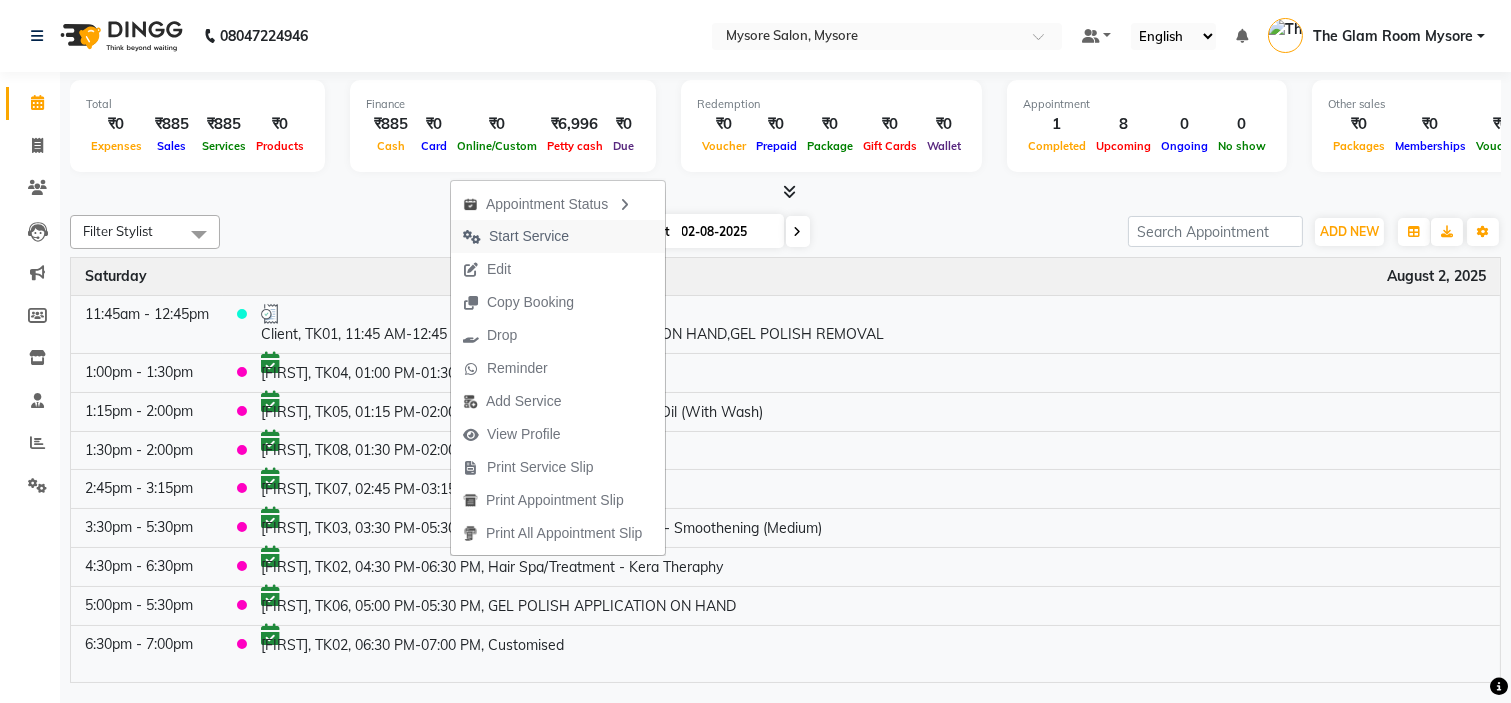 click on "Start Service" at bounding box center (529, 236) 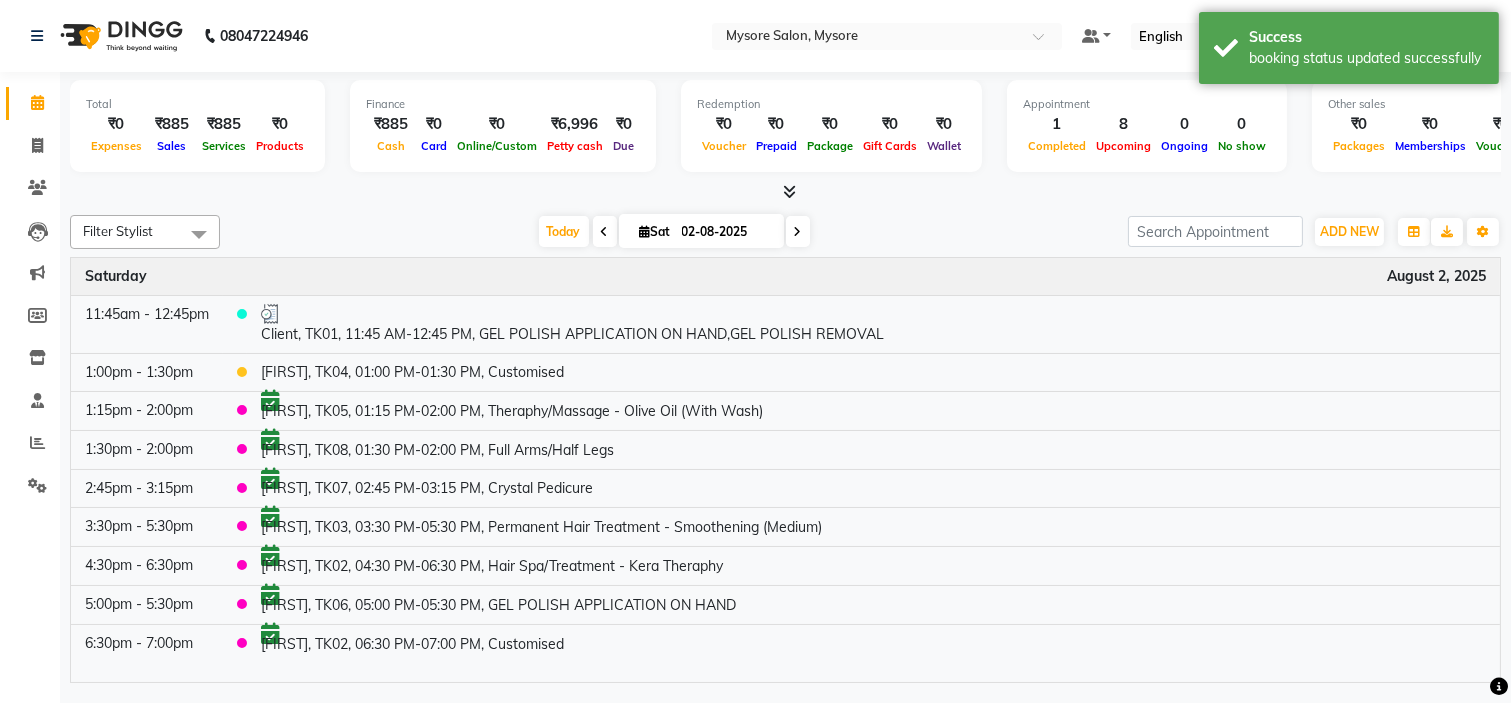 click on "Filter Stylist Select All Ankita Arti Ashwini Ayaan DR. Apurva Fatma Jayshree Lakshmi Paul Ruhul alom Shangnimwon Steve Sumaiya Banu Sumit Teja Tezz The Glam Room Mysore Today  Sat 02-08-2025 Toggle Dropdown Add Appointment Add Invoice Add Expense Add Attendance Add Client Add Transaction Toggle Dropdown Add Appointment Add Invoice Add Expense Add Attendance Add Client ADD NEW Toggle Dropdown Add Appointment Add Invoice Add Expense Add Attendance Add Client Add Transaction Filter Stylist Select All Ankita Arti Ashwini Ayaan DR. Apurva Fatma Jayshree Lakshmi Paul Ruhul alom Shangnimwon Steve Sumaiya Banu Sumit Teja Tezz The Glam Room Mysore Group By  Staff View   Room View  View as Vertical  Vertical - Week View  Horizontal  Horizontal - Week View  List  Toggle Dropdown Calendar Settings Manage Tags   Arrange Stylists   Reset Stylists  Full Screen  Show Available Stylist  Appointment Form Zoom 100% Time Event Saturday August 2, 2025 11:45am - 12:45pm     1:00pm - 1:30pm    1:15pm - 2:00pm     1:30pm - 2:00pm" 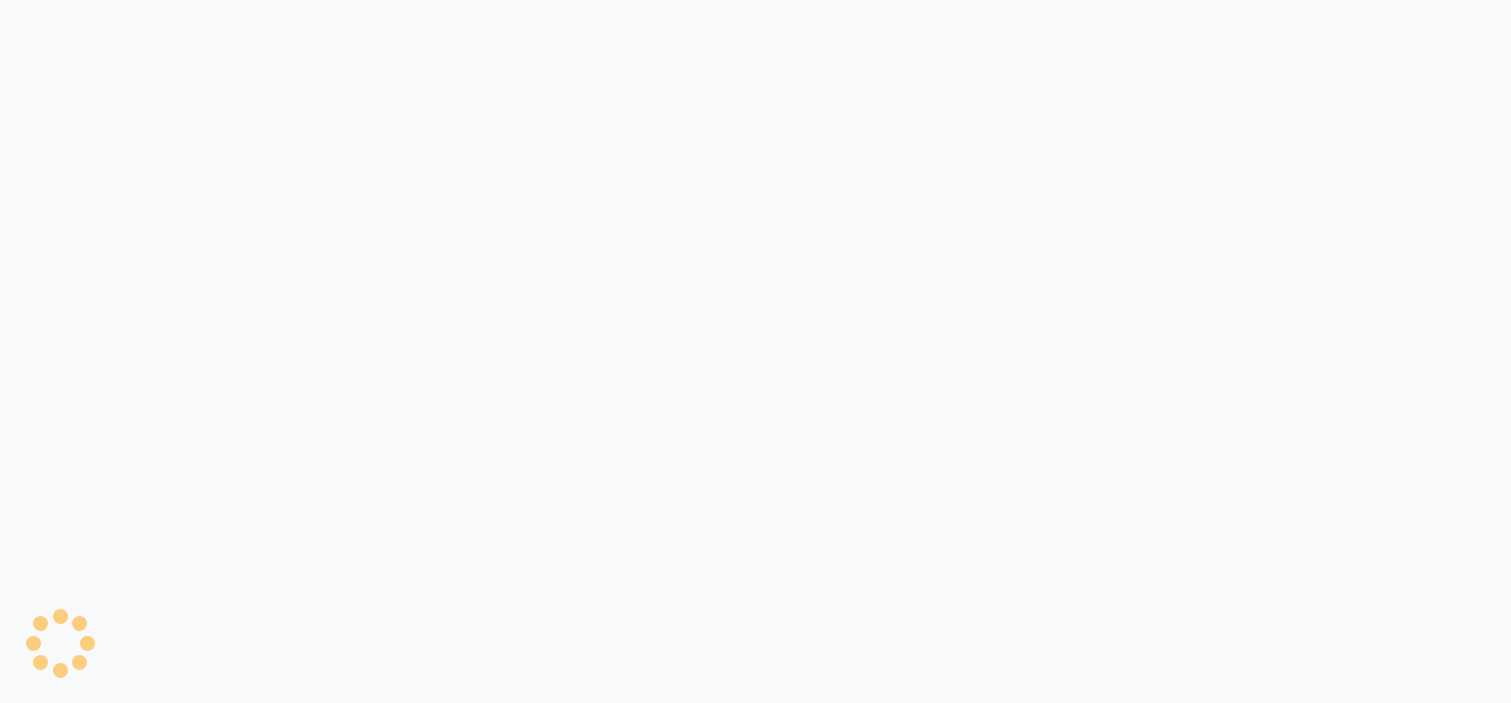 scroll, scrollTop: 0, scrollLeft: 0, axis: both 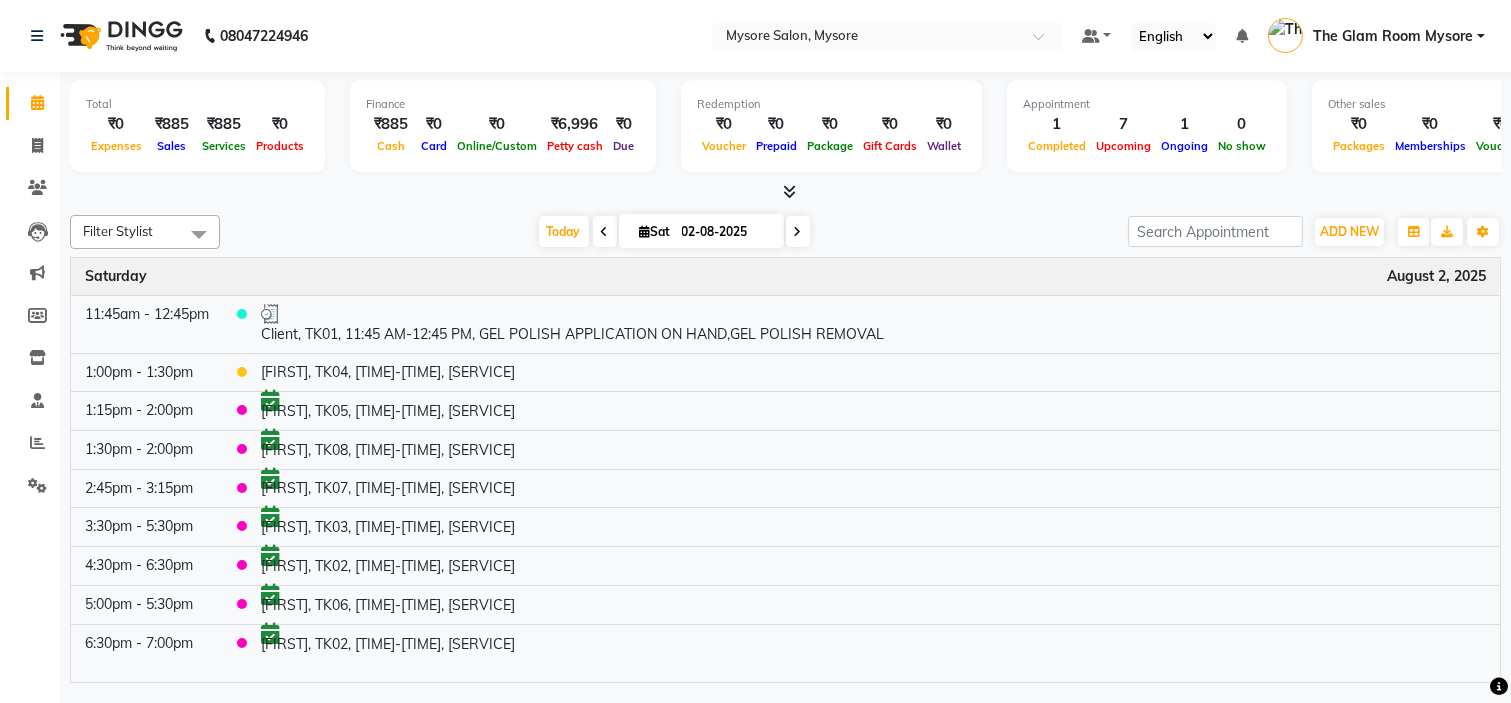 click at bounding box center (785, 192) 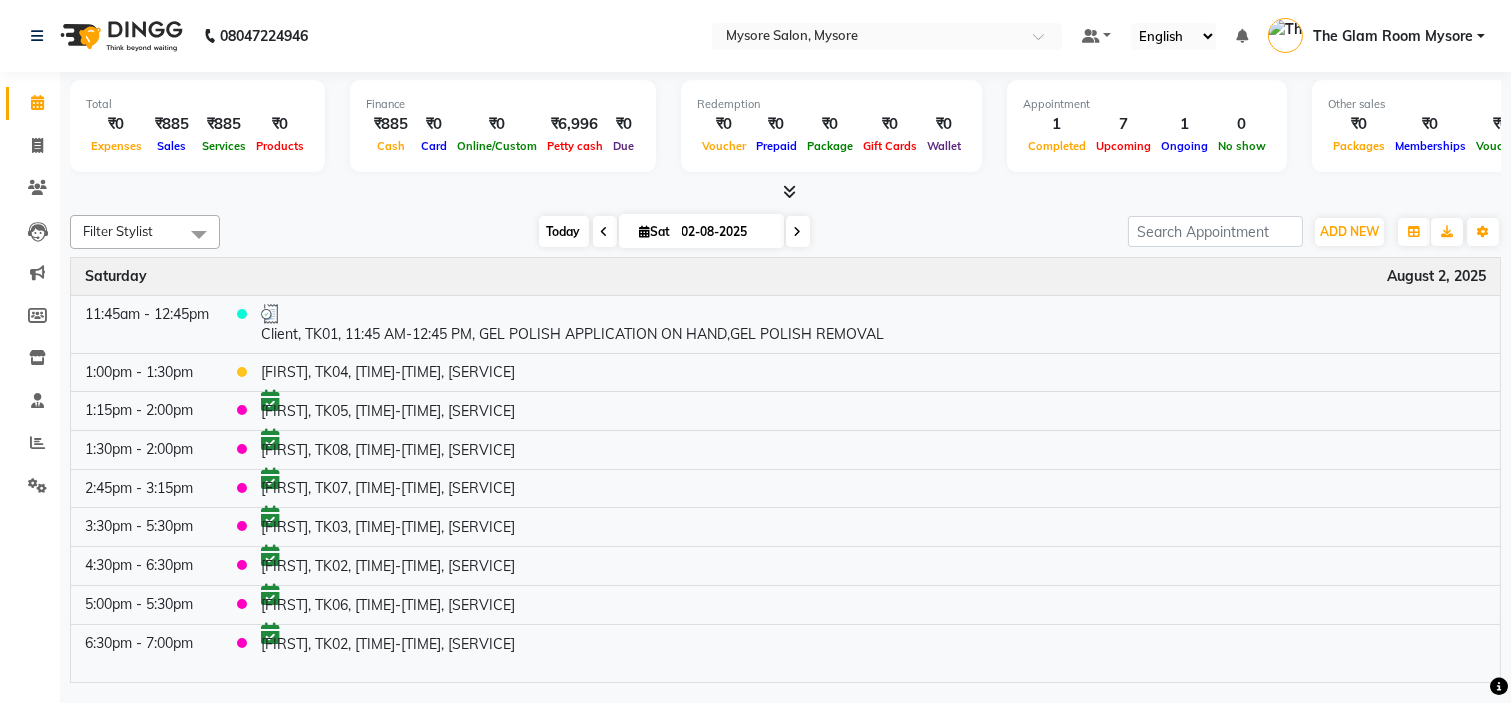 click on "Today" at bounding box center (564, 231) 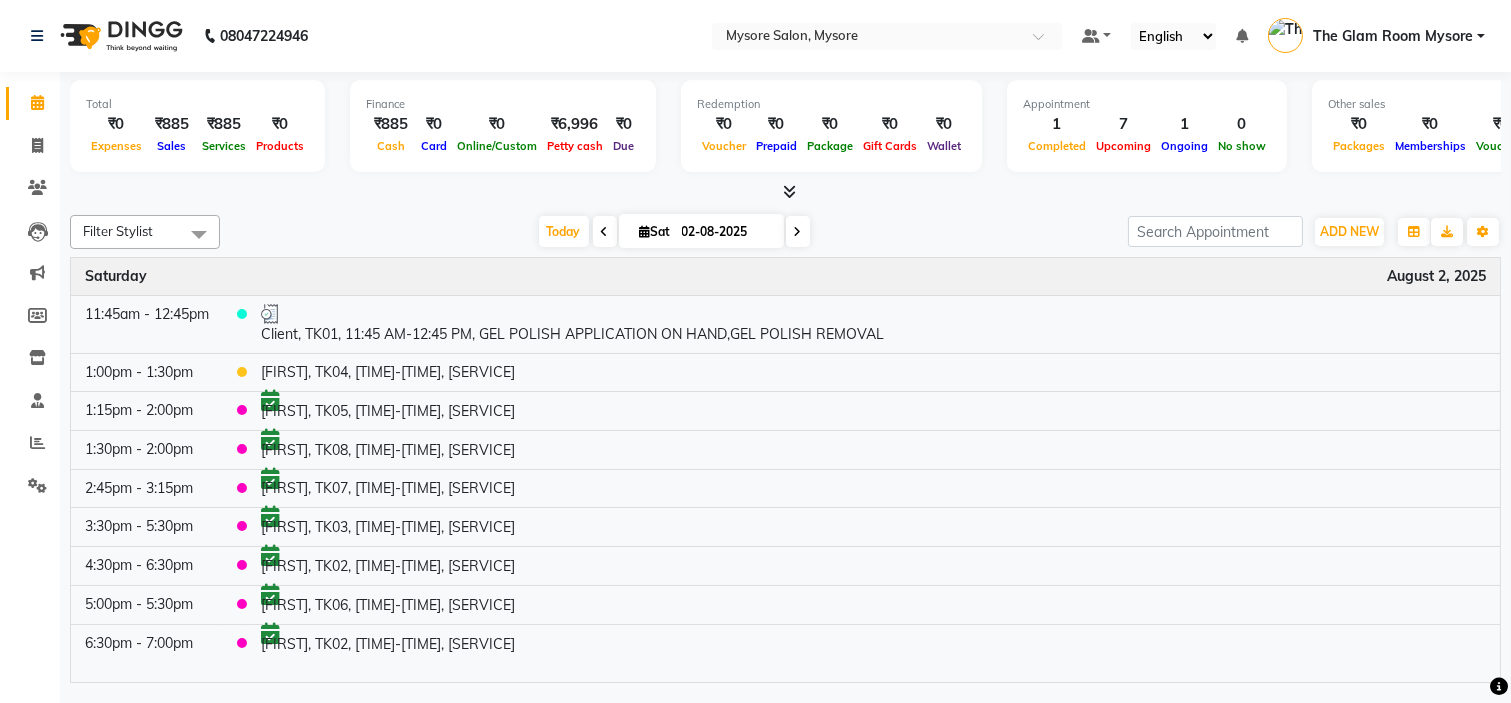 click on "Total ₹0 Expenses ₹885 Sales ₹885 Services ₹0 Products Finance ₹885 Cash ₹0 Card ₹0 Online/Custom ₹6,996 Petty cash ₹0 Due Redemption ₹0 Voucher ₹0 Prepaid ₹0 Package ₹0 Gift Cards ₹0 Wallet Appointment 1 Completed 7 Upcoming 1 Ongoing 0 No show Other sales ₹0 Packages ₹0 Memberships ₹0 Vouchers ₹0 Prepaids ₹0 Gift Cards Filter Stylist Select All [FIRST] [FIRST] [FIRST] [FIRST] [TITLE] [FIRST] [FIRST] [FIRST] [FIRST] [FIRST] [FIRST] [FIRST] [FIRST] [FIRST] [FIRST] [FIRST] [FIRST] Today Sat 02-08-2025 Toggle Dropdown Add Appointment Add Invoice Add Expense Add Attendance Add Client Add Transaction Toggle Dropdown Add Appointment Add Invoice Add Expense Add Attendance Add Client ADD NEW Toggle Dropdown Add Appointment Add Invoice Add Expense Add Attendance Add Client Add Transaction Filter Stylist Select All [FIRST] [FIRST] [FIRST] [FIRST] [TITLE] [FIRST] [FIRST] [FIRST] [FIRST] [FIRST] [FIRST] [FIRST] [FIRST] [FIRST] [FIRST] [FIRST] [FIRST] Group By List" 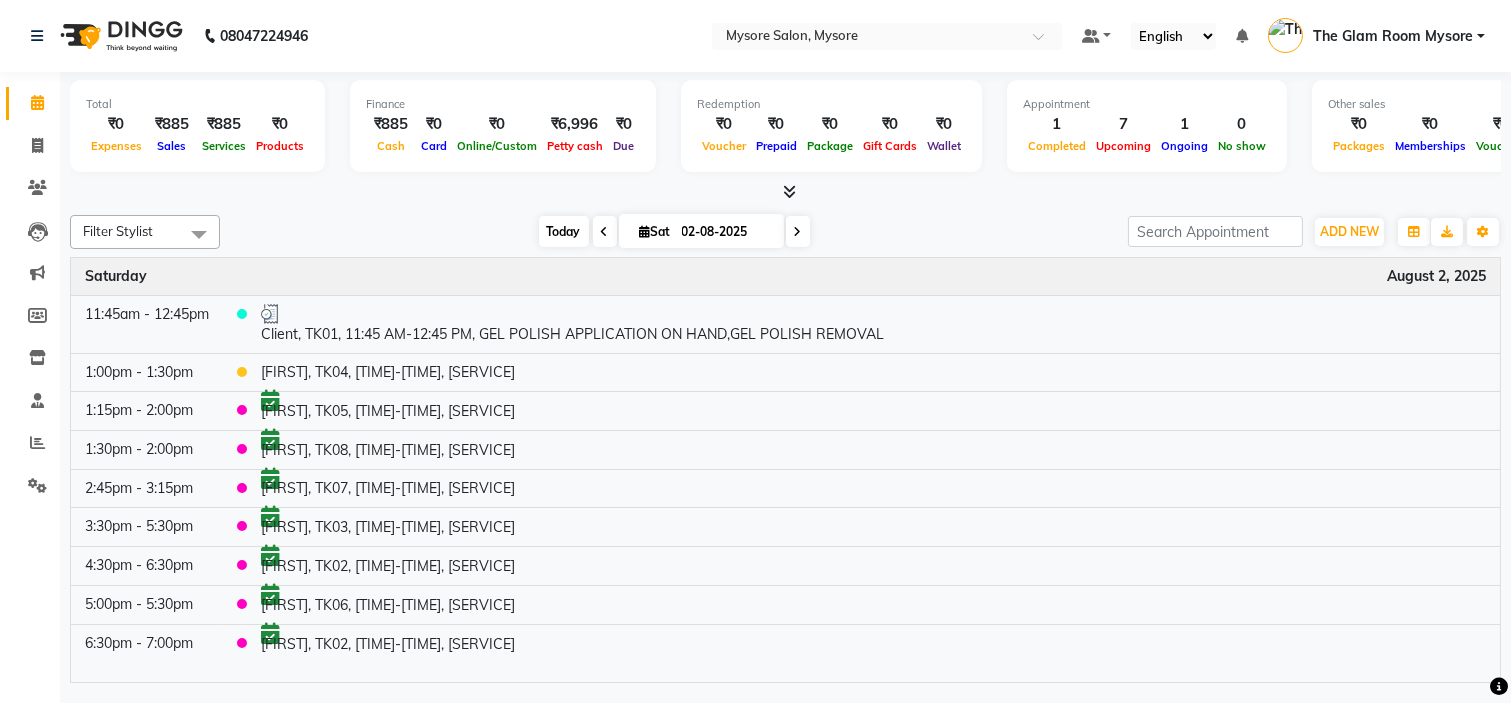 click on "Today" at bounding box center (564, 231) 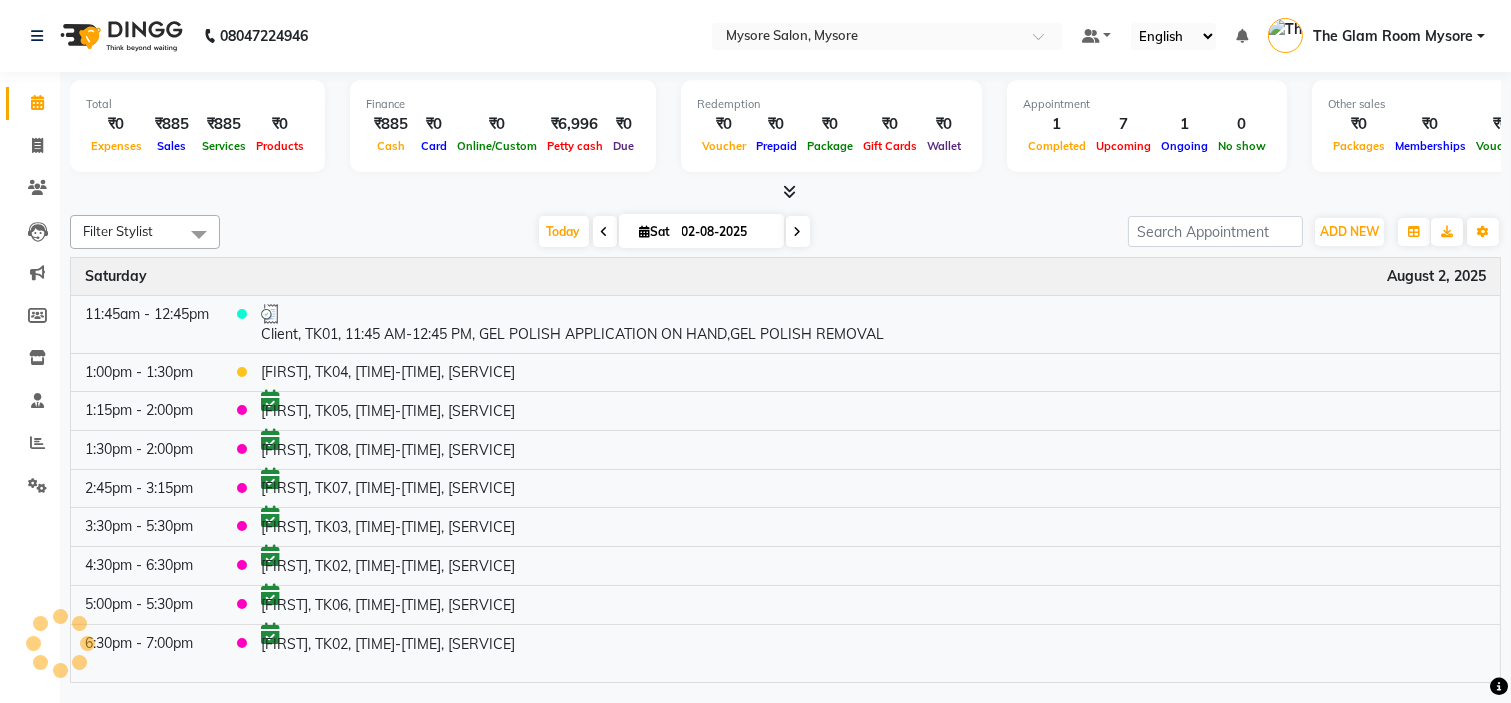click at bounding box center (785, 192) 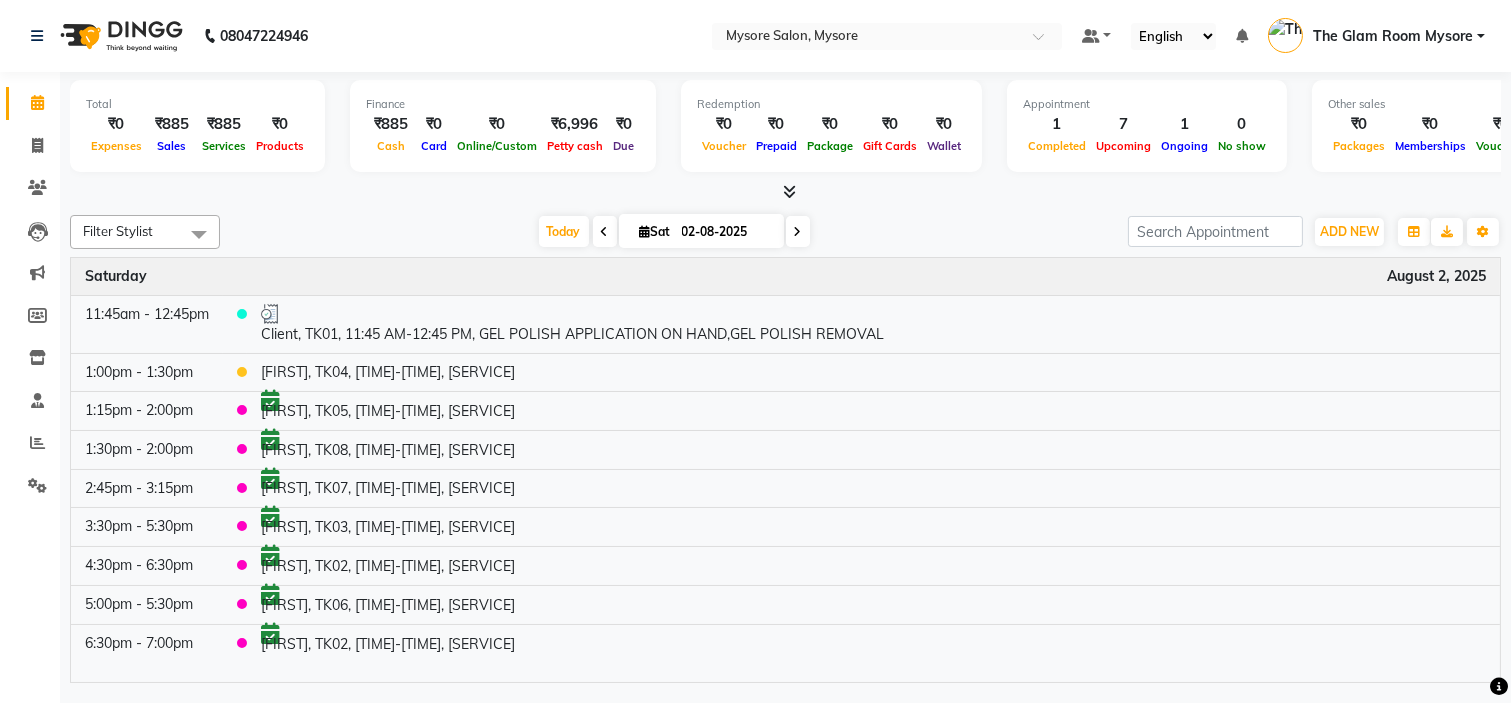 click at bounding box center [785, 192] 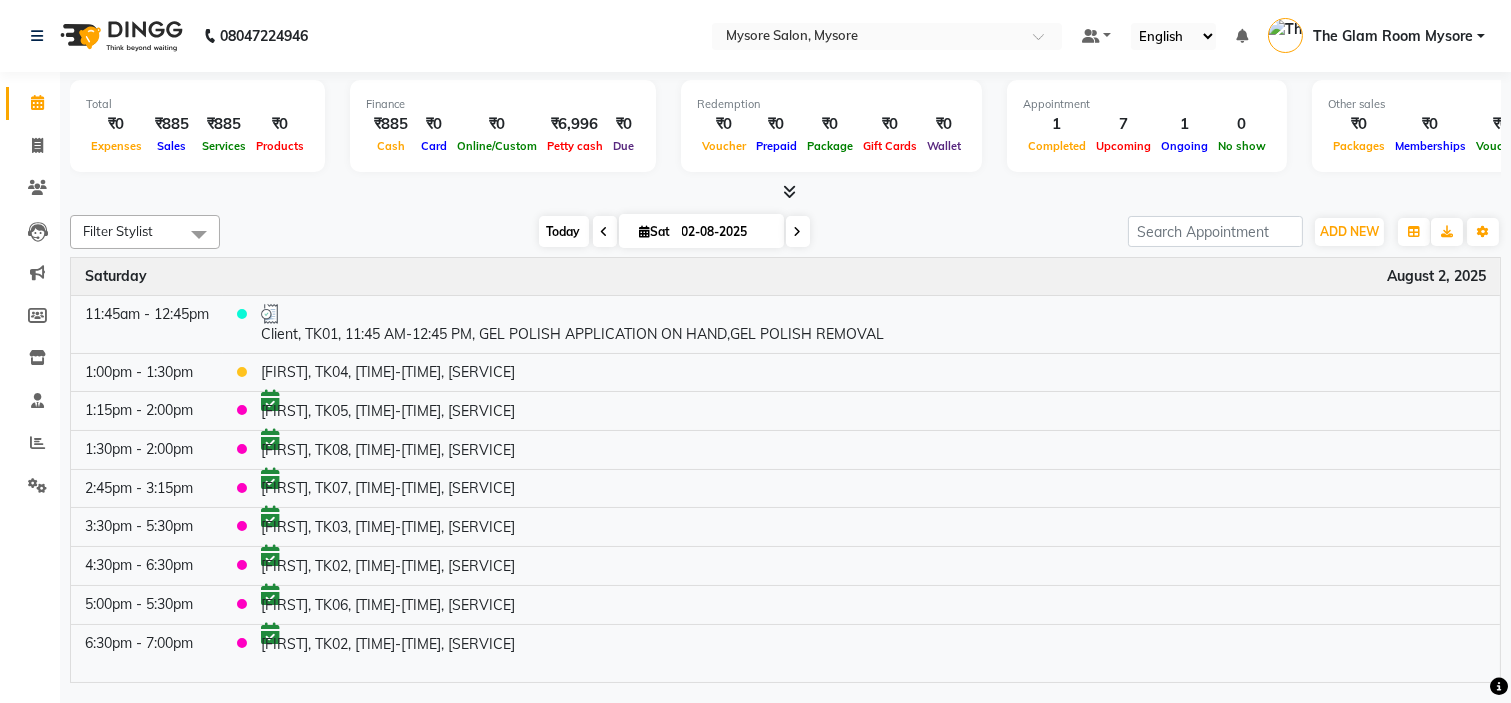 click on "Today" at bounding box center (564, 231) 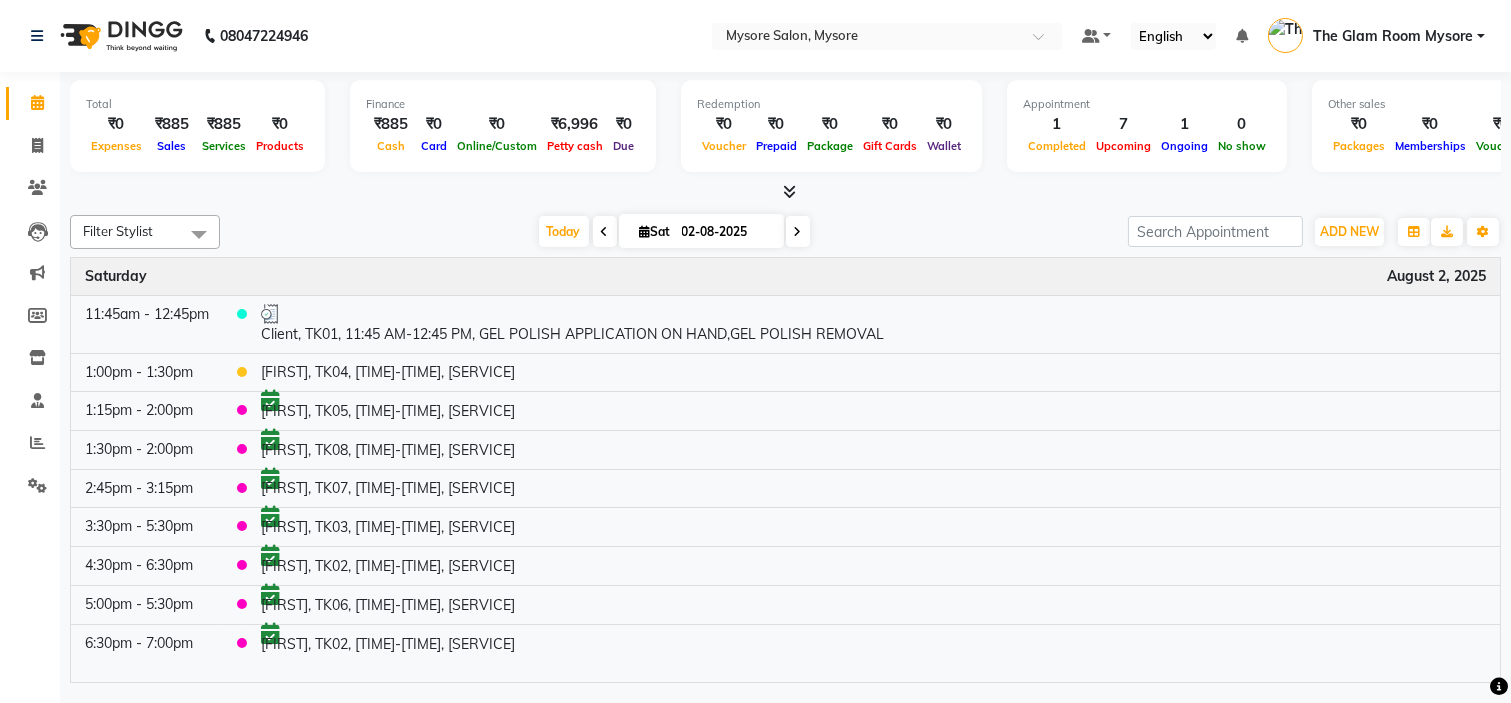 click on "Filter Stylist Select All Ankita Arti Ashwini Ayaan DR. Apurva Fatma Jayshree Lakshmi Paul Ruhul alom Shangnimwon Steve Sumaiya Banu Sumit Teja Tezz The Glam Room Mysore Today  Sat 02-08-2025 Toggle Dropdown Add Appointment Add Invoice Add Expense Add Attendance Add Client Add Transaction Toggle Dropdown Add Appointment Add Invoice Add Expense Add Attendance Add Client ADD NEW Toggle Dropdown Add Appointment Add Invoice Add Expense Add Attendance Add Client Add Transaction Filter Stylist Select All Ankita Arti Ashwini Ayaan DR. Apurva Fatma Jayshree Lakshmi Paul Ruhul alom Shangnimwon Steve Sumaiya Banu Sumit Teja Tezz The Glam Room Mysore Group By  Staff View   Room View  View as Vertical  Vertical - Week View  Horizontal  Horizontal - Week View  List  Toggle Dropdown Calendar Settings Manage Tags   Arrange Stylists   Reset Stylists  Full Screen  Show Available Stylist  Appointment Form Zoom 100% Time Event Saturday August 2, 2025 11:45am - 12:45pm     1:00pm - 1:30pm    1:15pm - 2:00pm     1:30pm - 2:00pm" 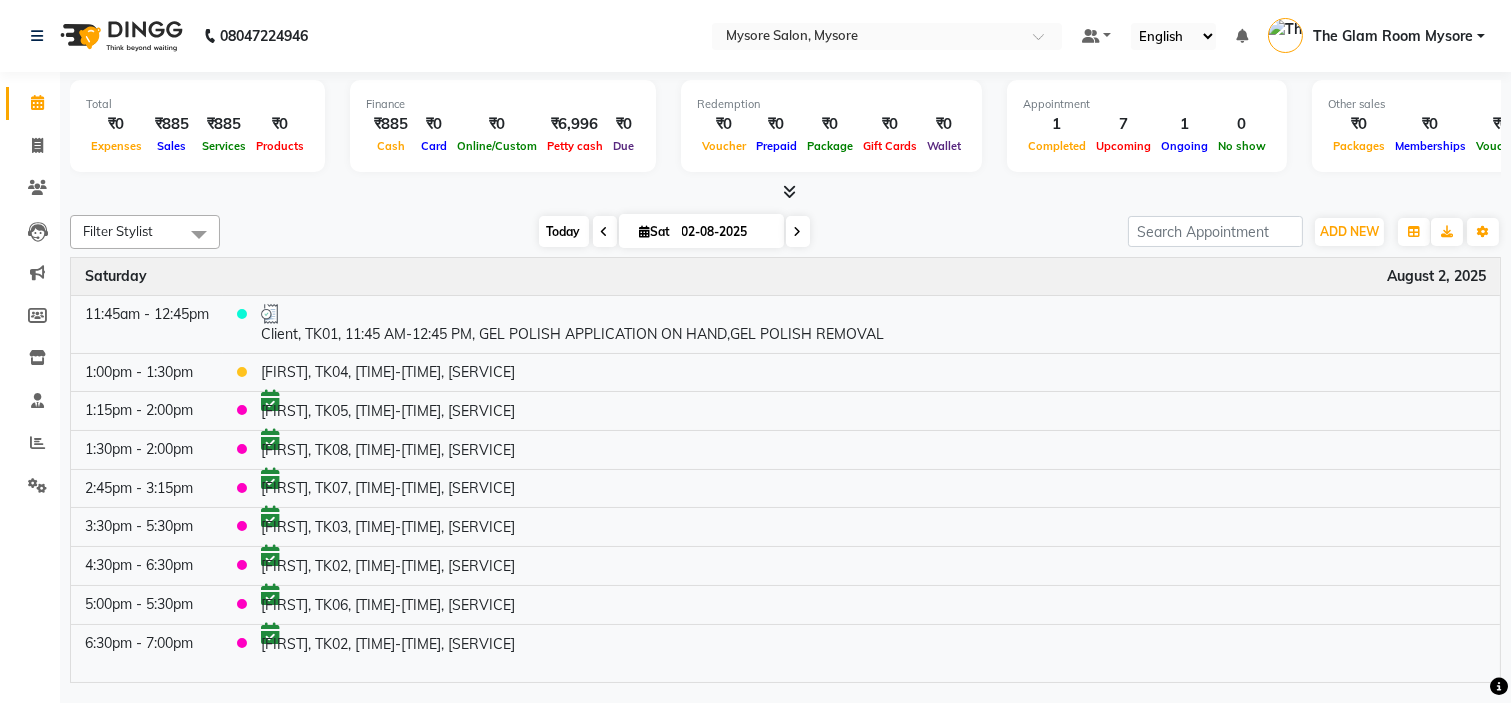 click on "Today" at bounding box center (564, 231) 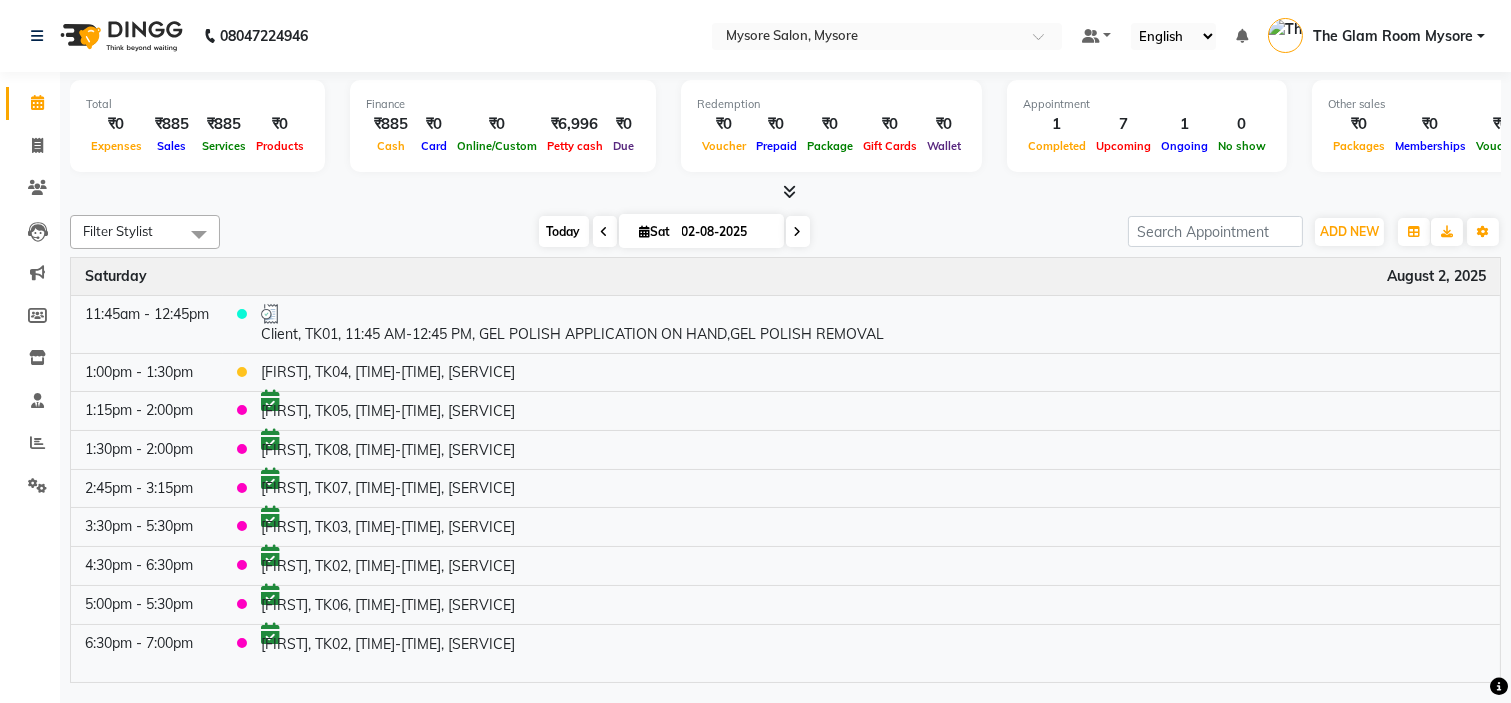 click on "Today" at bounding box center [564, 231] 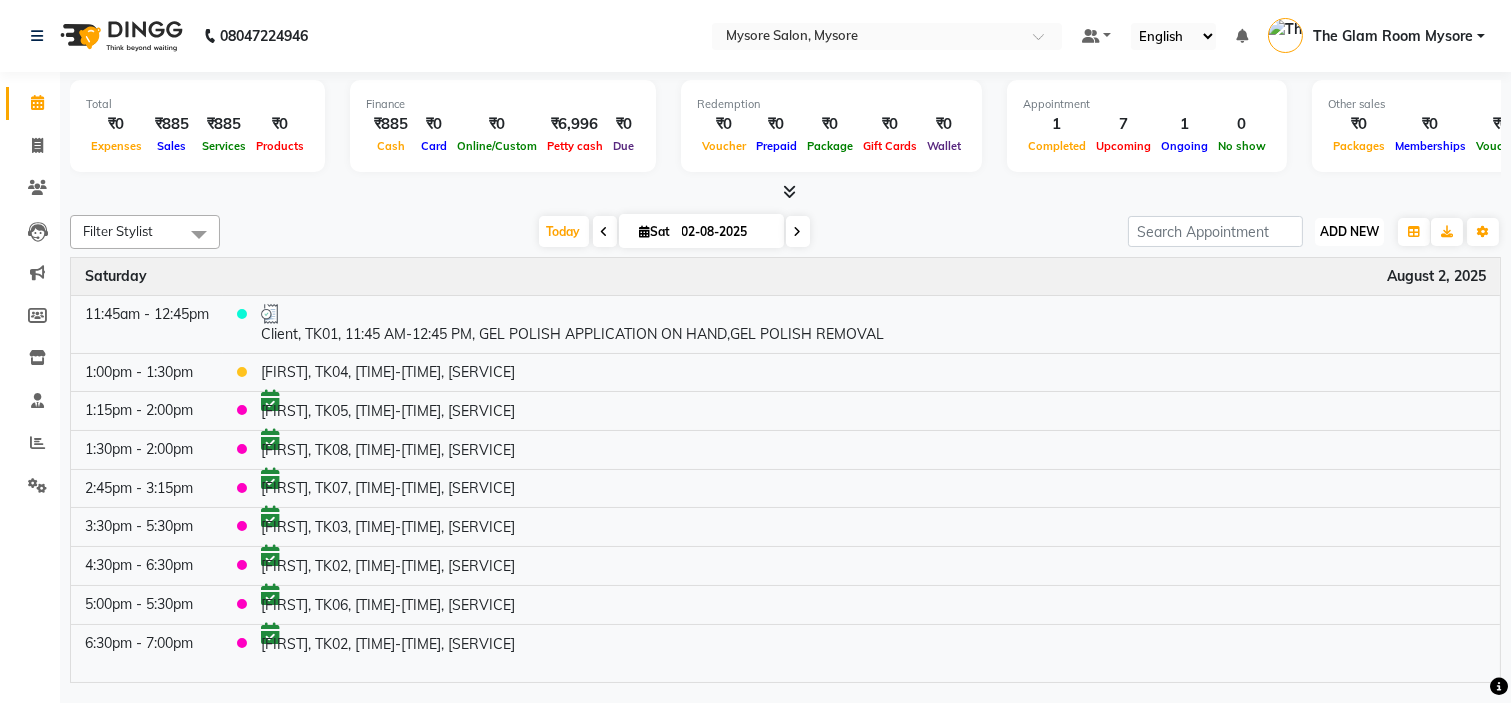 click on "ADD NEW" at bounding box center (1349, 231) 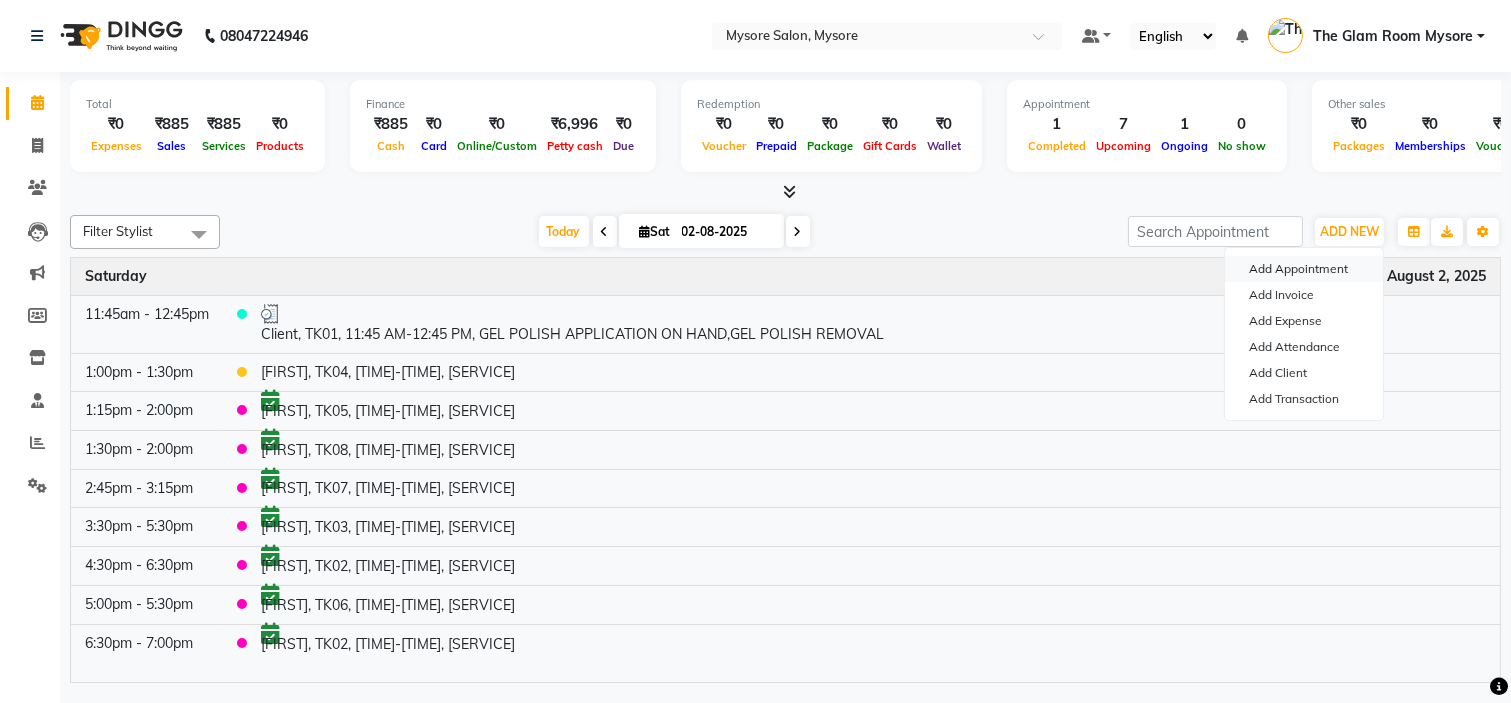 click on "Add Appointment" at bounding box center [1304, 269] 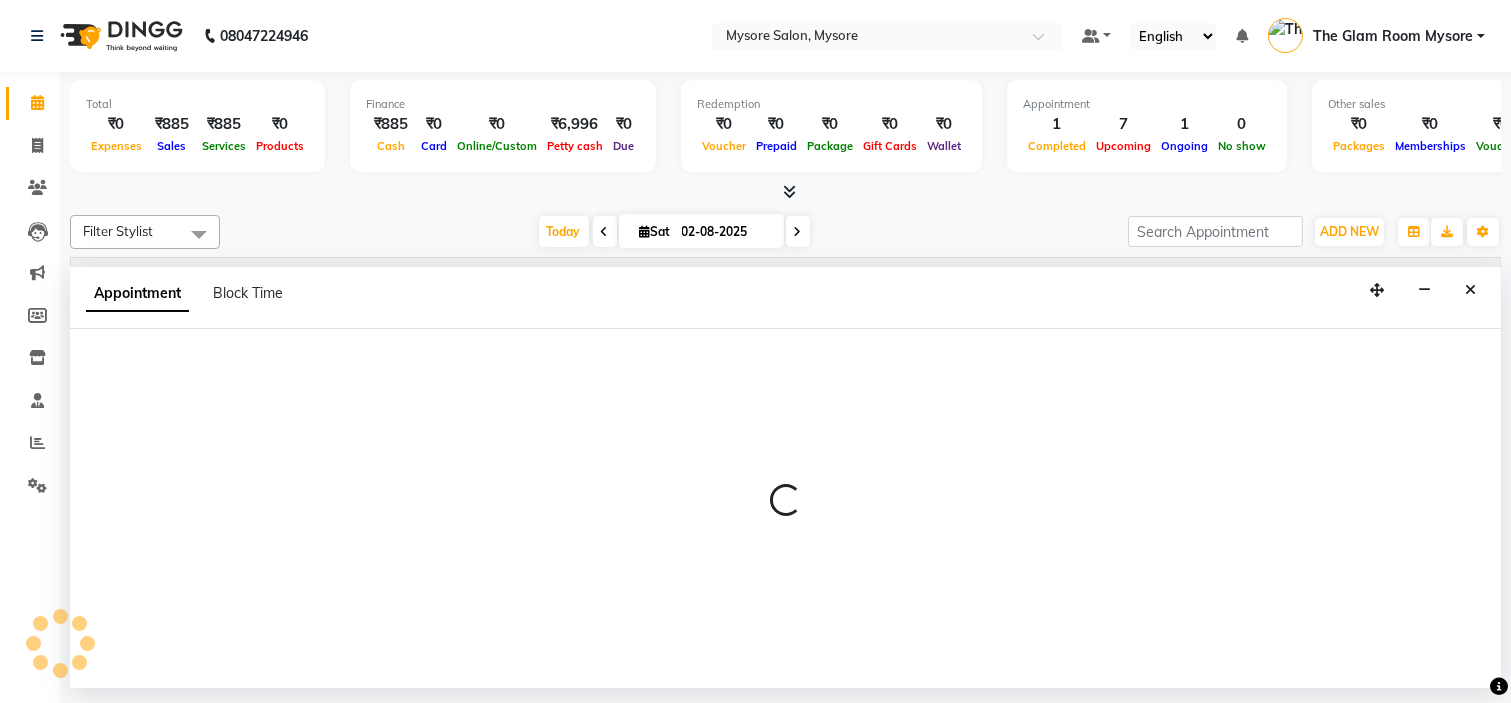 select on "tentative" 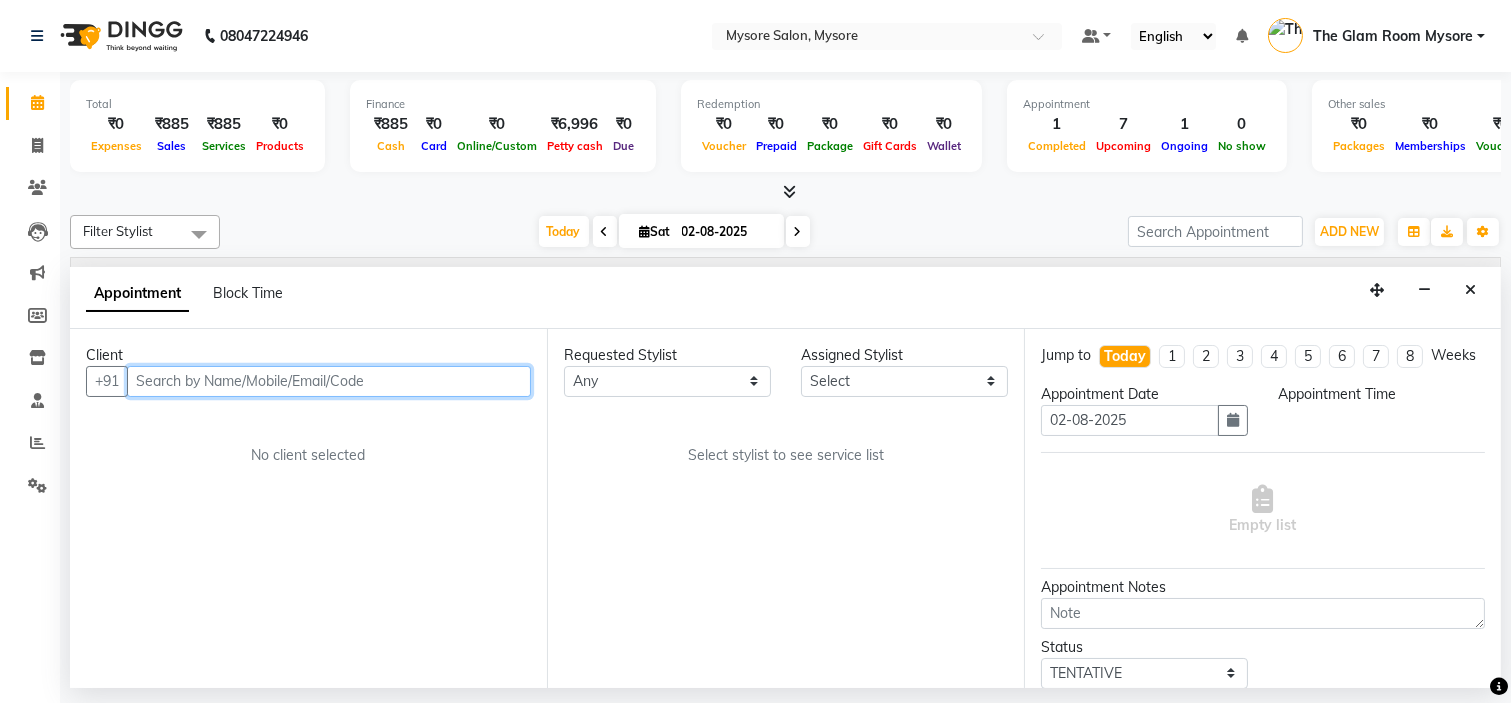 select on "540" 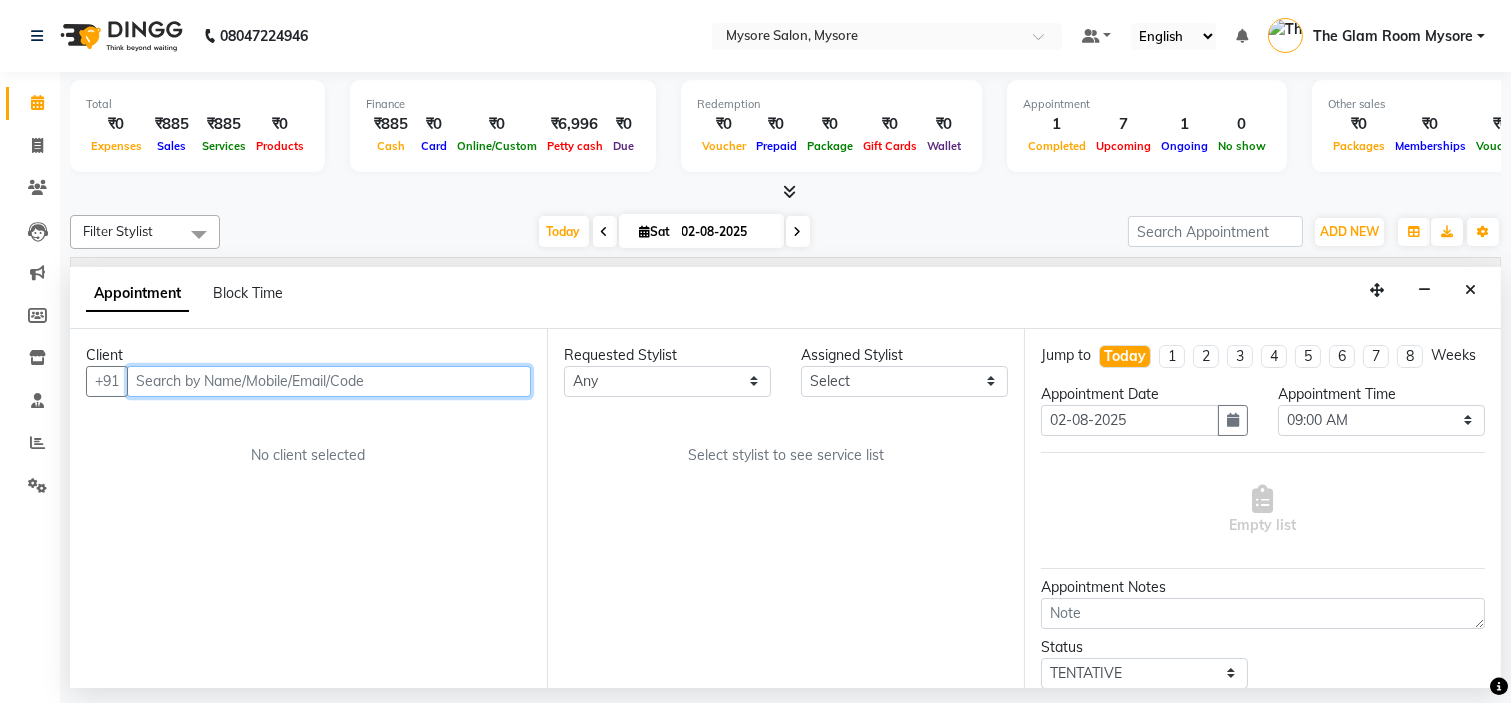 click at bounding box center [329, 381] 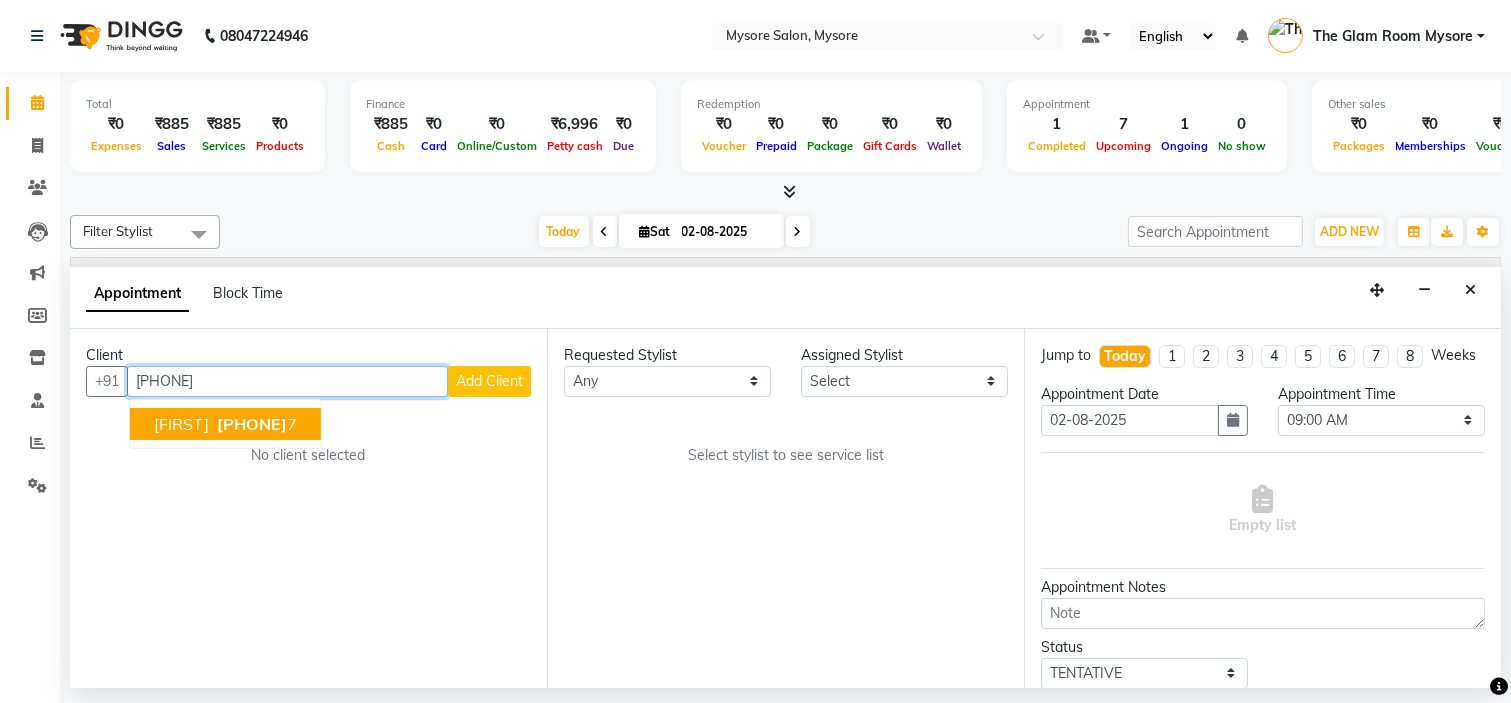 click on "[PHONE]" at bounding box center (252, 424) 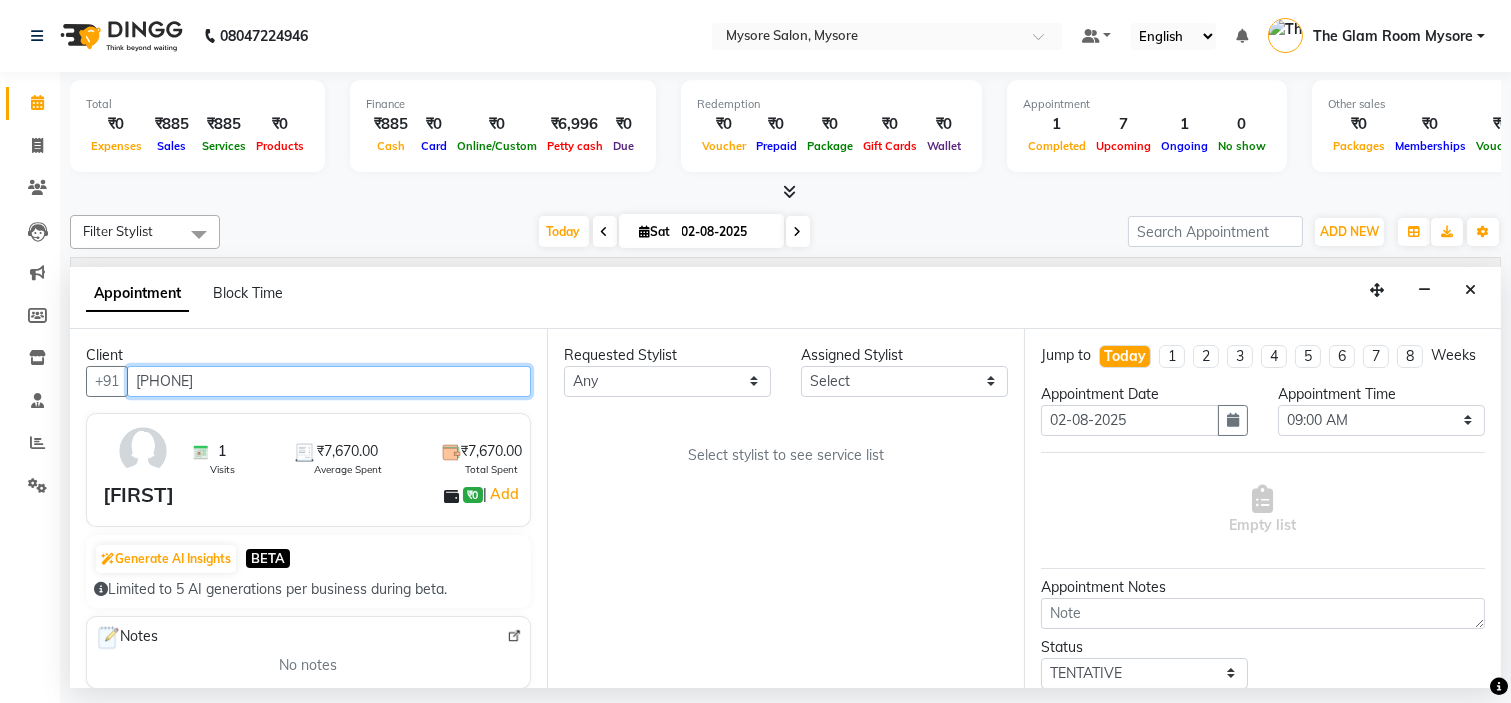 type on "[PHONE]" 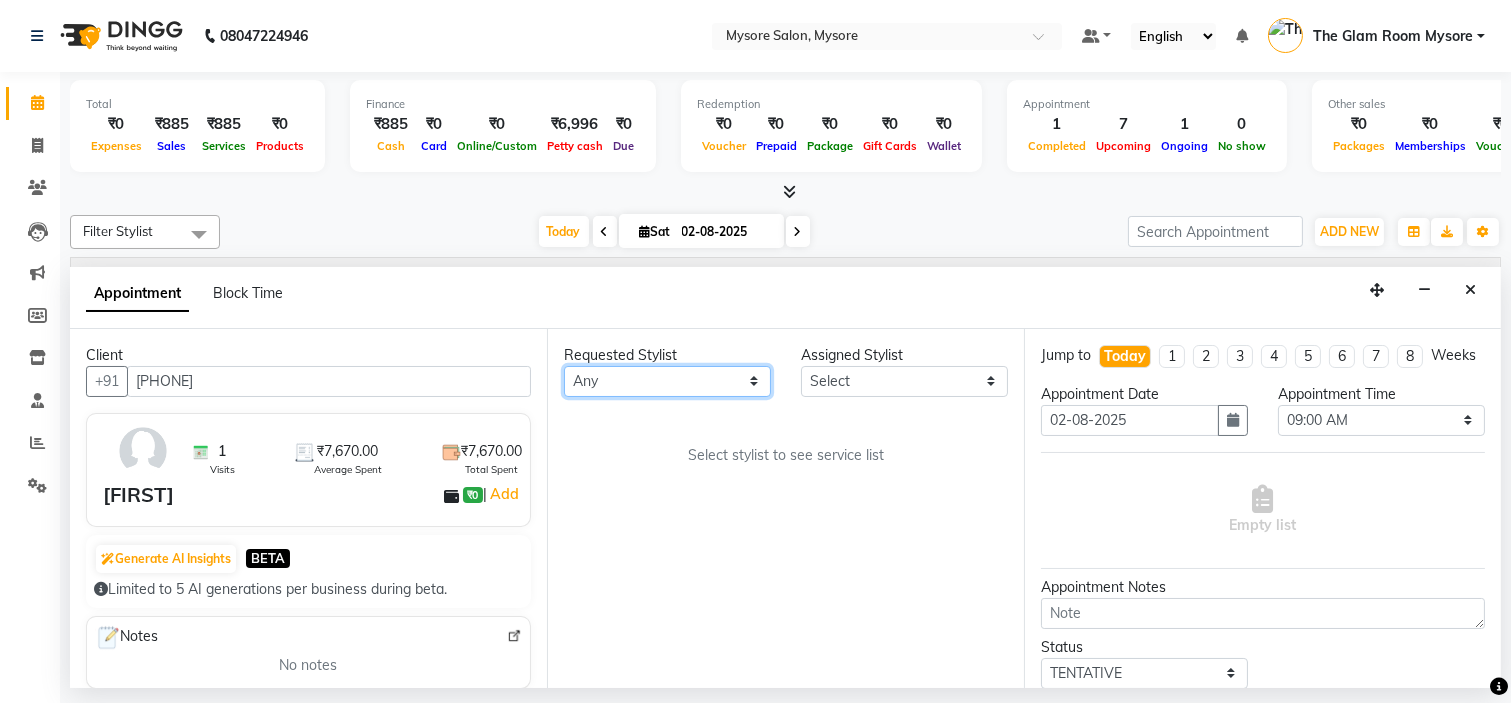 click on "Any Ankita Arti Ashwini Ayaan DR. Apurva Fatma Jayshree Lakshmi Paul Ruhul alom Shangnimwon Steve Sumaiya Banu Sumit Teja Tezz The Glam Room Mysore" at bounding box center [667, 381] 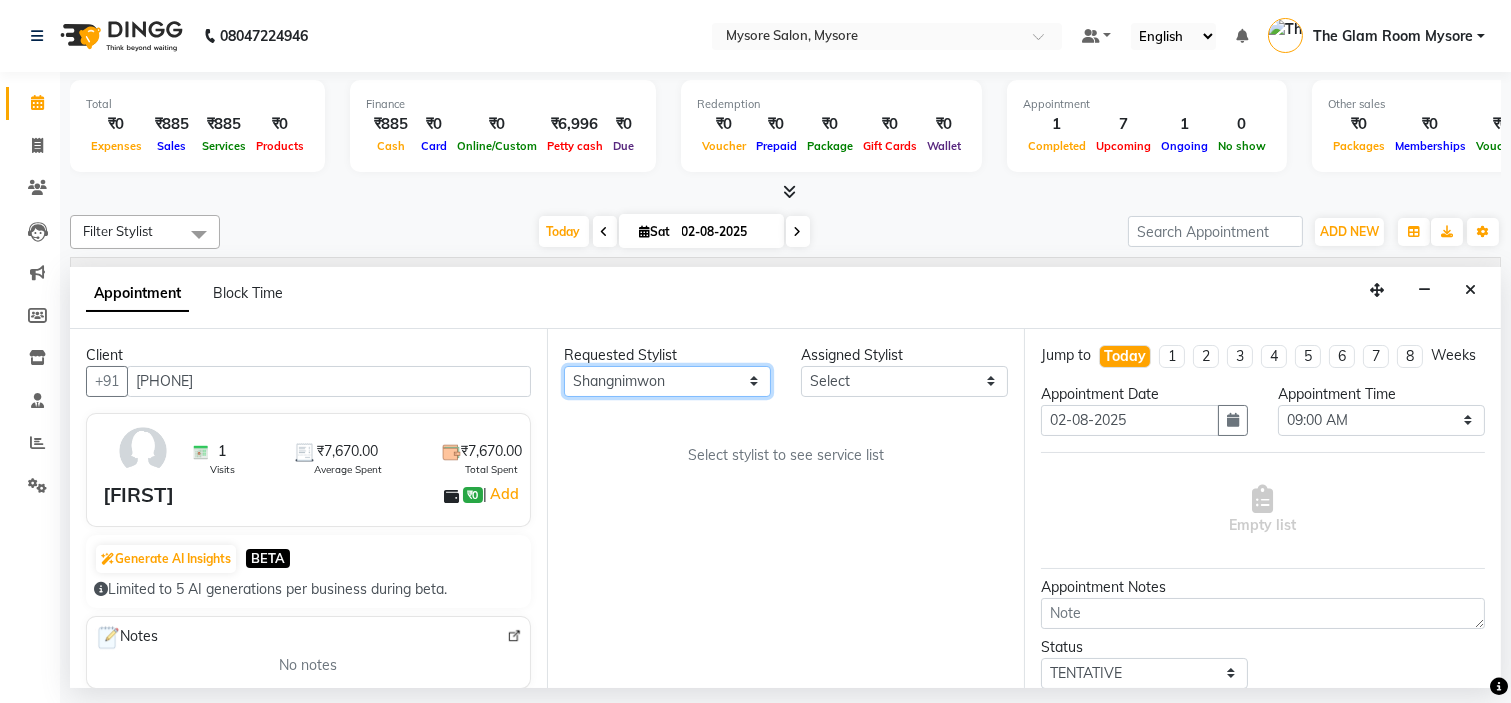 click on "Any Ankita Arti Ashwini Ayaan DR. Apurva Fatma Jayshree Lakshmi Paul Ruhul alom Shangnimwon Steve Sumaiya Banu Sumit Teja Tezz The Glam Room Mysore" at bounding box center [667, 381] 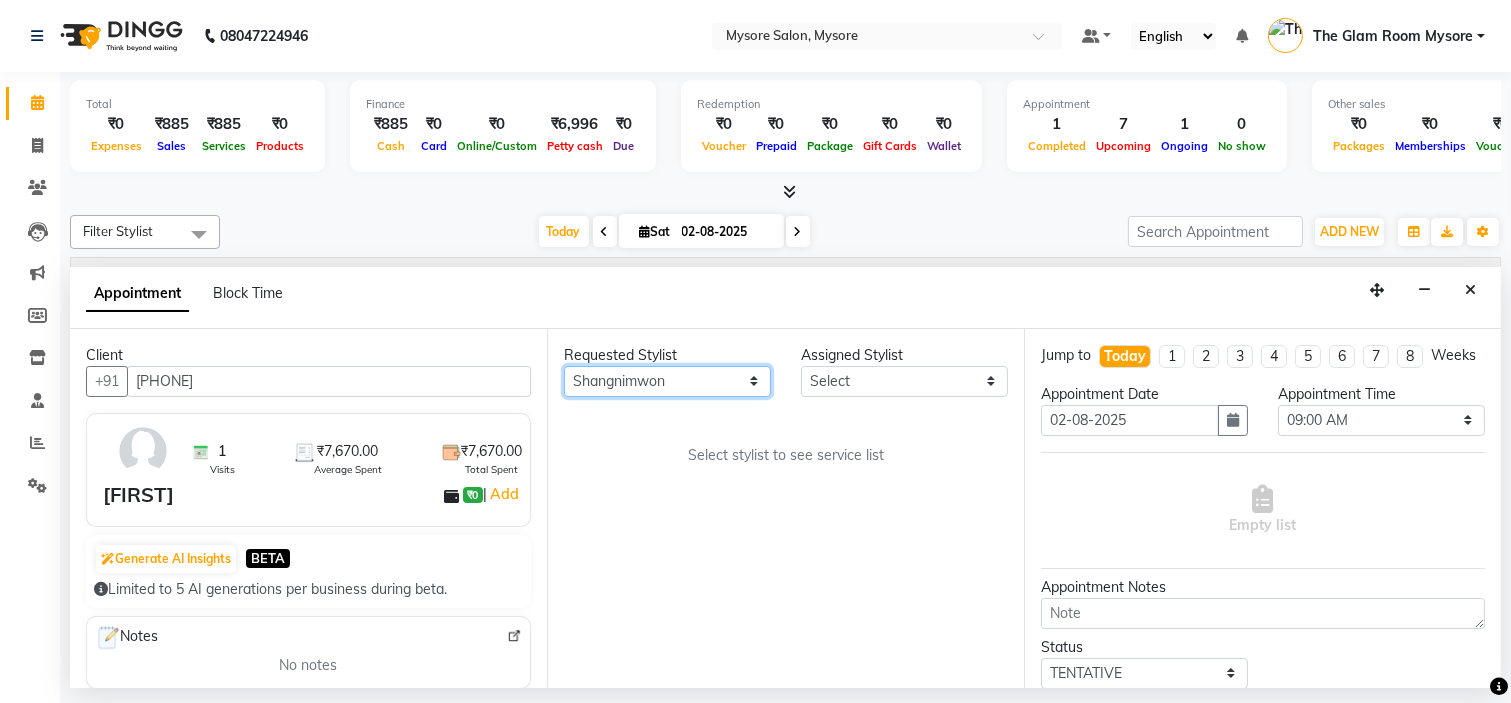 select on "84295" 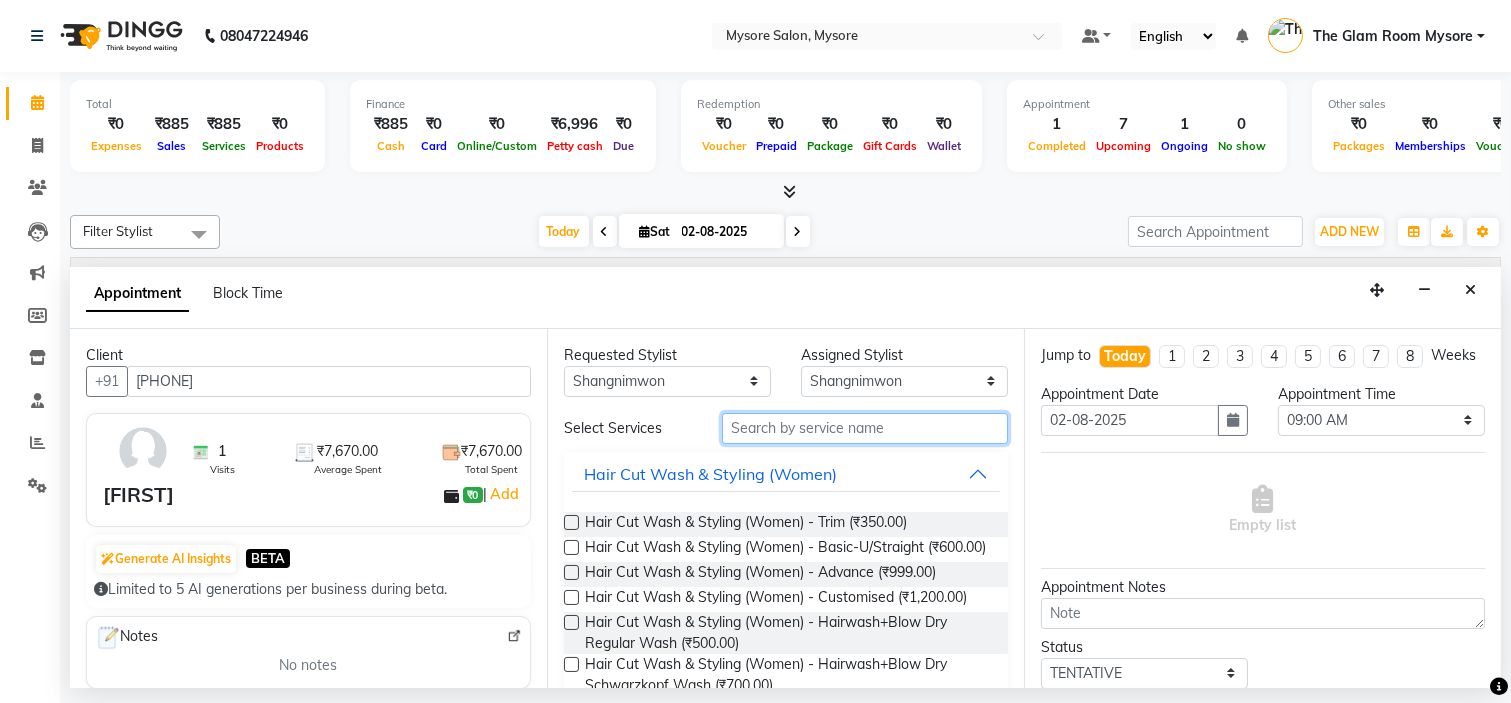 click at bounding box center (865, 428) 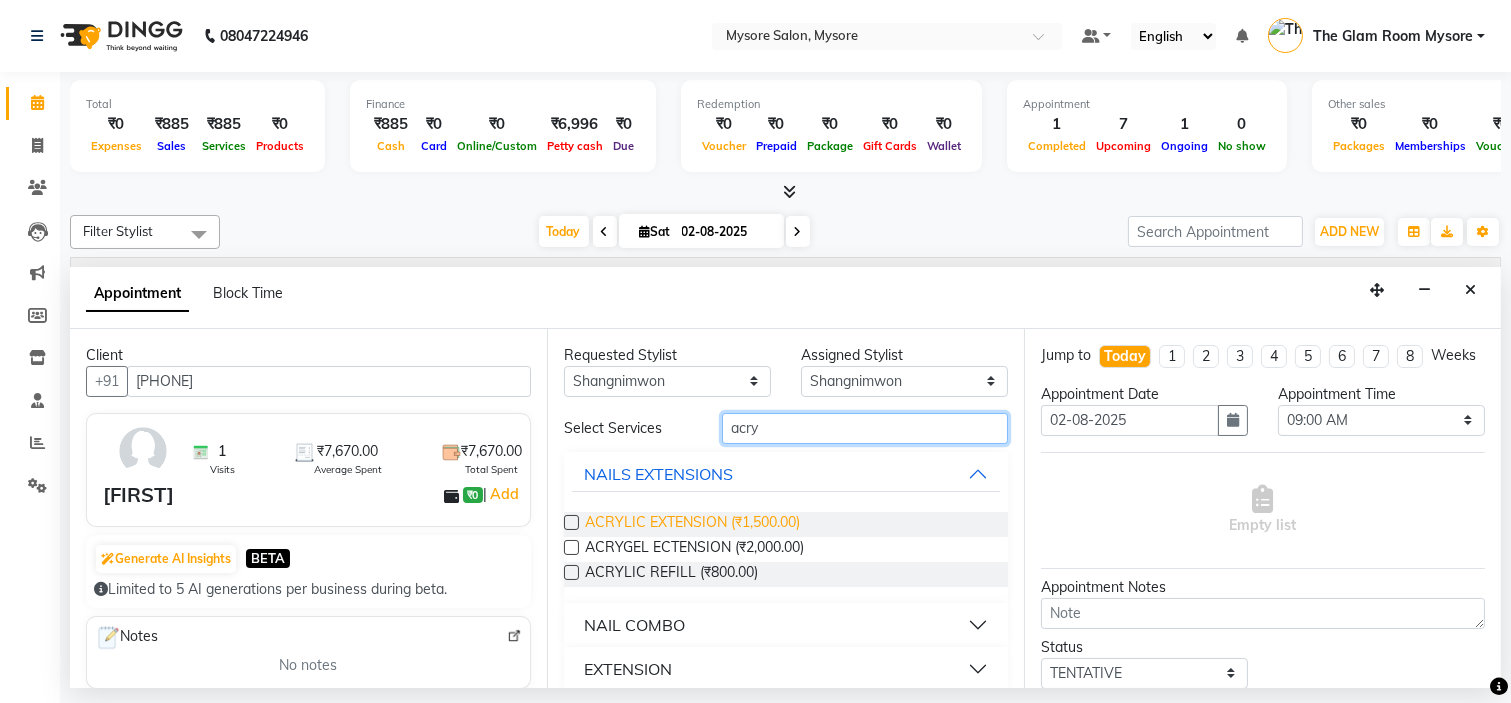 type on "acry" 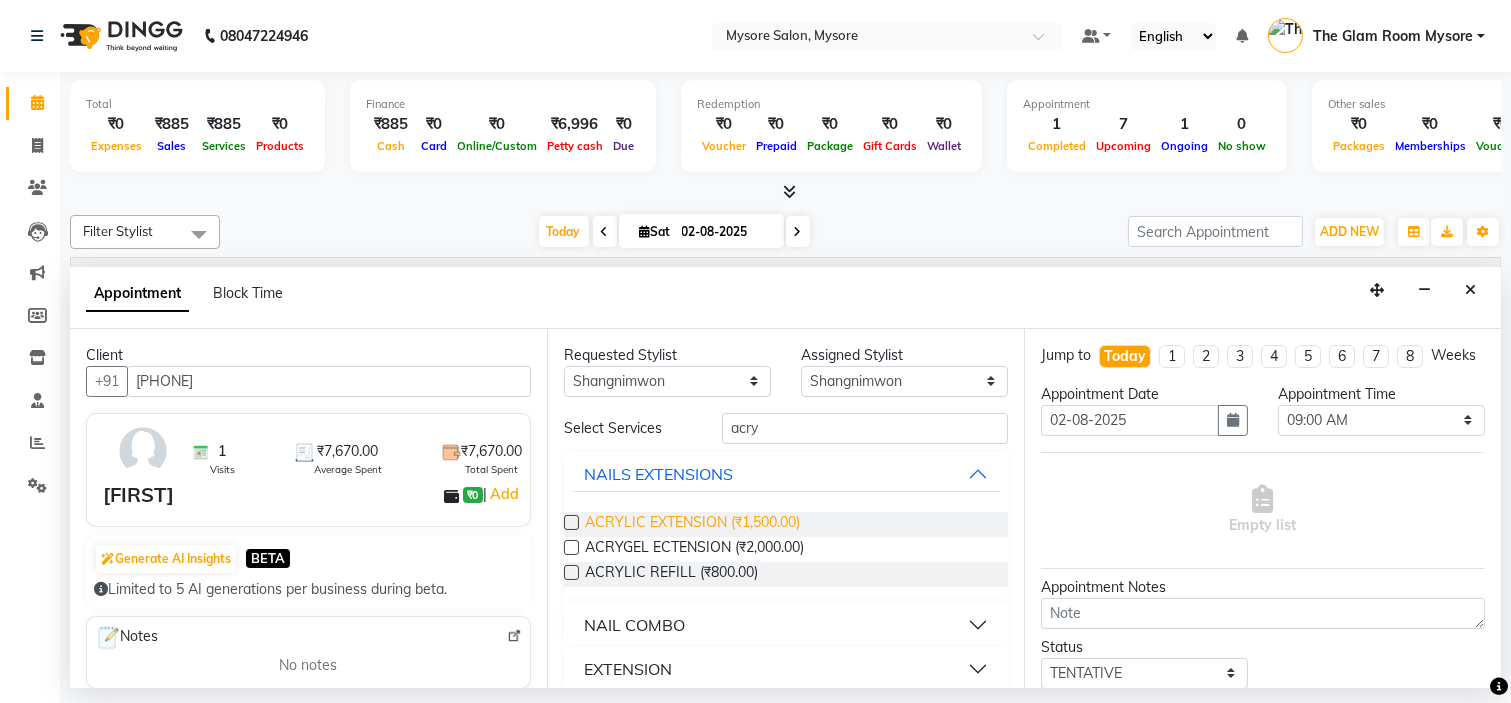 click on "ACRYLIC EXTENSION (₹1,500.00)" at bounding box center [692, 524] 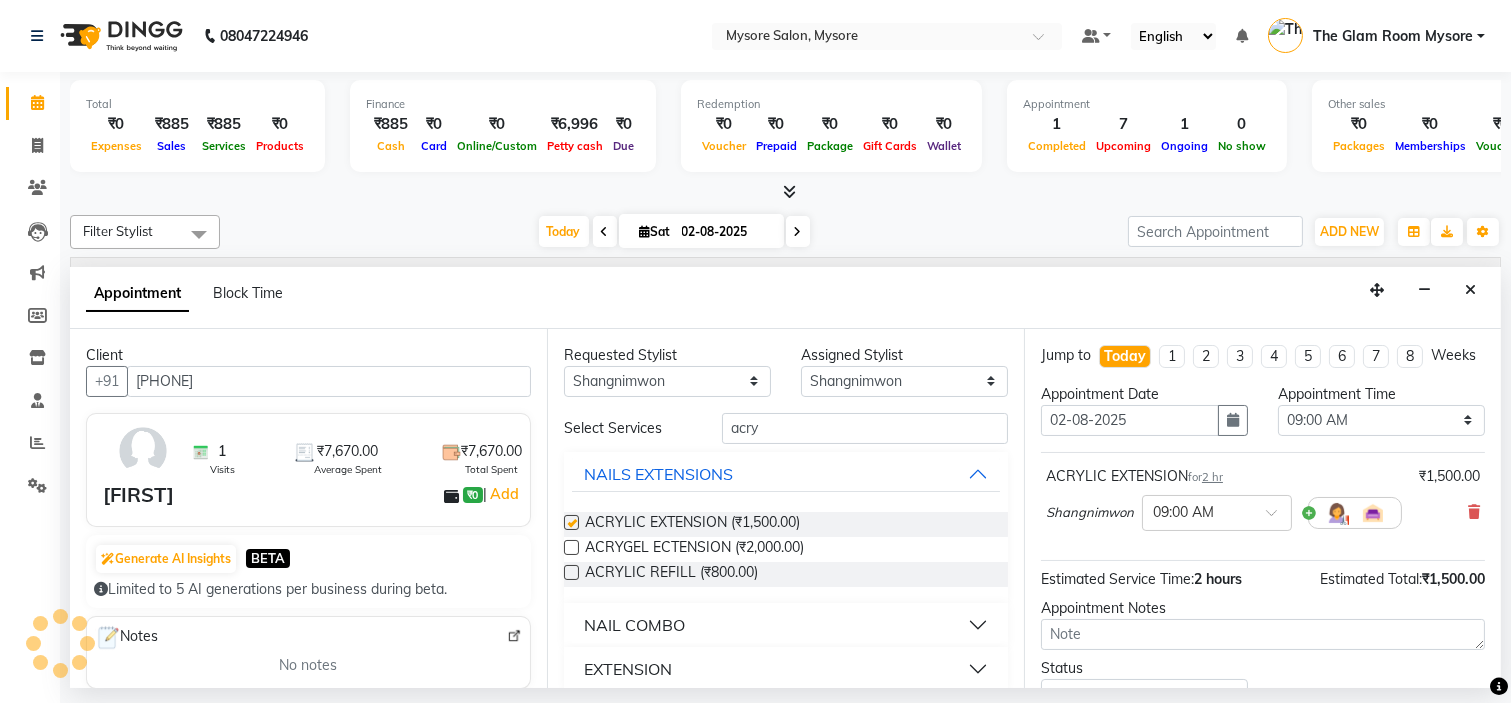 checkbox on "false" 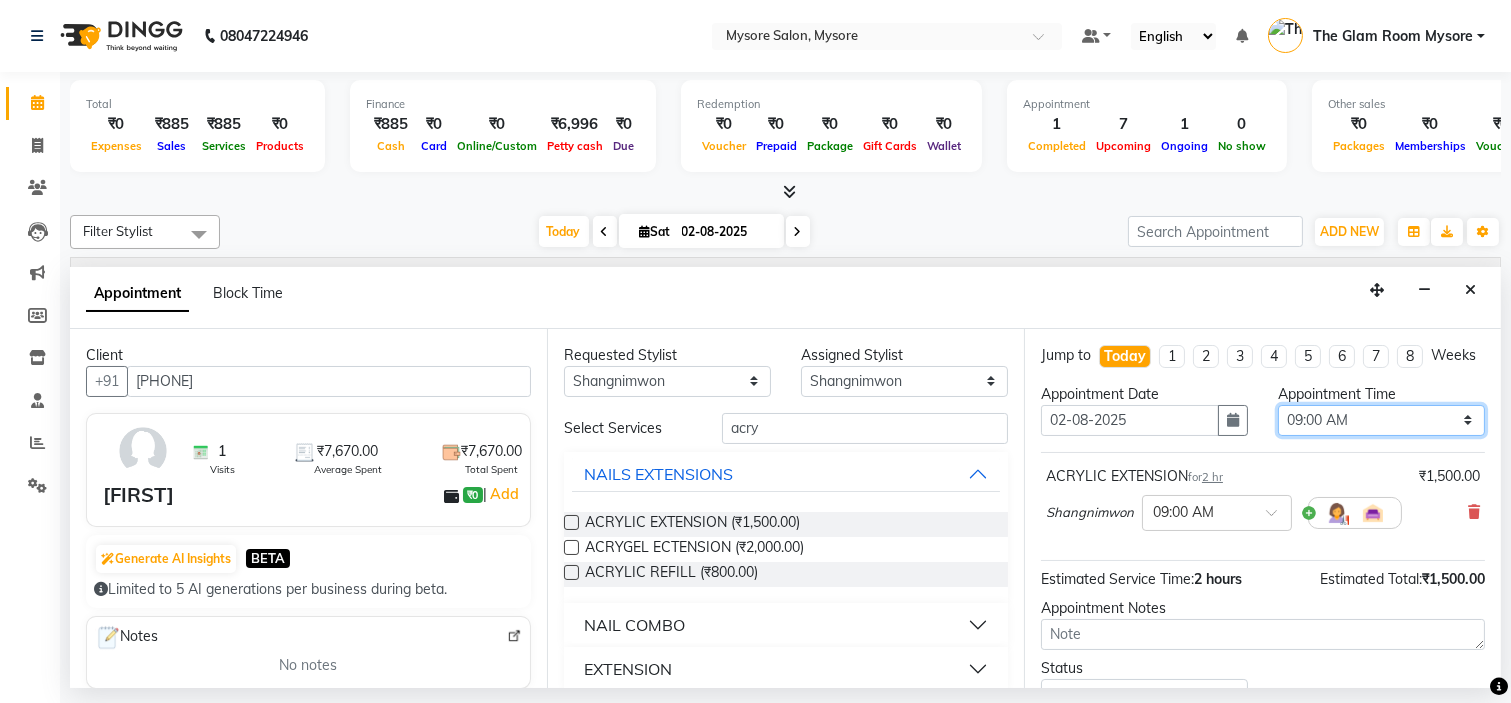 click on "Select 09:00 AM 09:15 AM 09:30 AM 09:45 AM 10:00 AM 10:15 AM 10:30 AM 10:45 AM 11:00 AM 11:15 AM 11:30 AM 11:45 AM 12:00 PM 12:15 PM 12:30 PM 12:45 PM 01:00 PM 01:15 PM 01:30 PM 01:45 PM 02:00 PM 02:15 PM 02:30 PM 02:45 PM 03:00 PM 03:15 PM 03:30 PM 03:45 PM 04:00 PM 04:15 PM 04:30 PM 04:45 PM 05:00 PM 05:15 PM 05:30 PM 05:45 PM 06:00 PM 06:15 PM 06:30 PM 06:45 PM 07:00 PM 07:15 PM 07:30 PM 07:45 PM 08:00 PM" at bounding box center (1381, 420) 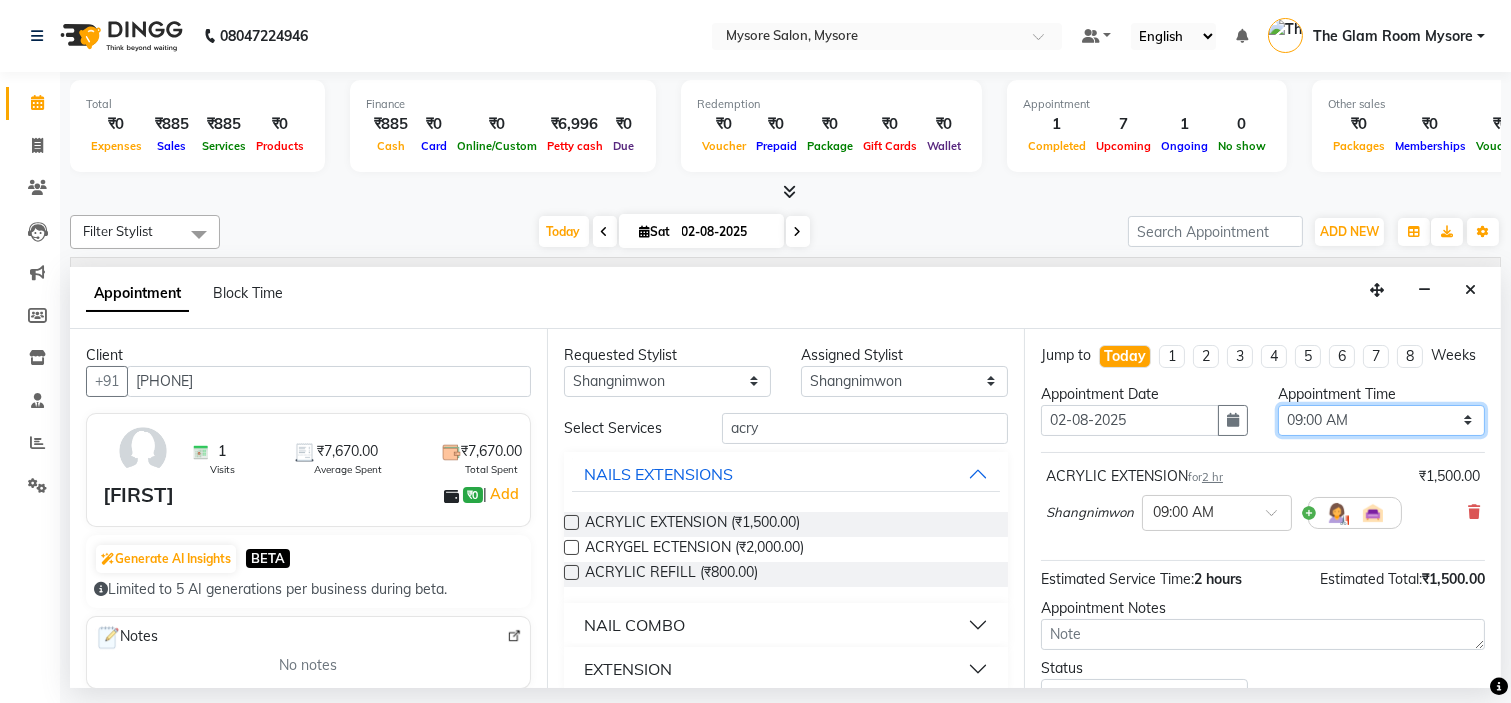 select on "810" 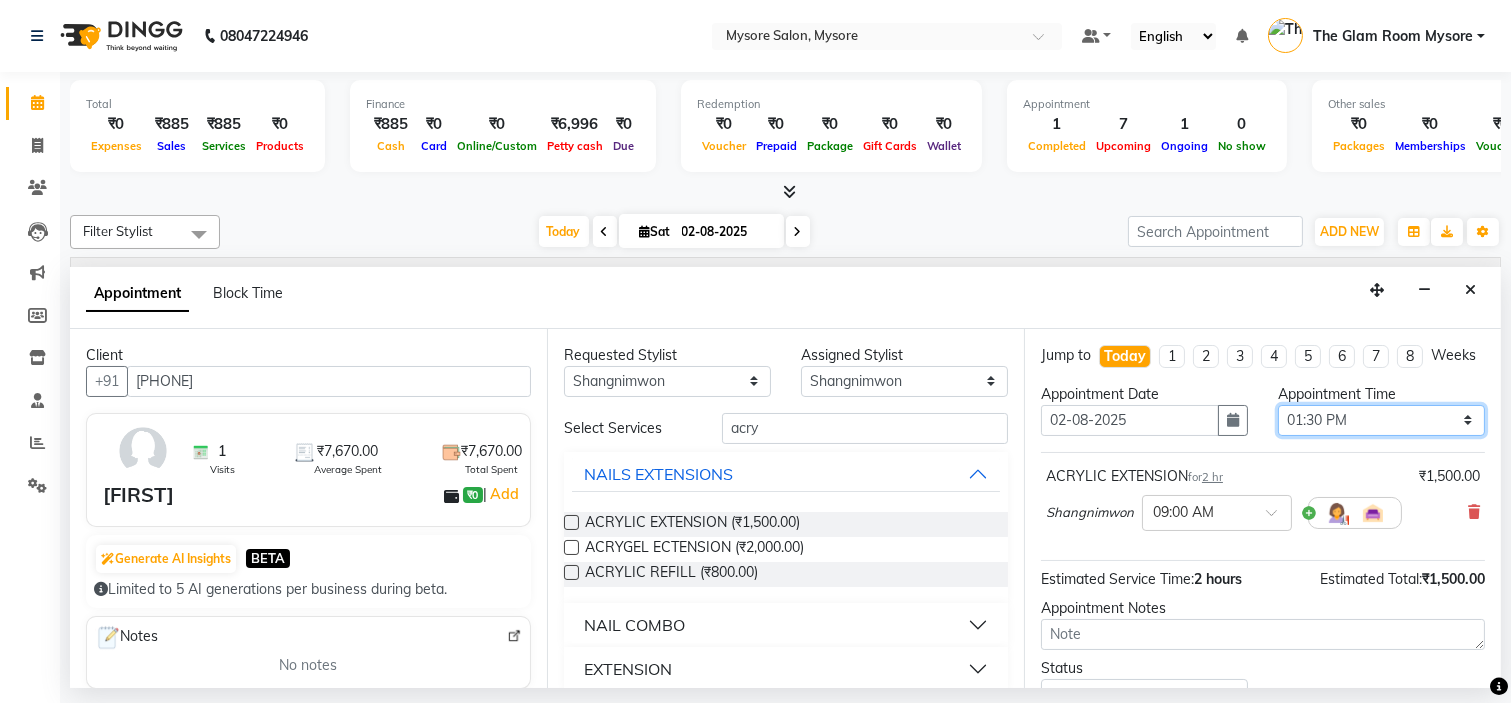 click on "Select 09:00 AM 09:15 AM 09:30 AM 09:45 AM 10:00 AM 10:15 AM 10:30 AM 10:45 AM 11:00 AM 11:15 AM 11:30 AM 11:45 AM 12:00 PM 12:15 PM 12:30 PM 12:45 PM 01:00 PM 01:15 PM 01:30 PM 01:45 PM 02:00 PM 02:15 PM 02:30 PM 02:45 PM 03:00 PM 03:15 PM 03:30 PM 03:45 PM 04:00 PM 04:15 PM 04:30 PM 04:45 PM 05:00 PM 05:15 PM 05:30 PM 05:45 PM 06:00 PM 06:15 PM 06:30 PM 06:45 PM 07:00 PM 07:15 PM 07:30 PM 07:45 PM 08:00 PM" at bounding box center (1381, 420) 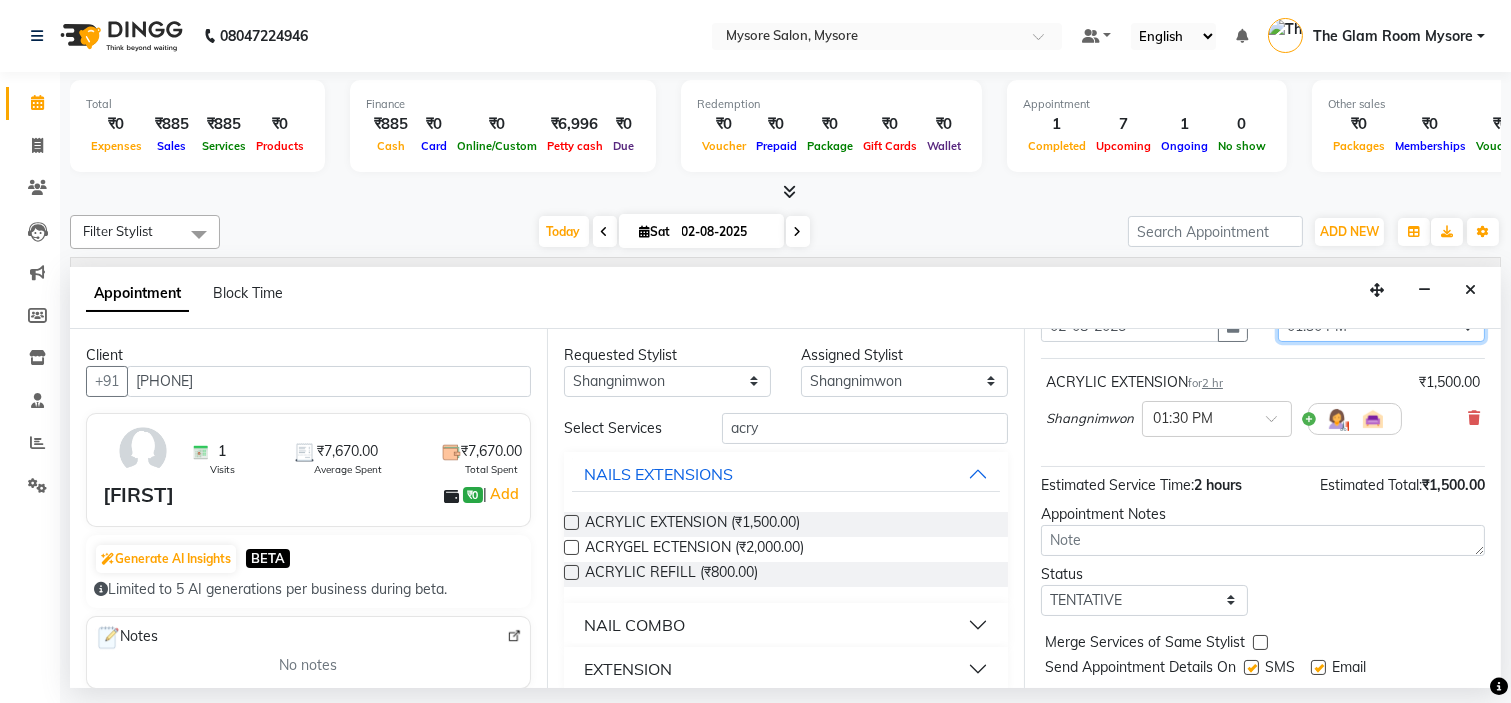 scroll, scrollTop: 166, scrollLeft: 0, axis: vertical 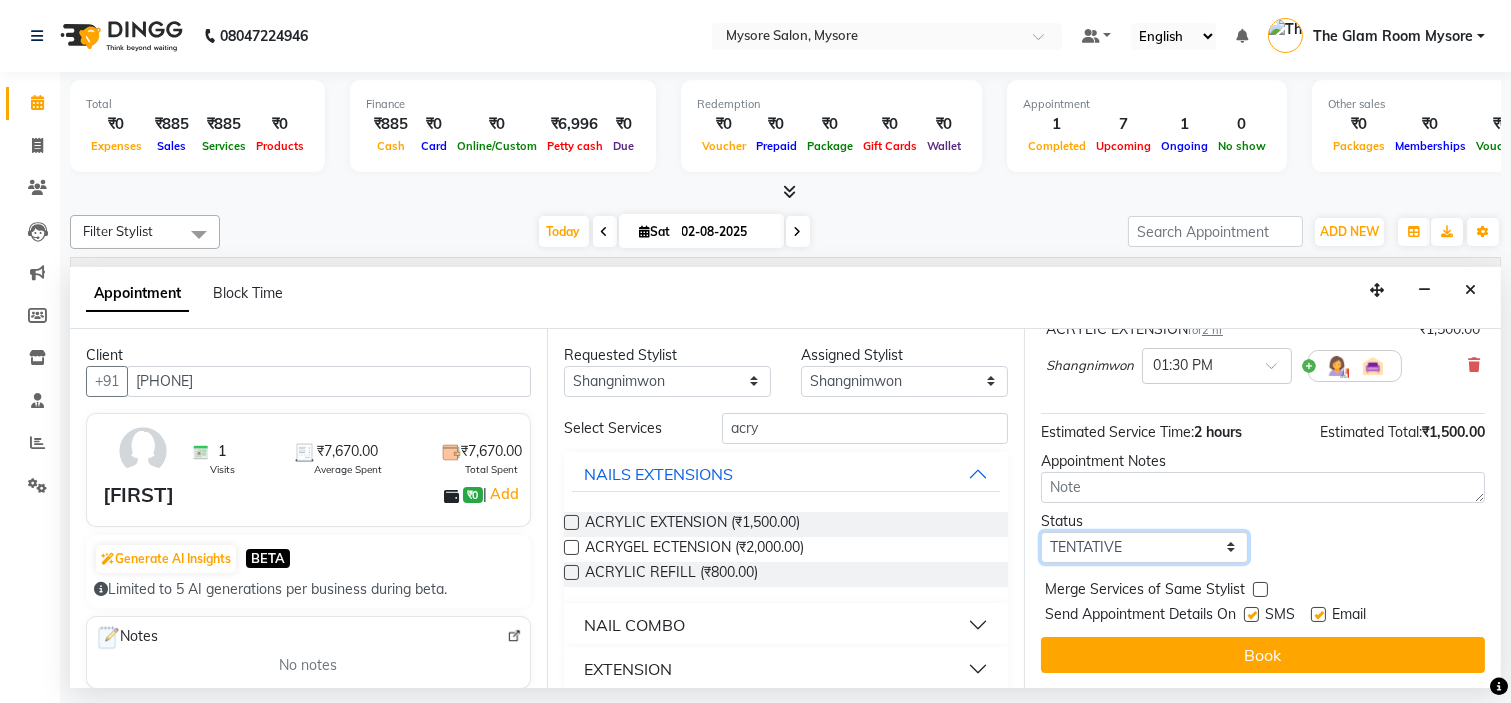 click on "Select TENTATIVE CONFIRM CHECK-IN UPCOMING" at bounding box center [1144, 547] 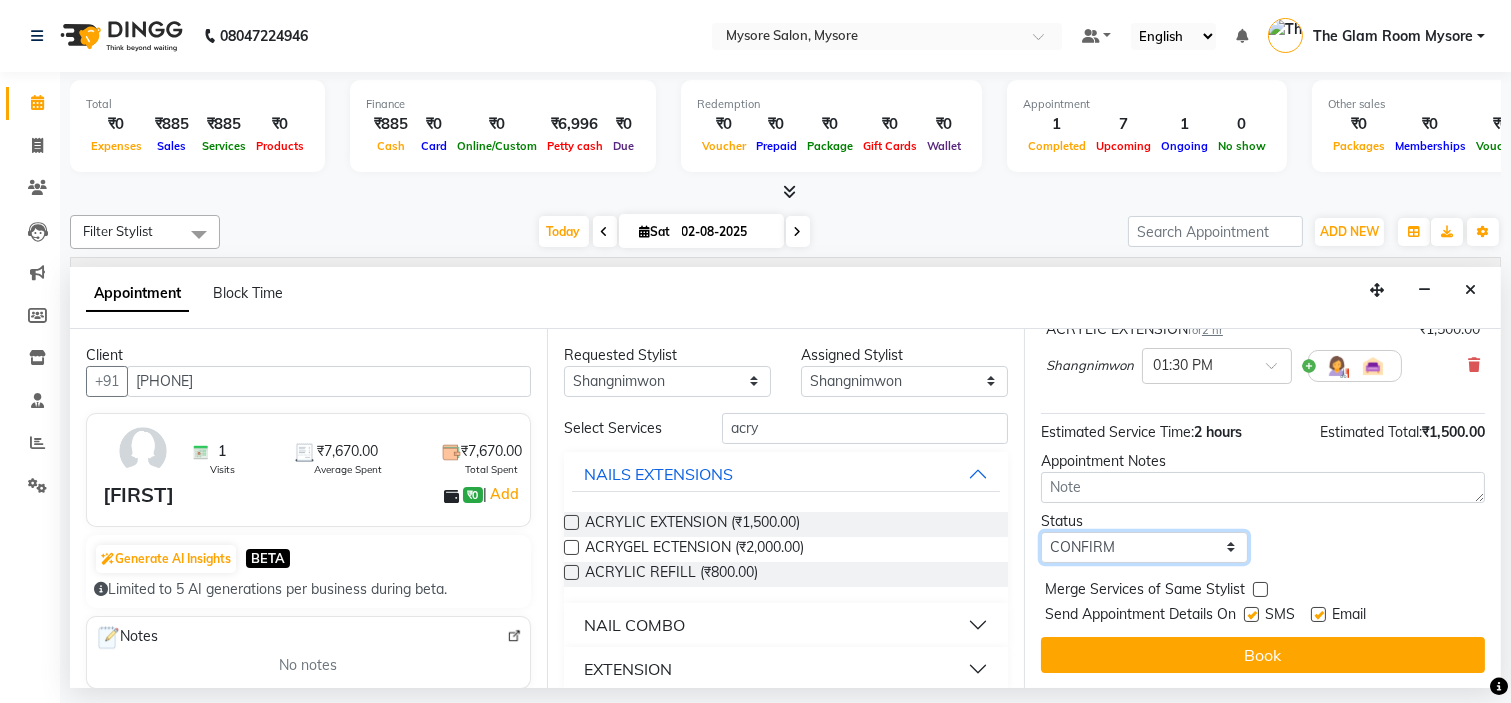 click on "Select TENTATIVE CONFIRM CHECK-IN UPCOMING" at bounding box center (1144, 547) 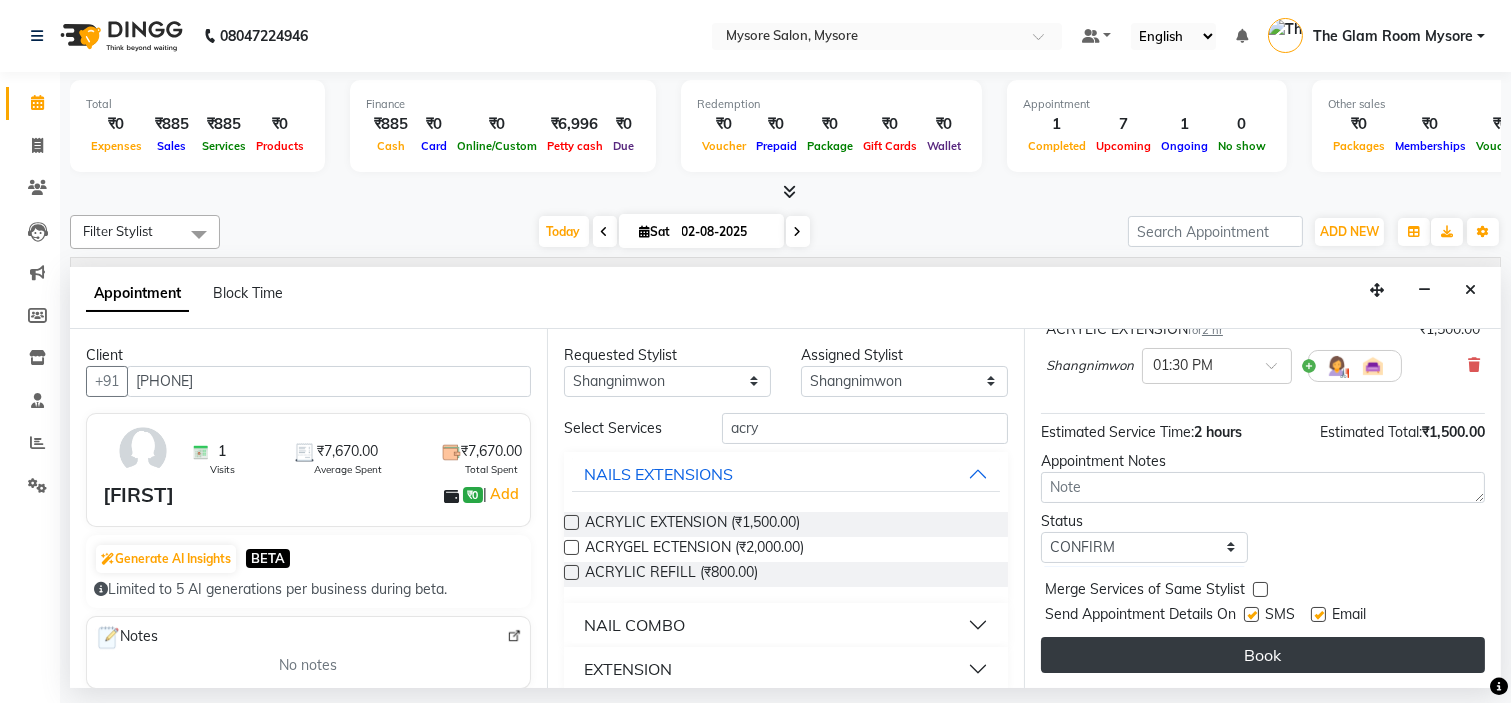 click on "Book" at bounding box center (1263, 655) 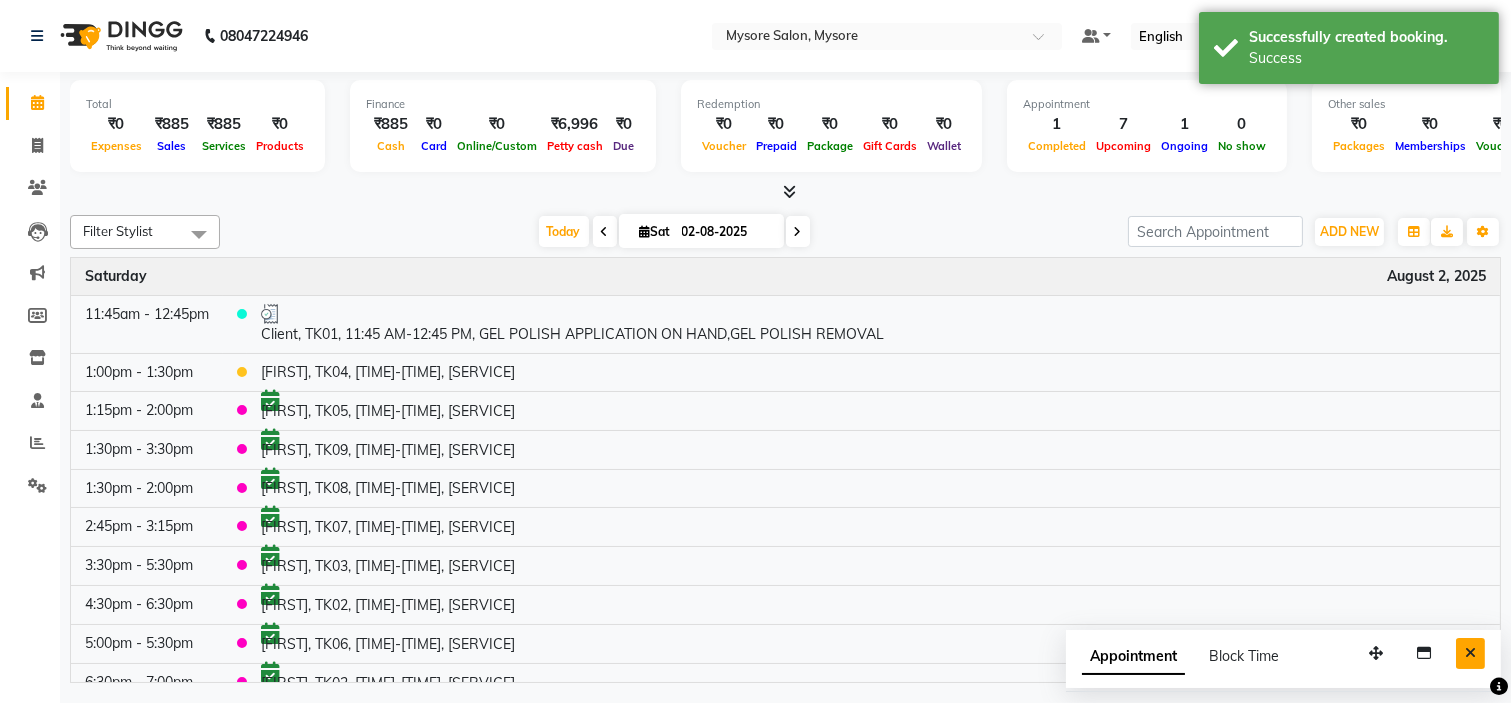 click at bounding box center (1470, 653) 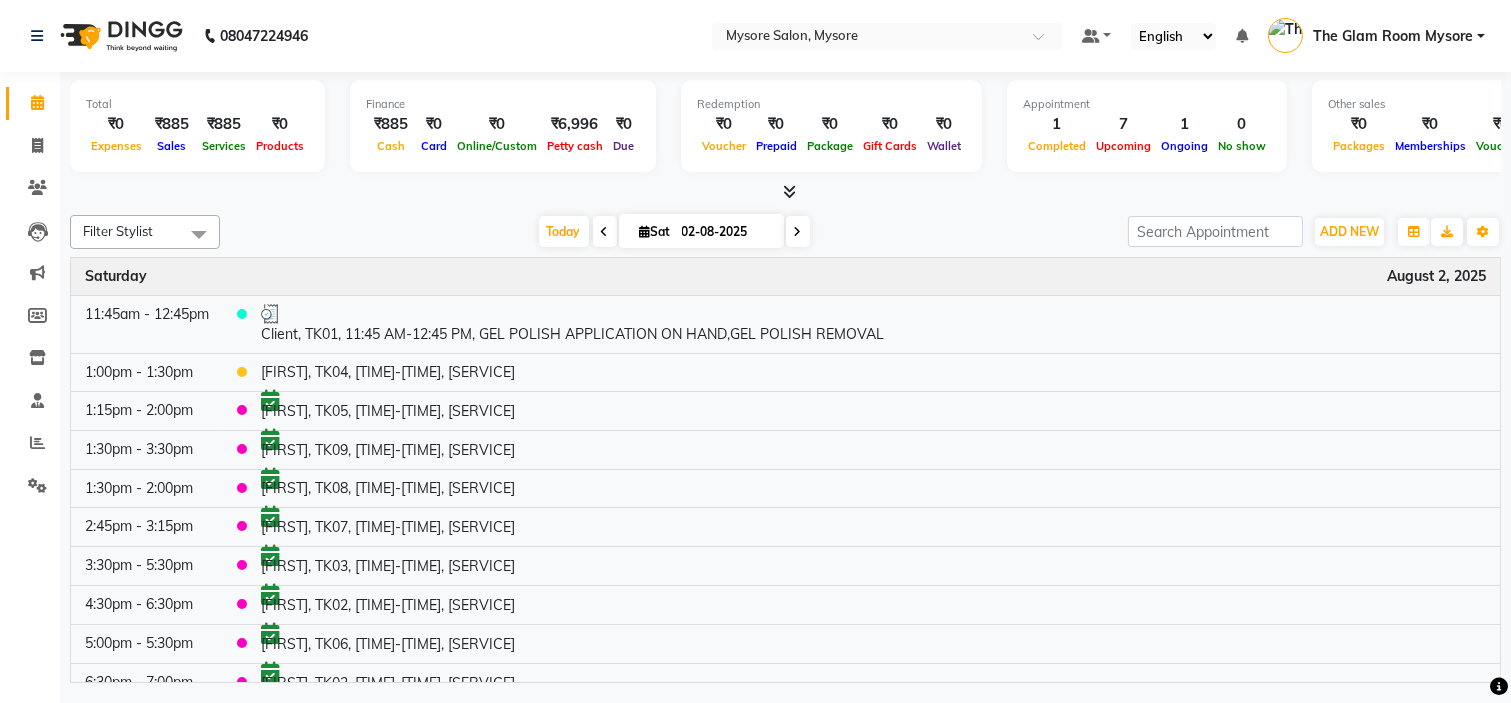 scroll, scrollTop: 20, scrollLeft: 0, axis: vertical 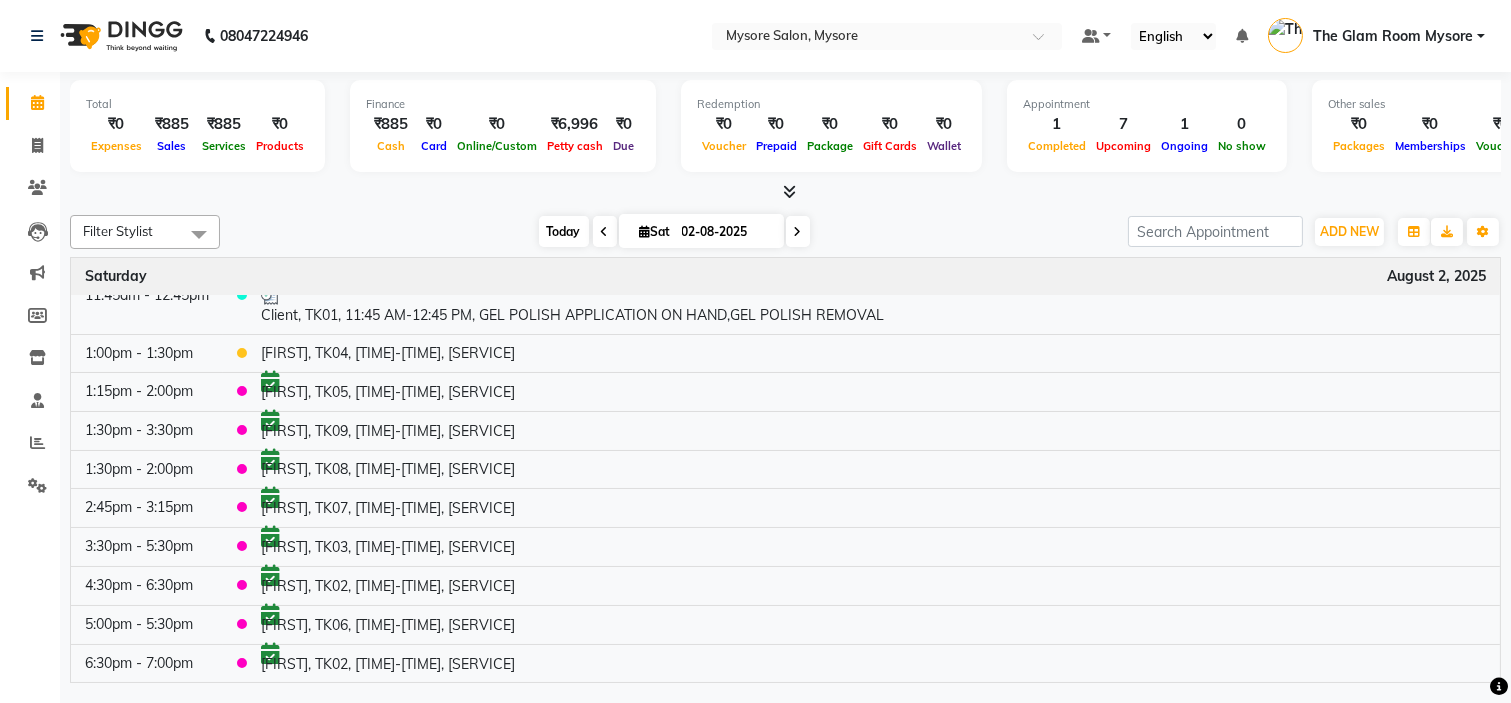 click on "Today" at bounding box center [564, 231] 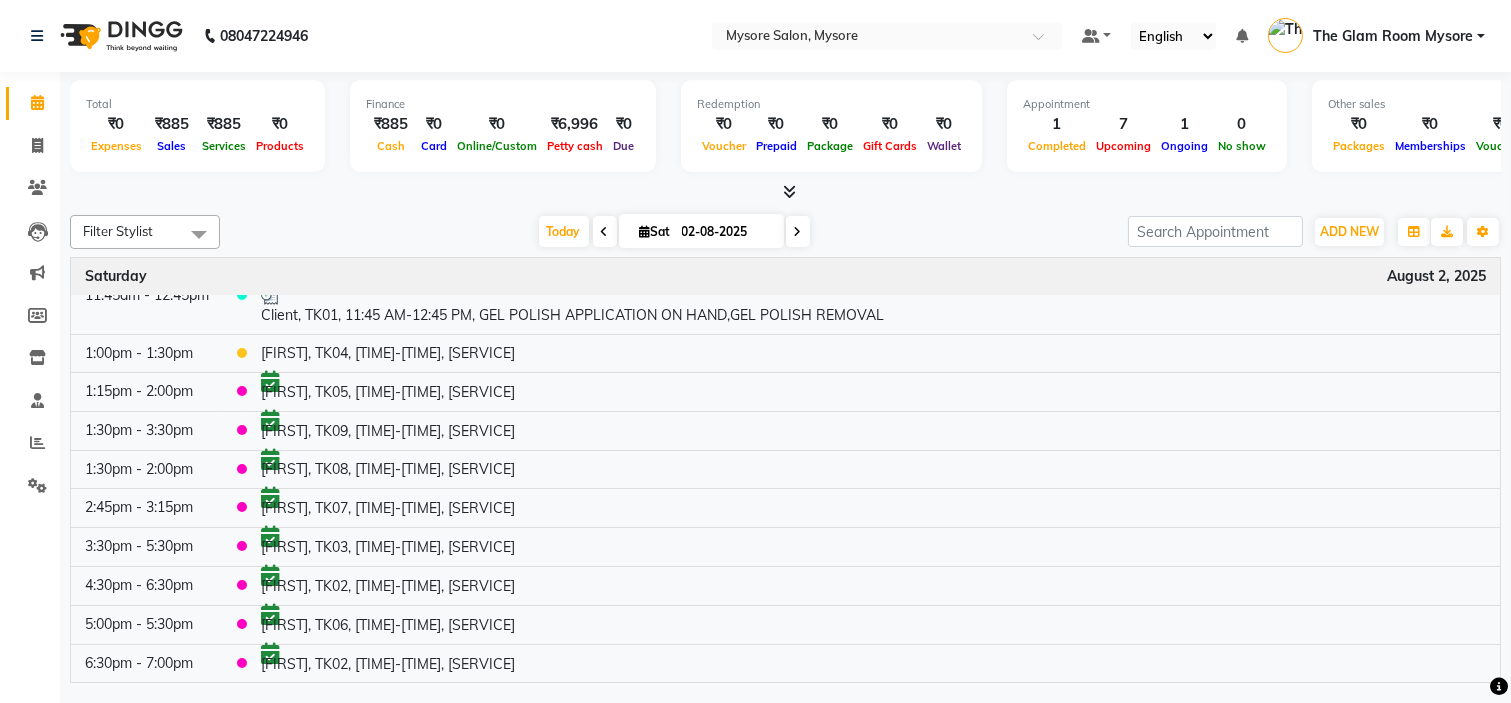 click on "Today  Sat 02-08-2025" at bounding box center [674, 232] 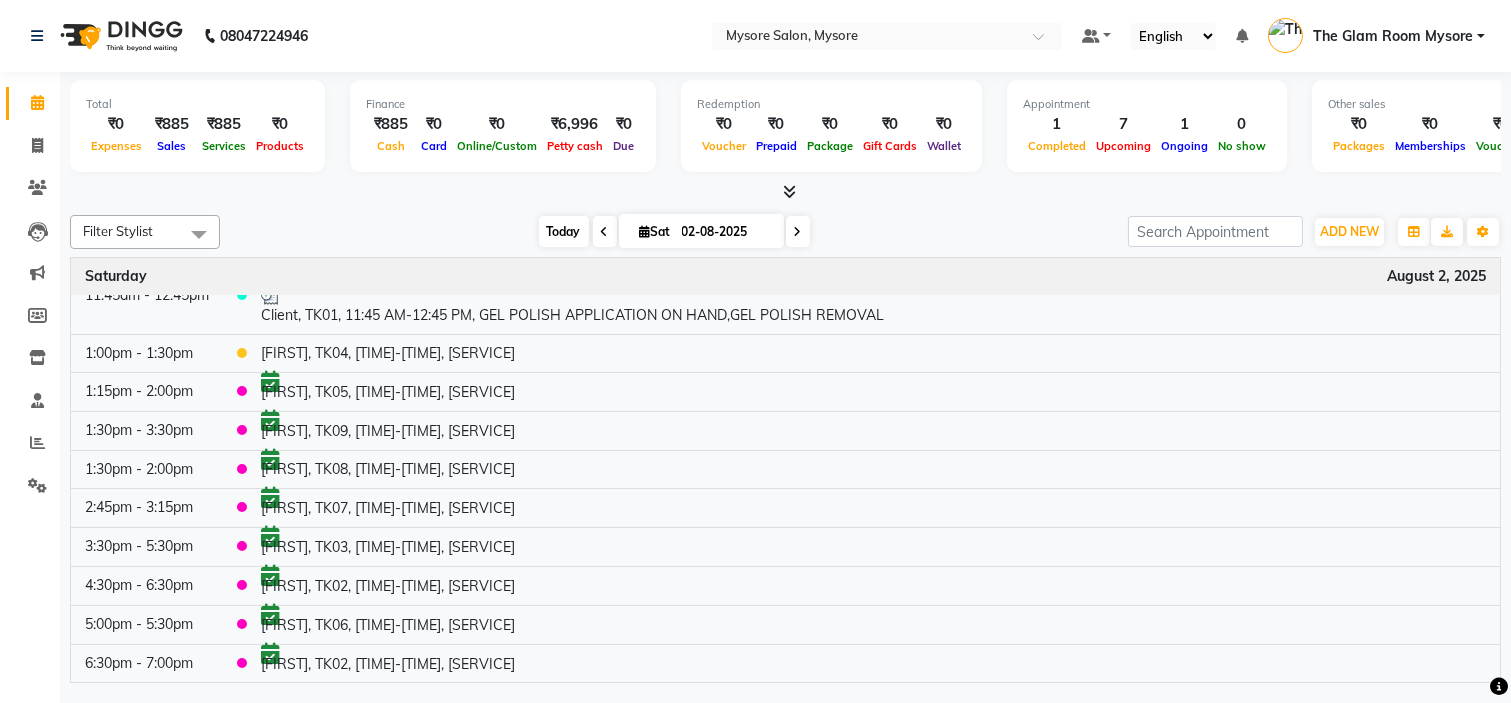 click on "Today" at bounding box center [564, 231] 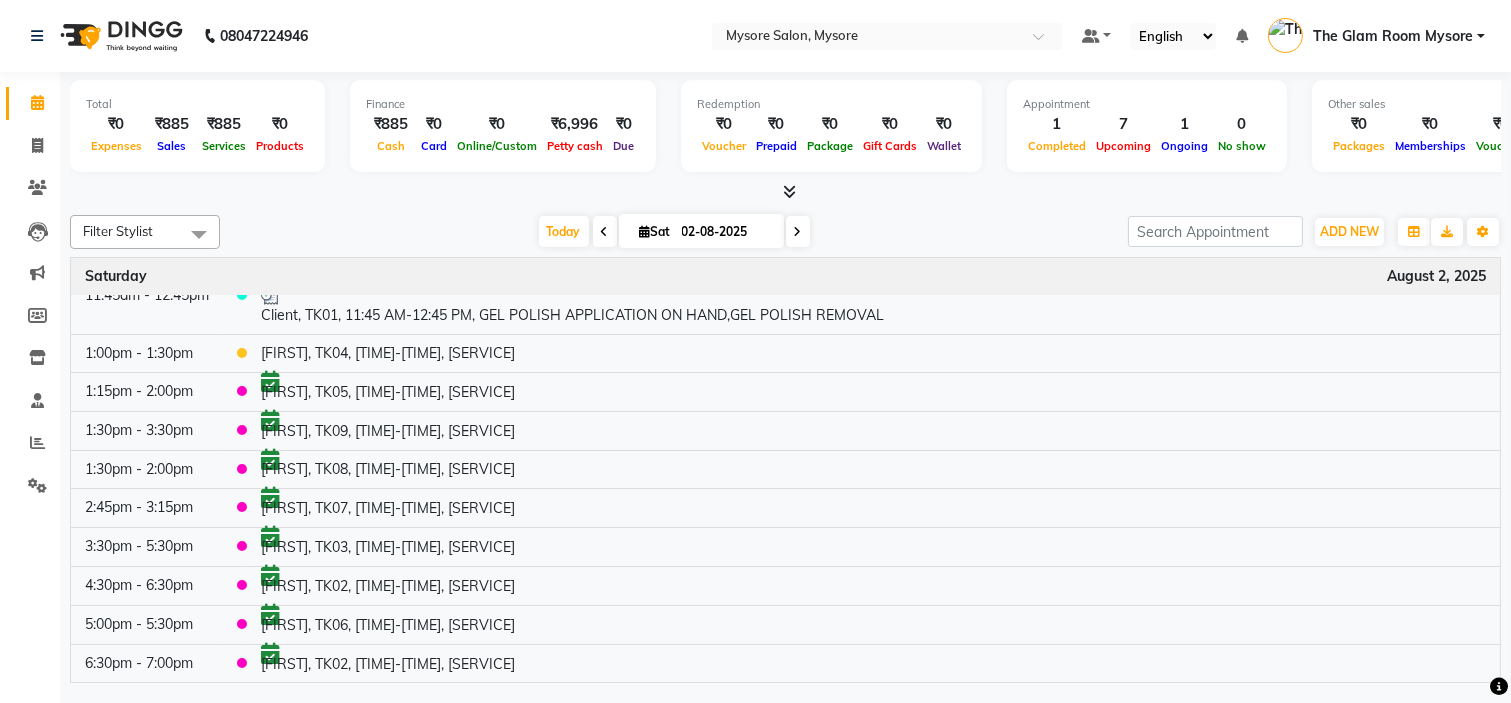 click on "Total  ₹0  Expenses ₹885  Sales ₹885  Services ₹0  Products Finance  ₹885  Cash ₹0  Card ₹0  Online/Custom ₹6,996 Petty cash ₹0 Due  Redemption  ₹0 Voucher ₹0 Prepaid ₹0 Package ₹0  Gift Cards ₹0  Wallet  Appointment  1 Completed 7 Upcoming 1 Ongoing 0 No show  Other sales  ₹0  Packages ₹0  Memberships ₹0  Vouchers ₹0  Prepaids ₹0  Gift Cards" at bounding box center [785, 129] 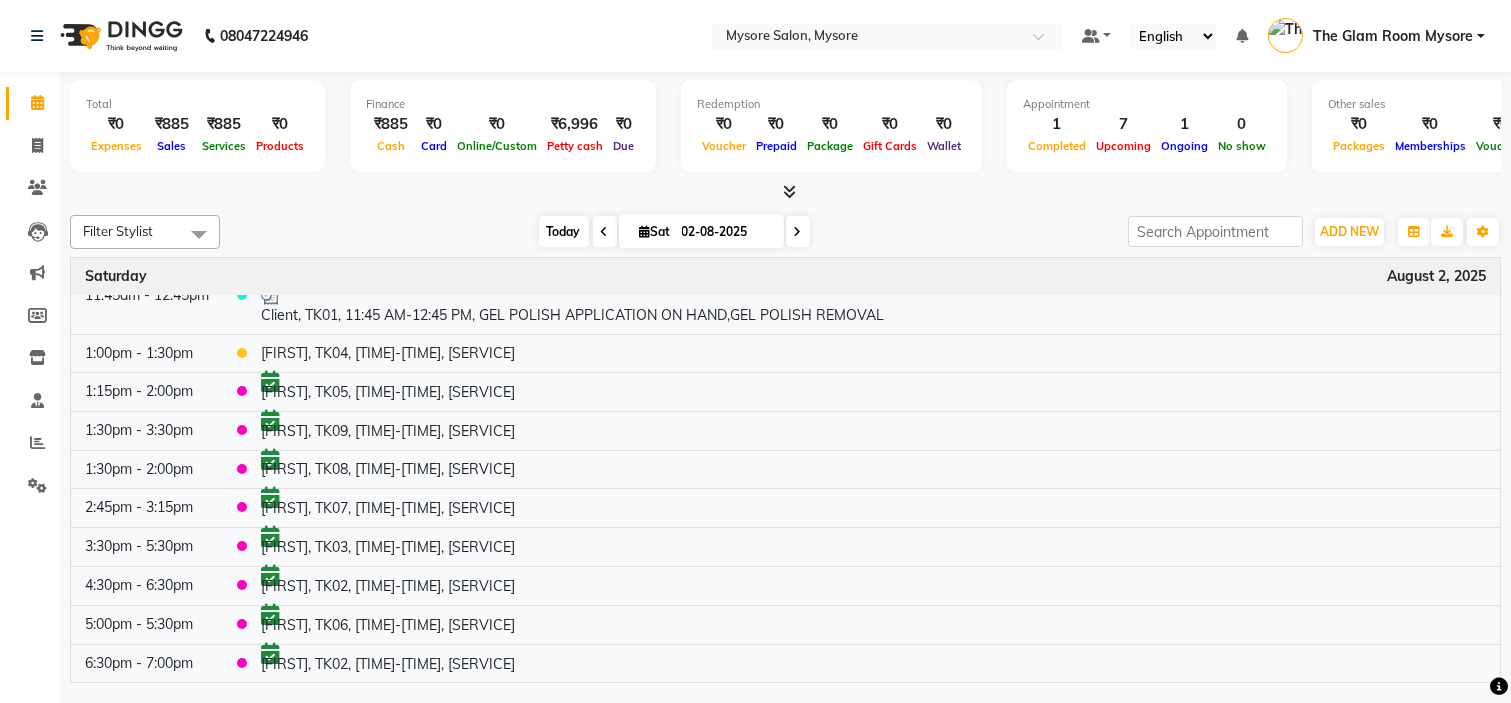 click on "Today" at bounding box center [564, 231] 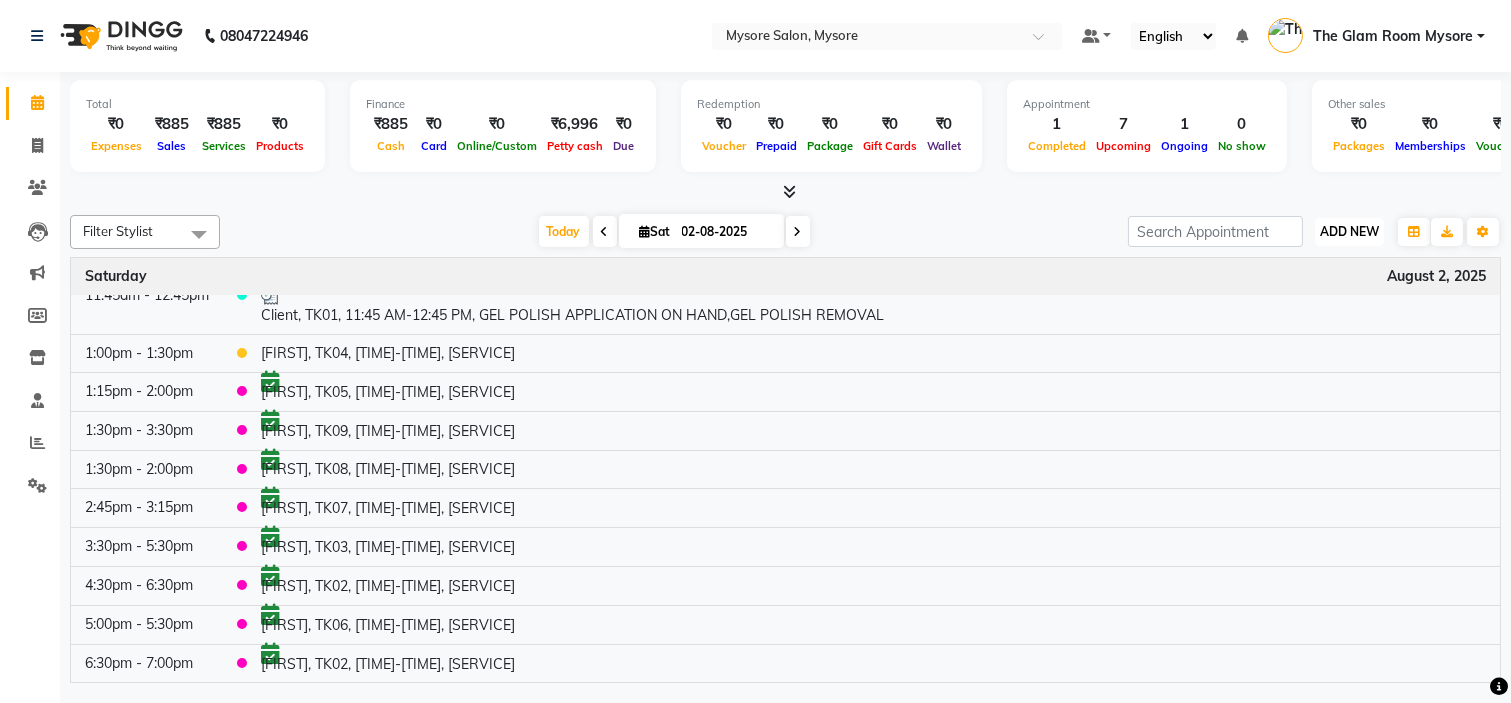 click on "ADD NEW" at bounding box center [1349, 231] 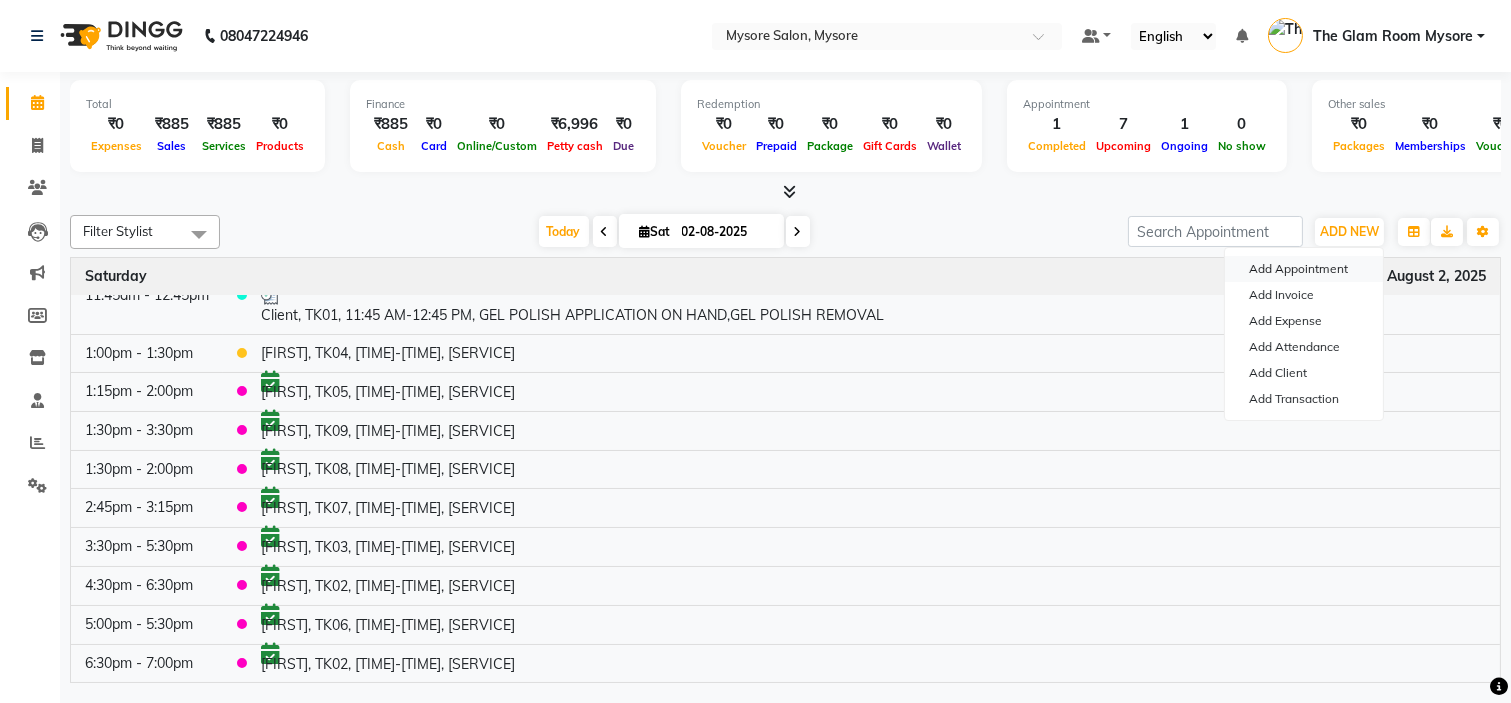 click on "Add Appointment" at bounding box center (1304, 269) 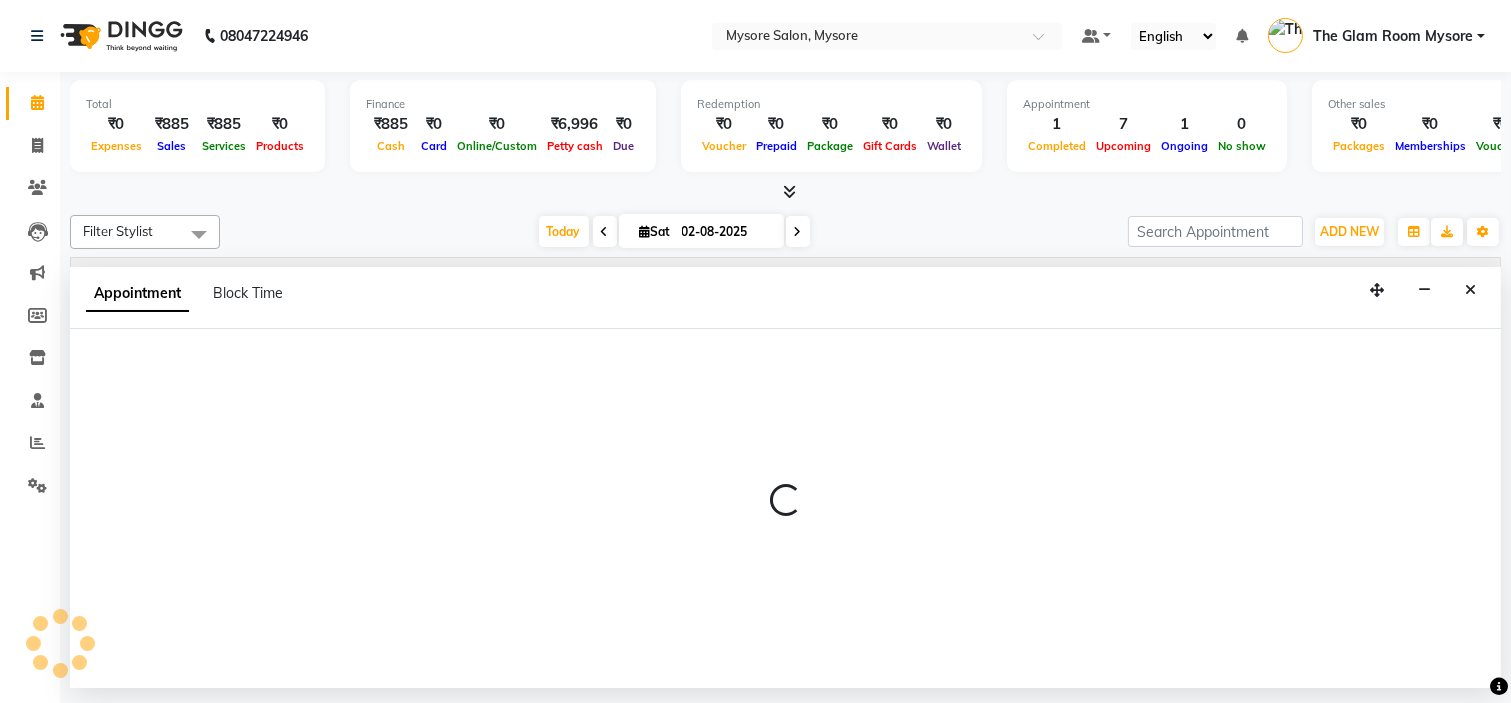 select on "tentative" 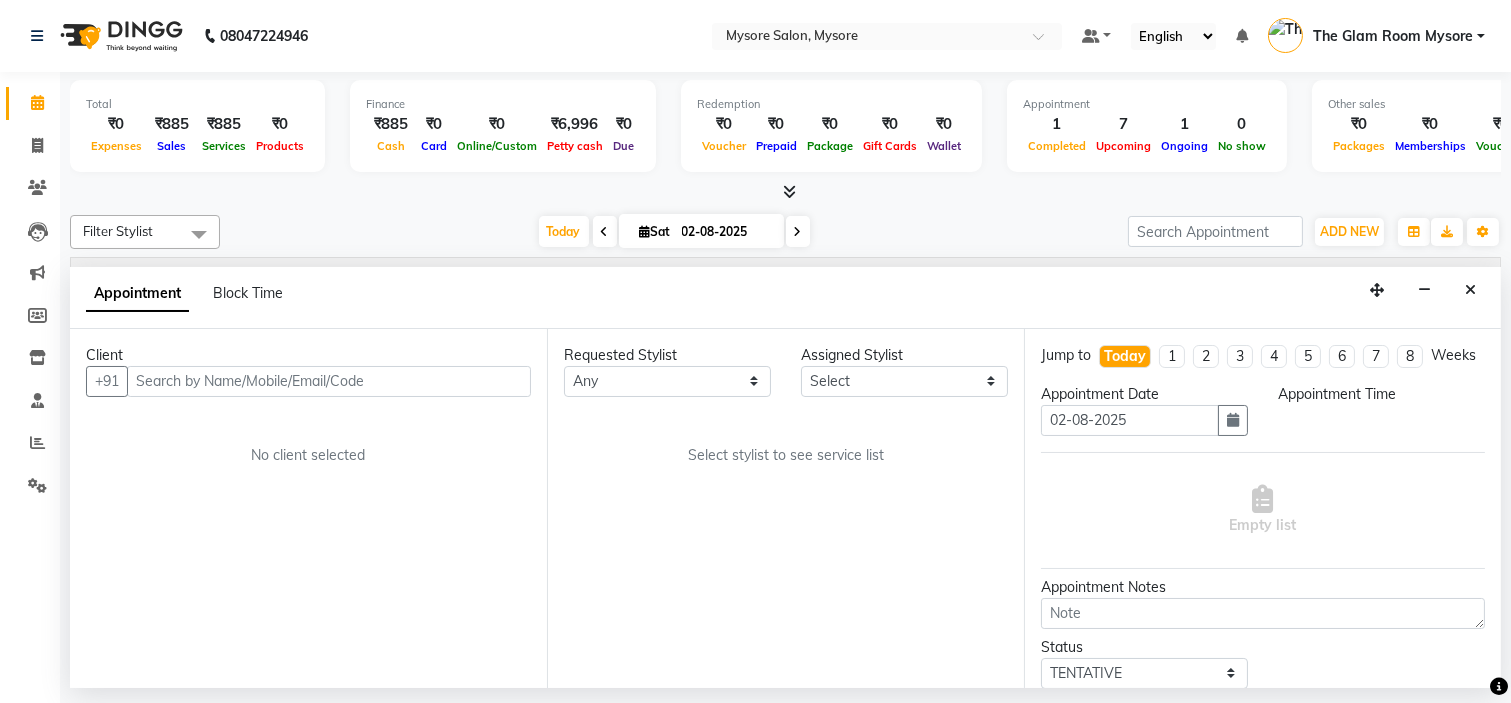 select on "540" 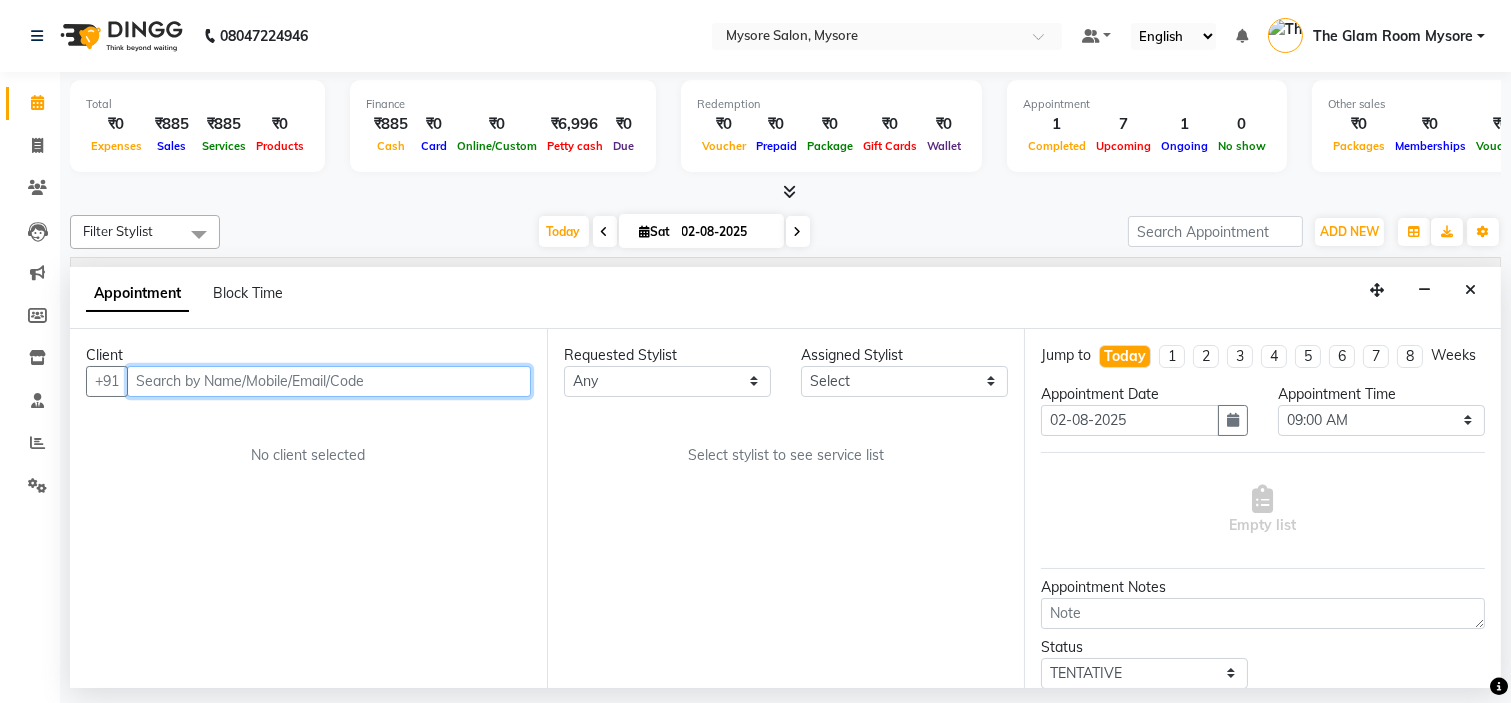 click at bounding box center [329, 381] 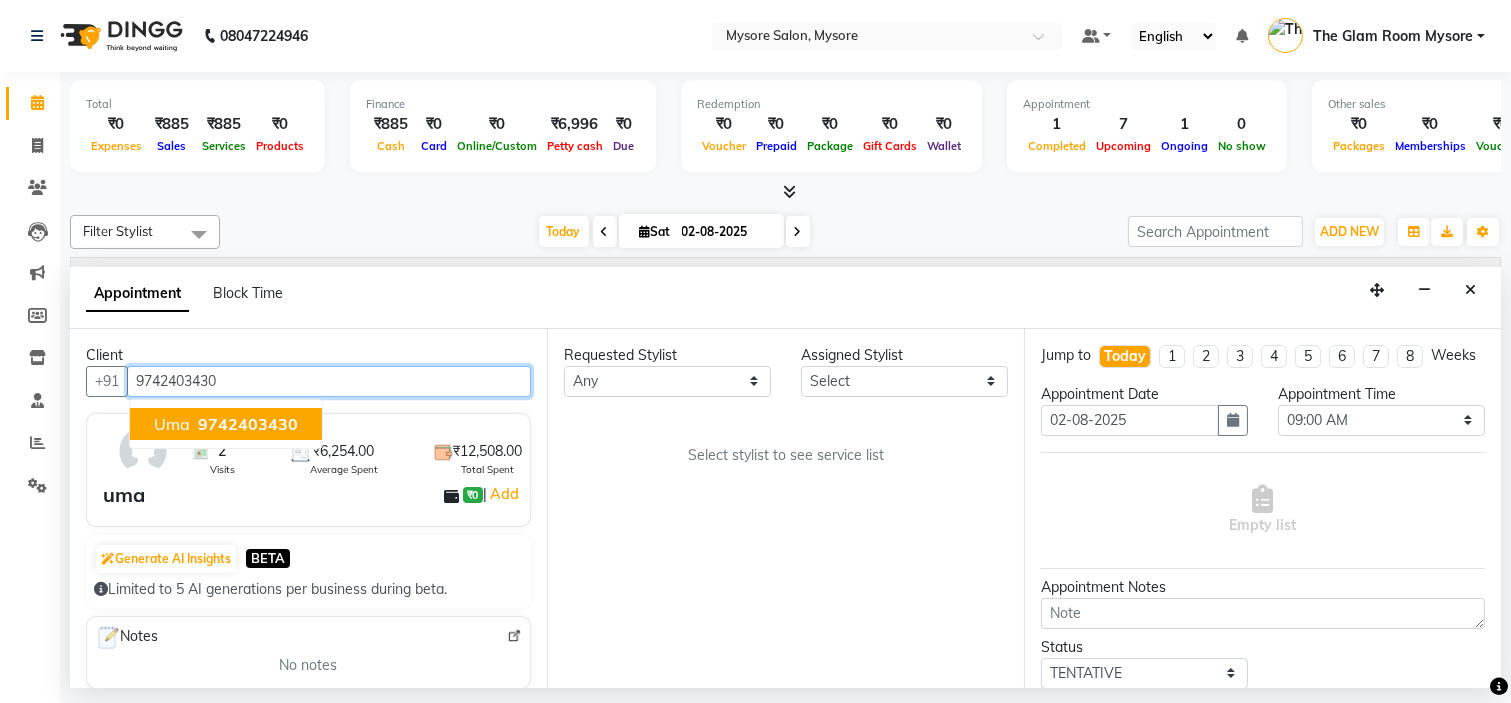 click on "[FIRST] [PHONE]" at bounding box center (226, 424) 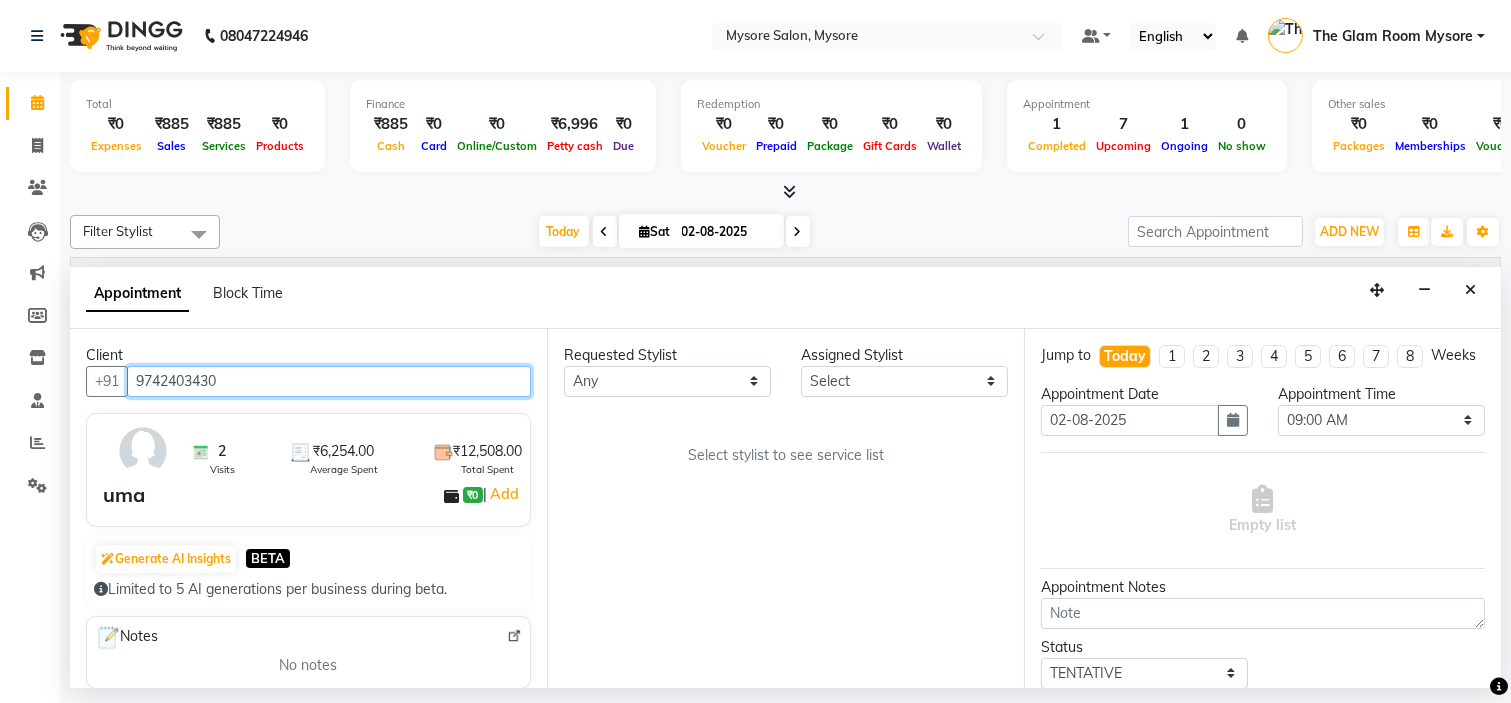 type on "9742403430" 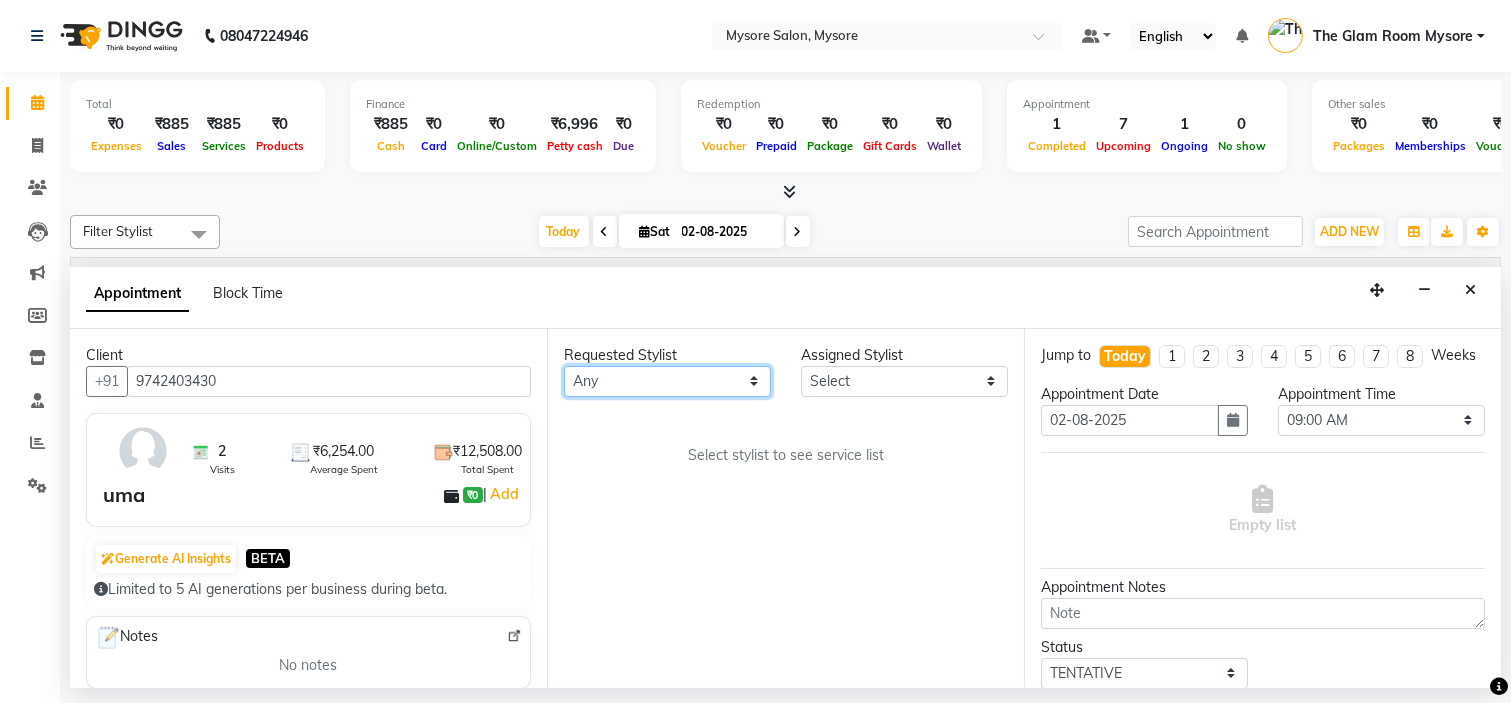 click on "Any Ankita Arti Ashwini Ayaan DR. Apurva Fatma Jayshree Lakshmi Paul Ruhul alom Shangnimwon Steve Sumaiya Banu Sumit Teja Tezz The Glam Room Mysore" at bounding box center (667, 381) 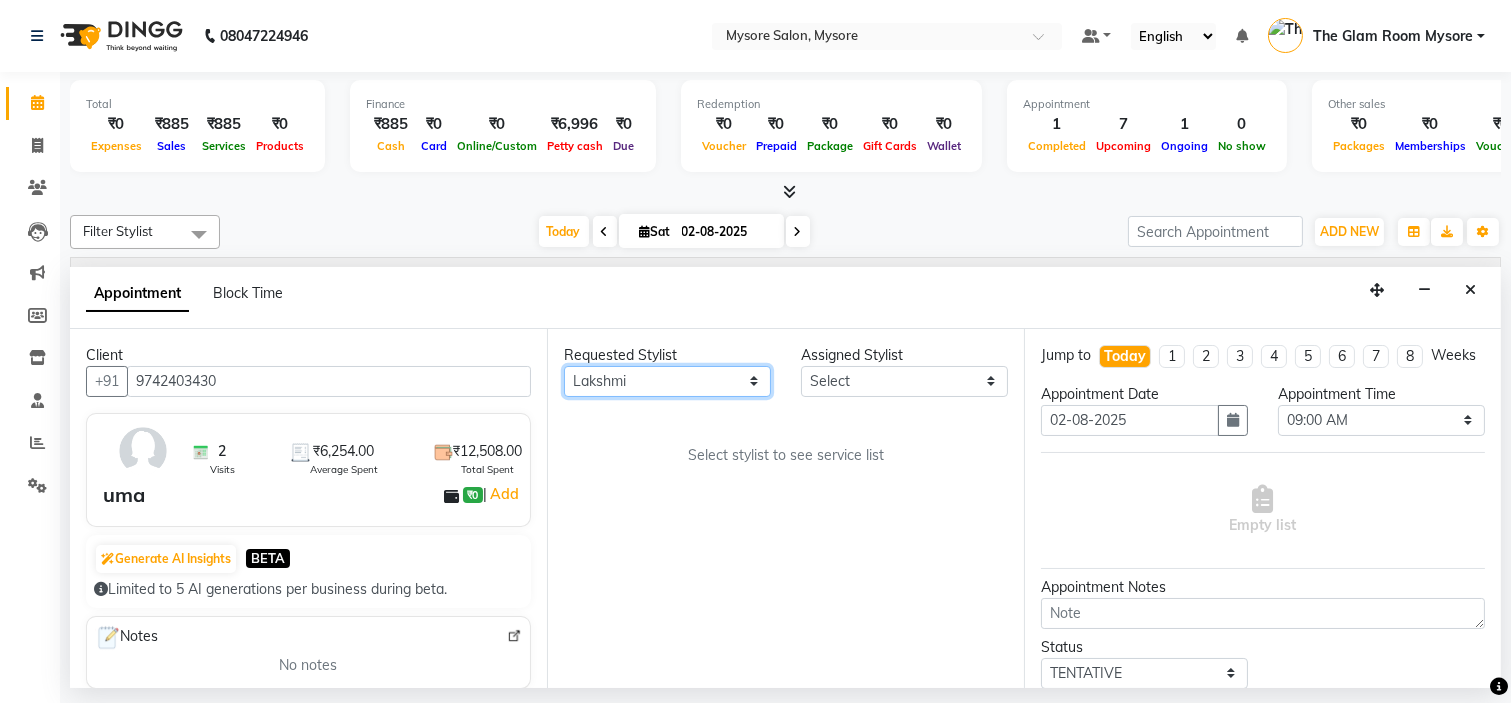 click on "Any Ankita Arti Ashwini Ayaan DR. Apurva Fatma Jayshree Lakshmi Paul Ruhul alom Shangnimwon Steve Sumaiya Banu Sumit Teja Tezz The Glam Room Mysore" at bounding box center (667, 381) 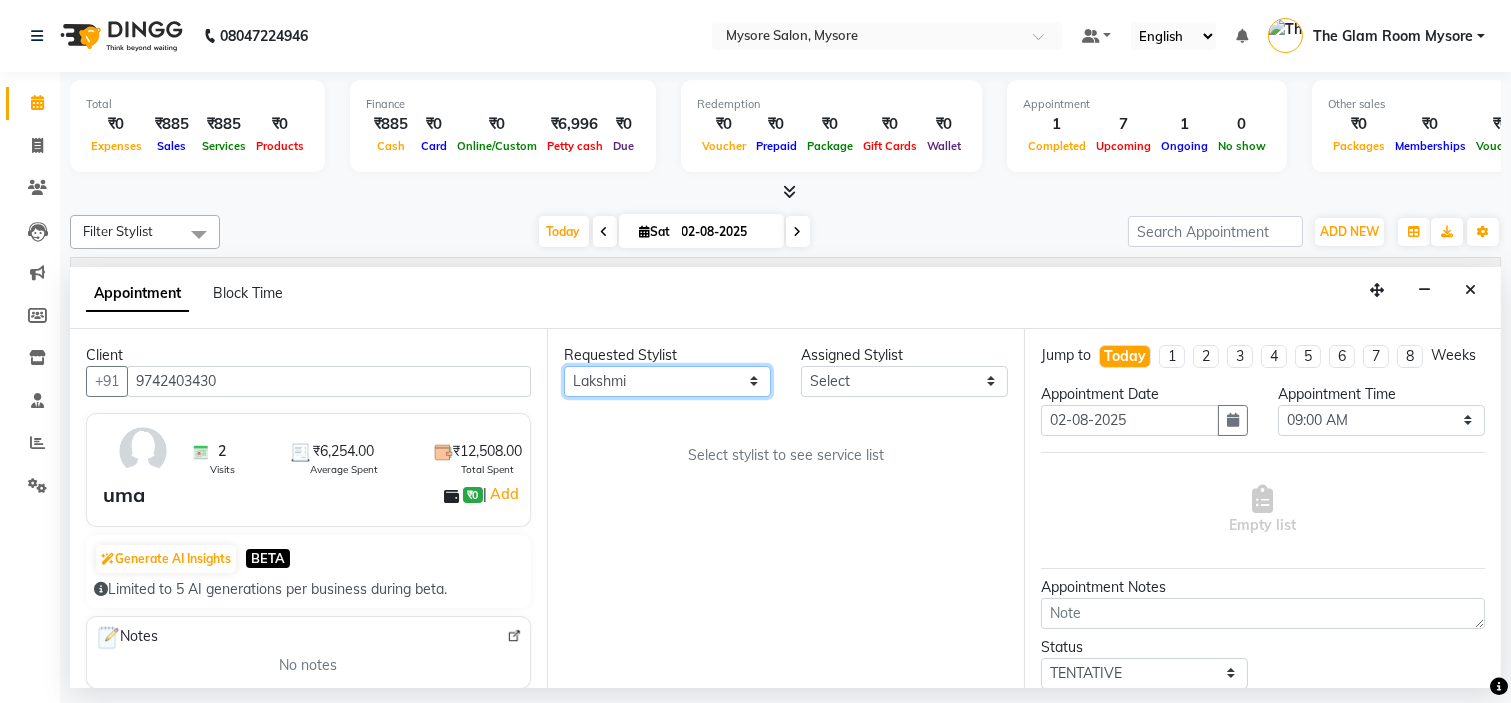select on "63165" 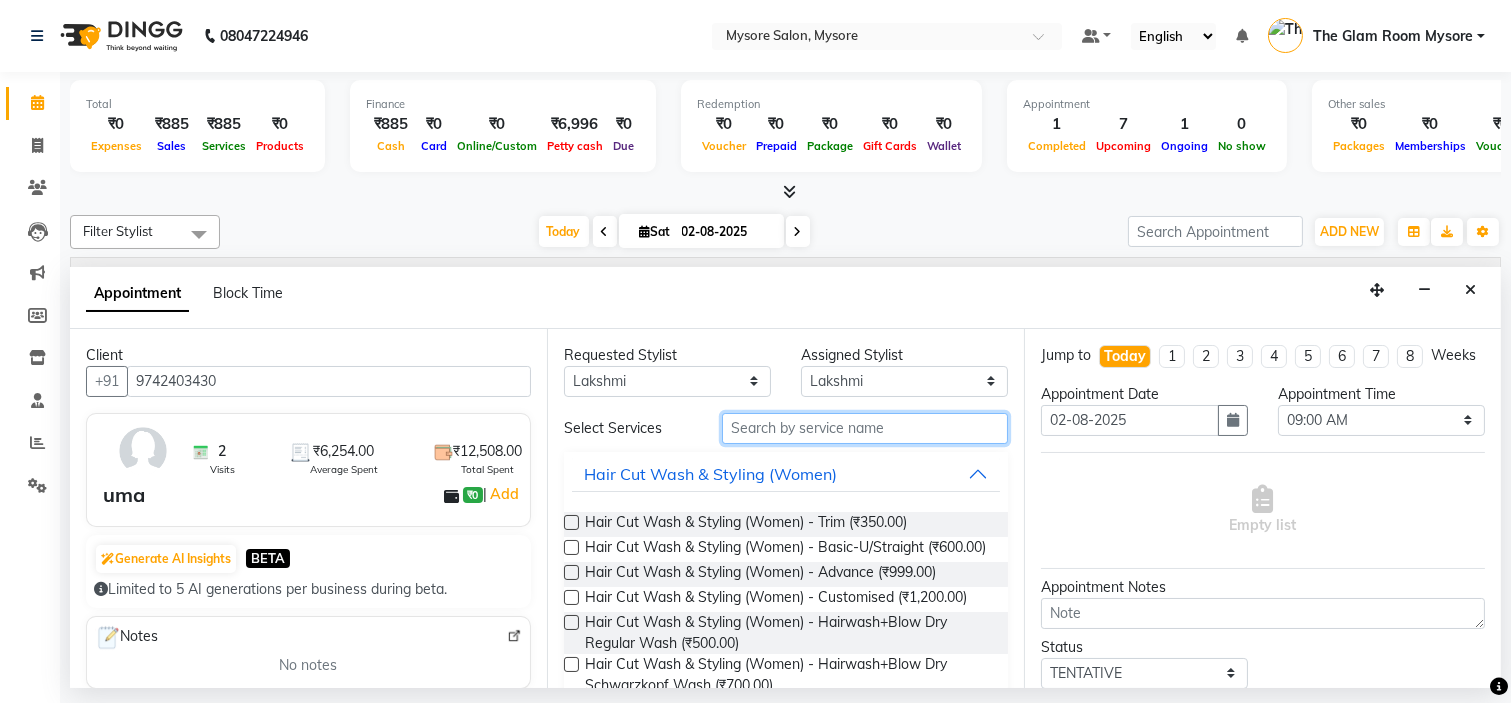 click at bounding box center (865, 428) 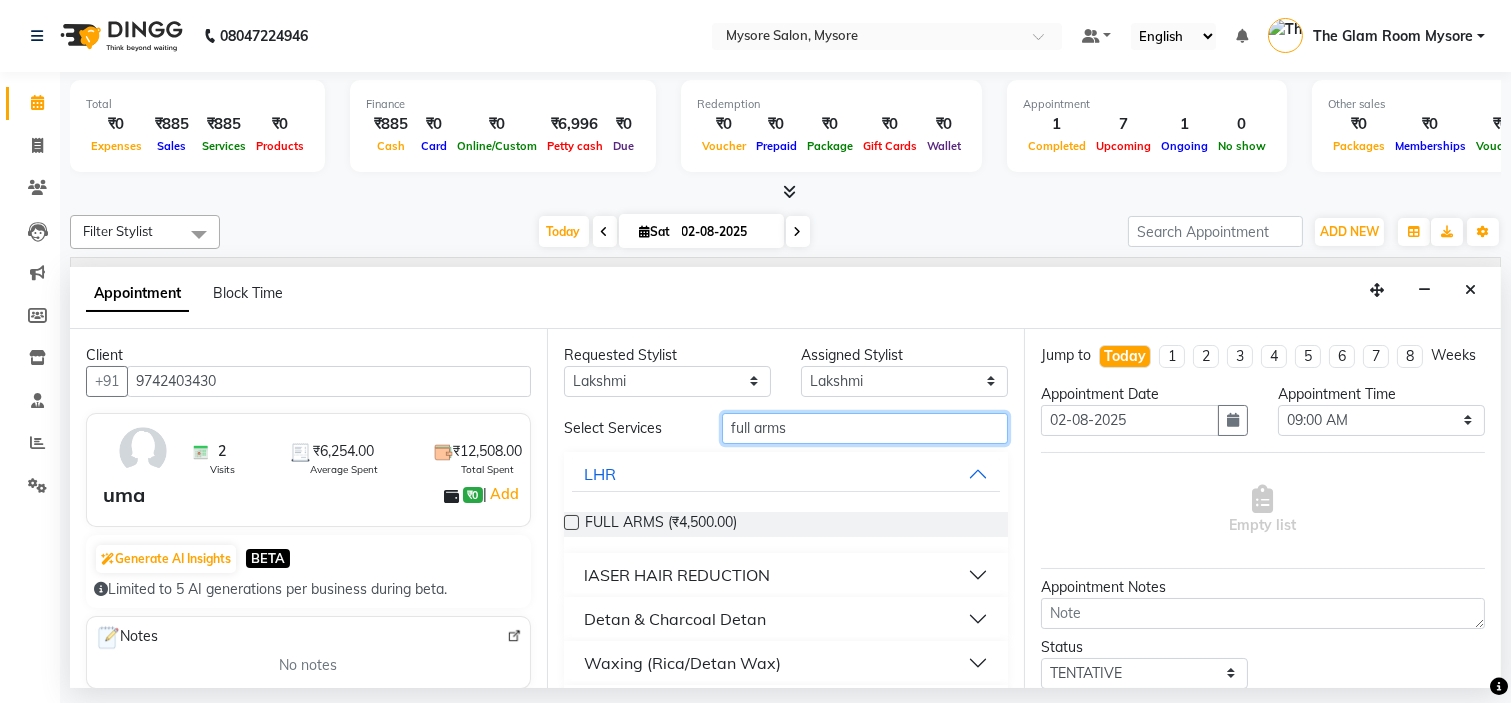 scroll, scrollTop: 55, scrollLeft: 0, axis: vertical 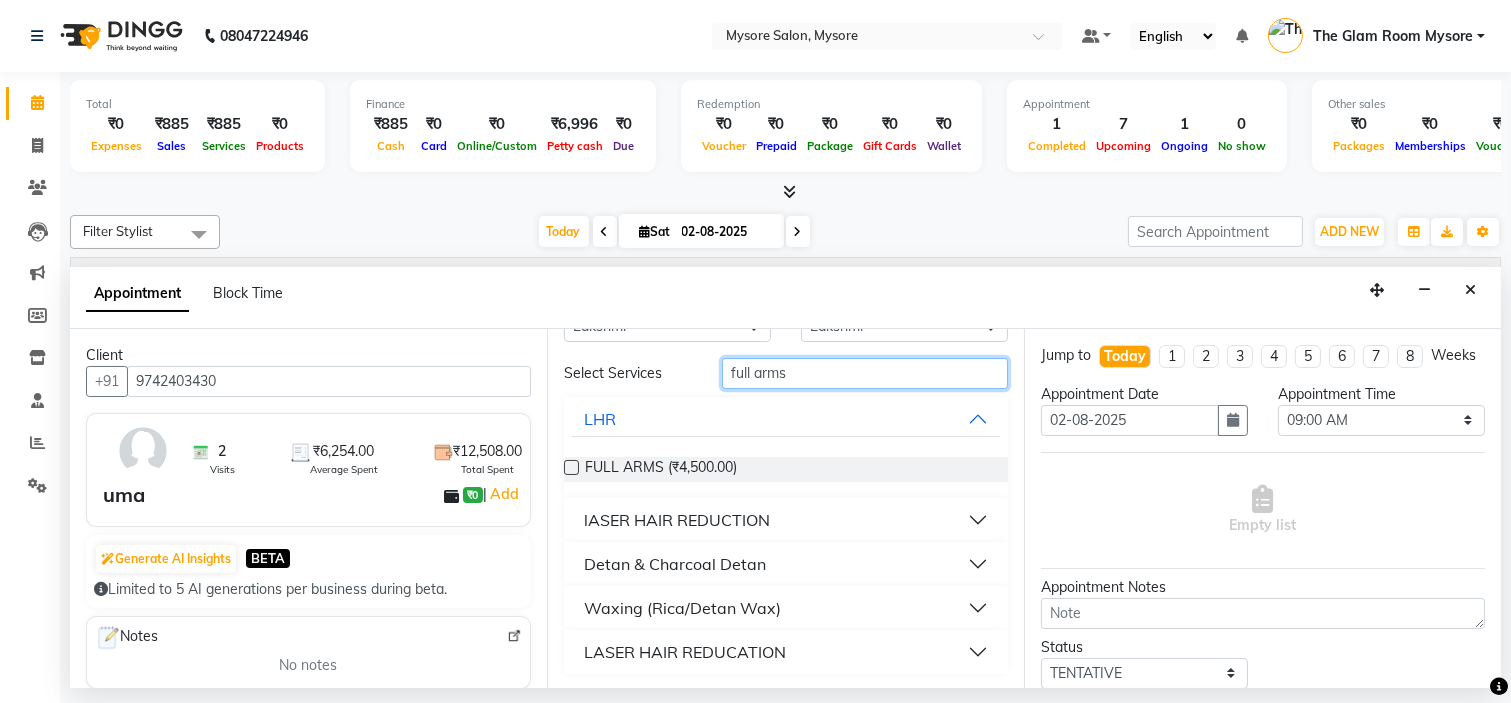 type on "full arms" 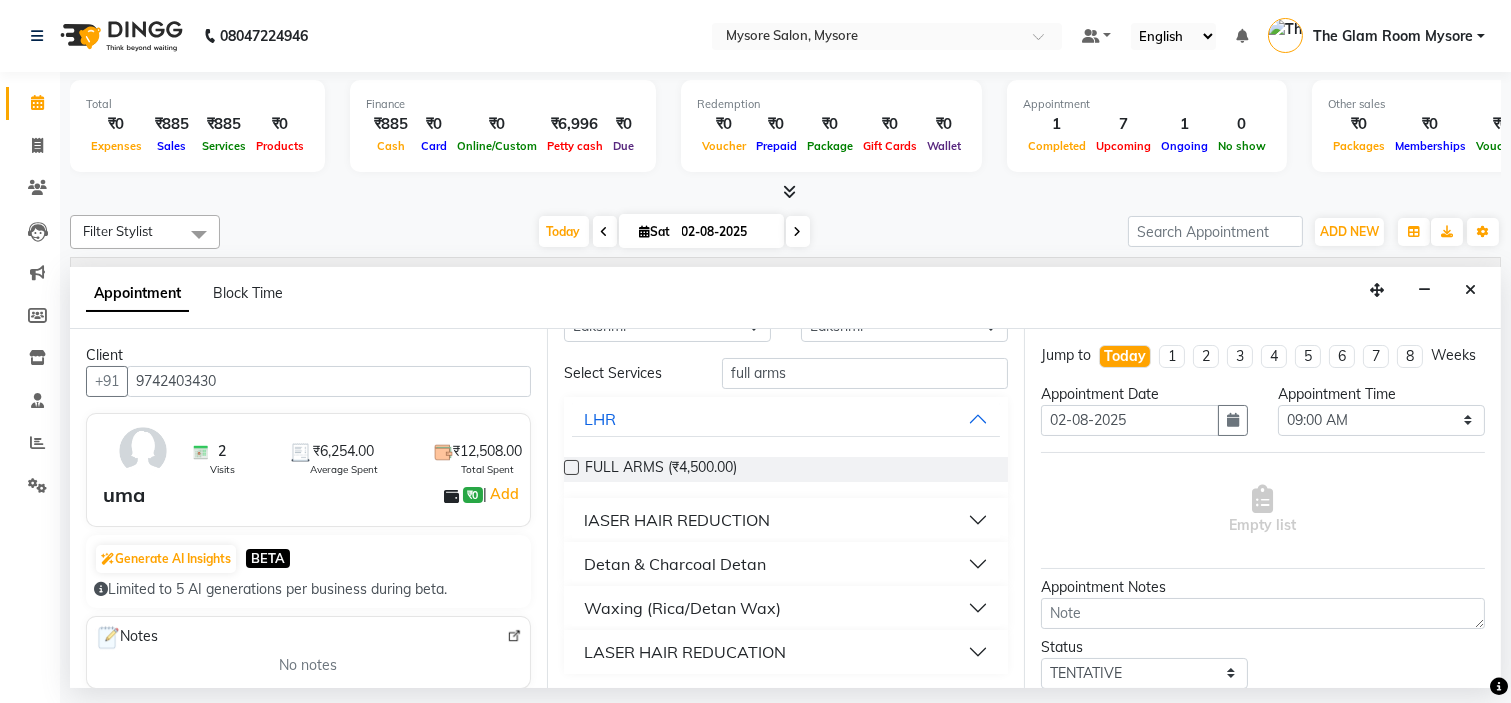 click on "Waxing (Rica/Detan Wax)" at bounding box center [786, 608] 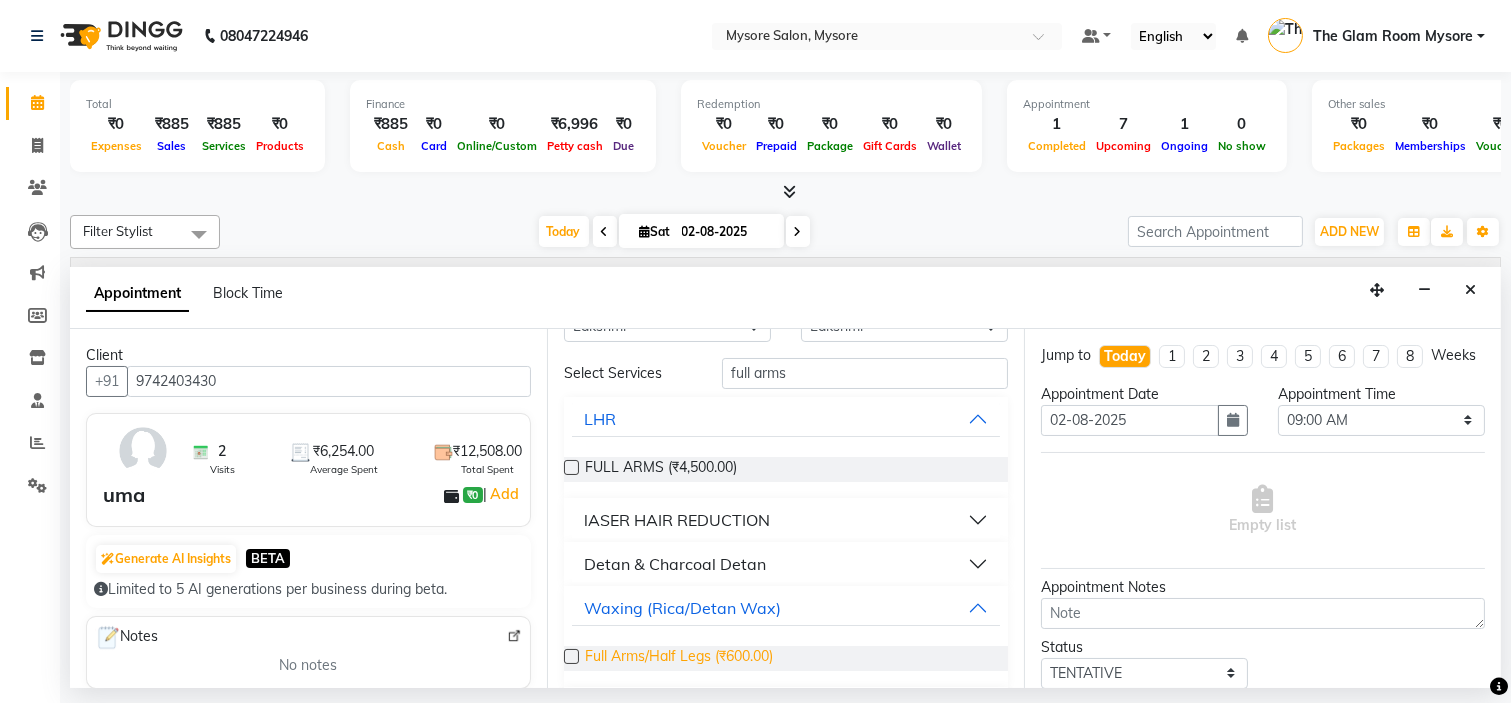 click on "Full Arms/Half Legs (₹600.00)" at bounding box center [679, 658] 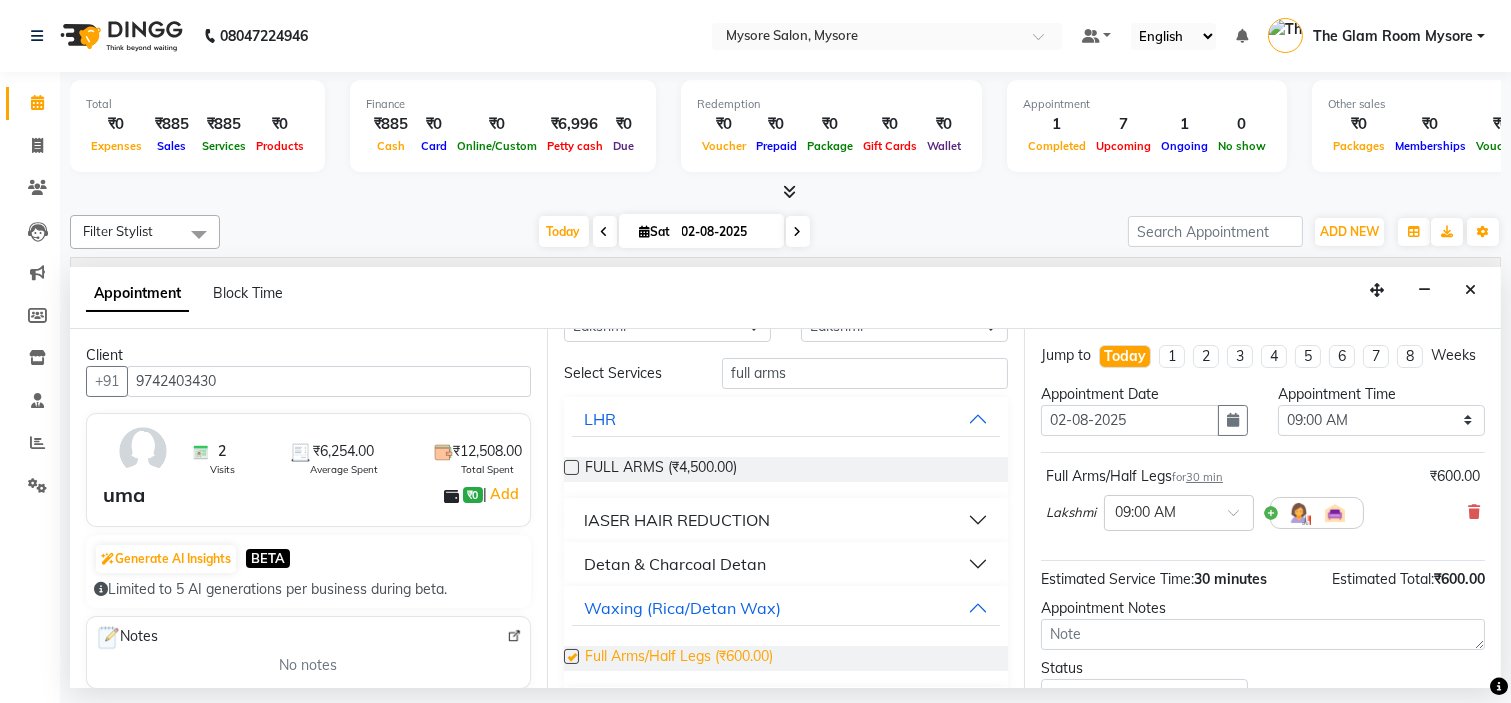 checkbox on "false" 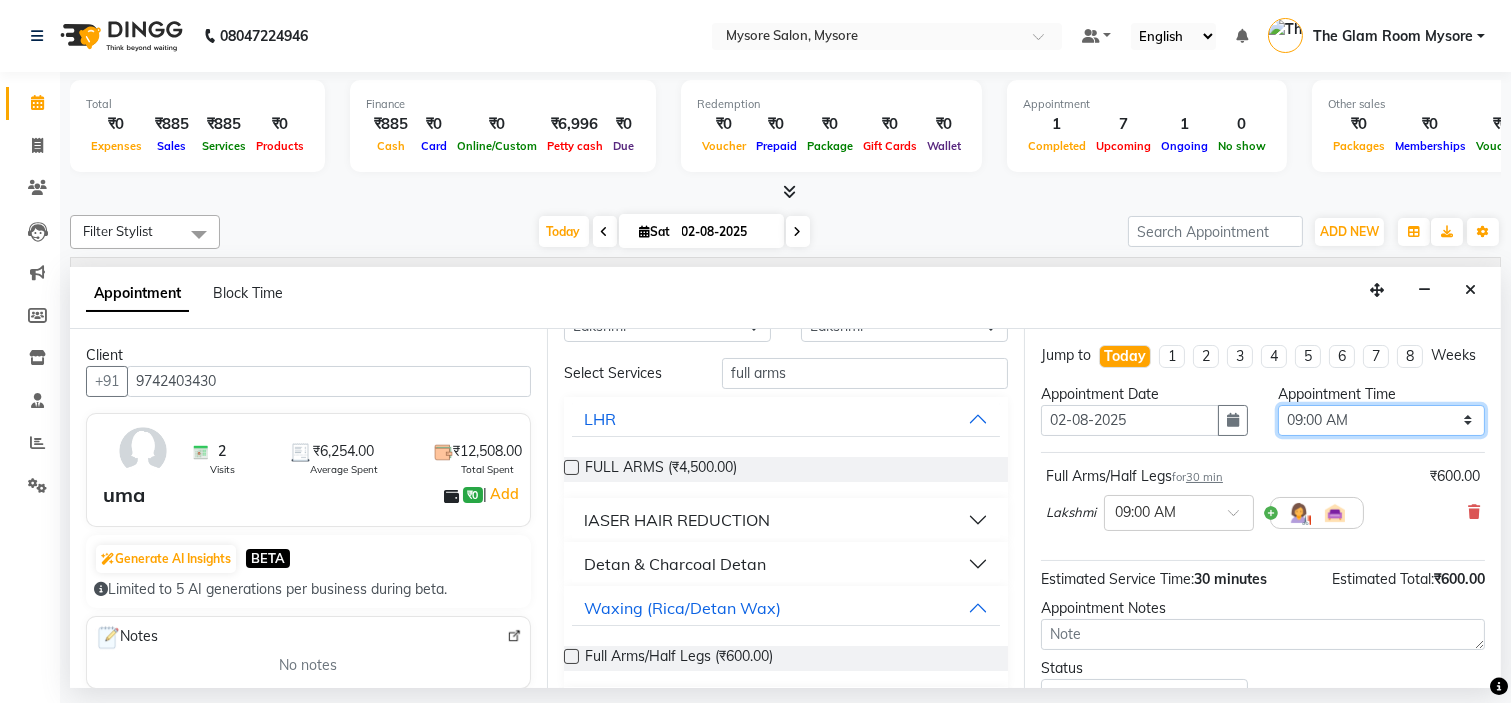 click on "Select 09:00 AM 09:15 AM 09:30 AM 09:45 AM 10:00 AM 10:15 AM 10:30 AM 10:45 AM 11:00 AM 11:15 AM 11:30 AM 11:45 AM 12:00 PM 12:15 PM 12:30 PM 12:45 PM 01:00 PM 01:15 PM 01:30 PM 01:45 PM 02:00 PM 02:15 PM 02:30 PM 02:45 PM 03:00 PM 03:15 PM 03:30 PM 03:45 PM 04:00 PM 04:15 PM 04:30 PM 04:45 PM 05:00 PM 05:15 PM 05:30 PM 05:45 PM 06:00 PM 06:15 PM 06:30 PM 06:45 PM 07:00 PM 07:15 PM 07:30 PM 07:45 PM 08:00 PM" at bounding box center (1381, 420) 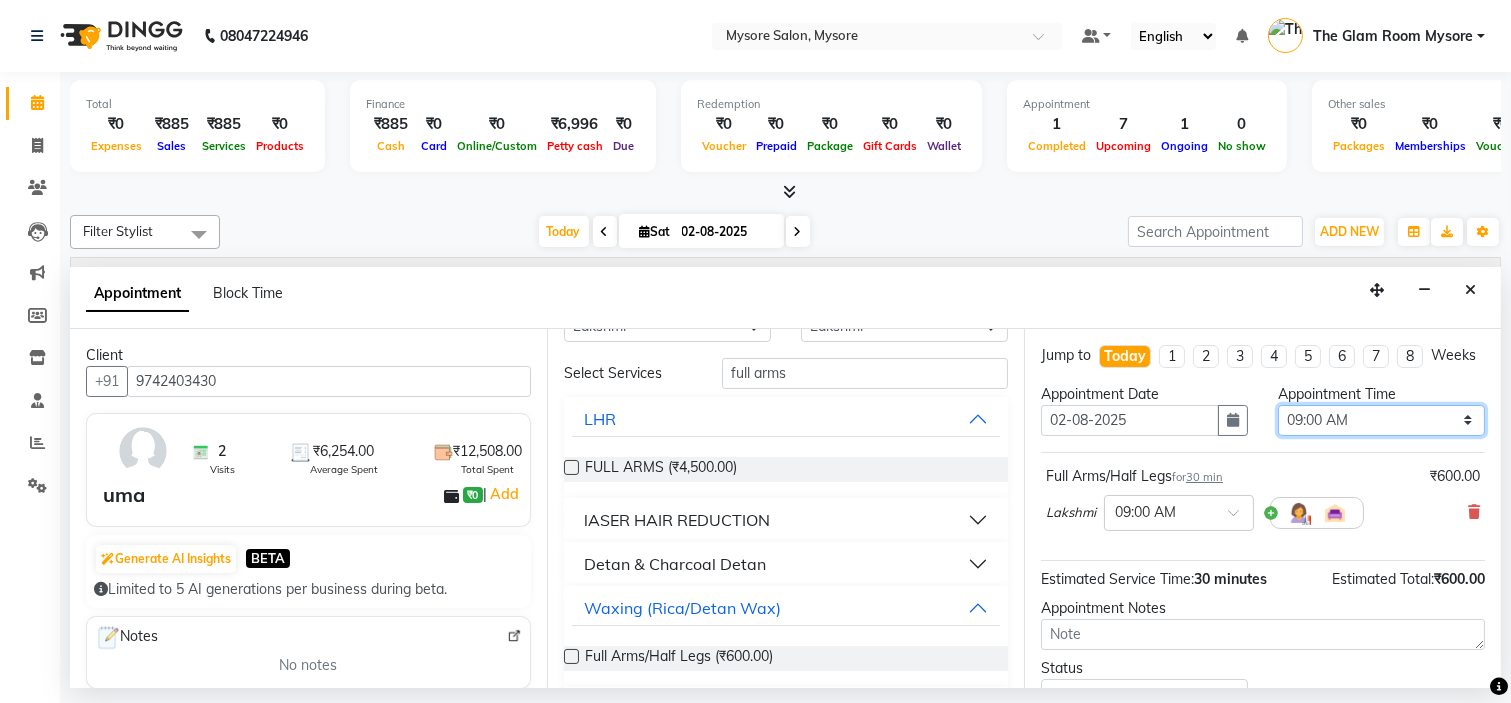 select on "1050" 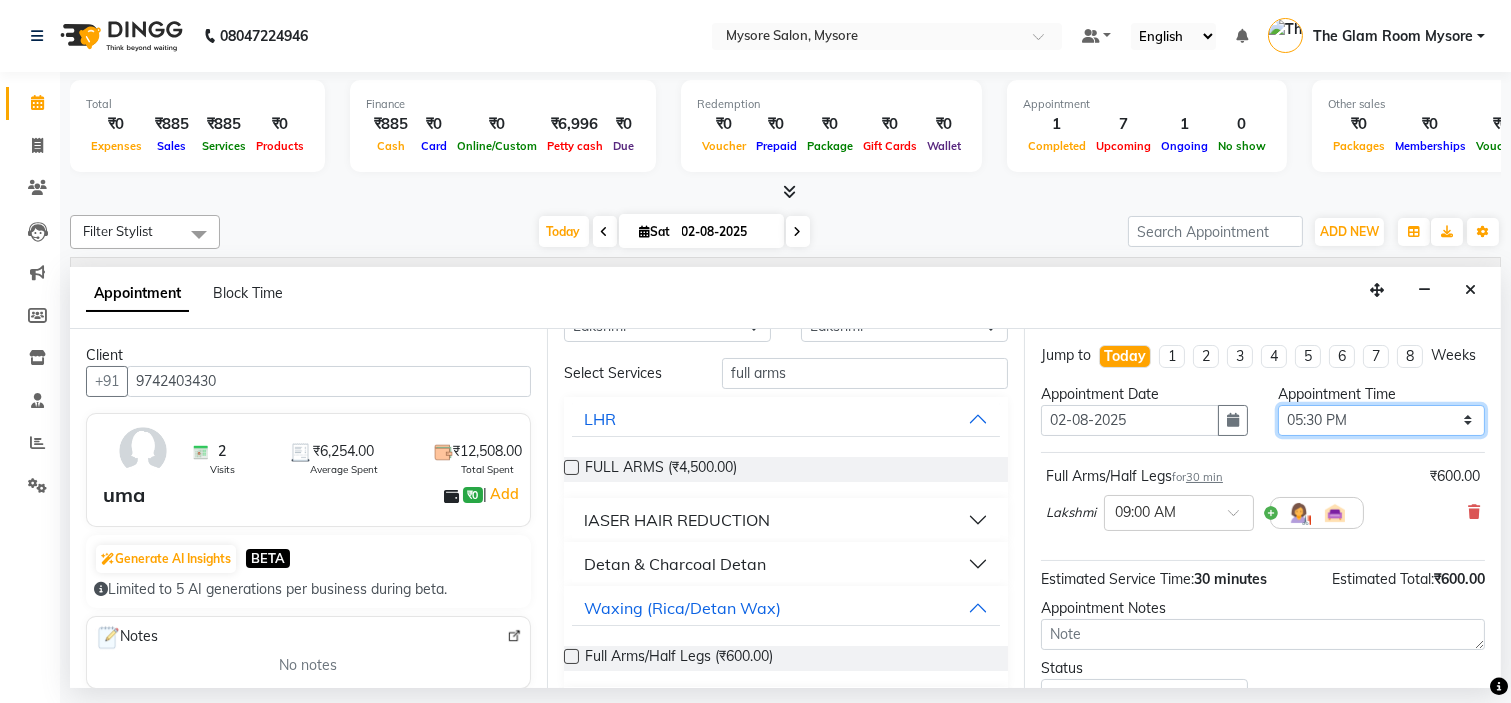 click on "Select 09:00 AM 09:15 AM 09:30 AM 09:45 AM 10:00 AM 10:15 AM 10:30 AM 10:45 AM 11:00 AM 11:15 AM 11:30 AM 11:45 AM 12:00 PM 12:15 PM 12:30 PM 12:45 PM 01:00 PM 01:15 PM 01:30 PM 01:45 PM 02:00 PM 02:15 PM 02:30 PM 02:45 PM 03:00 PM 03:15 PM 03:30 PM 03:45 PM 04:00 PM 04:15 PM 04:30 PM 04:45 PM 05:00 PM 05:15 PM 05:30 PM 05:45 PM 06:00 PM 06:15 PM 06:30 PM 06:45 PM 07:00 PM 07:15 PM 07:30 PM 07:45 PM 08:00 PM" at bounding box center [1381, 420] 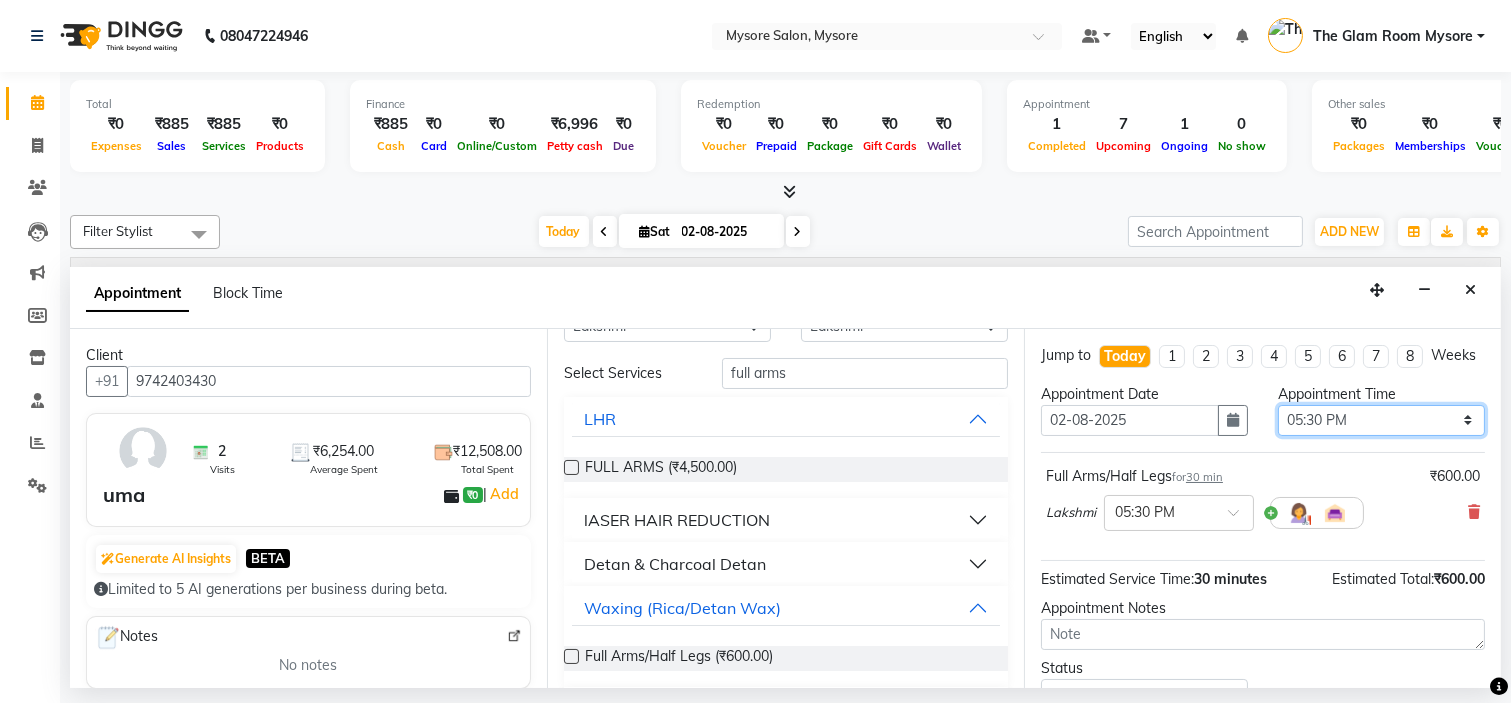 scroll, scrollTop: 166, scrollLeft: 0, axis: vertical 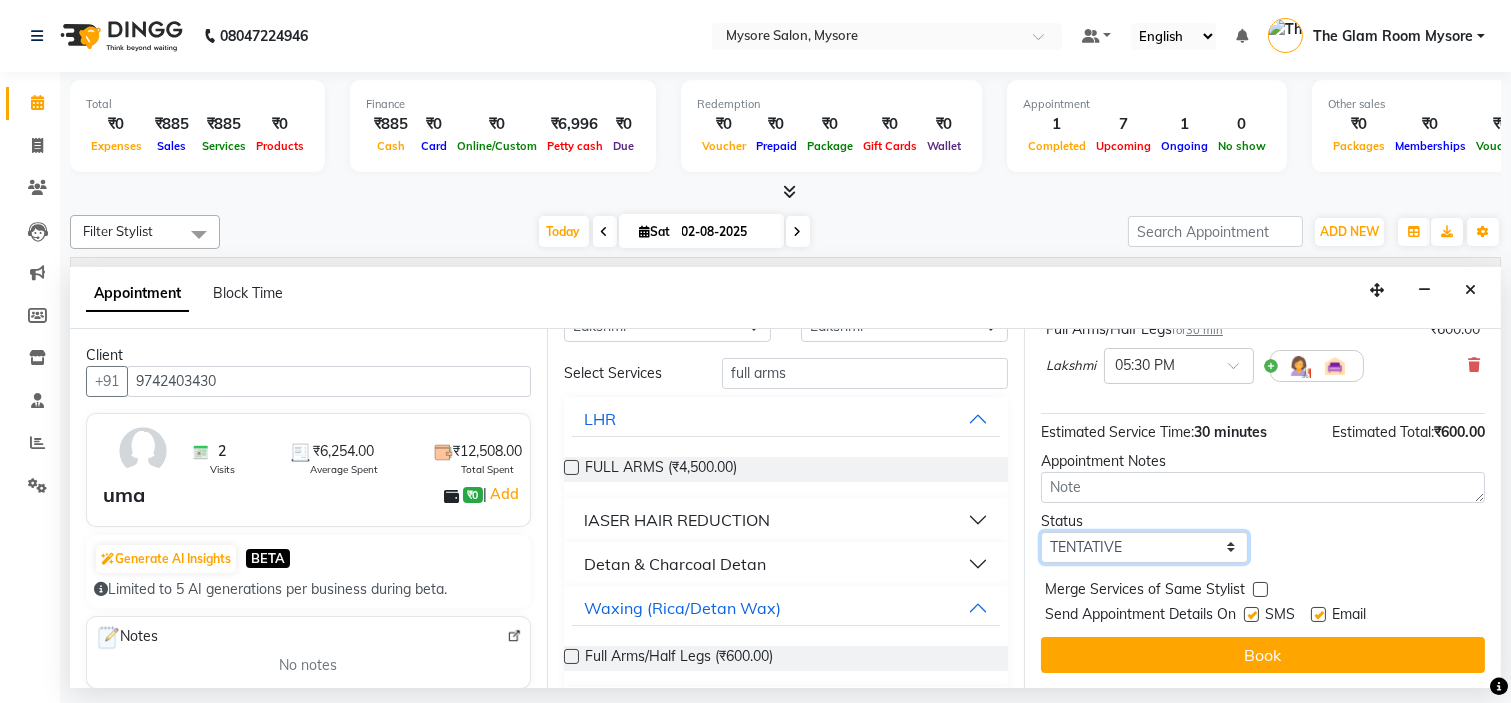 click on "Select TENTATIVE CONFIRM CHECK-IN UPCOMING" at bounding box center (1144, 547) 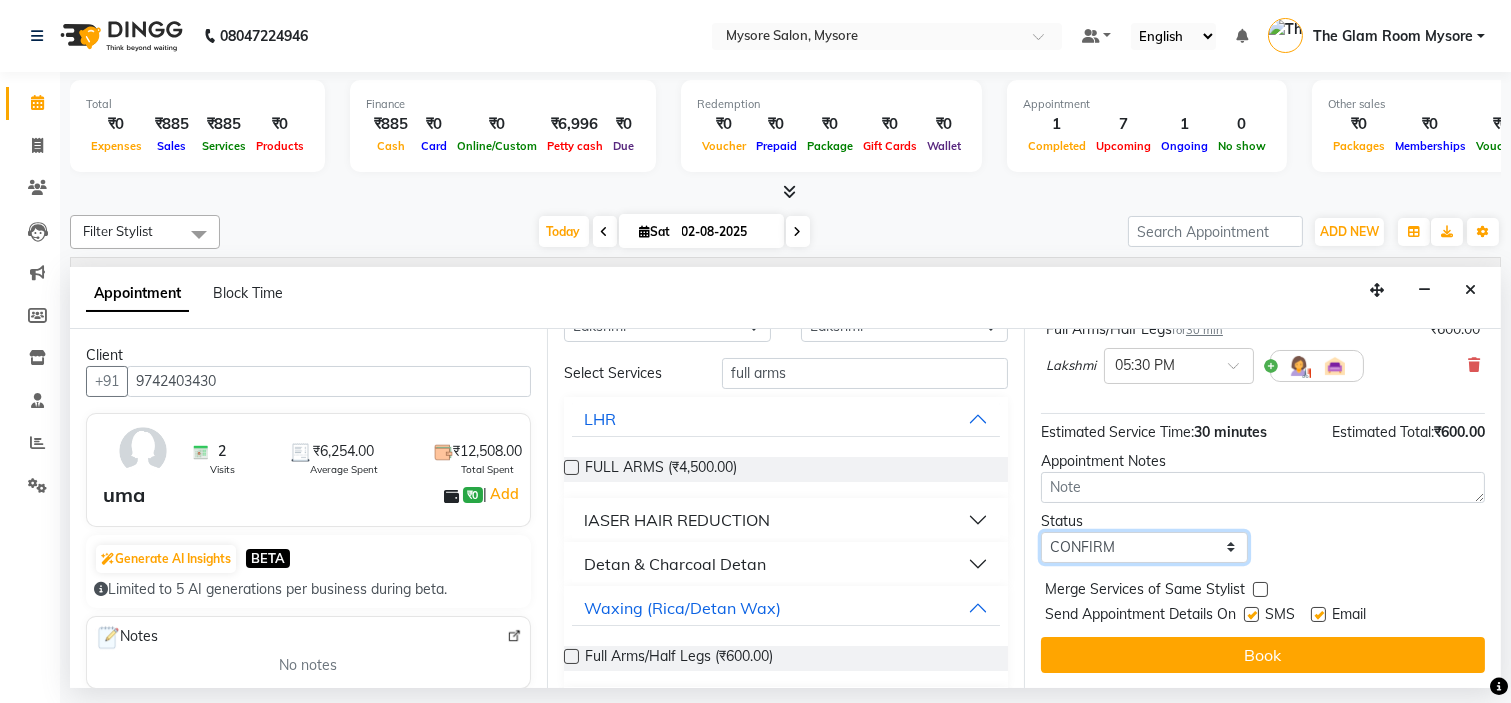 click on "Select TENTATIVE CONFIRM CHECK-IN UPCOMING" at bounding box center (1144, 547) 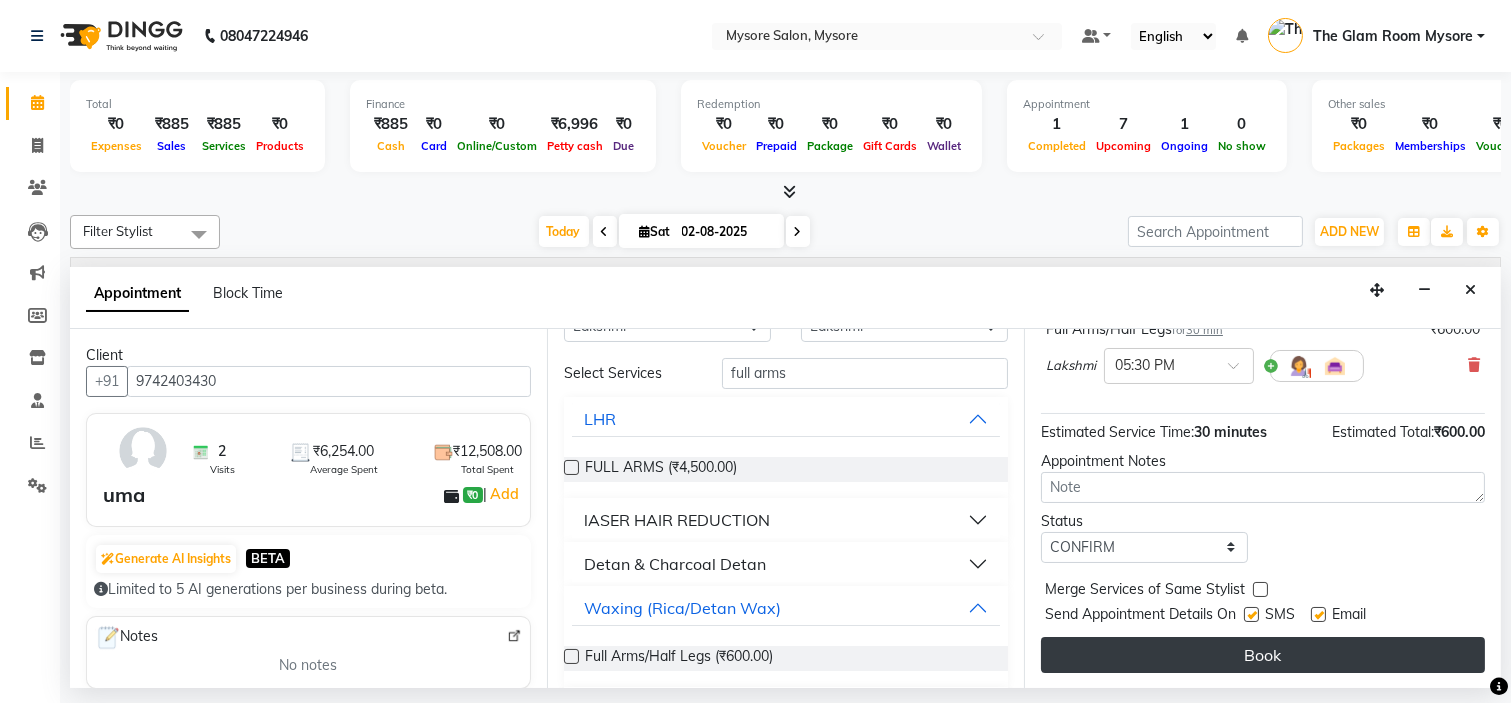 click on "Book" at bounding box center [1263, 655] 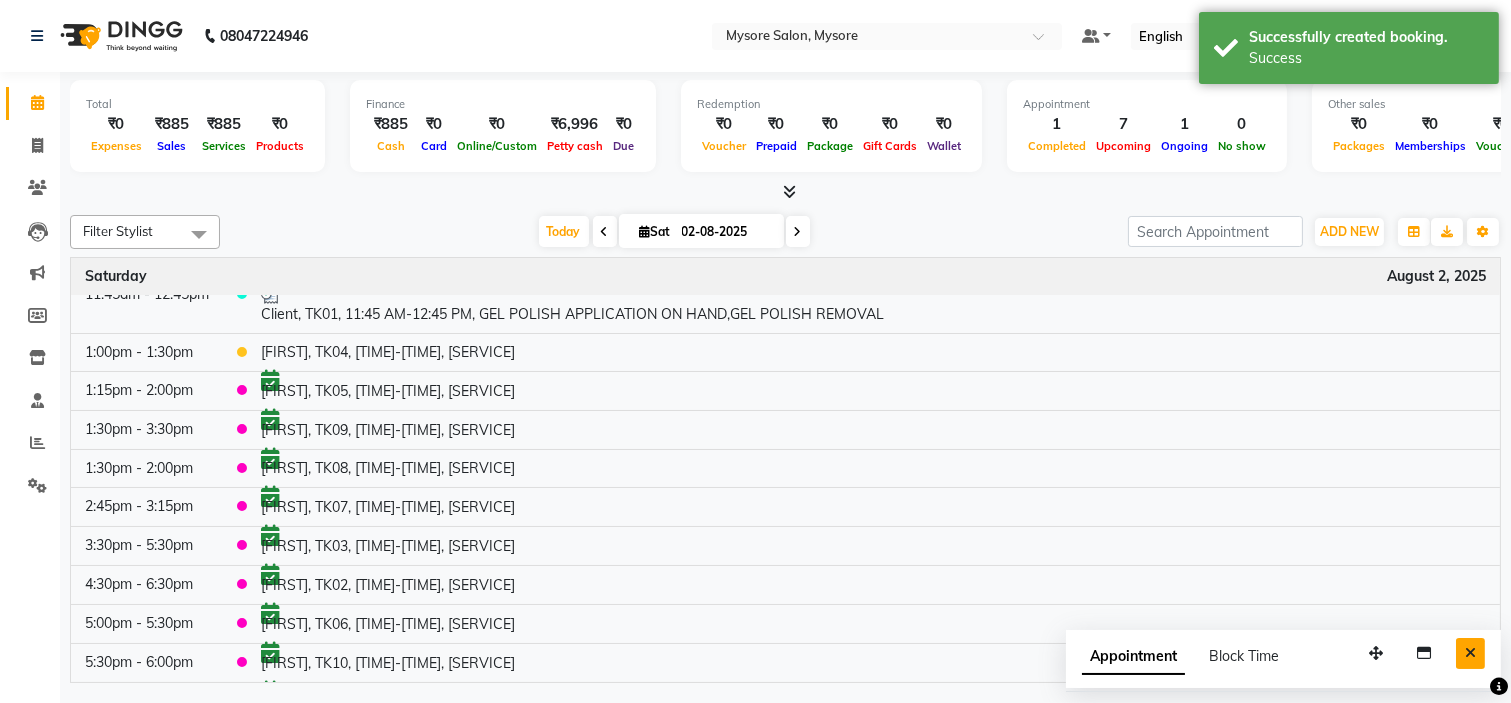 click at bounding box center (1470, 653) 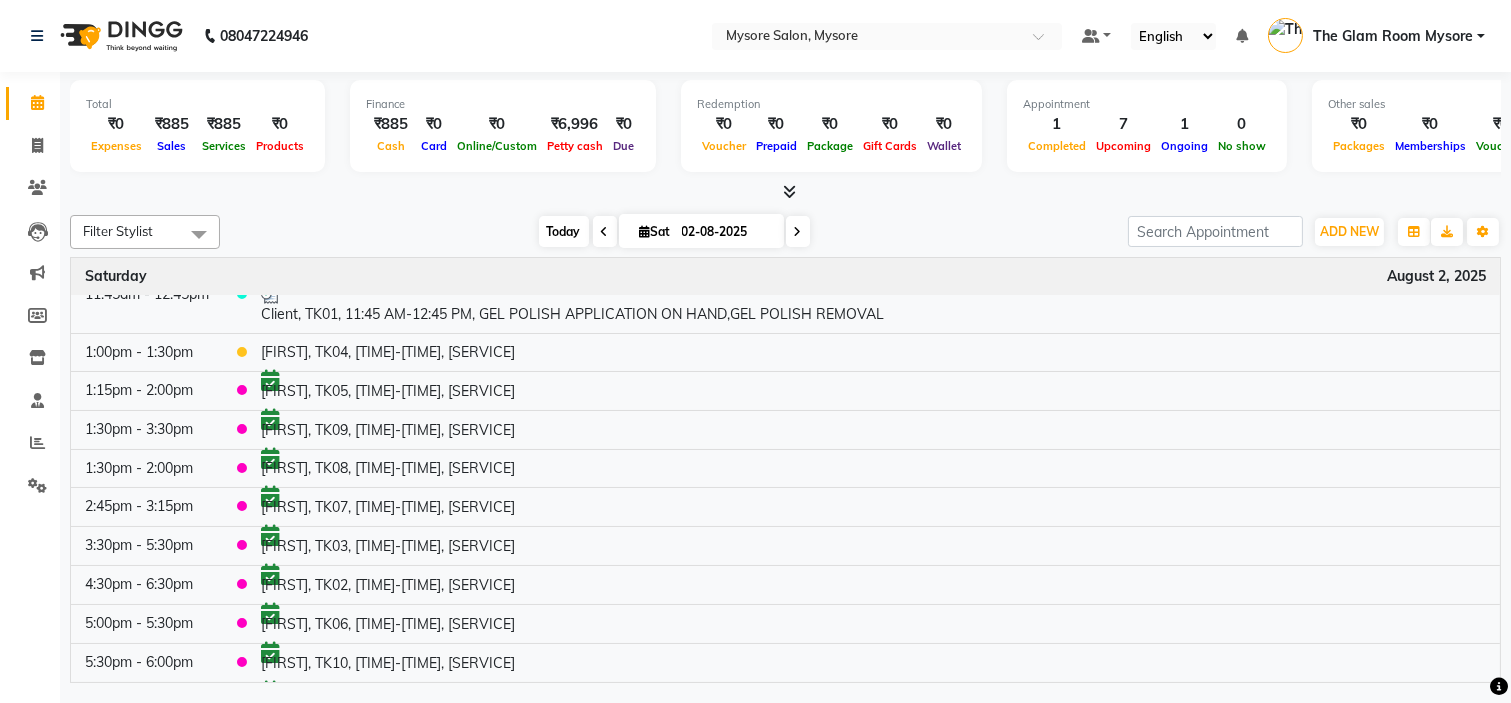 click on "Today" at bounding box center [564, 231] 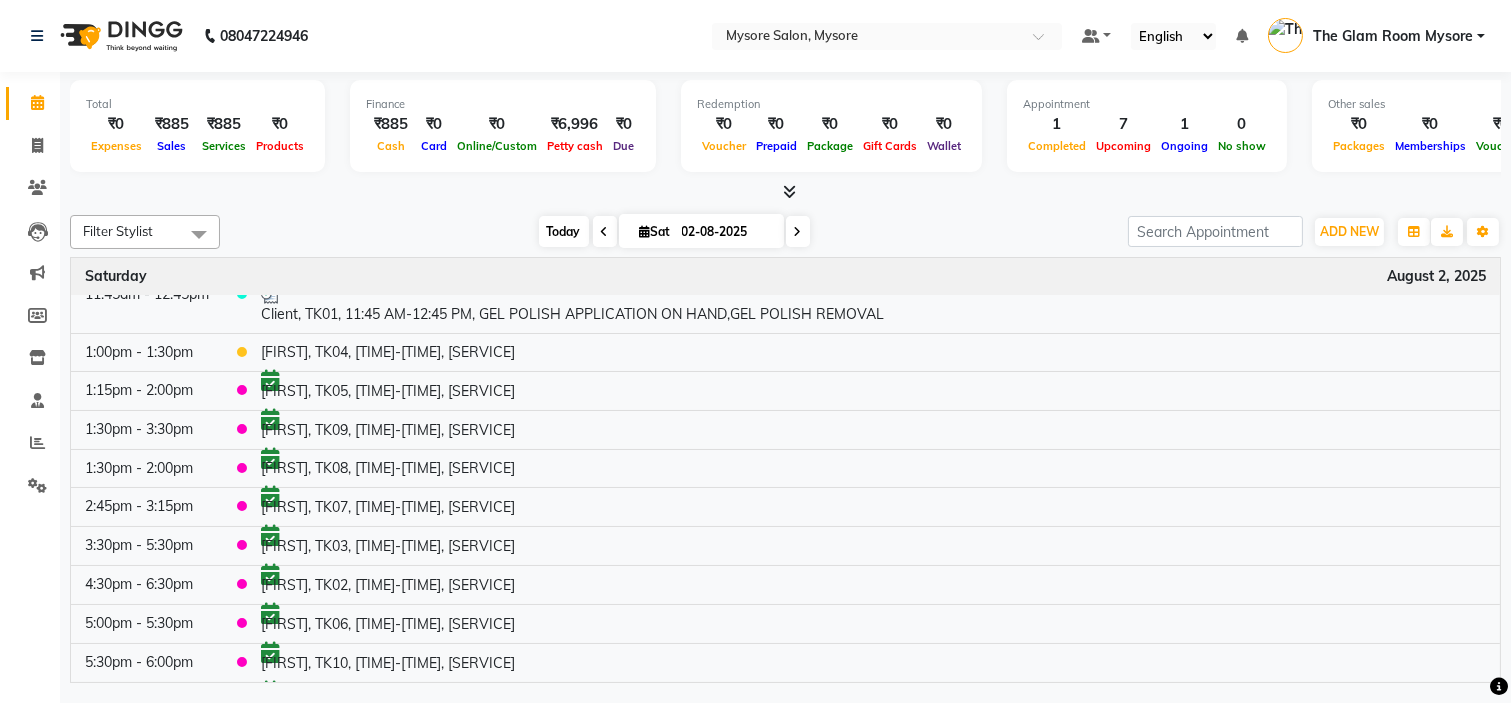 click on "Today" at bounding box center [564, 231] 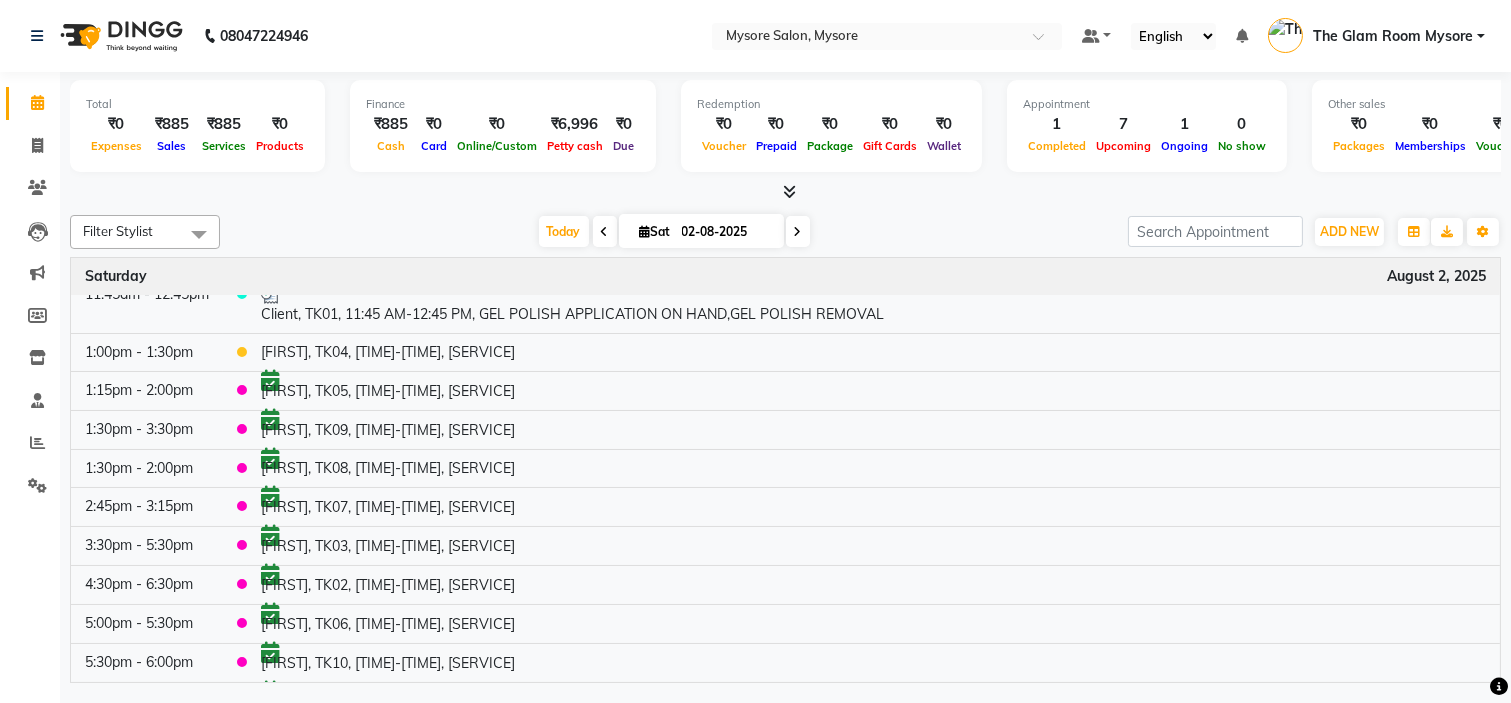 click on "Total ₹0 Expenses ₹885 Sales ₹885 Services ₹0 Products Finance ₹885 Cash ₹0 Card ₹0 Online/Custom ₹6,996 Petty cash ₹0 Due Redemption ₹0 Voucher ₹0 Prepaid ₹0 Package ₹0 Gift Cards ₹0 Wallet Appointment 1 Completed 7 Upcoming 1 Ongoing 0 No show Other sales ₹0 Packages ₹0 Memberships ₹0 Vouchers ₹0 Prepaids ₹0 Gift Cards Filter Stylist Select All [FIRST] [FIRST] [FIRST] [FIRST] [TITLE] [FIRST] [FIRST] [FIRST] [FIRST] [FIRST] [FIRST] [FIRST] [FIRST] [FIRST] [FIRST] [FIRST] [FIRST] Today Sat 02-08-2025 Toggle Dropdown Add Appointment Add Invoice Add Expense Add Attendance Add Client Add Transaction Toggle Dropdown Add Appointment Add Invoice Add Expense Add Attendance Add Client ADD NEW Toggle Dropdown Add Appointment Add Invoice Add Expense Add Attendance Add Client Add Transaction Filter Stylist Select All [FIRST] [FIRST] [FIRST] [FIRST] [TITLE] [FIRST] [FIRST] [FIRST] [FIRST] [FIRST] [FIRST] [FIRST] [FIRST] [FIRST] [FIRST] [FIRST] [FIRST] Group By List" 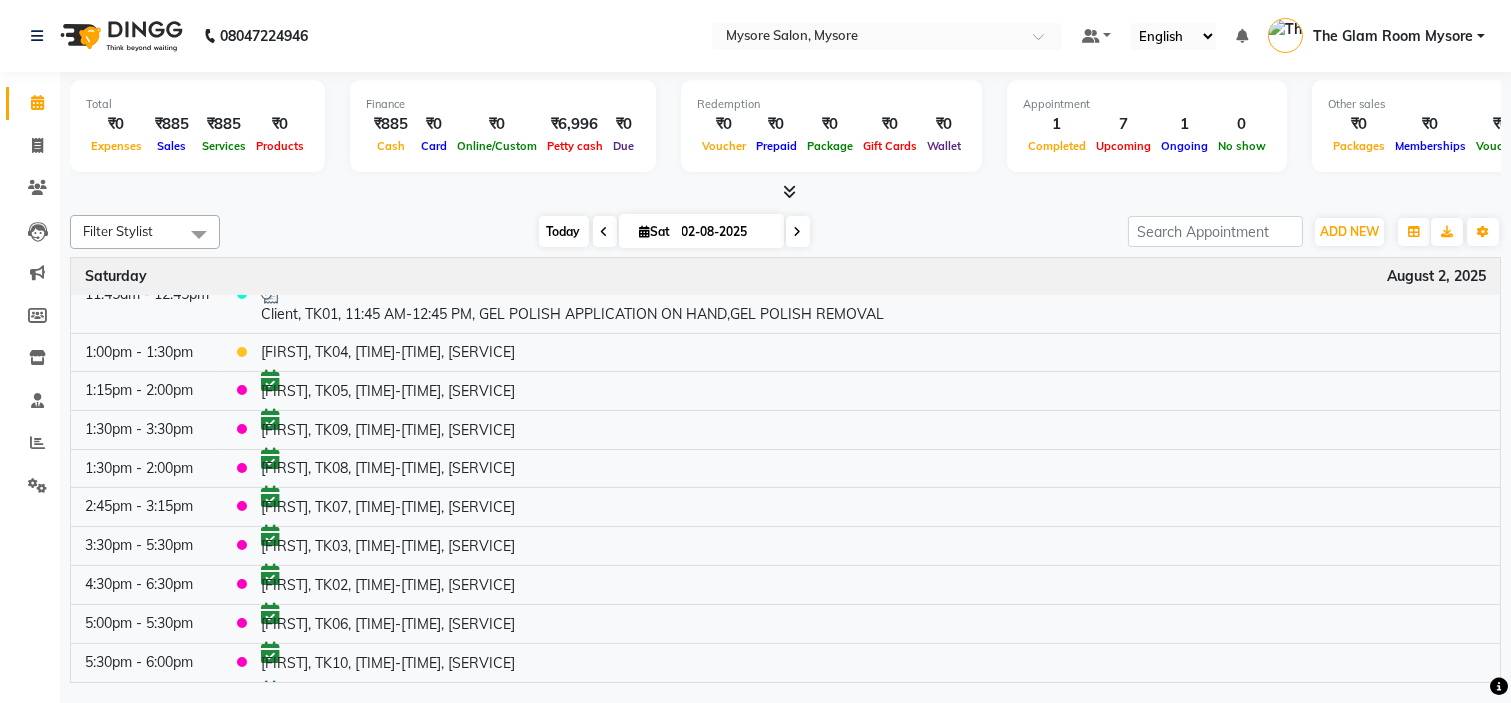 click on "Today" at bounding box center (564, 231) 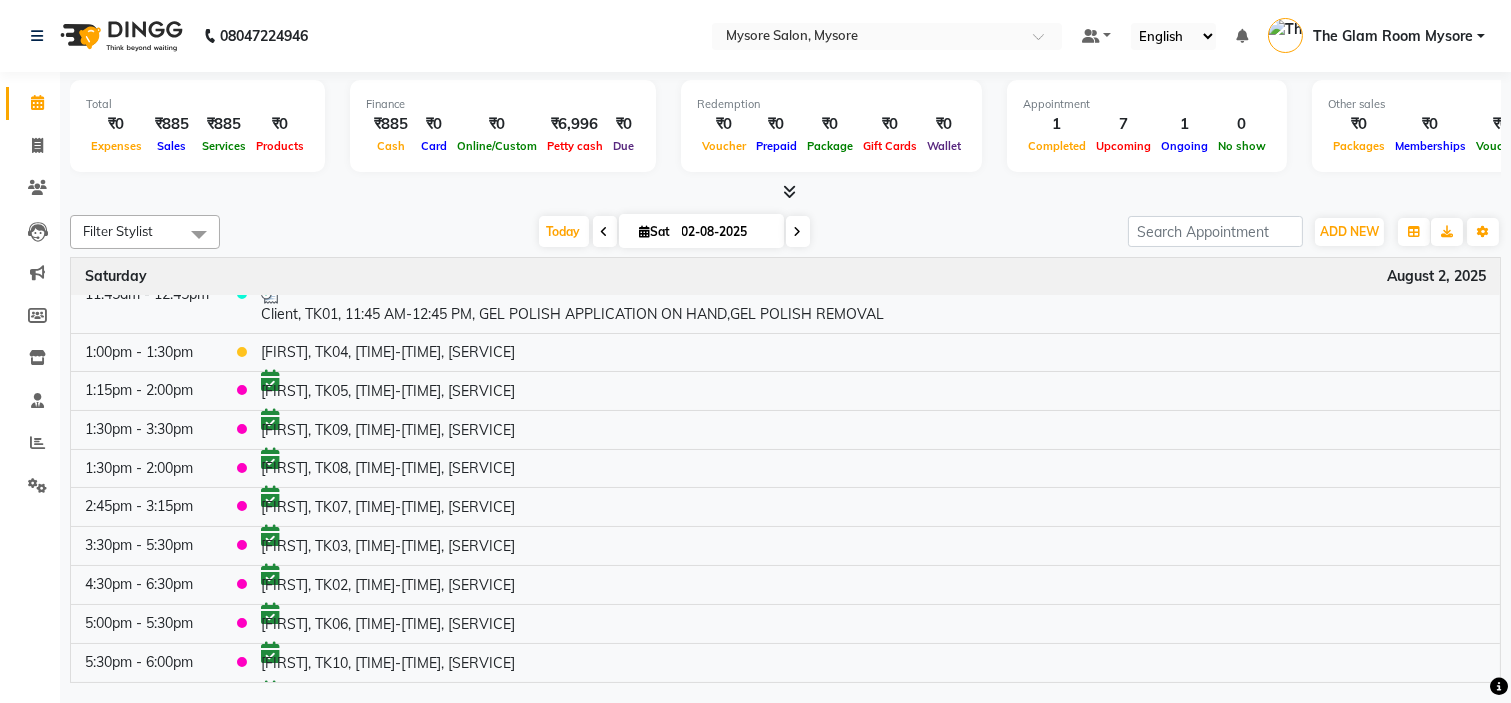 scroll, scrollTop: 0, scrollLeft: 0, axis: both 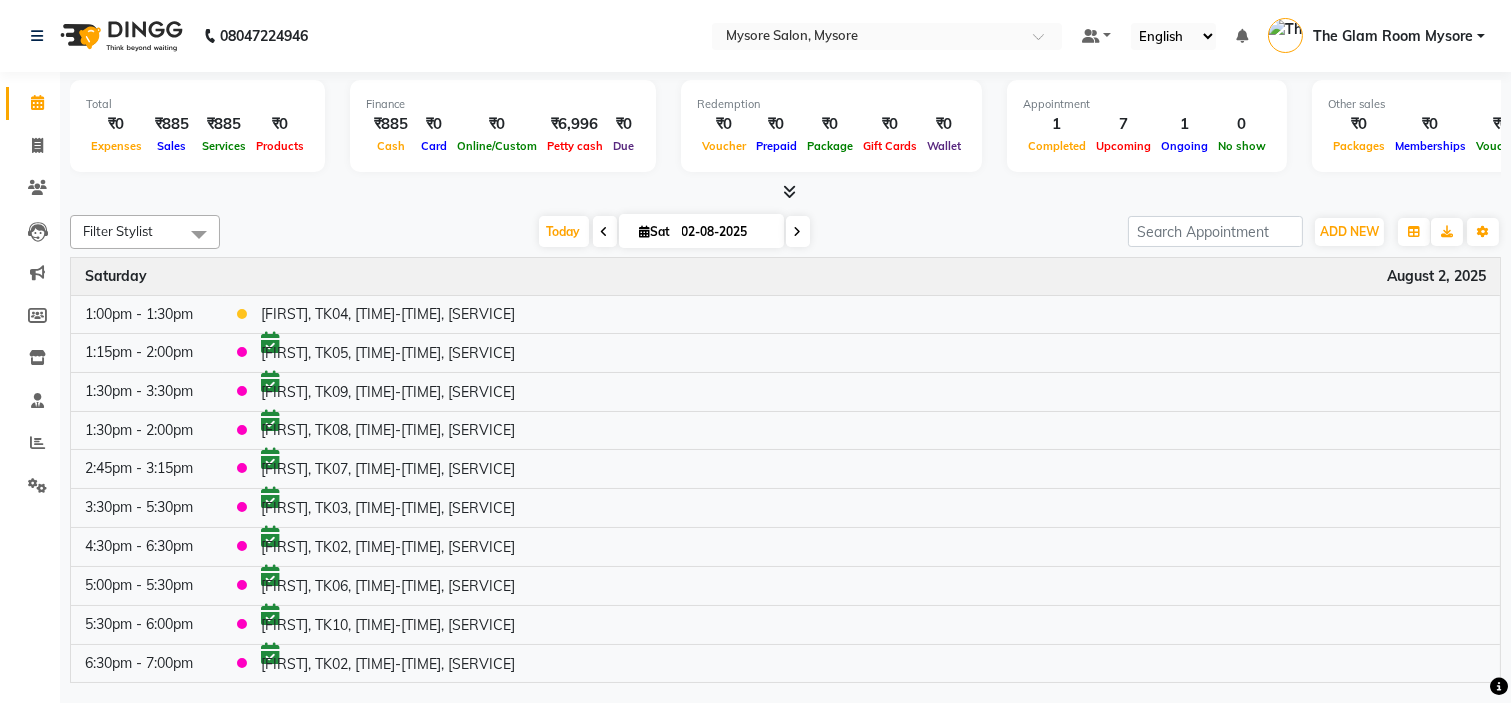 click at bounding box center (785, 192) 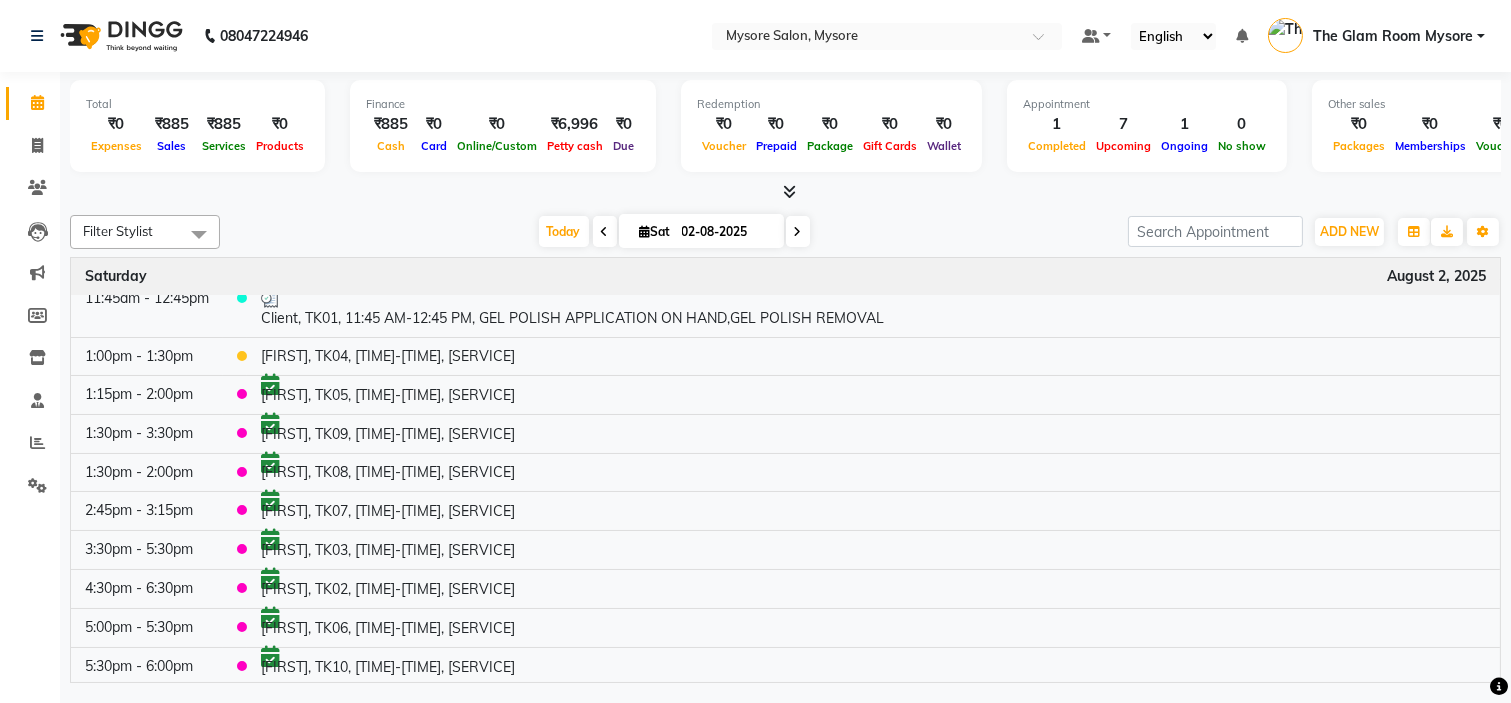 scroll, scrollTop: 0, scrollLeft: 0, axis: both 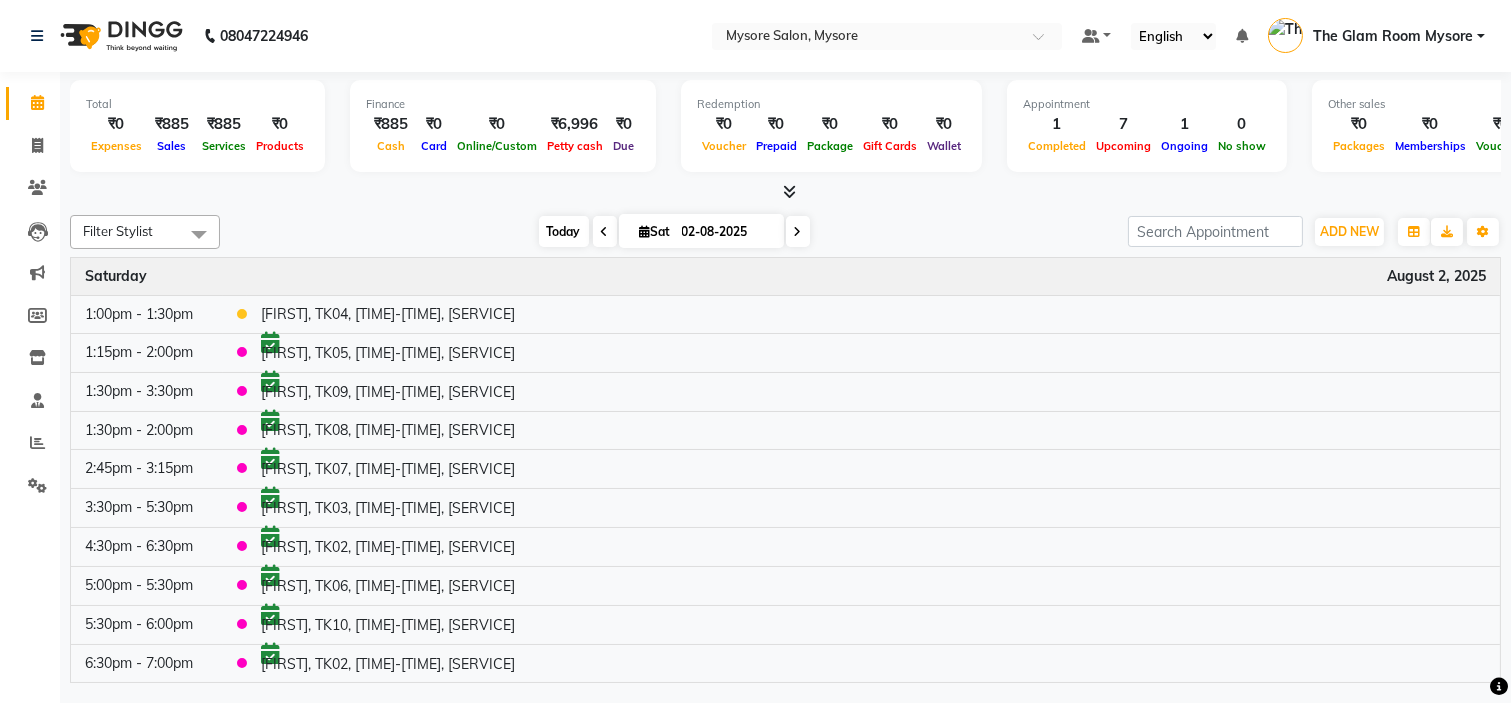 click on "Today" at bounding box center (564, 231) 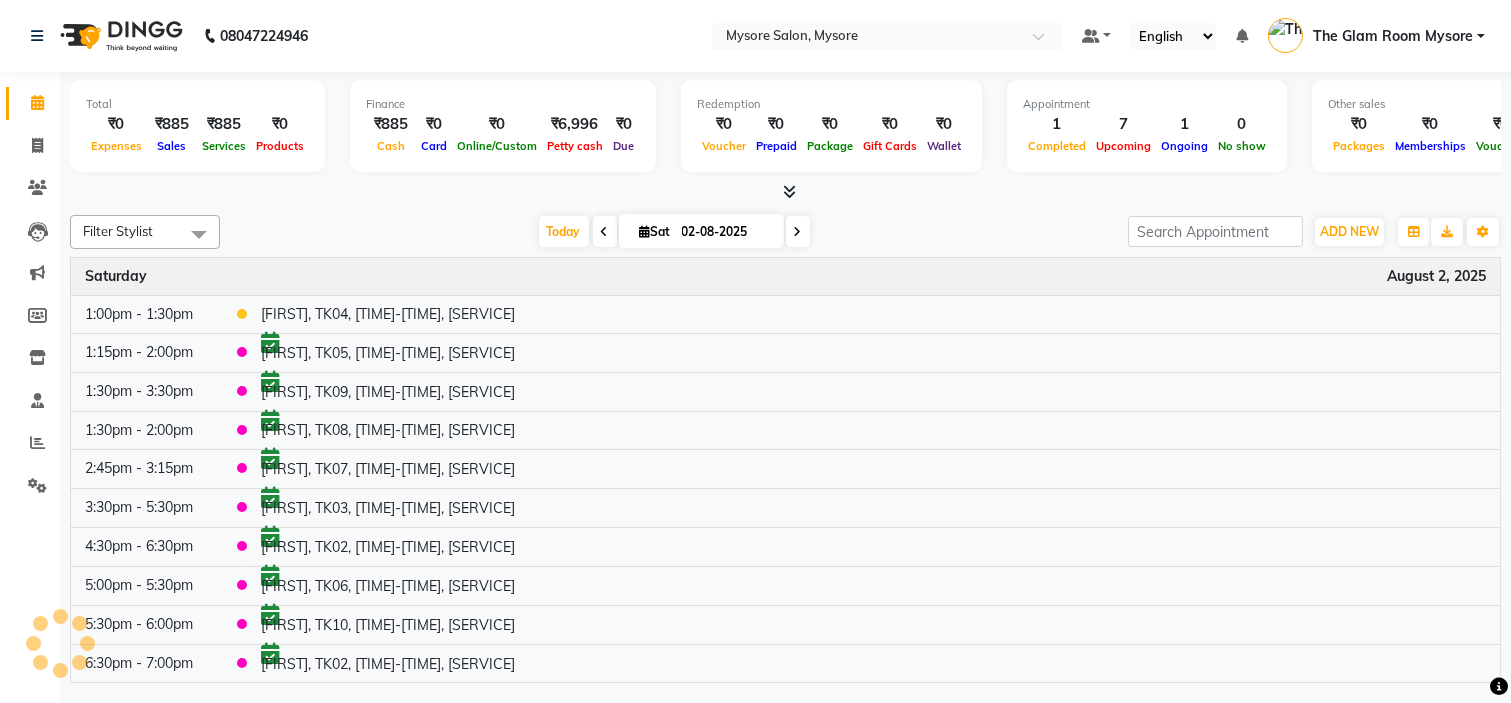 click on "Today  Sat 02-08-2025" at bounding box center [674, 232] 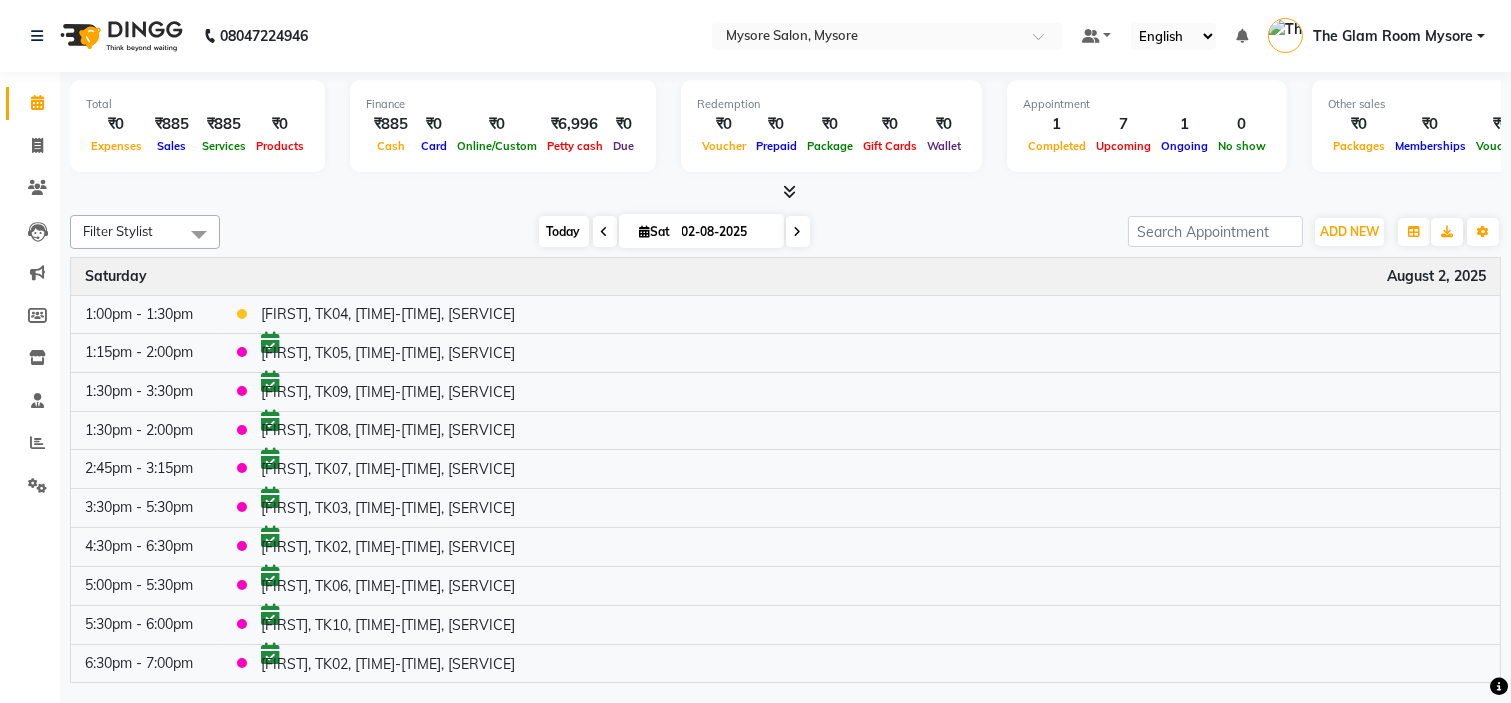 click on "Today" at bounding box center [564, 231] 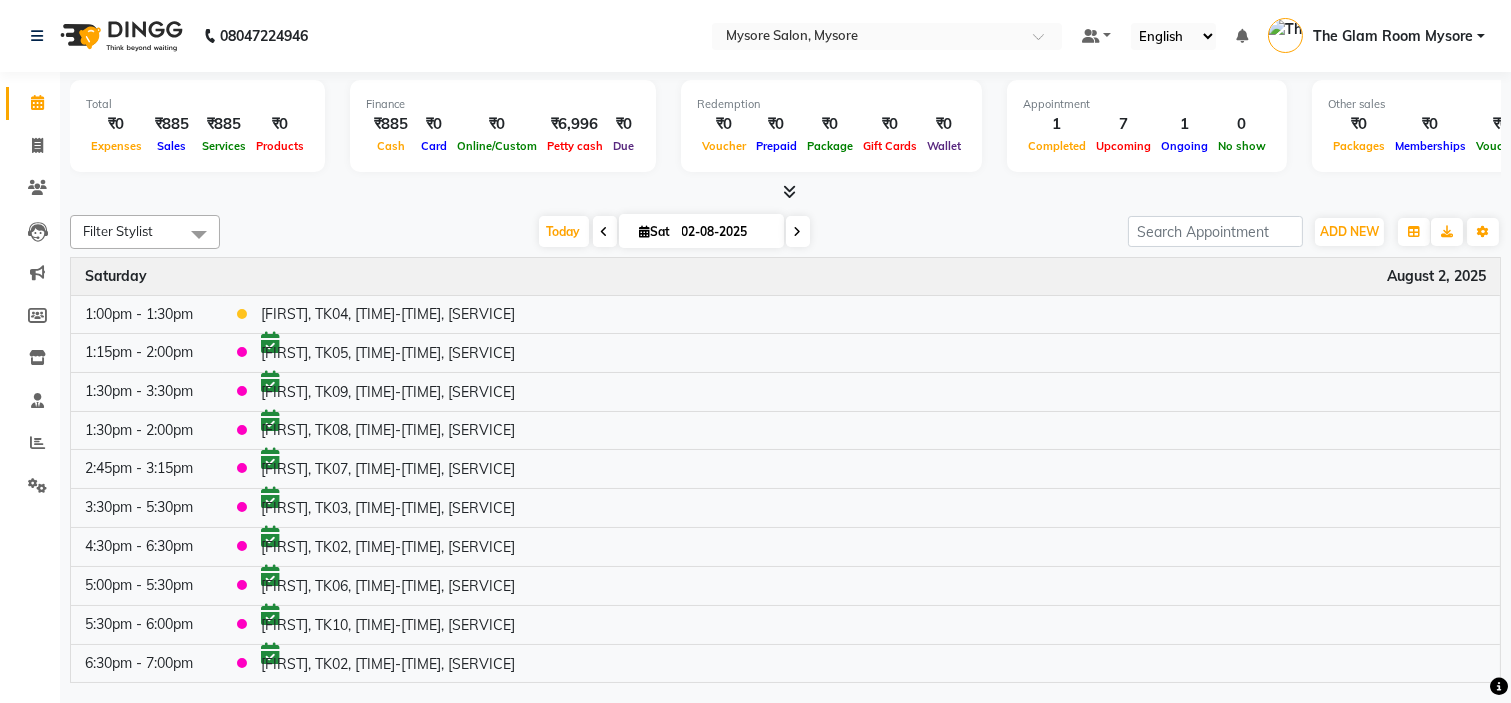 click on "Filter Stylist Select All [FIRST] [FIRST] [FIRST] [FIRST] [TITLE] [FIRST] [FIRST] [FIRST] [FIRST] [FIRST] [FIRST] [FIRST] [FIRST] [FIRST] [FIRST] [FIRST] [FIRST] Today Sat 02-08-2025 Toggle Dropdown Add Appointment Add Invoice Add Expense Add Attendance Add Client Add Transaction Toggle Dropdown Add Appointment Add Invoice Add Expense Add Attendance Add Client ADD NEW Toggle Dropdown Add Appointment Add Invoice Add Expense Add Attendance Add Client Add Transaction Filter Stylist Select All [FIRST] [FIRST] [FIRST] [FIRST] [TITLE] [FIRST] [FIRST] [FIRST] [FIRST] [FIRST] [FIRST] [FIRST] [FIRST] [FIRST] [FIRST] [FIRST] [FIRST] Group By Staff View Room View View as Vertical Vertical - Week View Horizontal Horizontal - Week View List Toggle Dropdown Calendar Settings Manage Tags Arrange Stylists Reset Stylists Full Screen Show Available Stylist Appointment Form Zoom 100% Time Event Saturday August 2, 2025 [TIME] [TIME]-[TIME]" 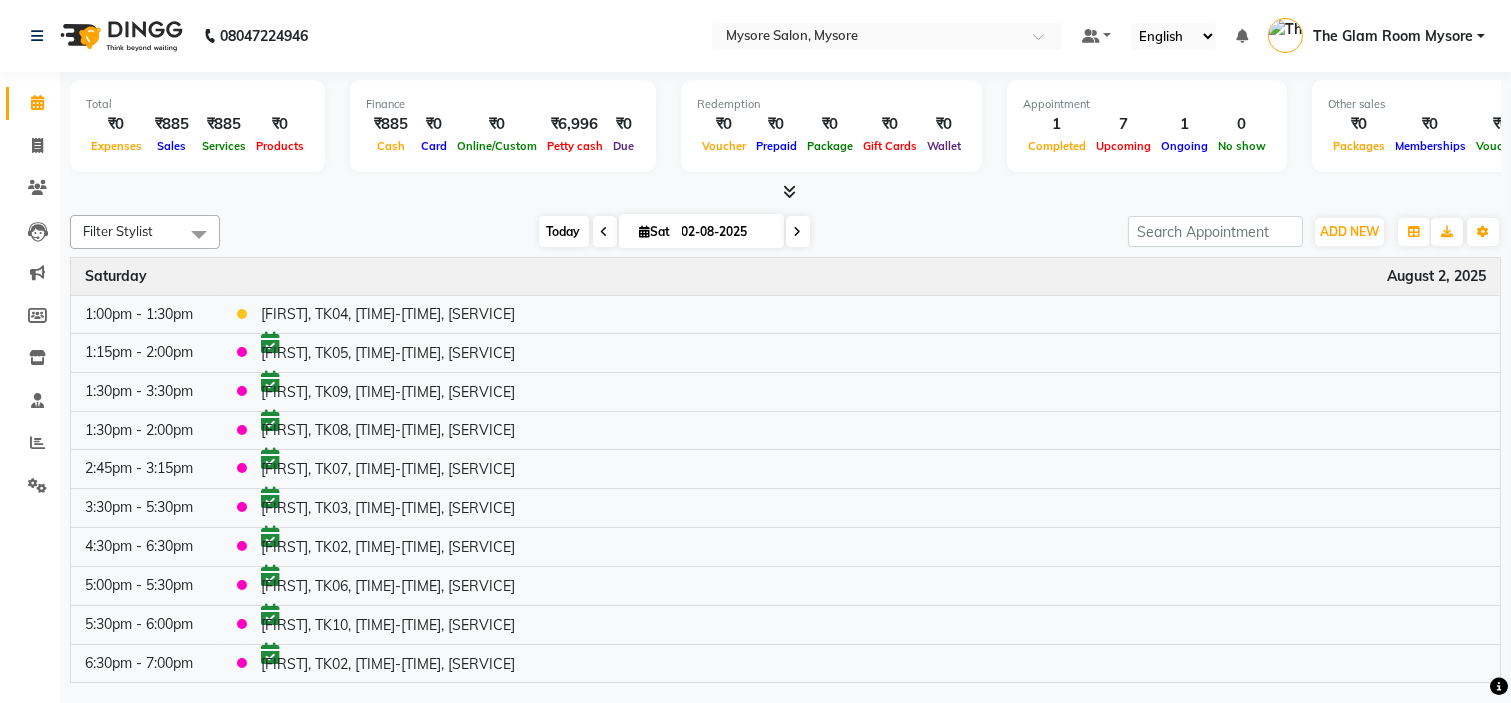 click on "Today" at bounding box center (564, 231) 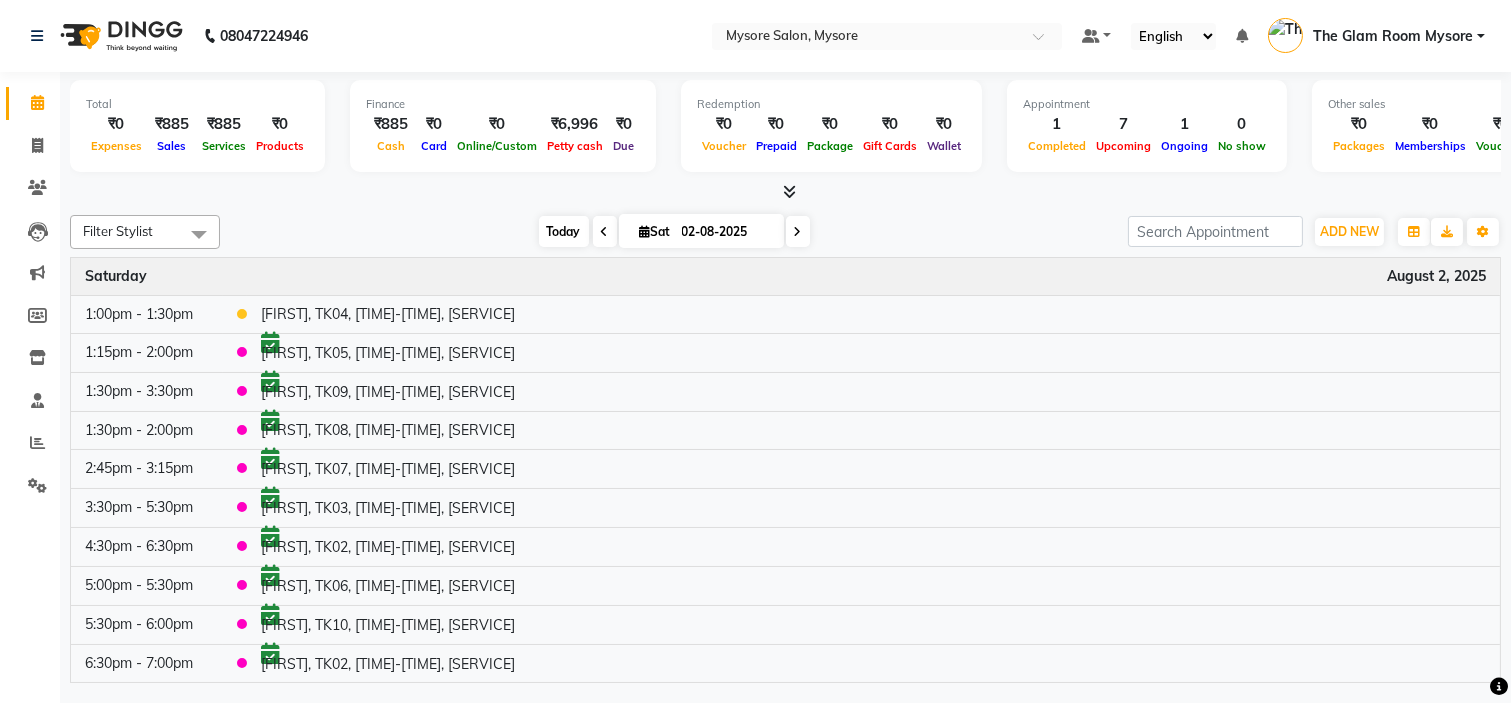 click on "Today" at bounding box center (564, 231) 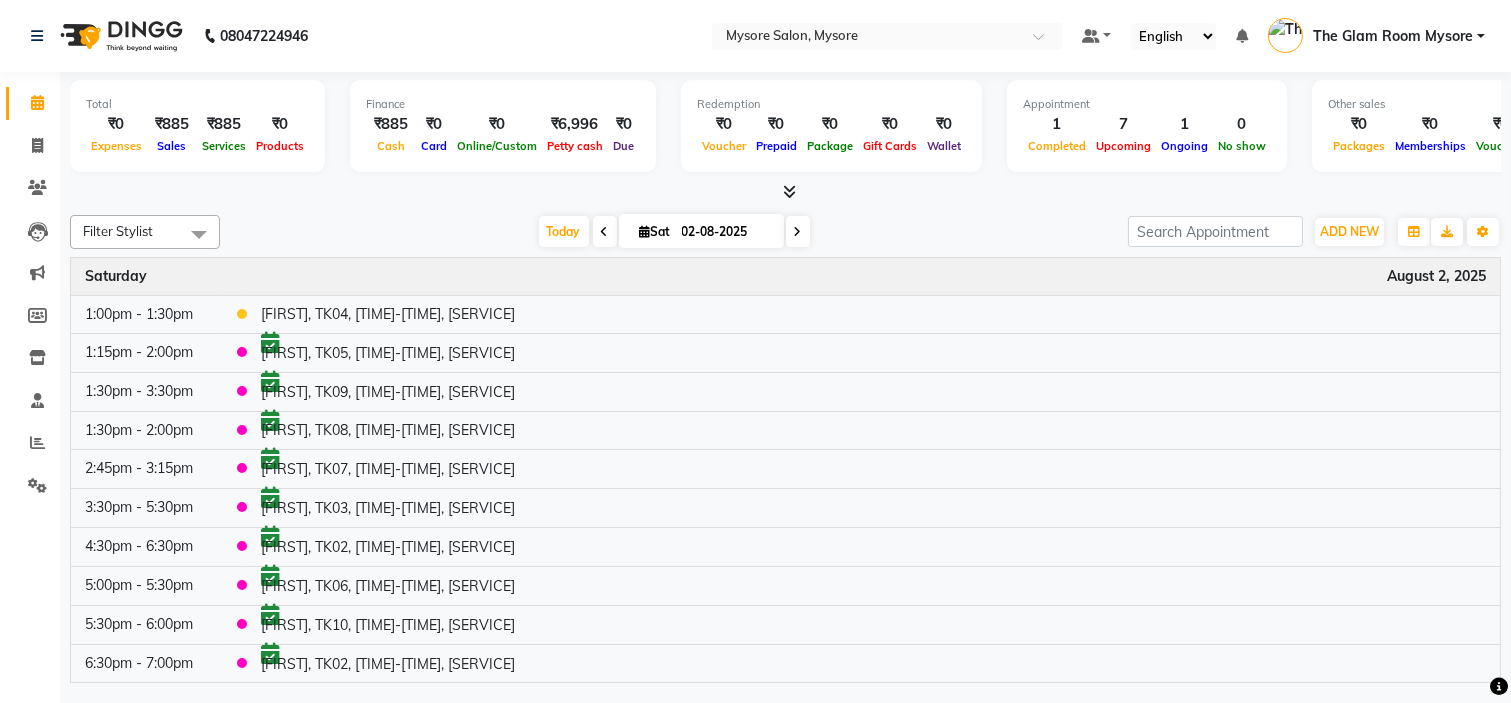 scroll, scrollTop: 0, scrollLeft: 0, axis: both 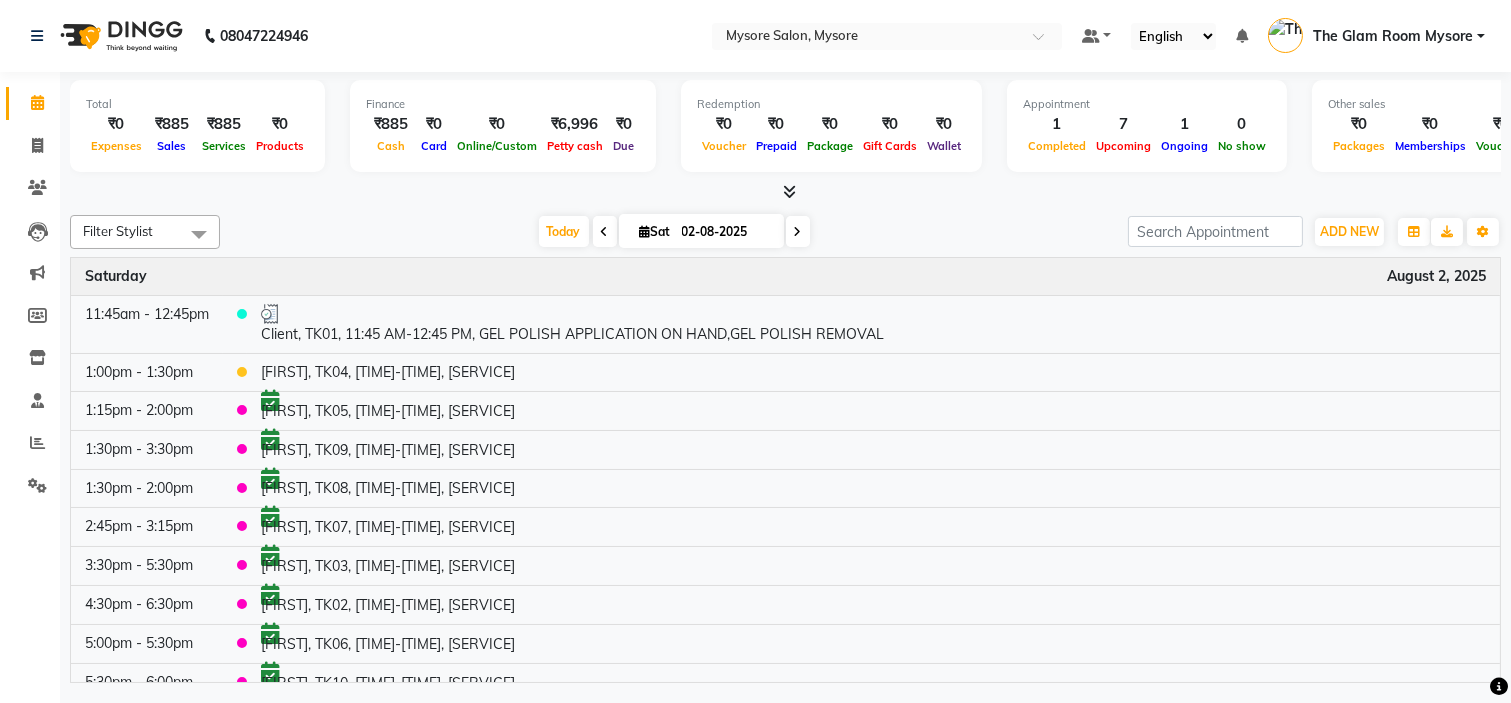 click on "Filter Stylist Select All Ankita Arti Ashwini Ayaan DR. Apurva Fatma Jayshree Lakshmi Paul Ruhul alom Shangnimwon Steve Sumaiya Banu Sumit Teja Tezz The Glam Room Mysore Today  Sat 02-08-2025 Toggle Dropdown Add Appointment Add Invoice Add Expense Add Attendance Add Client Add Transaction Toggle Dropdown Add Appointment Add Invoice Add Expense Add Attendance Add Client ADD NEW Toggle Dropdown Add Appointment Add Invoice Add Expense Add Attendance Add Client Add Transaction Filter Stylist Select All Ankita Arti Ashwini Ayaan DR. Apurva Fatma Jayshree Lakshmi Paul Ruhul alom Shangnimwon Steve Sumaiya Banu Sumit Teja Tezz The Glam Room Mysore Group By  Staff View   Room View  View as Vertical  Vertical - Week View  Horizontal  Horizontal - Week View  List  Toggle Dropdown Calendar Settings Manage Tags   Arrange Stylists   Reset Stylists  Full Screen  Show Available Stylist  Appointment Form Zoom 100%" at bounding box center [785, 232] 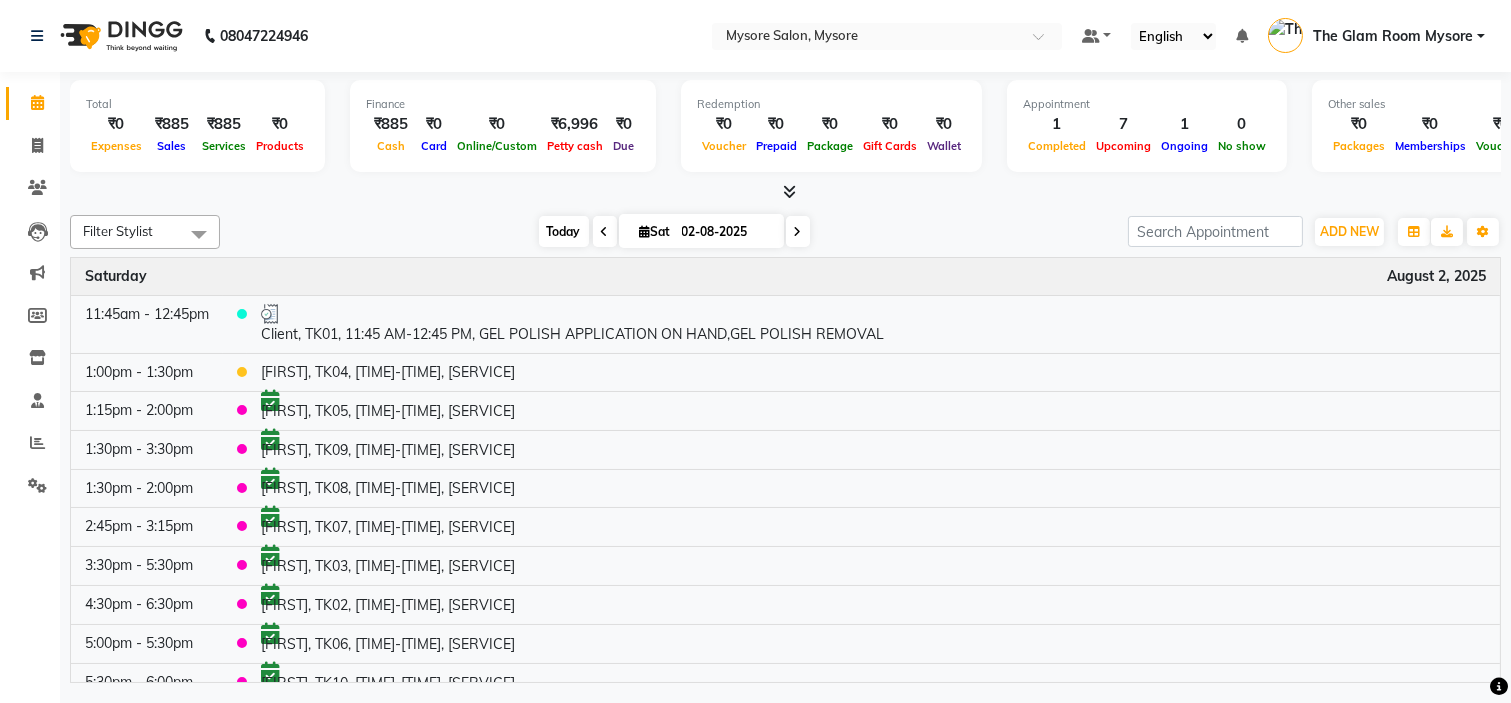 click on "Today" at bounding box center [564, 231] 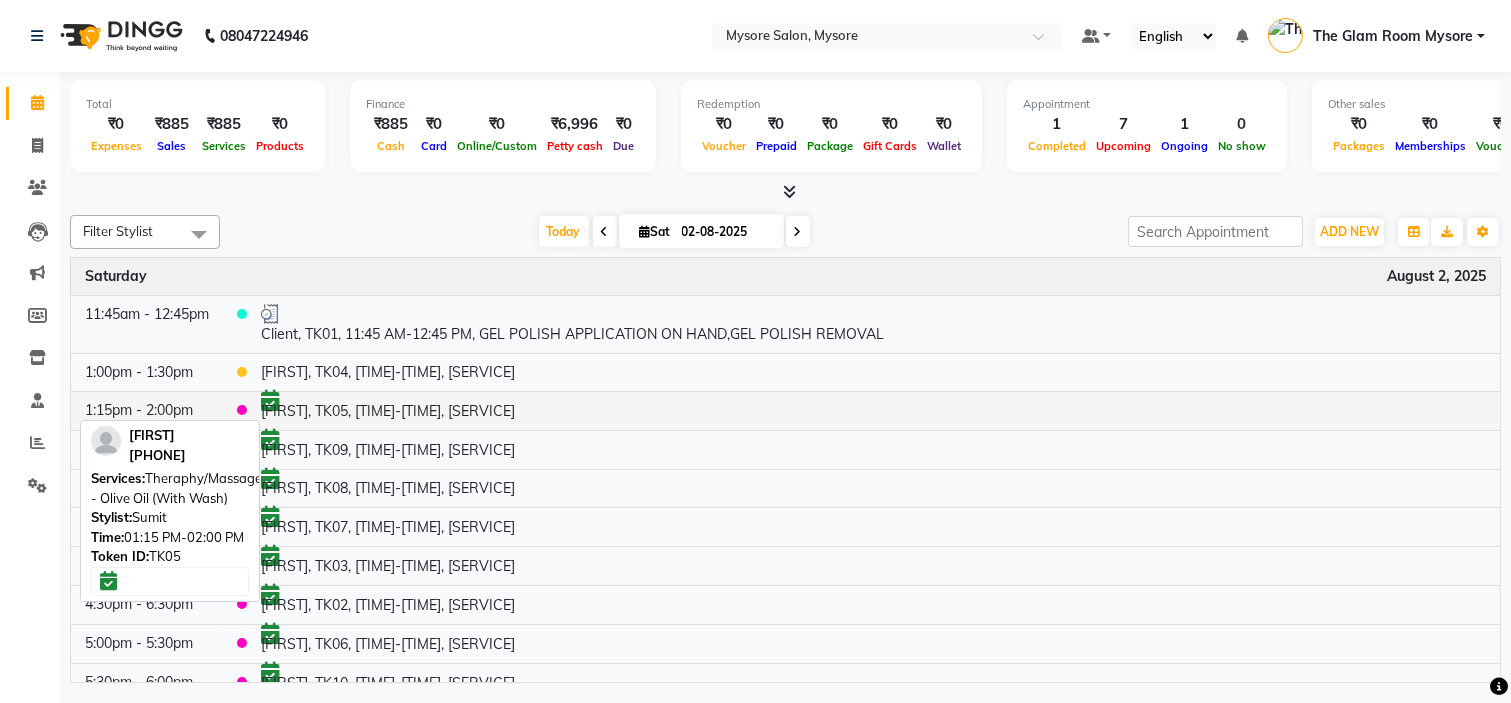 click on "[FIRST], TK05, [TIME]-[TIME], [SERVICE]" at bounding box center [873, 410] 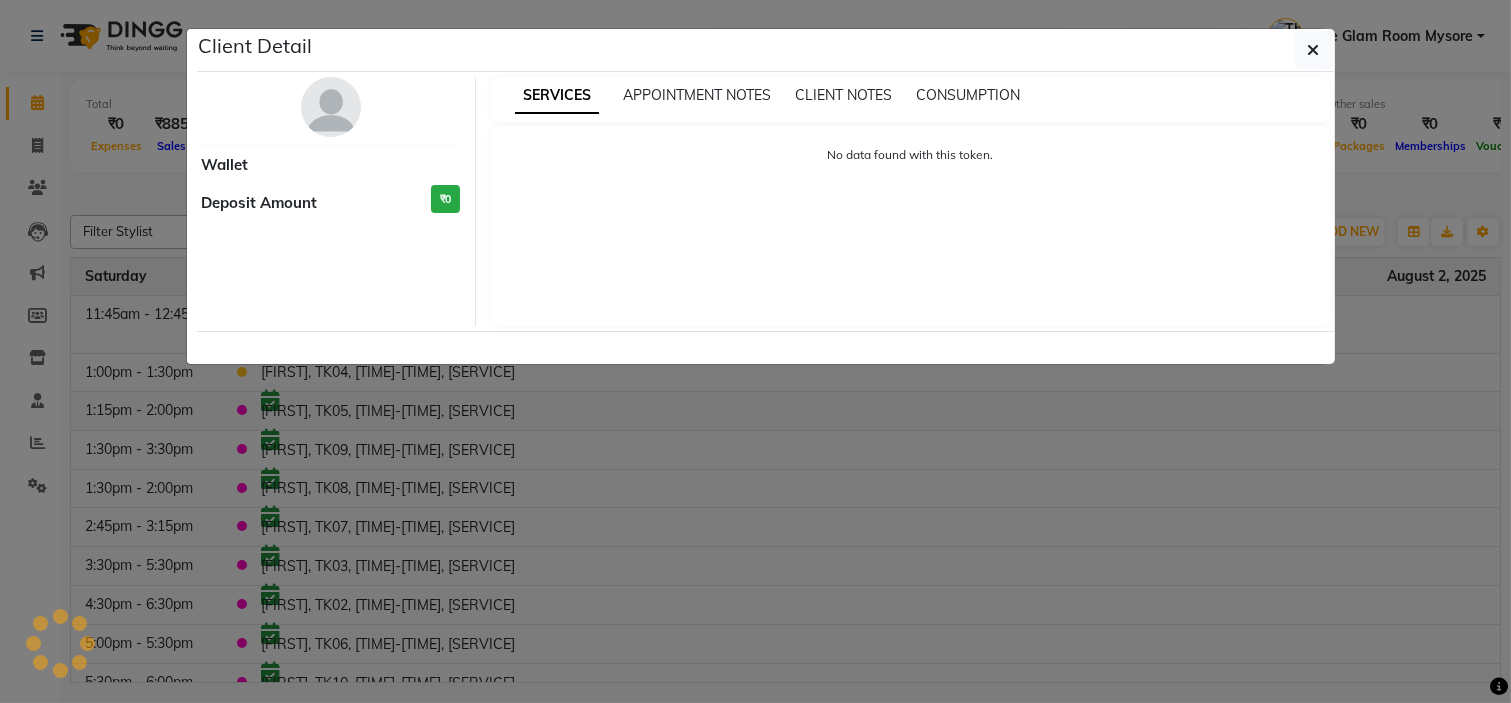 select on "6" 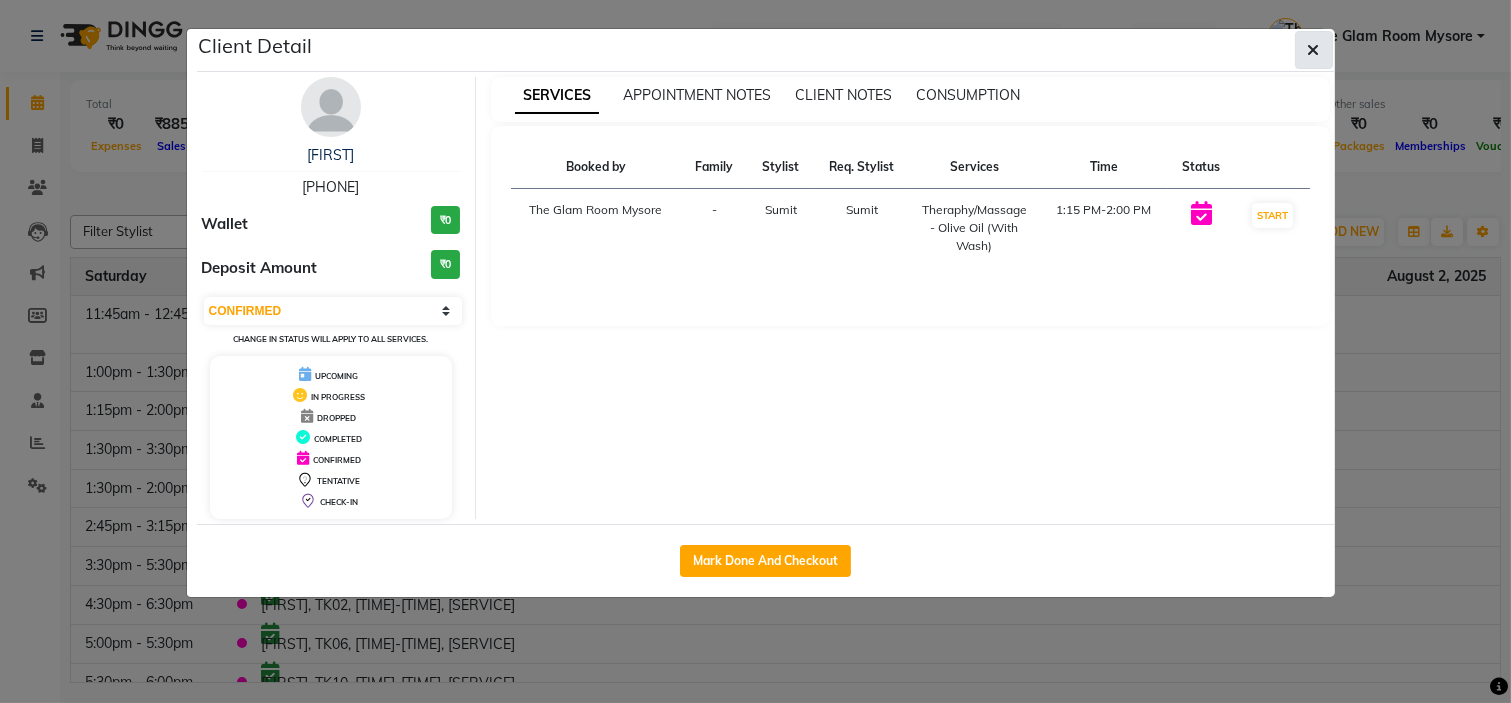 click 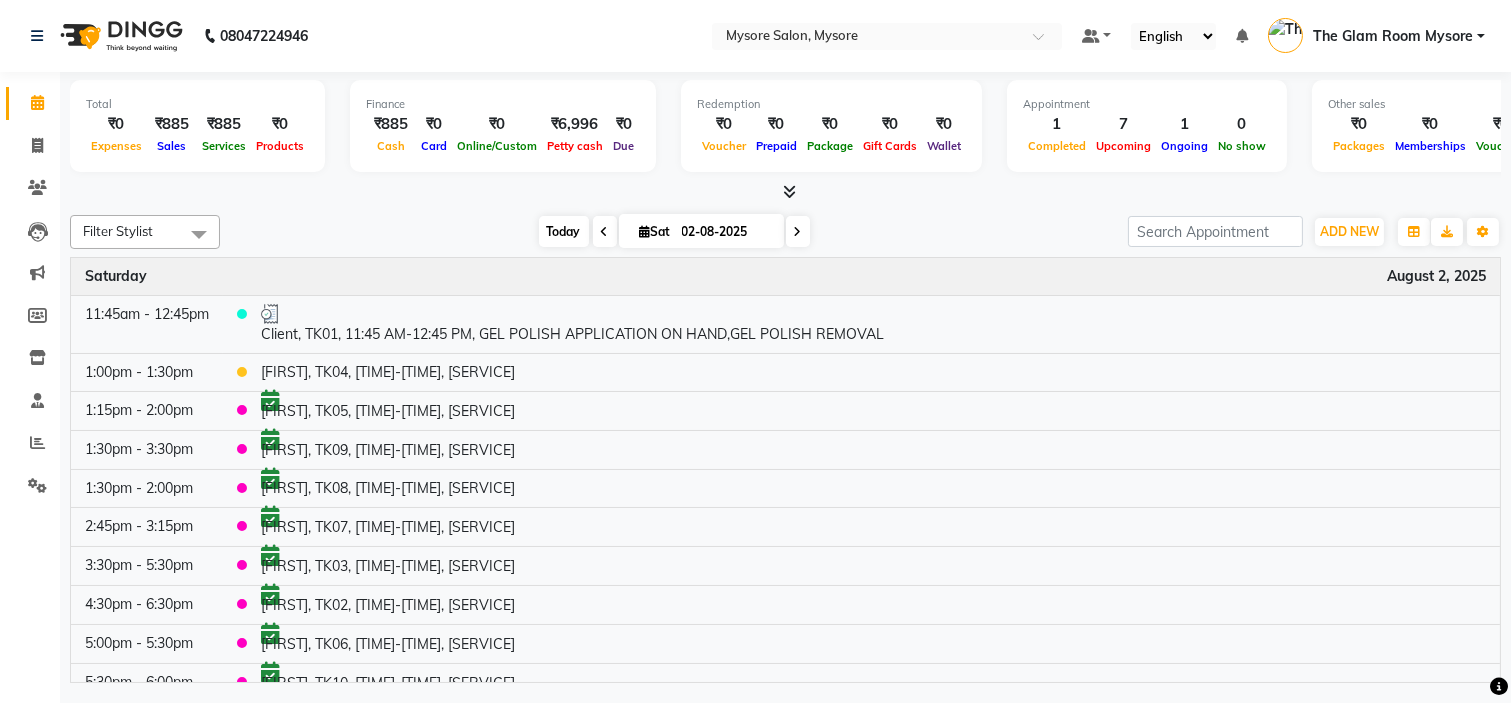click on "Today" at bounding box center (564, 231) 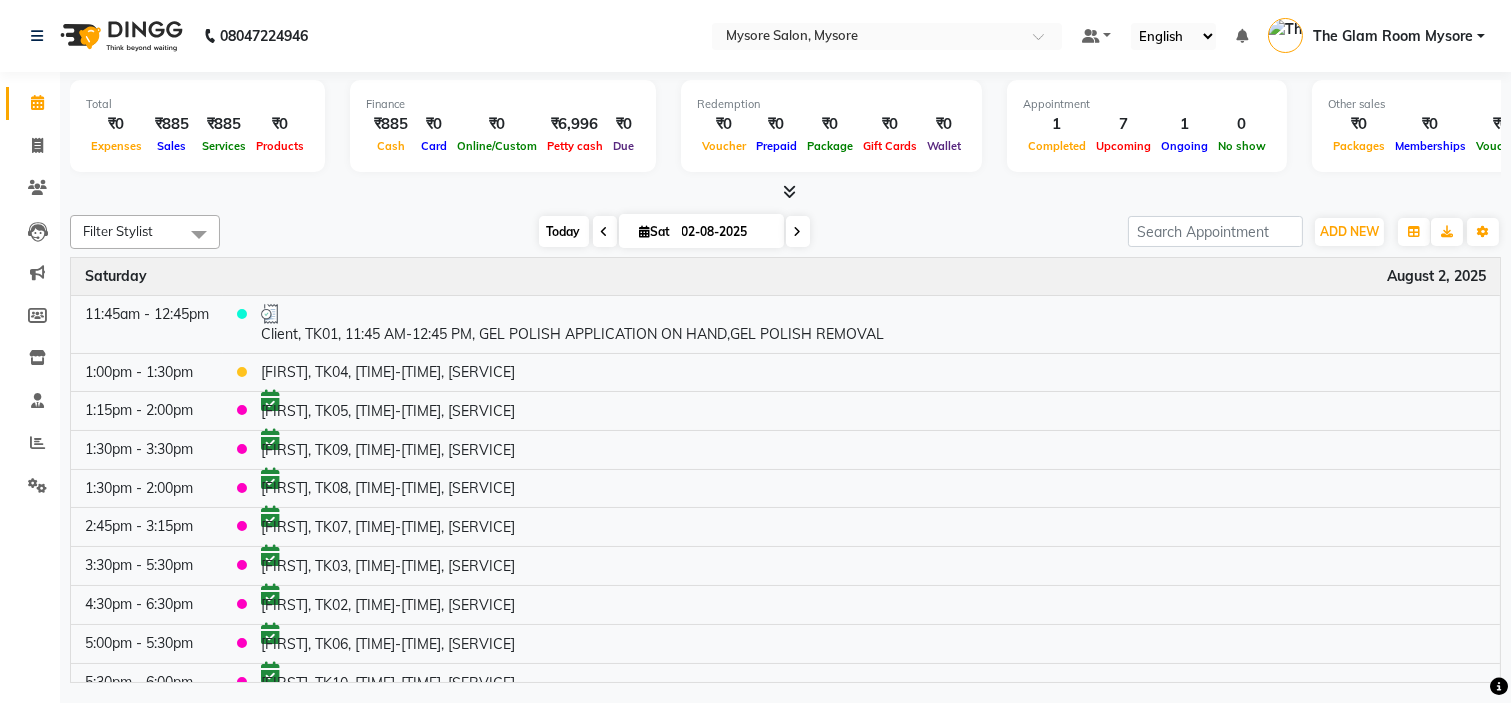 click on "Today" at bounding box center [564, 231] 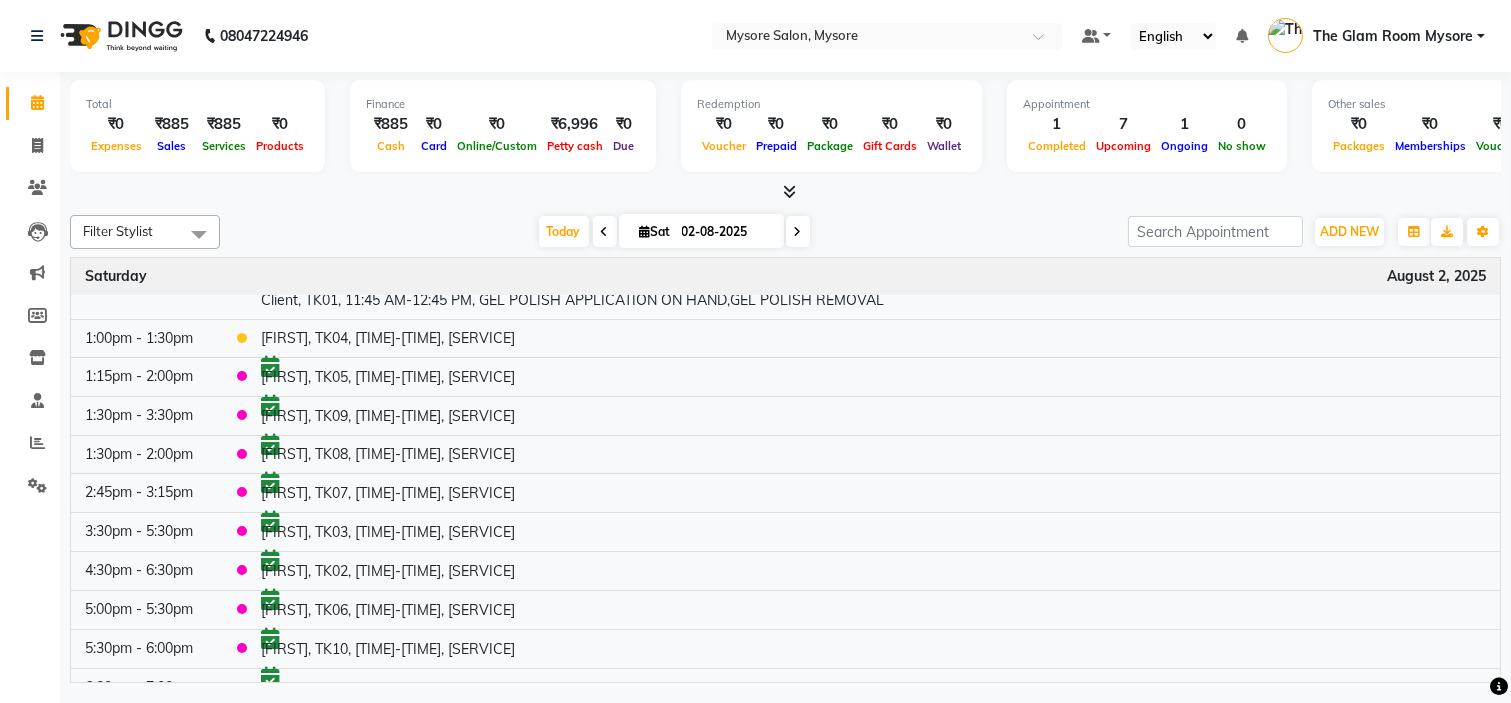 scroll, scrollTop: 44, scrollLeft: 0, axis: vertical 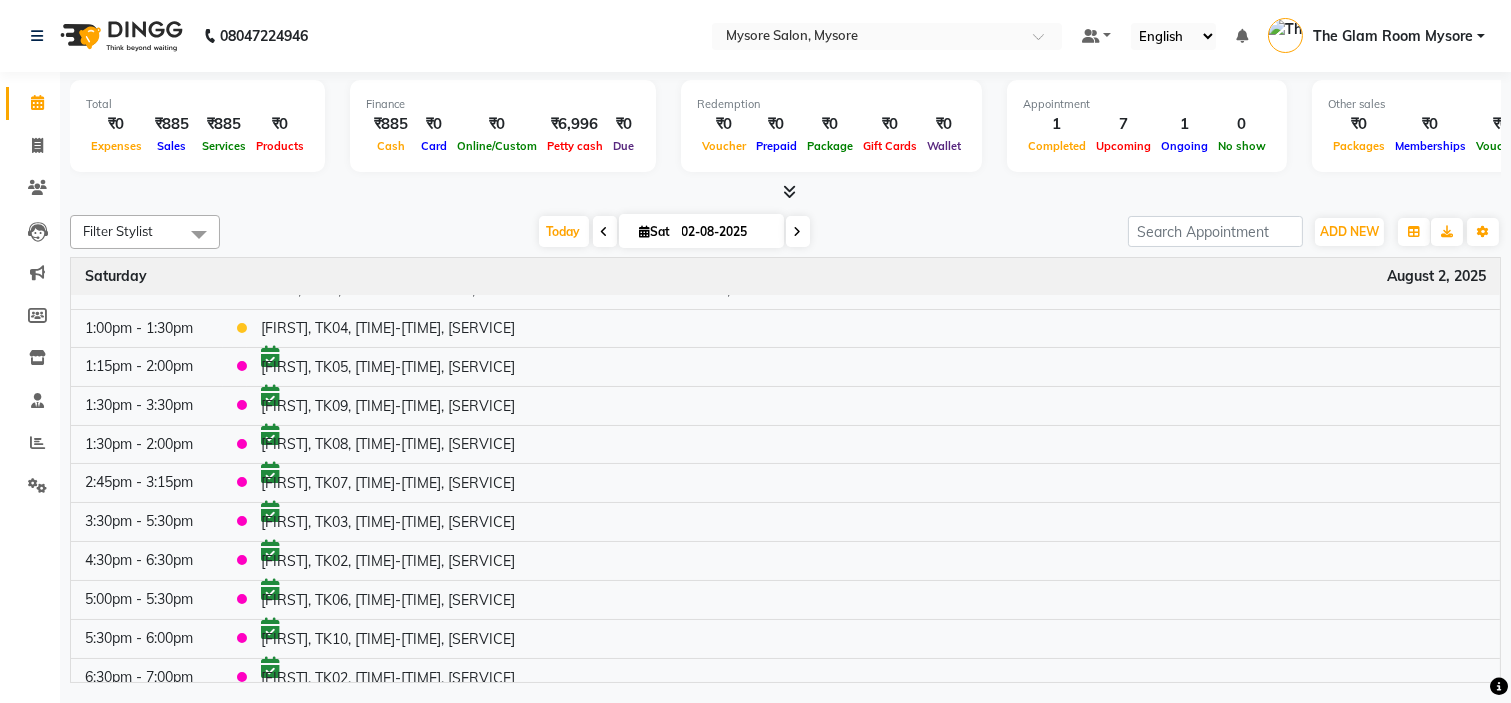 click on "Filter Stylist Select All [FIRST] [FIRST] [FIRST] [FIRST] [TITLE] [FIRST] [FIRST] [FIRST] [FIRST] [FIRST] [FIRST] [FIRST] [FIRST] [FIRST] [FIRST] [FIRST] [FIRST] Today Sat 02-08-2025 Toggle Dropdown Add Appointment Add Invoice Add Expense Add Attendance Add Client Add Transaction Toggle Dropdown Add Appointment Add Invoice Add Expense Add Attendance Add Client ADD NEW Toggle Dropdown Add Appointment Add Invoice Add Expense Add Attendance Add Client Add Transaction Filter Stylist Select All [FIRST] [FIRST] [FIRST] [FIRST] [TITLE] [FIRST] [FIRST] [FIRST] [FIRST] [FIRST] [FIRST] [FIRST] [FIRST] [FIRST] [FIRST] [FIRST] [FIRST] Group By Staff View Room View View as Vertical Vertical - Week View Horizontal Horizontal - Week View List Toggle Dropdown Calendar Settings Manage Tags Arrange Stylists Reset Stylists Full Screen Show Available Stylist Appointment Form Zoom 100% Time Event Saturday August 2, 2025 [TIME] [TIME]-[TIME]" 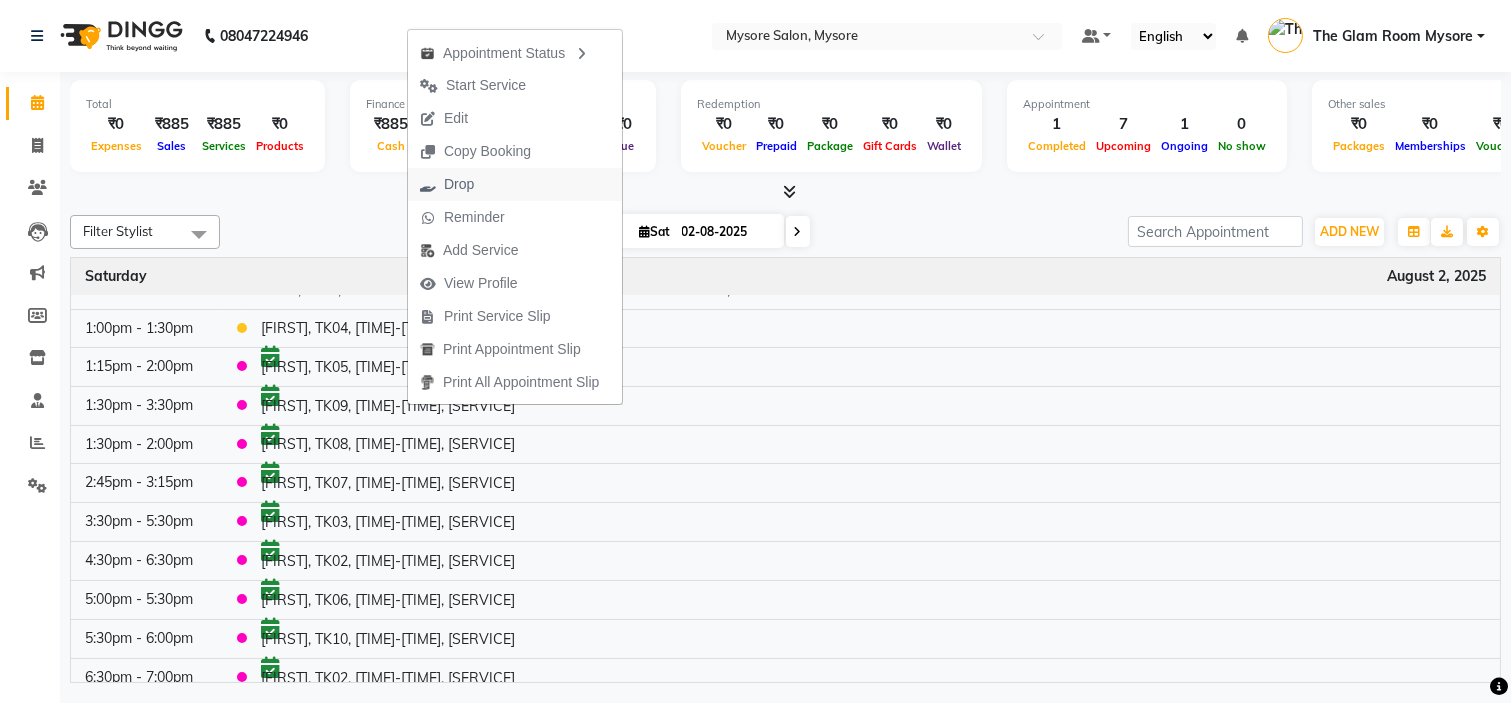 click on "Drop" at bounding box center (447, 184) 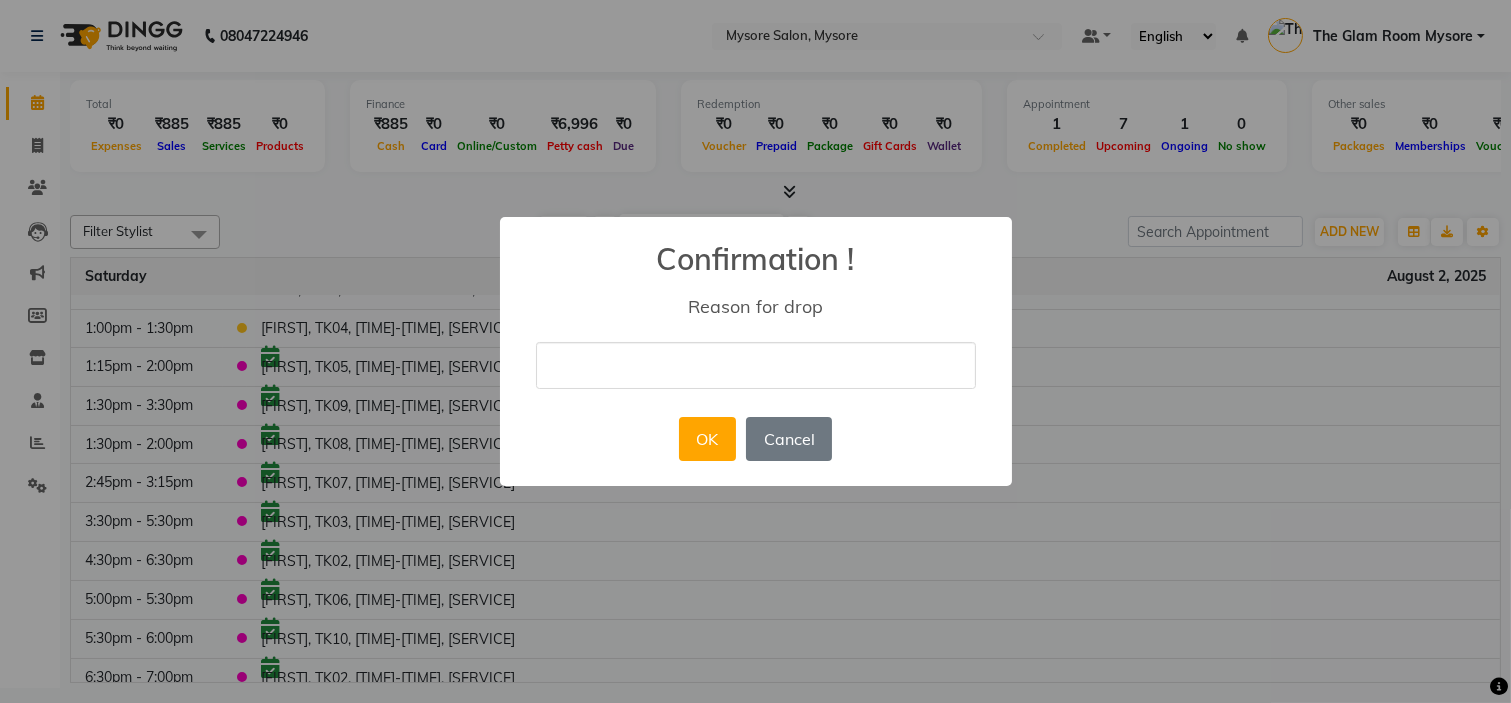 click at bounding box center (756, 365) 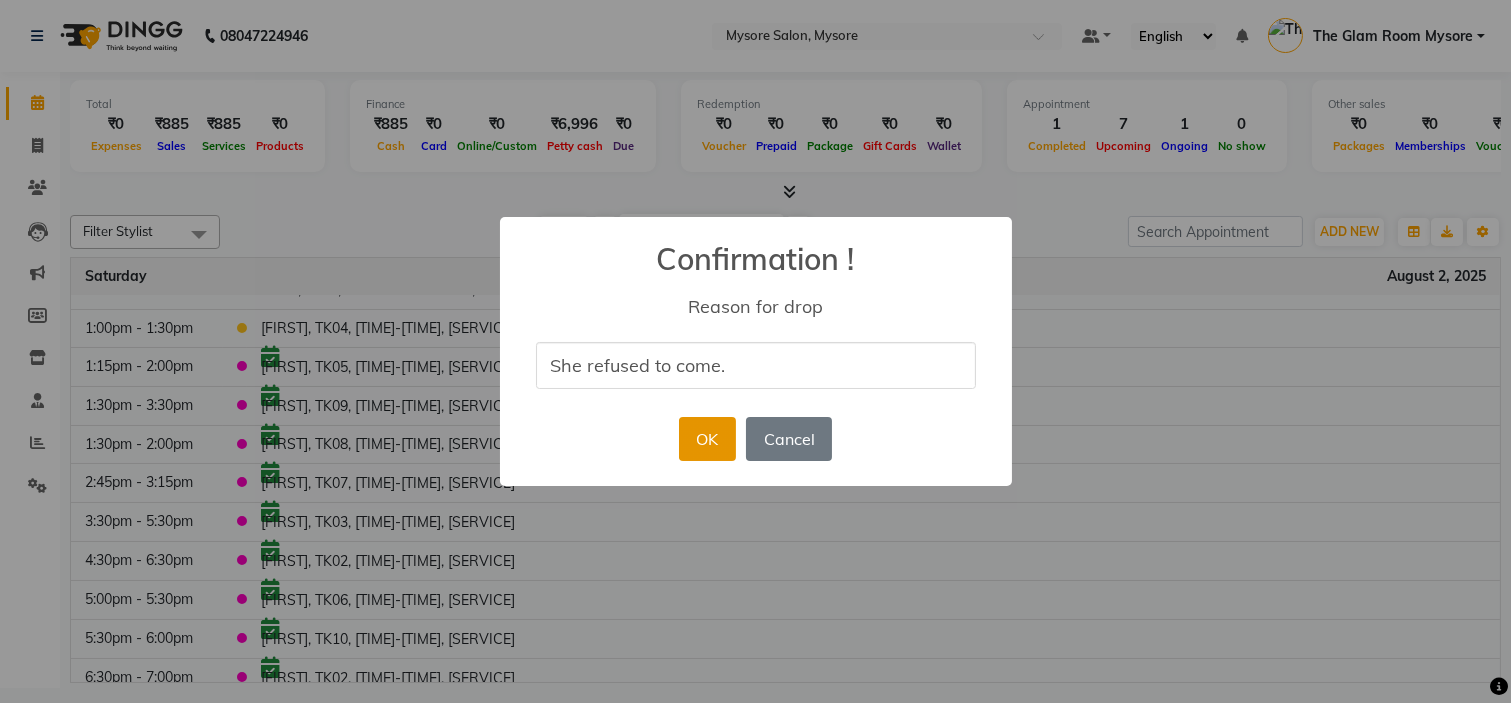 click on "OK" at bounding box center [707, 439] 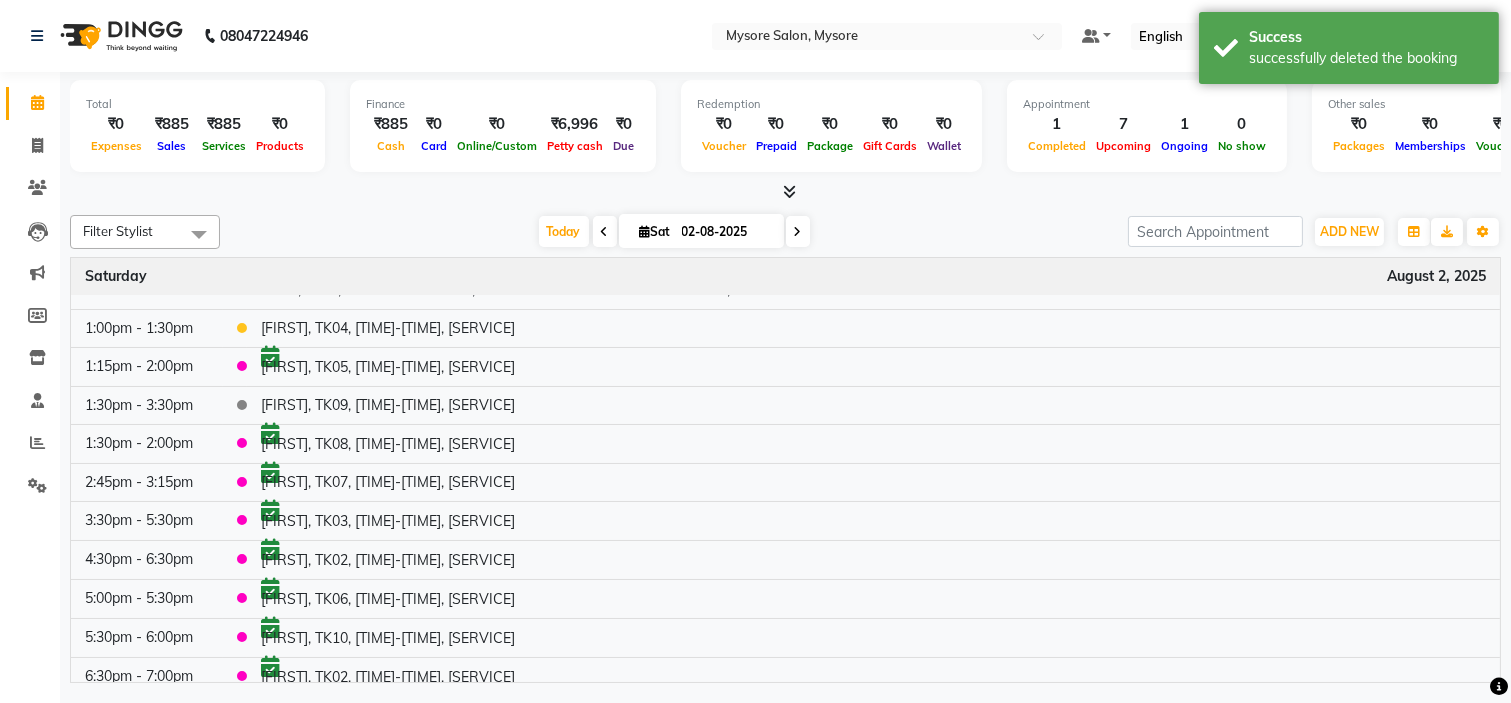 scroll, scrollTop: 4, scrollLeft: 0, axis: vertical 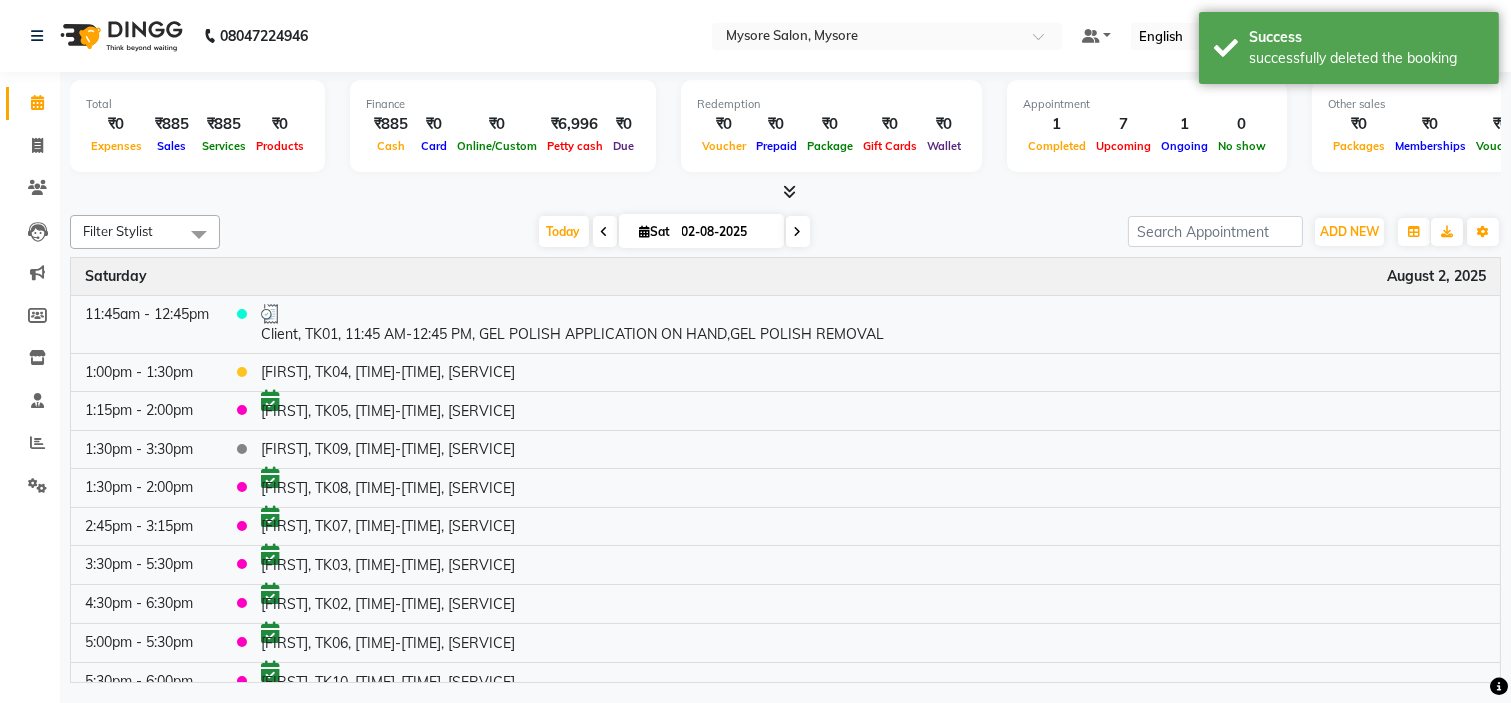 click on "Time Event Saturday August 2, 2025 11:45am - 12:45pm     Client, TK01, 11:45 AM-12:45 PM, GEL POLISH APPLICATION ON HAND,GEL POLISH REMOVAL 1:00pm - 1:30pm    Farina, TK04, 01:00 PM-01:30 PM, Customised 1:15pm - 2:00pm     Priyadhana, TK05, 01:15 PM-02:00 PM, Theraphy/Massage - Olive Oil (With Wash) 1:30pm - 3:30pm    Spoorthi, TK09, 01:30 PM-03:30 PM, ACRYLIC EXTENSION 1:30pm - 2:00pm     Kartik, TK08, 01:30 PM-02:00 PM, Full Arms/Half Legs 2:45pm - 3:15pm     Yamuna, TK07, 02:45 PM-03:15 PM, Crystal Pedicure 3:30pm - 5:30pm     Ashwini, TK03, 03:30 PM-05:30 PM, Permanent Hair Treatment - Smoothening (Medium) 4:30pm - 6:30pm     Ruchitha, TK02, 04:30 PM-06:30 PM, Hair Spa/Treatment - Kera Theraphy 5:00pm - 5:30pm     Harshitha, TK06, 05:00 PM-05:30 PM, GEL POLISH APPLICATION ON HAND 5:30pm - 6:00pm     uma, TK10, 05:30 PM-06:00 PM, Full Arms/Half Legs 6:30pm - 7:00pm     Ruchitha, TK02, 06:30 PM-07:00 PM, Customised" at bounding box center (785, 470) 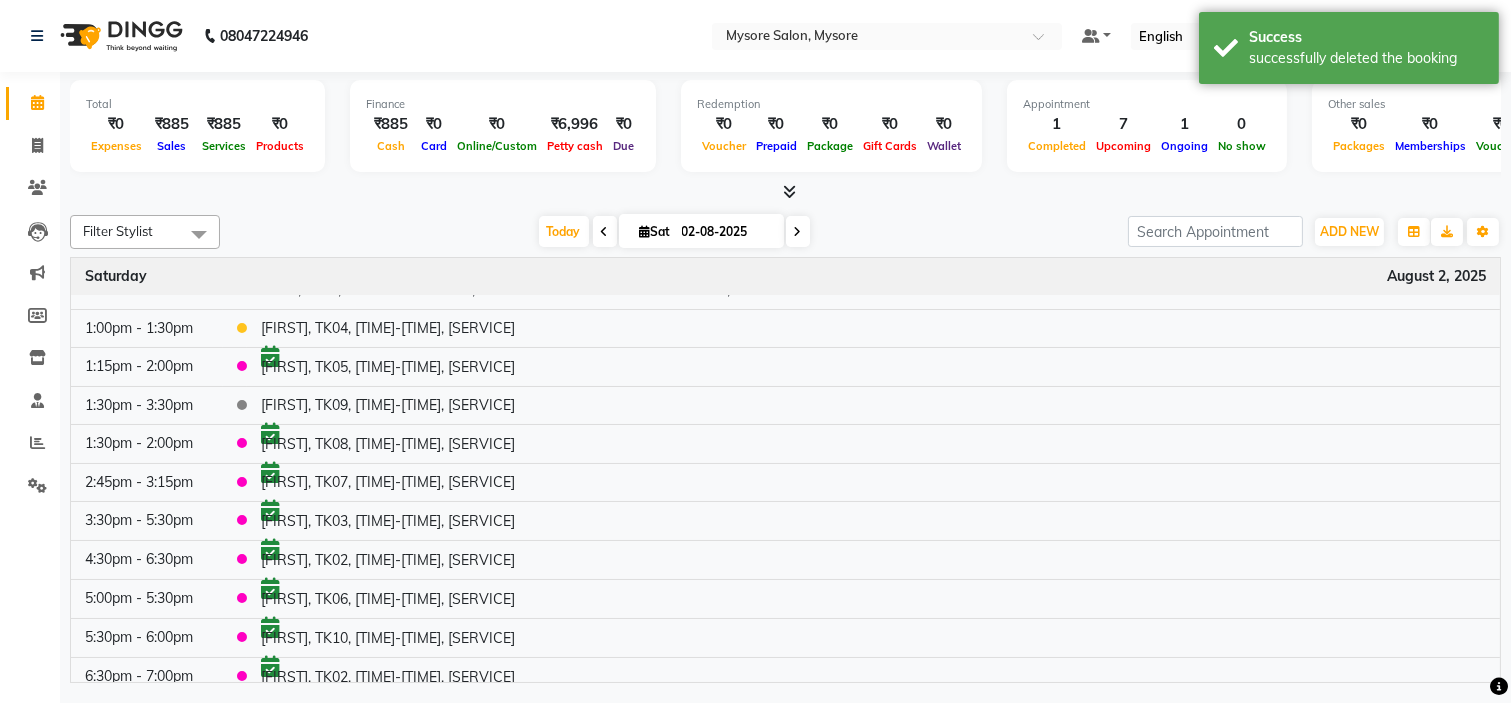 scroll, scrollTop: 57, scrollLeft: 0, axis: vertical 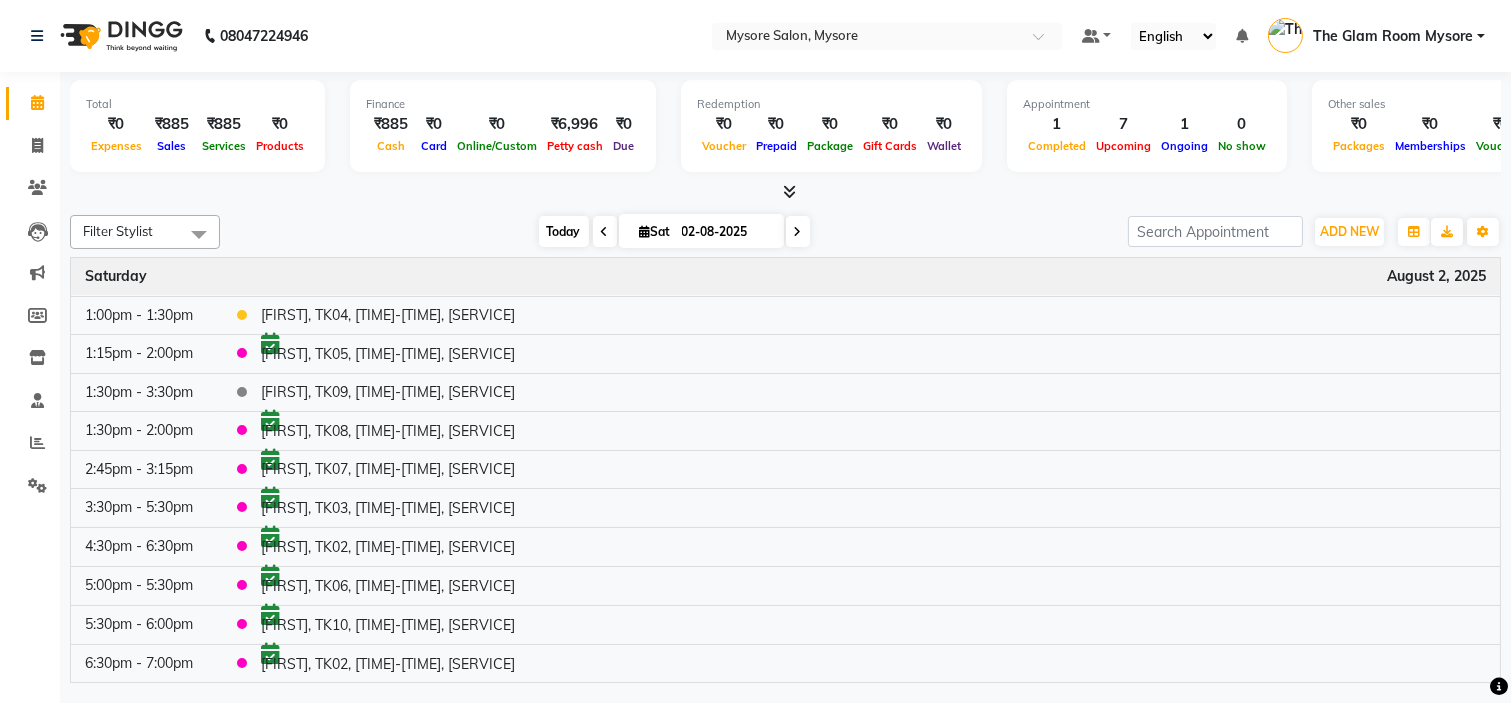 click on "Today" at bounding box center [564, 231] 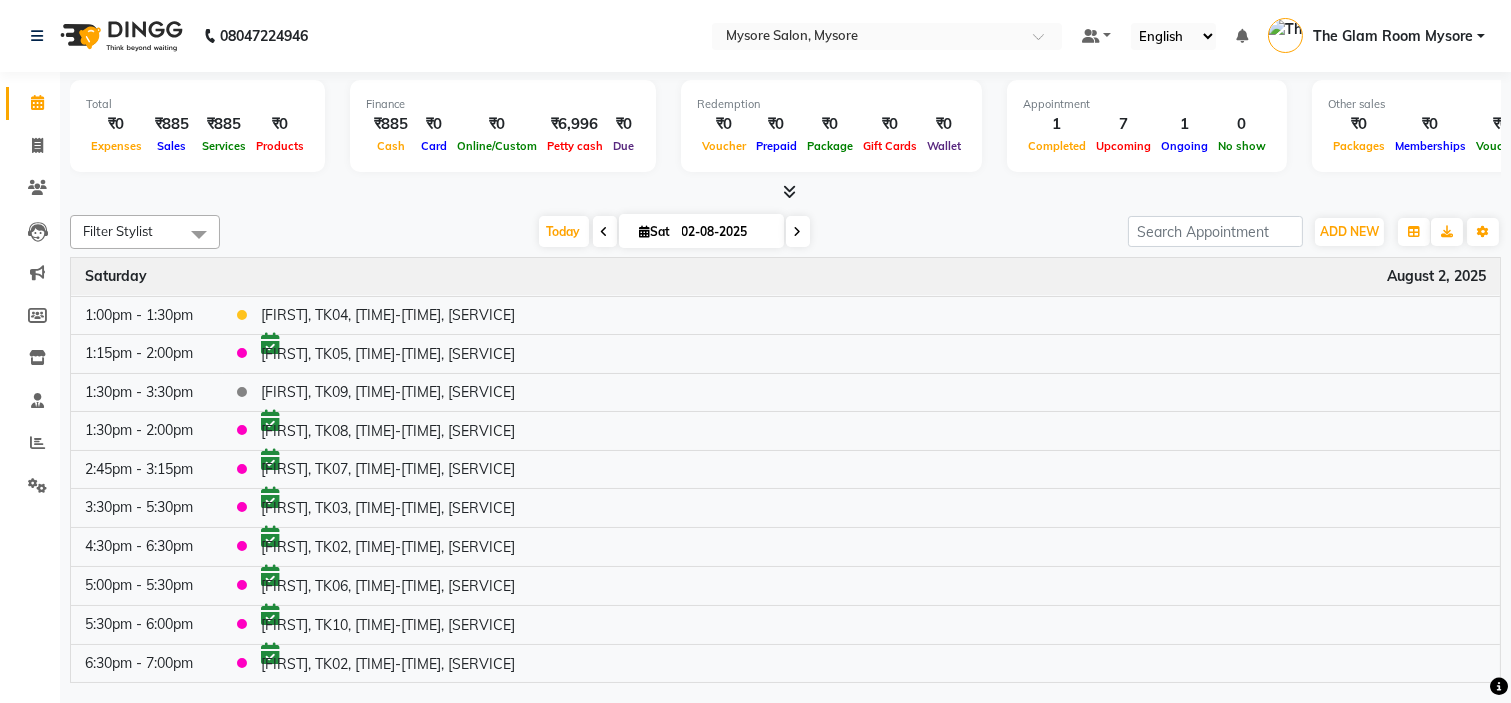 click on "Filter Stylist Select All Ankita Arti Ashwini Ayaan DR. Apurva Fatma Jayshree Lakshmi Paul Ruhul alom Shangnimwon Steve Sumaiya Banu Sumit Teja Tezz The Glam Room Mysore Today  Sat 02-08-2025 Toggle Dropdown Add Appointment Add Invoice Add Expense Add Attendance Add Client Add Transaction Toggle Dropdown Add Appointment Add Invoice Add Expense Add Attendance Add Client ADD NEW Toggle Dropdown Add Appointment Add Invoice Add Expense Add Attendance Add Client Add Transaction Filter Stylist Select All Ankita Arti Ashwini Ayaan DR. Apurva Fatma Jayshree Lakshmi Paul Ruhul alom Shangnimwon Steve Sumaiya Banu Sumit Teja Tezz The Glam Room Mysore Group By  Staff View   Room View  View as Vertical  Vertical - Week View  Horizontal  Horizontal - Week View  List  Toggle Dropdown Calendar Settings Manage Tags   Arrange Stylists   Reset Stylists  Full Screen  Show Available Stylist  Appointment Form Zoom 100% Time Event Saturday August 2, 2025 11:45am - 12:45pm     1:00pm - 1:30pm    1:15pm - 2:00pm     1:30pm - 3:30pm" 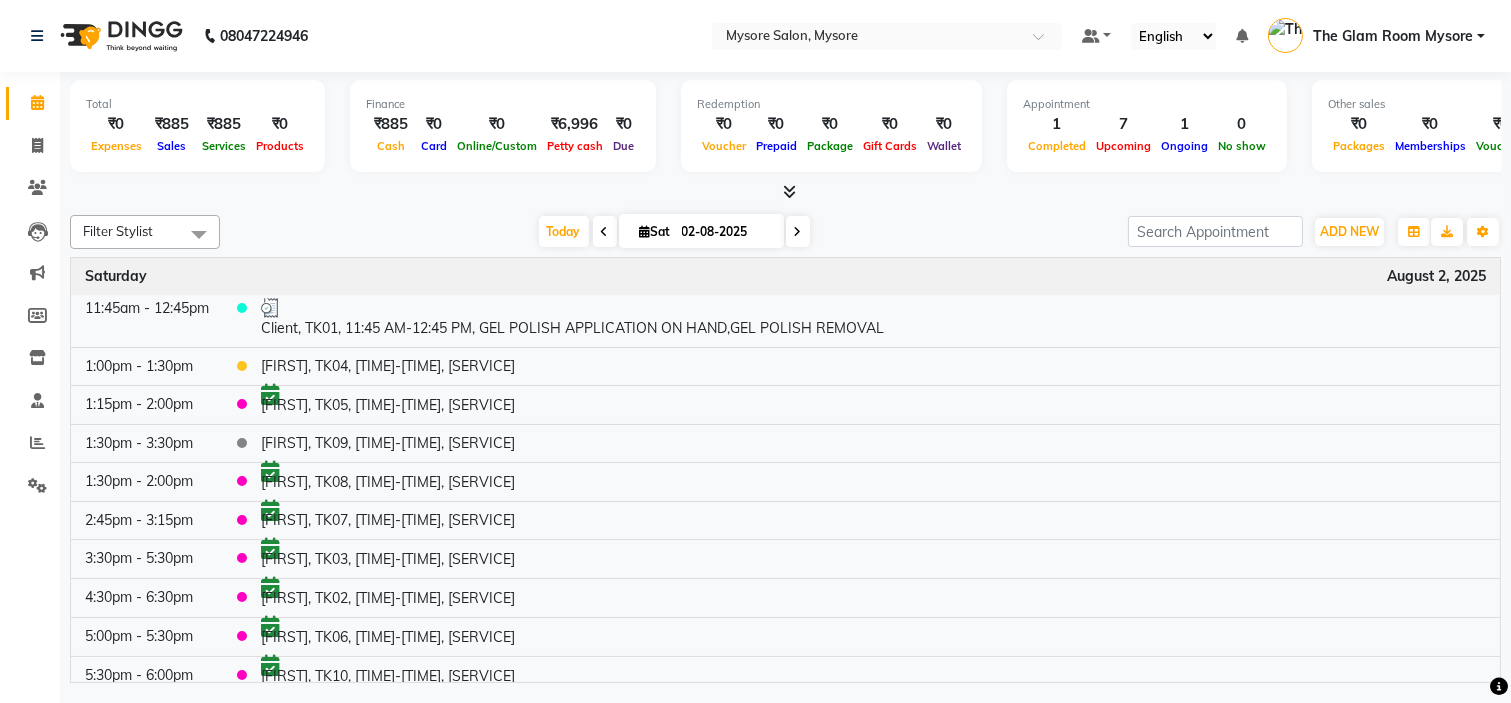 scroll, scrollTop: 0, scrollLeft: 0, axis: both 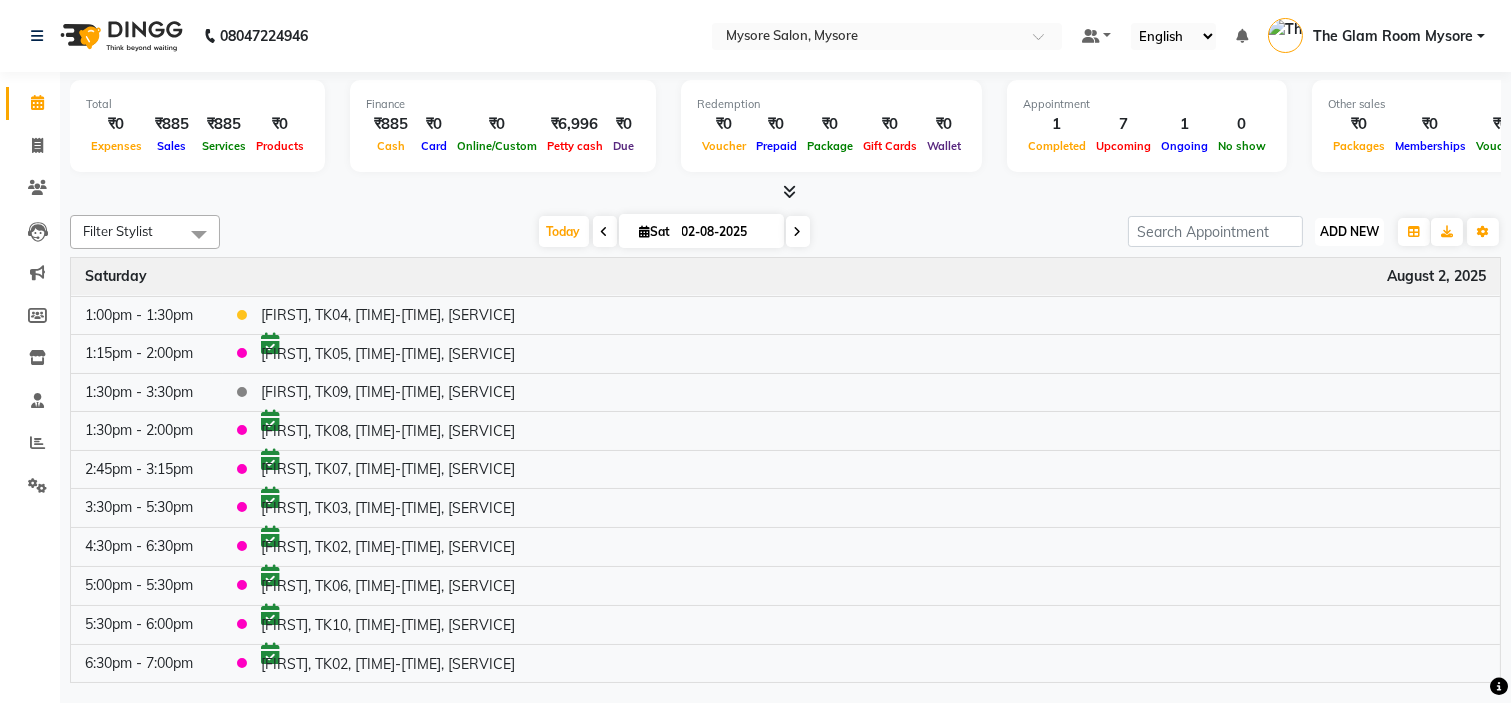 click on "ADD NEW" at bounding box center [1349, 231] 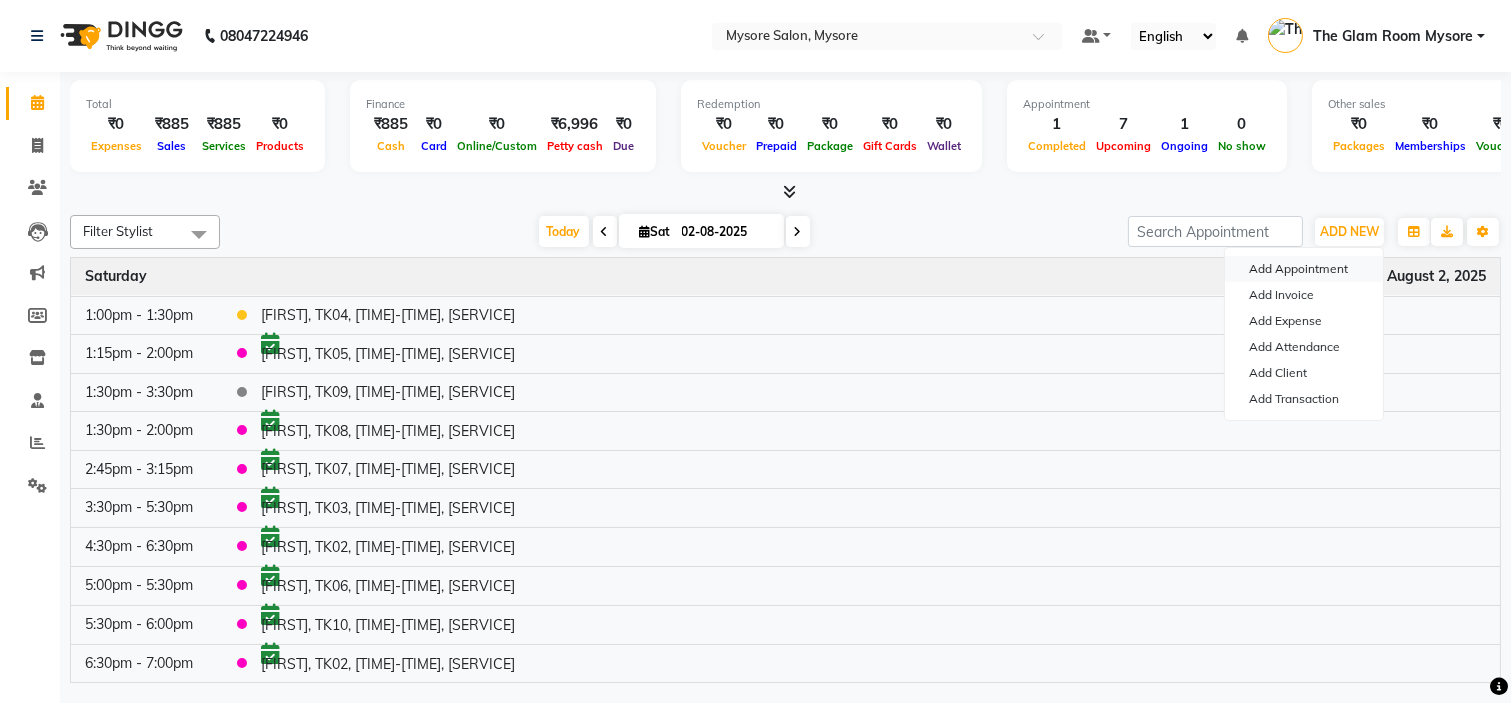 click on "Add Appointment" at bounding box center [1304, 269] 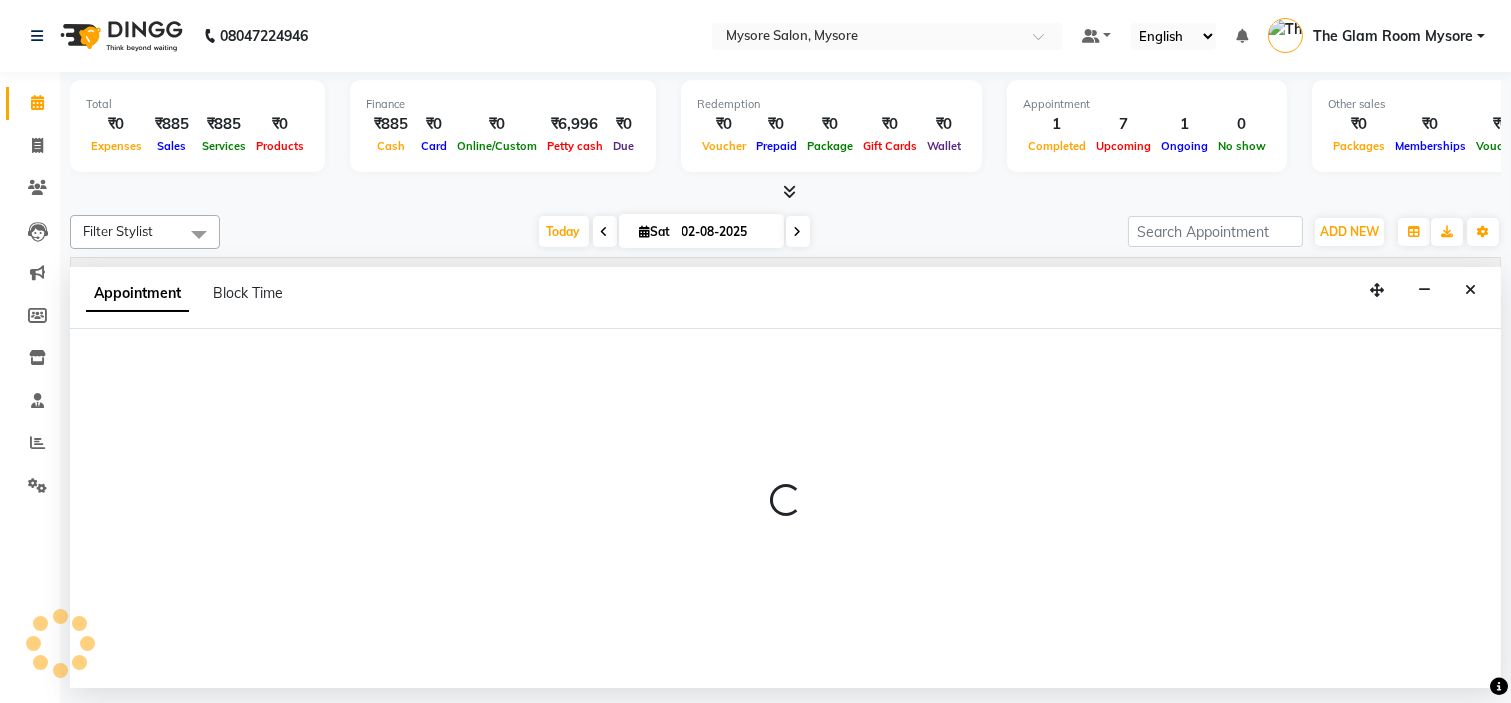 select on "tentative" 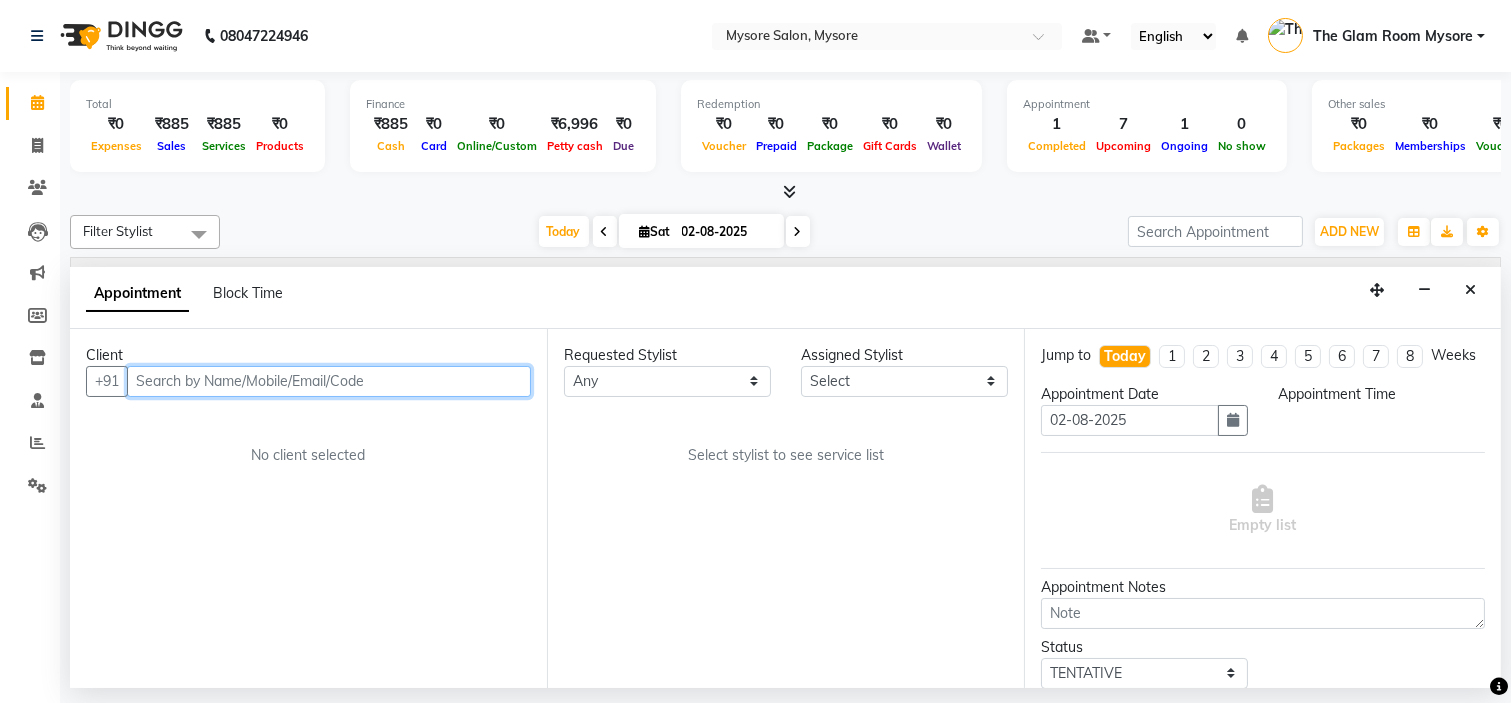 select on "540" 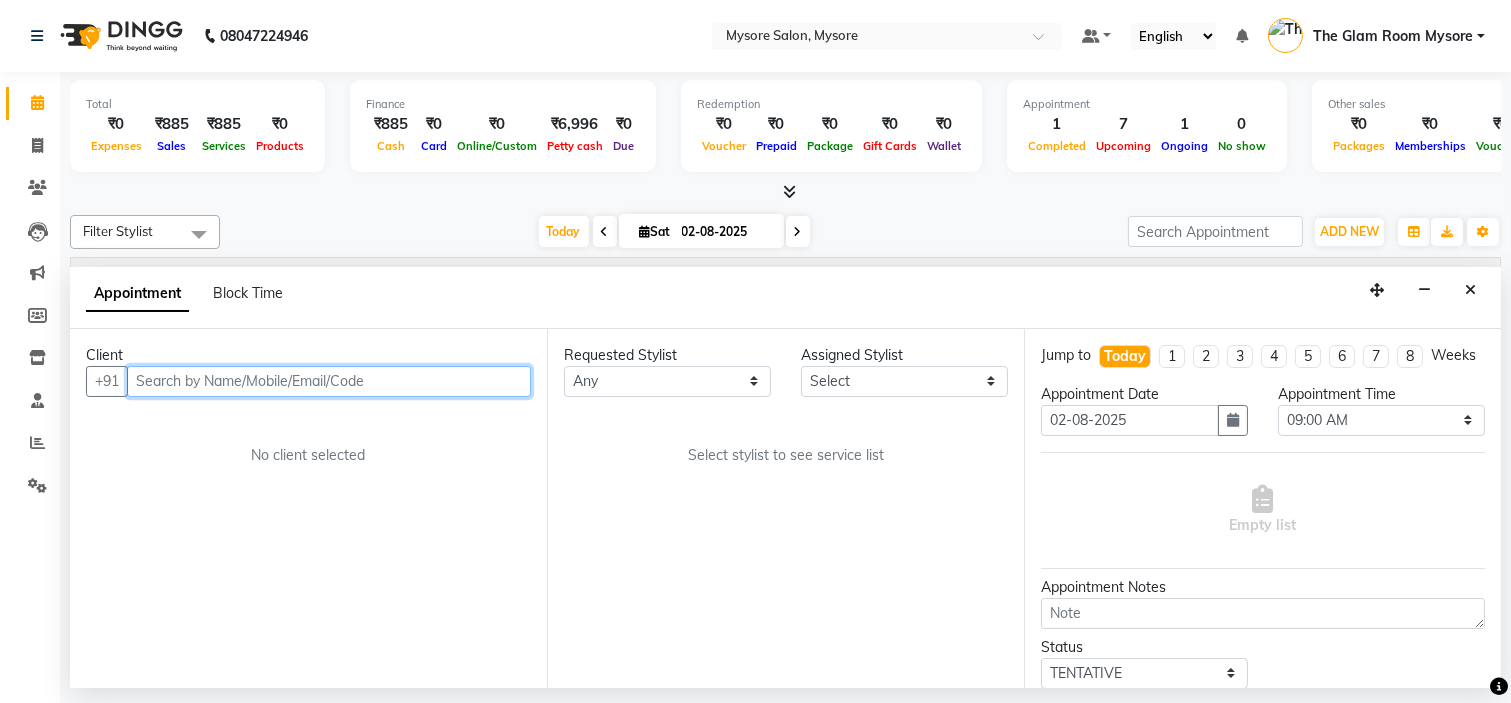 click at bounding box center (329, 381) 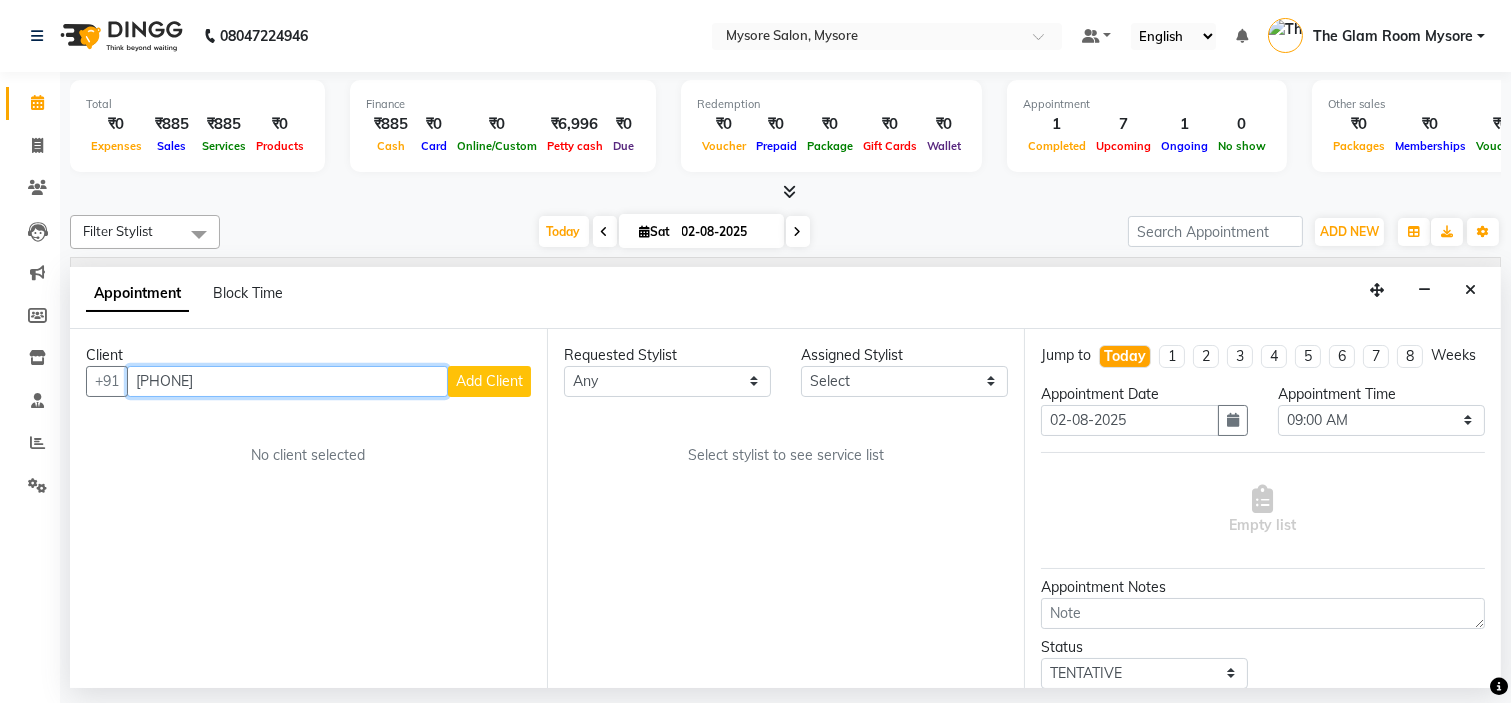 type on "[PHONE]" 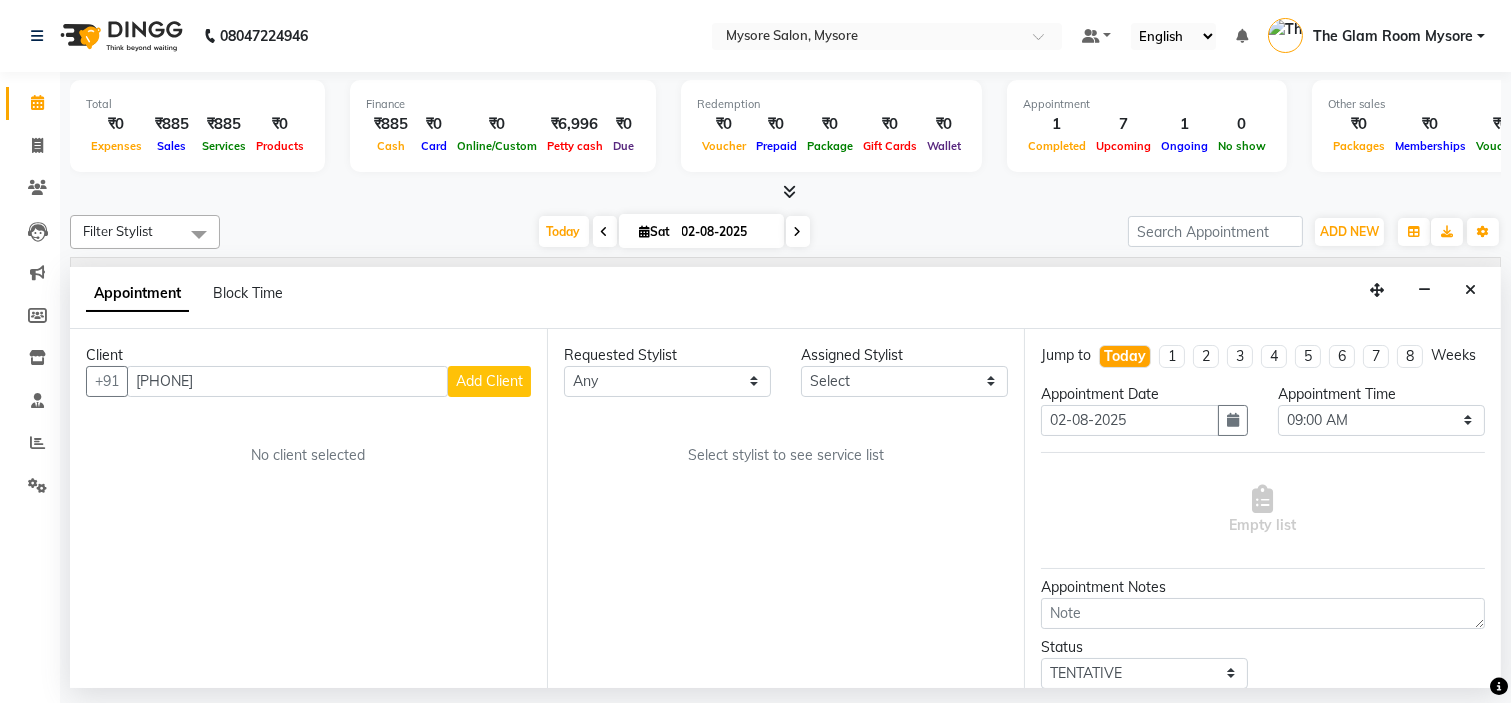 click on "Add Client" at bounding box center [489, 381] 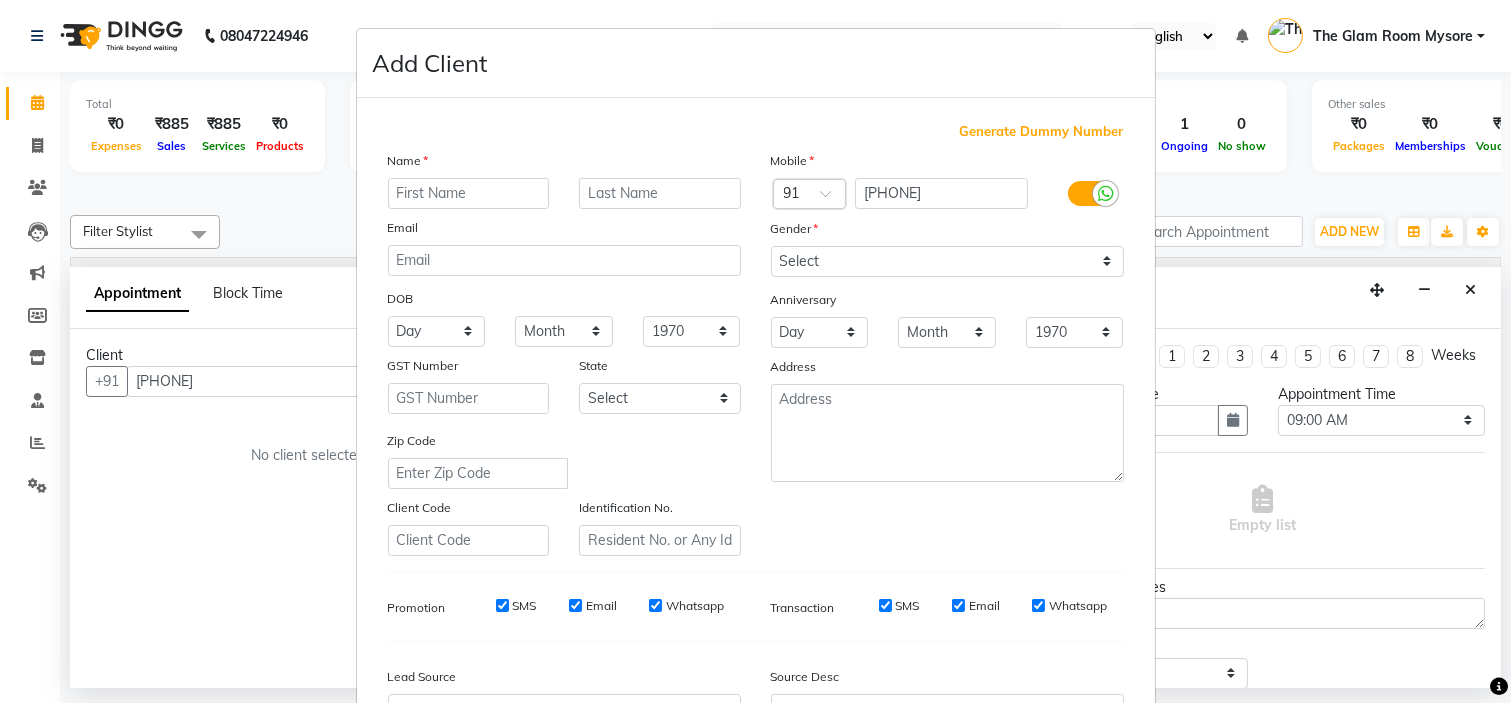 click at bounding box center [469, 193] 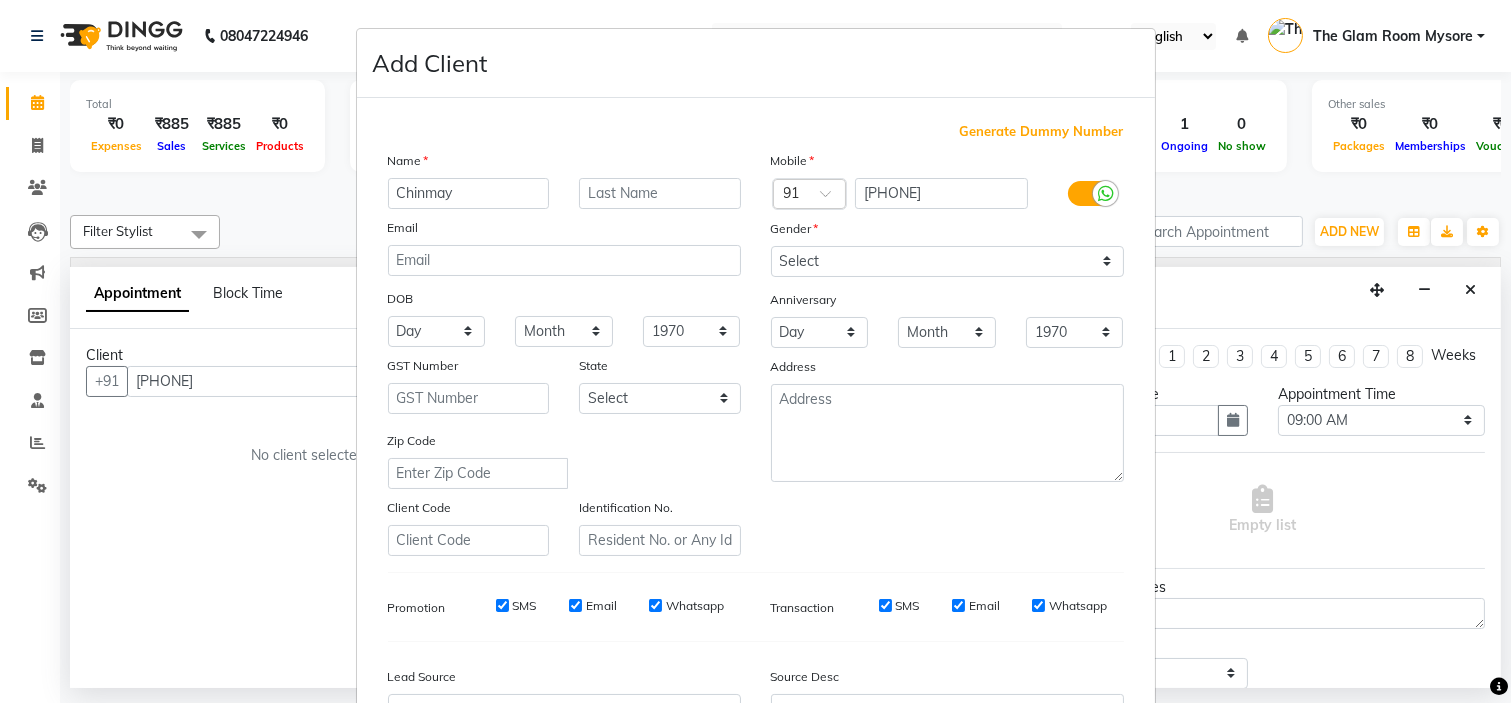 type on "Chinmay" 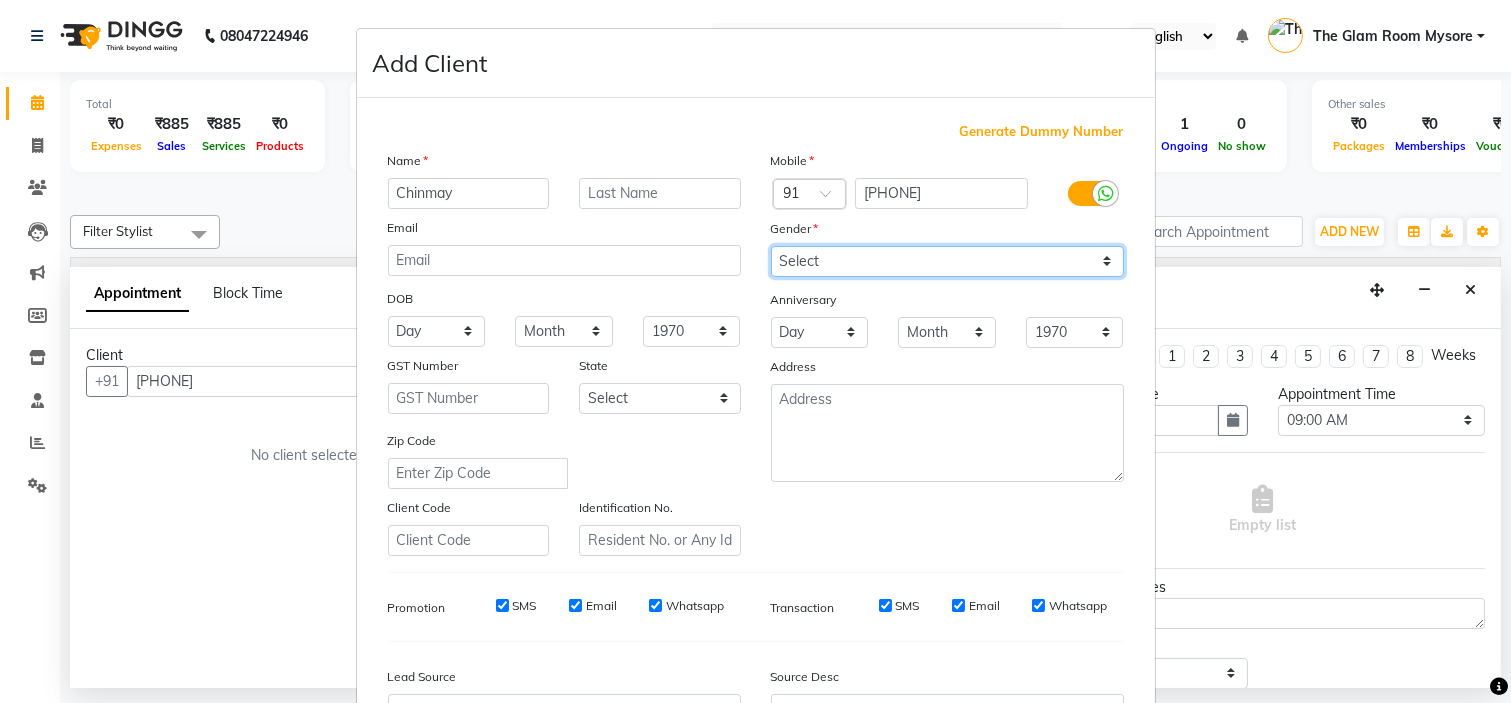 click on "Select Male Female Other Prefer Not To Say" at bounding box center [947, 261] 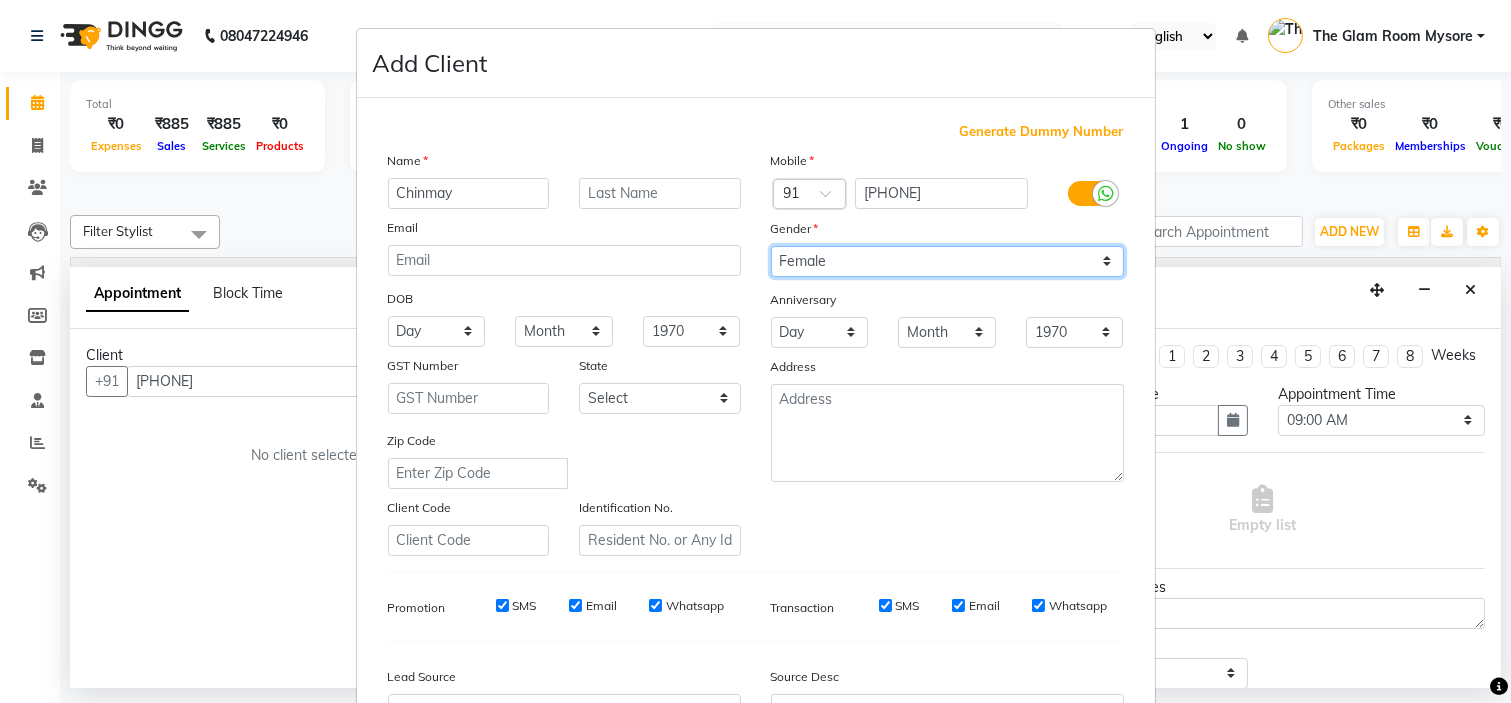 click on "Select Male Female Other Prefer Not To Say" at bounding box center (947, 261) 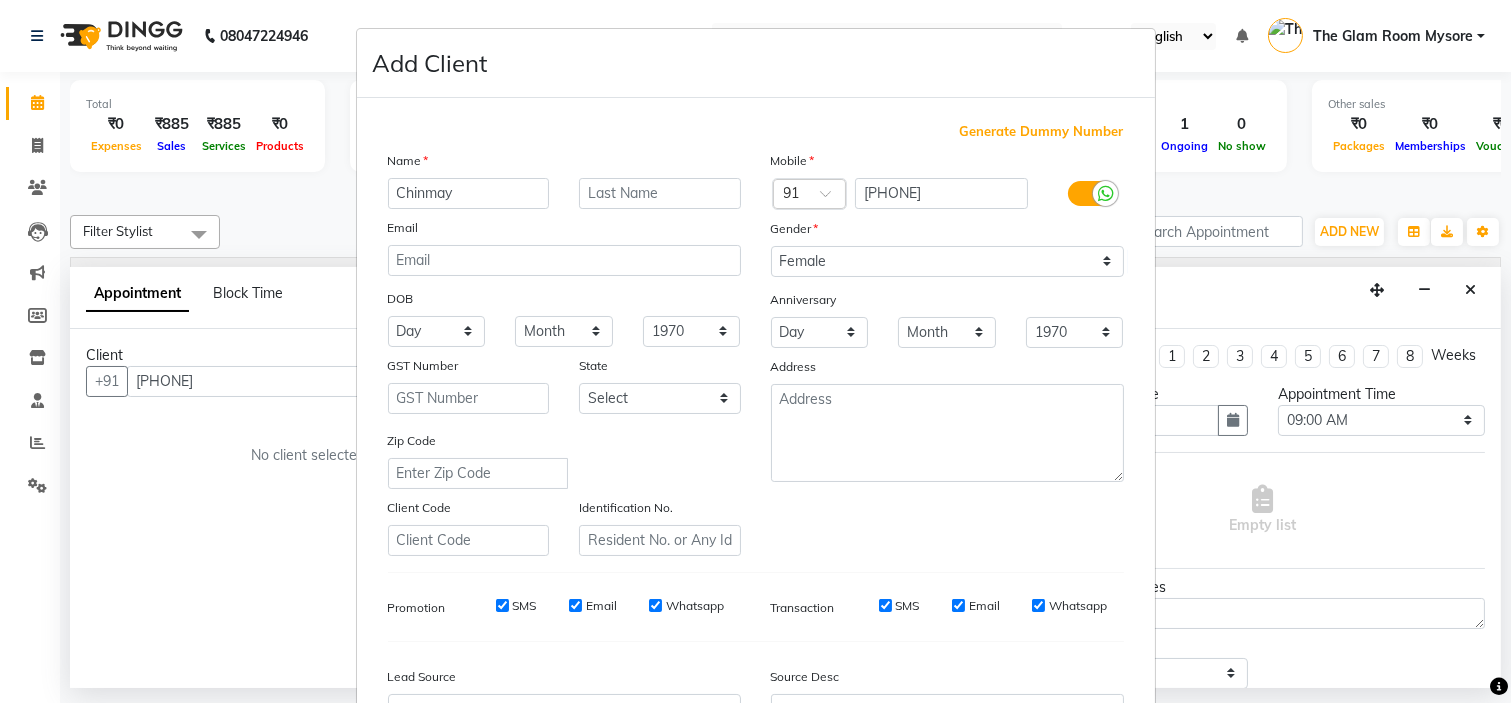 scroll, scrollTop: 221, scrollLeft: 0, axis: vertical 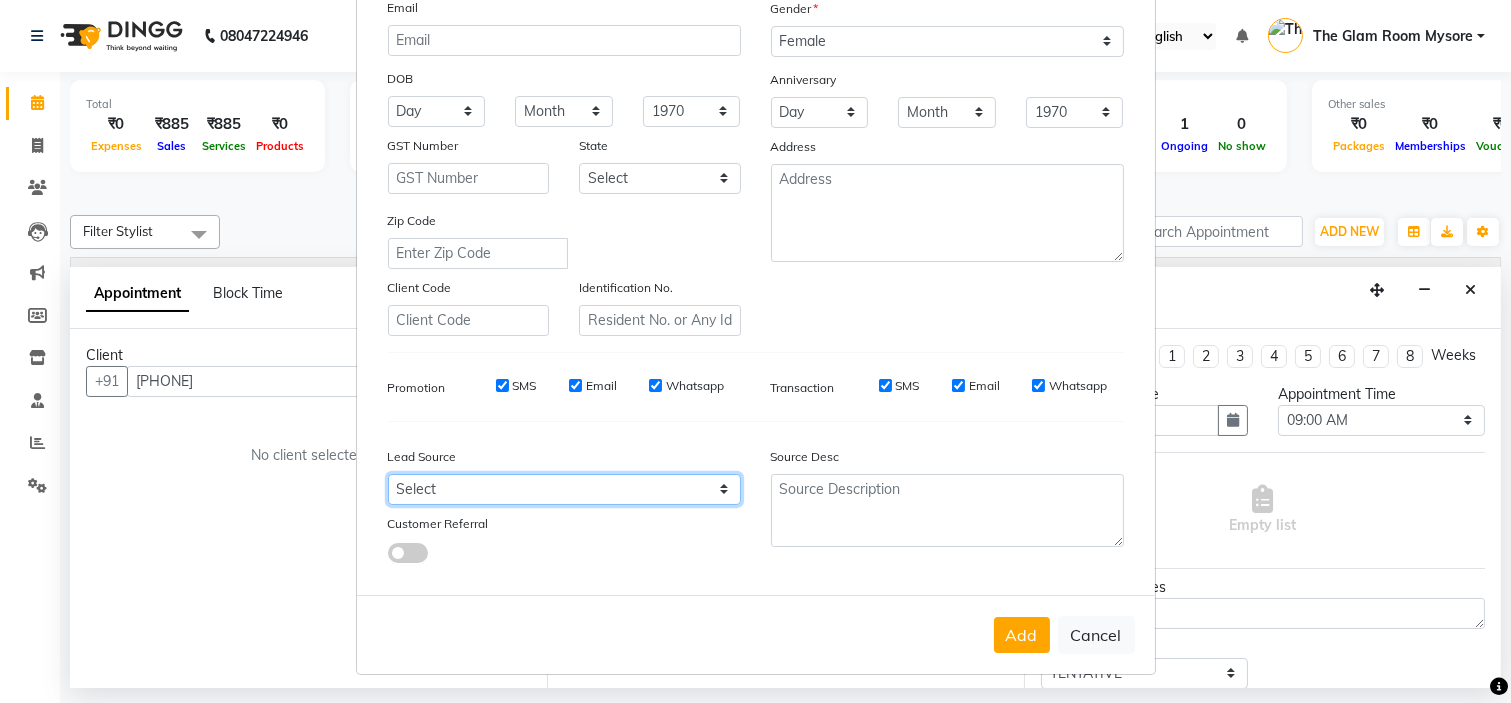 click on "Select Walk-in Referral Internet Friend Word of Mouth Advertisement Facebook JustDial Google Other Instagram  YouTube  WhatsApp" at bounding box center (564, 489) 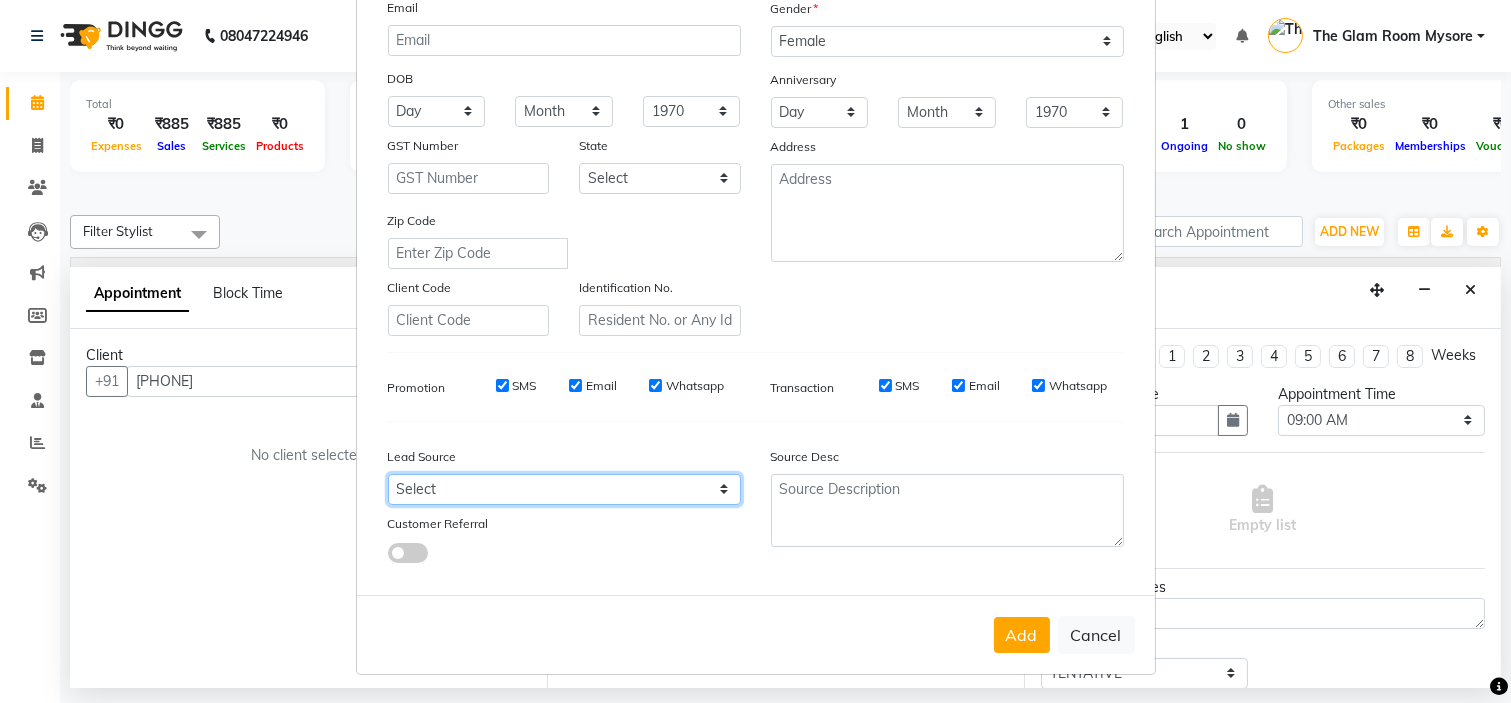 click on "Generate Dummy Number Name Chinmay Email DOB Day 01 02 03 04 05 06 07 08 09 10 11 12 13 14 15 16 17 18 19 20 21 22 23 24 25 26 27 28 29 30 31 Month January February March April May June July August September October November December 1940 1941 1942 1943 1944 1945 1946 1947 1948 1949 1950 1951 1952 1953 1954 1955 1956 1957 1958 1959 1960 1961 1962 1963 1964 1965 1966 1967 1968 1969 1970 1971 1972 1973 1974 1975 1976 1977 1978 1979 1980 1981 1982 1983 1984 1985 1986 1987 1988 1989 1990 1991 1992 1993 1994 1995 1996 1997 1998 1999 2000 2001 2002 2003 2004 2005 2006 2007 2008 2009 2010 2011 2012 2013 2014 2015 2016 2017 2018 2019 2020 2021 2022 2023 2024 GST Number State Select Andaman and Nicobar Islands Andhra Pradesh Arunachal Pradesh Assam Bihar Chandigarh Chhattisgarh Dadra and Nagar Haveli Daman and Diu Delhi Goa Gujarat Haryana Himachal Pradesh Jammu and Kashmir Jharkhand Karnataka Kerala Lakshadweep Madhya Pradesh Maharashtra Manipur Meghalaya Mizoram Nagaland Odisha Pondicherry Punjab Rajasthan Sikkim ×" at bounding box center (756, 240) 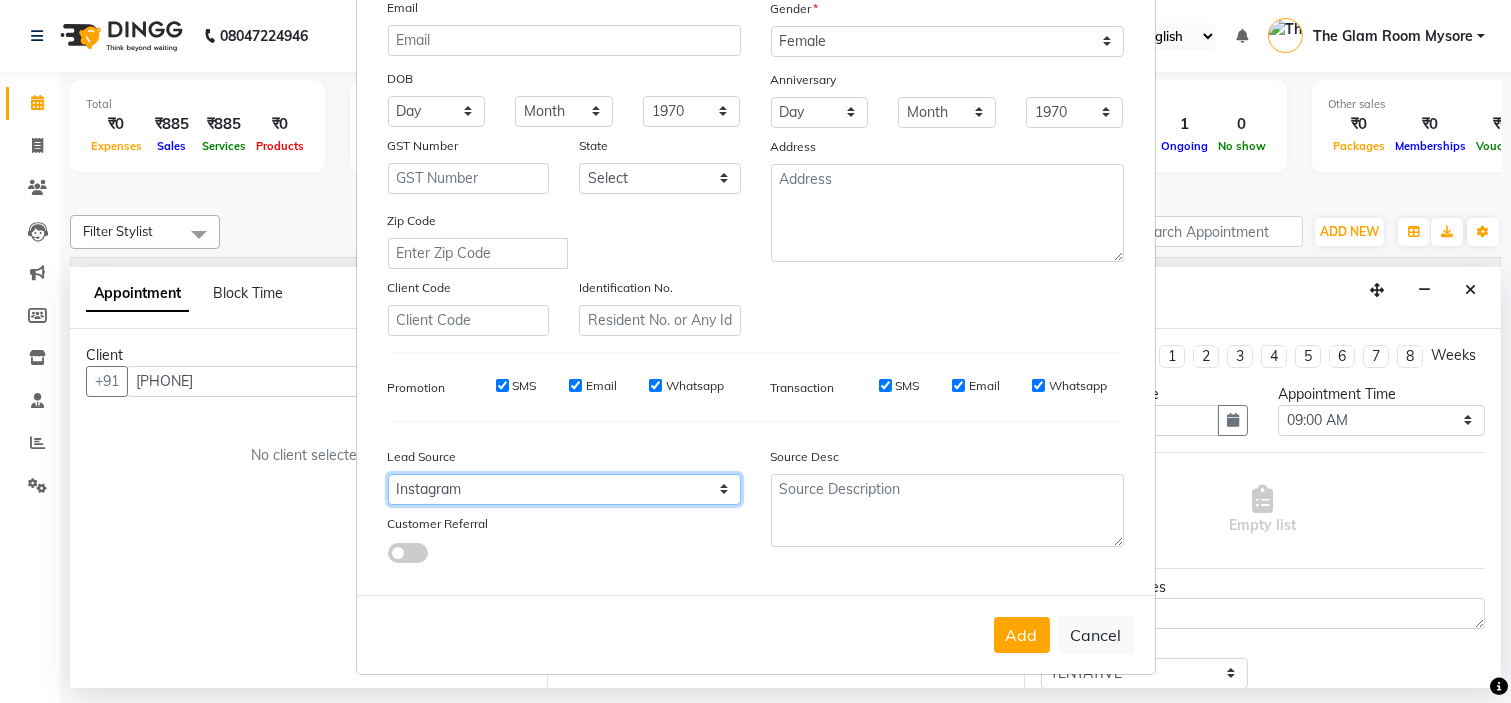 click on "Select Walk-in Referral Internet Friend Word of Mouth Advertisement Facebook JustDial Google Other Instagram  YouTube  WhatsApp" at bounding box center [564, 489] 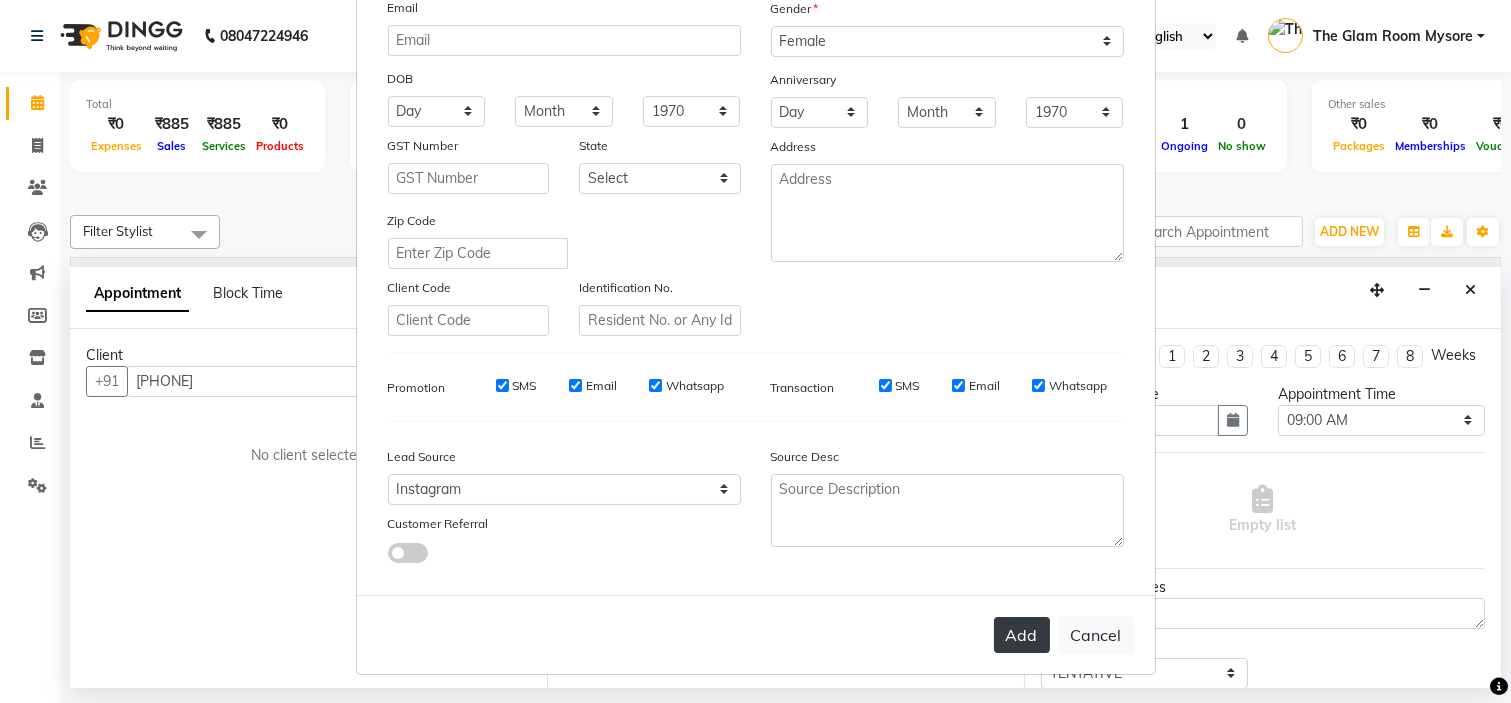 click on "Add" at bounding box center [1022, 635] 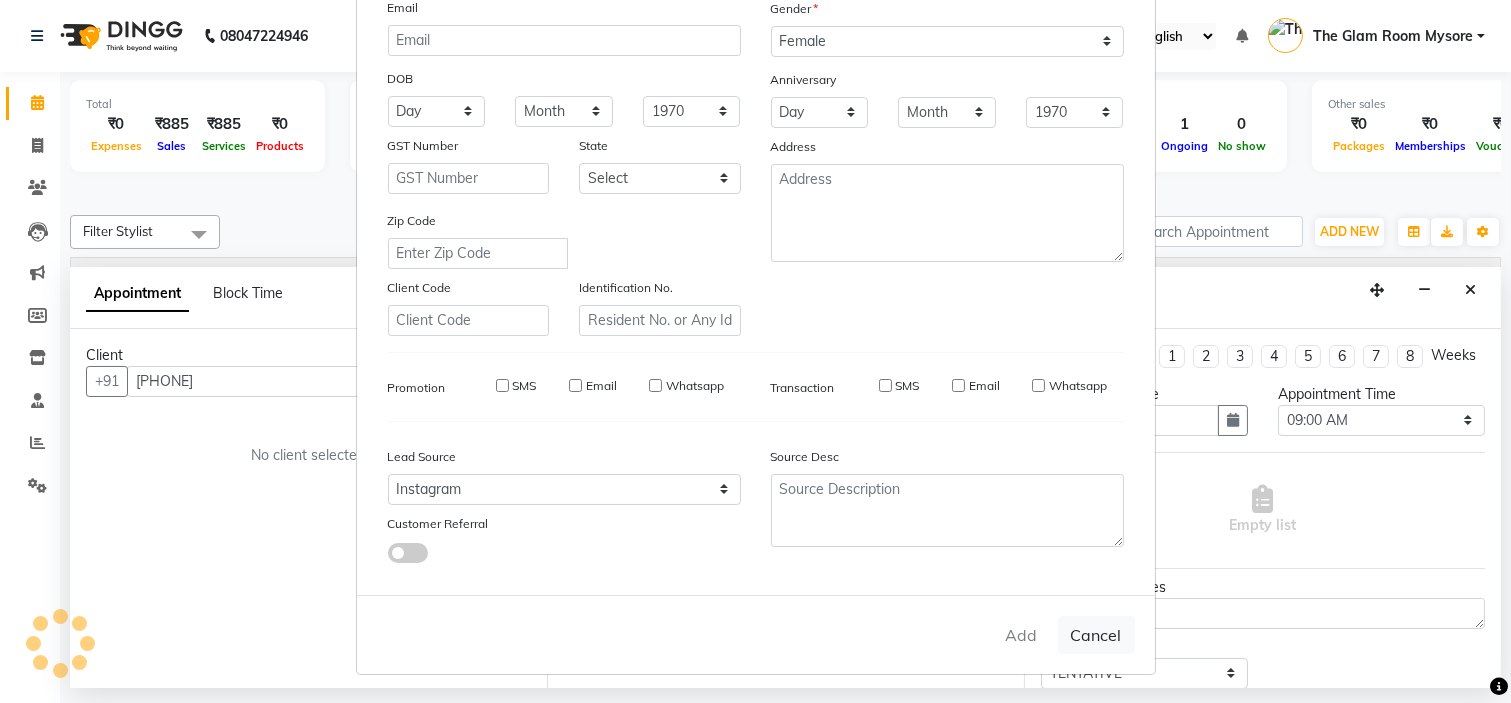 type 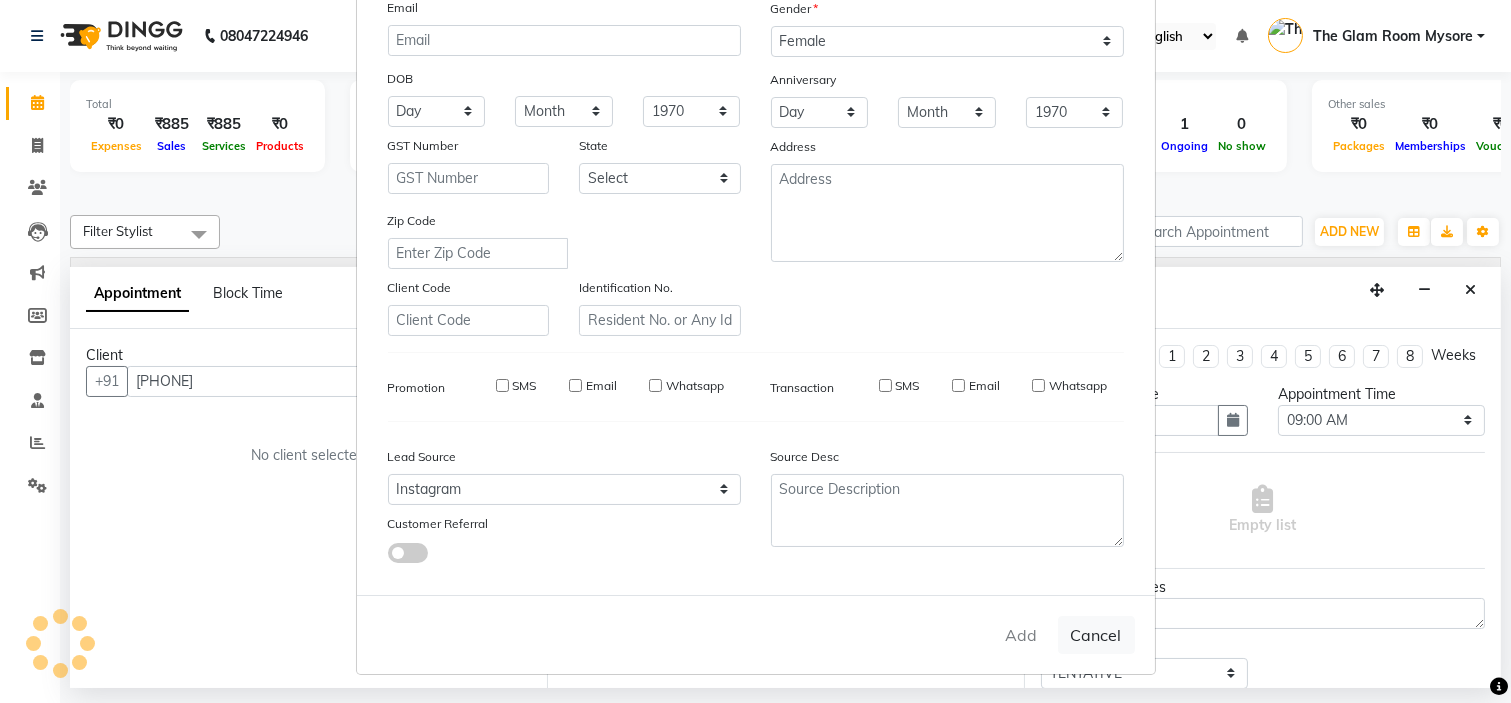 select 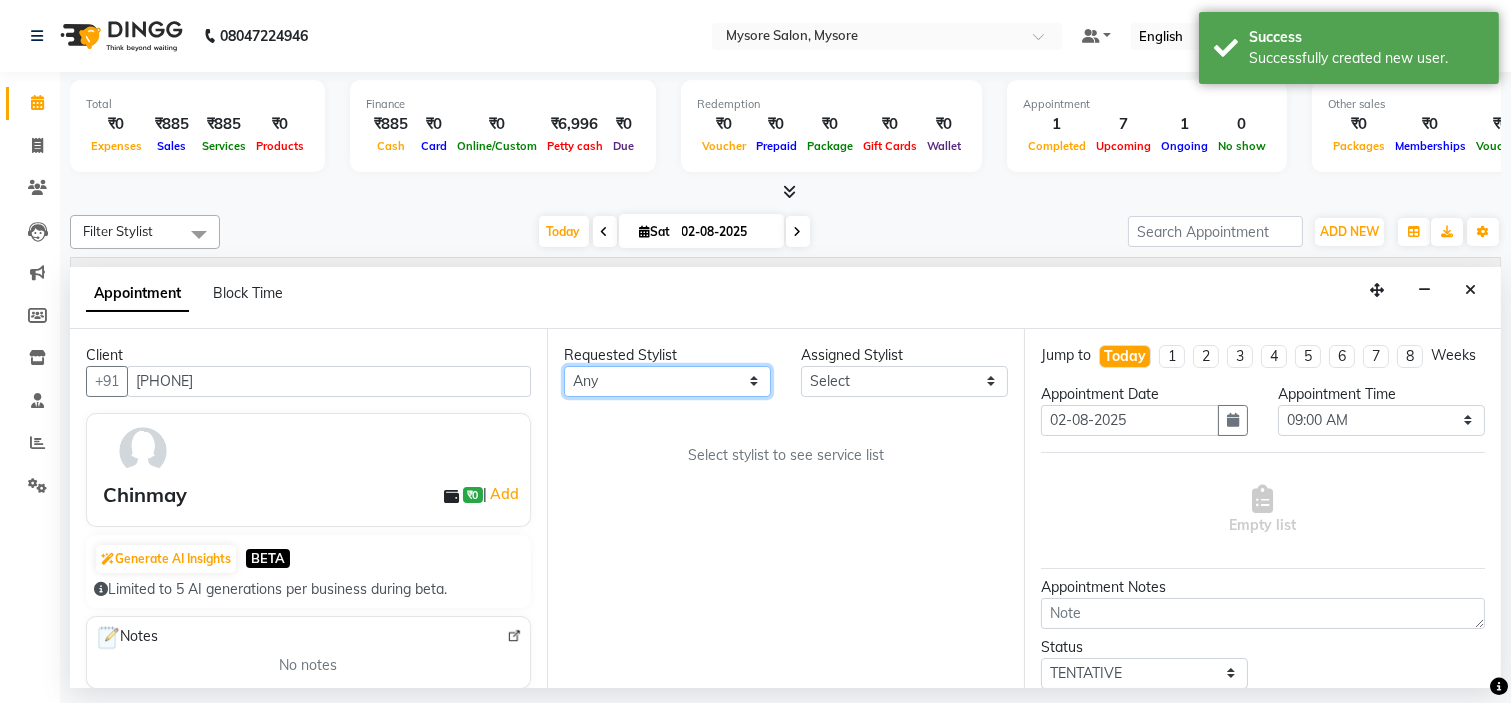 click on "Any Ankita Arti Ashwini Ayaan DR. Apurva Fatma Jayshree Lakshmi Paul Ruhul alom Shangnimwon Steve Sumaiya Banu Sumit Teja Tezz The Glam Room Mysore" at bounding box center [667, 381] 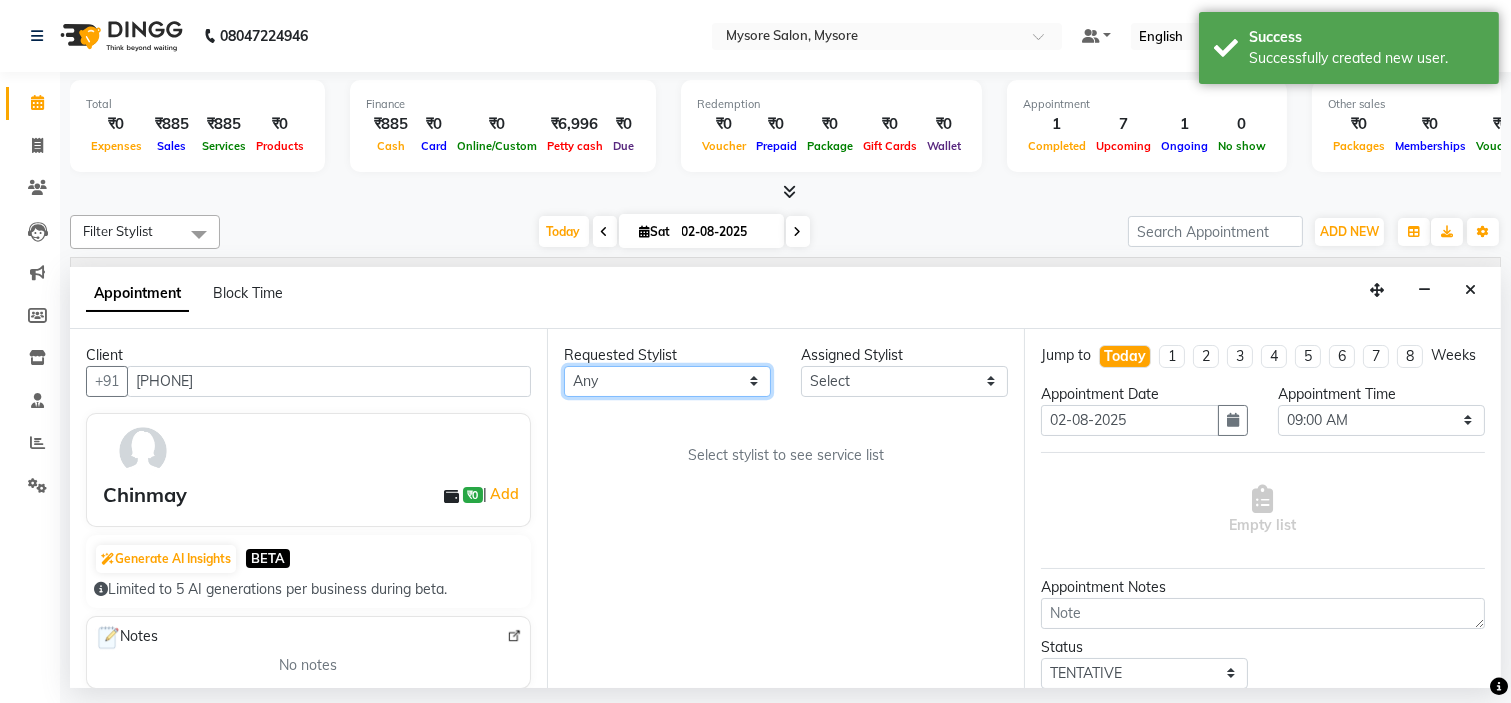 select on "66079" 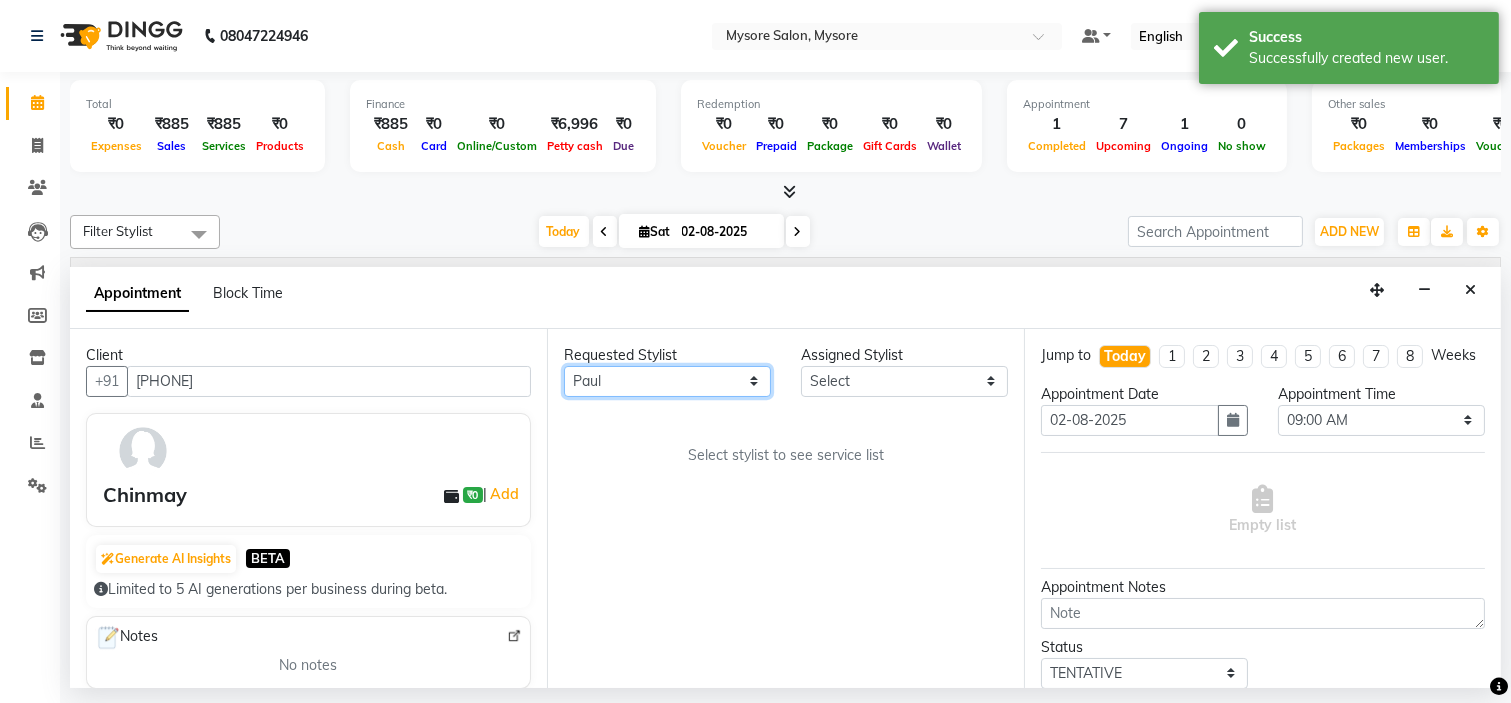click on "Any Ankita Arti Ashwini Ayaan DR. Apurva Fatma Jayshree Lakshmi Paul Ruhul alom Shangnimwon Steve Sumaiya Banu Sumit Teja Tezz The Glam Room Mysore" at bounding box center [667, 381] 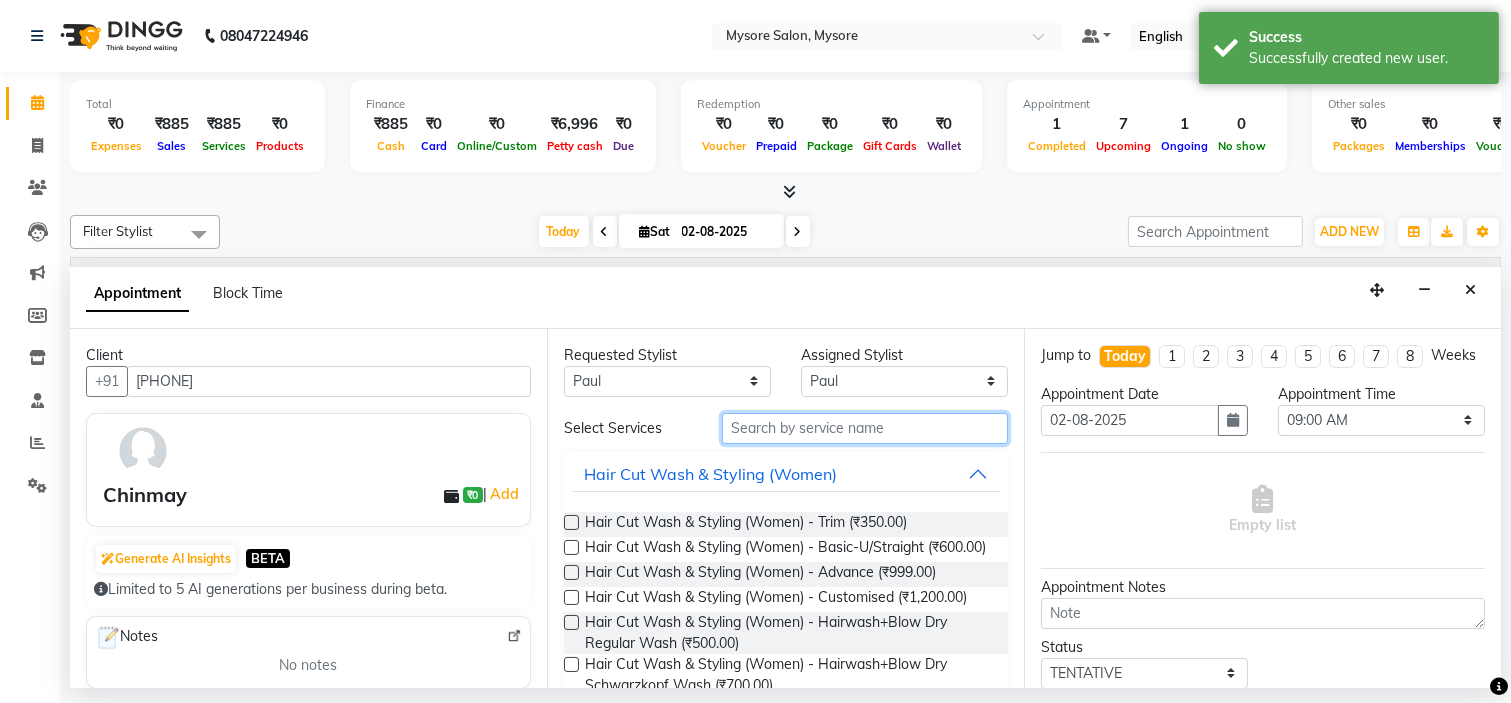 click at bounding box center [865, 428] 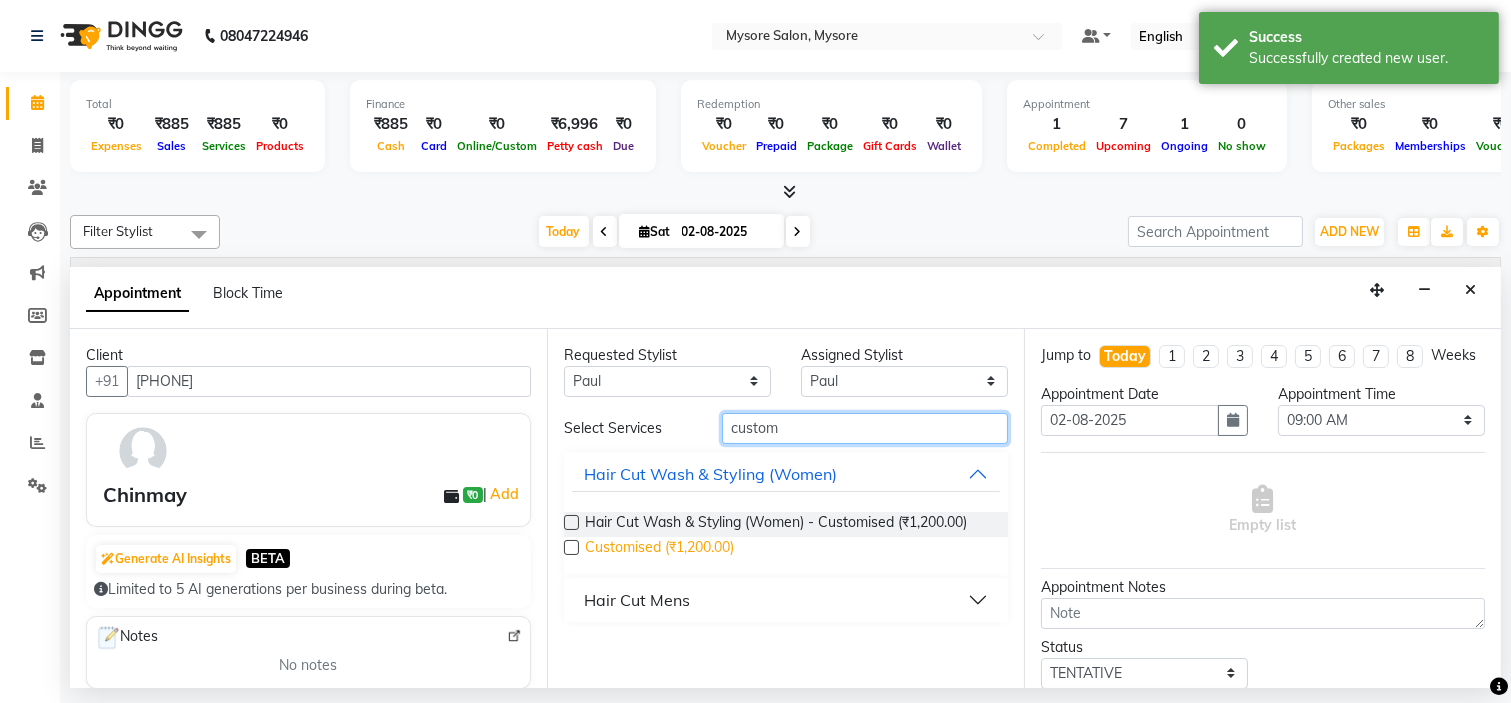 type on "custom" 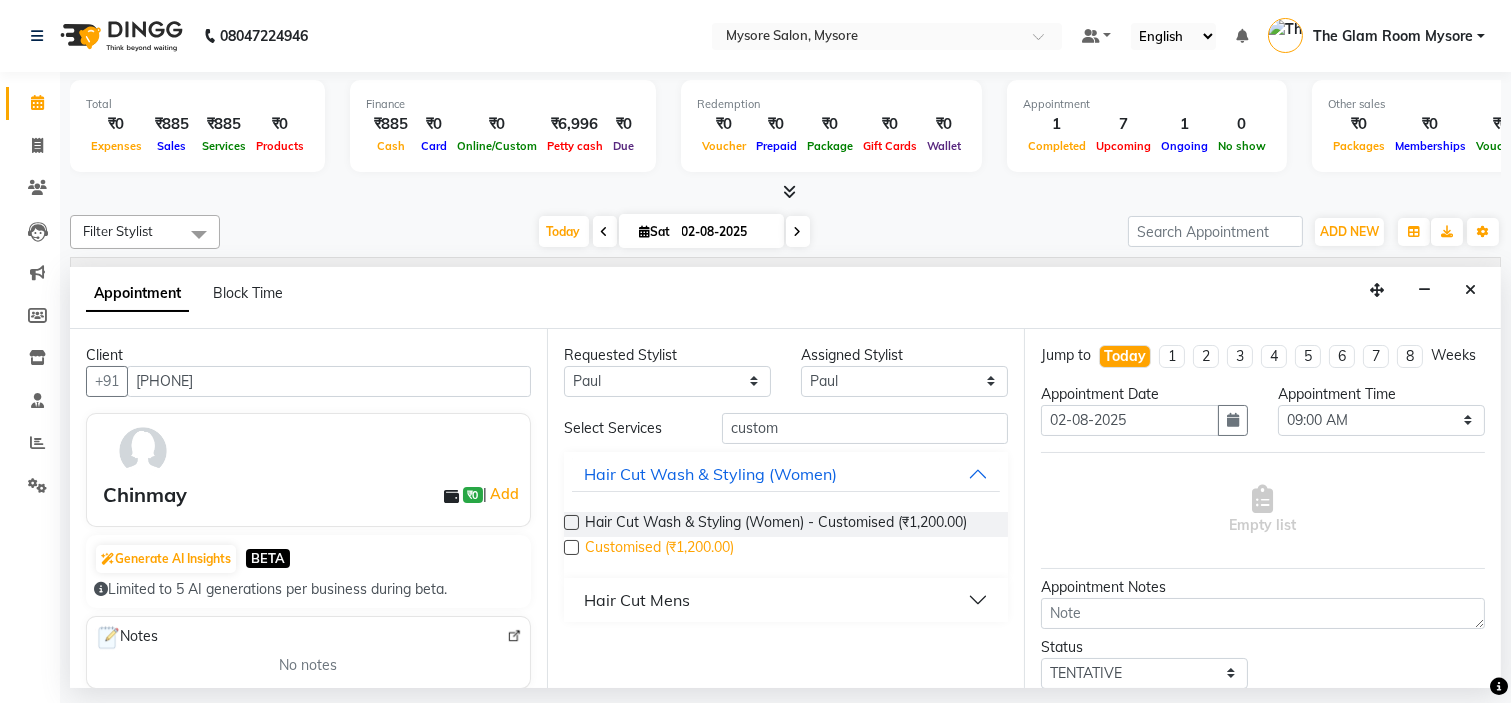 click on "Customised (₹1,200.00)" at bounding box center [659, 549] 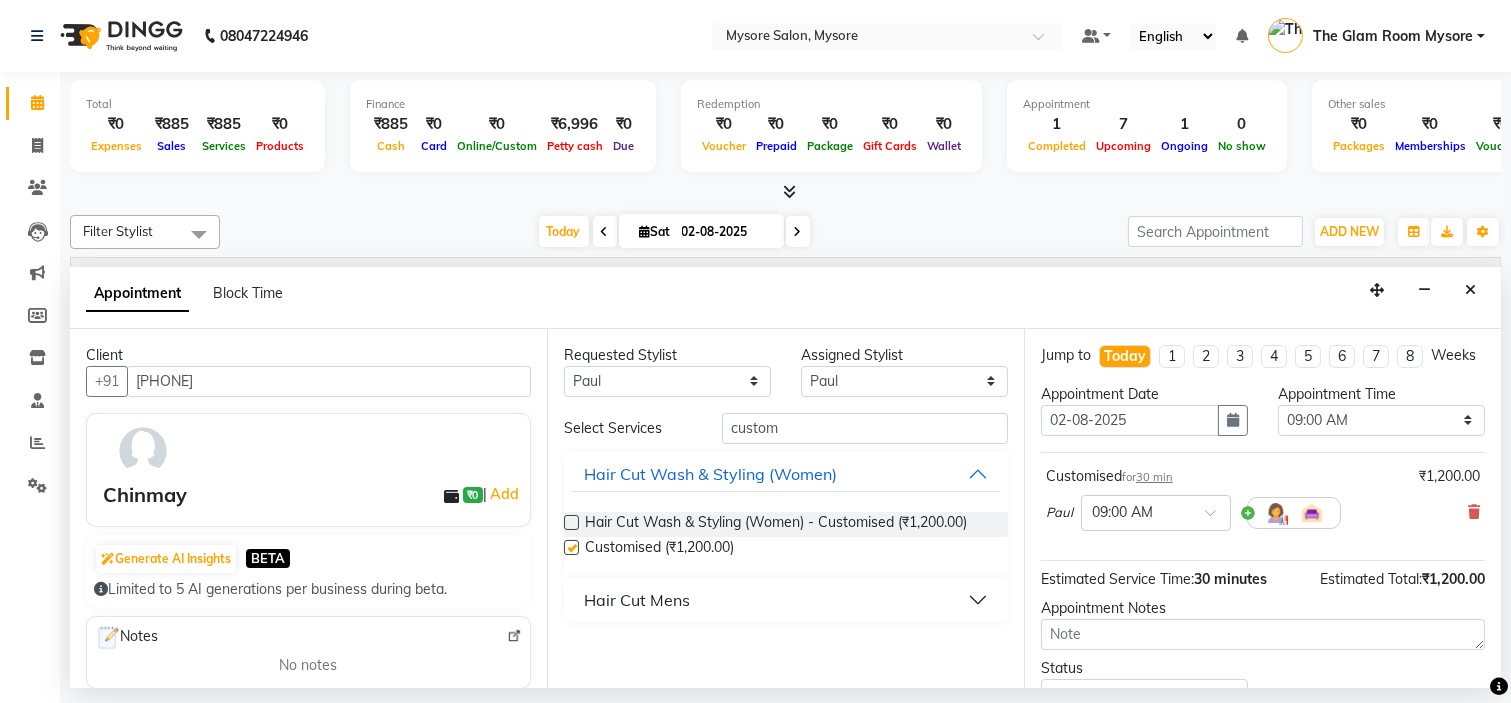 checkbox on "false" 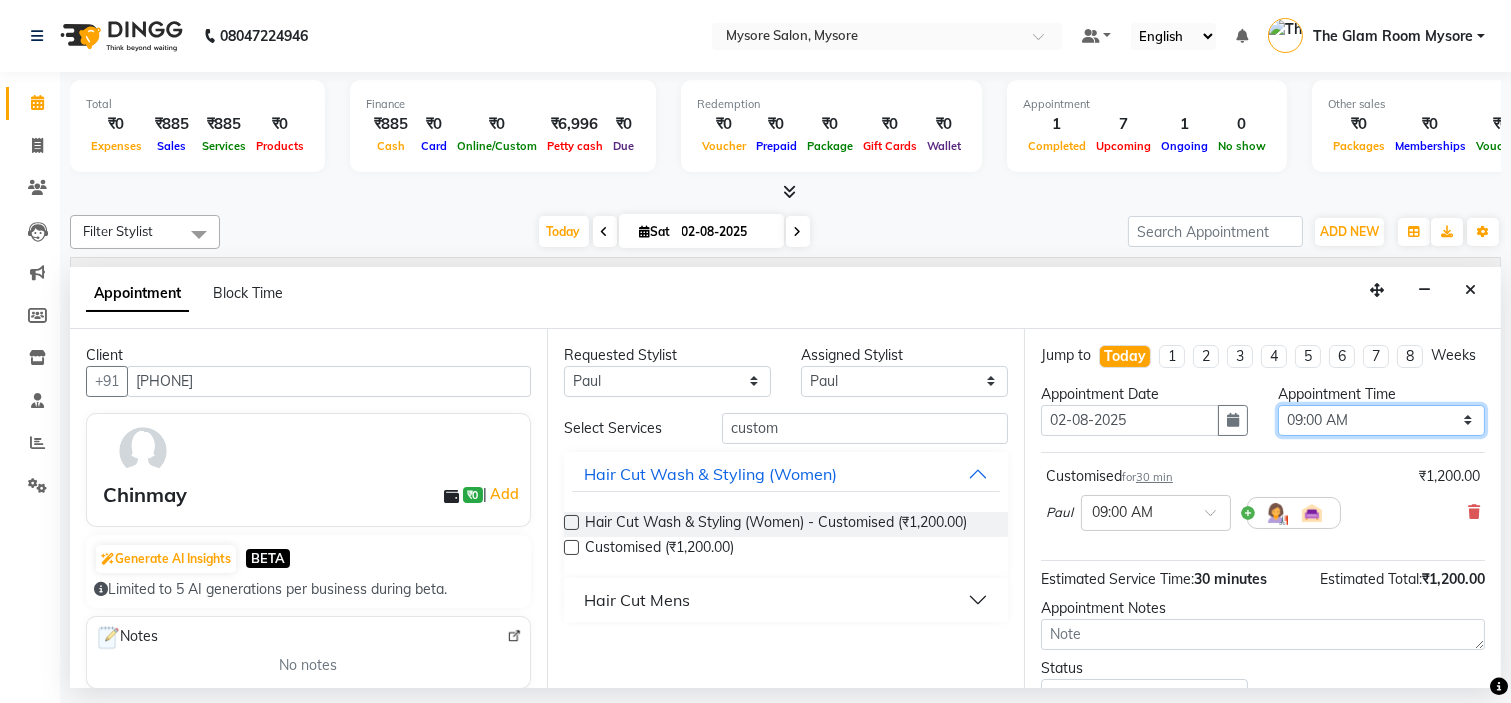 click on "Select 09:00 AM 09:15 AM 09:30 AM 09:45 AM 10:00 AM 10:15 AM 10:30 AM 10:45 AM 11:00 AM 11:15 AM 11:30 AM 11:45 AM 12:00 PM 12:15 PM 12:30 PM 12:45 PM 01:00 PM 01:15 PM 01:30 PM 01:45 PM 02:00 PM 02:15 PM 02:30 PM 02:45 PM 03:00 PM 03:15 PM 03:30 PM 03:45 PM 04:00 PM 04:15 PM 04:30 PM 04:45 PM 05:00 PM 05:15 PM 05:30 PM 05:45 PM 06:00 PM 06:15 PM 06:30 PM 06:45 PM 07:00 PM 07:15 PM 07:30 PM 07:45 PM 08:00 PM" at bounding box center [1381, 420] 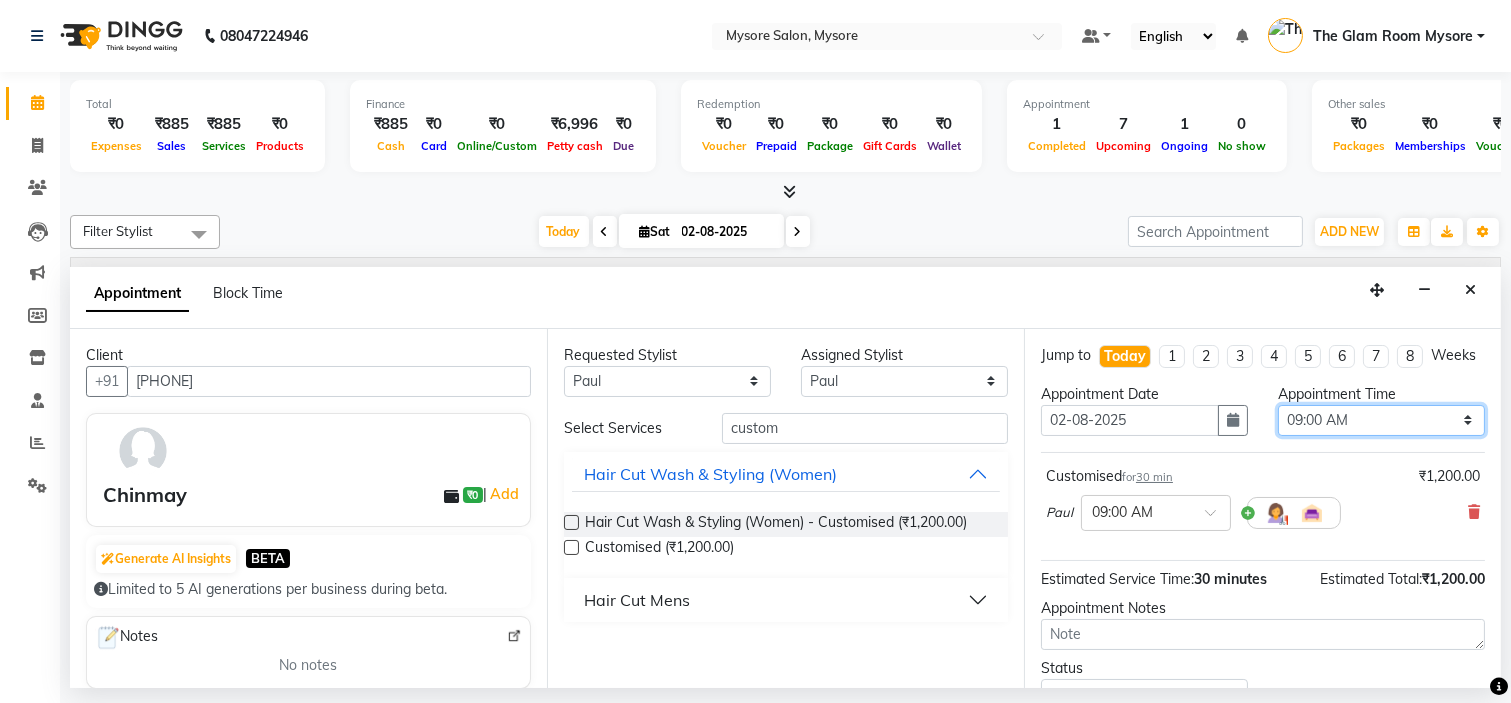 select on "960" 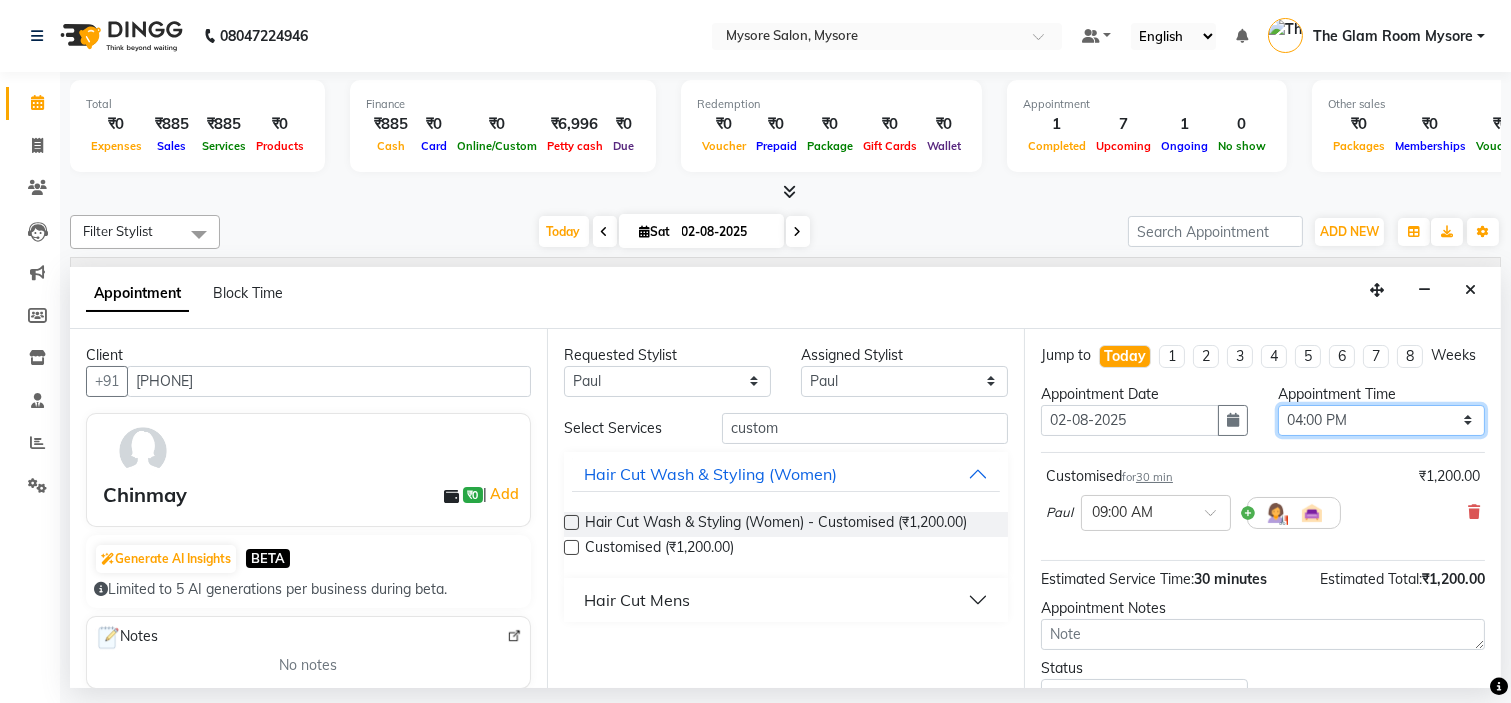 click on "Select 09:00 AM 09:15 AM 09:30 AM 09:45 AM 10:00 AM 10:15 AM 10:30 AM 10:45 AM 11:00 AM 11:15 AM 11:30 AM 11:45 AM 12:00 PM 12:15 PM 12:30 PM 12:45 PM 01:00 PM 01:15 PM 01:30 PM 01:45 PM 02:00 PM 02:15 PM 02:30 PM 02:45 PM 03:00 PM 03:15 PM 03:30 PM 03:45 PM 04:00 PM 04:15 PM 04:30 PM 04:45 PM 05:00 PM 05:15 PM 05:30 PM 05:45 PM 06:00 PM 06:15 PM 06:30 PM 06:45 PM 07:00 PM 07:15 PM 07:30 PM 07:45 PM 08:00 PM" at bounding box center [1381, 420] 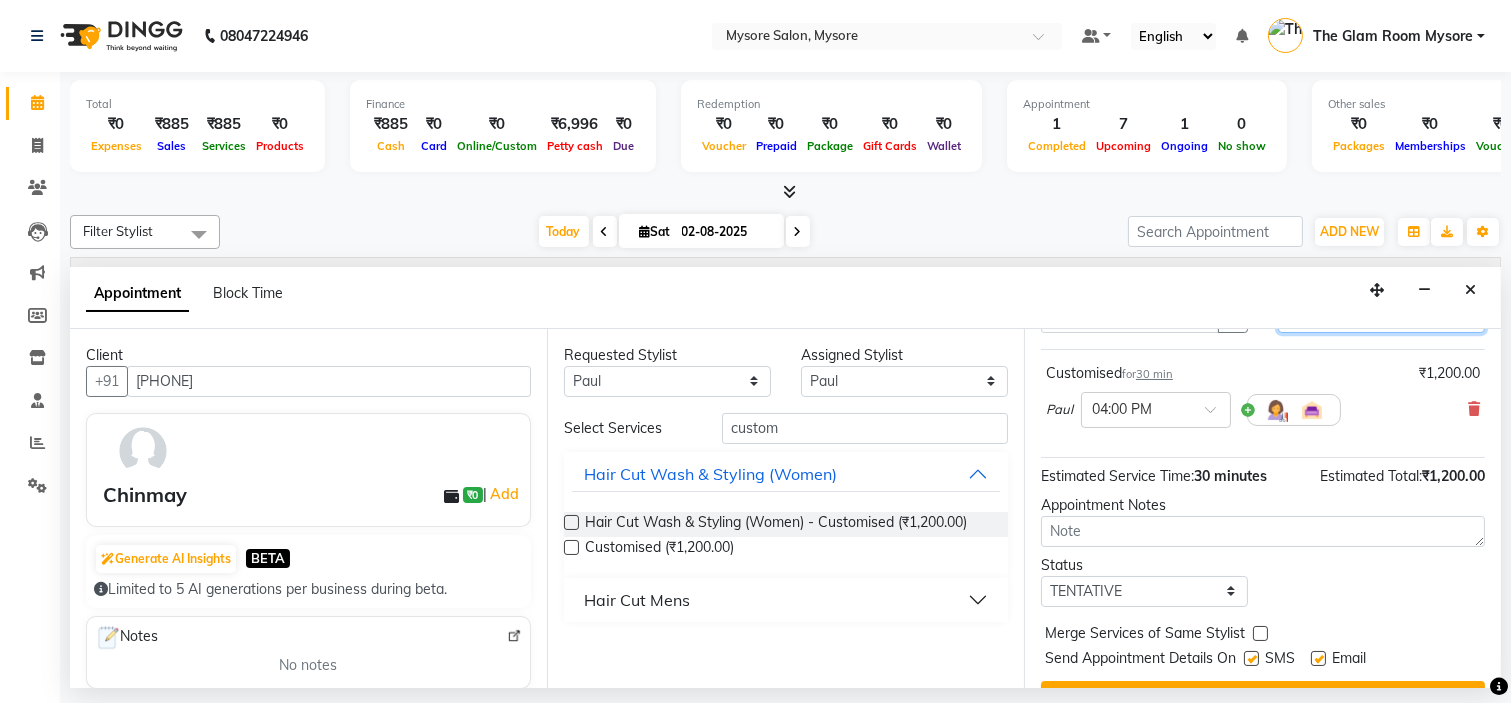 scroll, scrollTop: 166, scrollLeft: 0, axis: vertical 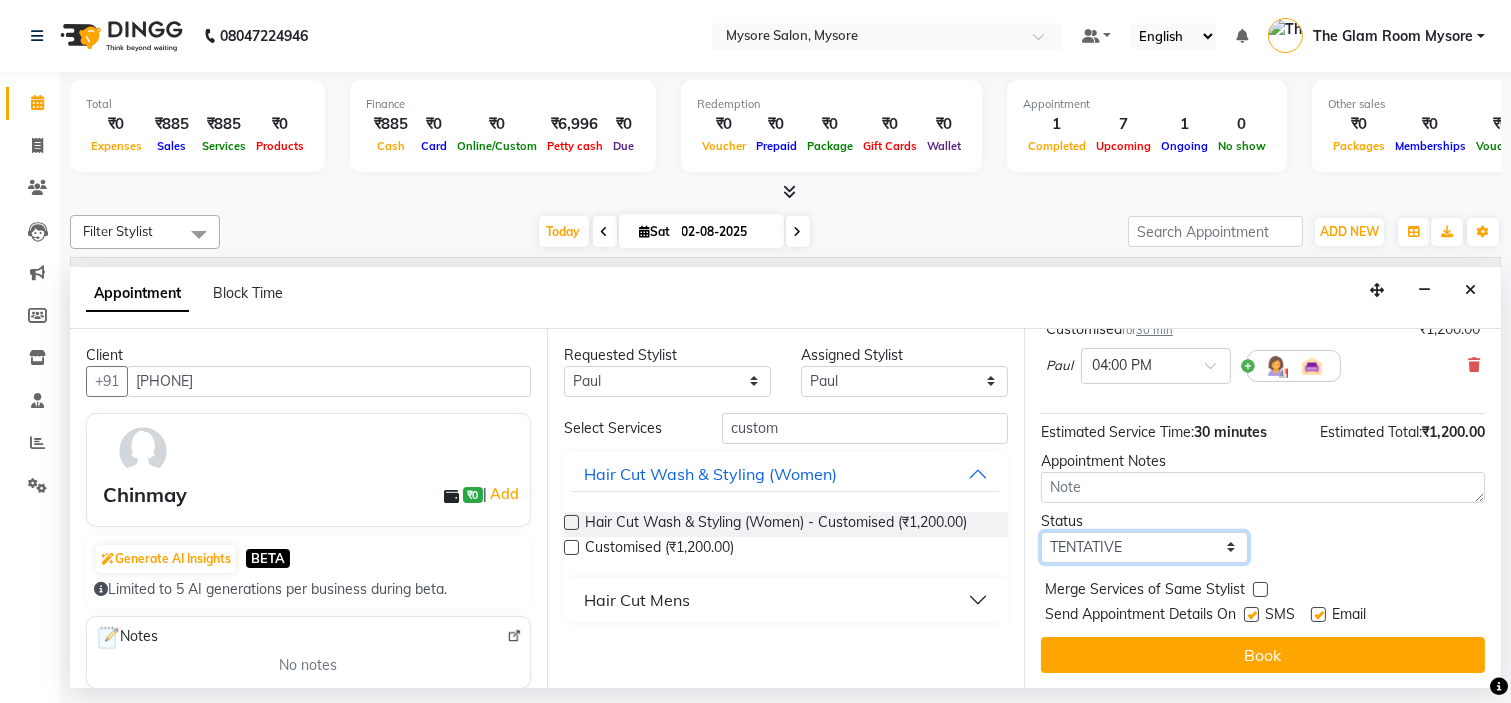 click on "Select TENTATIVE CONFIRM CHECK-IN UPCOMING" at bounding box center (1144, 547) 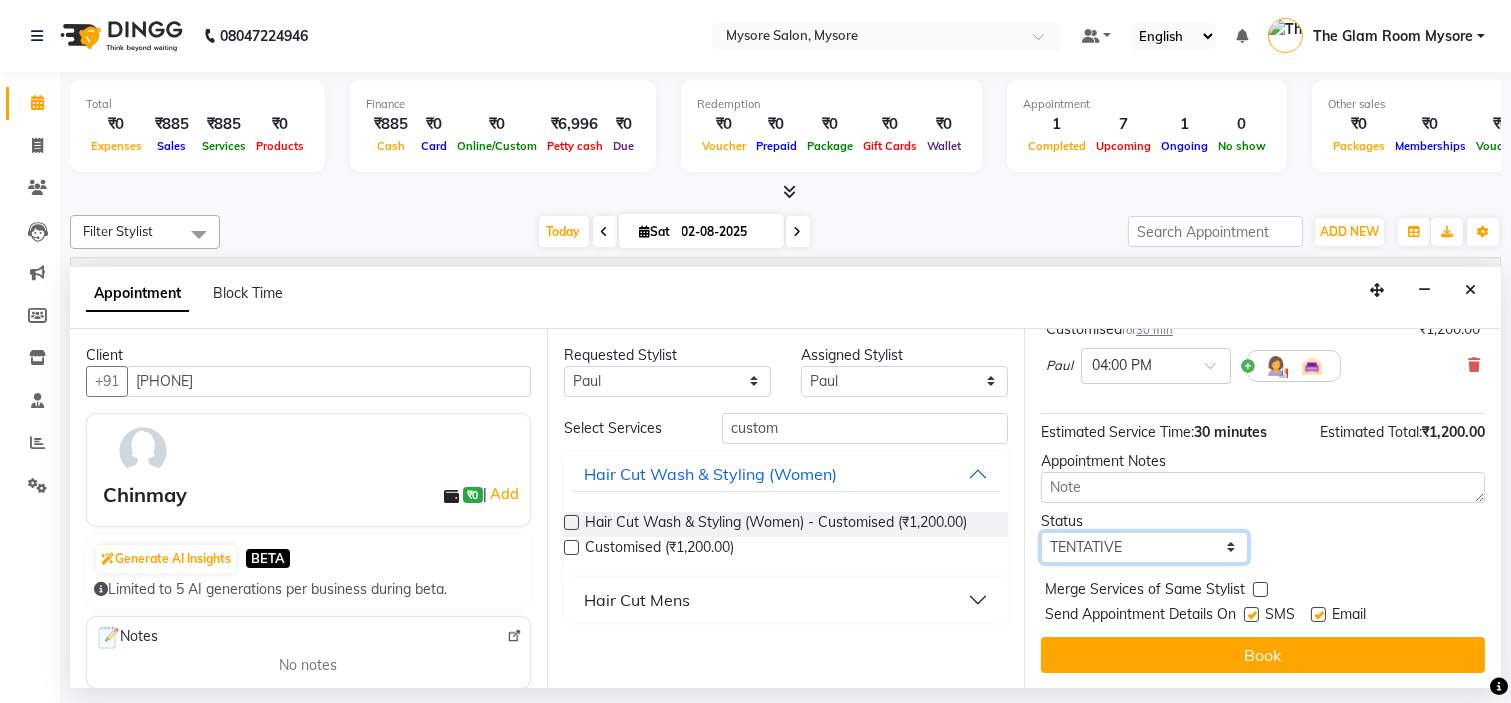 select on "confirm booking" 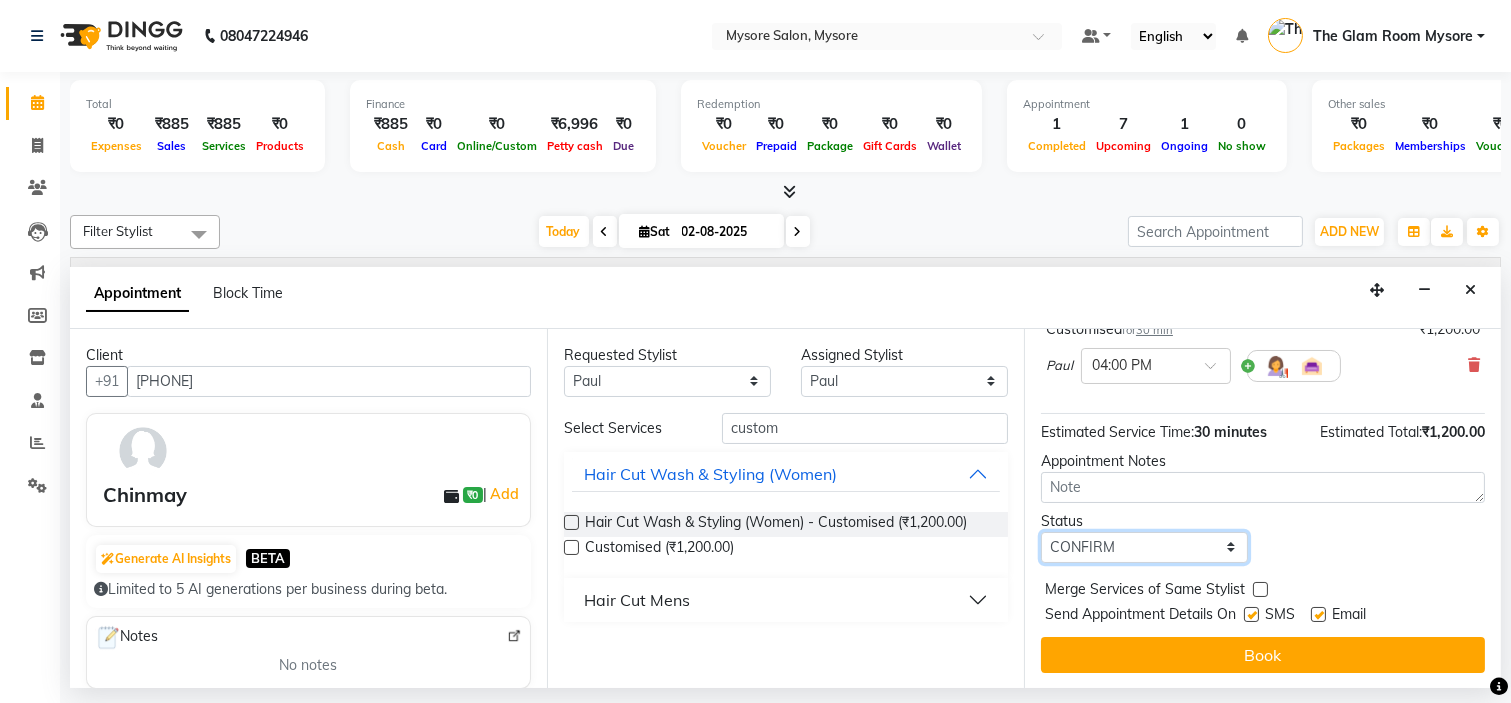 click on "Select TENTATIVE CONFIRM CHECK-IN UPCOMING" at bounding box center [1144, 547] 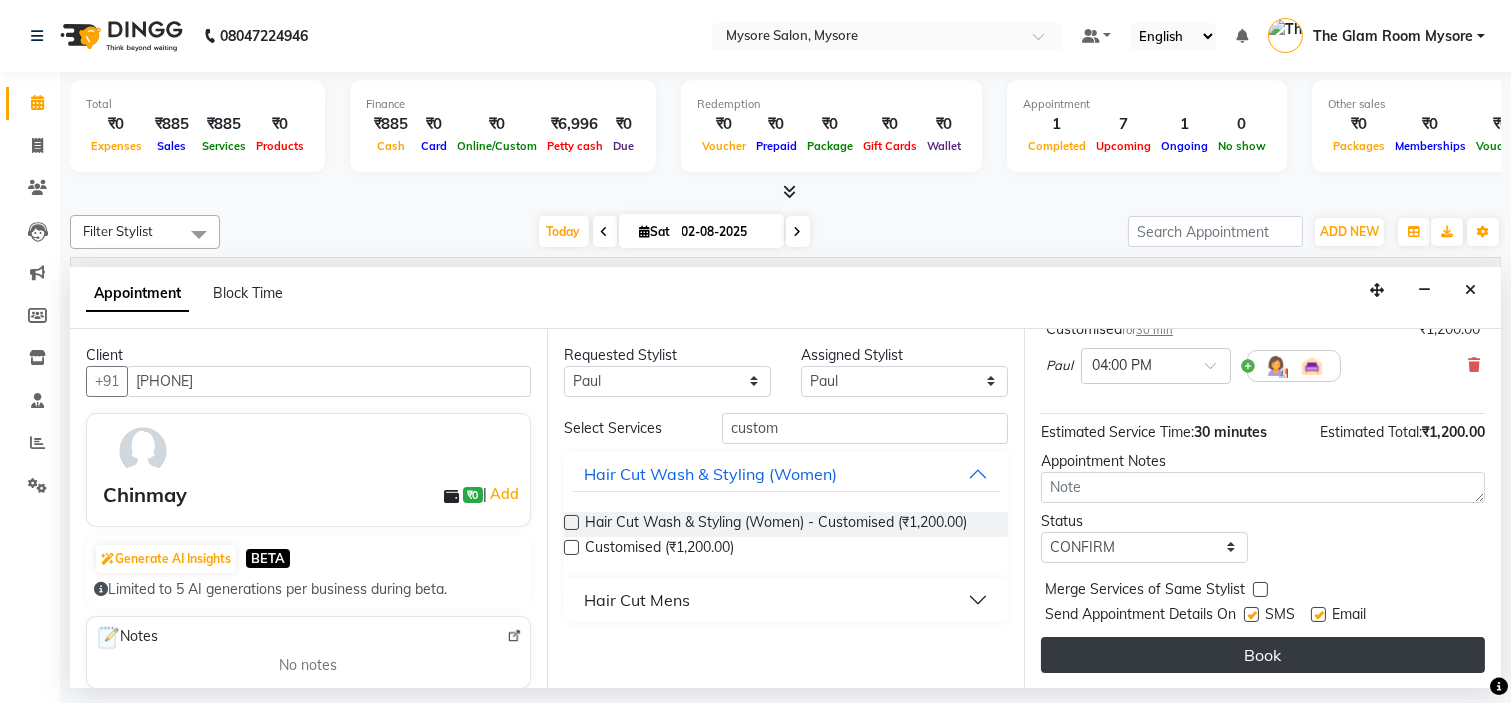 click on "Book" at bounding box center (1263, 655) 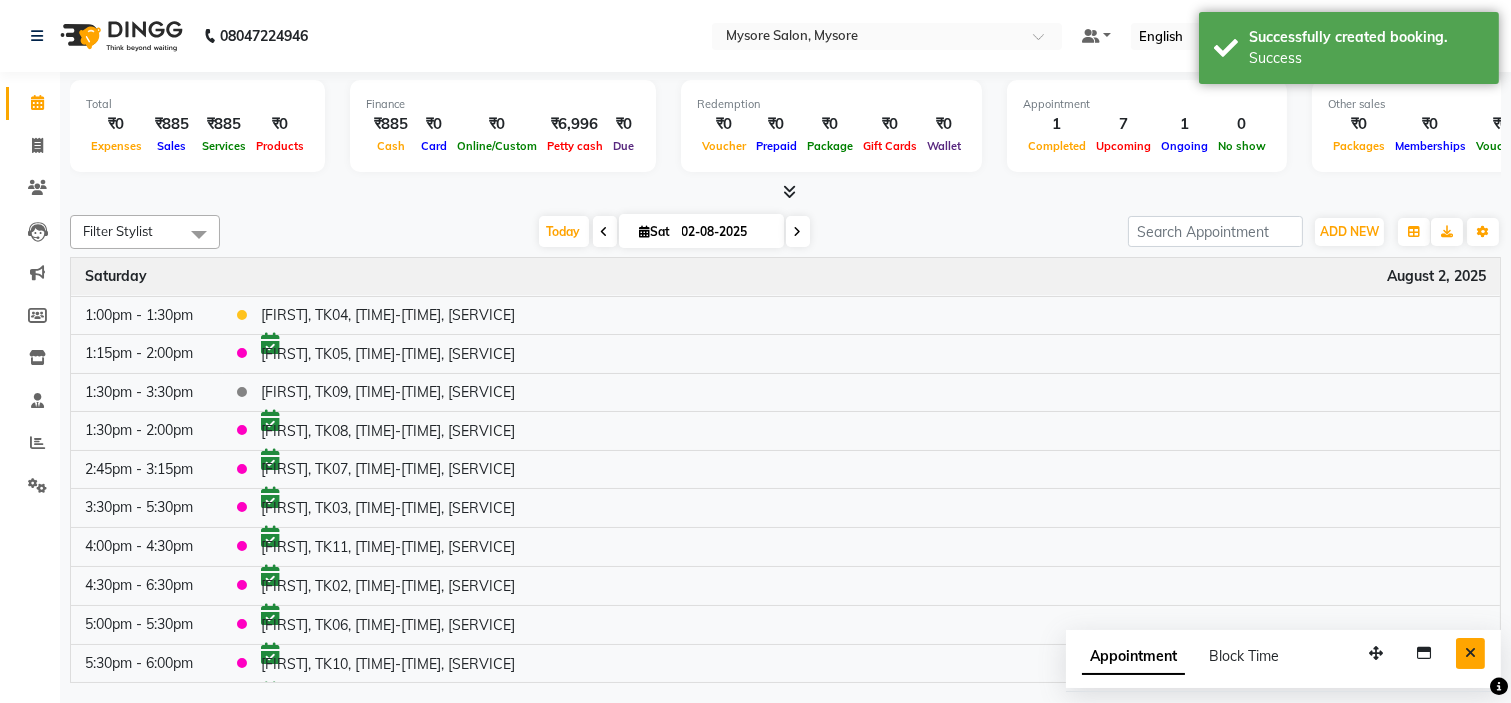 click at bounding box center [1470, 653] 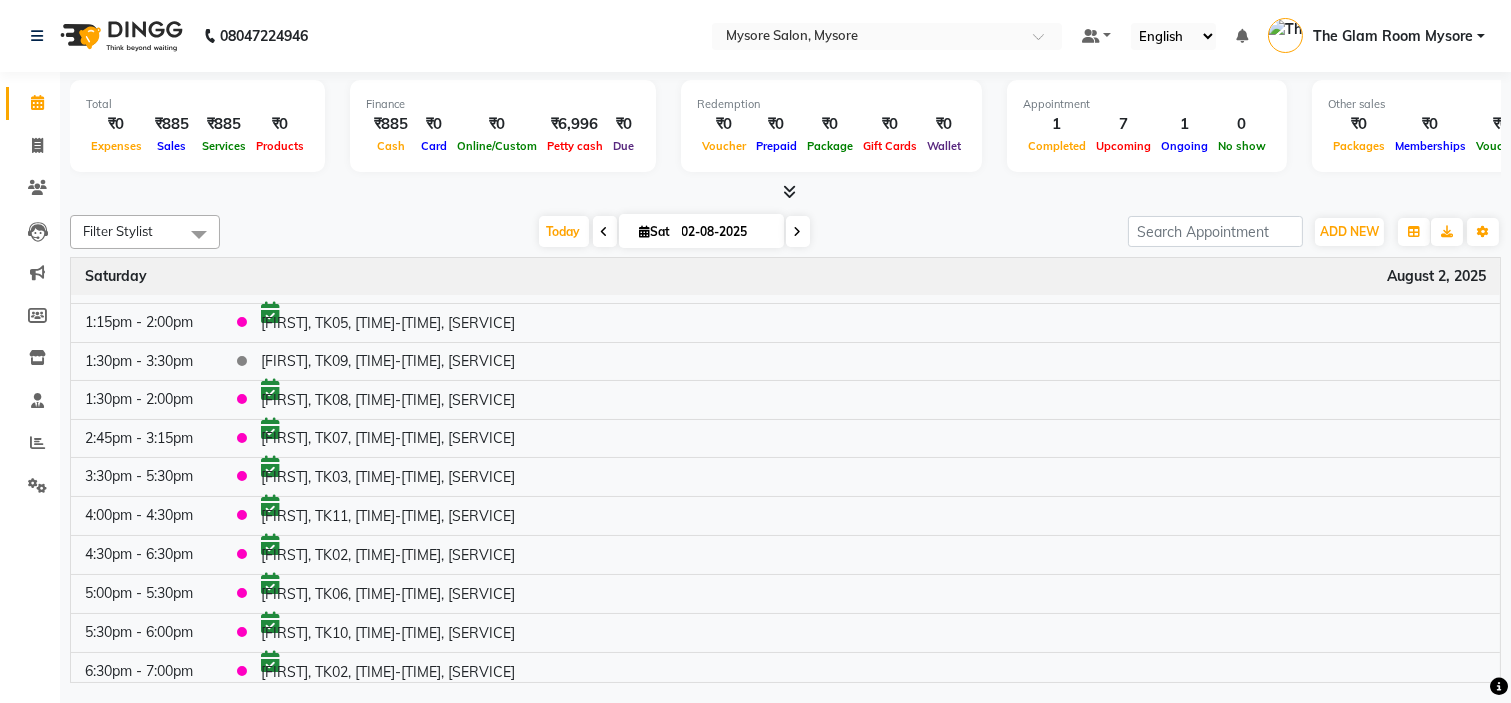 scroll, scrollTop: 96, scrollLeft: 0, axis: vertical 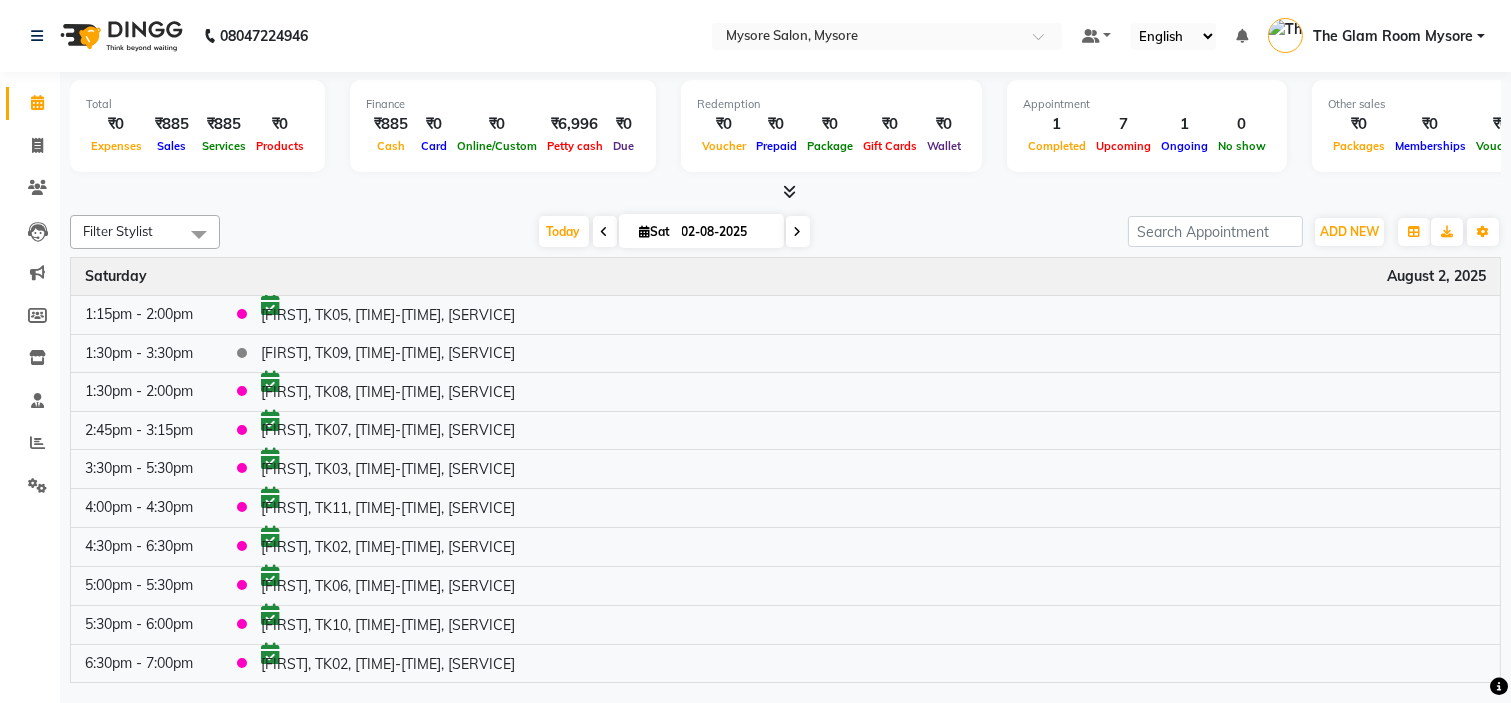 click on "Total  ₹0  Expenses ₹885  Sales ₹885  Services ₹0  Products Finance  ₹885  Cash ₹0  Card ₹0  Online/Custom ₹6,996 Petty cash ₹0 Due  Redemption  ₹0 Voucher ₹0 Prepaid ₹0 Package ₹0  Gift Cards ₹0  Wallet  Appointment  1 Completed 7 Upcoming 1 Ongoing 0 No show  Other sales  ₹0  Packages ₹0  Memberships ₹0  Vouchers ₹0  Prepaids ₹0  Gift Cards Filter Stylist Select All Ankita Arti Ashwini Ayaan DR. Apurva Fatma Jayshree Lakshmi Paul Ruhul alom Shangnimwon Steve Sumaiya Banu Sumit Teja Tezz The Glam Room Mysore Today  Sat 02-08-2025 Toggle Dropdown Add Appointment Add Invoice Add Expense Add Attendance Add Client Add Transaction Toggle Dropdown Add Appointment Add Invoice Add Expense Add Attendance Add Client ADD NEW Toggle Dropdown Add Appointment Add Invoice Add Expense Add Attendance Add Client Add Transaction Filter Stylist Select All Ankita Arti Ashwini Ayaan DR. Apurva Fatma Jayshree Lakshmi Paul Ruhul alom Shangnimwon Steve Sumaiya Banu Sumit Teja Tezz Group By List" 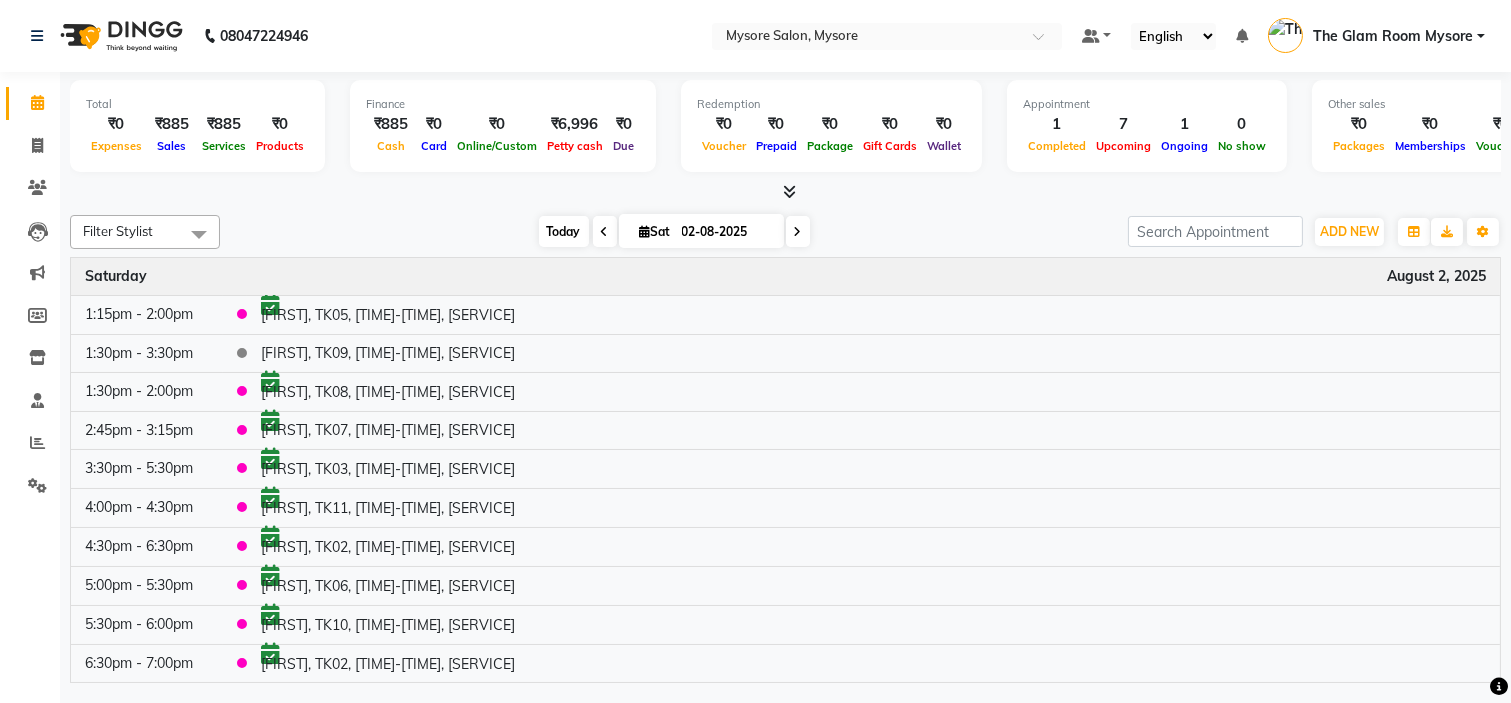 click on "Today" at bounding box center (564, 231) 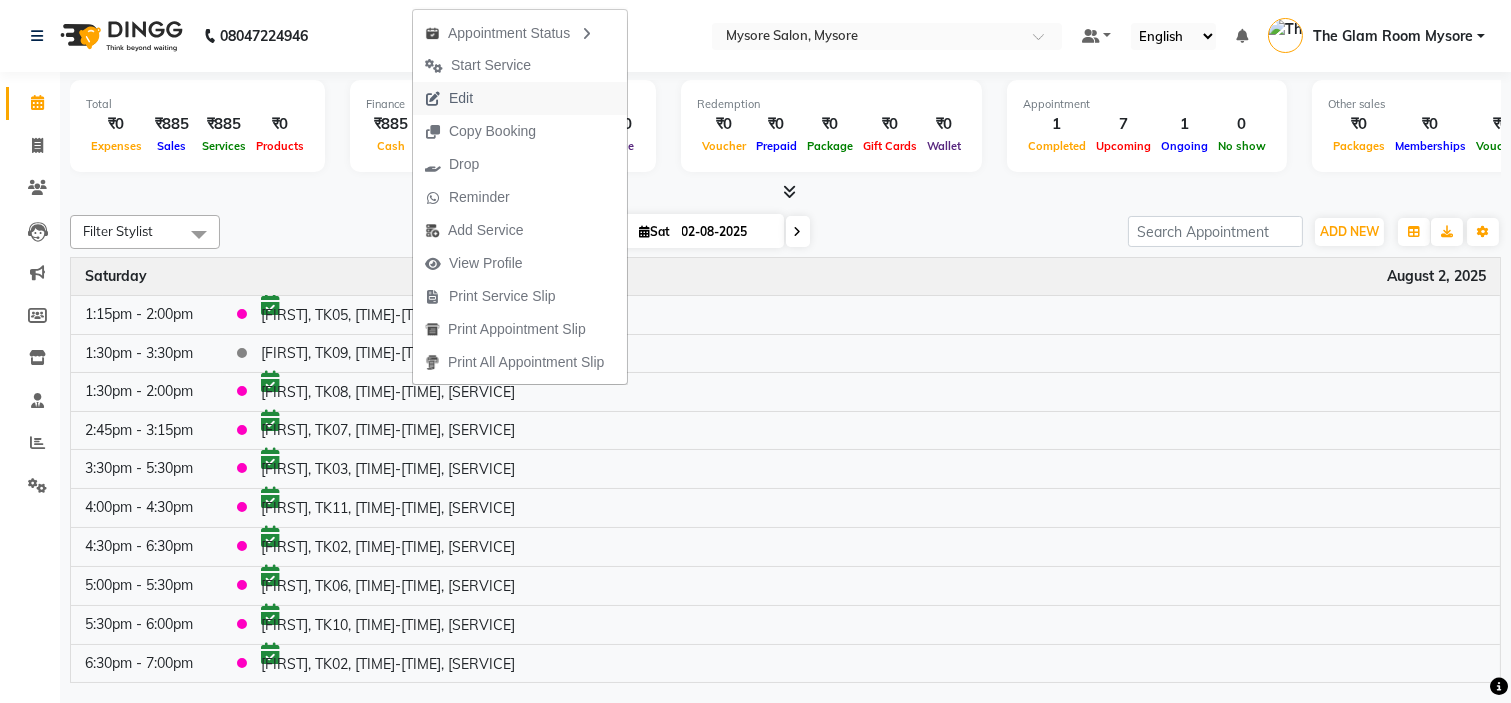 click on "Edit" at bounding box center (449, 98) 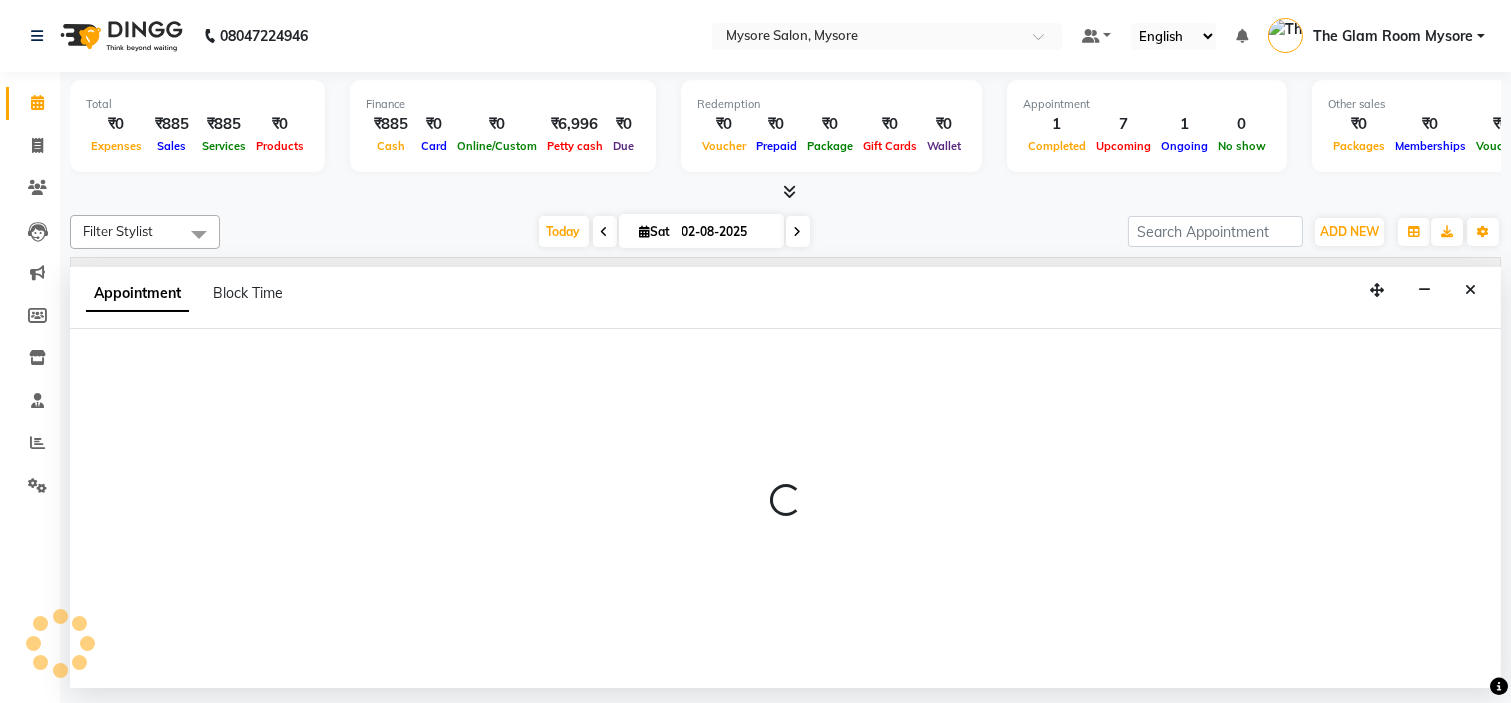 select on "tentative" 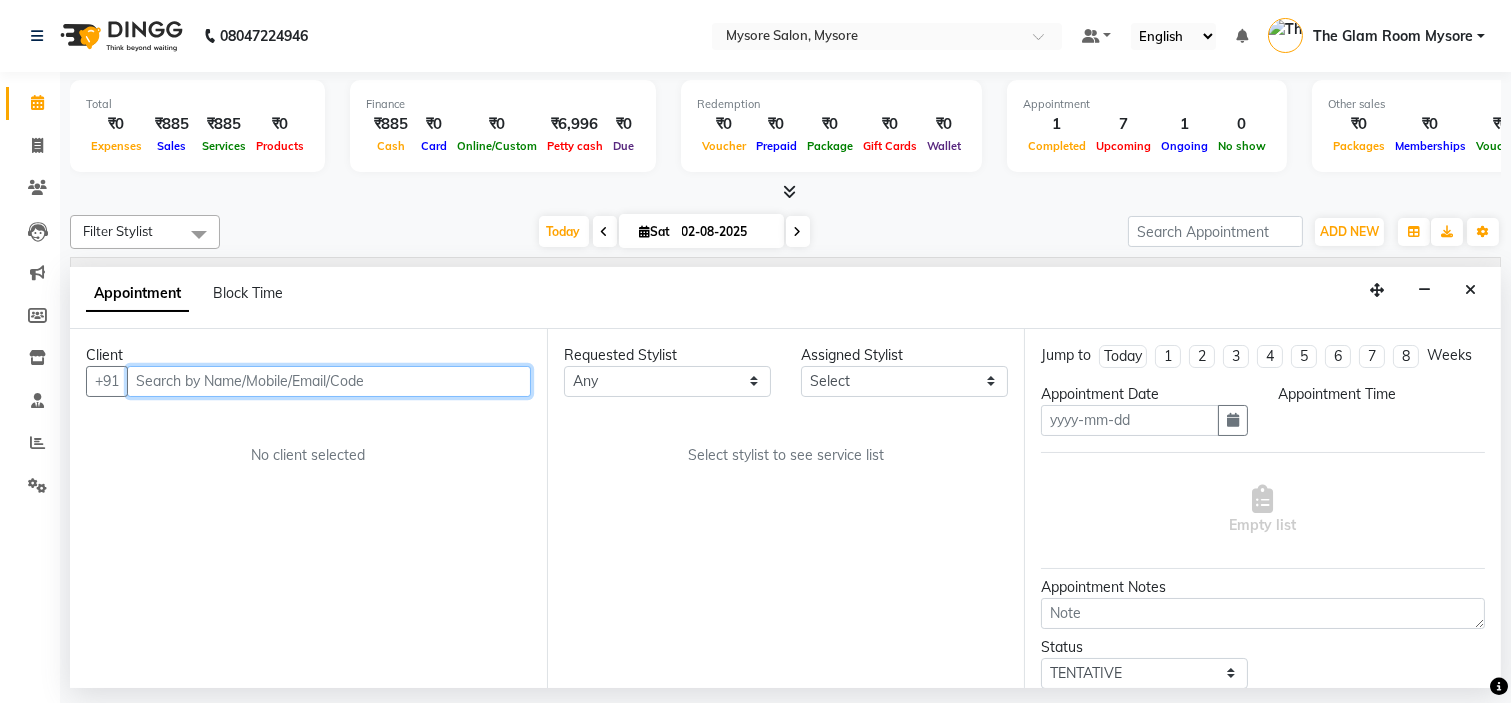 type on "02-08-2025" 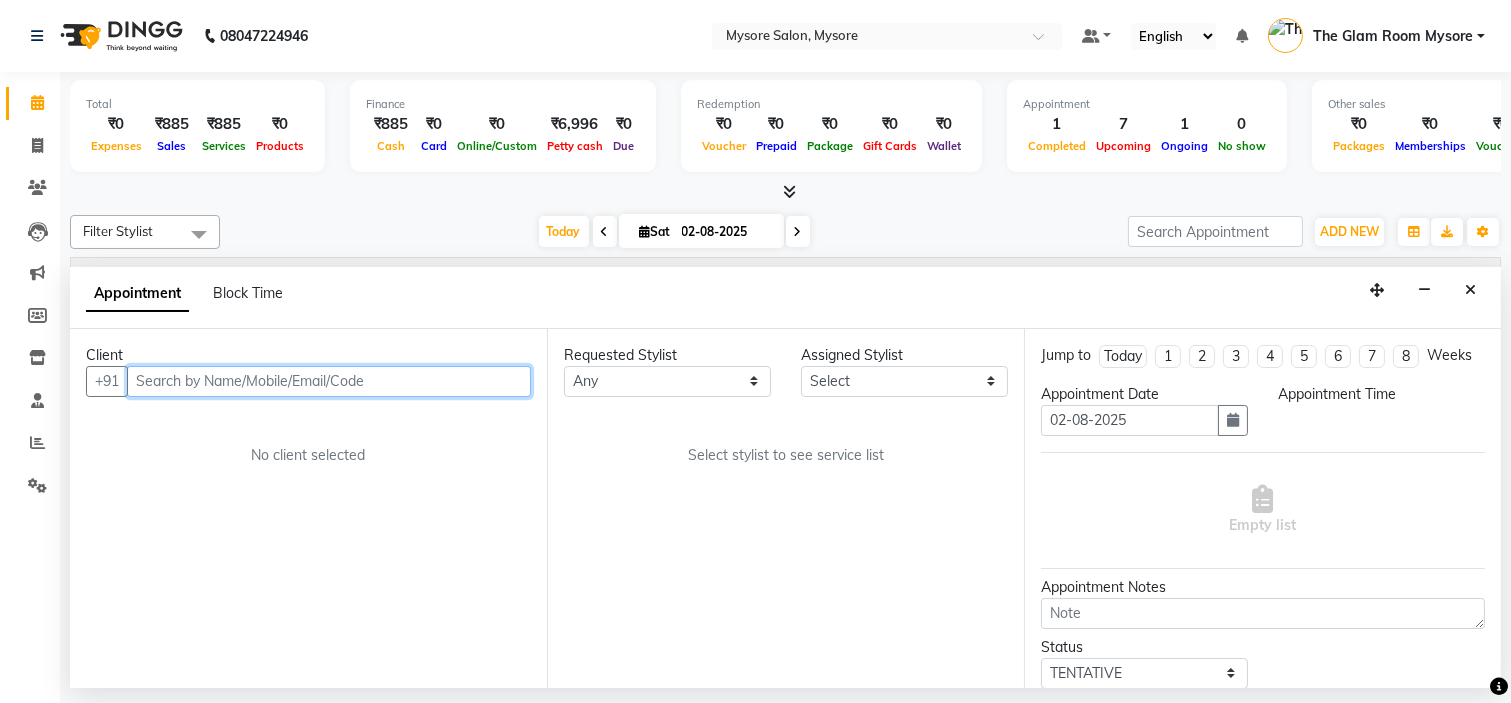 select on "confirm booking" 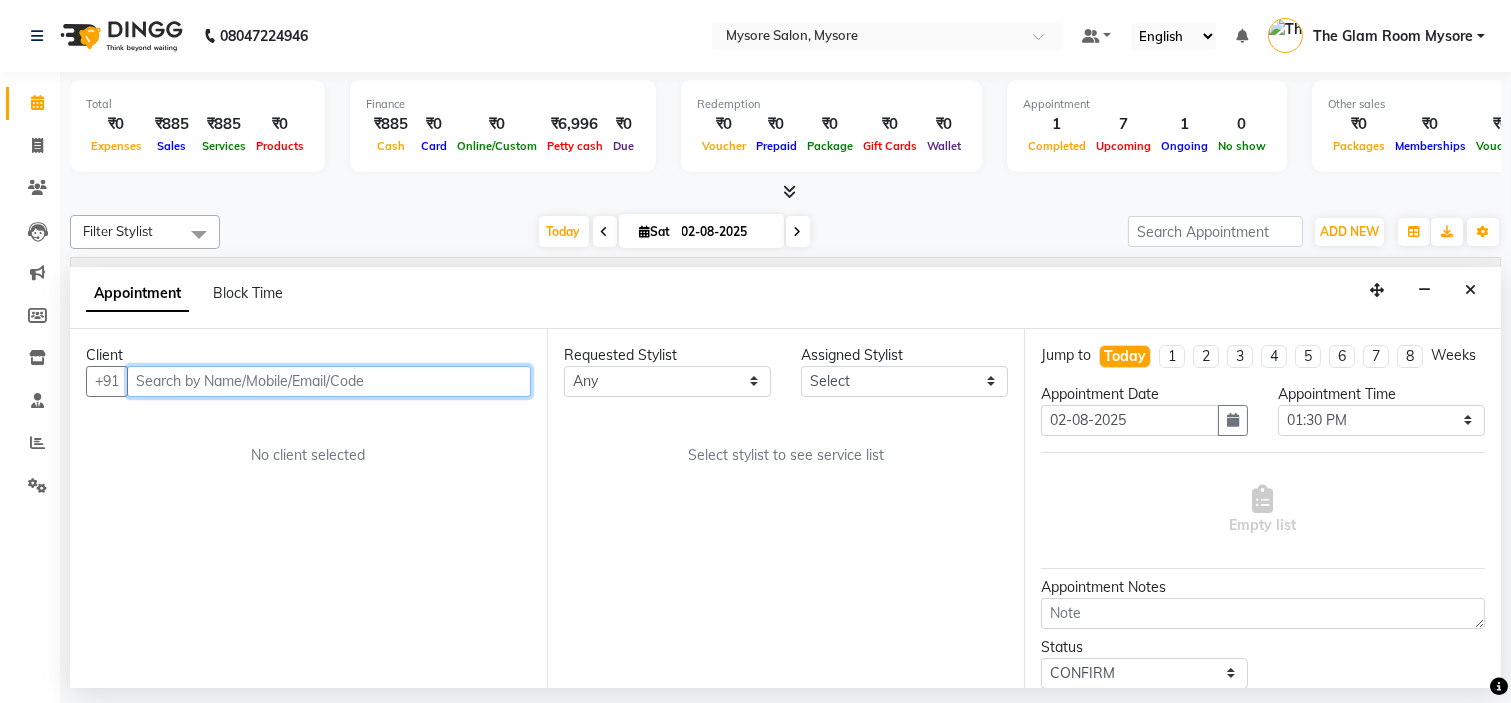 select on "84294" 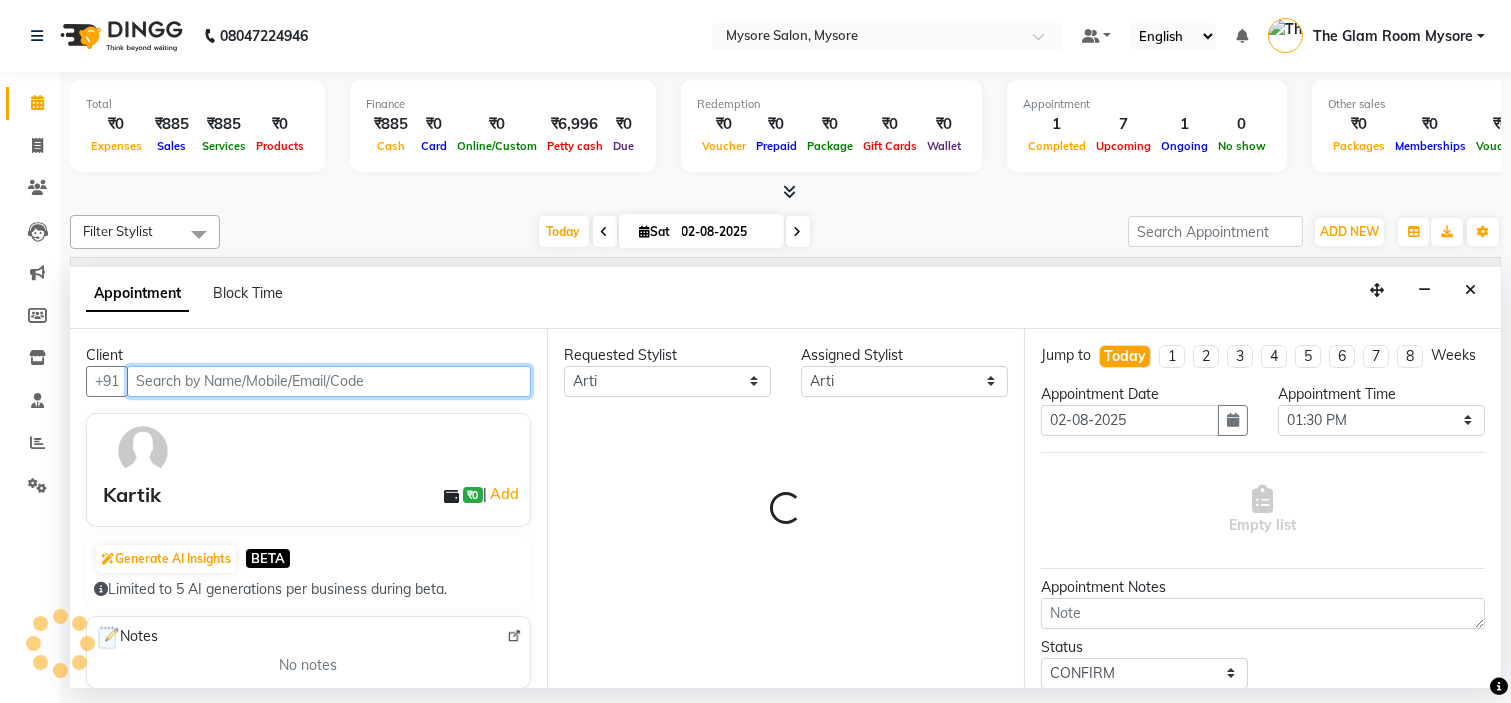 select on "1799" 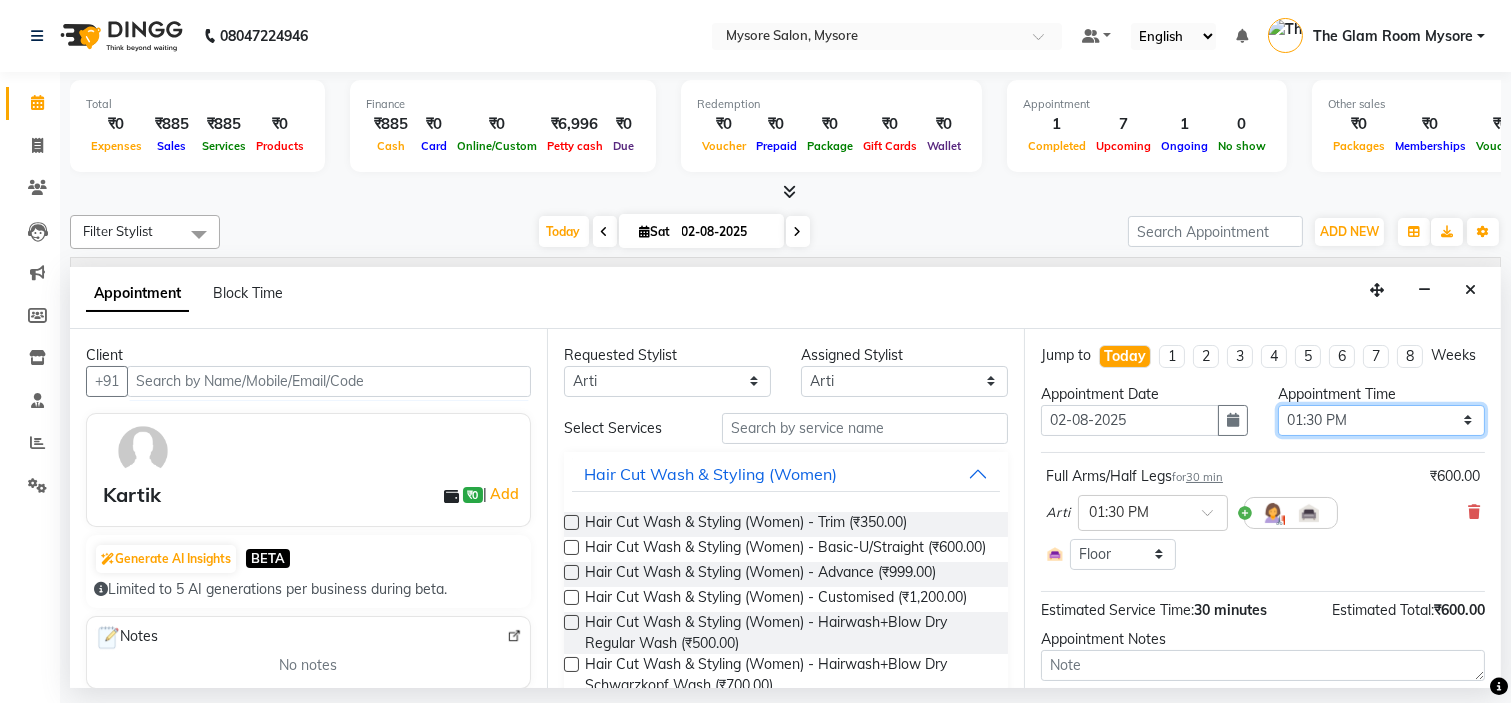 click on "Select 09:00 AM 09:15 AM 09:30 AM 09:45 AM 10:00 AM 10:15 AM 10:30 AM 10:45 AM 11:00 AM 11:15 AM 11:30 AM 11:45 AM 12:00 PM 12:15 PM 12:30 PM 12:45 PM 01:00 PM 01:15 PM 01:30 PM 01:45 PM 02:00 PM 02:15 PM 02:30 PM 02:45 PM 03:00 PM 03:15 PM 03:30 PM 03:45 PM 04:00 PM 04:15 PM 04:30 PM 04:45 PM 05:00 PM 05:15 PM 05:30 PM 05:45 PM 06:00 PM 06:15 PM 06:30 PM 06:45 PM 07:00 PM 07:15 PM 07:30 PM 07:45 PM 08:00 PM" at bounding box center (1381, 420) 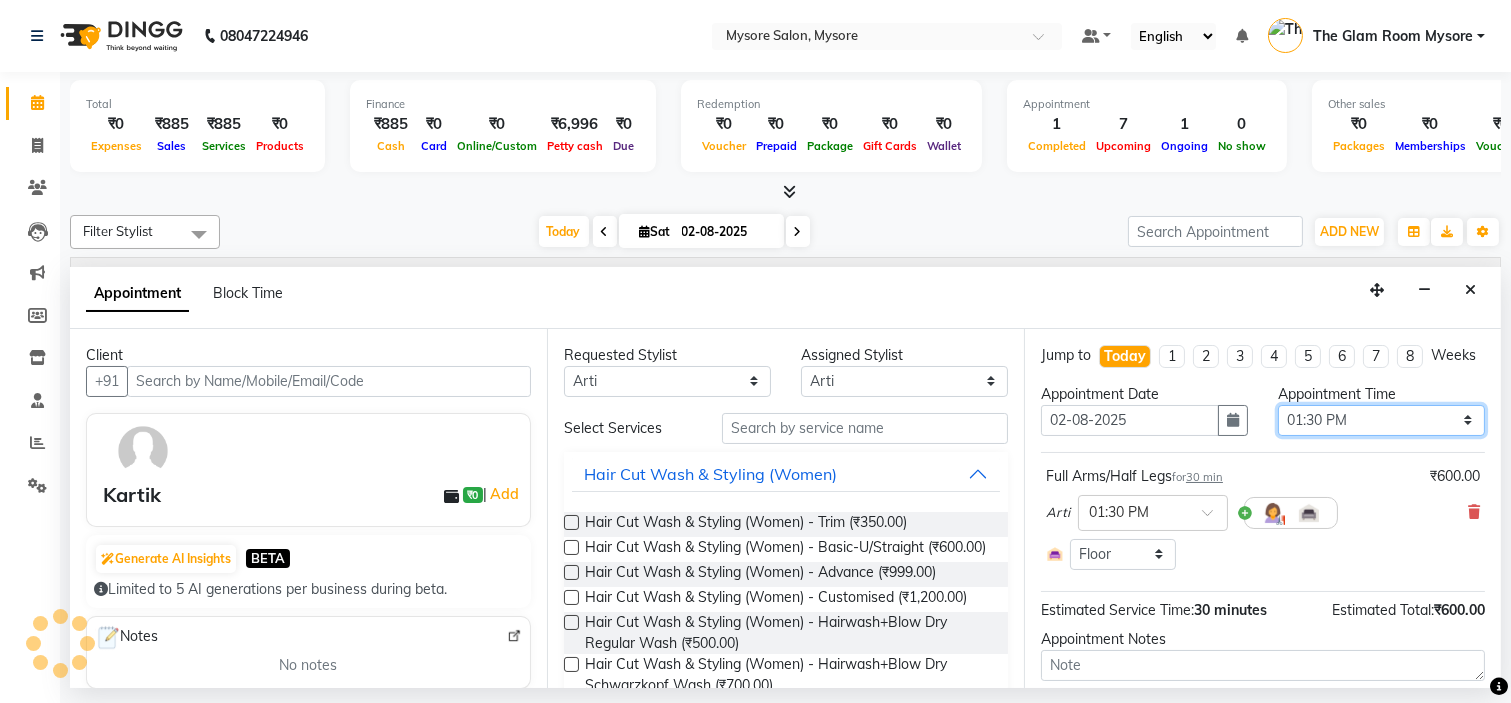 select on "825" 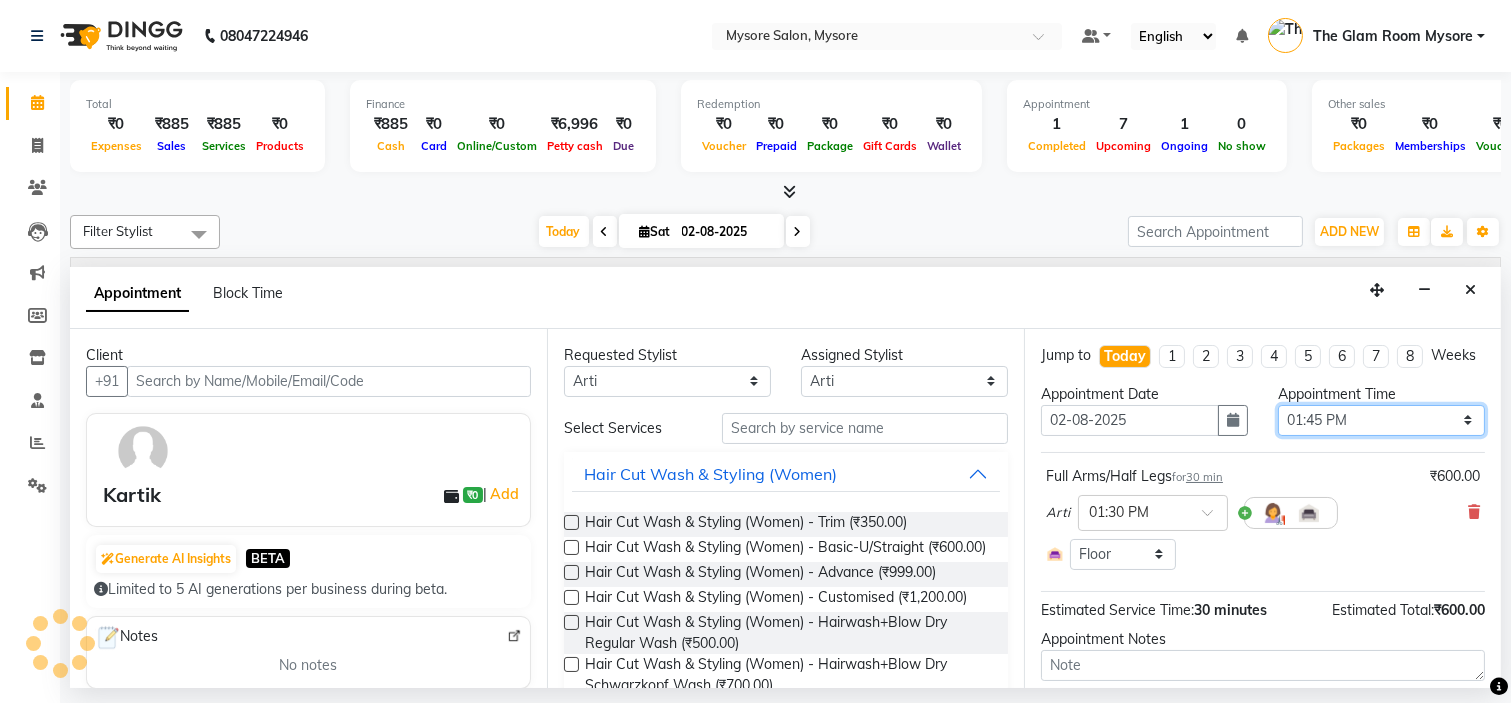 click on "Select 09:00 AM 09:15 AM 09:30 AM 09:45 AM 10:00 AM 10:15 AM 10:30 AM 10:45 AM 11:00 AM 11:15 AM 11:30 AM 11:45 AM 12:00 PM 12:15 PM 12:30 PM 12:45 PM 01:00 PM 01:15 PM 01:30 PM 01:45 PM 02:00 PM 02:15 PM 02:30 PM 02:45 PM 03:00 PM 03:15 PM 03:30 PM 03:45 PM 04:00 PM 04:15 PM 04:30 PM 04:45 PM 05:00 PM 05:15 PM 05:30 PM 05:45 PM 06:00 PM 06:15 PM 06:30 PM 06:45 PM 07:00 PM 07:15 PM 07:30 PM 07:45 PM 08:00 PM" at bounding box center (1381, 420) 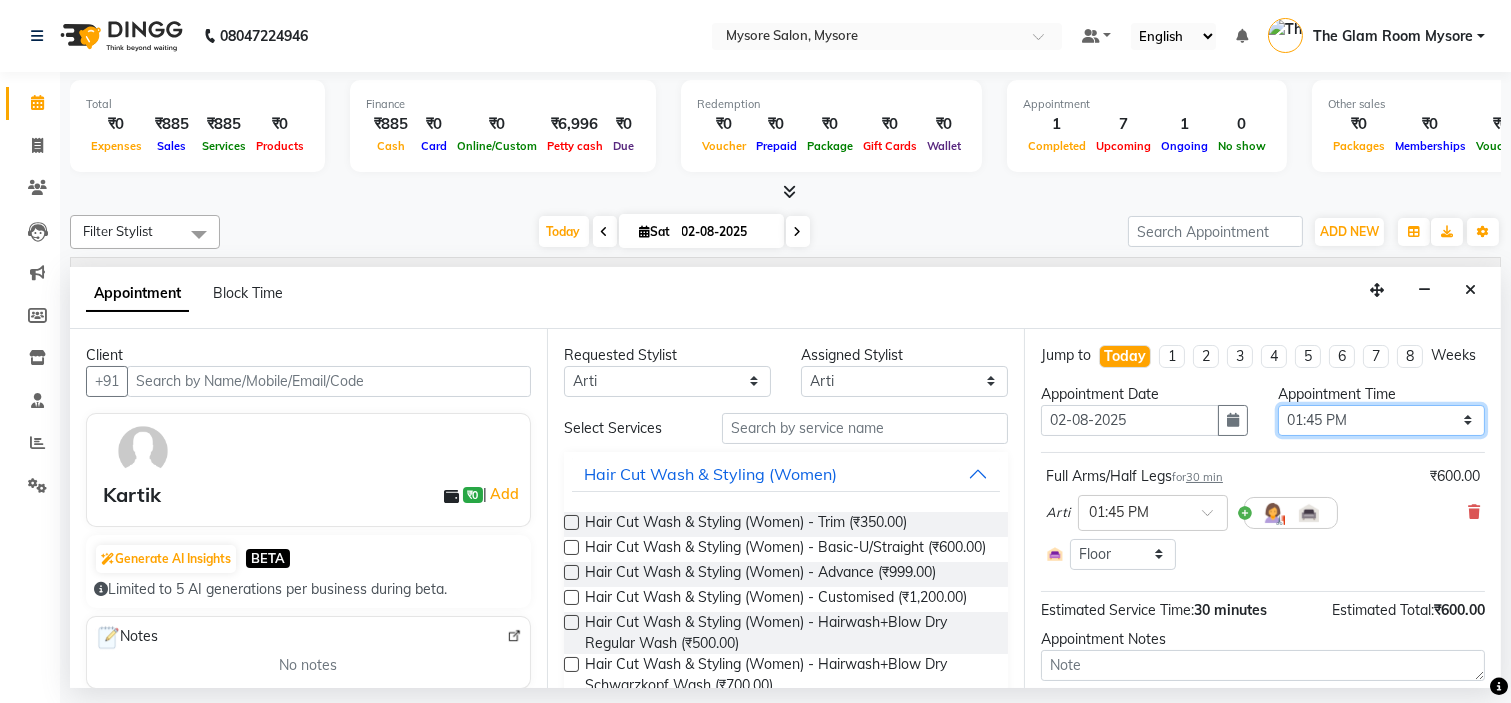 scroll, scrollTop: 138, scrollLeft: 0, axis: vertical 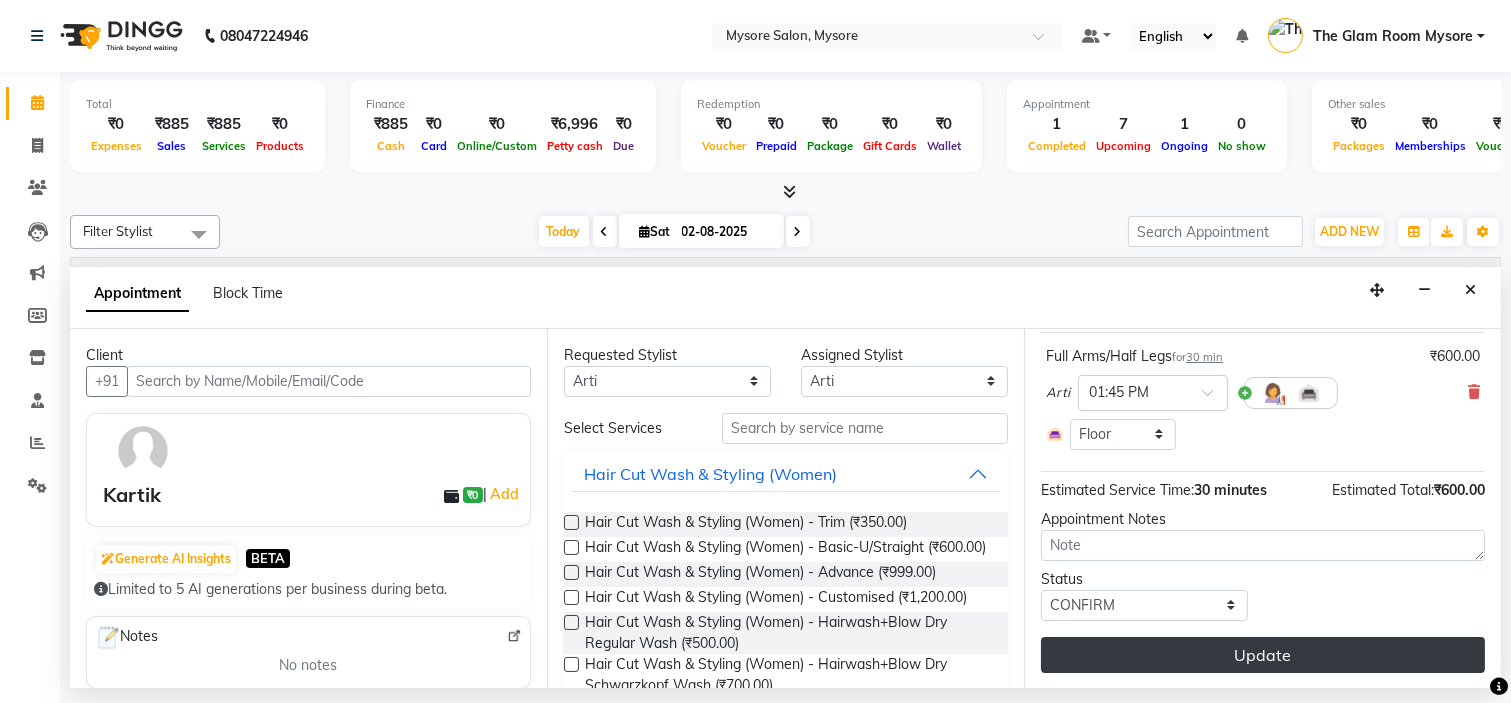click on "Update" at bounding box center [1263, 655] 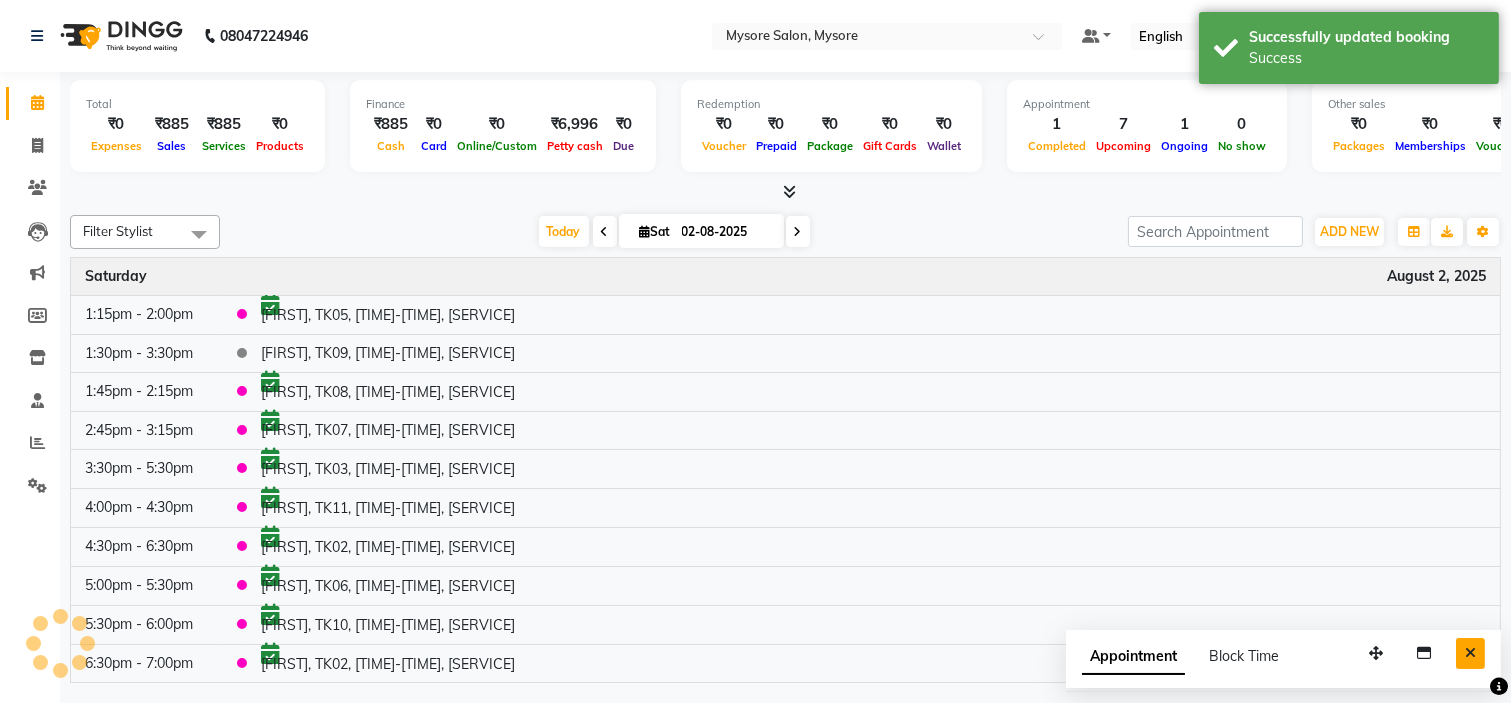 click at bounding box center (1470, 653) 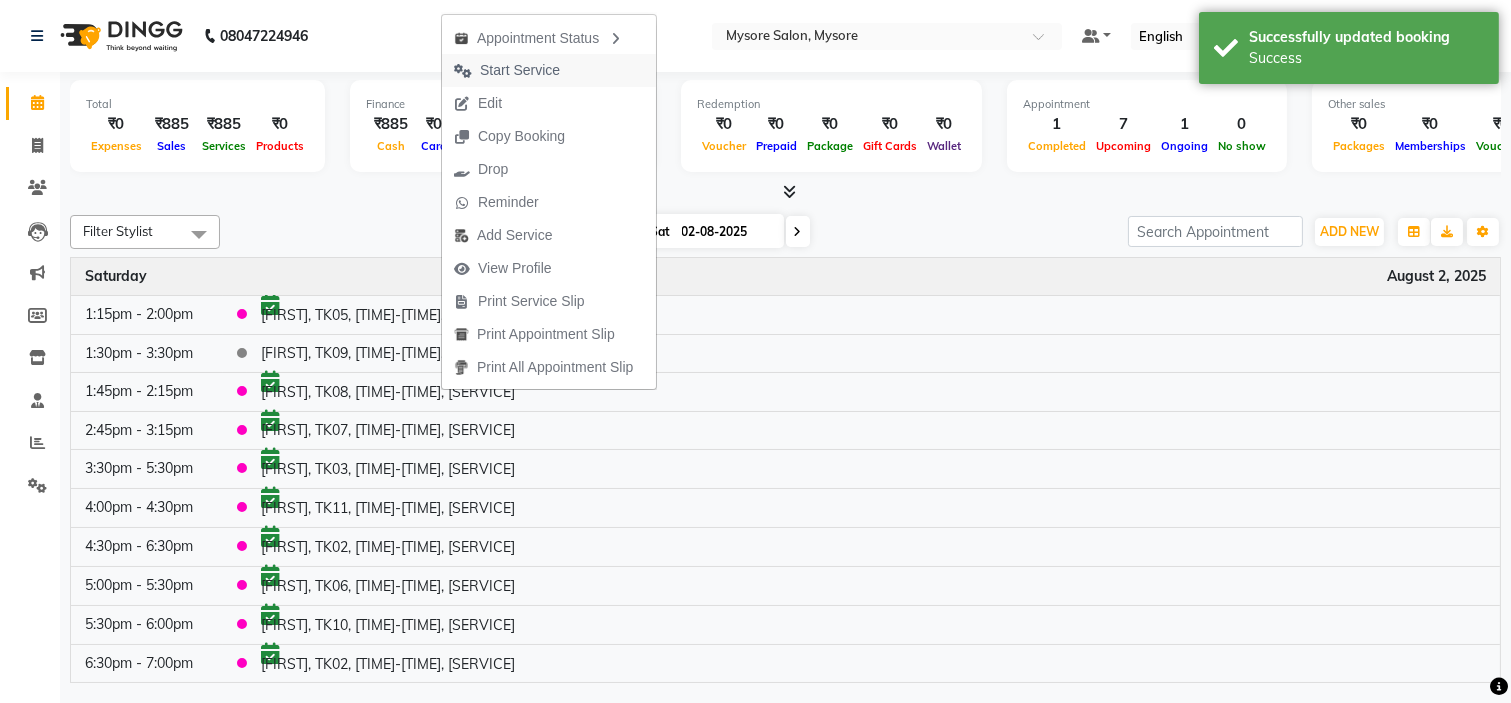 click on "Start Service" at bounding box center [520, 70] 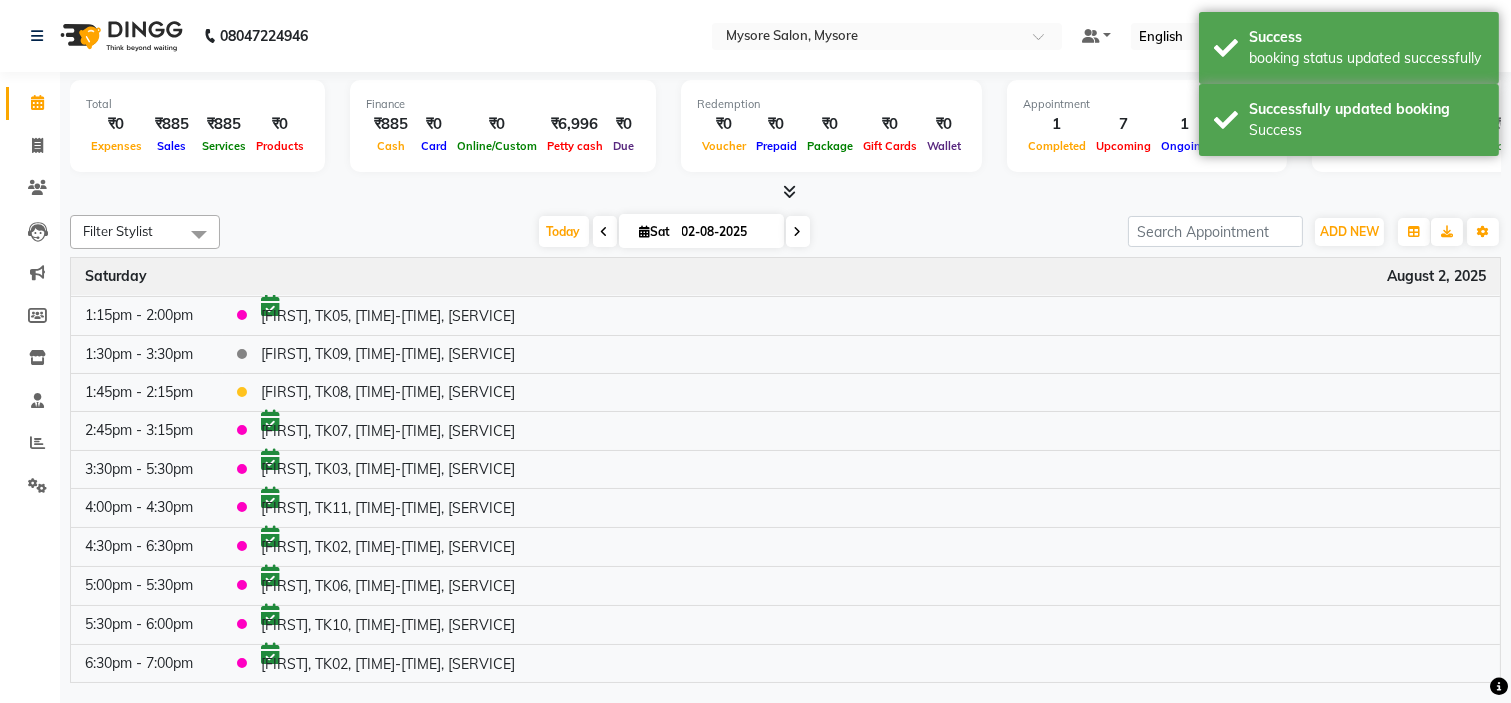 scroll, scrollTop: 0, scrollLeft: 0, axis: both 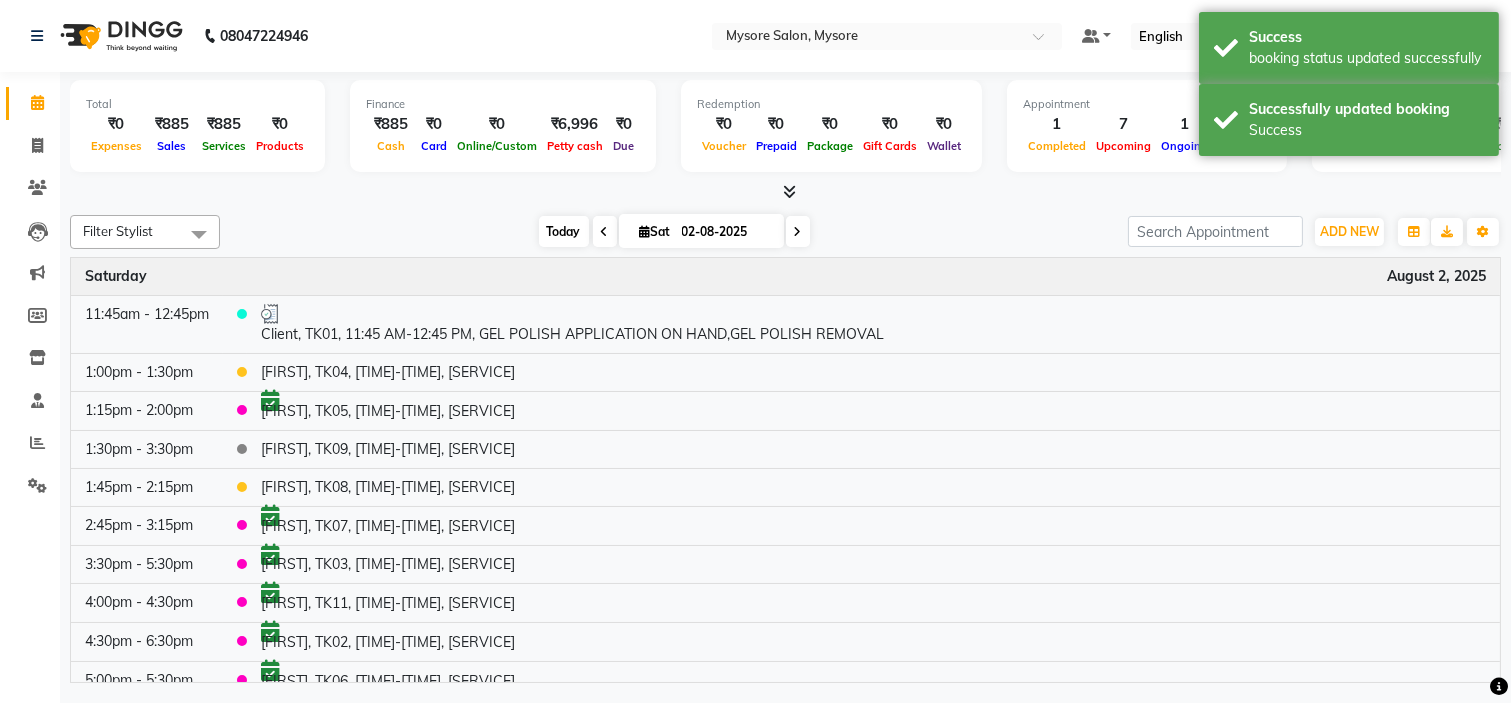 click on "Today" at bounding box center (564, 231) 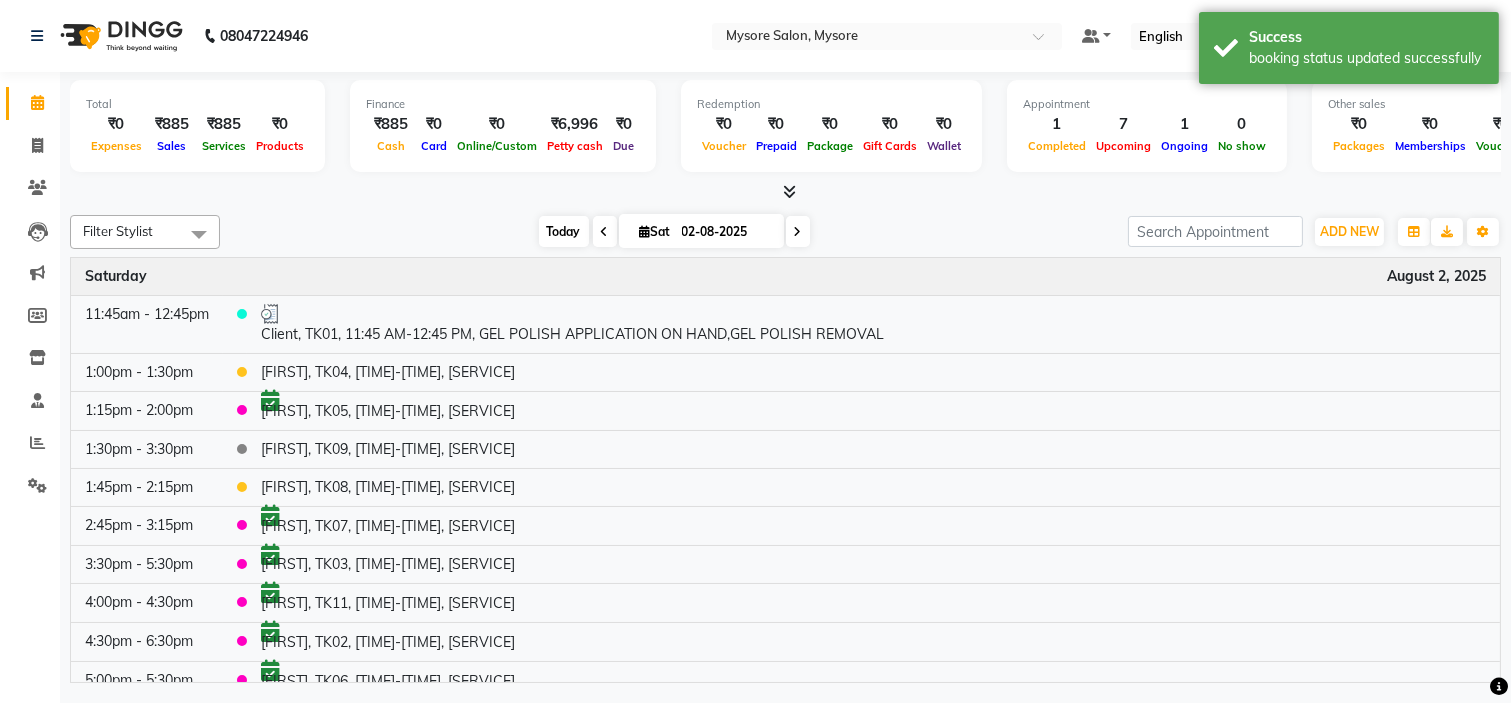 click on "Today" at bounding box center [564, 231] 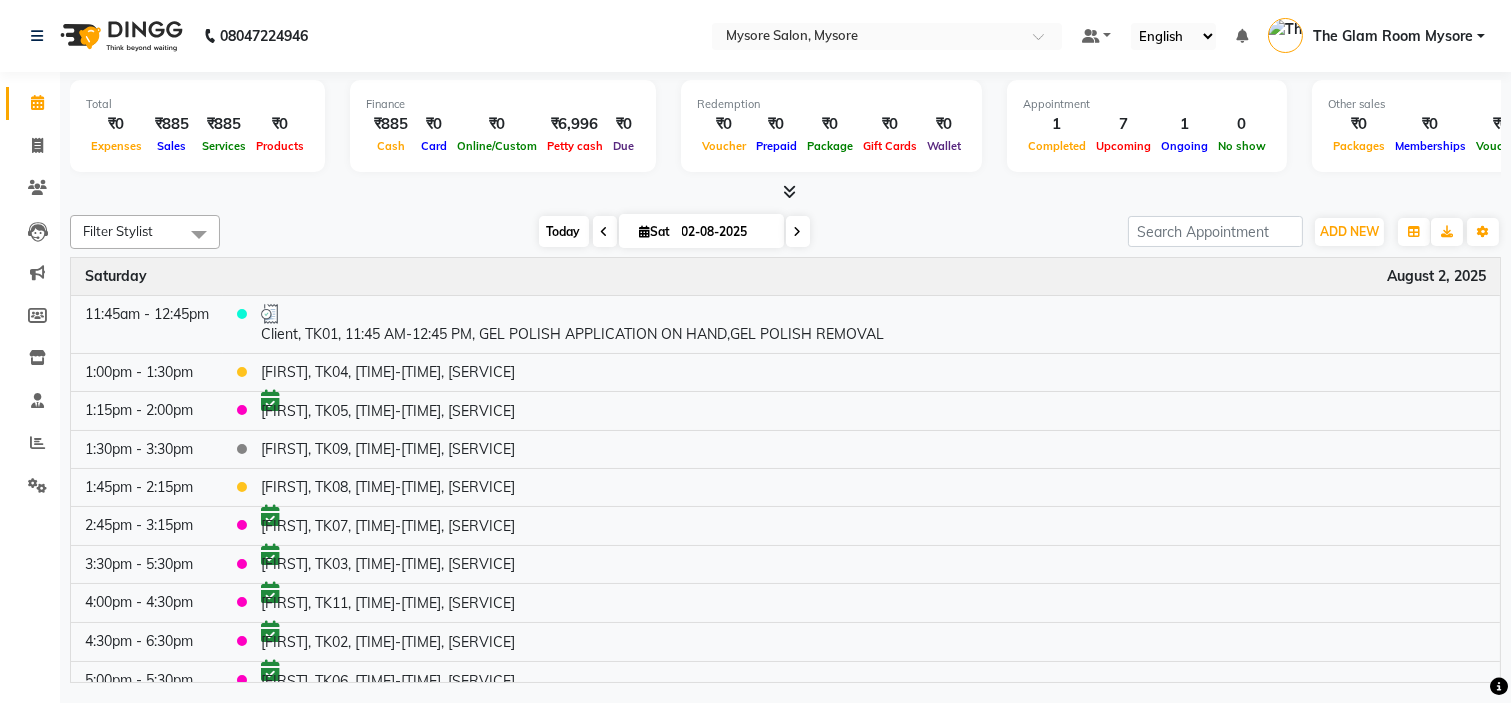 click on "Today" at bounding box center [564, 231] 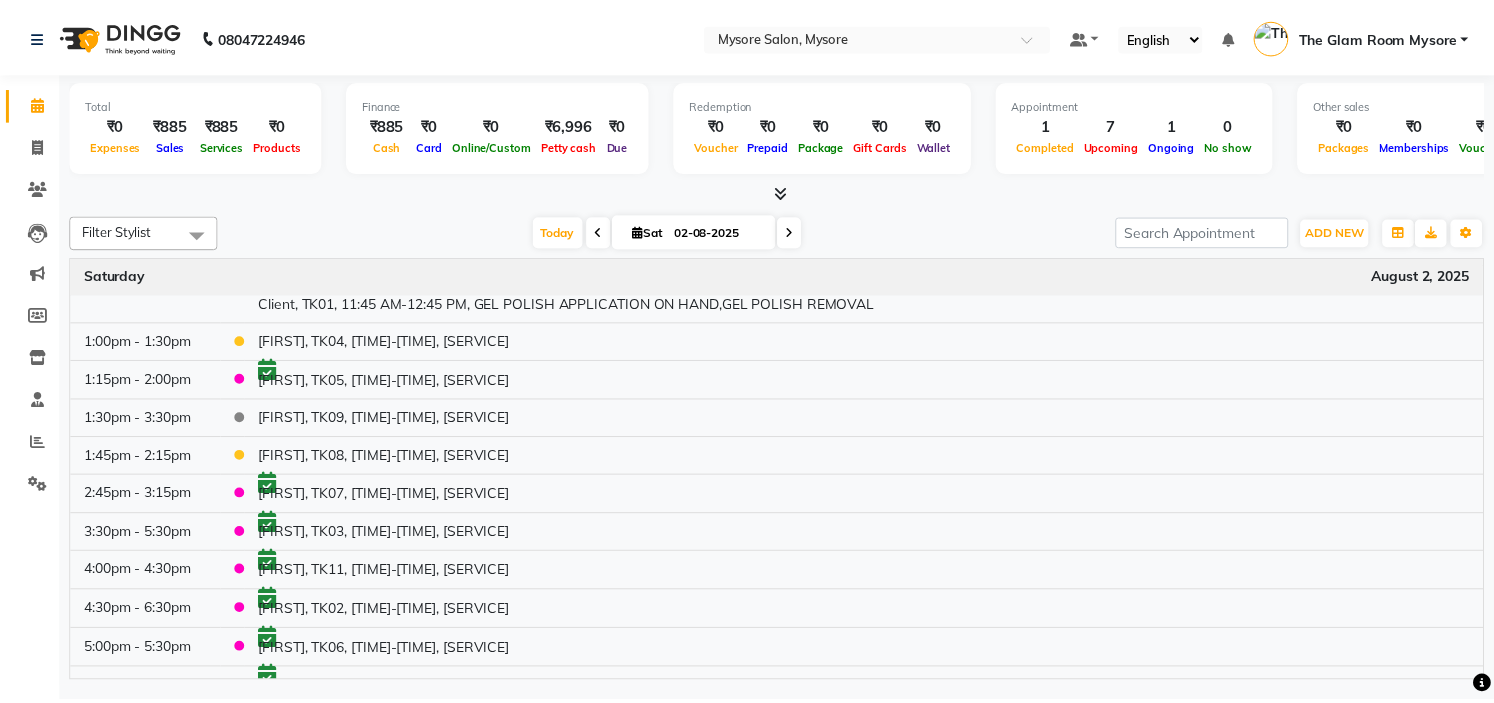 scroll, scrollTop: 44, scrollLeft: 0, axis: vertical 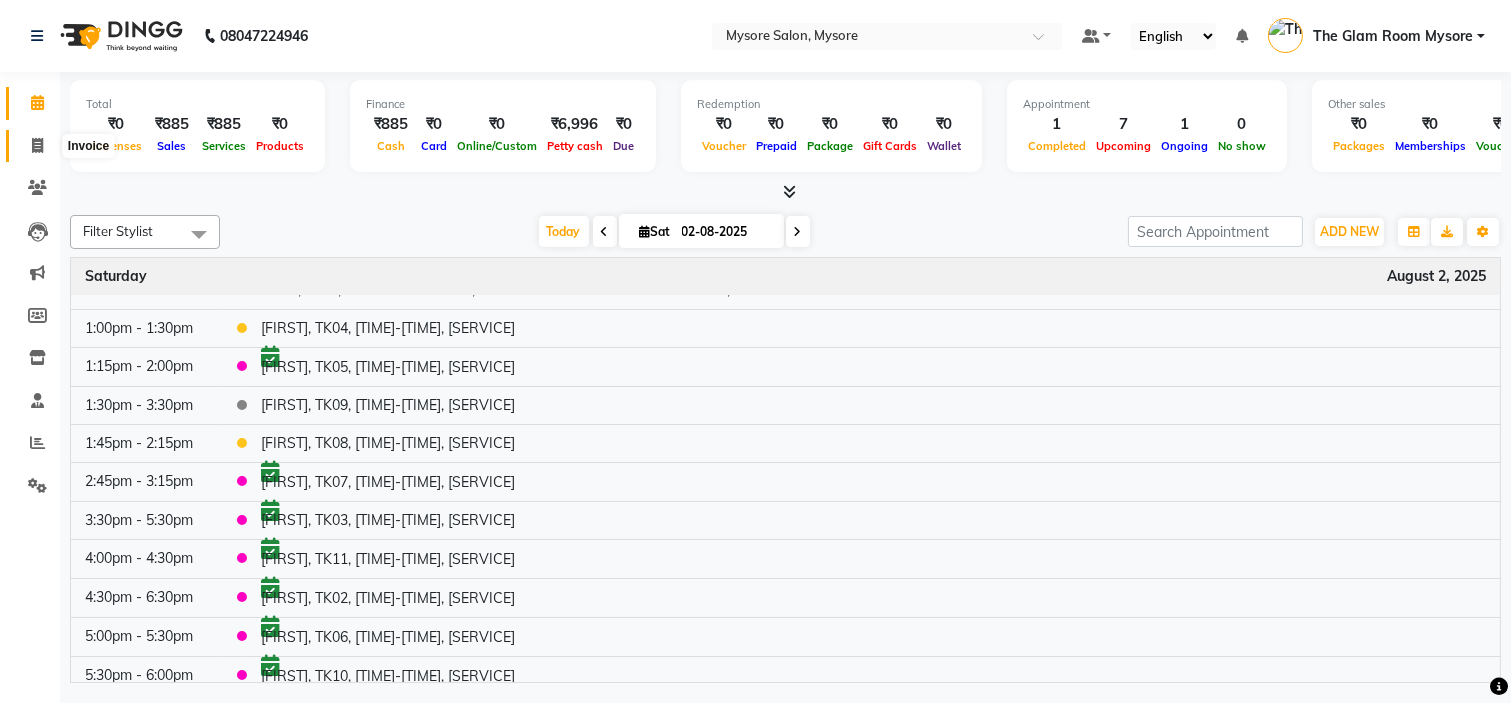click 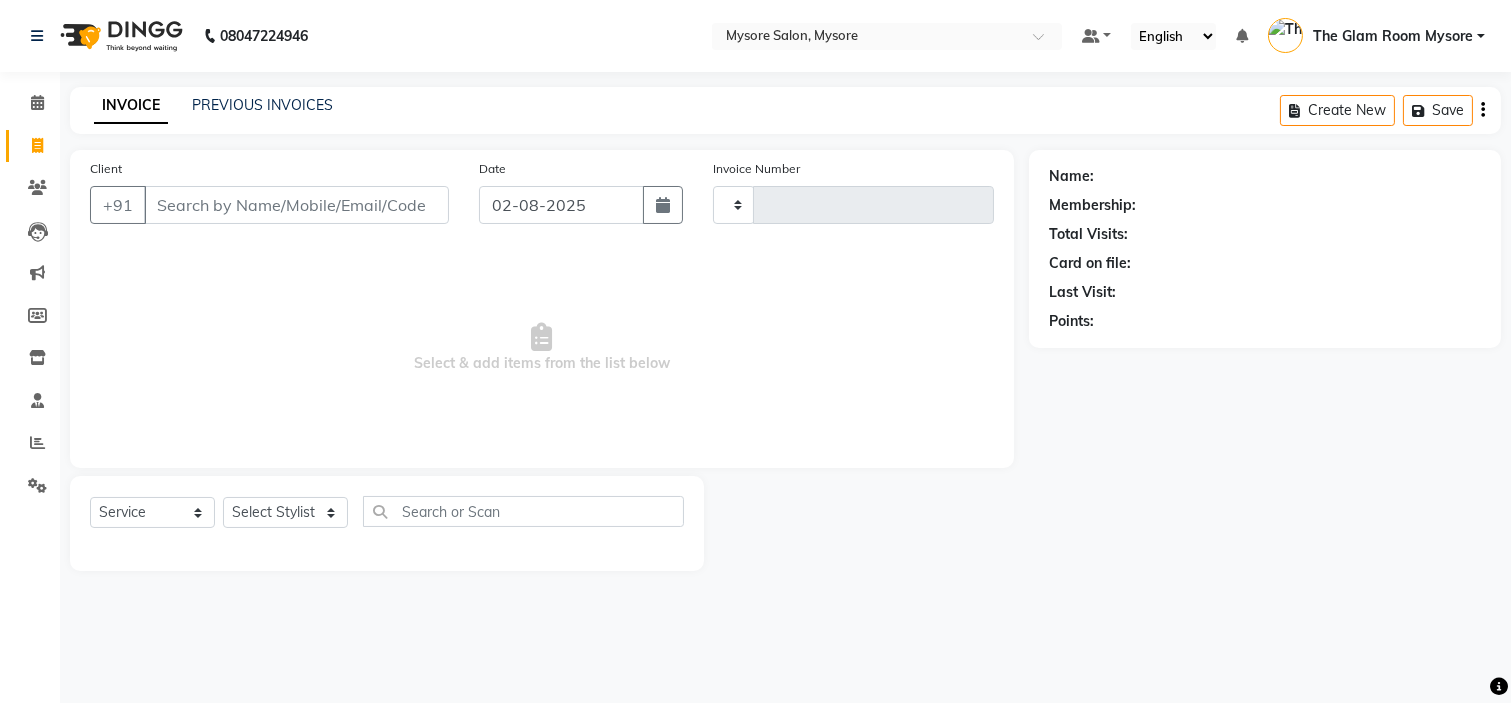 type on "0917" 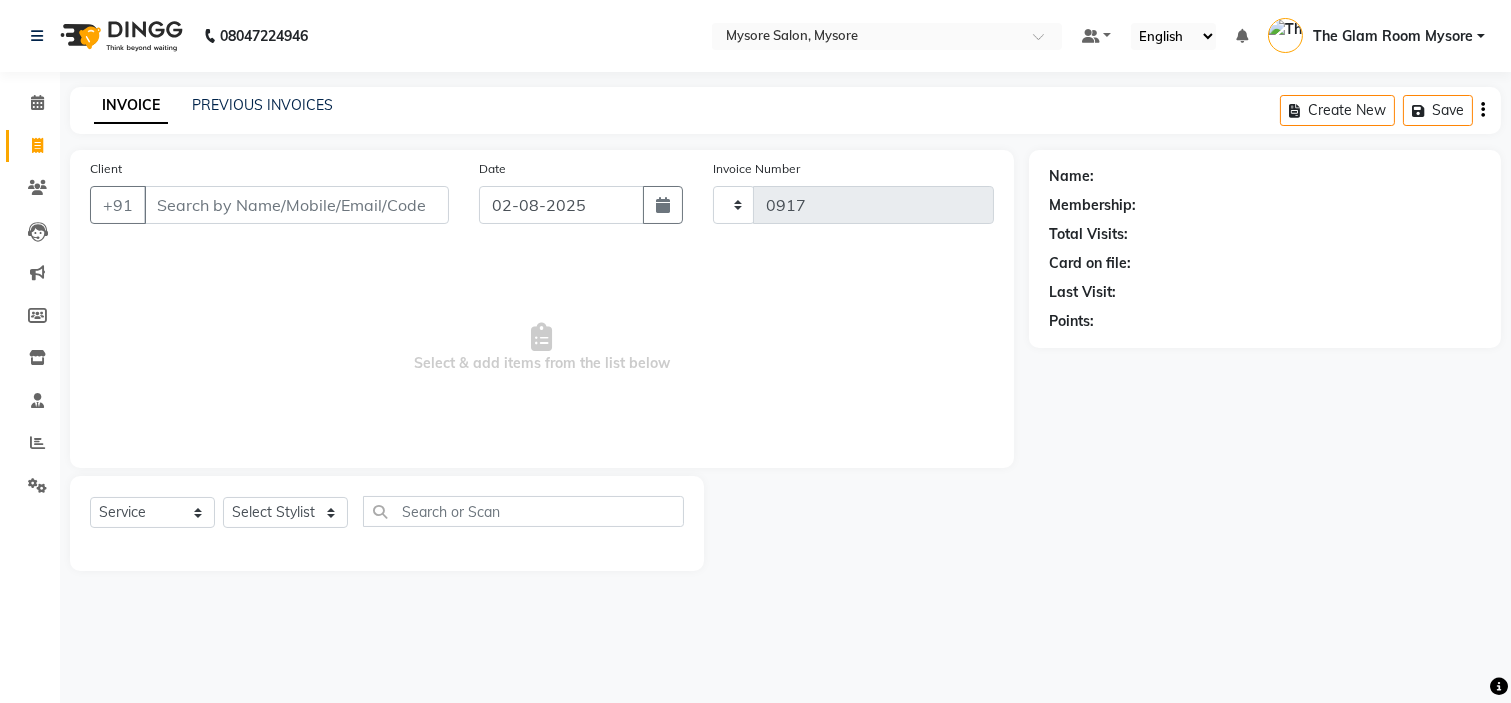 select on "4255" 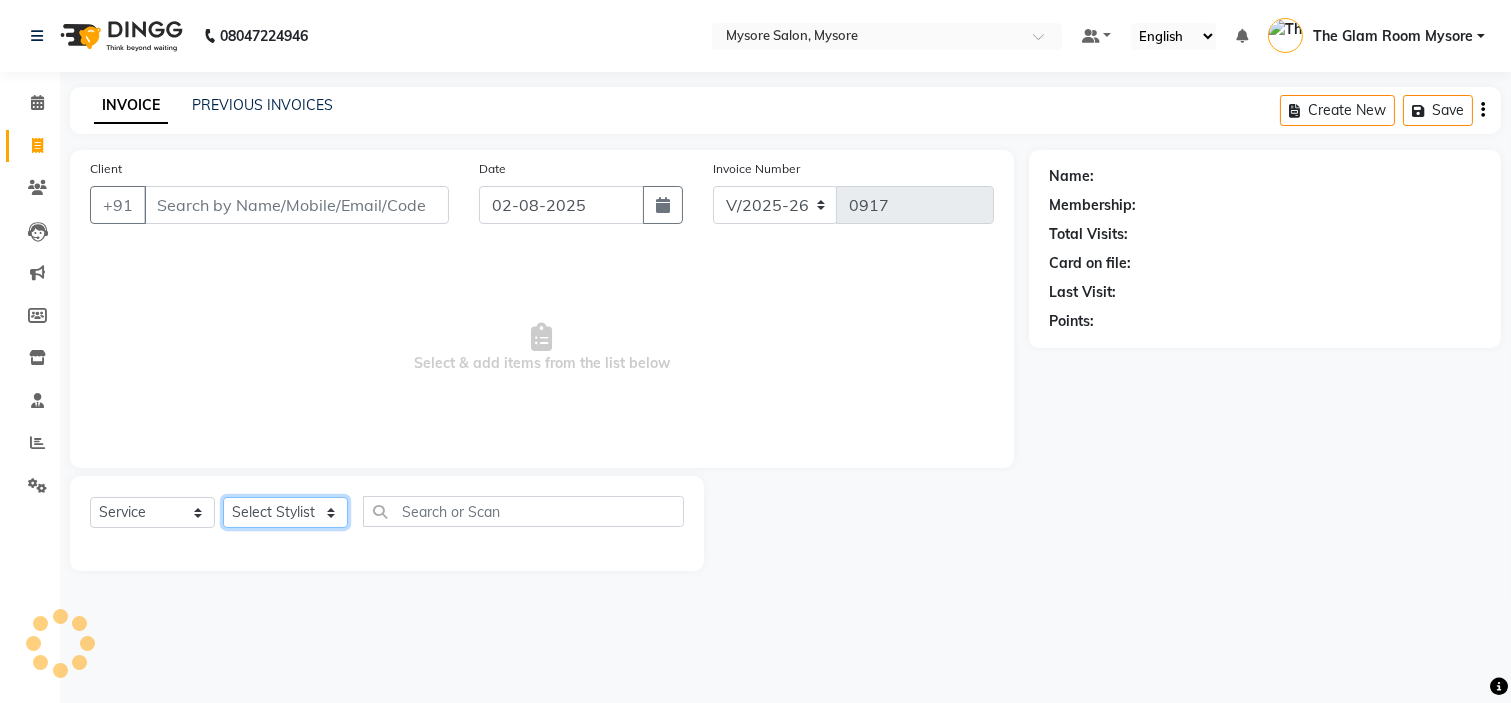 click on "Select Stylist" 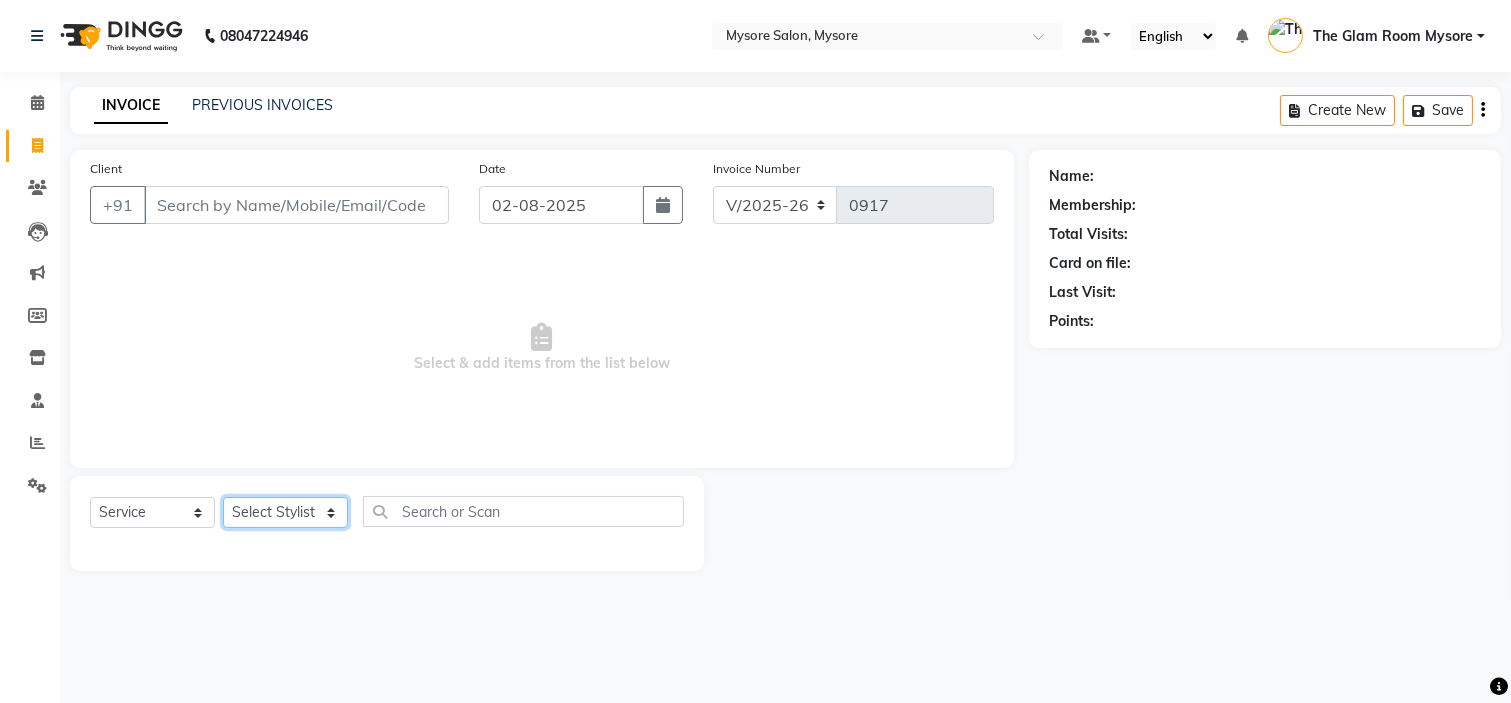click on "Select Stylist" 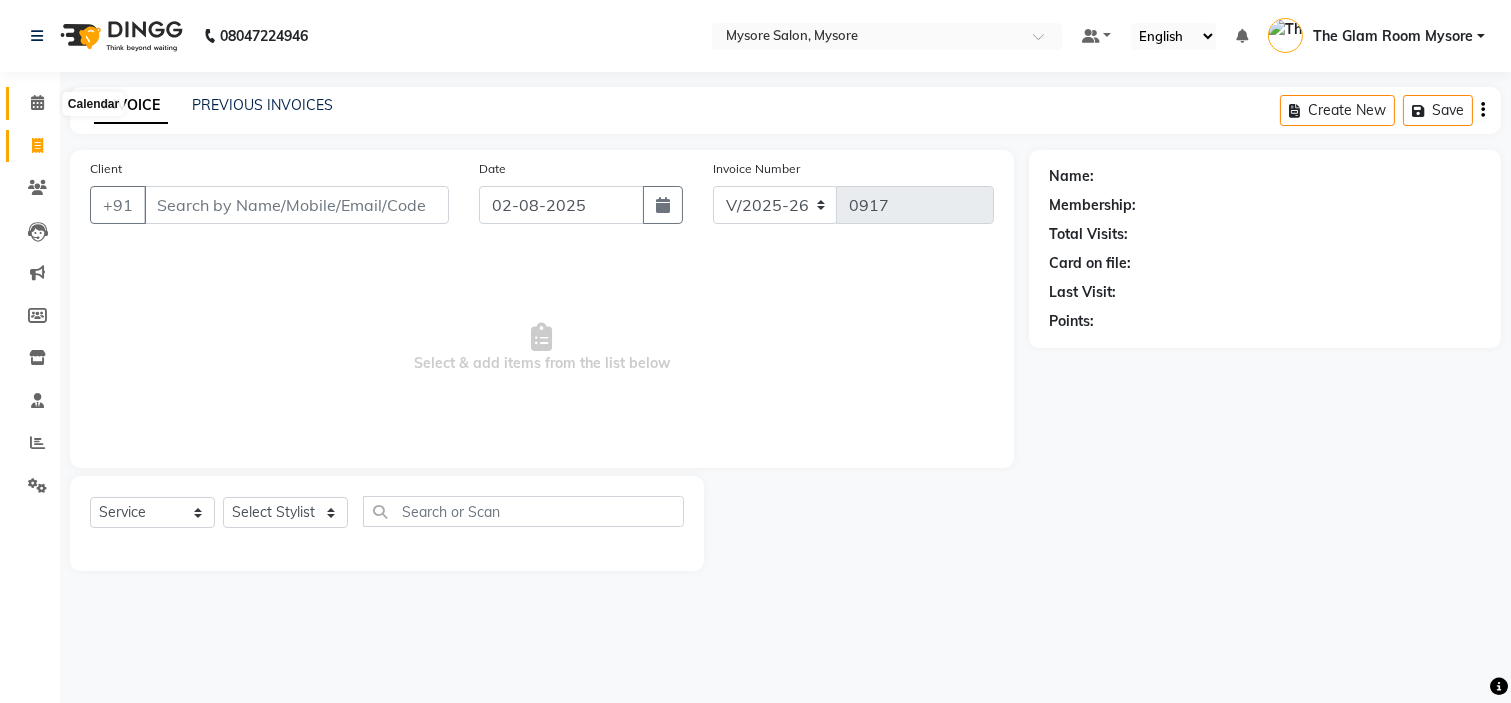click 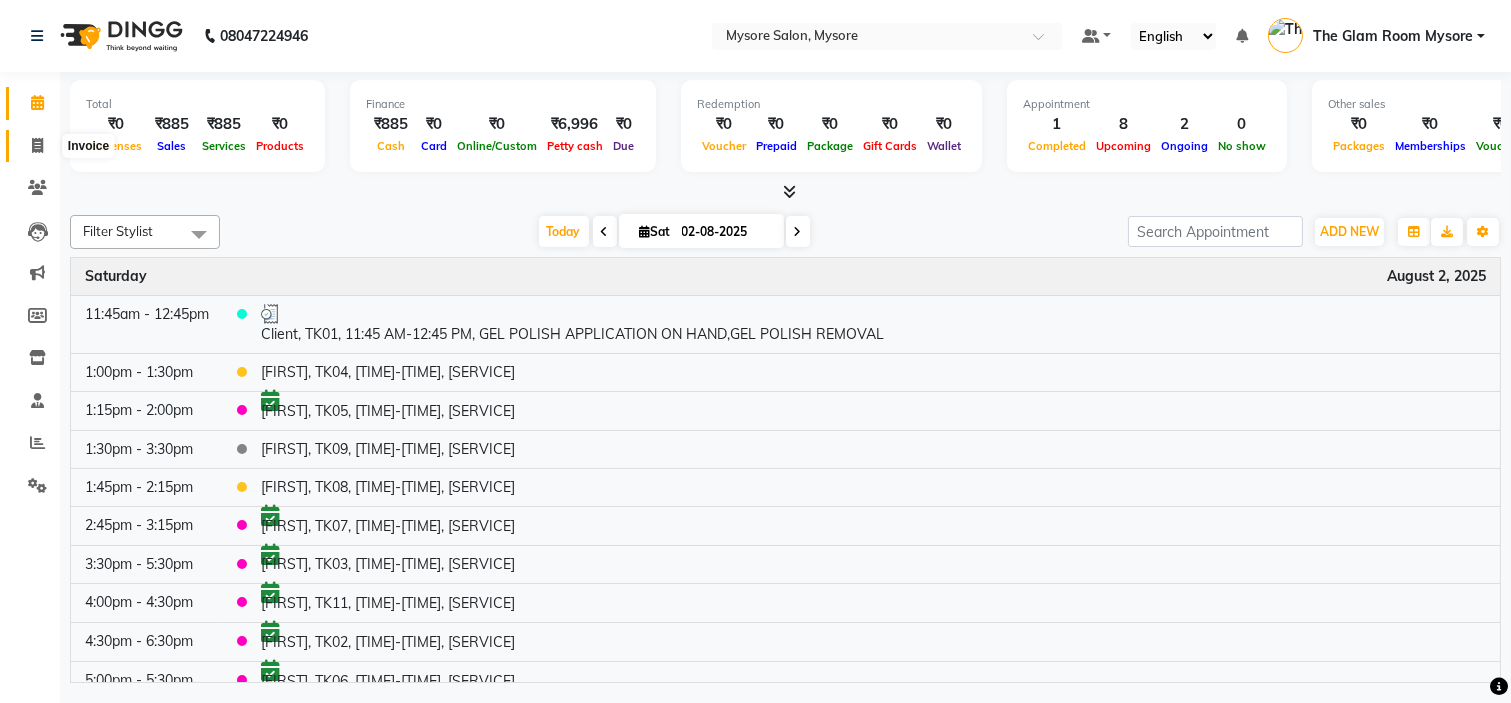 click 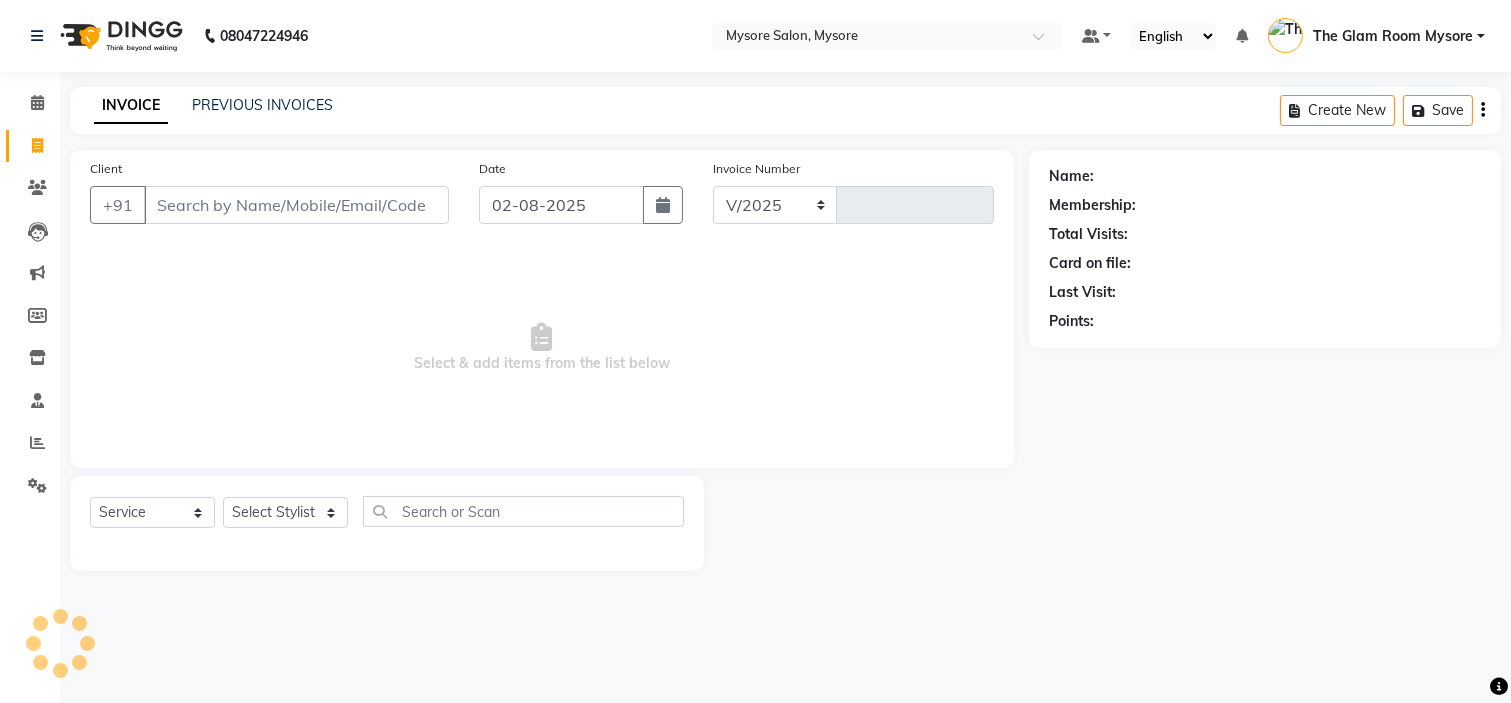 select on "4255" 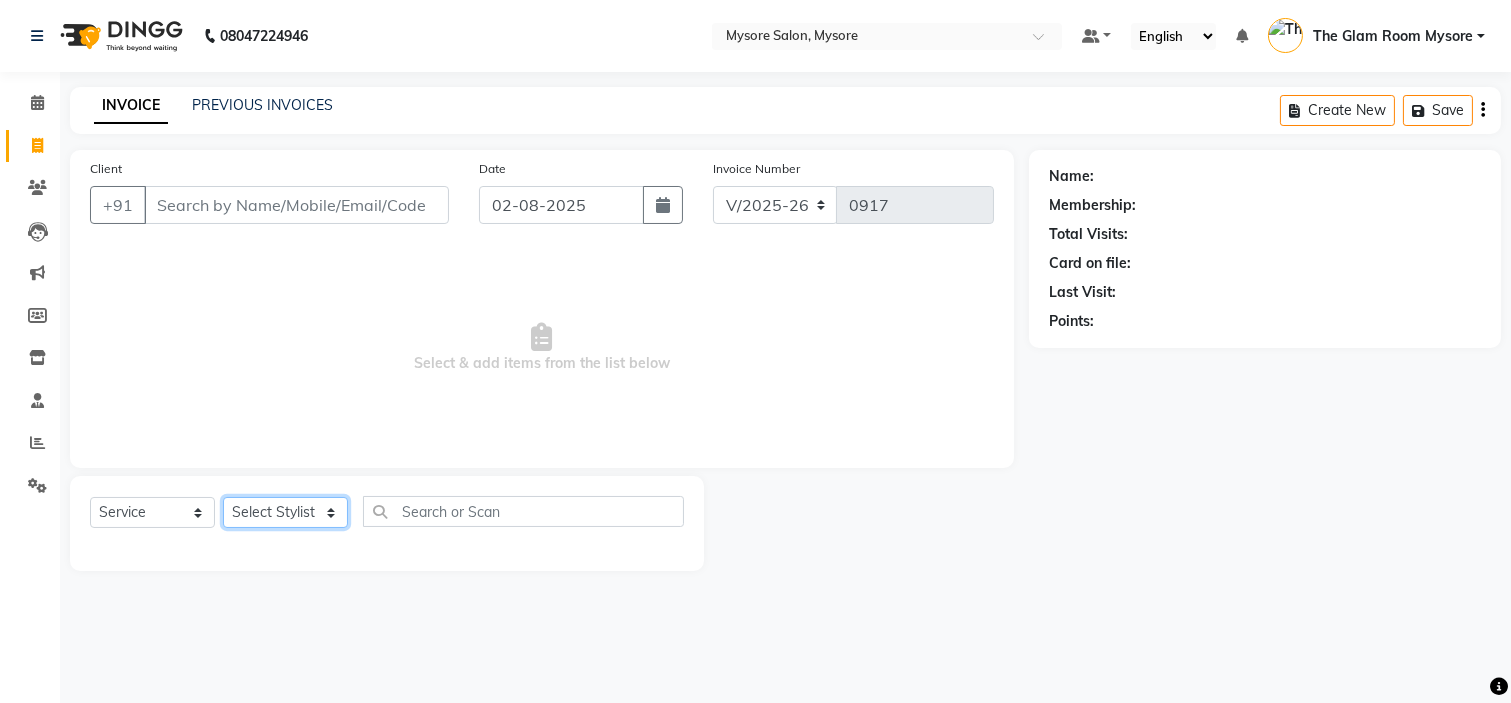 click on "Select Stylist Ankita Arti Ashwini Ayaan DR. Apurva Fatma Jayshree Lakshmi Paul Ruhul alom Shangnimwon Steve Sumaiya Banu Sumit Teja Tezz The Glam Room Mysore" 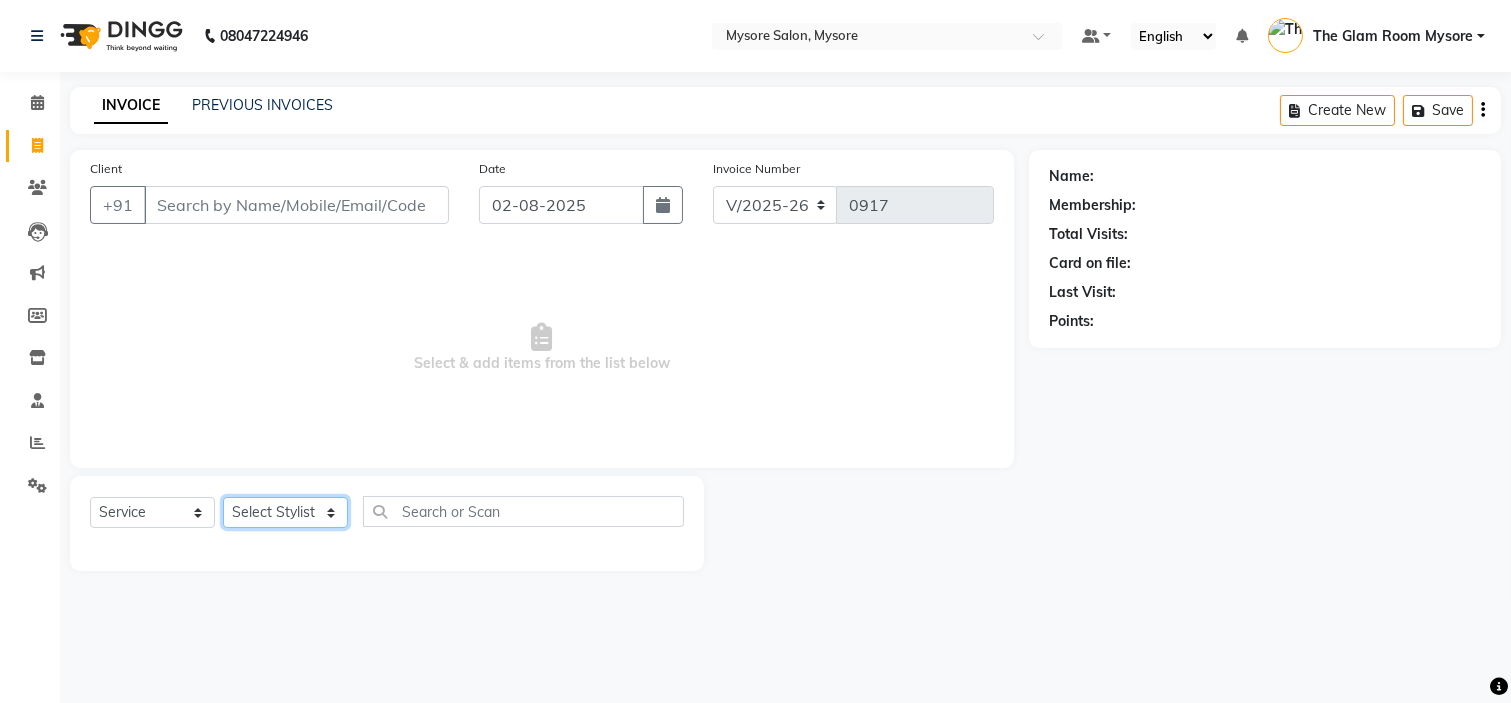 select on "63165" 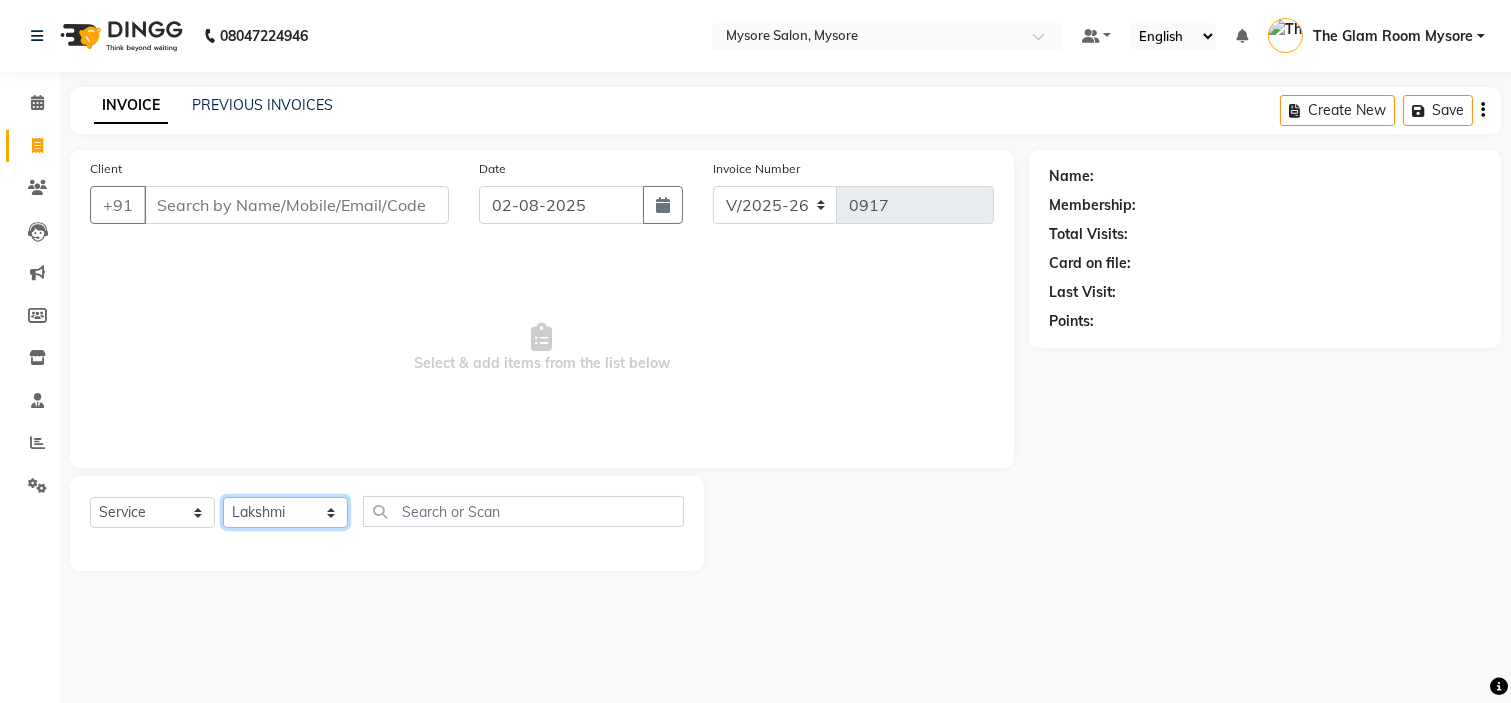 click on "Select Stylist Ankita Arti Ashwini Ayaan DR. Apurva Fatma Jayshree Lakshmi Paul Ruhul alom Shangnimwon Steve Sumaiya Banu Sumit Teja Tezz The Glam Room Mysore" 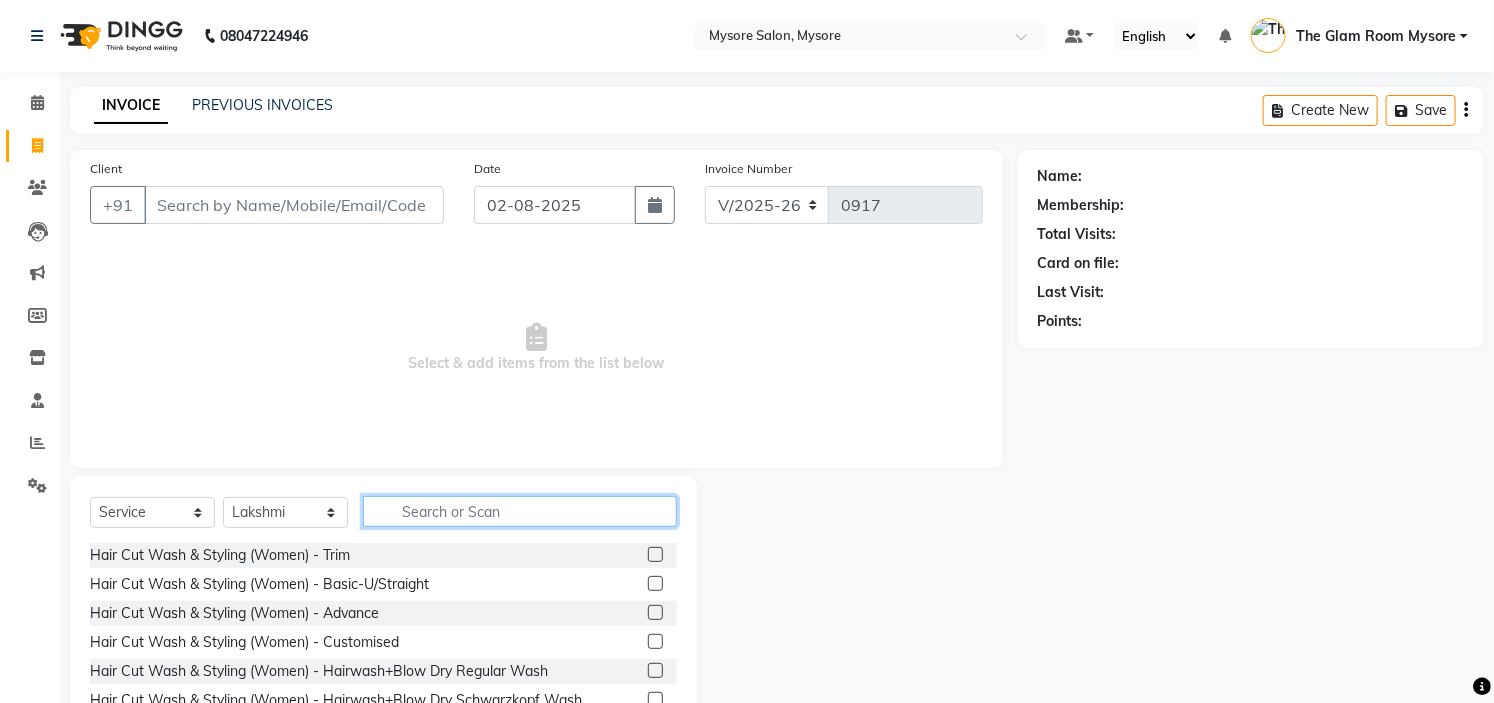 click 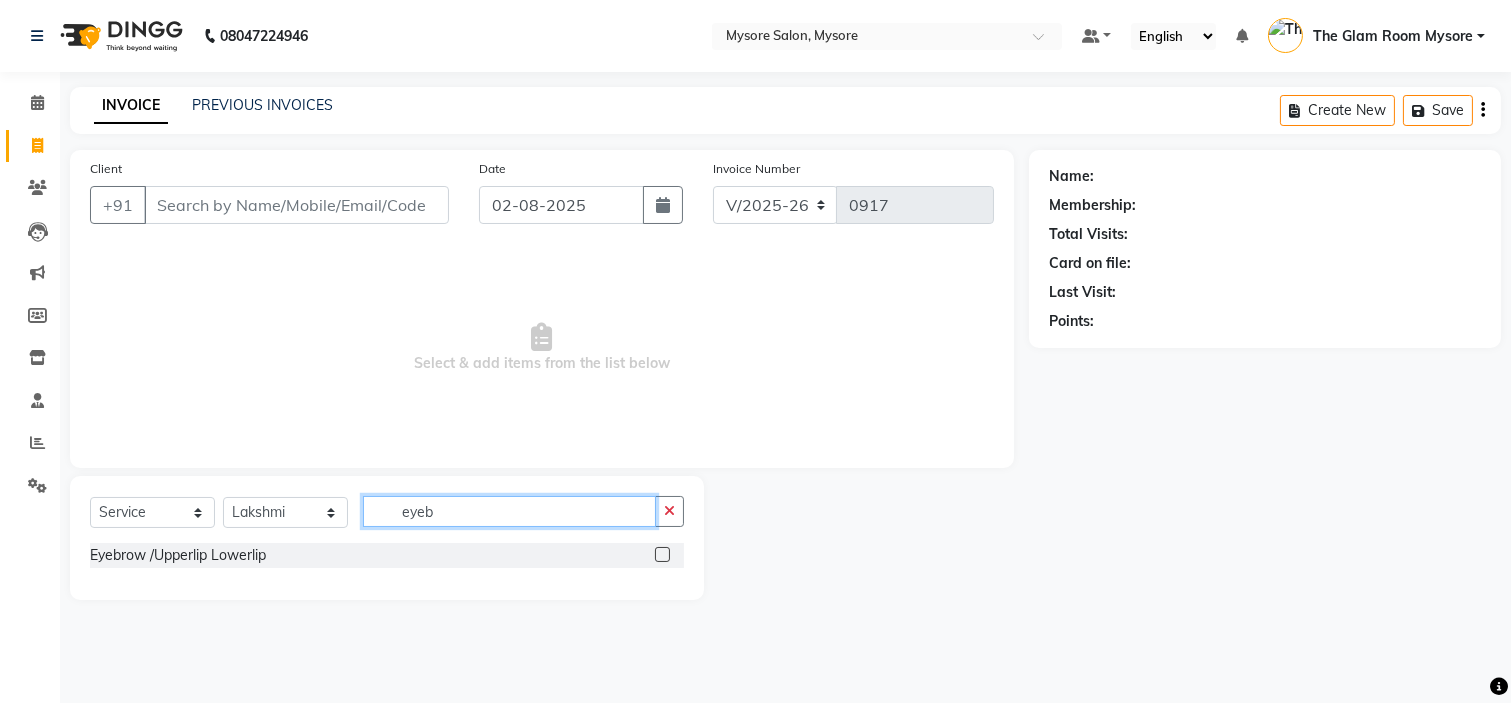 type on "eyeb" 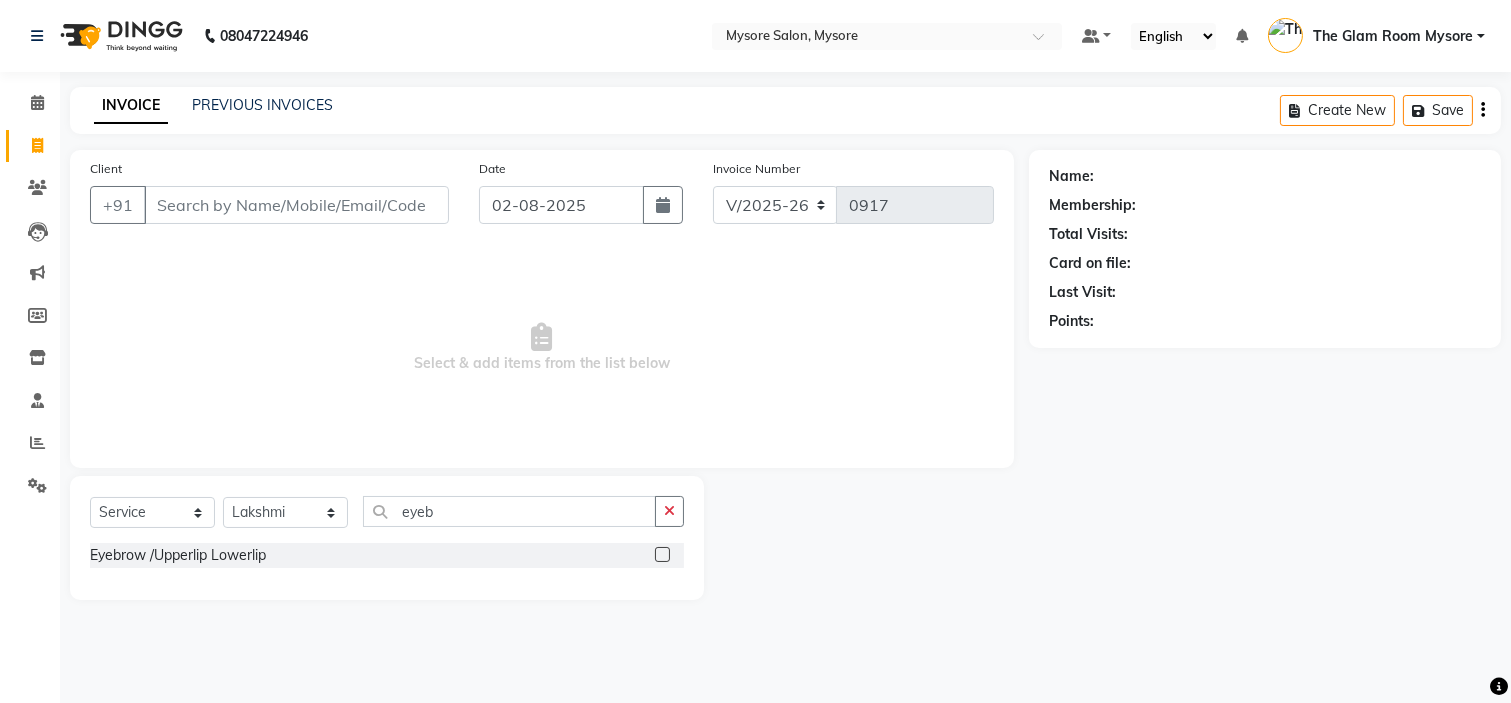 click 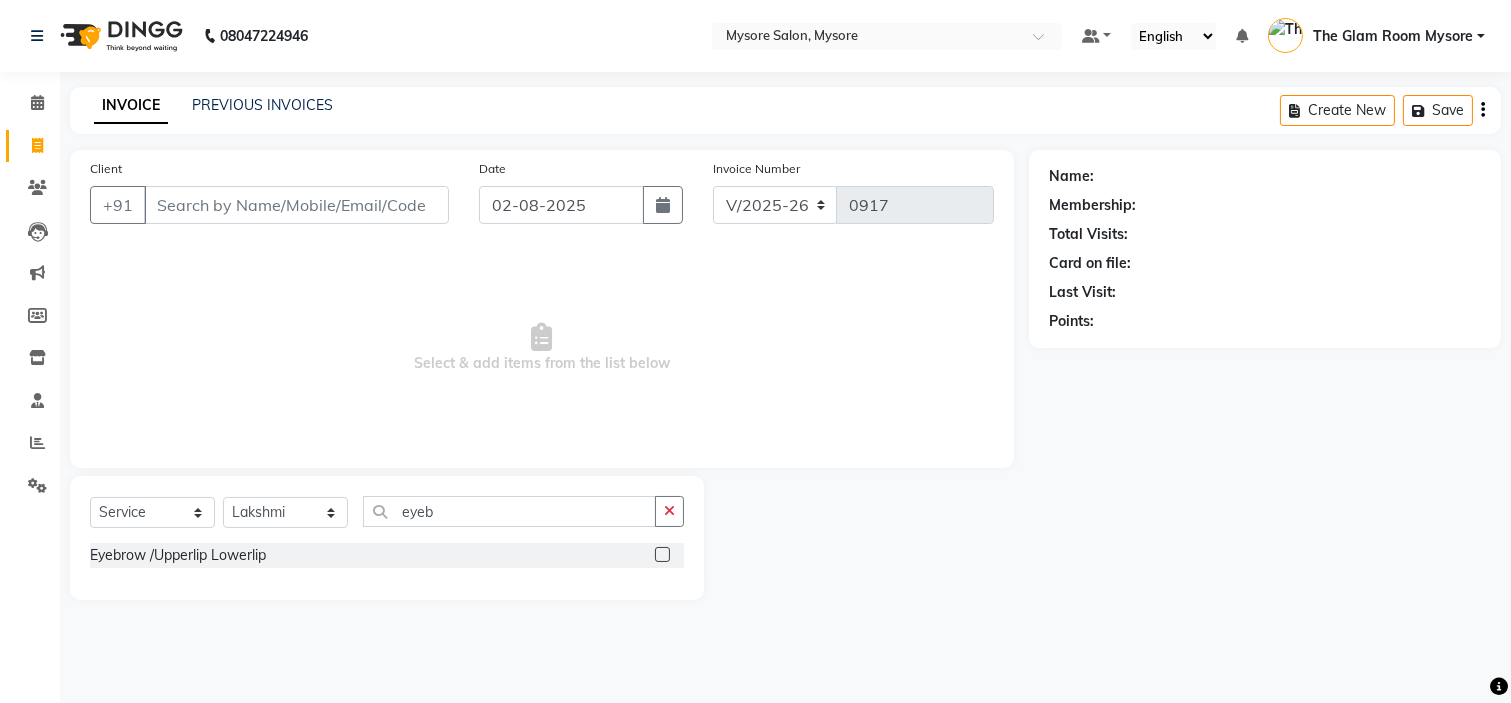 click 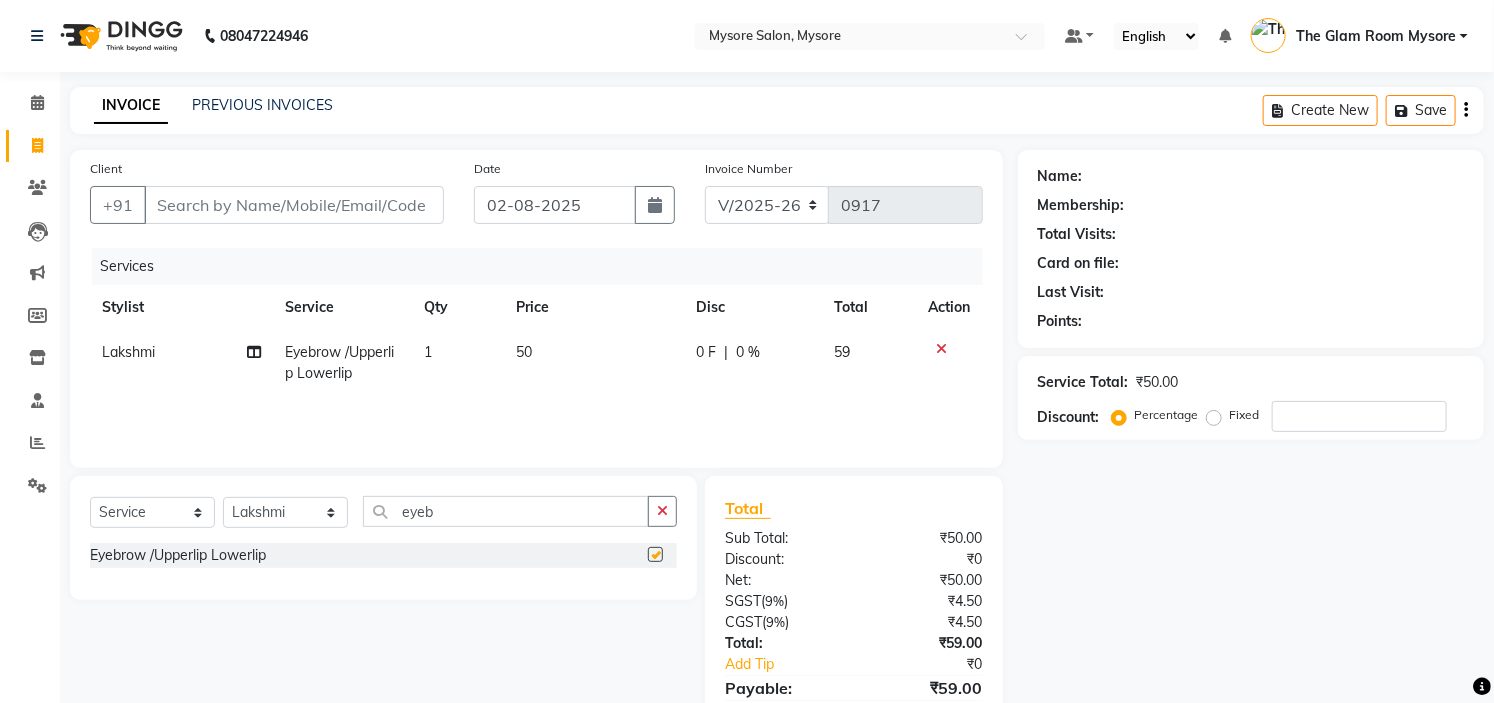 checkbox on "false" 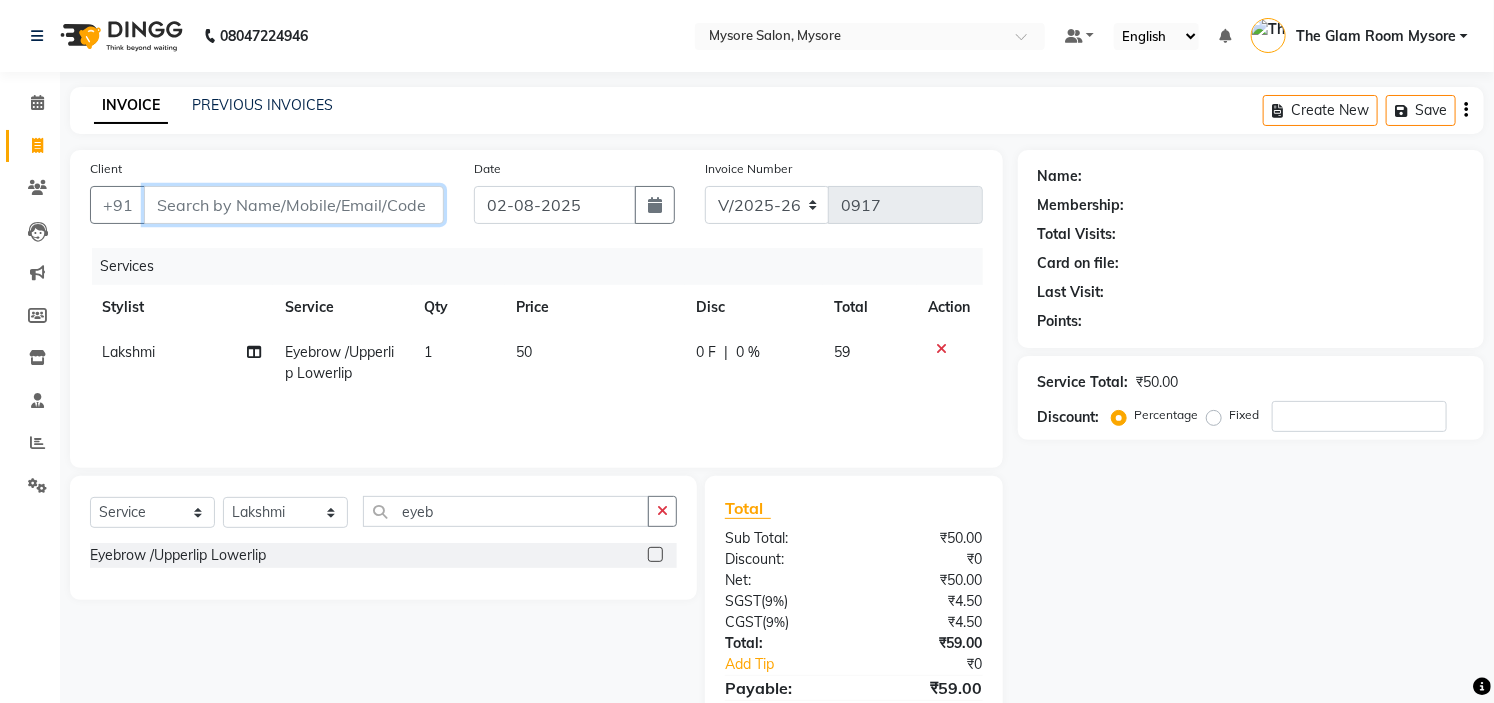click on "Client" at bounding box center (294, 205) 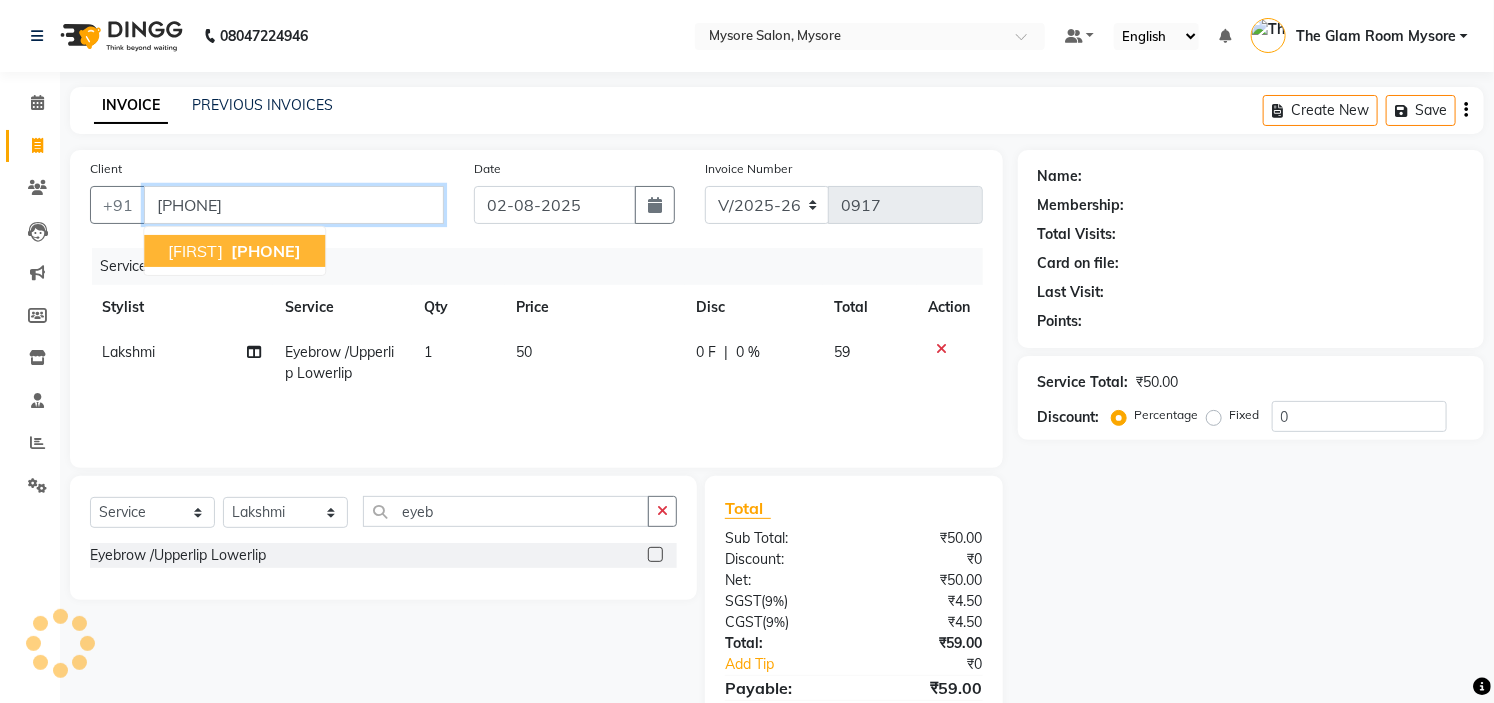 type on "[PHONE]" 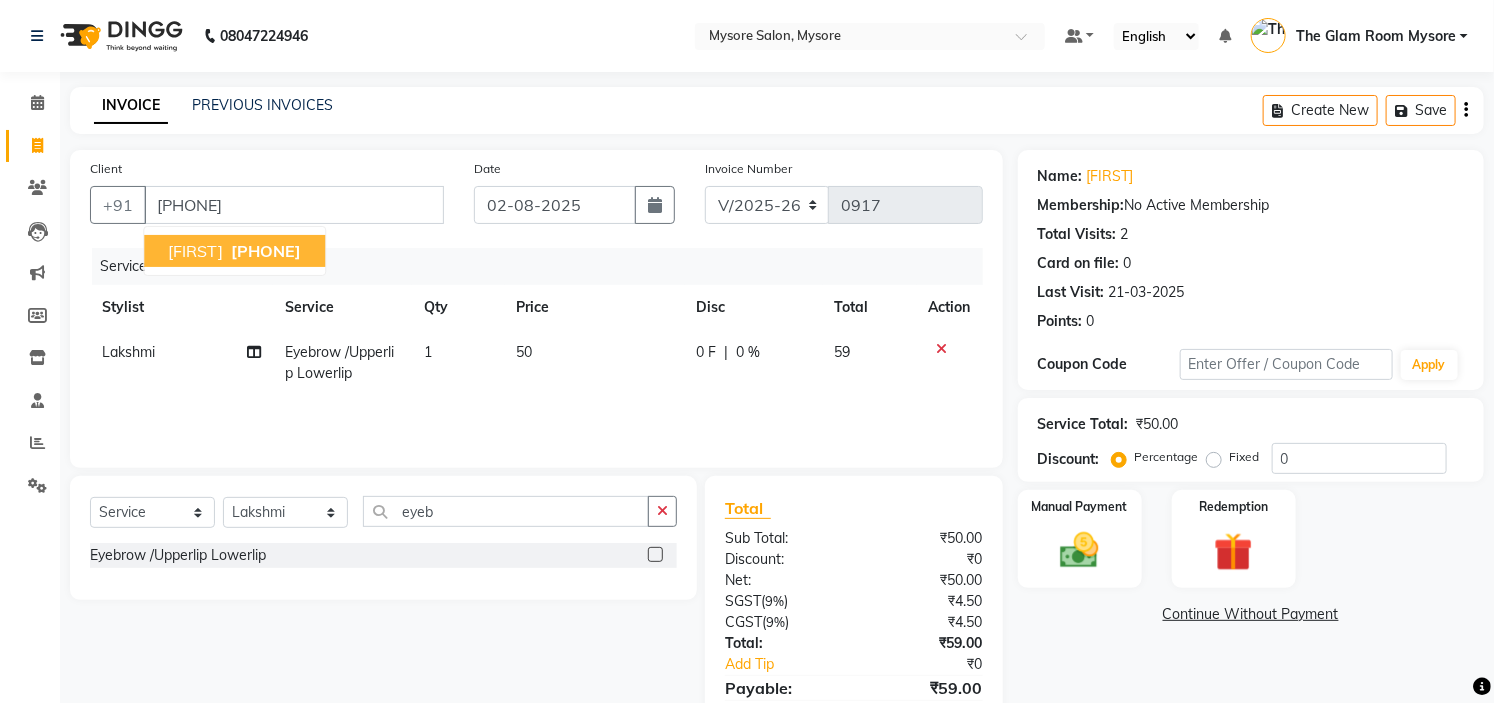 click on "[PHONE]" at bounding box center (266, 251) 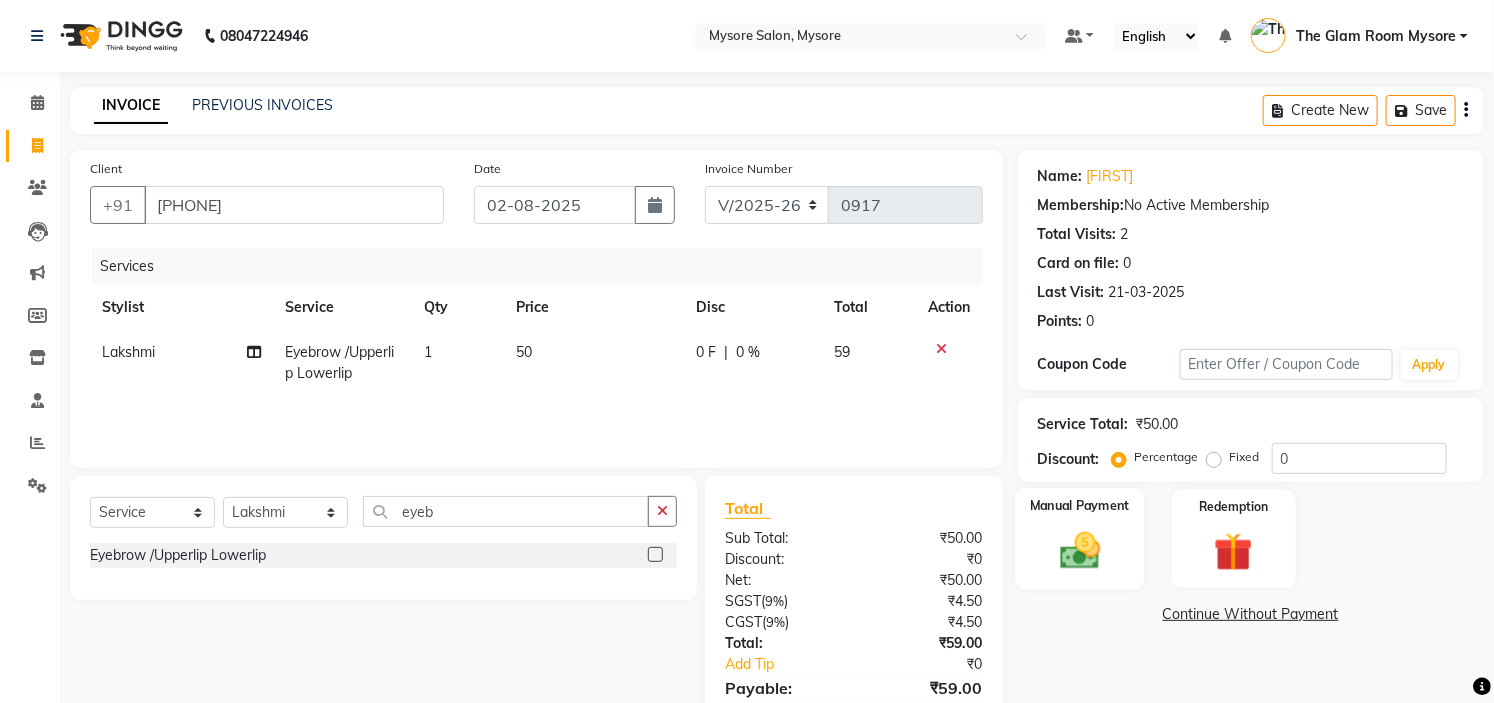 click on "Manual Payment" 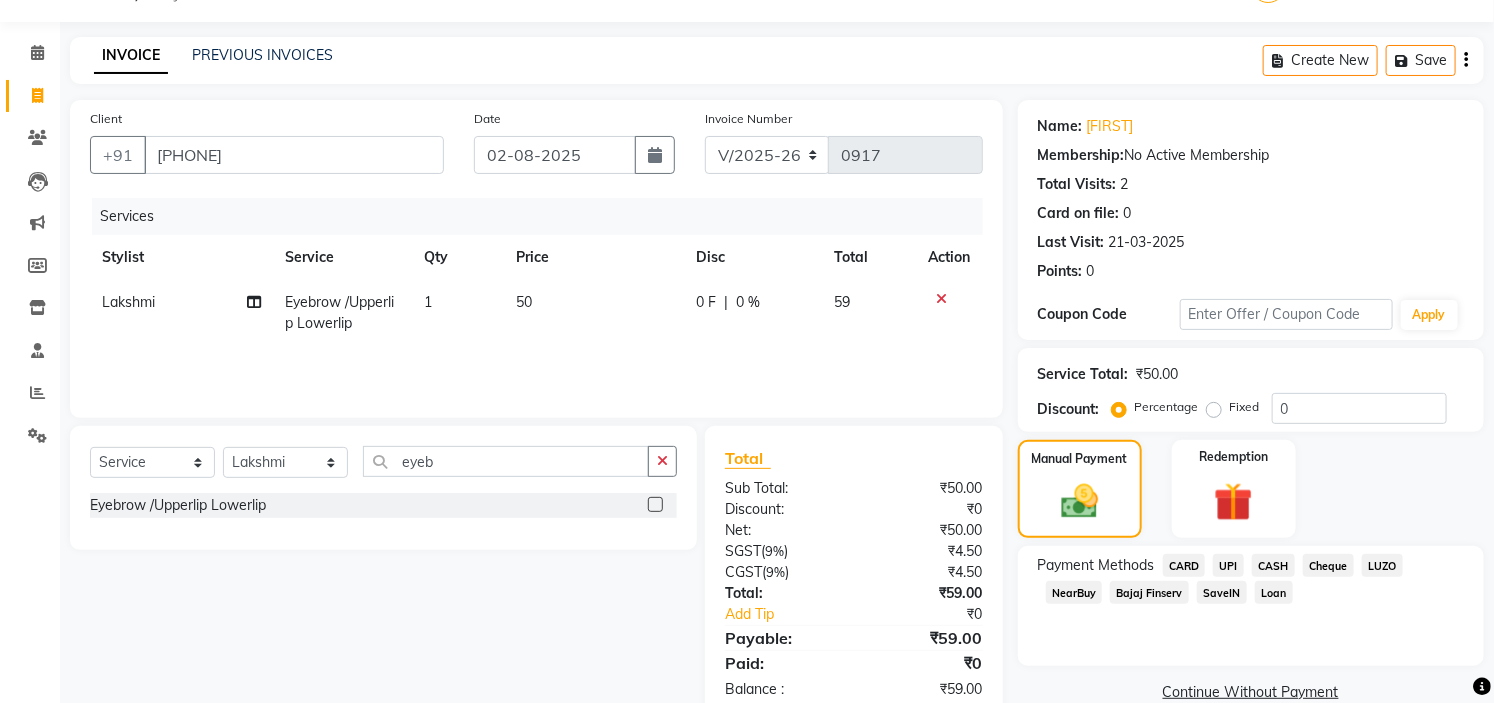 scroll, scrollTop: 96, scrollLeft: 0, axis: vertical 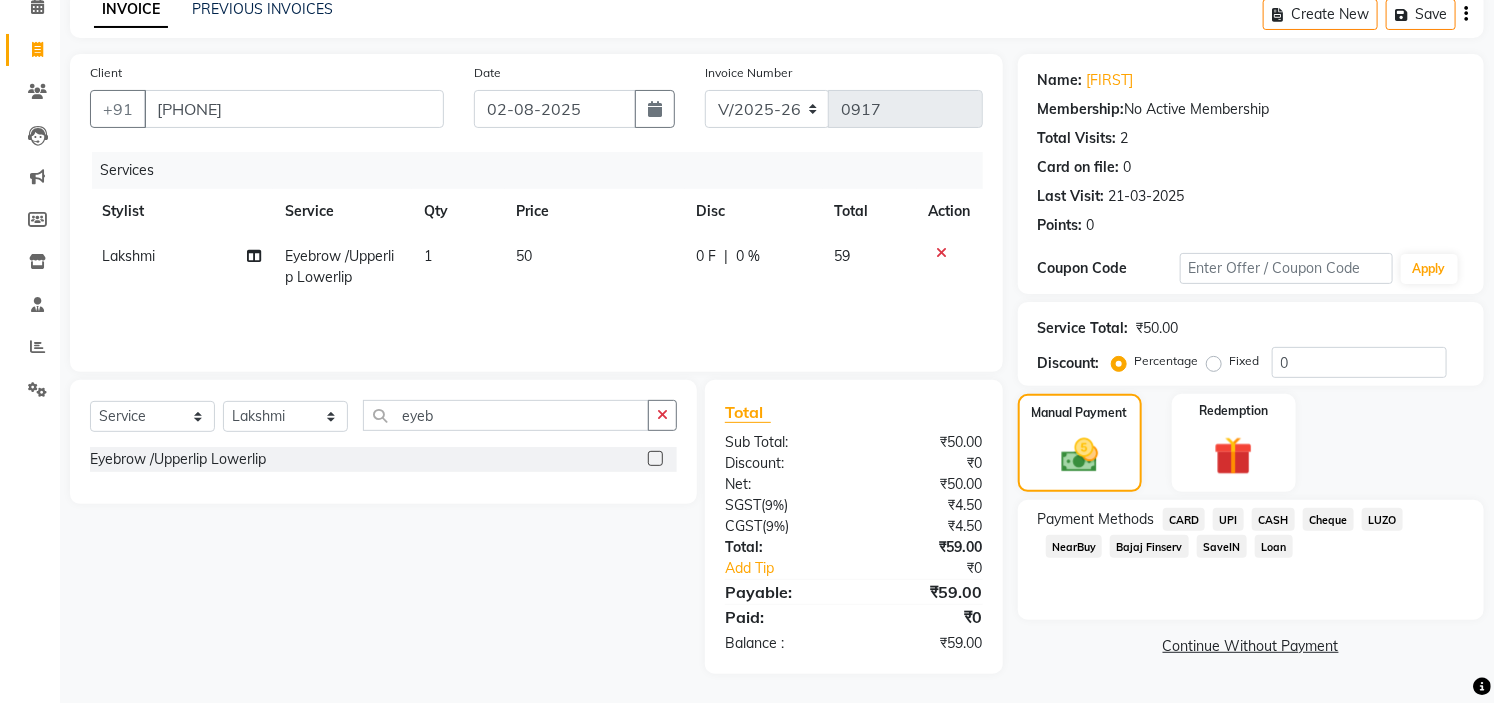 click on "UPI" 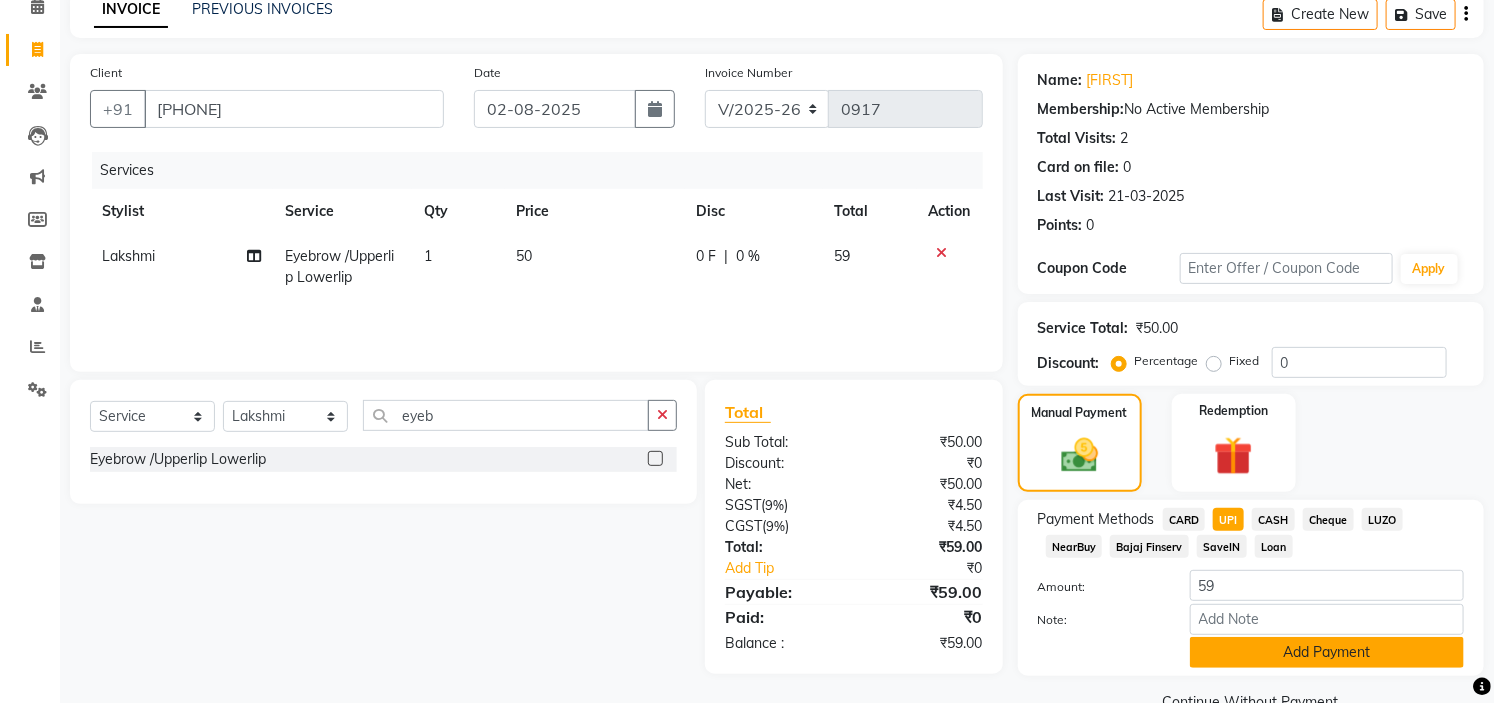 click on "Add Payment" 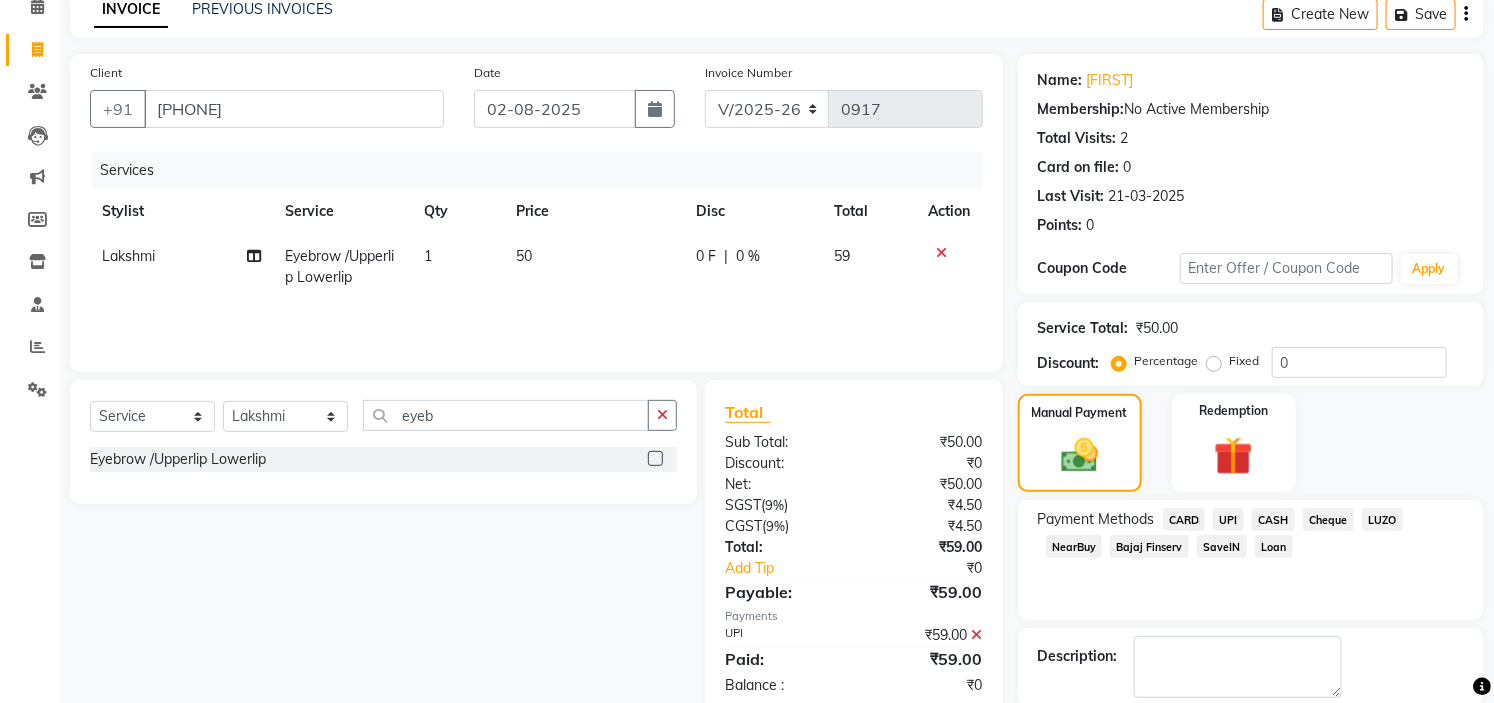 scroll, scrollTop: 196, scrollLeft: 0, axis: vertical 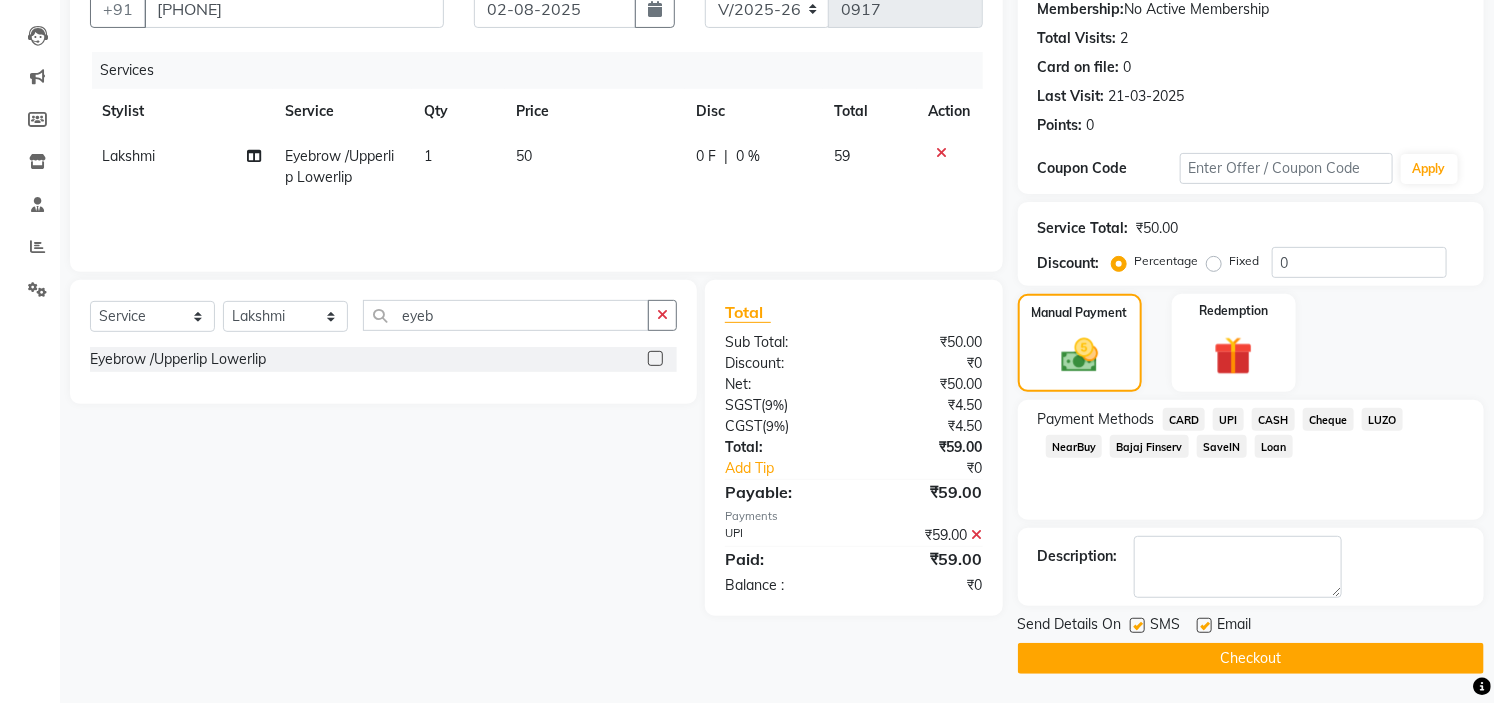 click on "Checkout" 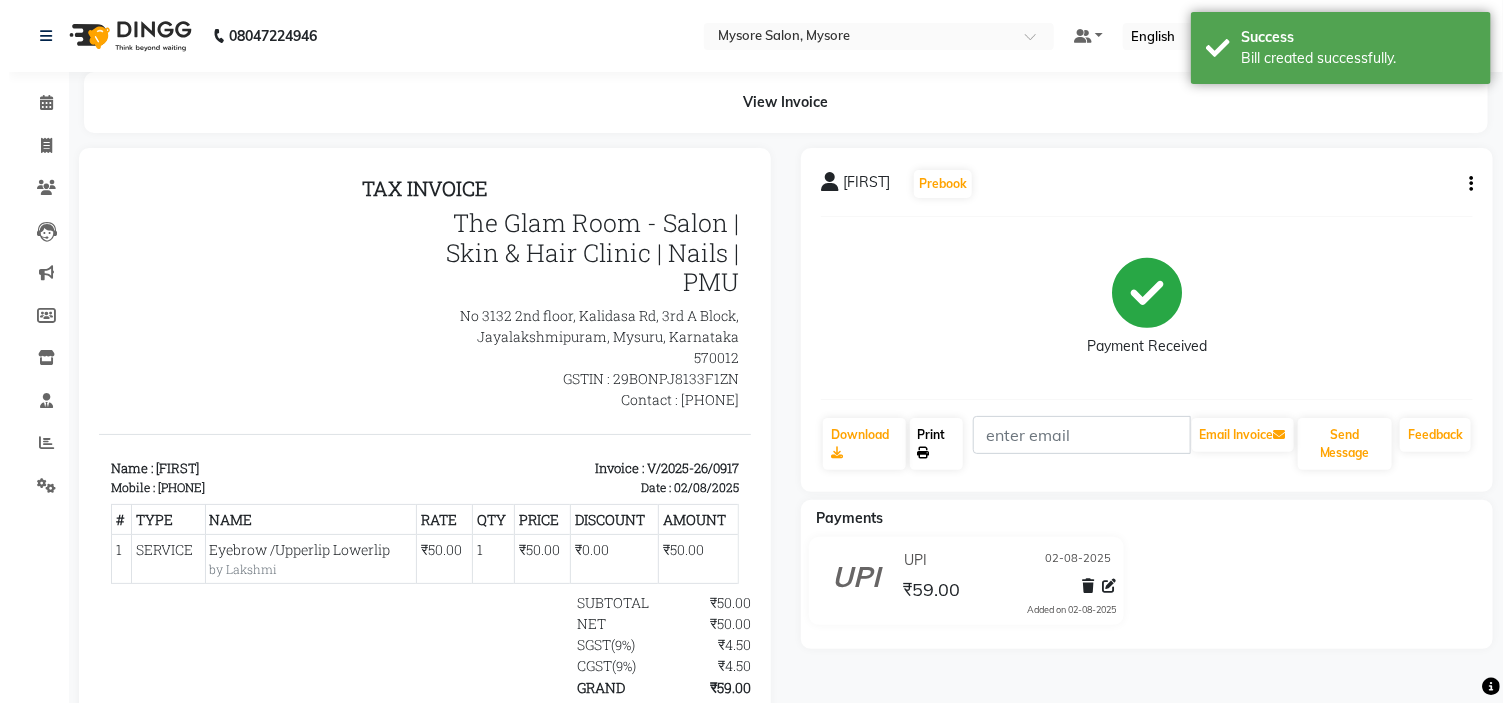 scroll, scrollTop: 0, scrollLeft: 0, axis: both 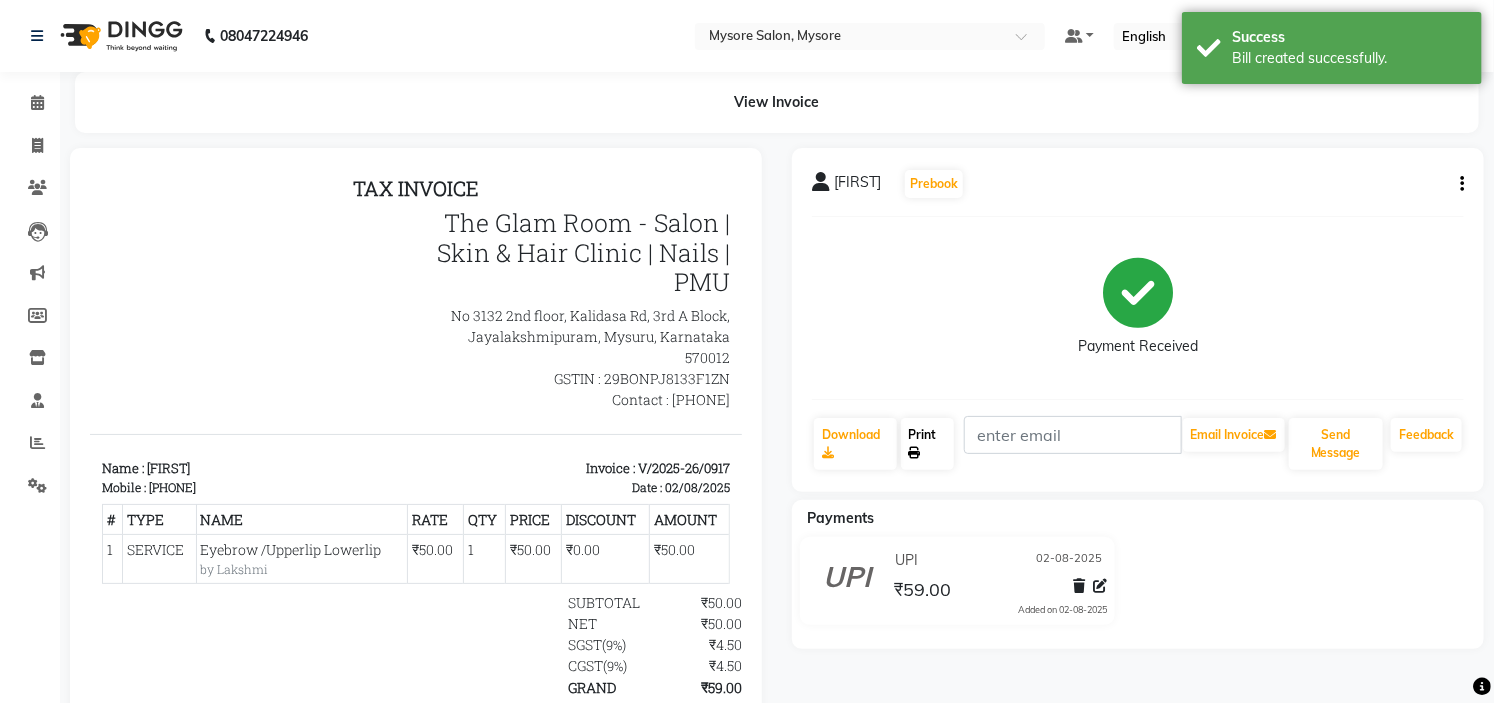 click on "Print" 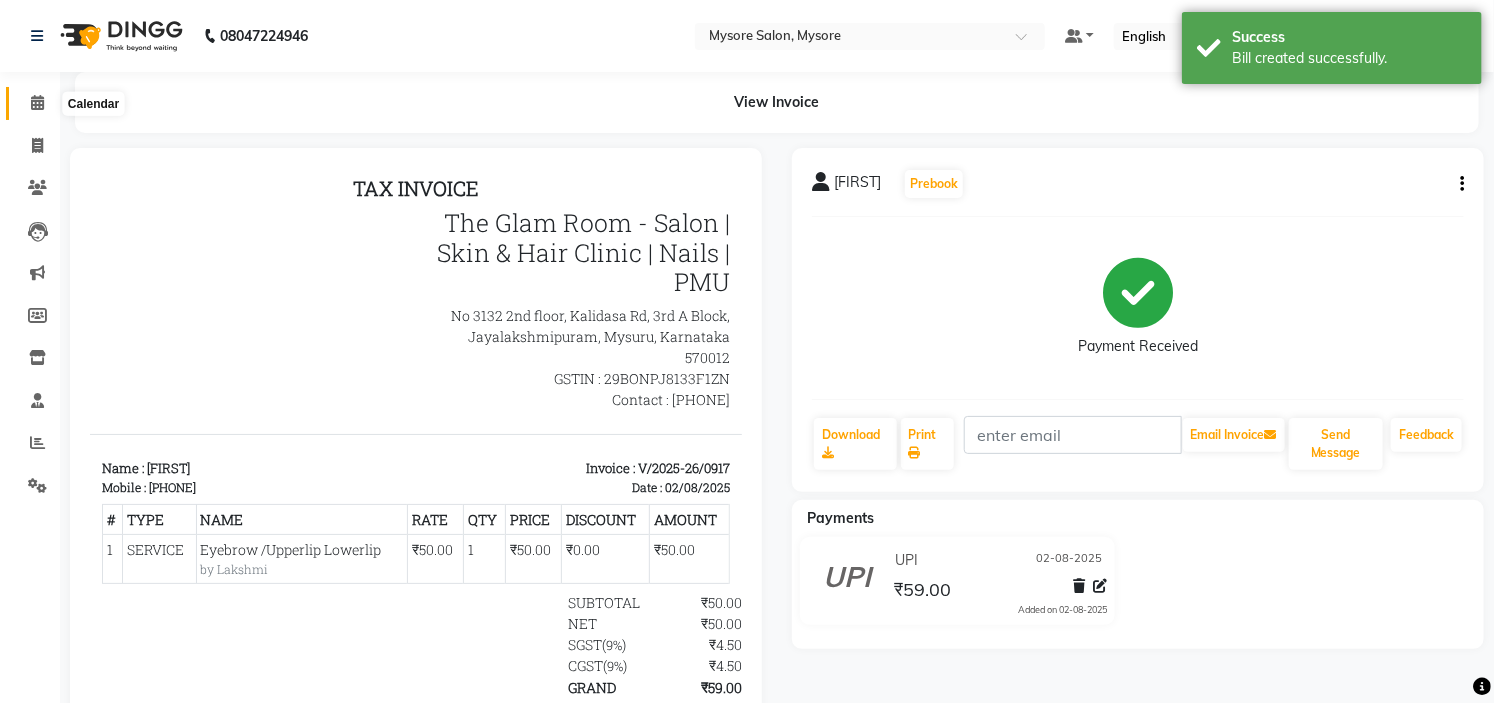 click 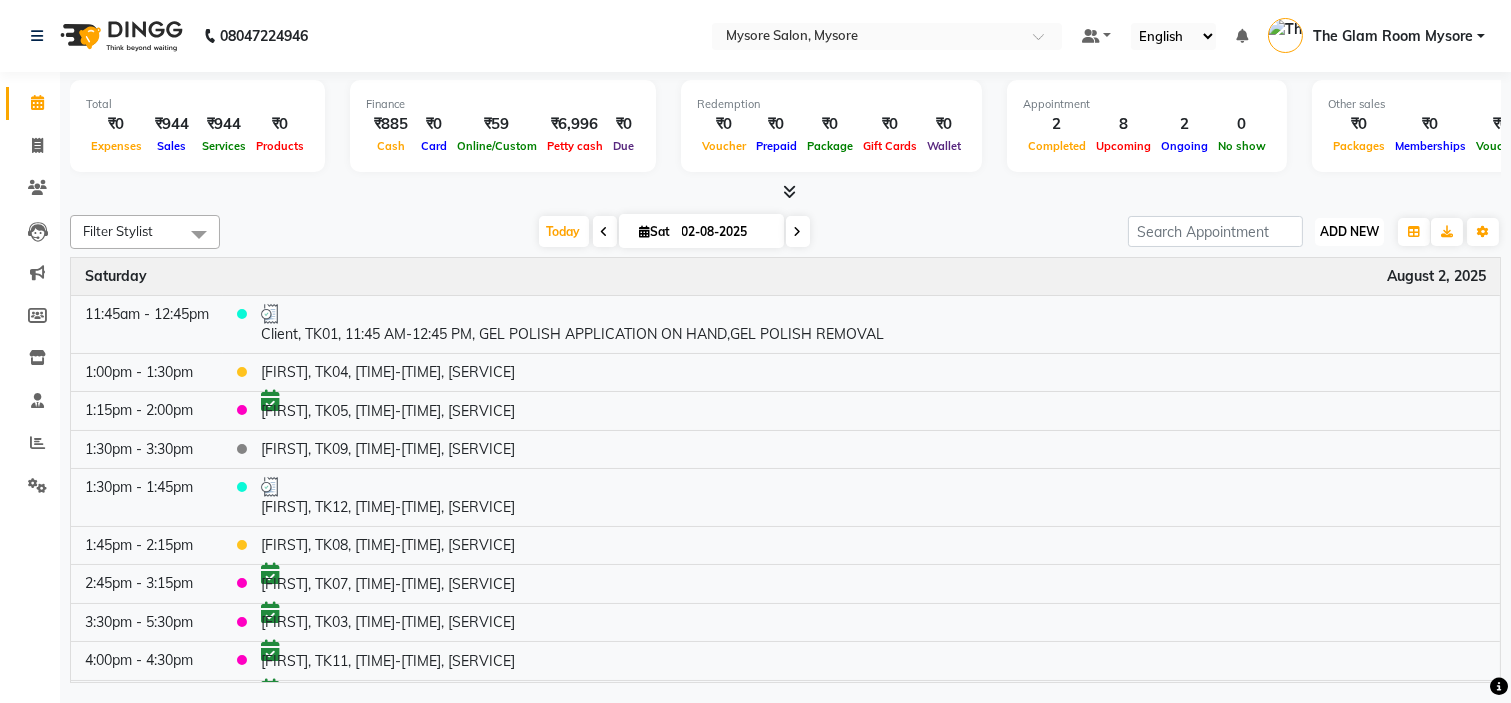 click on "ADD NEW" at bounding box center (1349, 231) 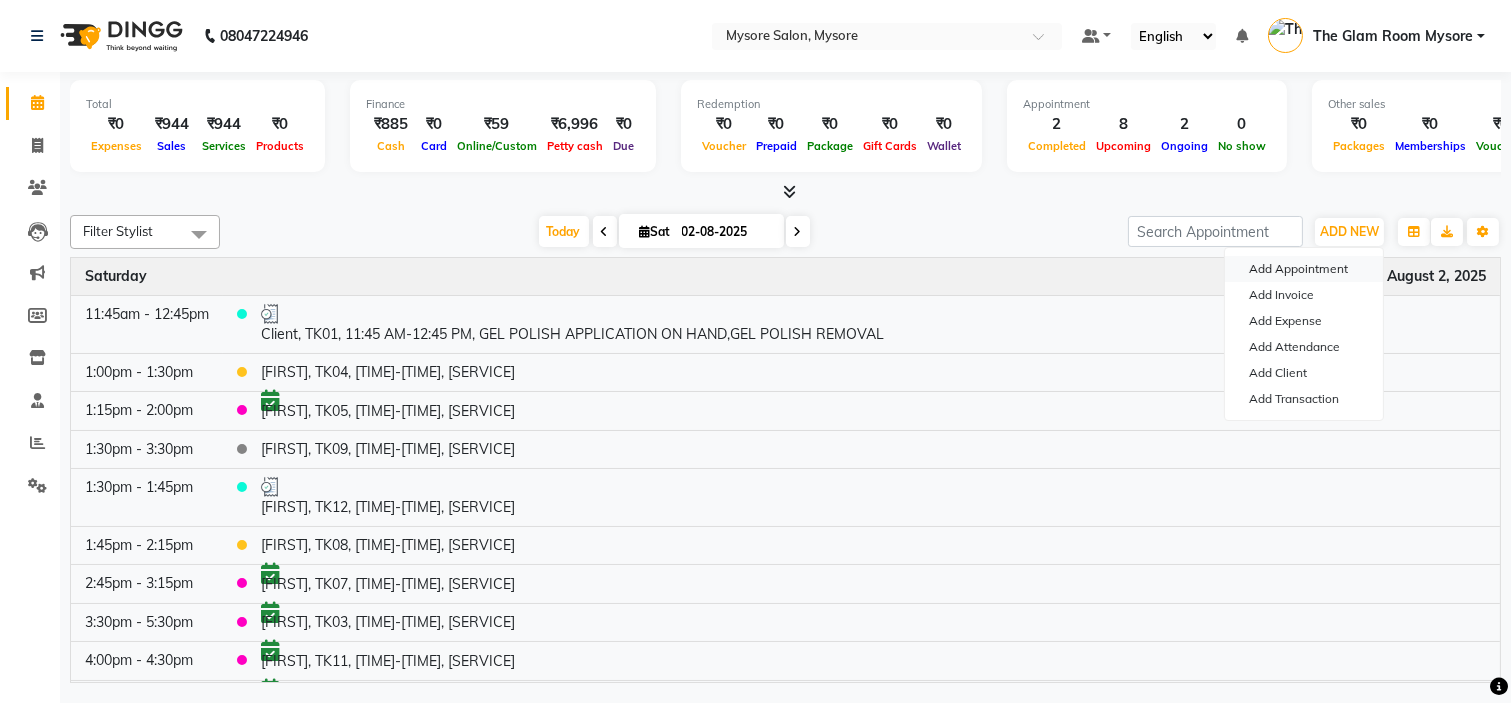 click on "Add Appointment" at bounding box center [1304, 269] 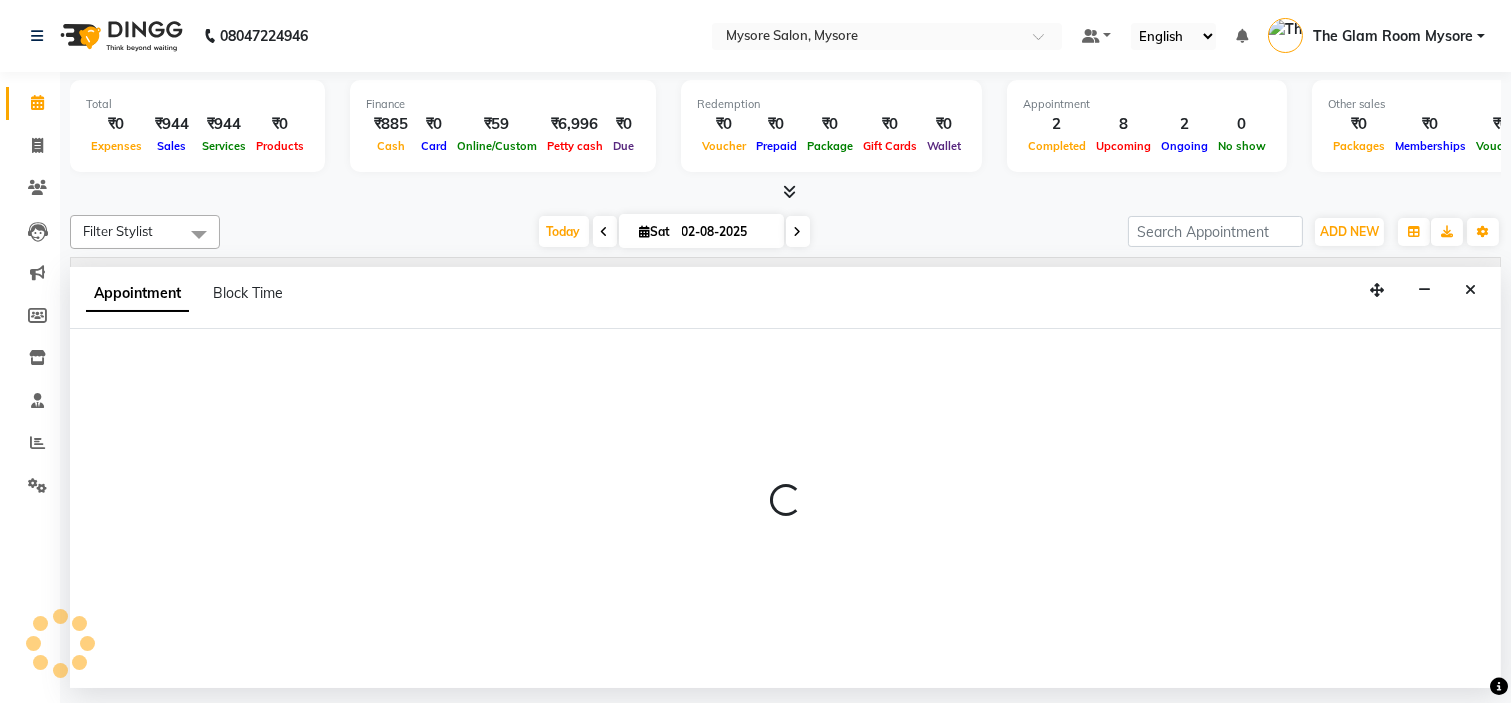 select on "tentative" 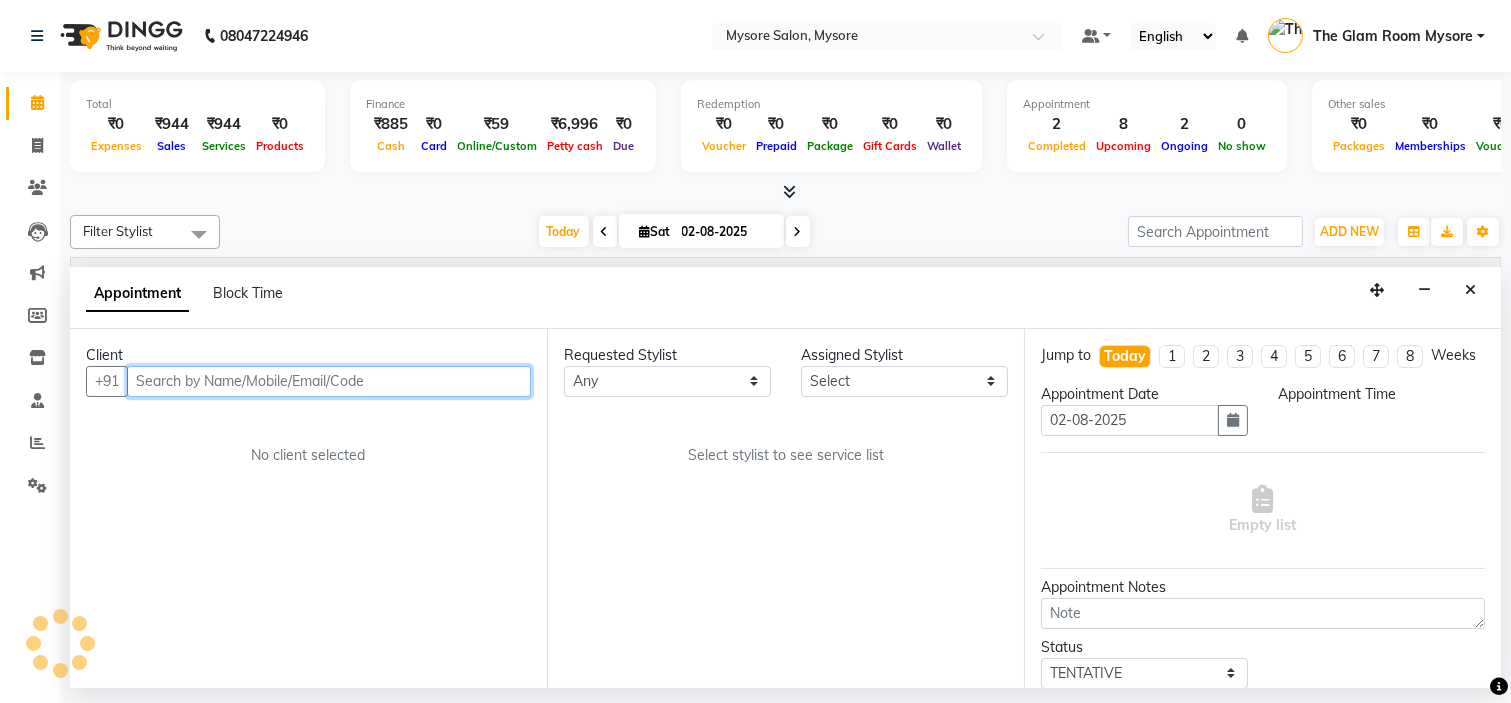 select on "540" 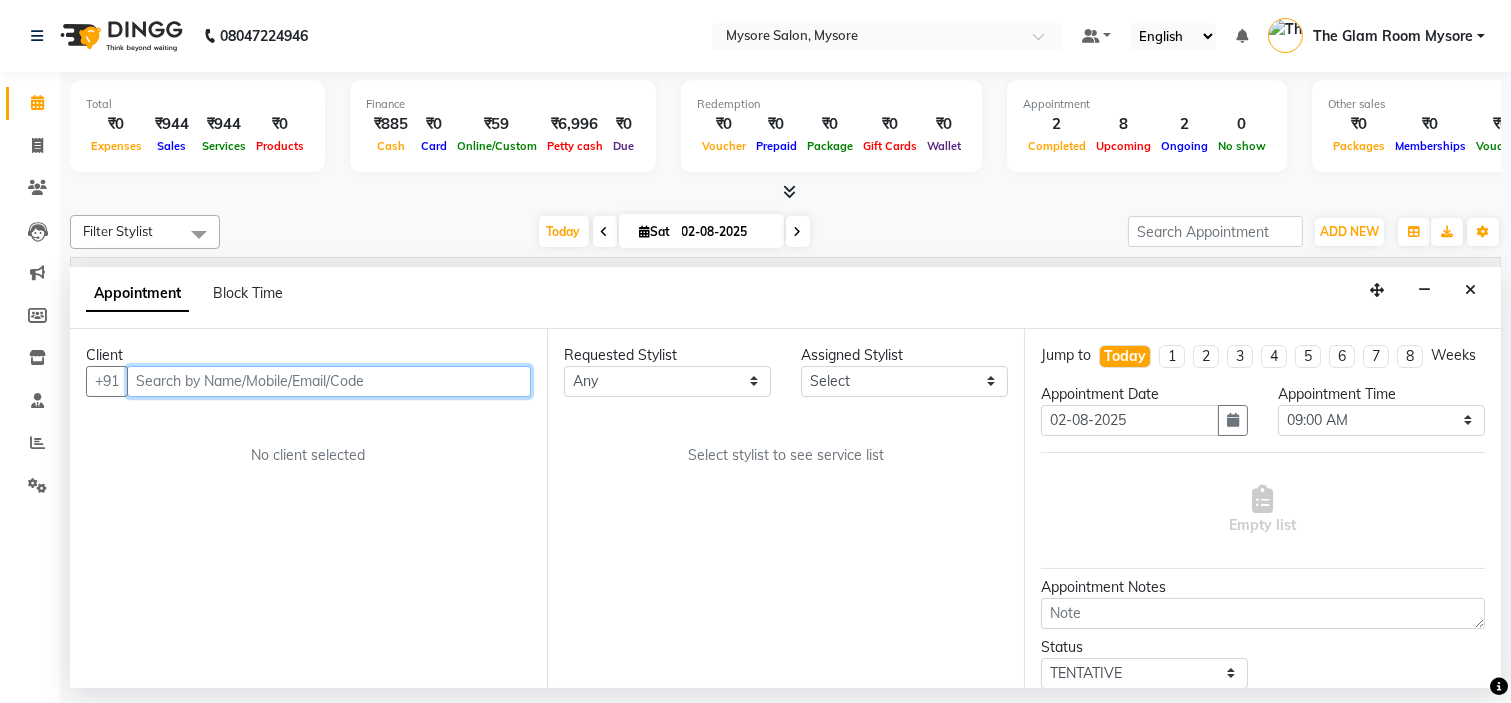 click at bounding box center [329, 381] 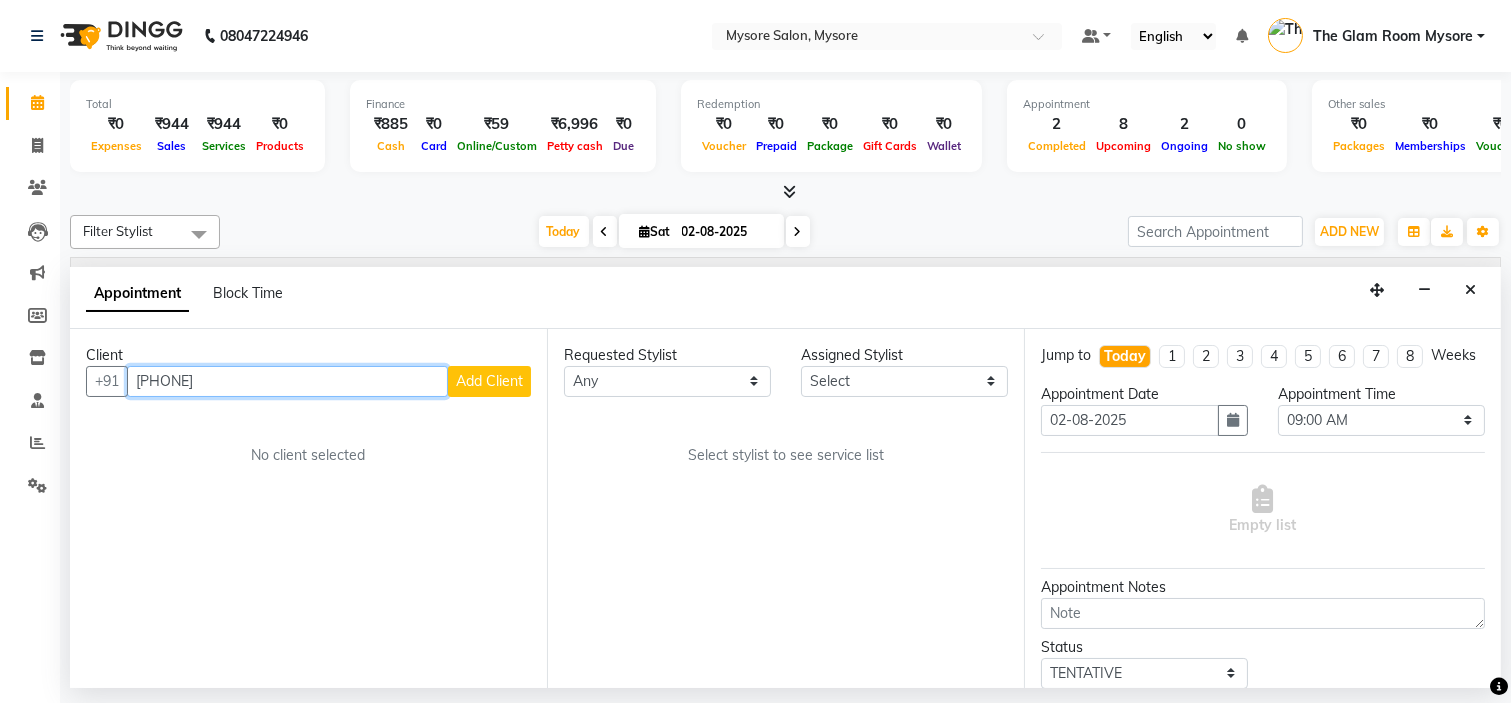 type on "[PHONE]" 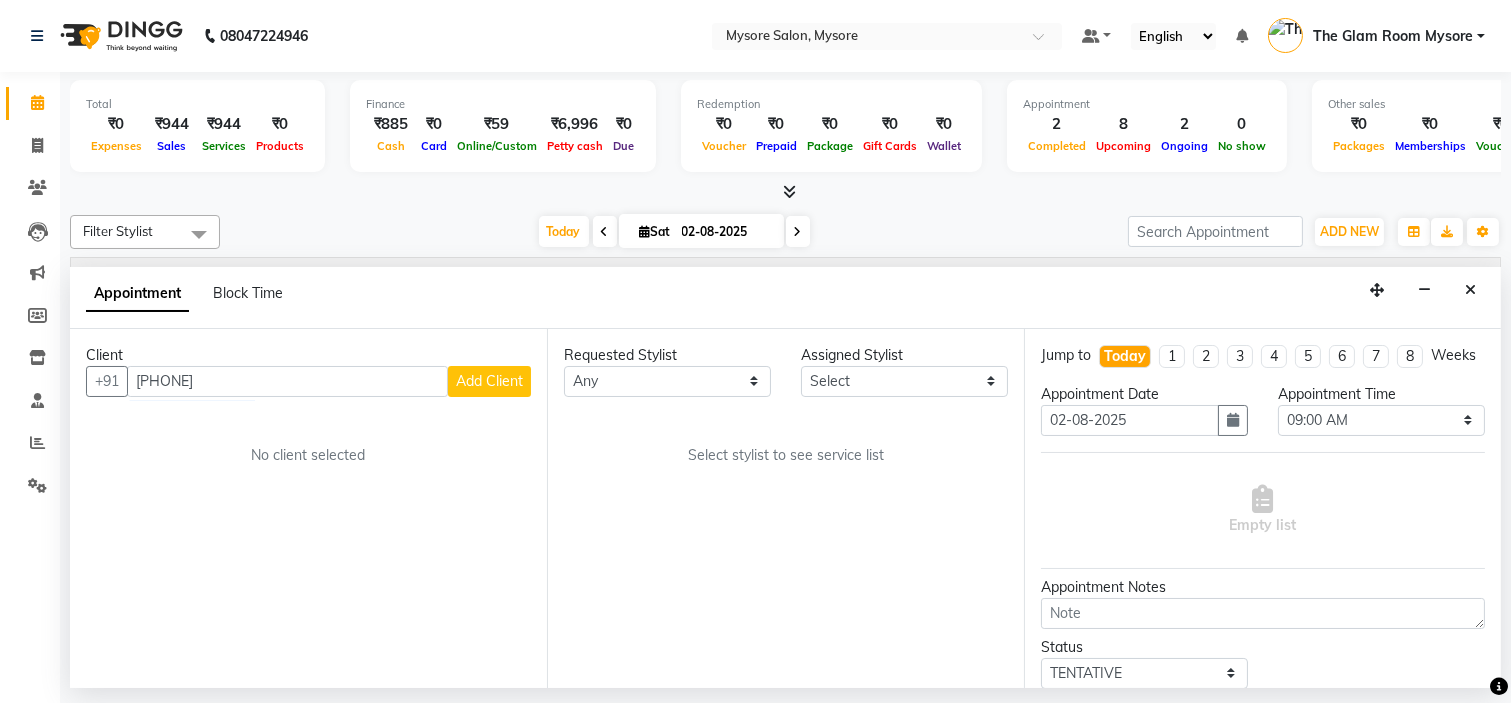 click on "Add Client" at bounding box center (489, 381) 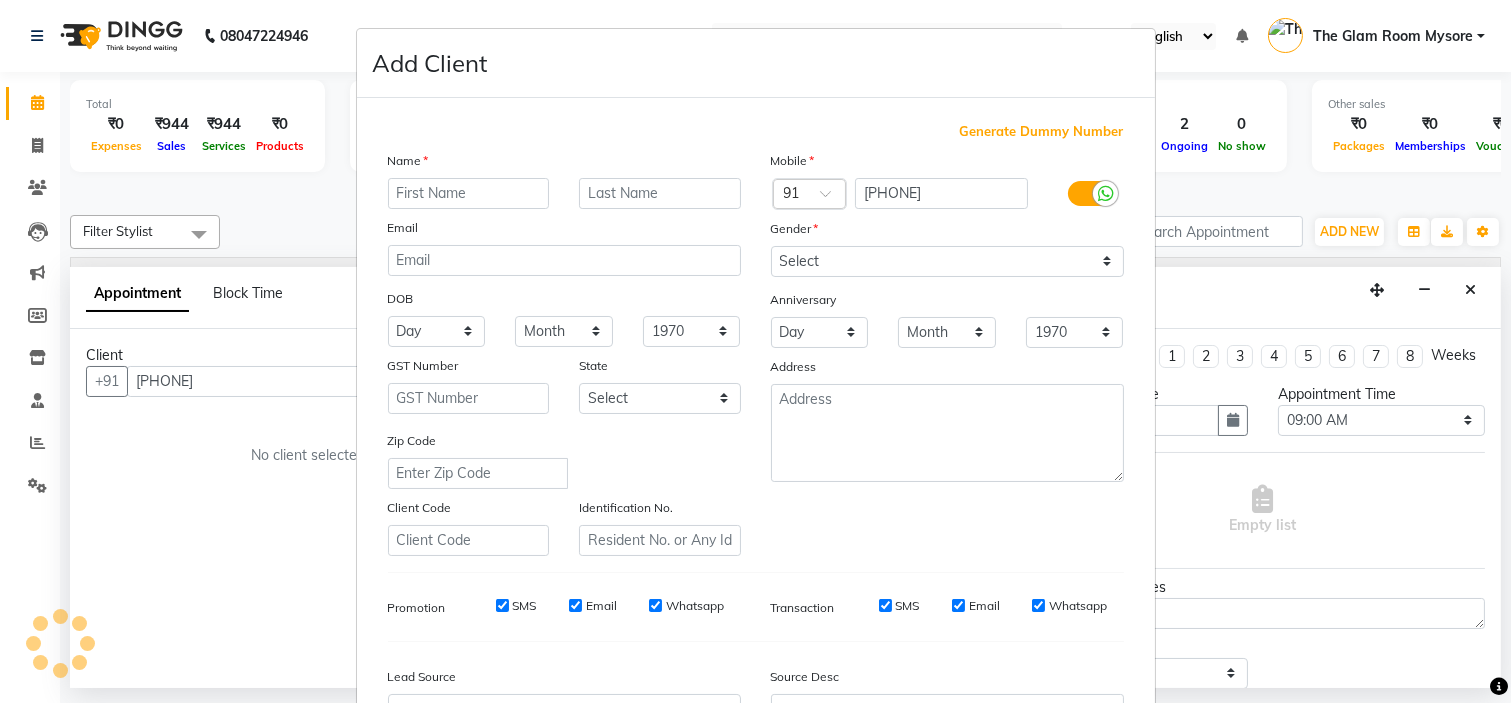 click at bounding box center (469, 193) 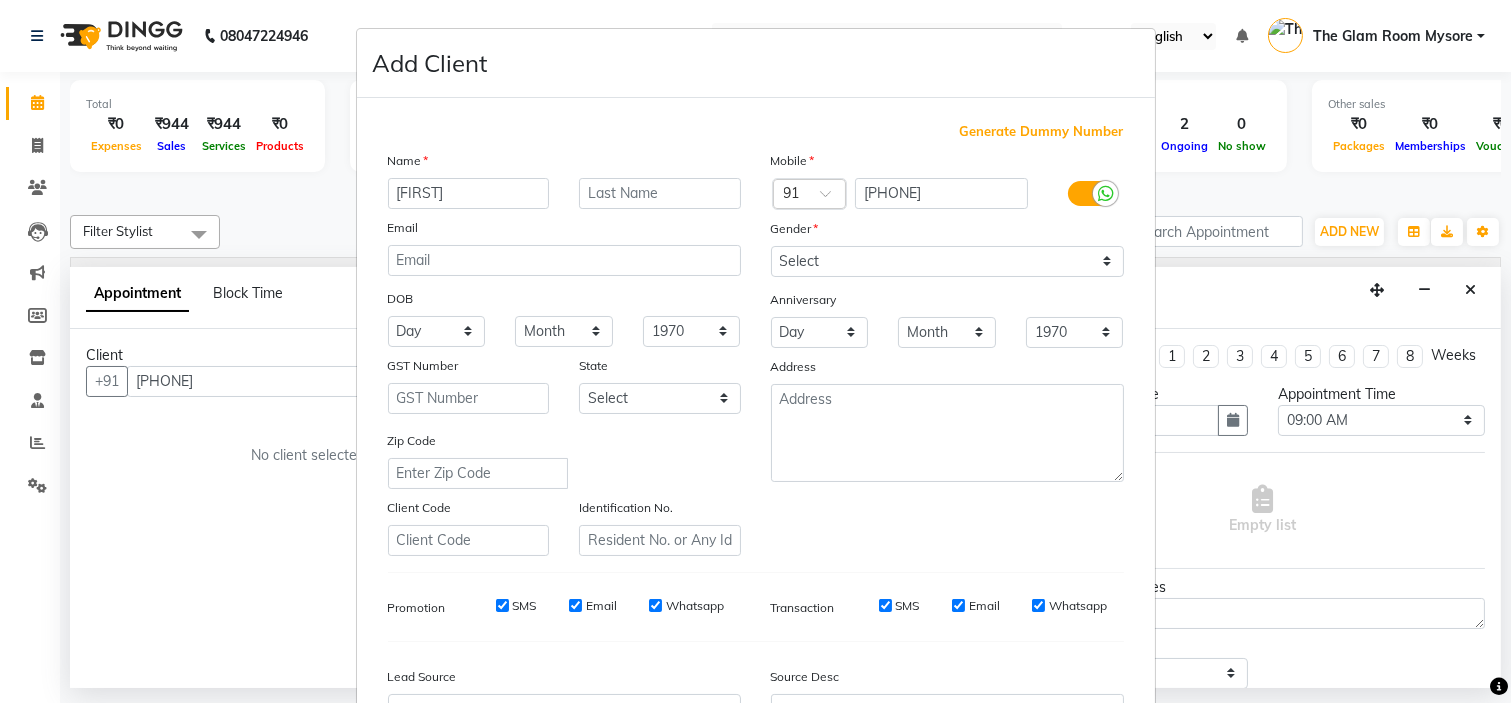 type on "[FIRST]" 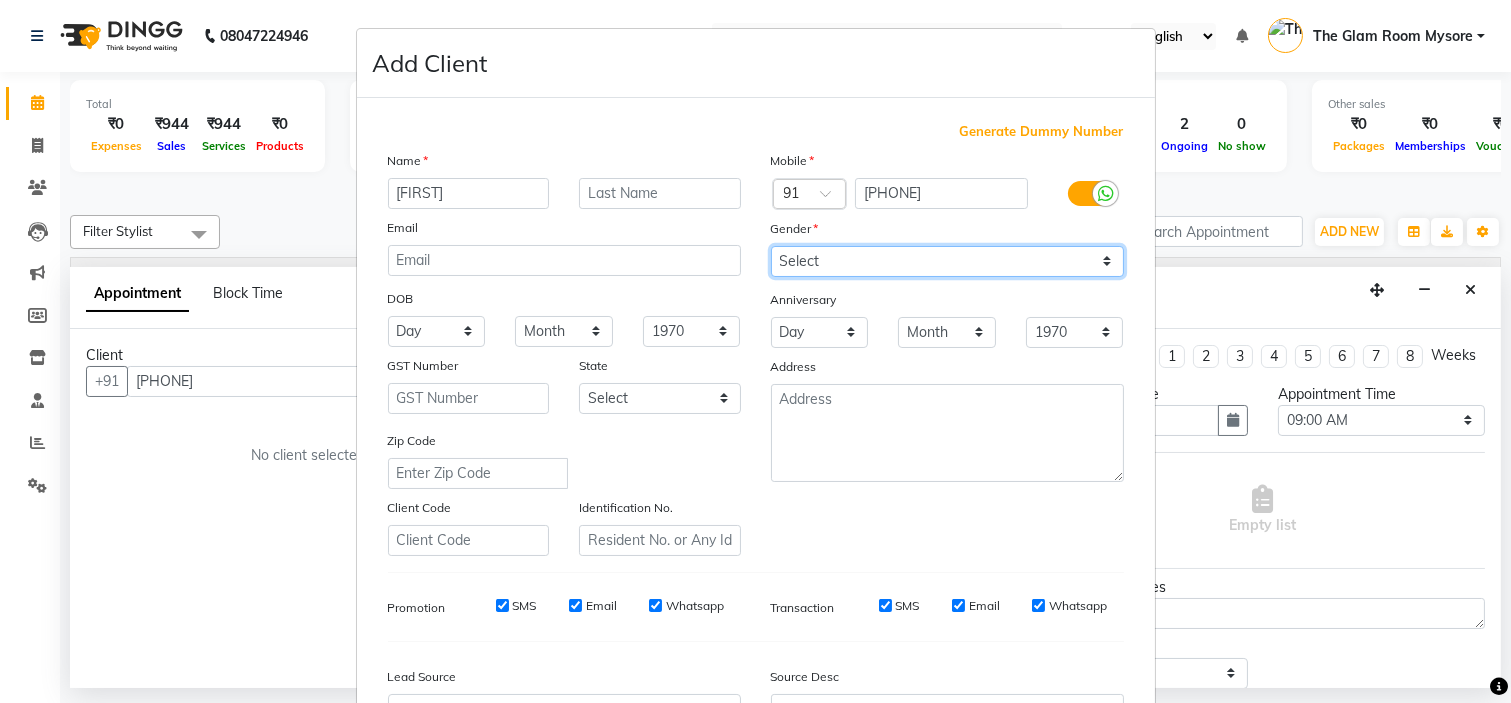 drag, startPoint x: 890, startPoint y: 271, endPoint x: 836, endPoint y: 338, distance: 86.05231 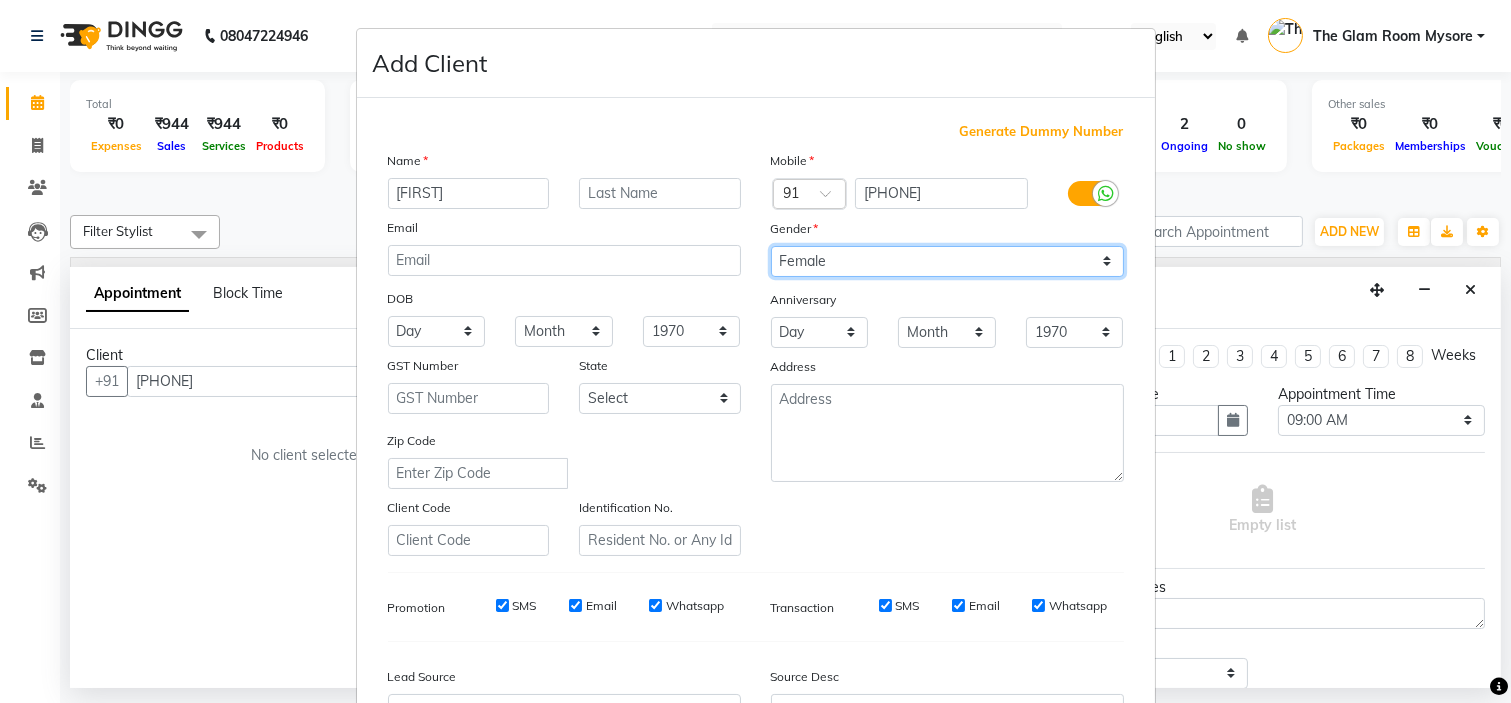 click on "Select Male Female Other Prefer Not To Say" at bounding box center [947, 261] 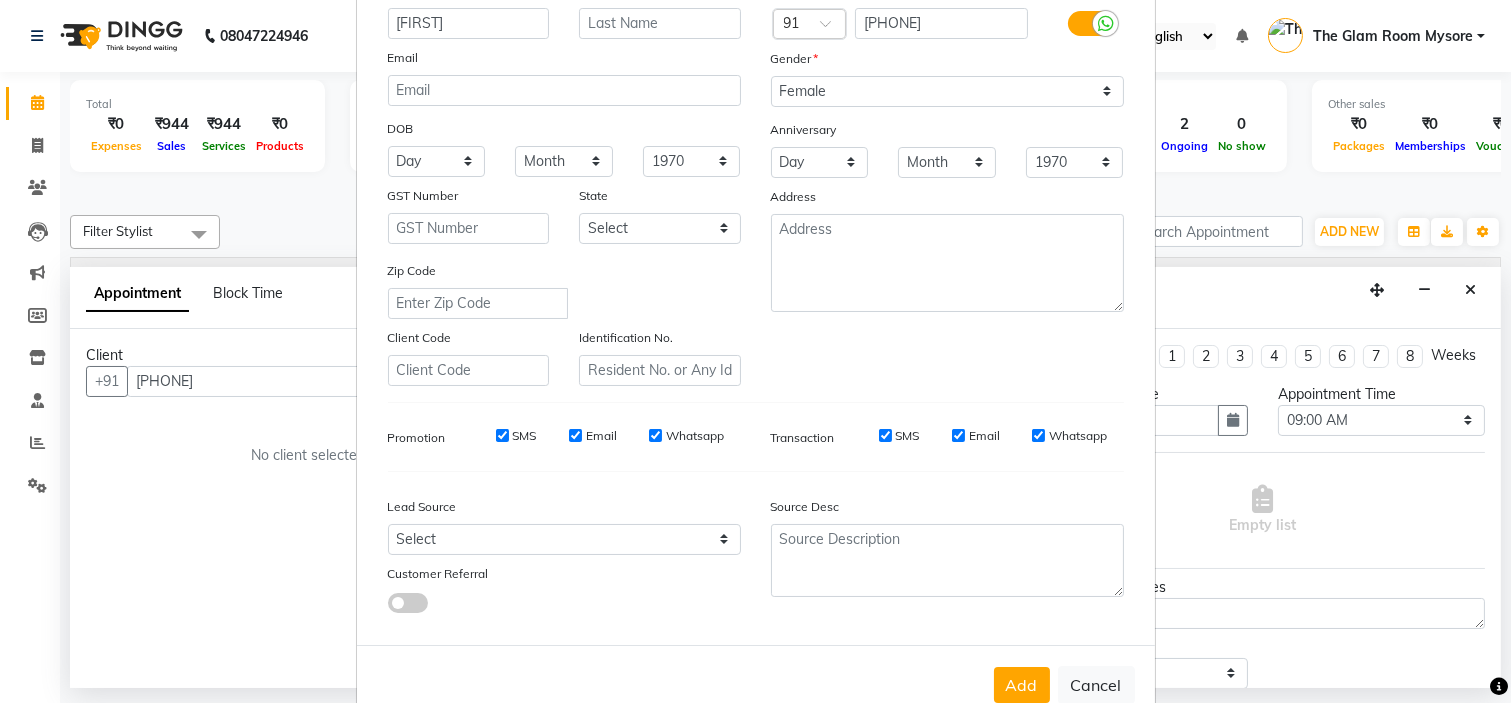 scroll, scrollTop: 221, scrollLeft: 0, axis: vertical 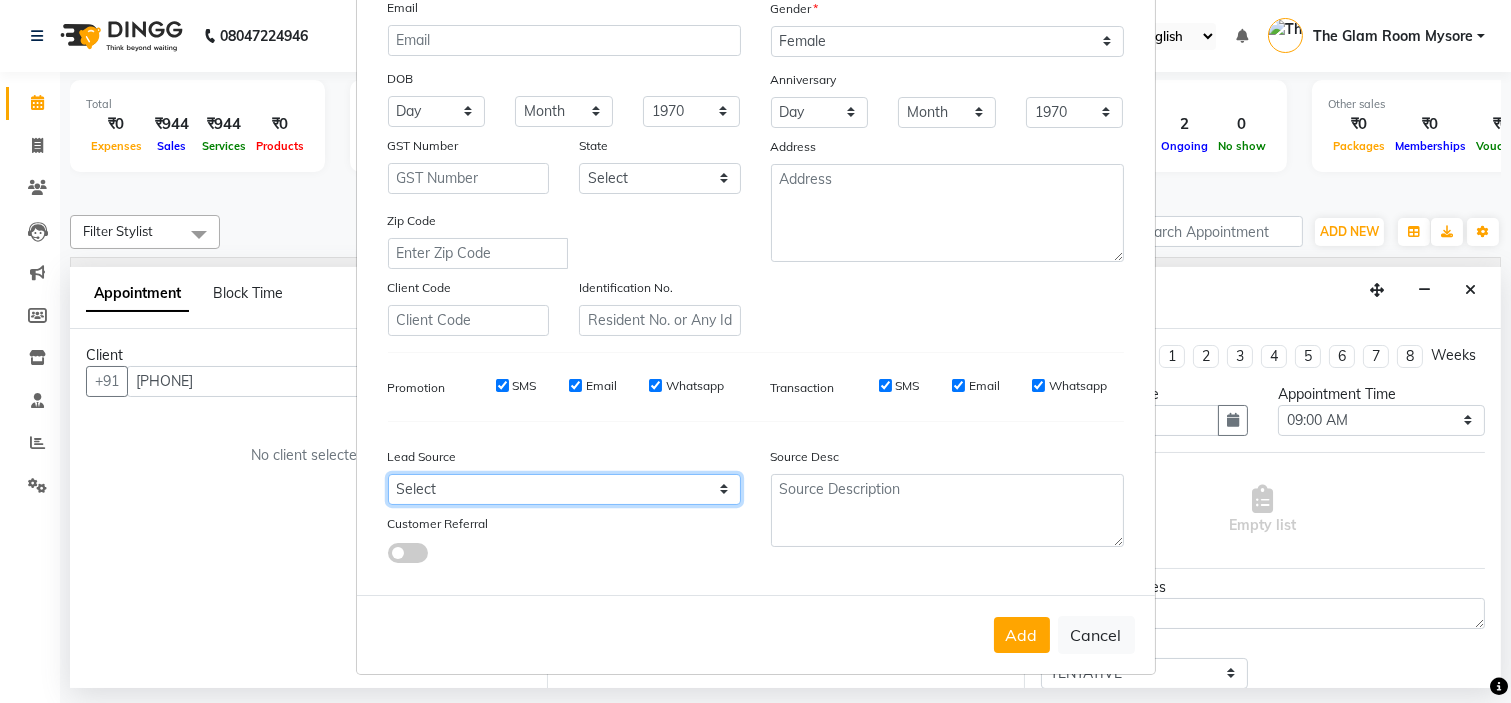 click on "Select Walk-in Referral Internet Friend Word of Mouth Advertisement Facebook JustDial Google Other Instagram  YouTube  WhatsApp" at bounding box center (564, 489) 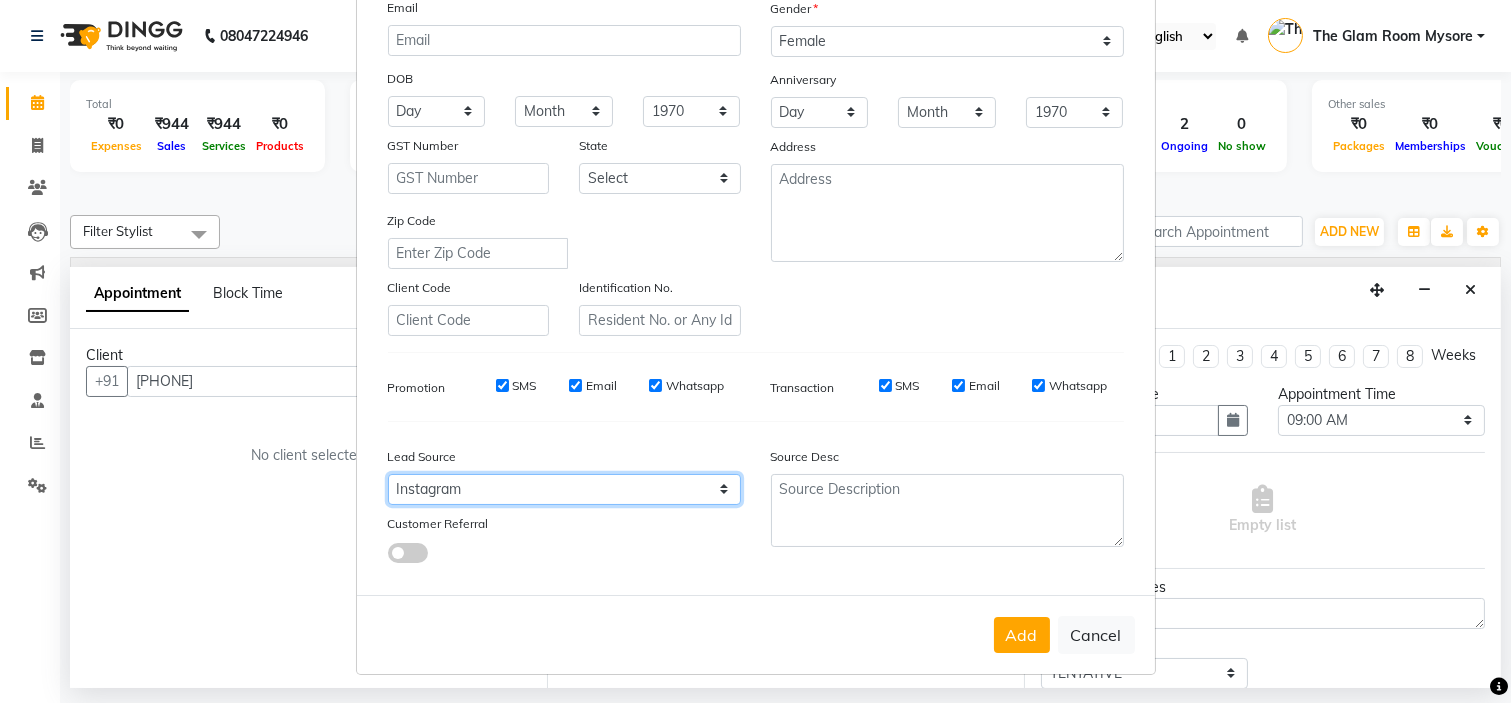 click on "Select Walk-in Referral Internet Friend Word of Mouth Advertisement Facebook JustDial Google Other Instagram  YouTube  WhatsApp" at bounding box center (564, 489) 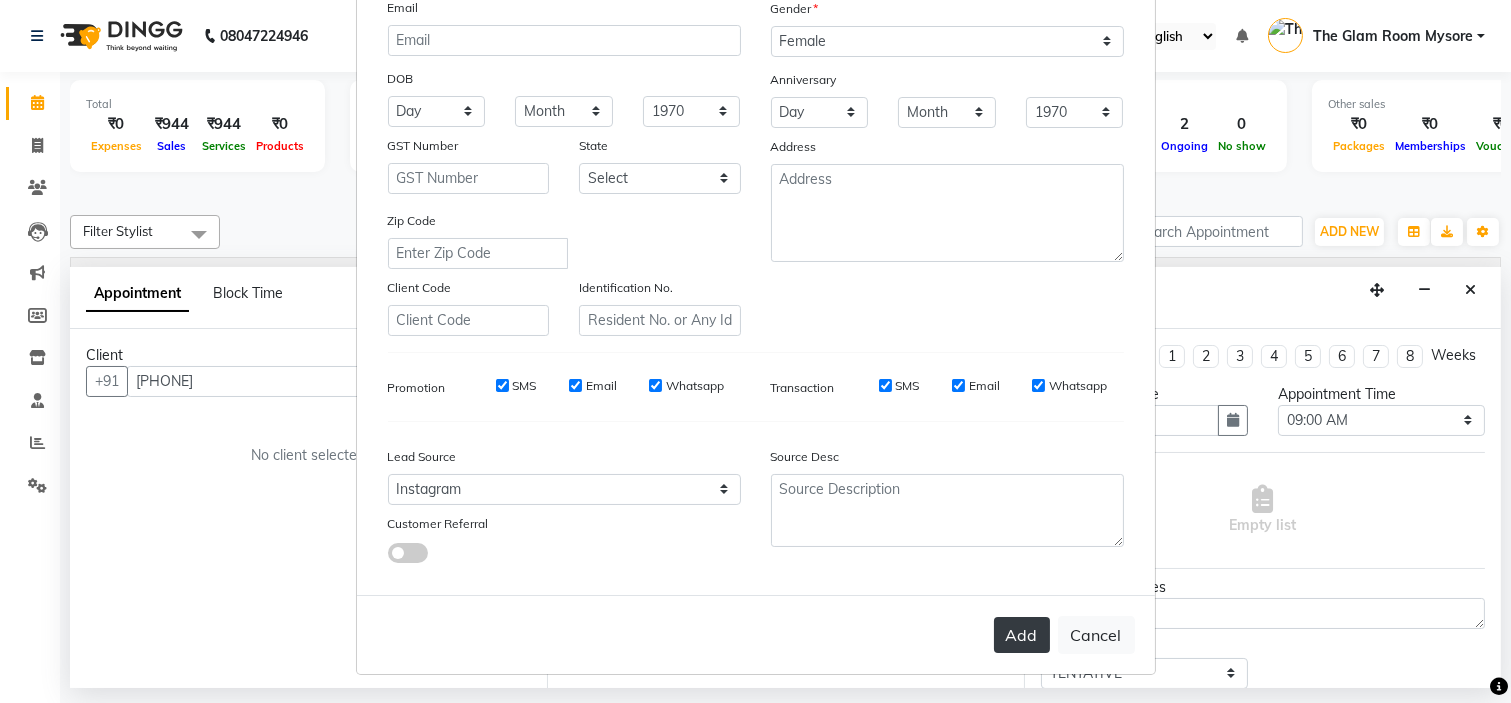 click on "Add" at bounding box center [1022, 635] 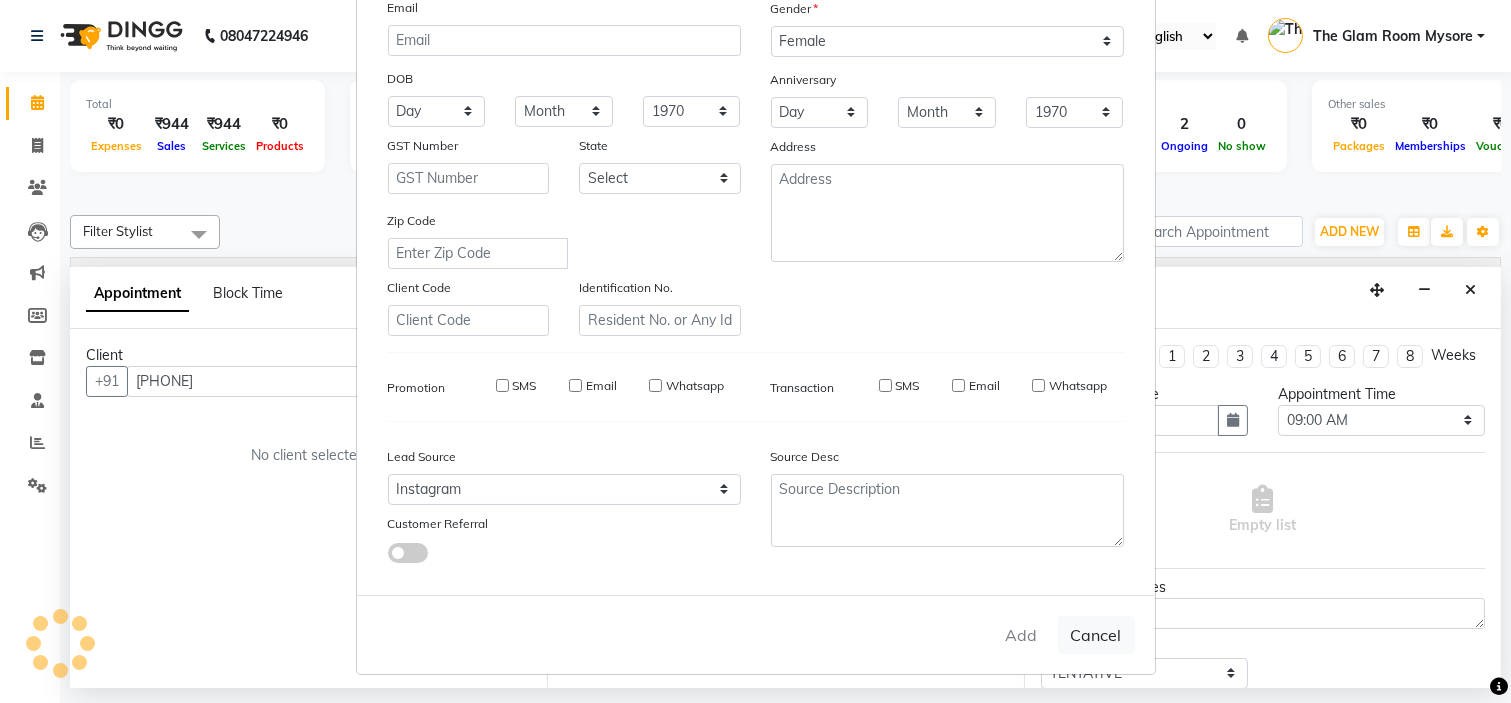 type 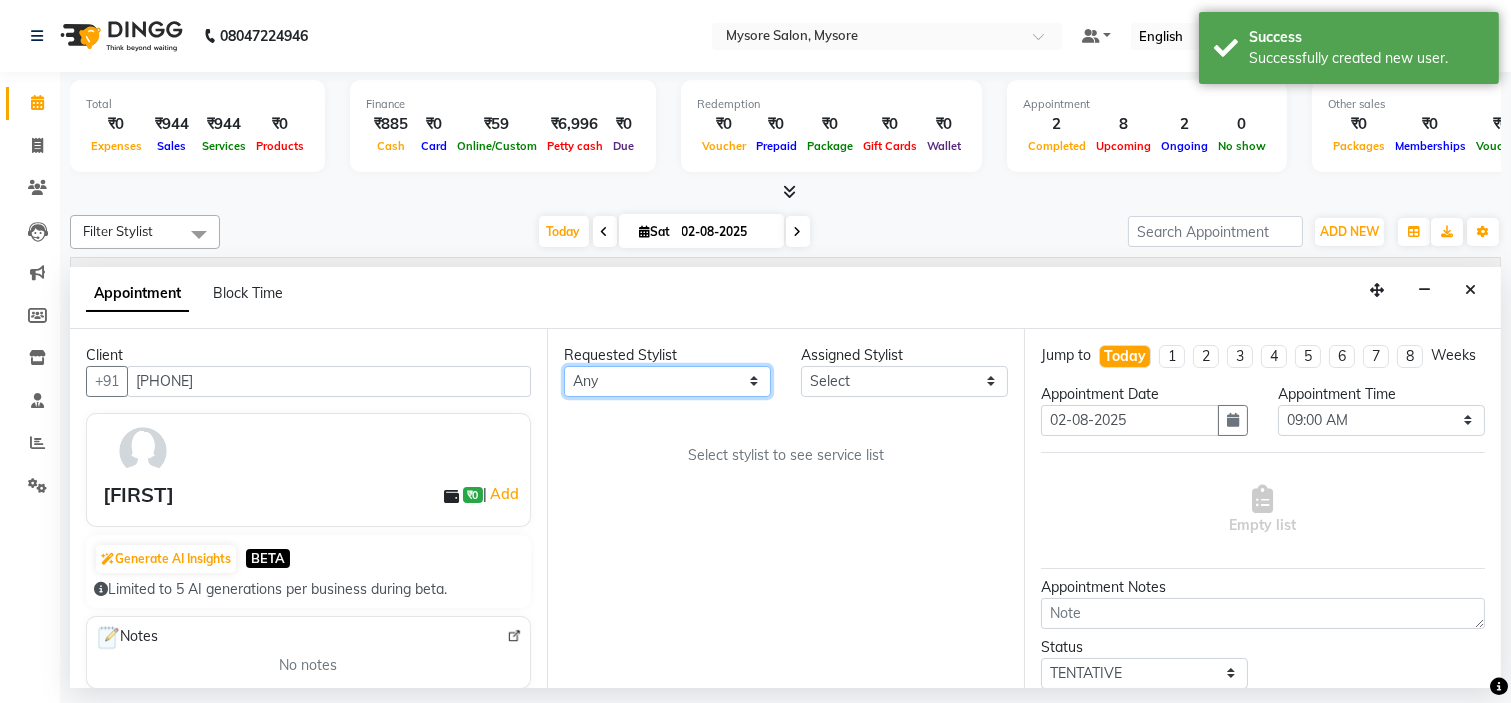 click on "Any Ankita Arti Ashwini Ayaan DR. Apurva Fatma Jayshree Lakshmi Paul Ruhul alom Shangnimwon Steve Sumaiya Banu Sumit Teja Tezz The Glam Room Mysore" at bounding box center (667, 381) 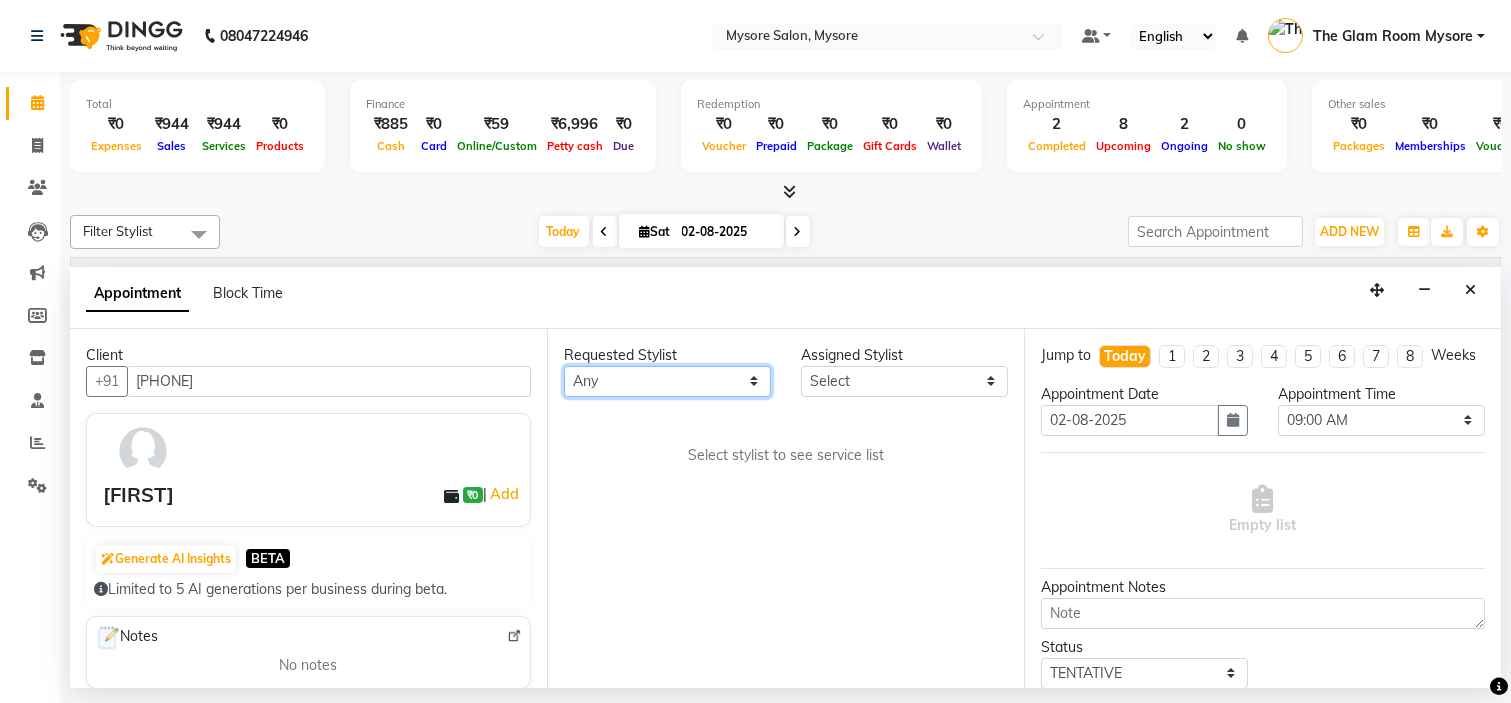 select on "35251" 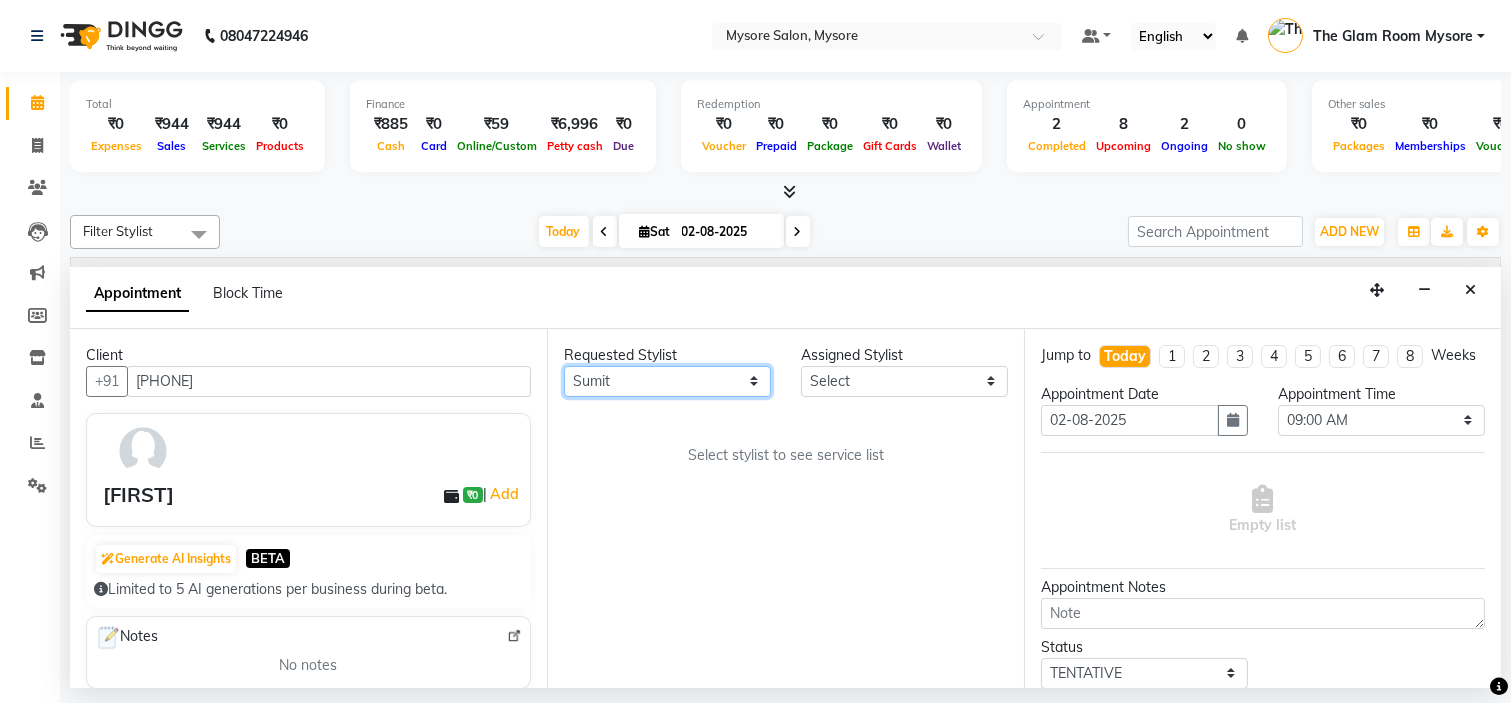 click on "Any Ankita Arti Ashwini Ayaan DR. Apurva Fatma Jayshree Lakshmi Paul Ruhul alom Shangnimwon Steve Sumaiya Banu Sumit Teja Tezz The Glam Room Mysore" at bounding box center [667, 381] 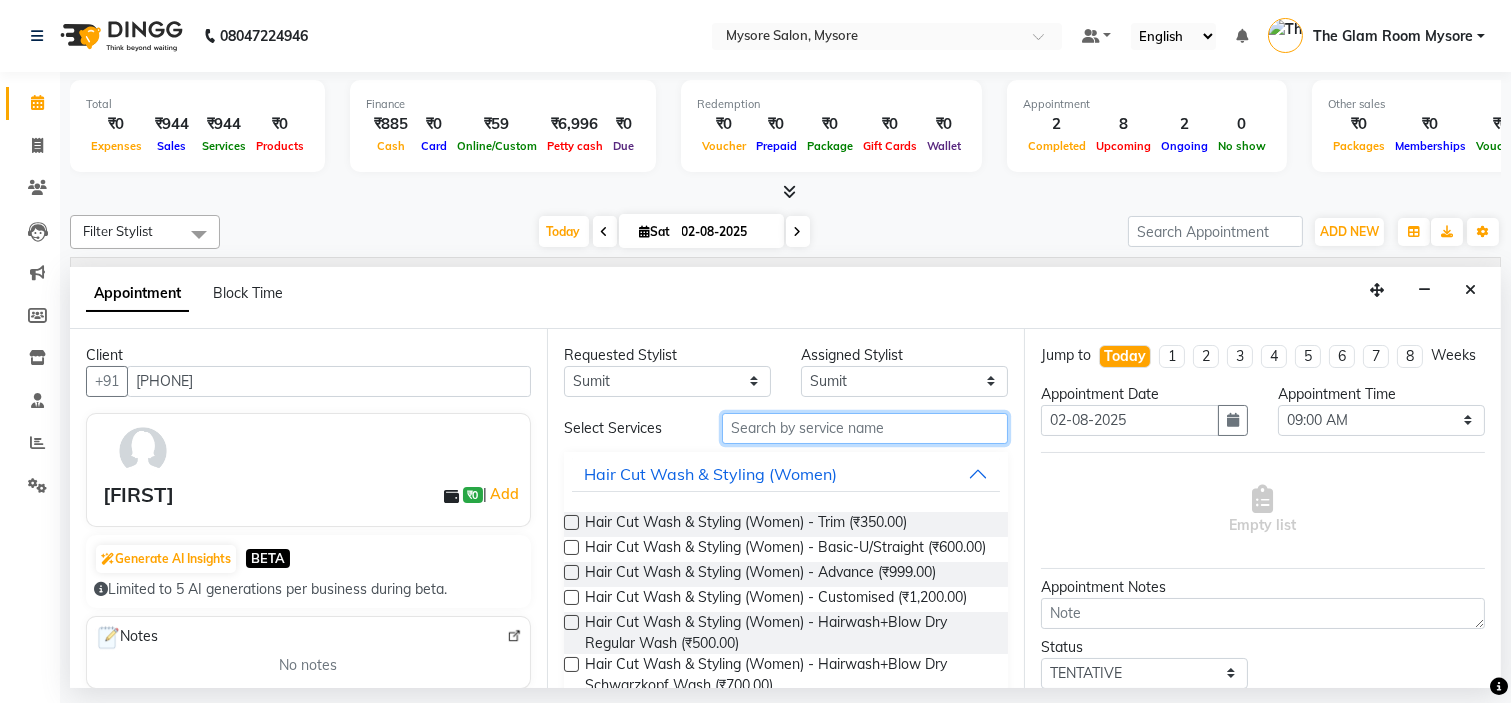 click at bounding box center (865, 428) 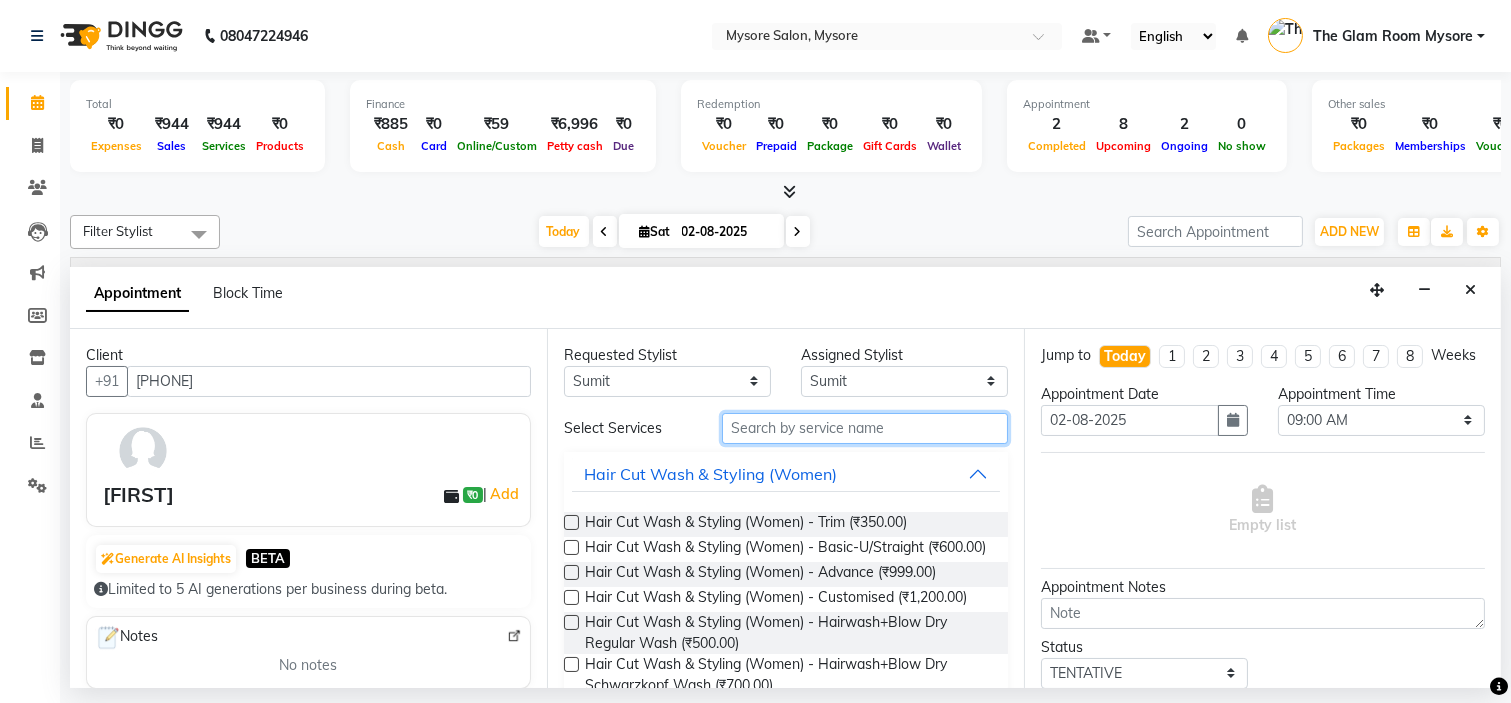 click at bounding box center [865, 428] 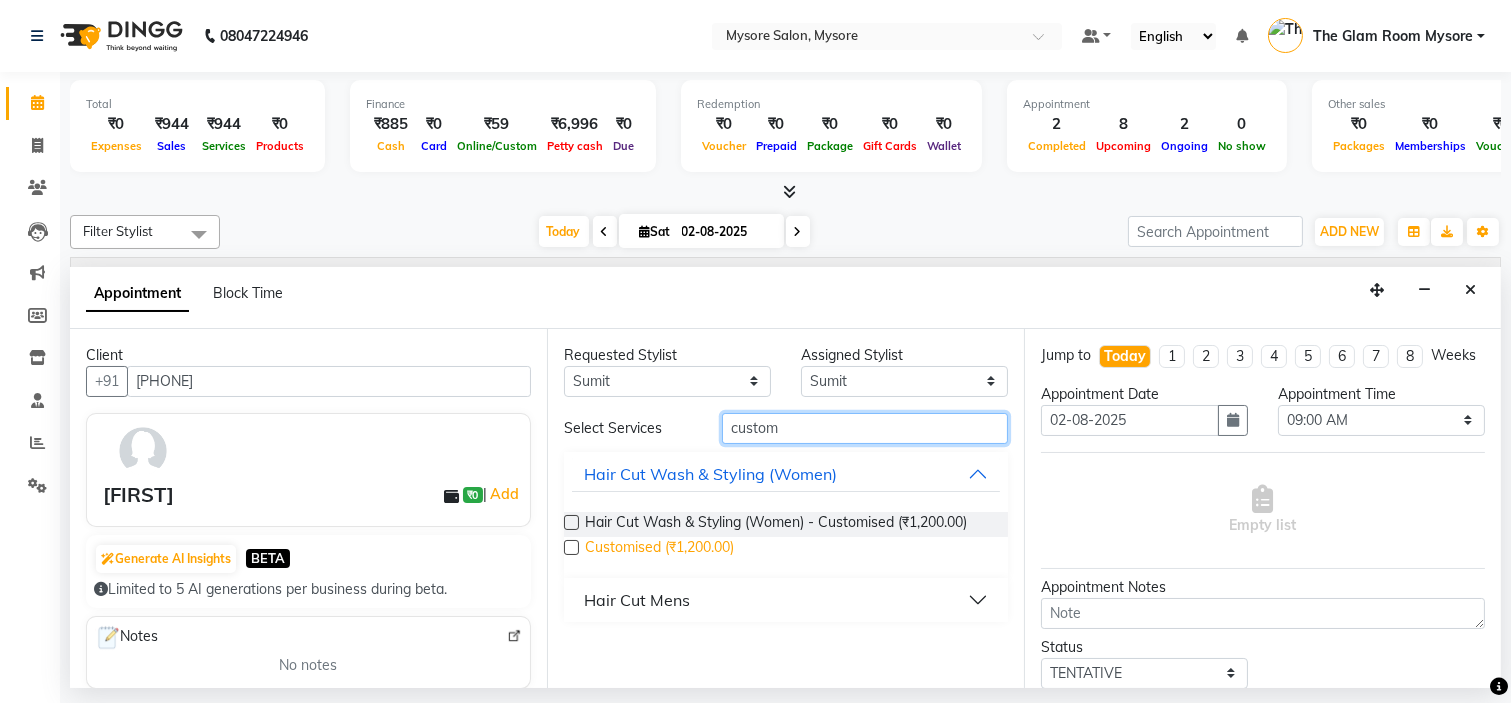 type on "custom" 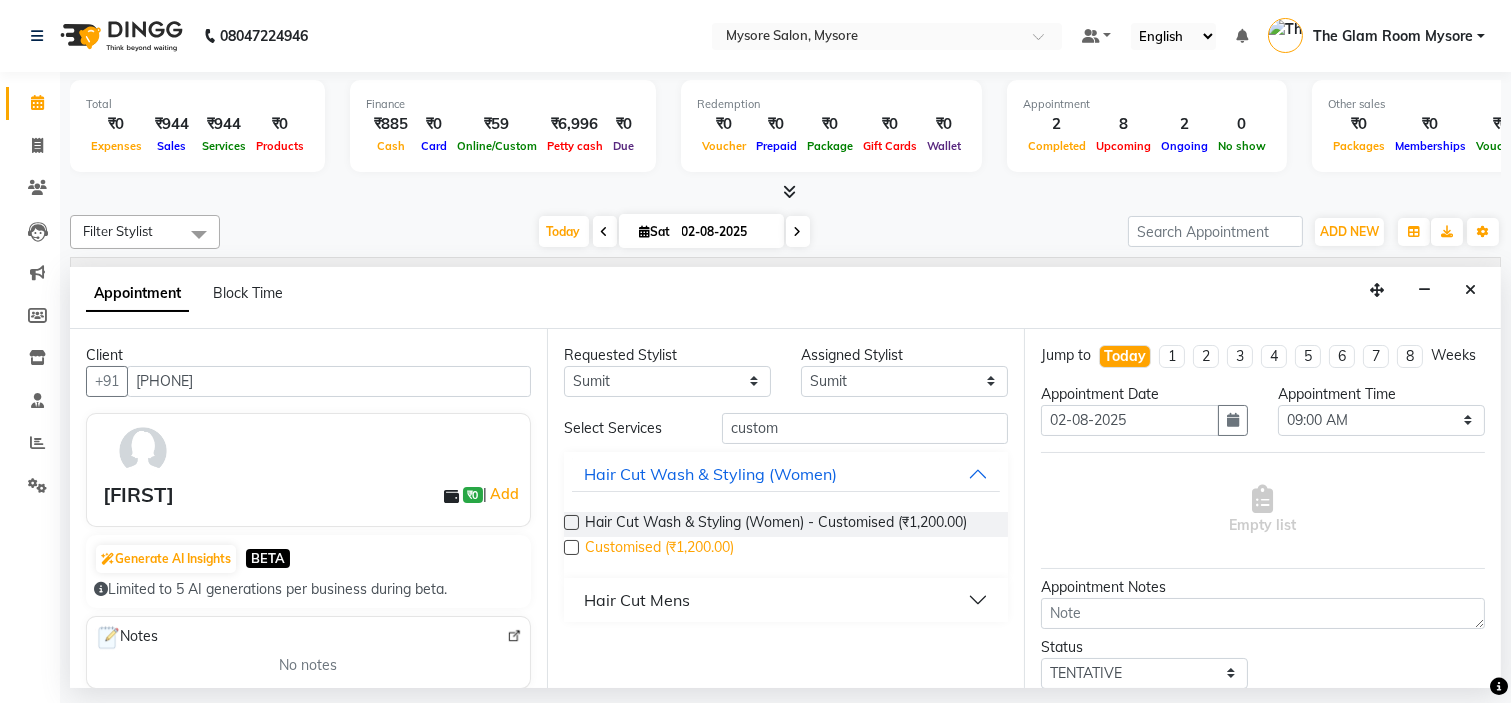click on "Customised (₹1,200.00)" at bounding box center (659, 549) 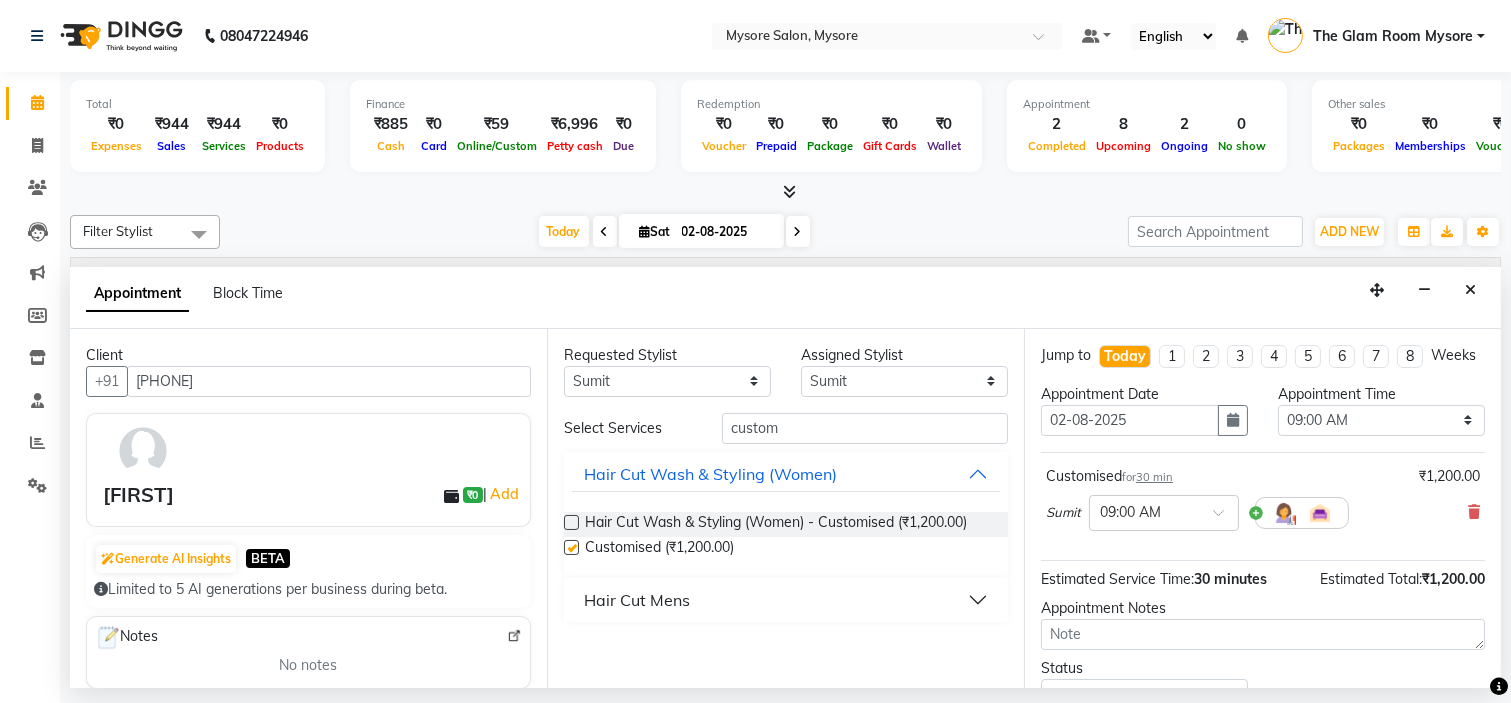 checkbox on "false" 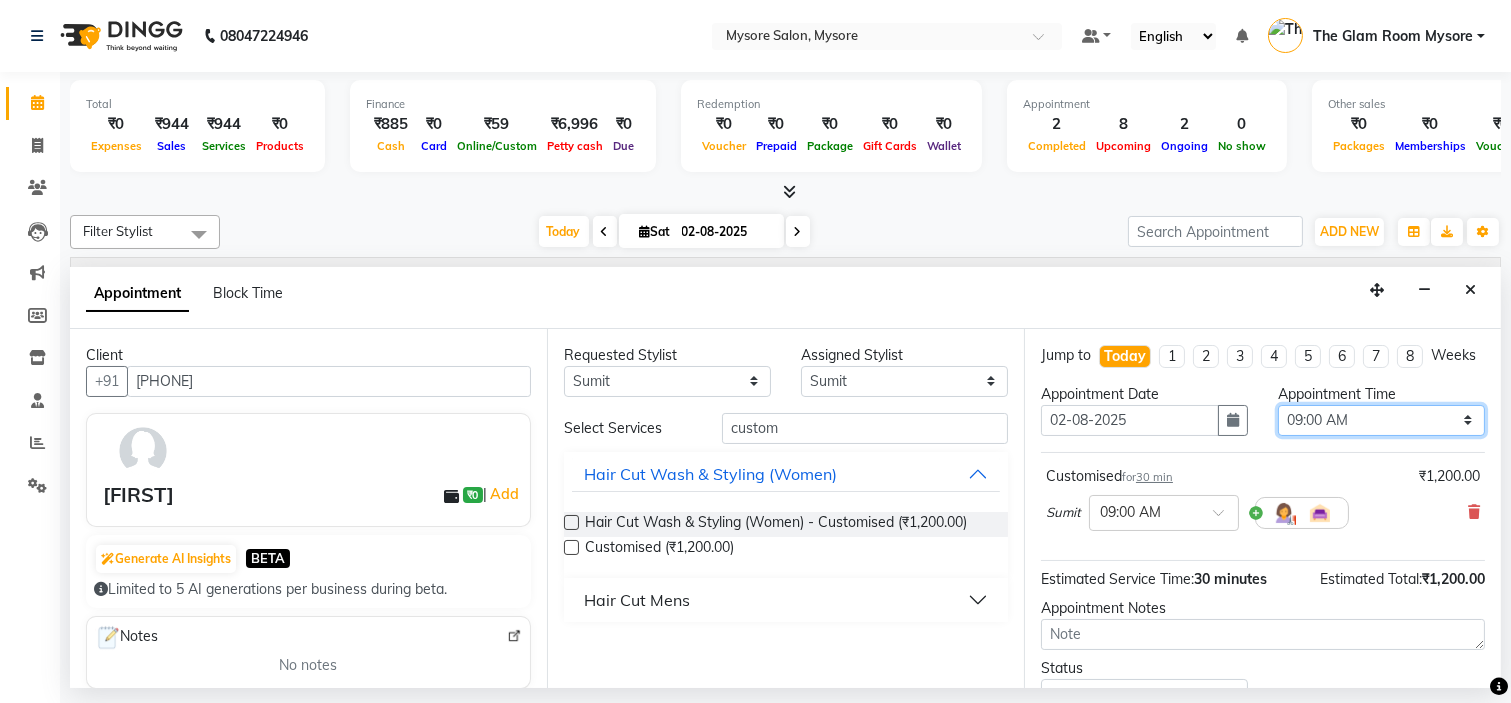 click on "Select 09:00 AM 09:15 AM 09:30 AM 09:45 AM 10:00 AM 10:15 AM 10:30 AM 10:45 AM 11:00 AM 11:15 AM 11:30 AM 11:45 AM 12:00 PM 12:15 PM 12:30 PM 12:45 PM 01:00 PM 01:15 PM 01:30 PM 01:45 PM 02:00 PM 02:15 PM 02:30 PM 02:45 PM 03:00 PM 03:15 PM 03:30 PM 03:45 PM 04:00 PM 04:15 PM 04:30 PM 04:45 PM 05:00 PM 05:15 PM 05:30 PM 05:45 PM 06:00 PM 06:15 PM 06:30 PM 06:45 PM 07:00 PM 07:15 PM 07:30 PM 07:45 PM 08:00 PM" at bounding box center (1381, 420) 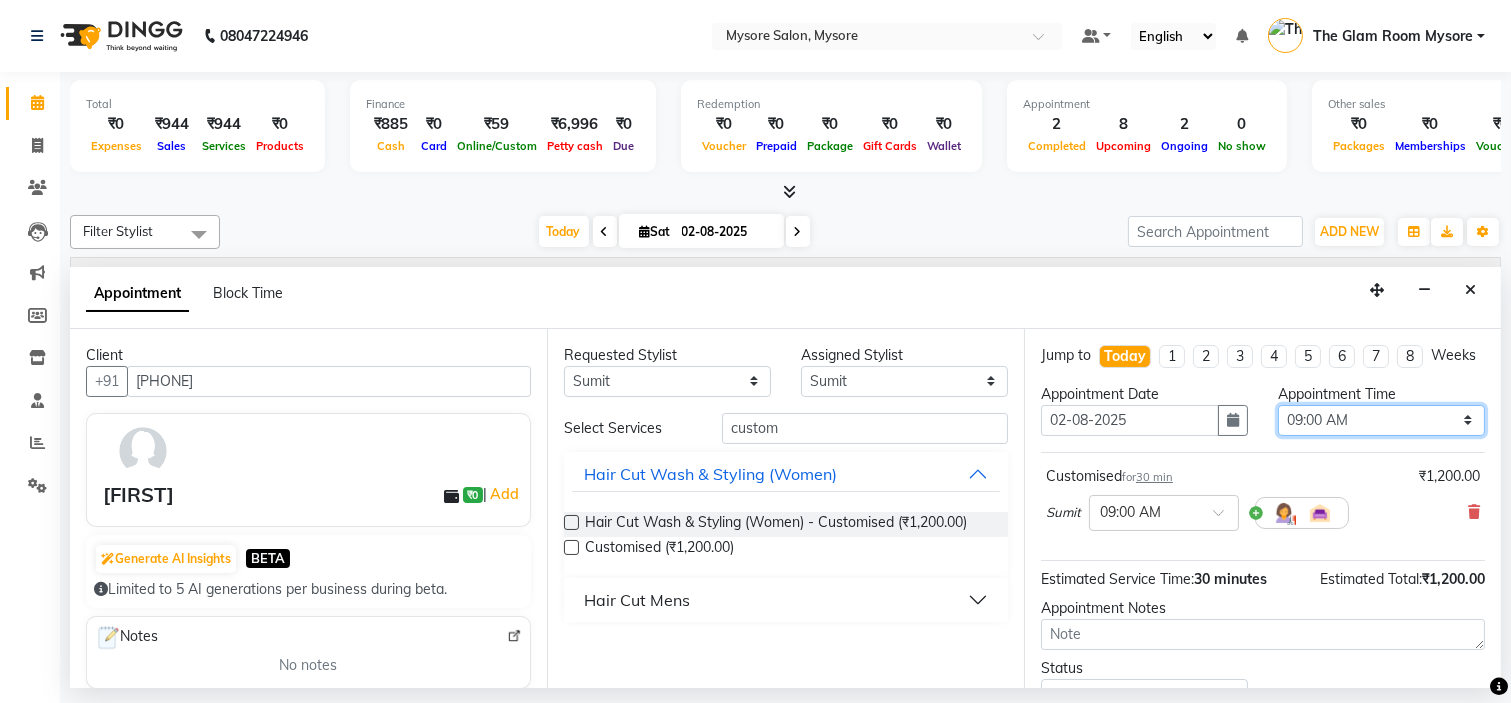 select on "840" 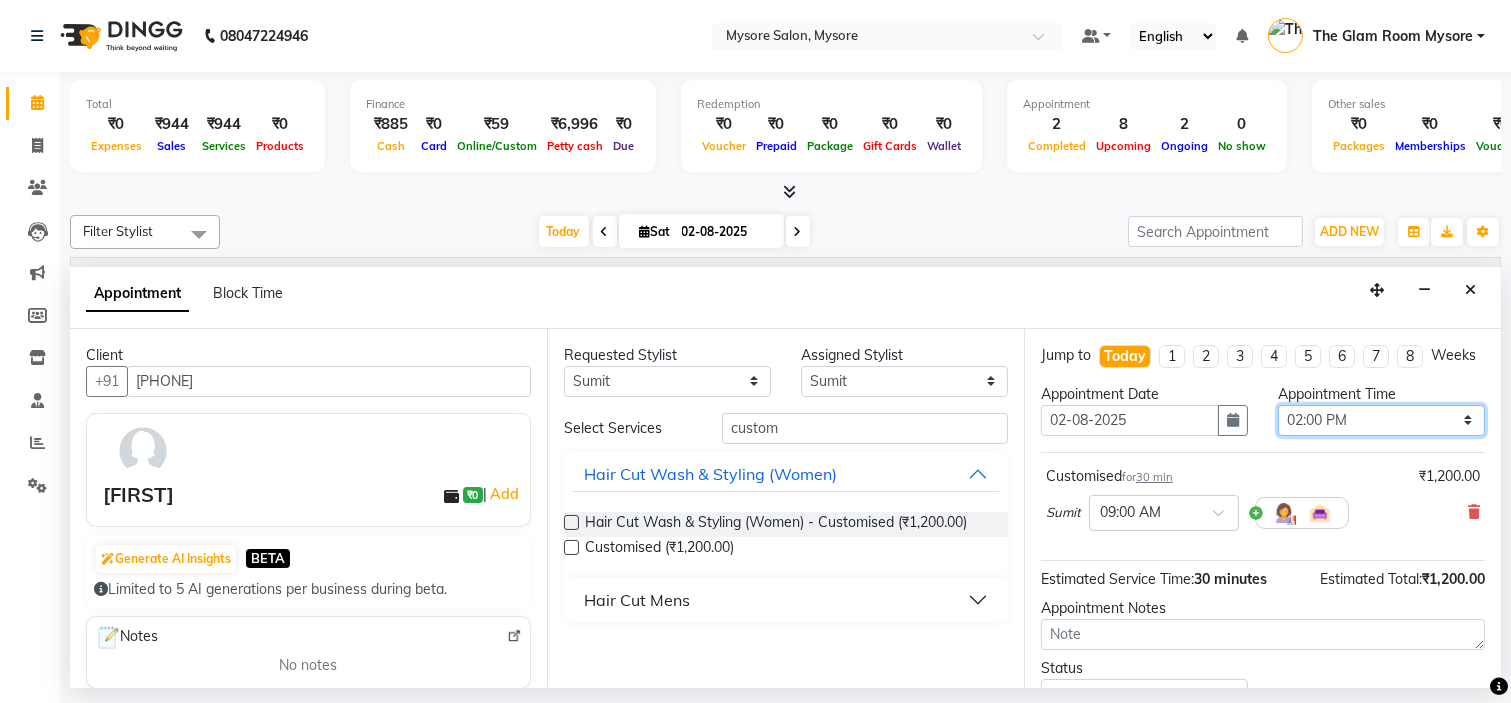 click on "Select 09:00 AM 09:15 AM 09:30 AM 09:45 AM 10:00 AM 10:15 AM 10:30 AM 10:45 AM 11:00 AM 11:15 AM 11:30 AM 11:45 AM 12:00 PM 12:15 PM 12:30 PM 12:45 PM 01:00 PM 01:15 PM 01:30 PM 01:45 PM 02:00 PM 02:15 PM 02:30 PM 02:45 PM 03:00 PM 03:15 PM 03:30 PM 03:45 PM 04:00 PM 04:15 PM 04:30 PM 04:45 PM 05:00 PM 05:15 PM 05:30 PM 05:45 PM 06:00 PM 06:15 PM 06:30 PM 06:45 PM 07:00 PM 07:15 PM 07:30 PM 07:45 PM 08:00 PM" at bounding box center [1381, 420] 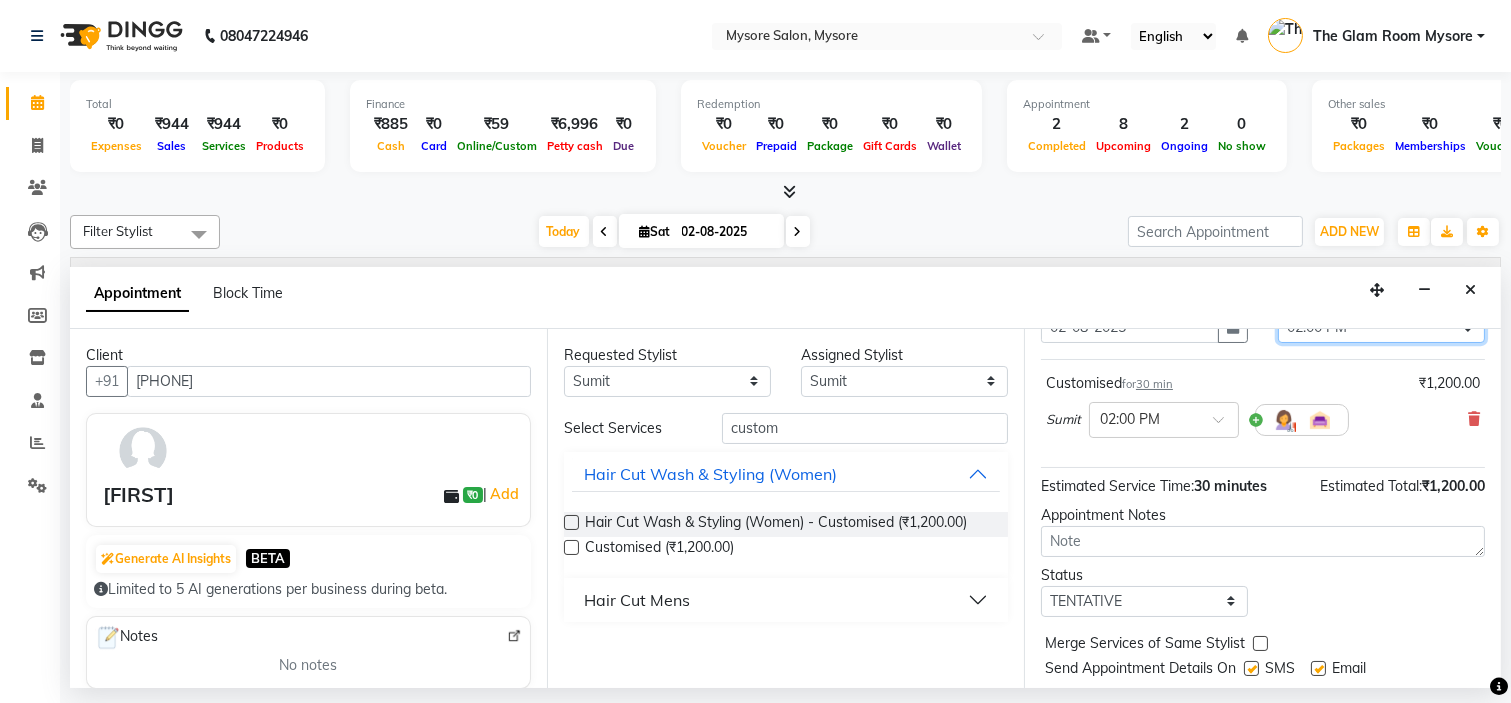 scroll, scrollTop: 166, scrollLeft: 0, axis: vertical 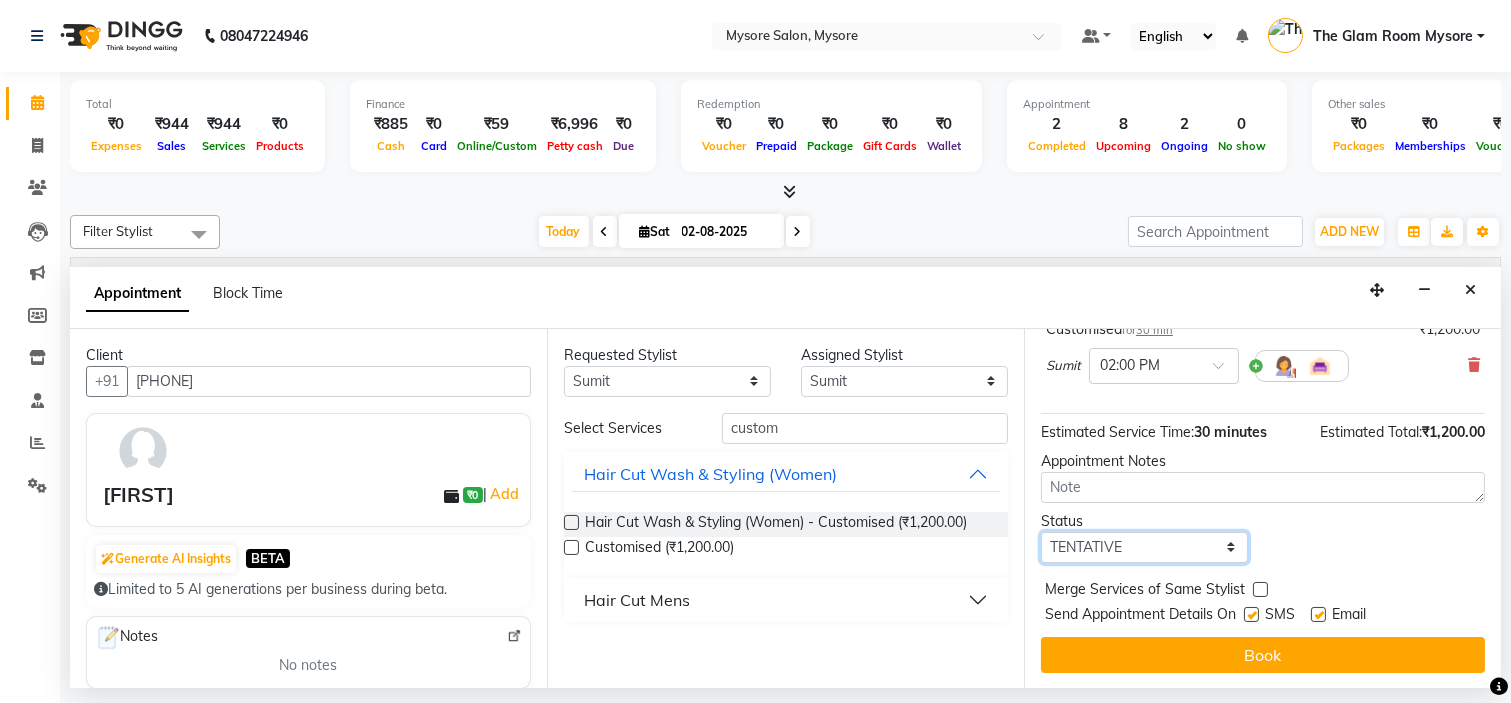 click on "Select TENTATIVE CONFIRM CHECK-IN UPCOMING" at bounding box center [1144, 547] 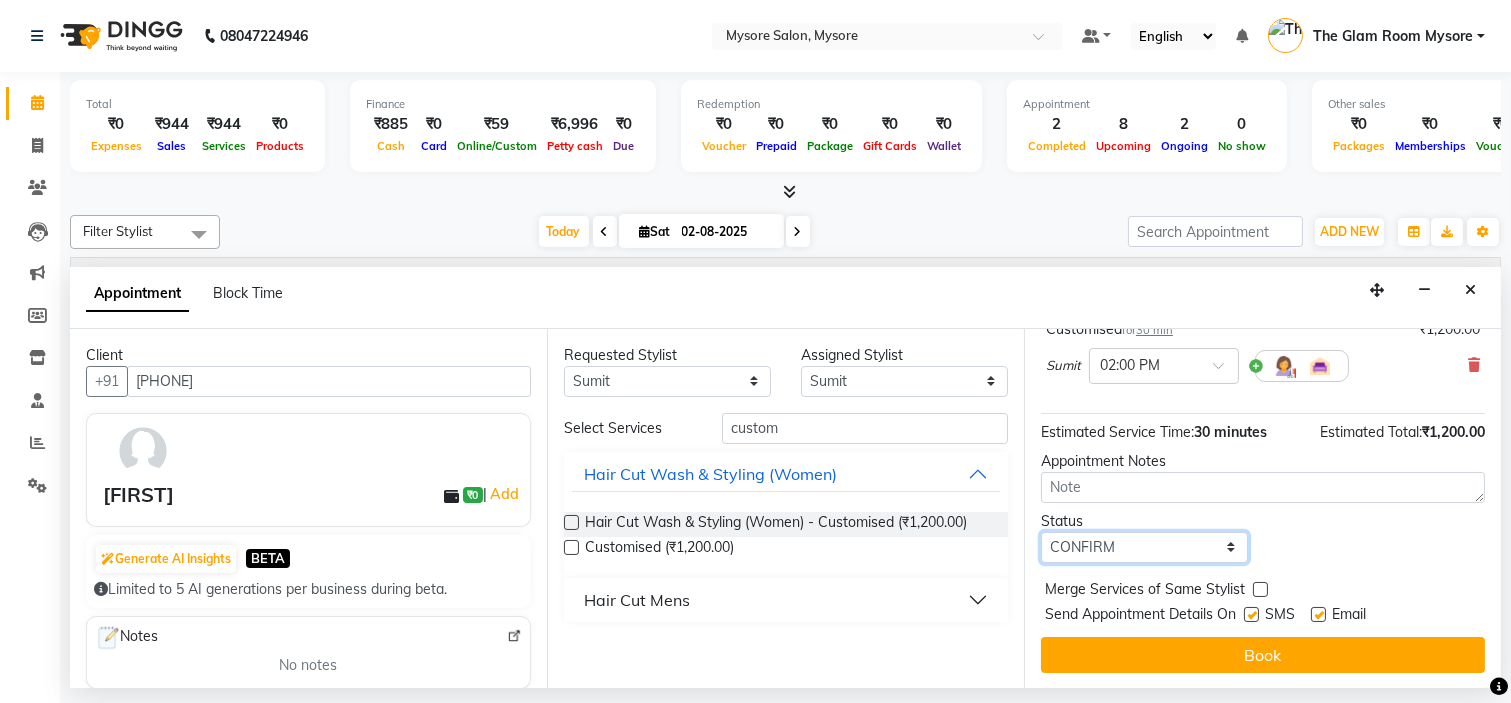 click on "Select TENTATIVE CONFIRM CHECK-IN UPCOMING" at bounding box center [1144, 547] 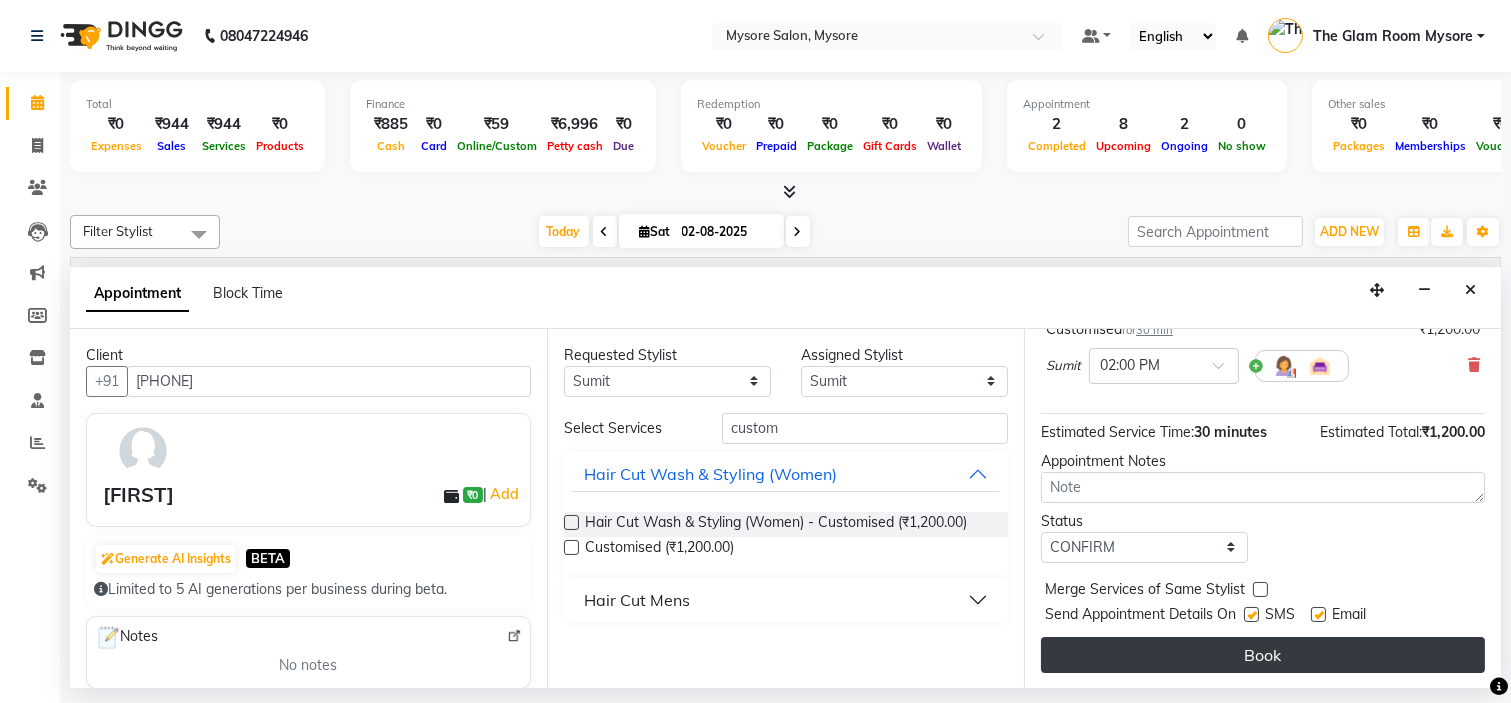 click on "Book" at bounding box center (1263, 655) 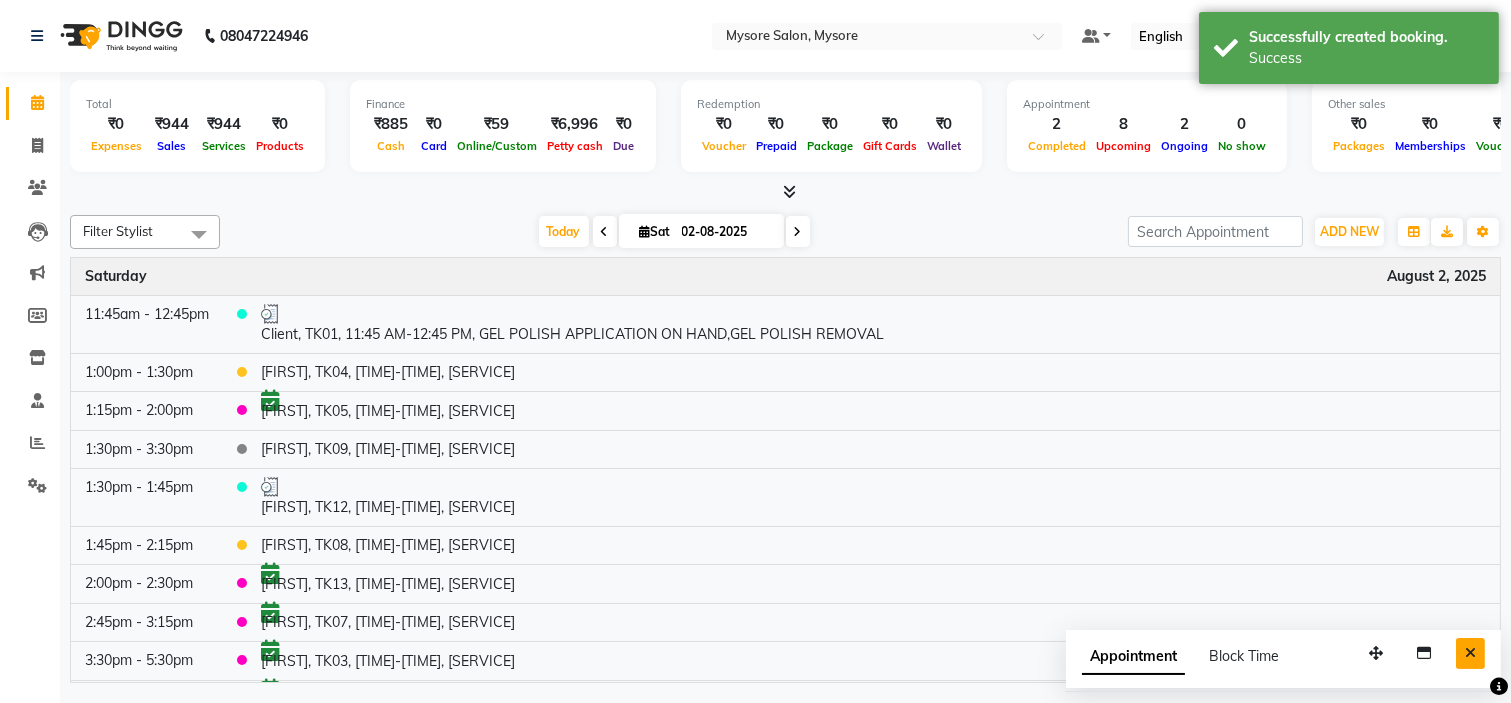 click at bounding box center [1470, 653] 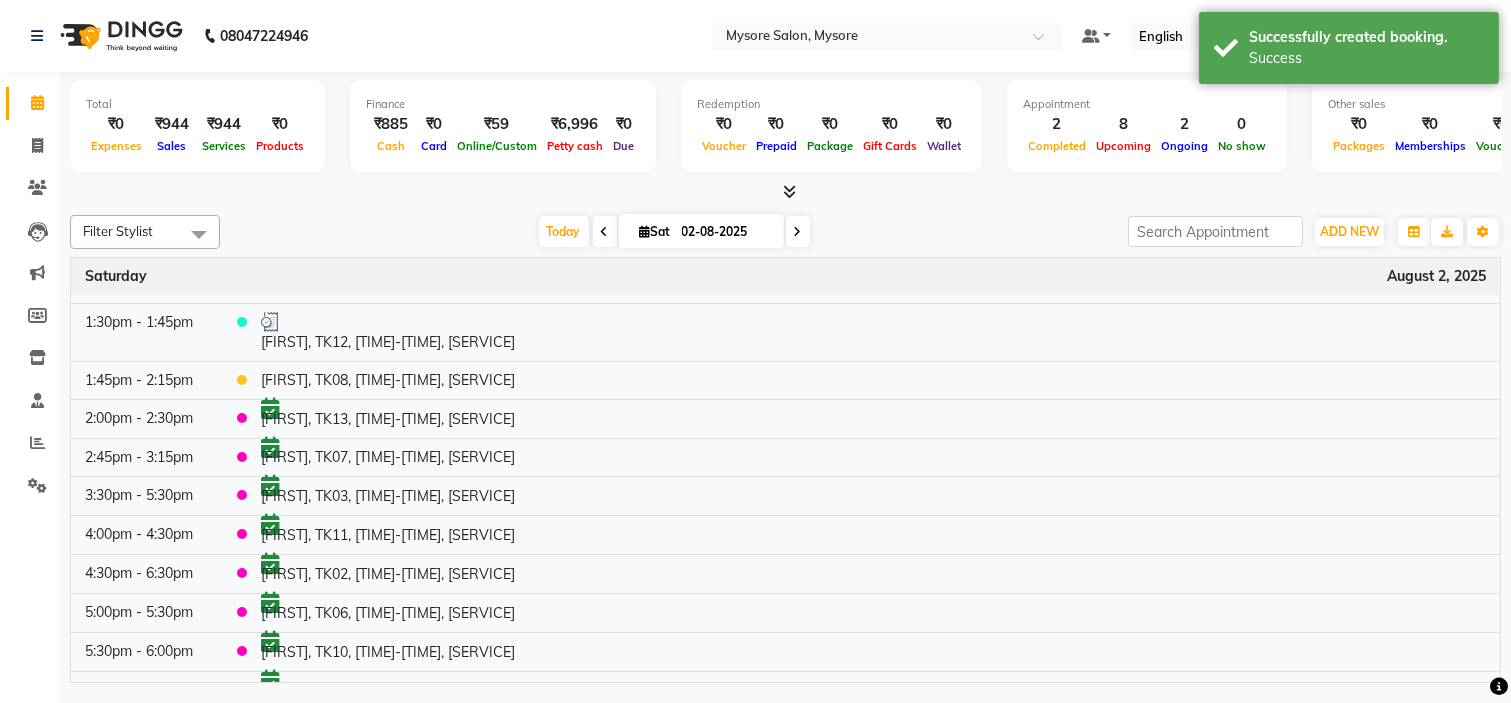 scroll, scrollTop: 193, scrollLeft: 0, axis: vertical 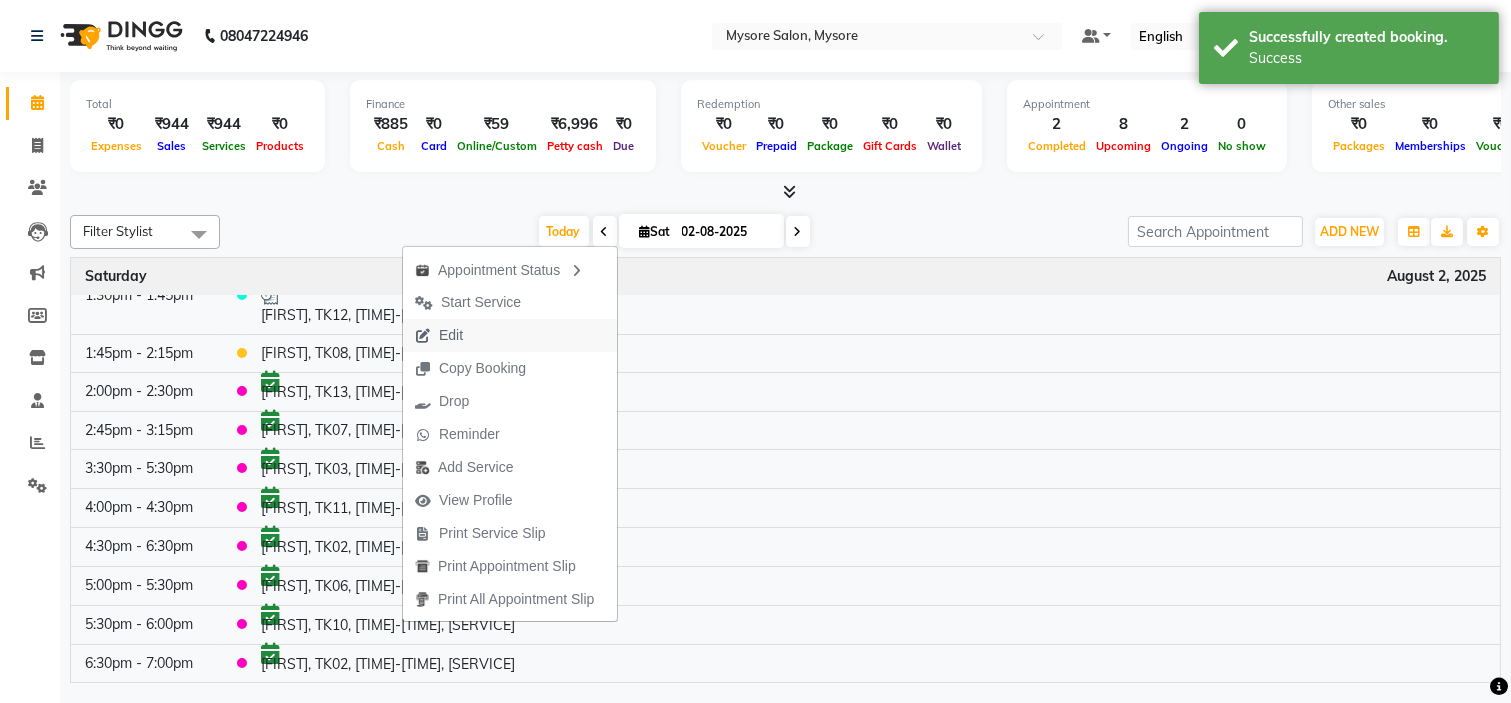 click on "Edit" at bounding box center [510, 335] 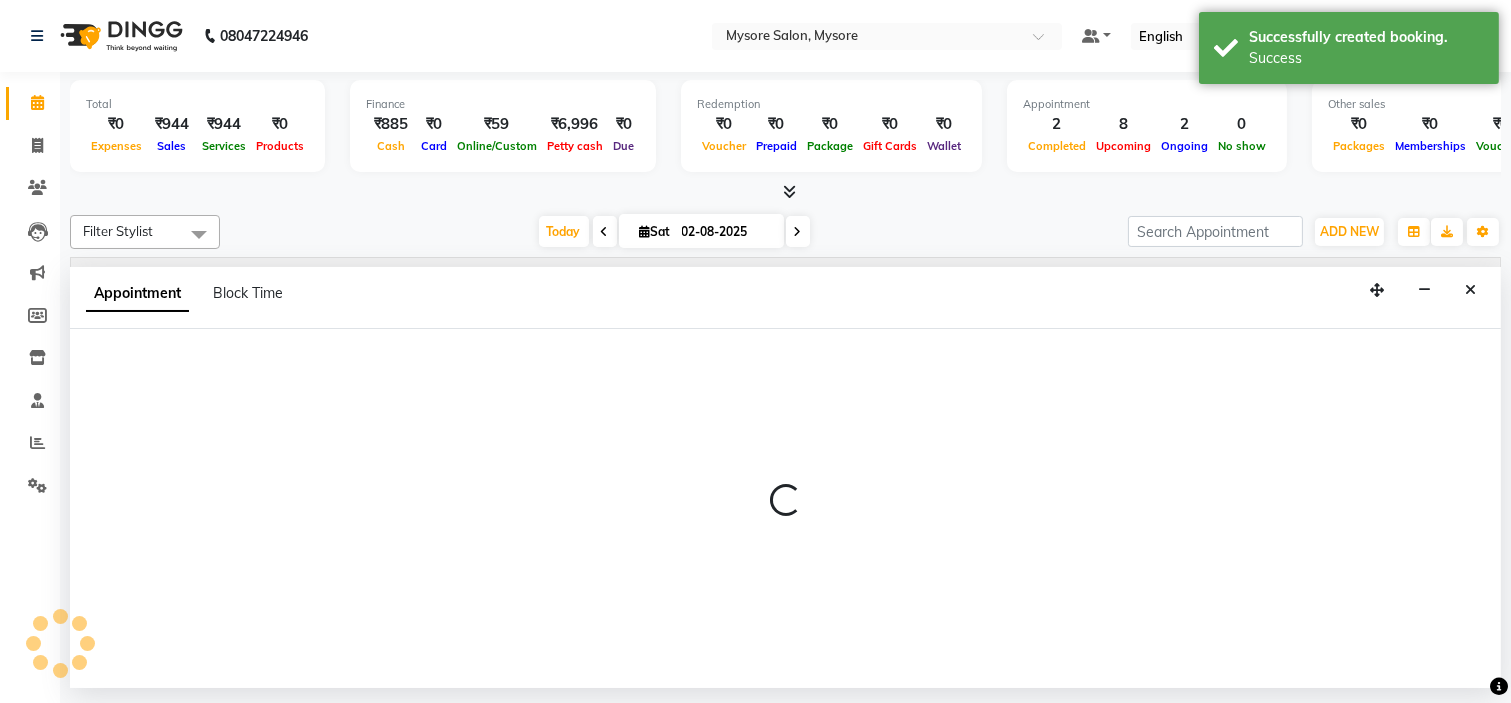 select on "confirm booking" 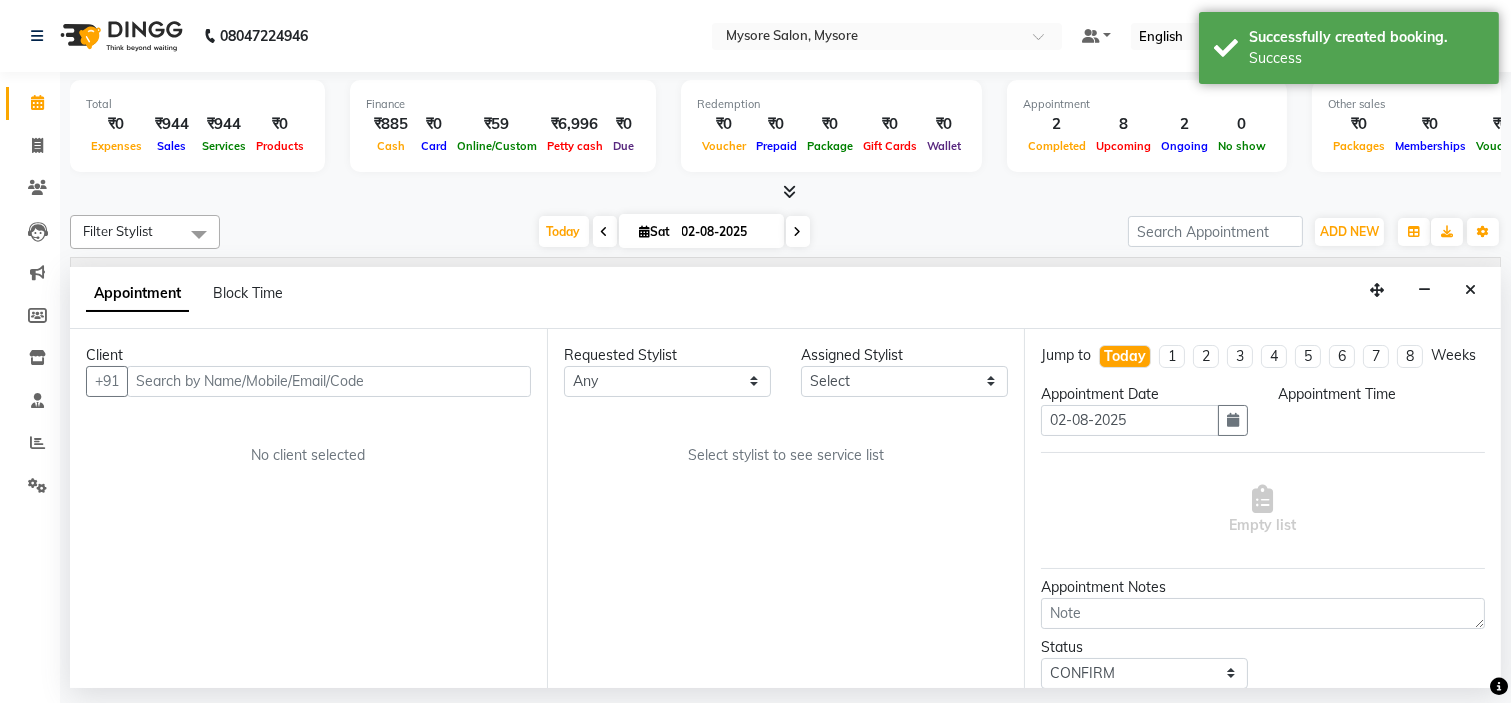 select on "1050" 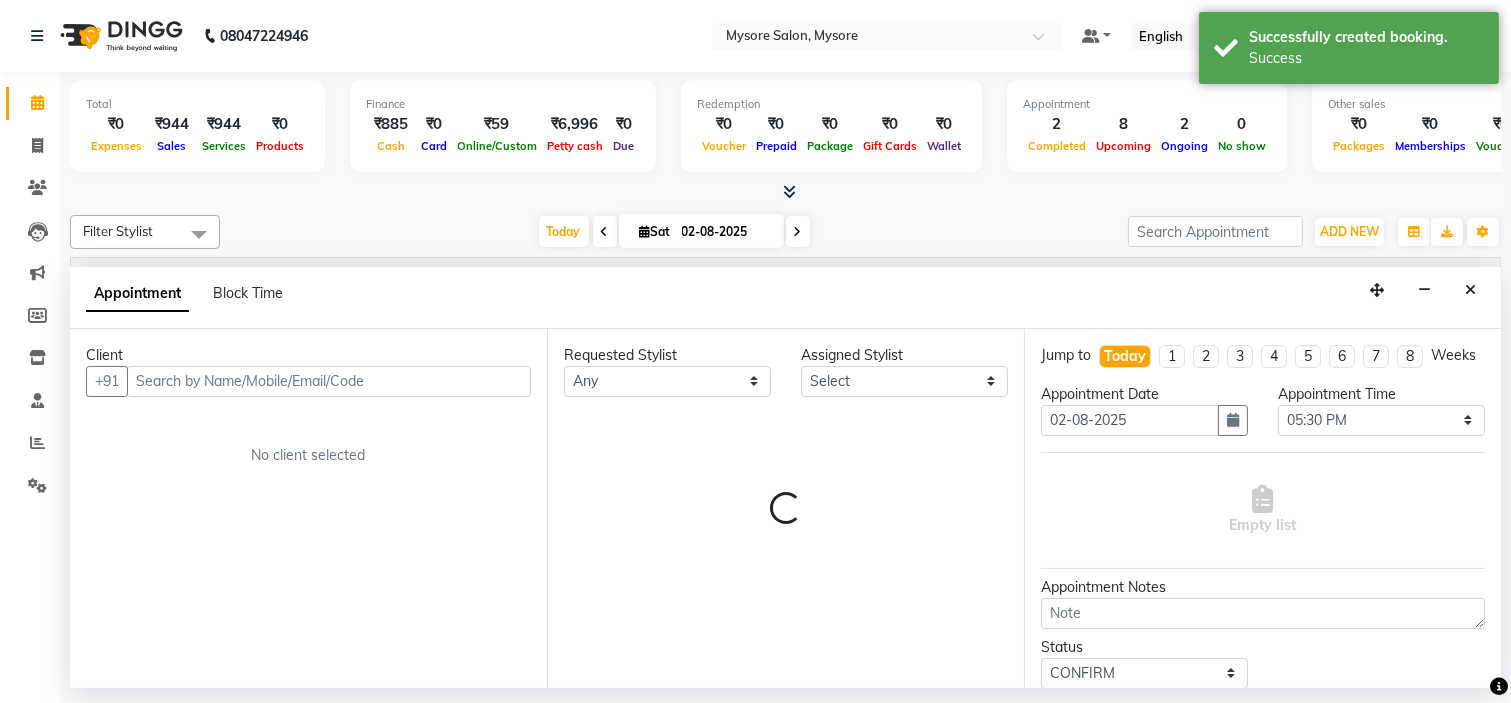 select on "63165" 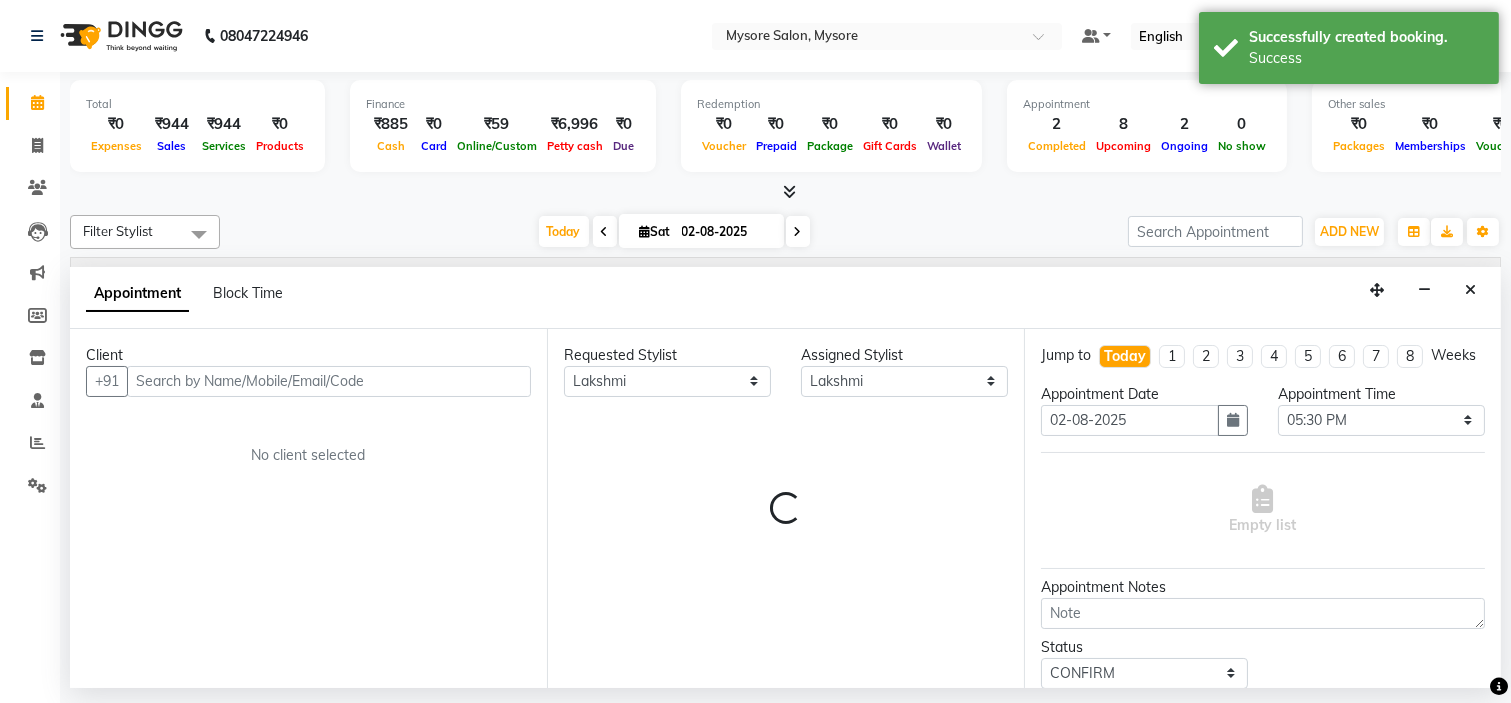 select on "1799" 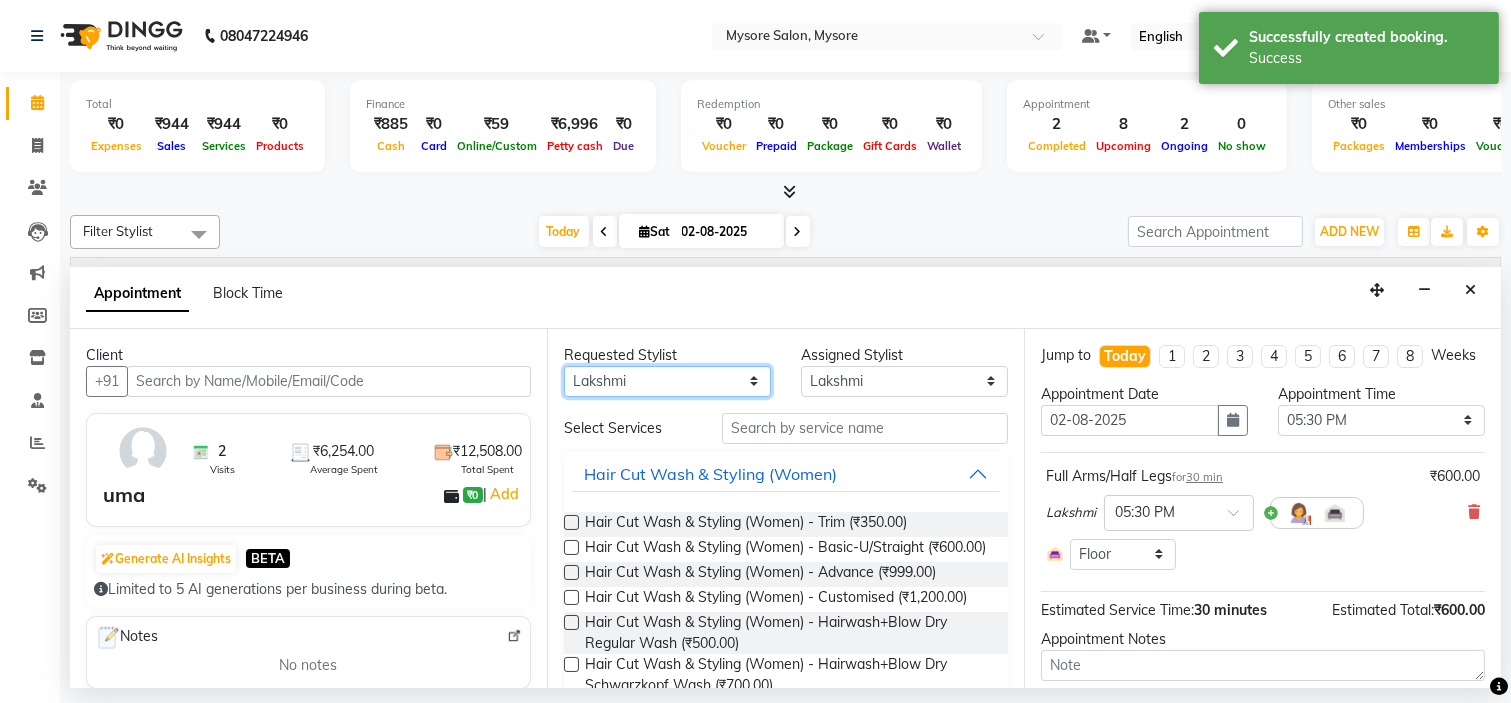 click on "Any Ankita Arti Ashwini Ayaan DR. Apurva Fatma Jayshree Lakshmi Paul Ruhul alom Shangnimwon Steve Sumaiya Banu Sumit Teja Tezz The Glam Room Mysore" at bounding box center [667, 381] 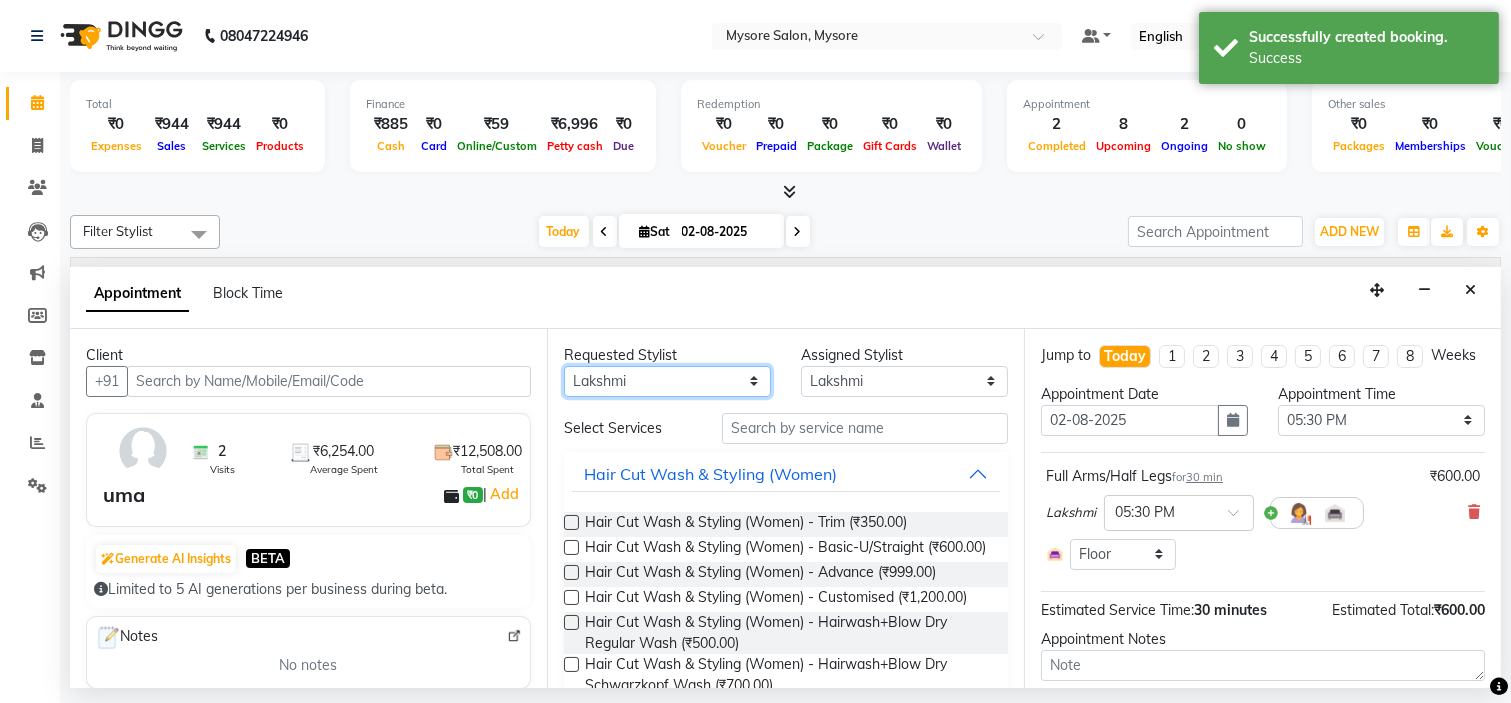 select on "84295" 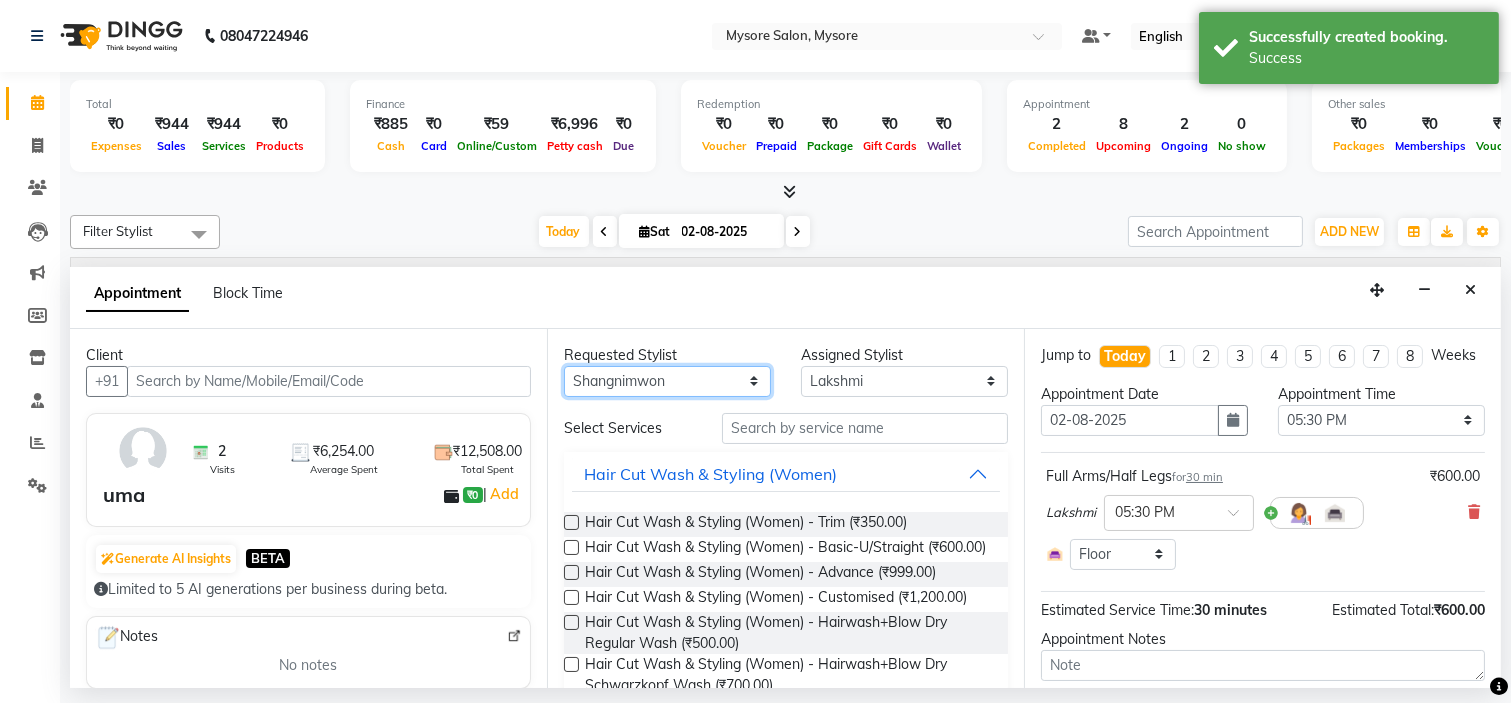 click on "Any Ankita Arti Ashwini Ayaan DR. Apurva Fatma Jayshree Lakshmi Paul Ruhul alom Shangnimwon Steve Sumaiya Banu Sumit Teja Tezz The Glam Room Mysore" at bounding box center (667, 381) 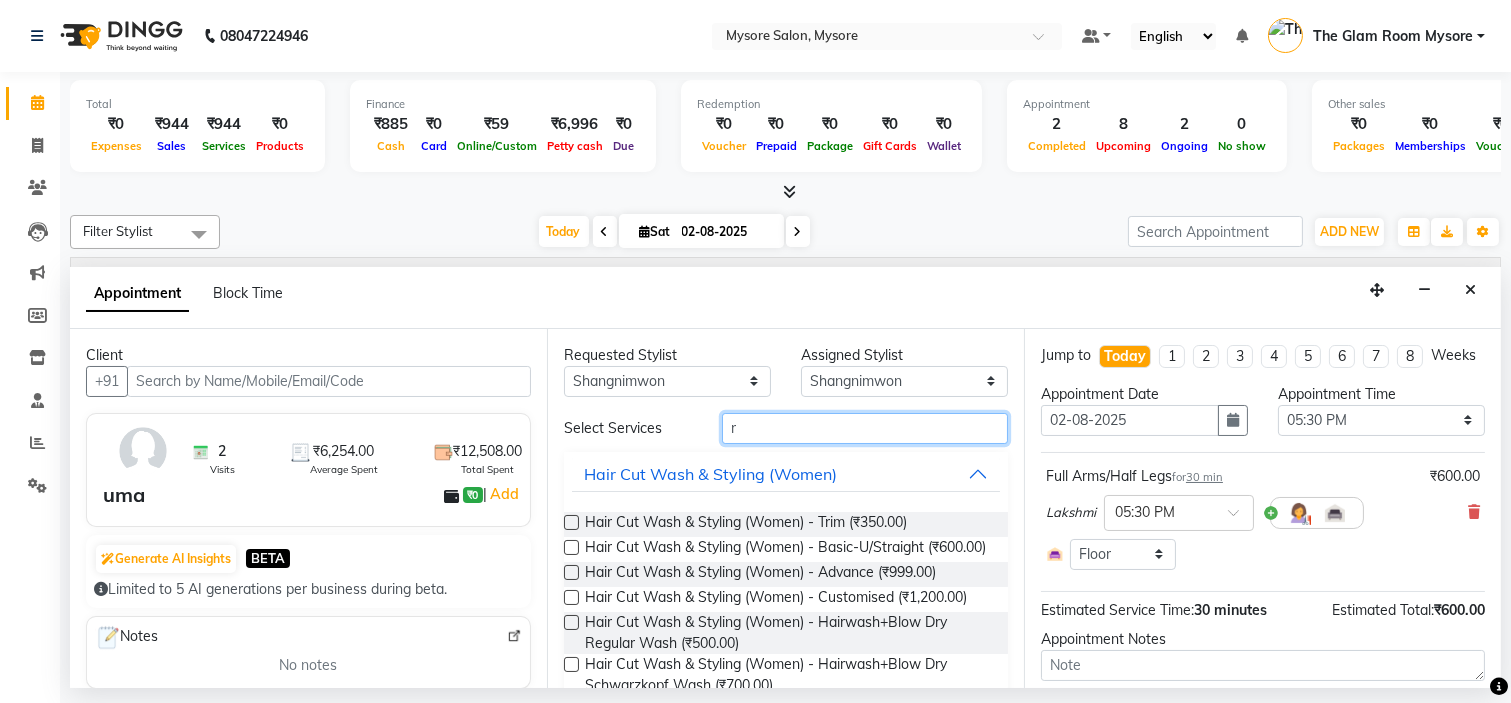 click on "r" at bounding box center [865, 428] 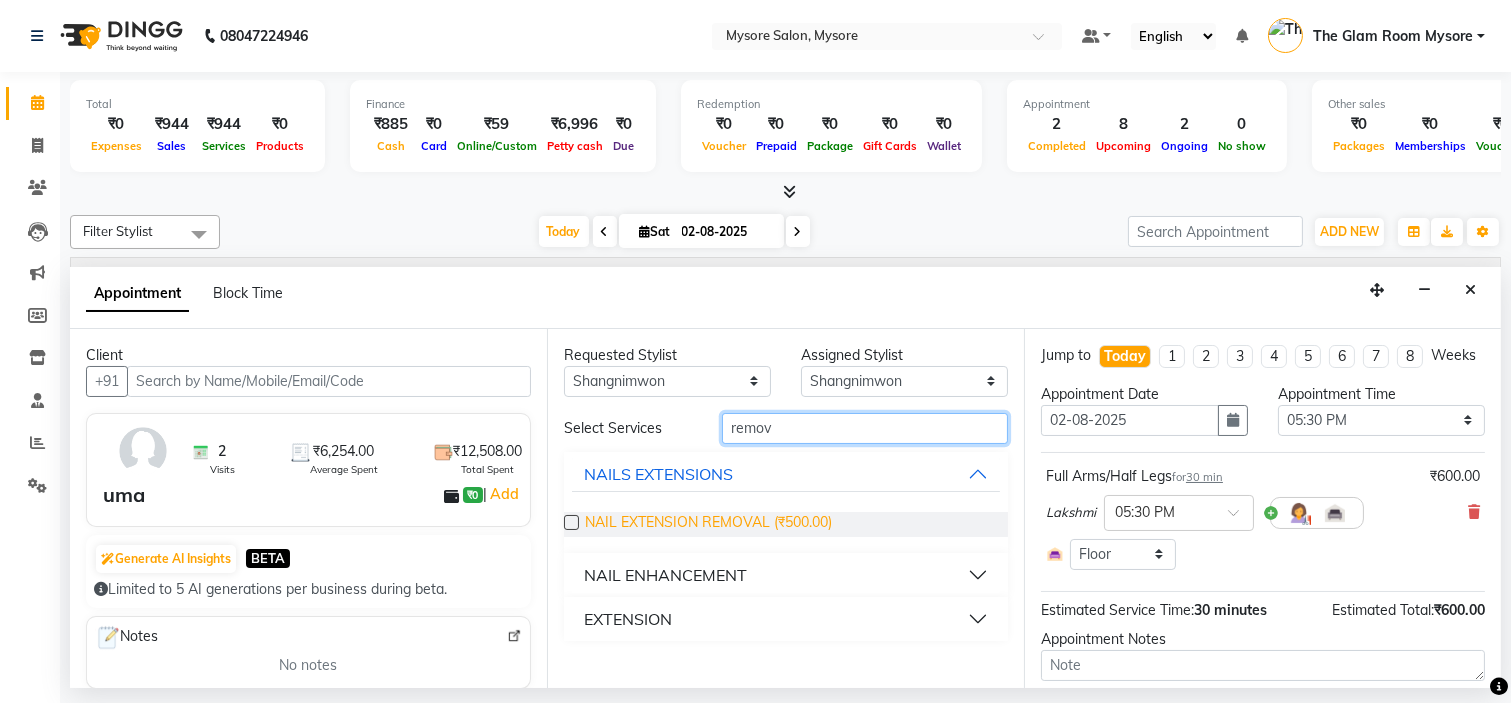 type on "remov" 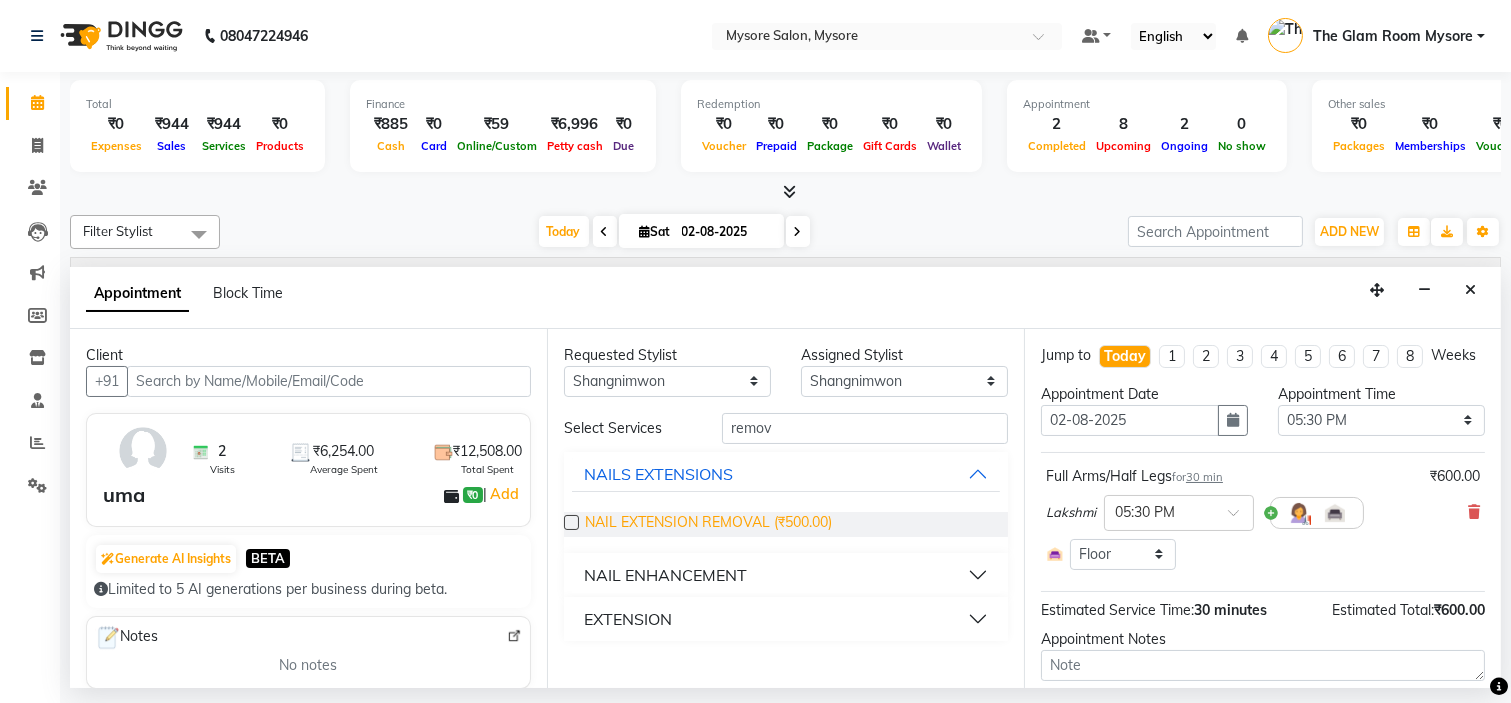 click on "NAIL EXTENSION REMOVAL (₹500.00)" at bounding box center (708, 524) 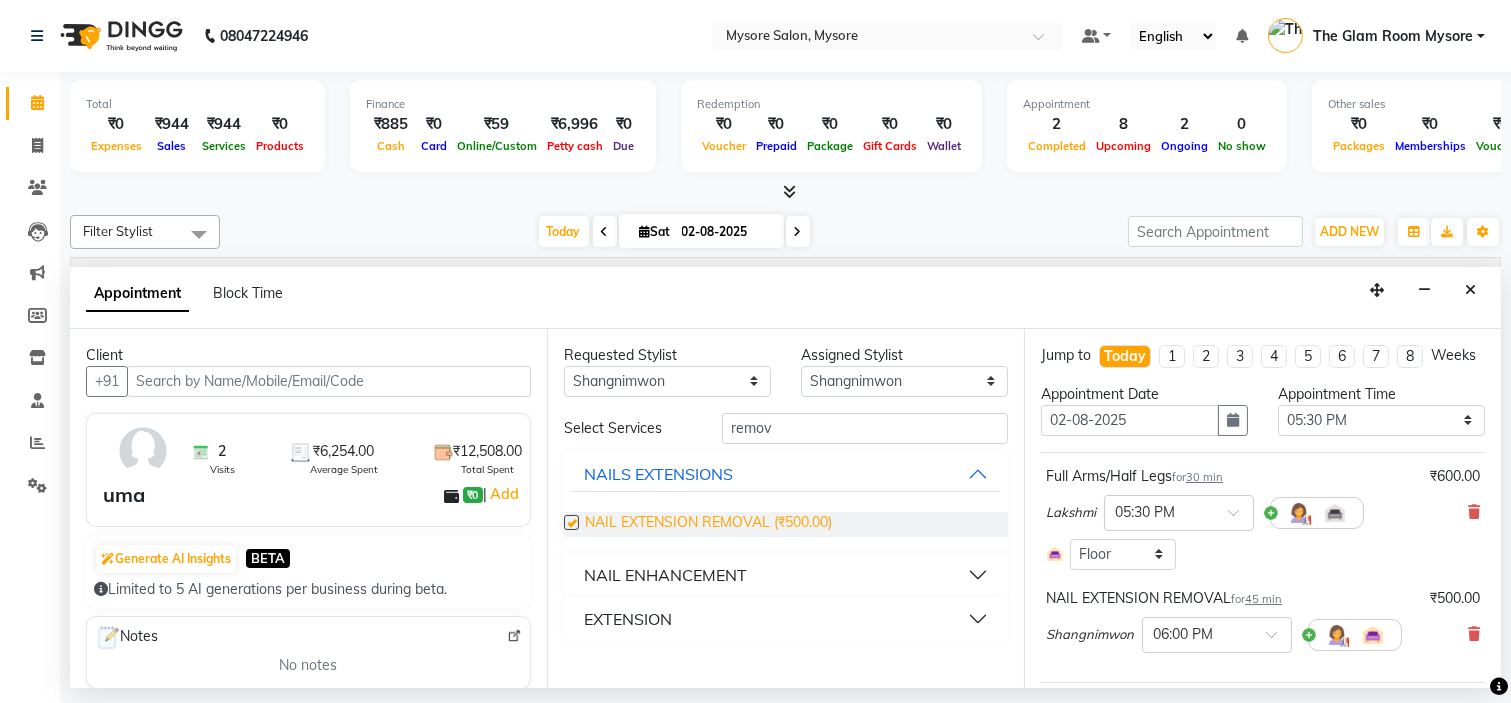 checkbox on "false" 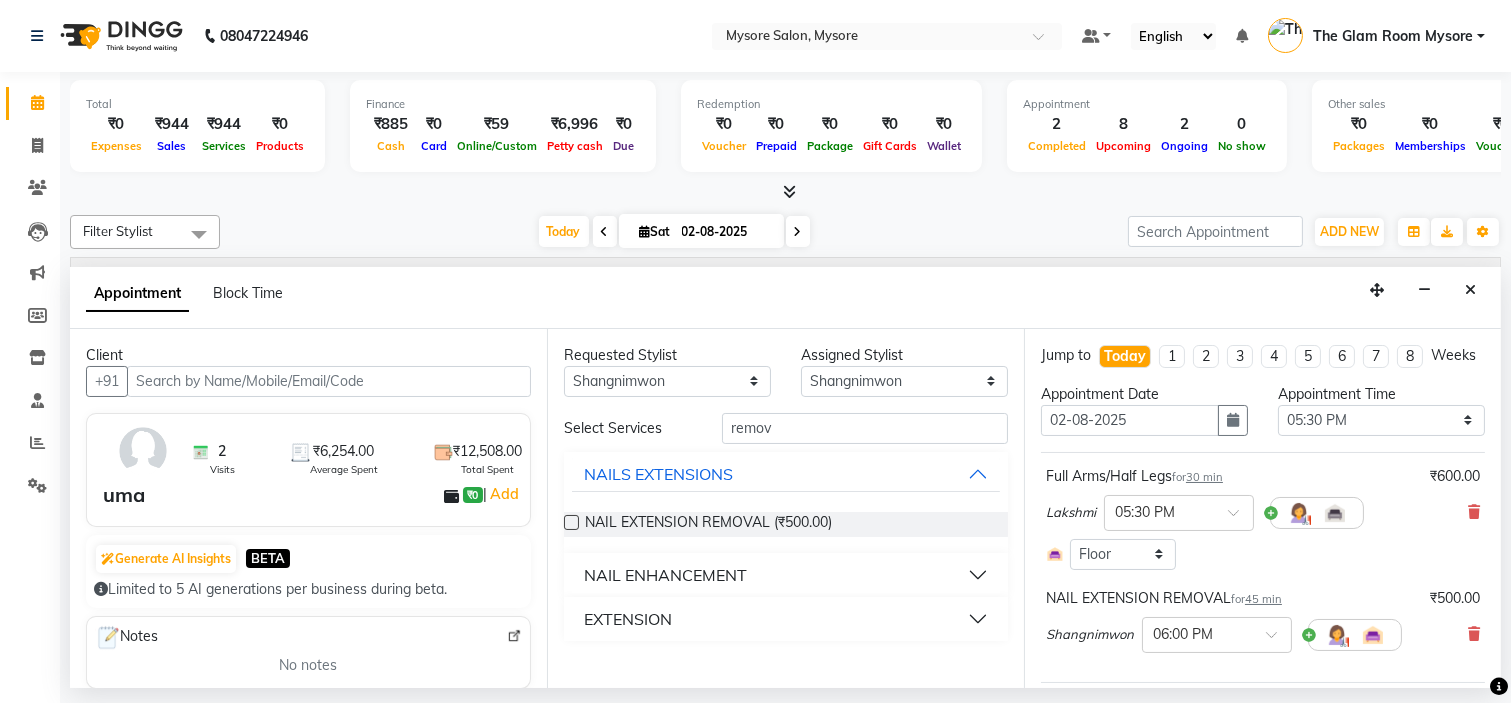 scroll, scrollTop: 251, scrollLeft: 0, axis: vertical 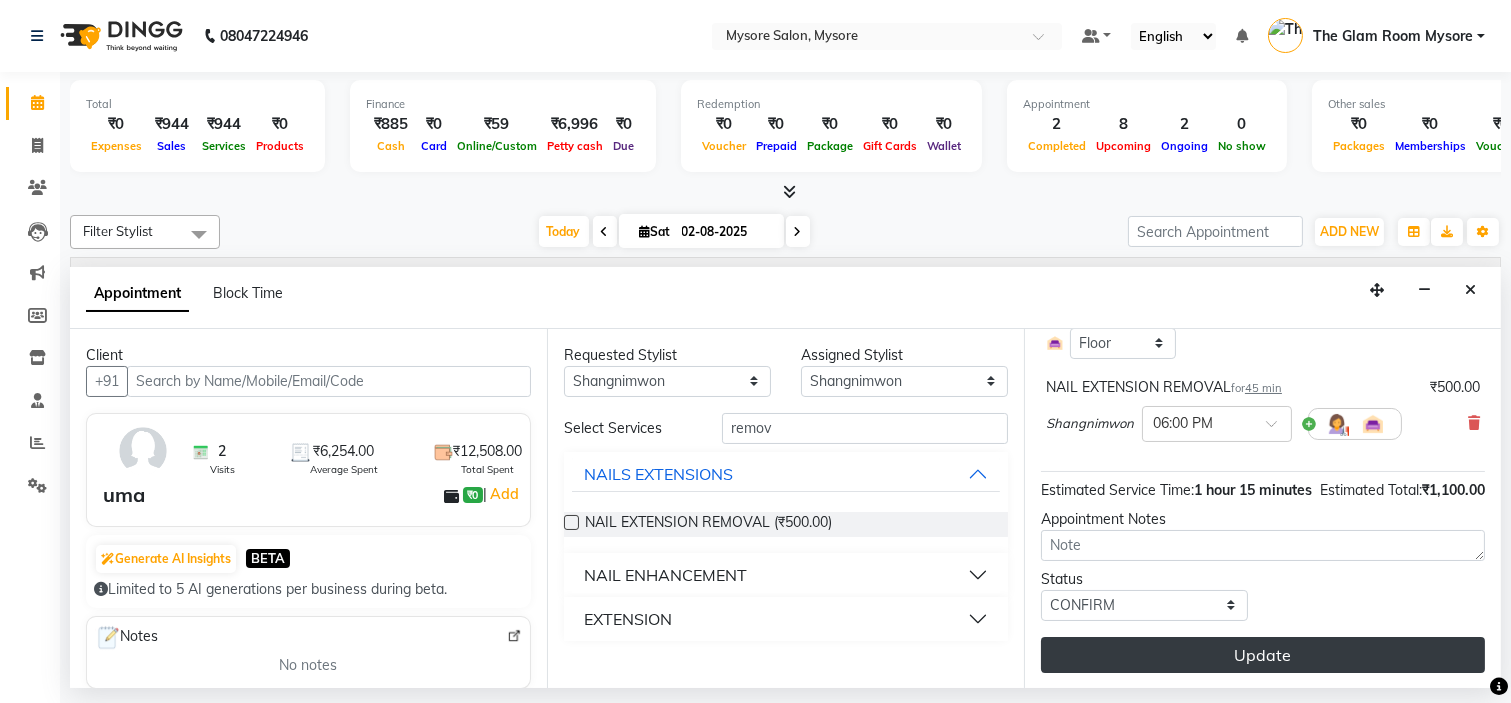 click on "Update" at bounding box center [1263, 655] 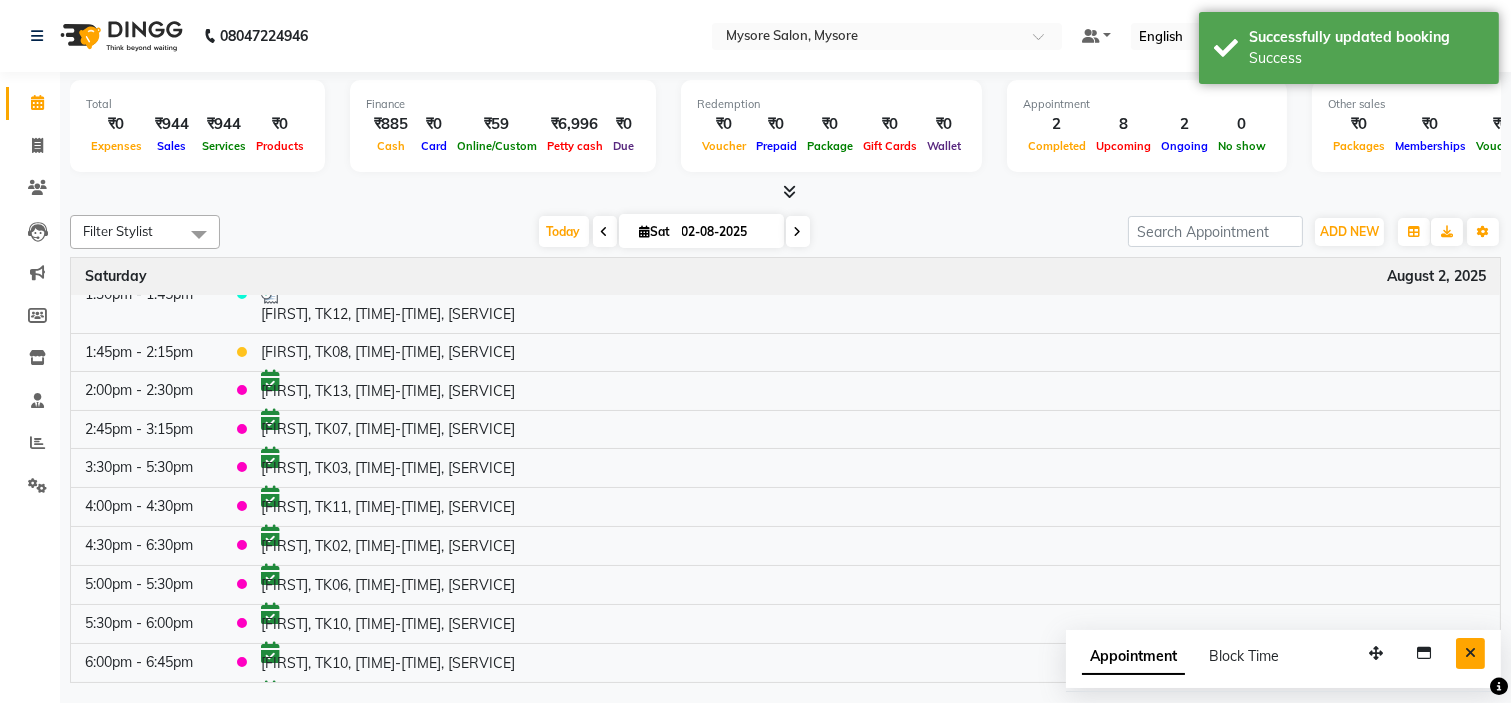 click at bounding box center [1470, 653] 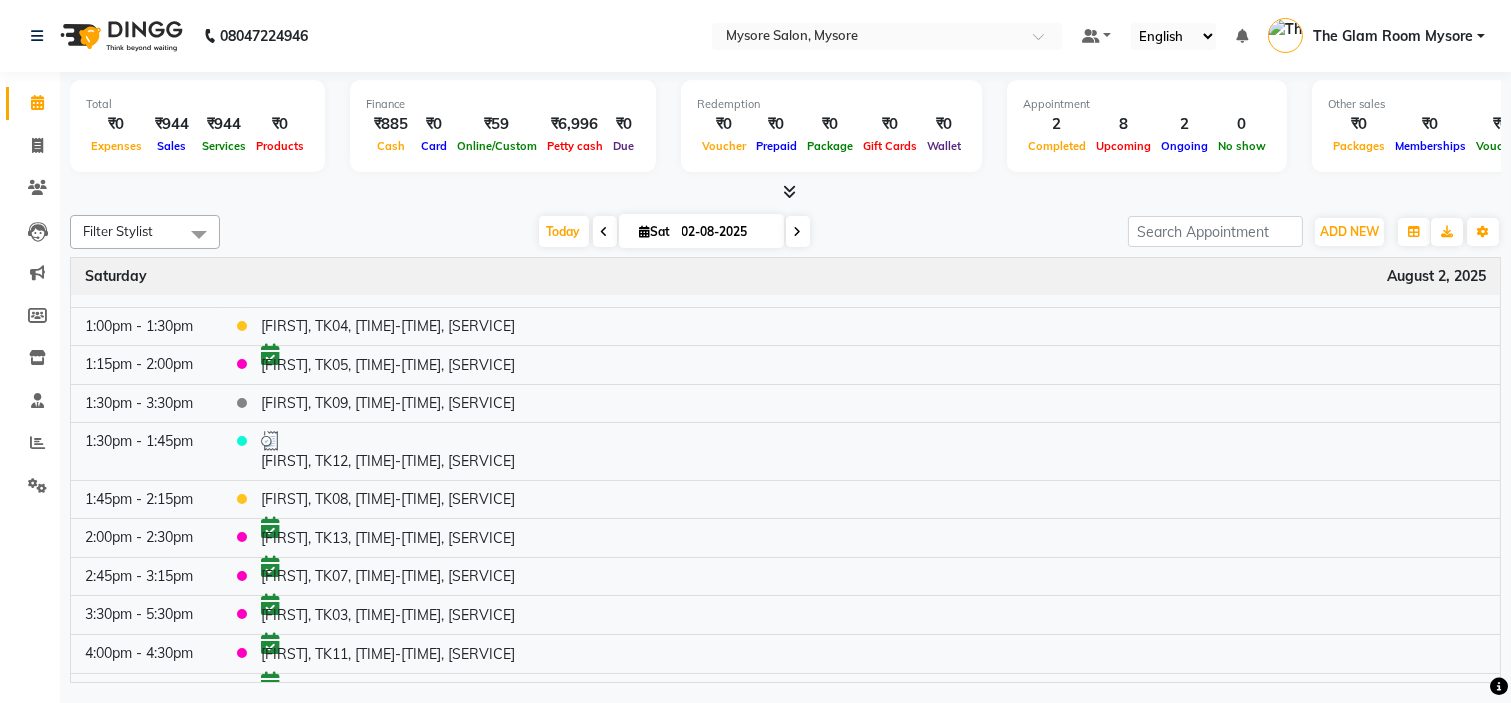 scroll, scrollTop: 0, scrollLeft: 0, axis: both 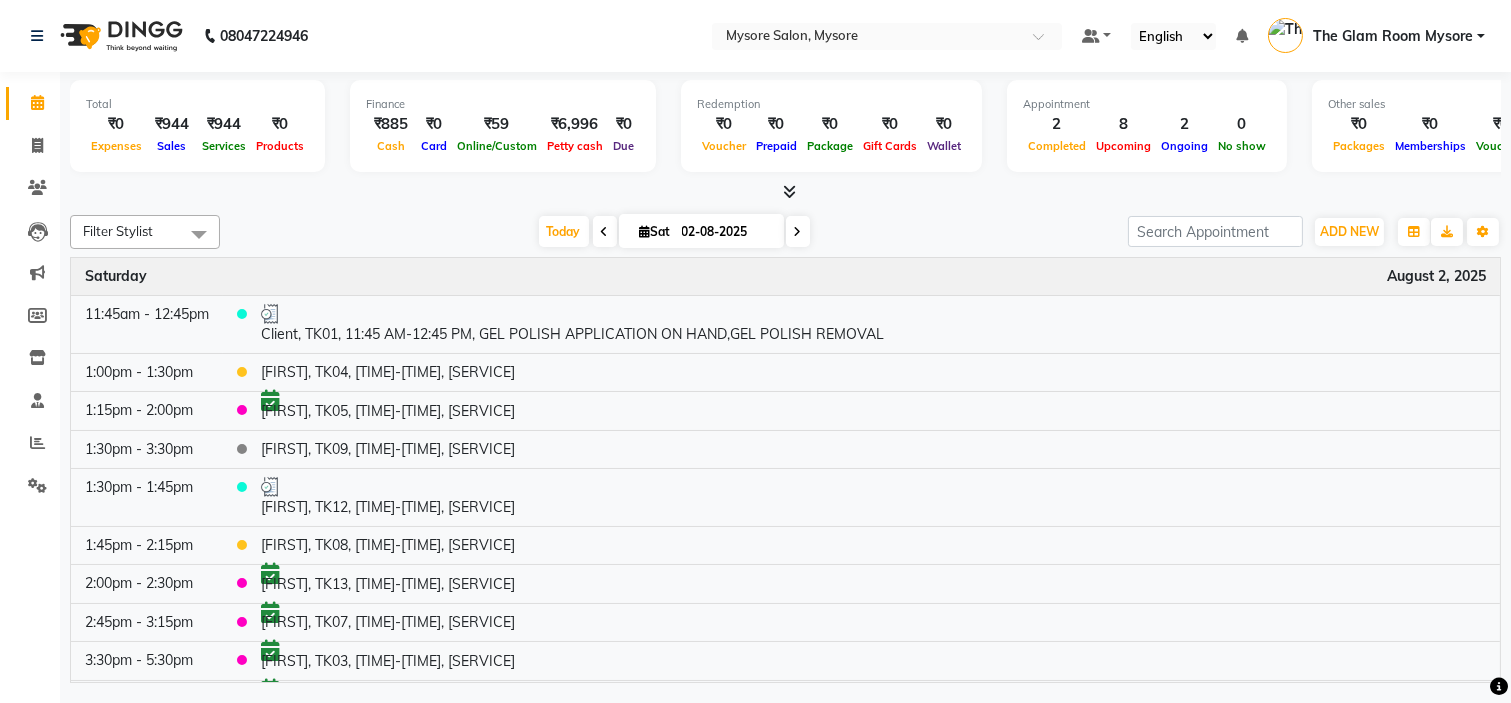 click on "Today  Sat 02-08-2025" at bounding box center (674, 232) 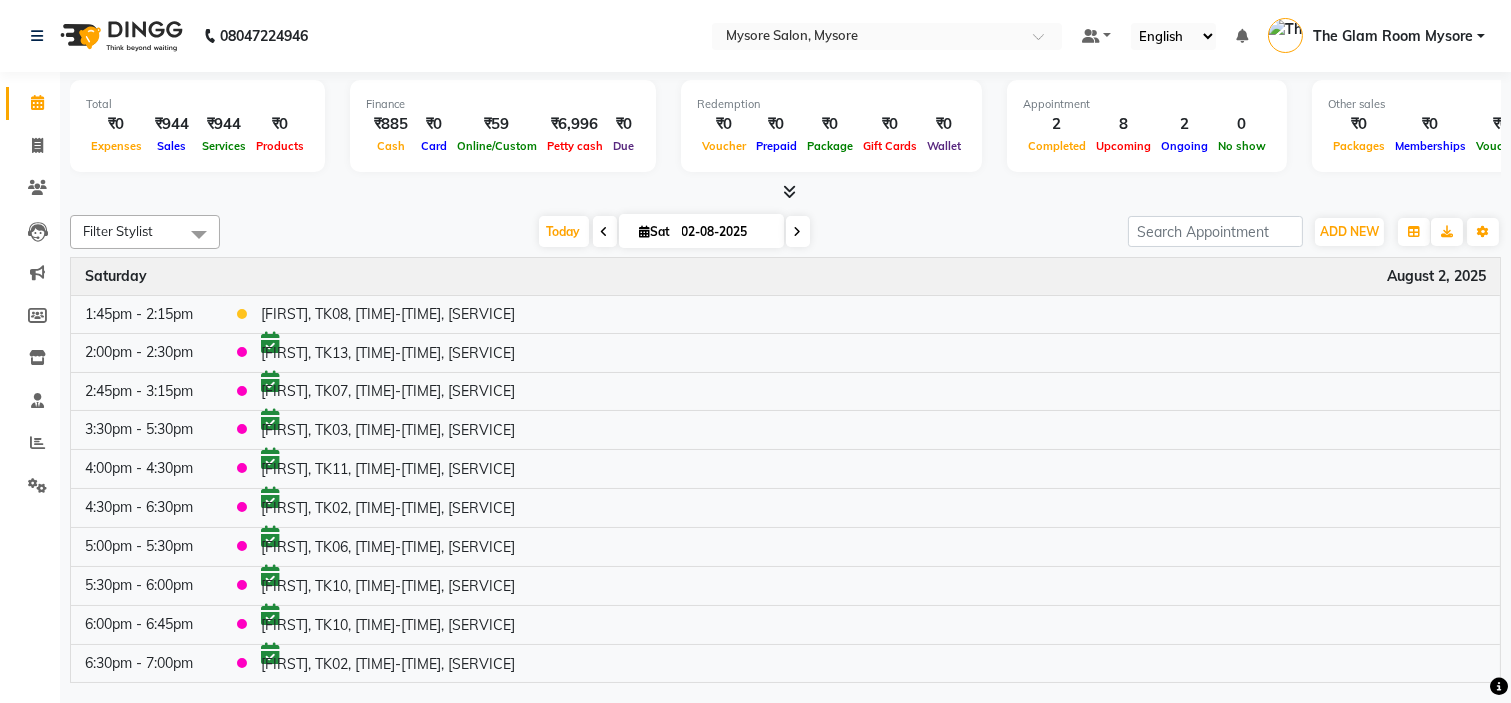 scroll, scrollTop: 0, scrollLeft: 0, axis: both 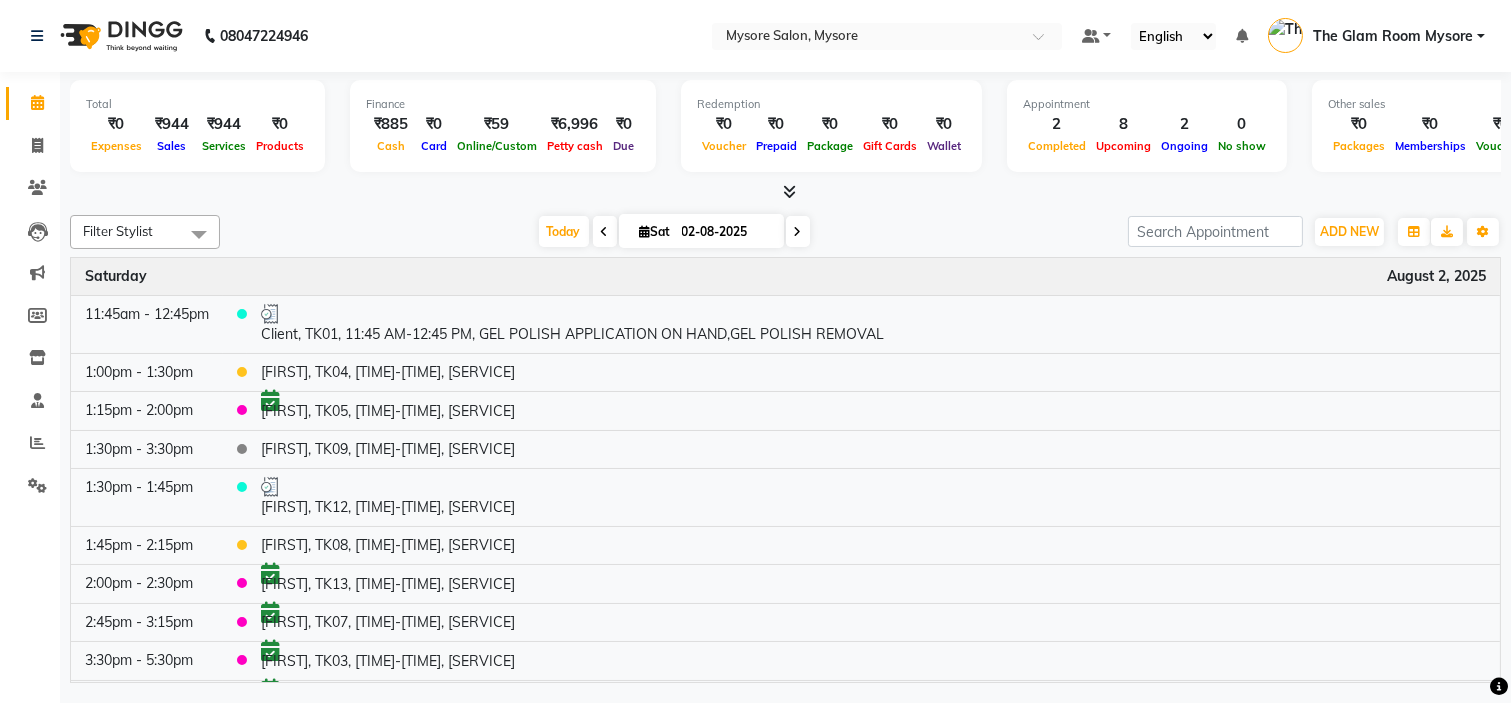 click at bounding box center [785, 192] 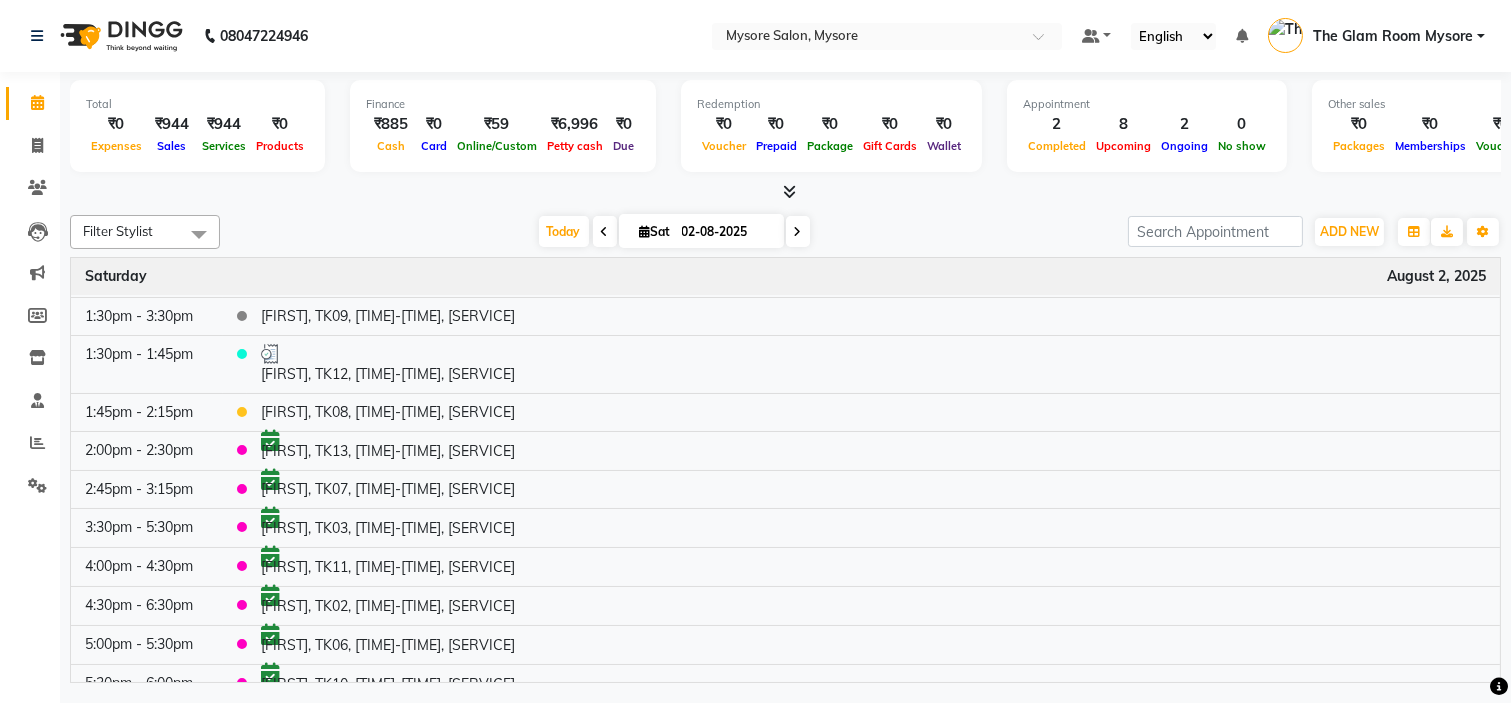 scroll, scrollTop: 88, scrollLeft: 0, axis: vertical 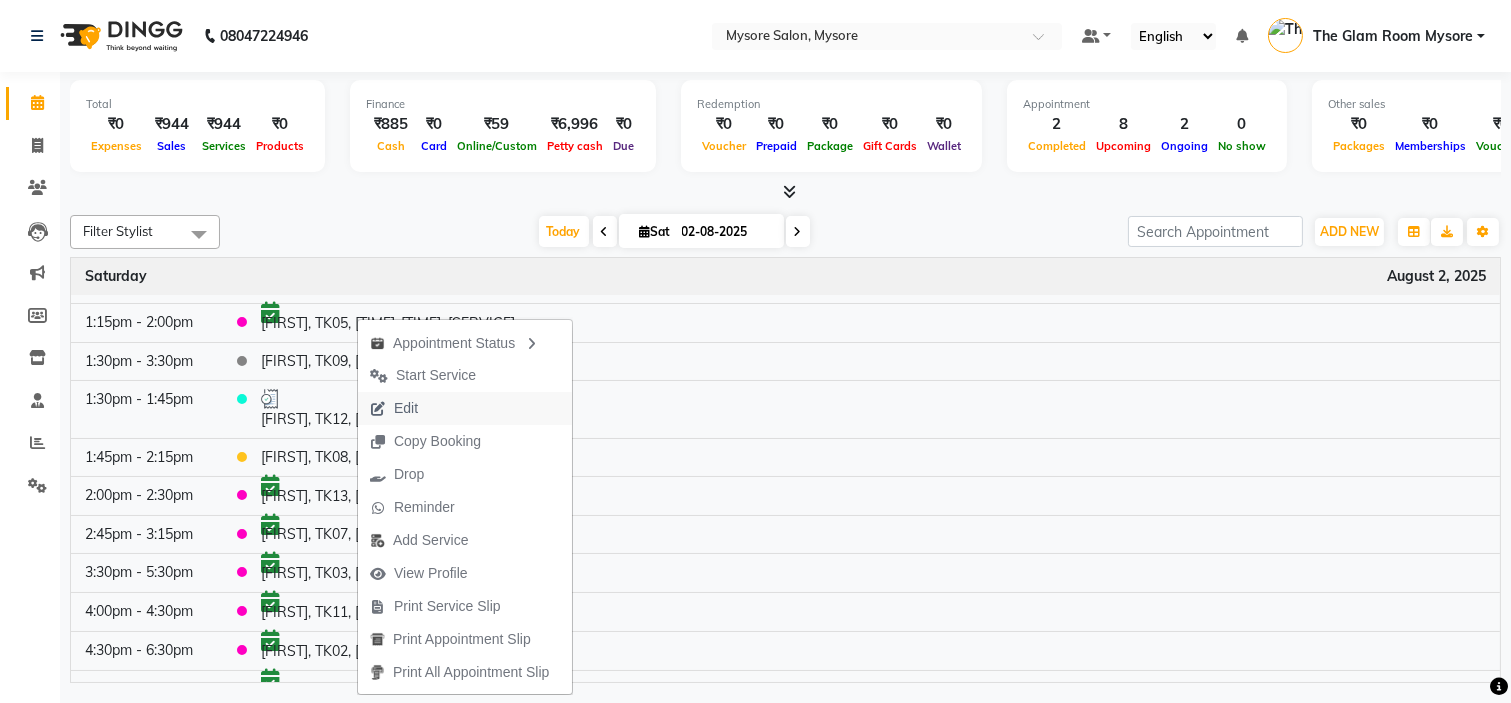 click on "Edit" at bounding box center [406, 408] 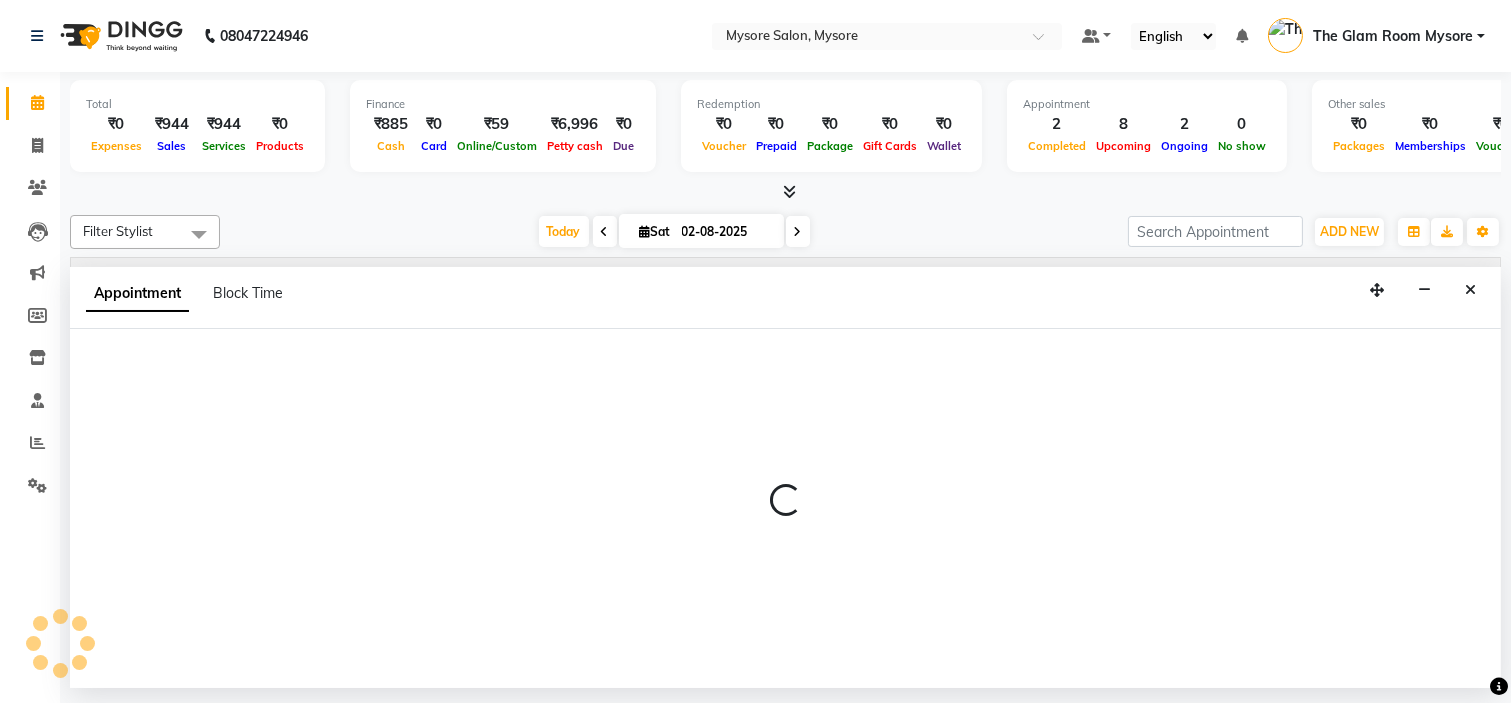 select on "tentative" 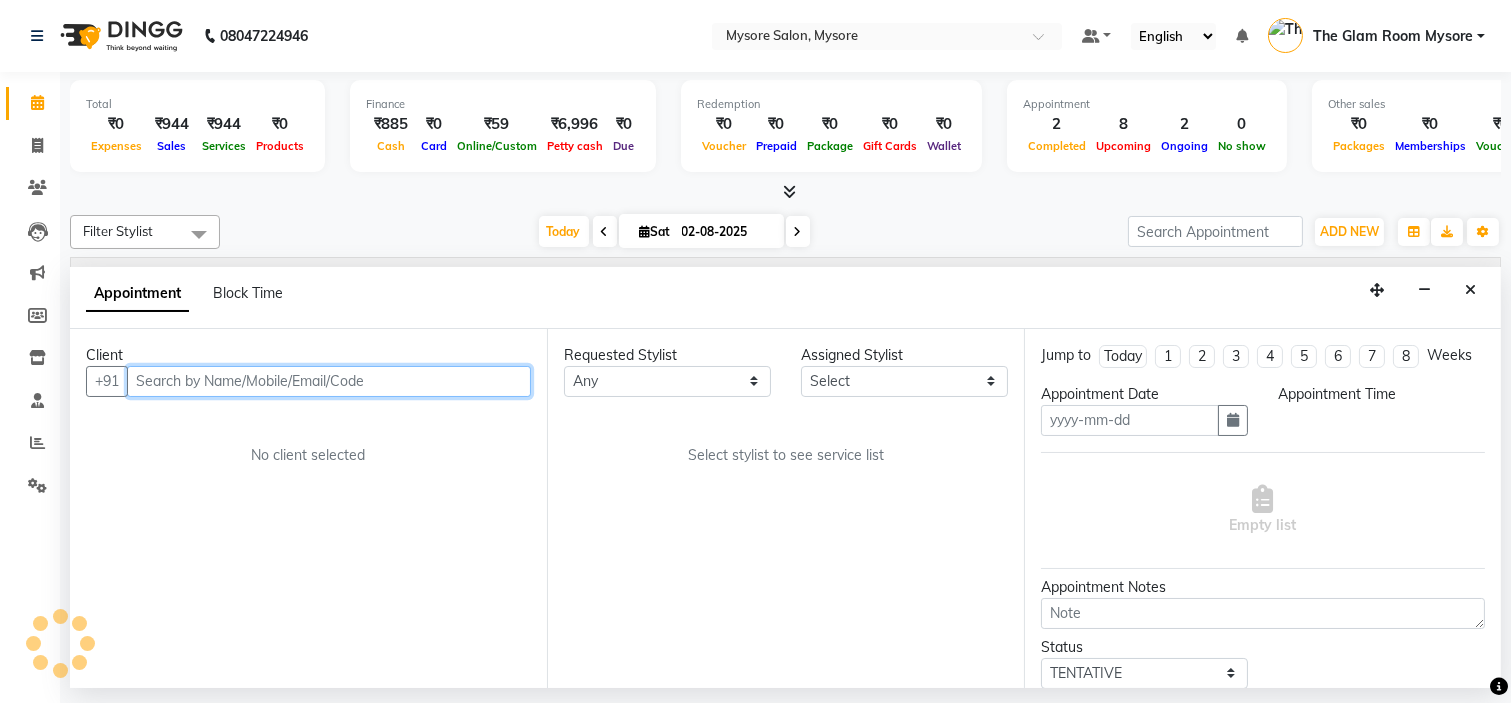 type on "02-08-2025" 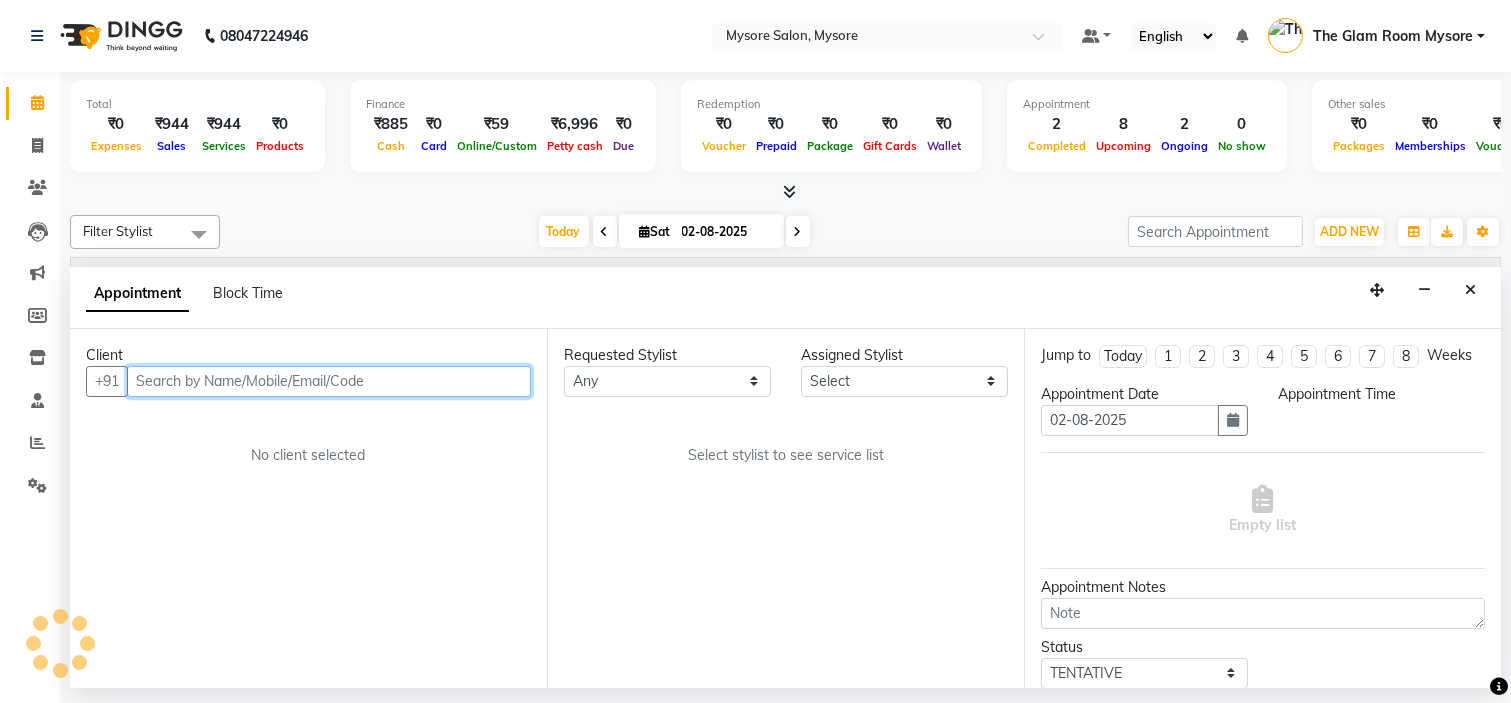 select on "confirm booking" 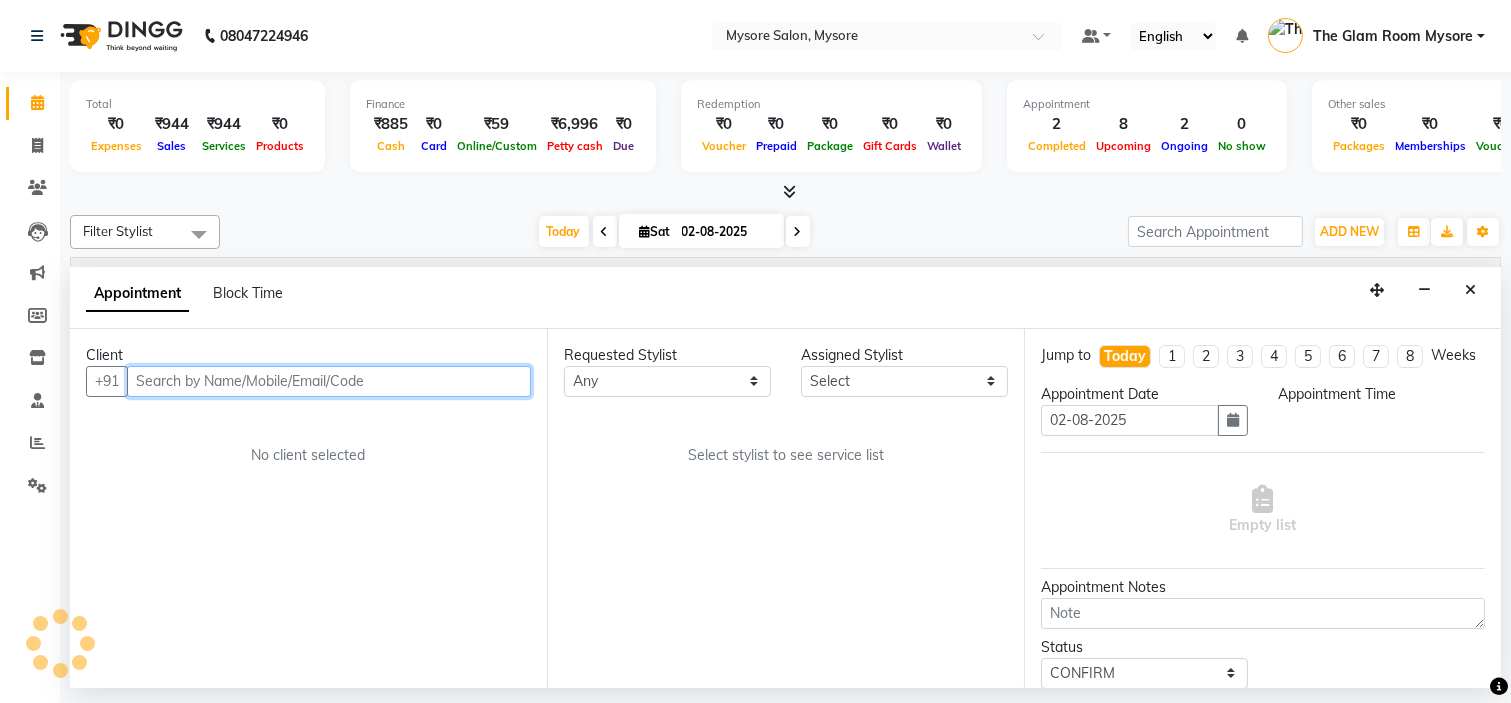 select on "35251" 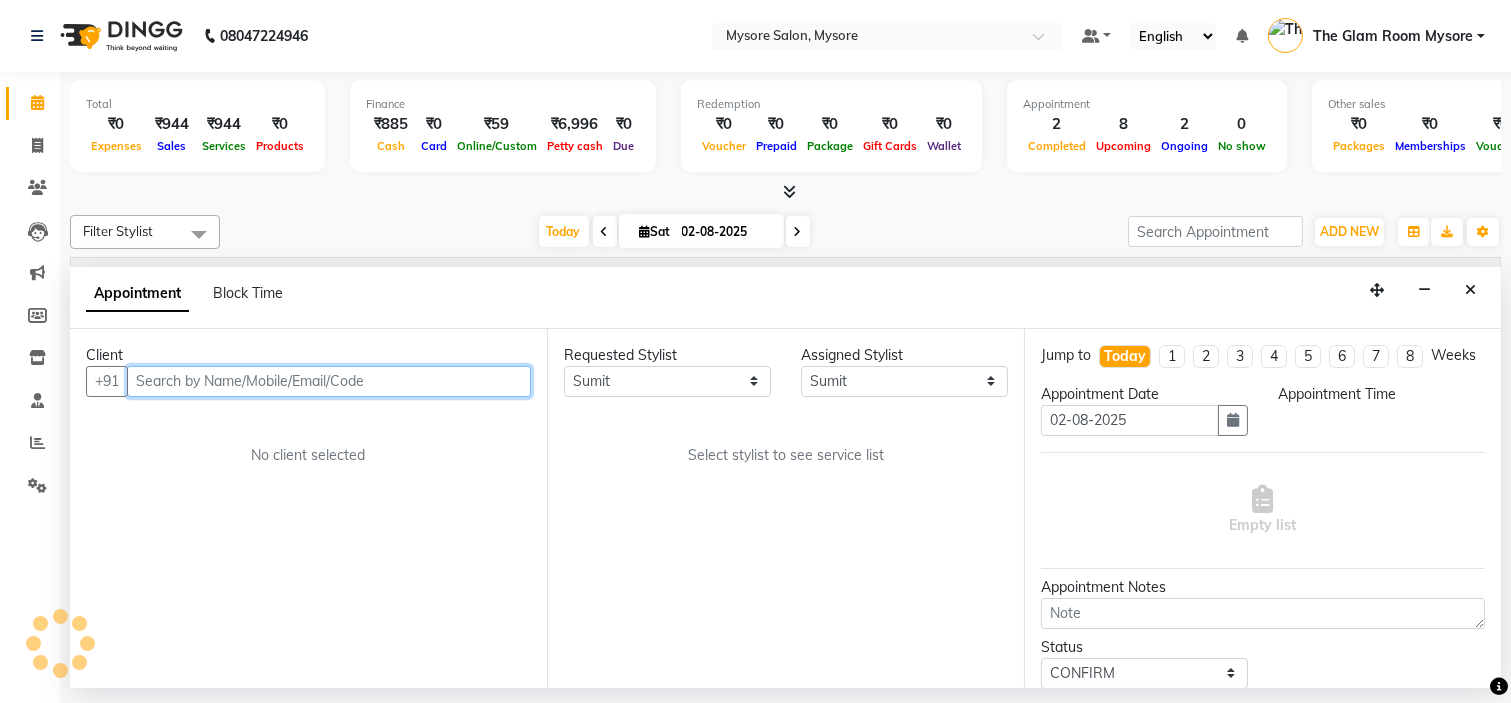 select on "795" 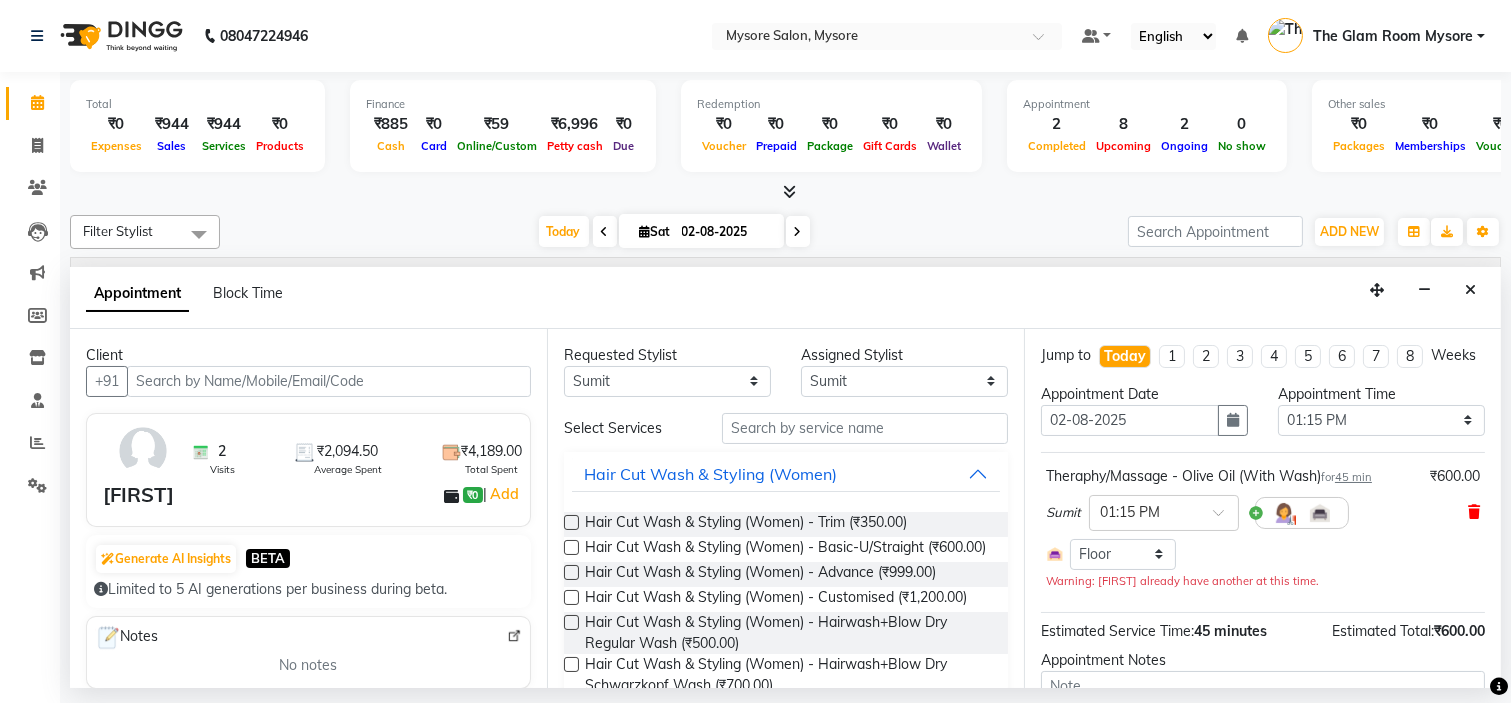 click at bounding box center (1474, 512) 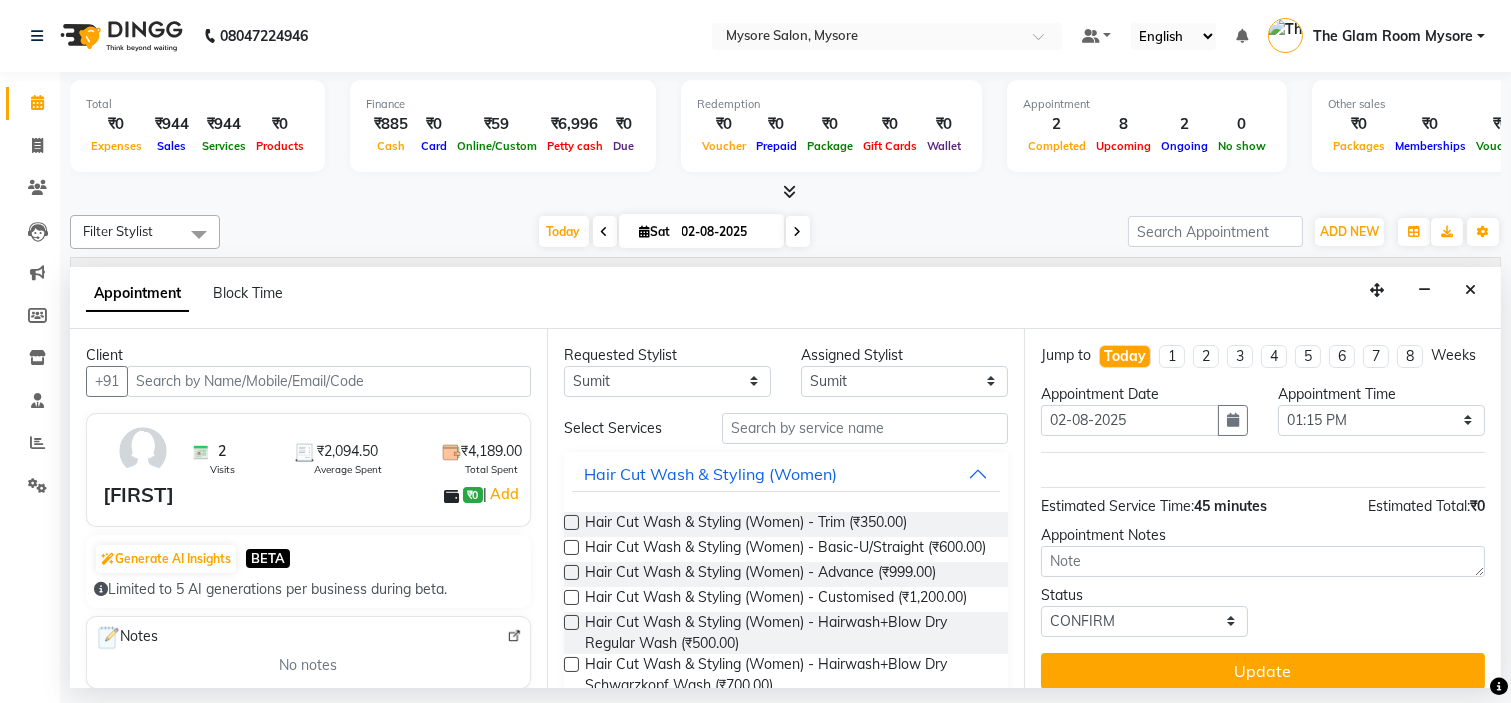 click on "Requested Stylist Any Ankita Arti Ashwini Ayaan DR. Apurva Fatma Jayshree Lakshmi Paul Ruhul alom Shangnimwon Steve Sumaiya Banu Sumit Teja Tezz The Glam Room Mysore Assigned Stylist Select Ankita Arti Ashwini Ayaan DR. Apurva Fatma Jayshree Lakshmi Paul Ruhul alom Shangnimwon Steve Sumaiya Banu Sumit Teja Tezz The Glam Room Mysore Select Services    Hair Cut Wash & Styling (Women) Hair Cut Wash & Styling (Women) - Trim (₹350.00) Hair Cut Wash & Styling (Women) - Basic-U/Straight (₹600.00) Hair Cut Wash & Styling (Women) - Advance (₹999.00) Hair Cut Wash & Styling (Women) - Customised (₹1,200.00) Hair Cut Wash & Styling (Women) - Hairwash+Blow Dry Regular Wash (₹500.00) Hair Cut Wash & Styling (Women) - Hairwash+Blow Dry Schwarzkopf Wash (₹700.00) Hair Cut Wash & Styling (Women) - Perfect Iron Straight Iron (₹1,000.00) Trim (₹350.00) Basic-U/Straight (₹600.00) Customised (₹1,200.00) Hairwash+Blow Dry Regular Wash (₹500.00) Hairwash+Blow Dry Schwarzkopf Wash (₹700.00)" at bounding box center [785, 509] 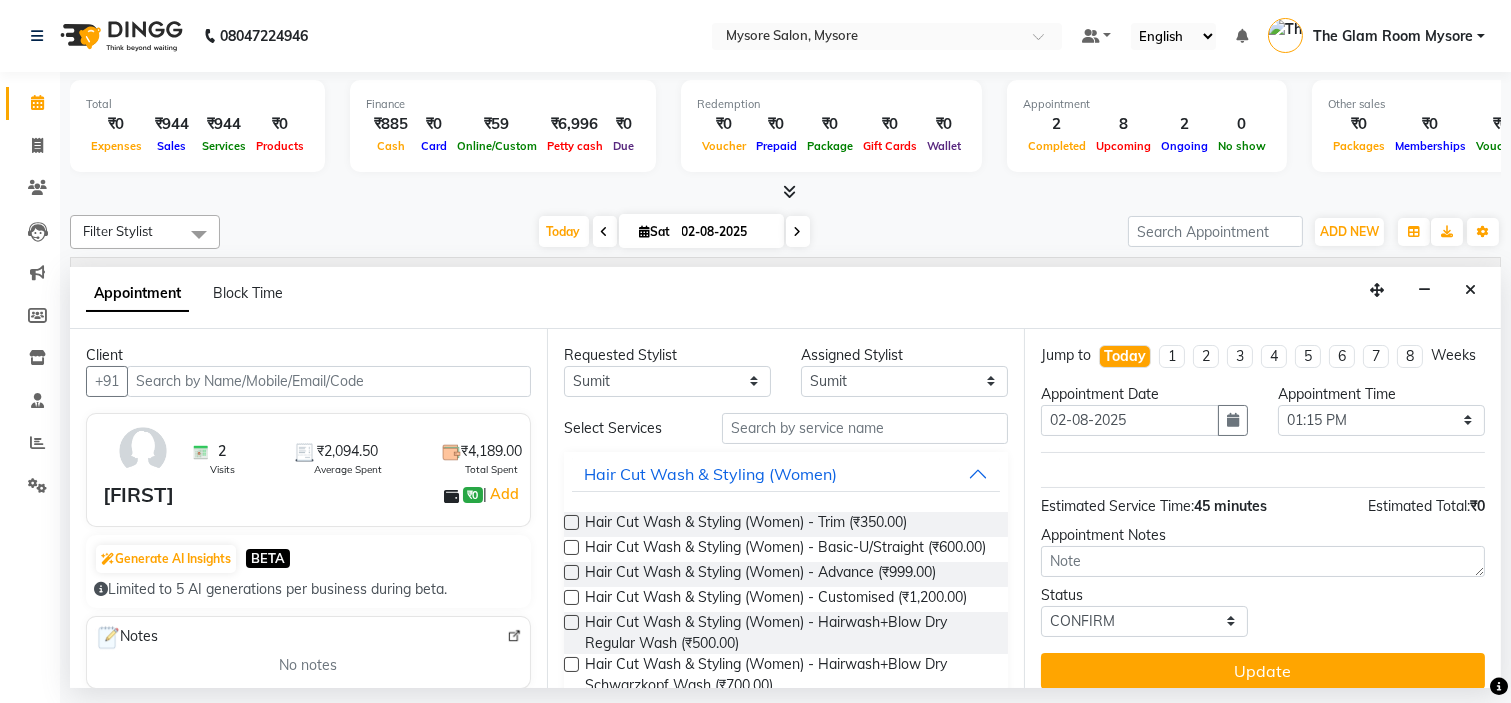 click on "Requested Stylist" at bounding box center (667, 355) 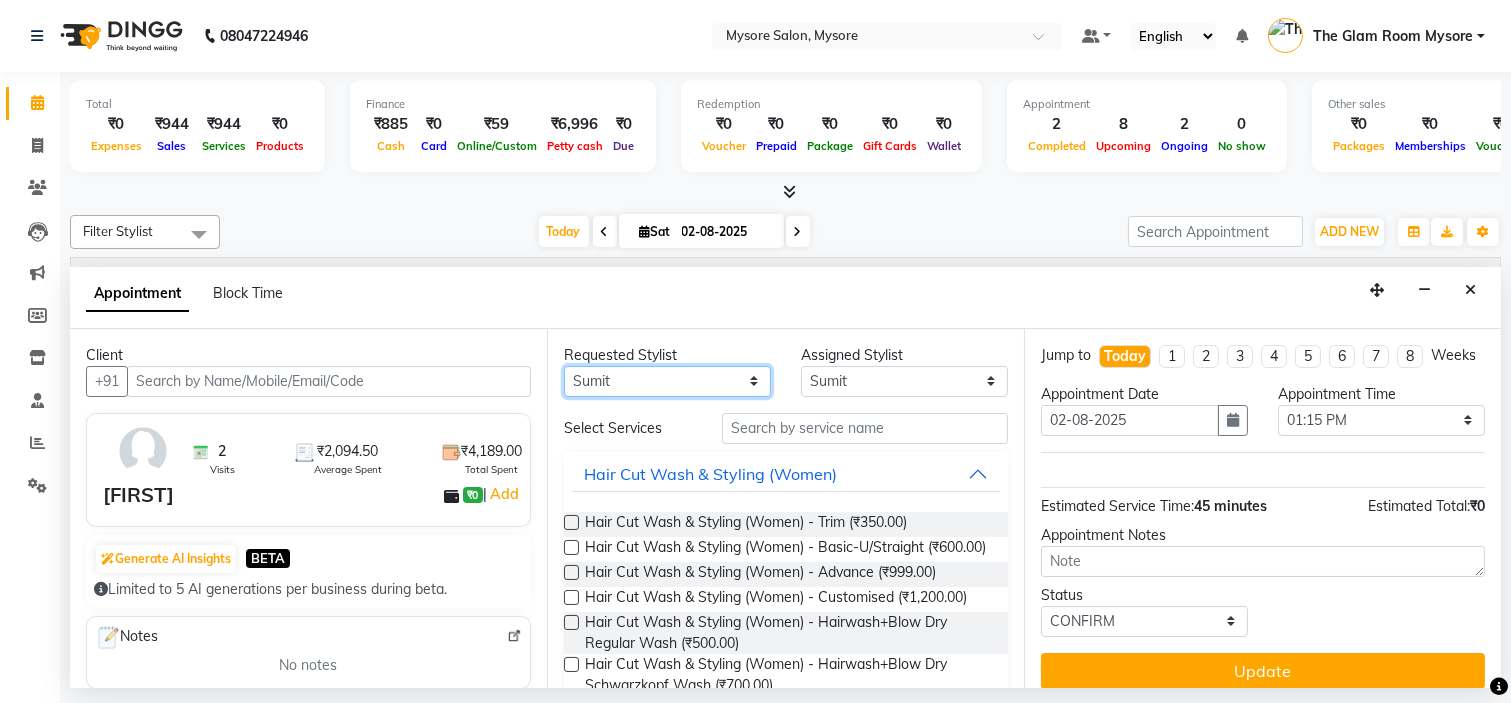 click on "Any Ankita Arti Ashwini Ayaan DR. Apurva Fatma Jayshree Lakshmi Paul Ruhul alom Shangnimwon Steve Sumaiya Banu Sumit Teja Tezz The Glam Room Mysore" at bounding box center [667, 381] 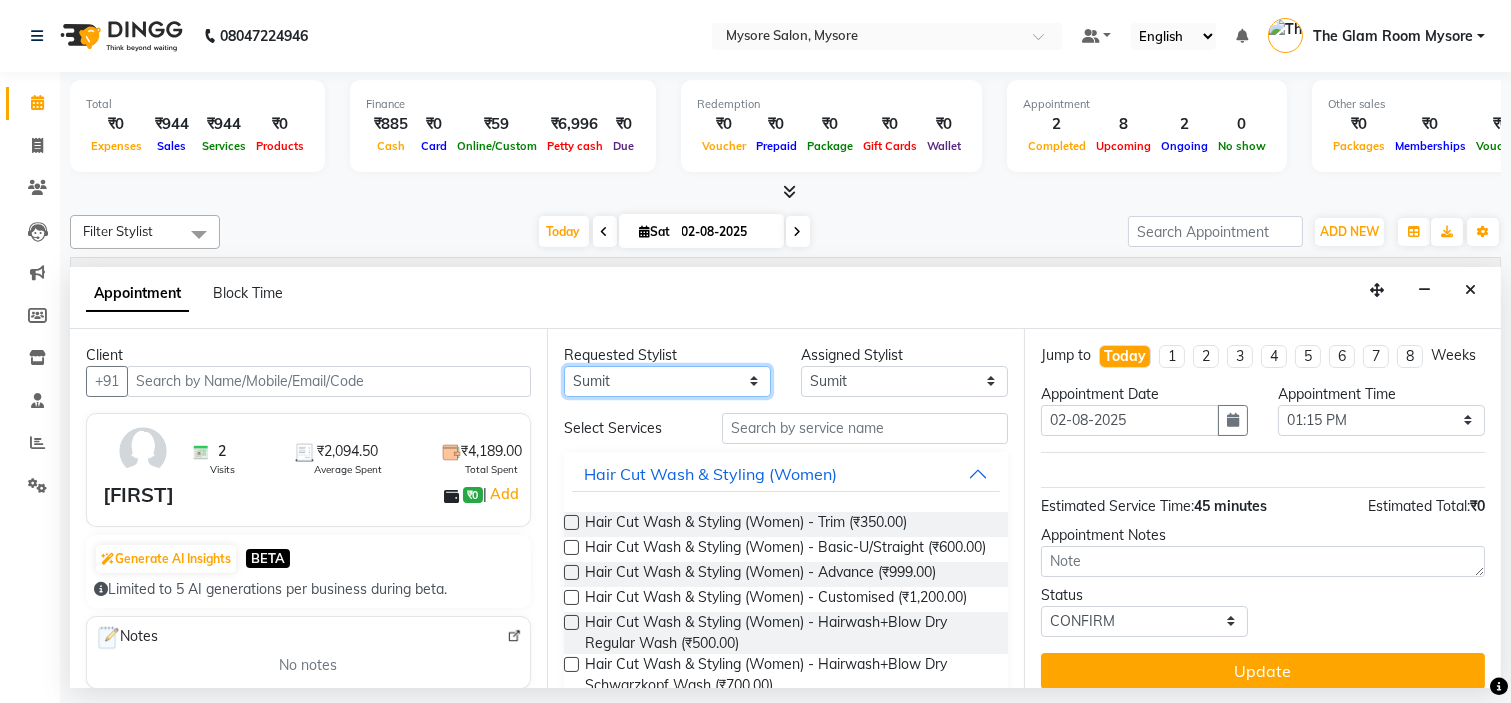 select on "66079" 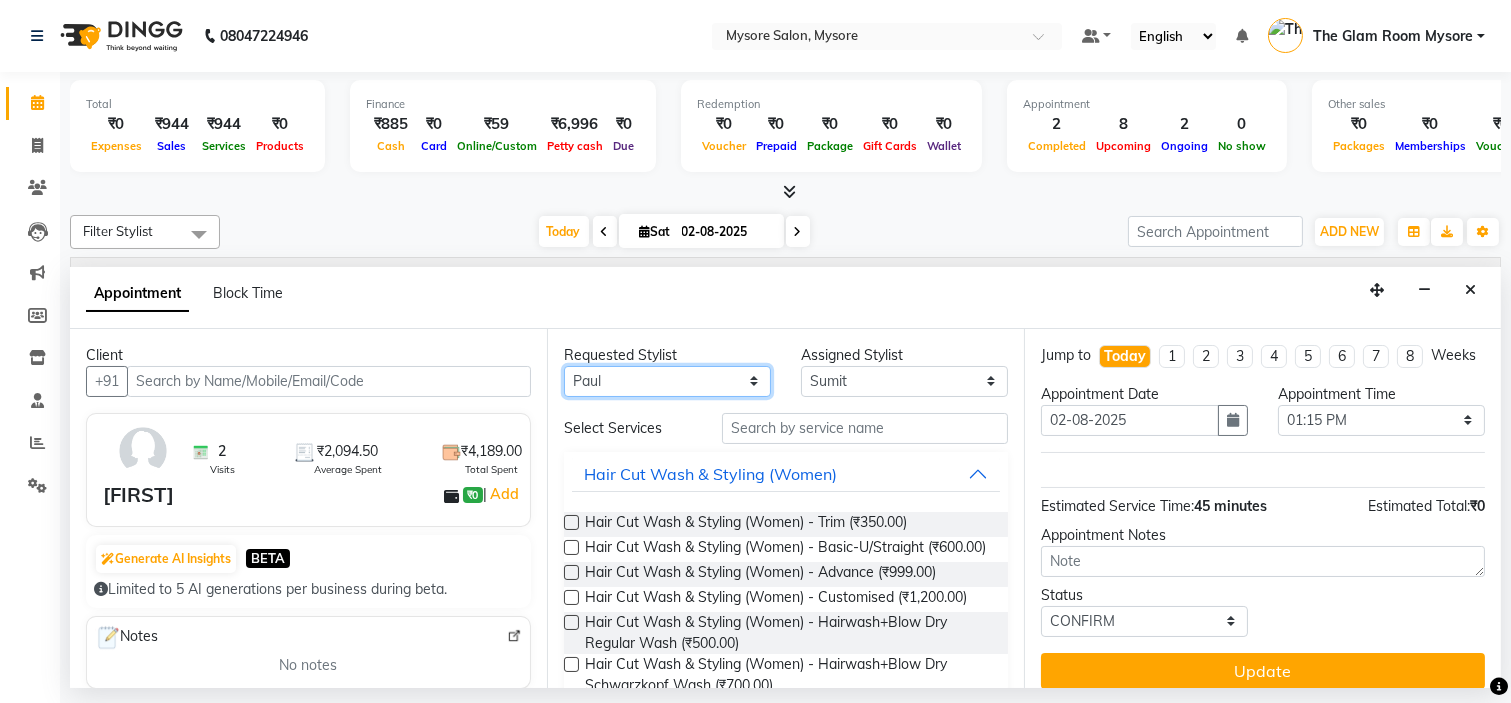 click on "Any Ankita Arti Ashwini Ayaan DR. Apurva Fatma Jayshree Lakshmi Paul Ruhul alom Shangnimwon Steve Sumaiya Banu Sumit Teja Tezz The Glam Room Mysore" at bounding box center [667, 381] 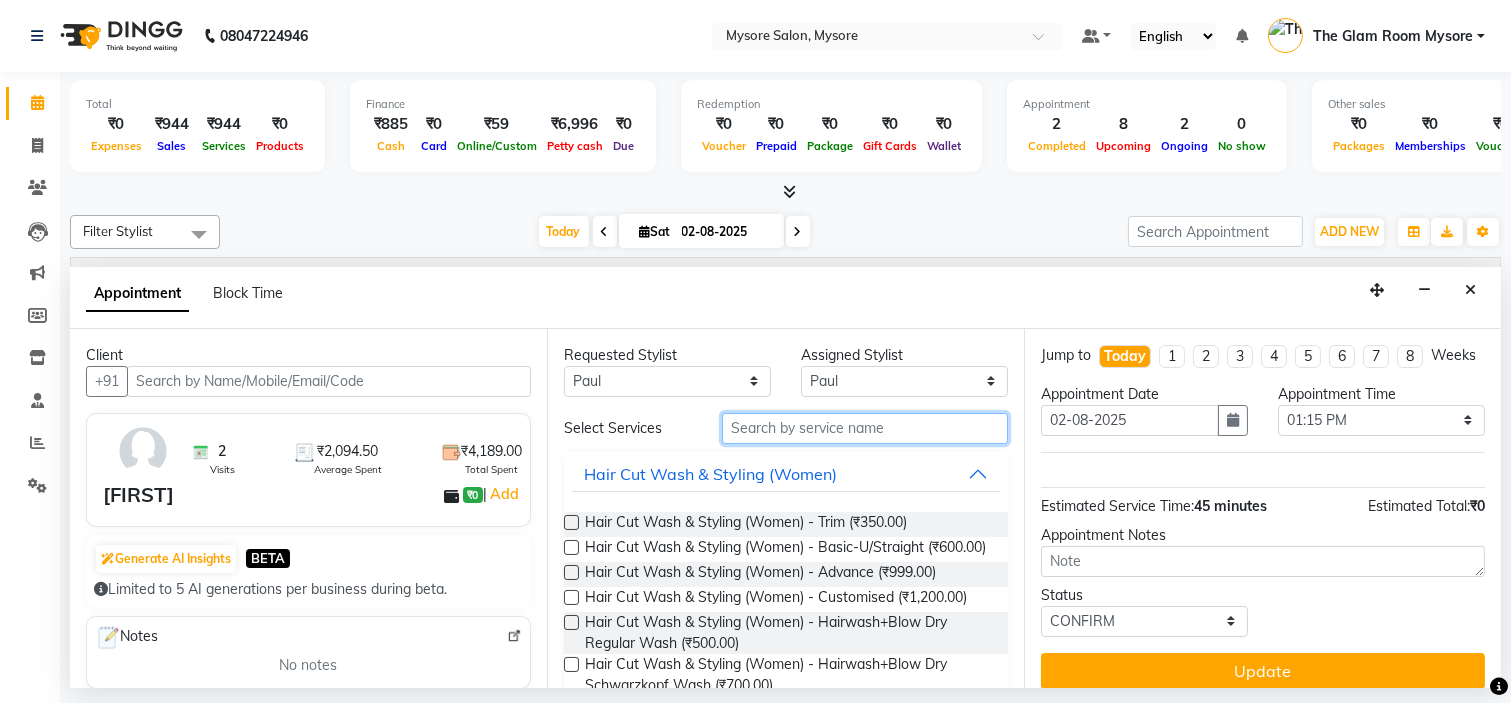 click at bounding box center (865, 428) 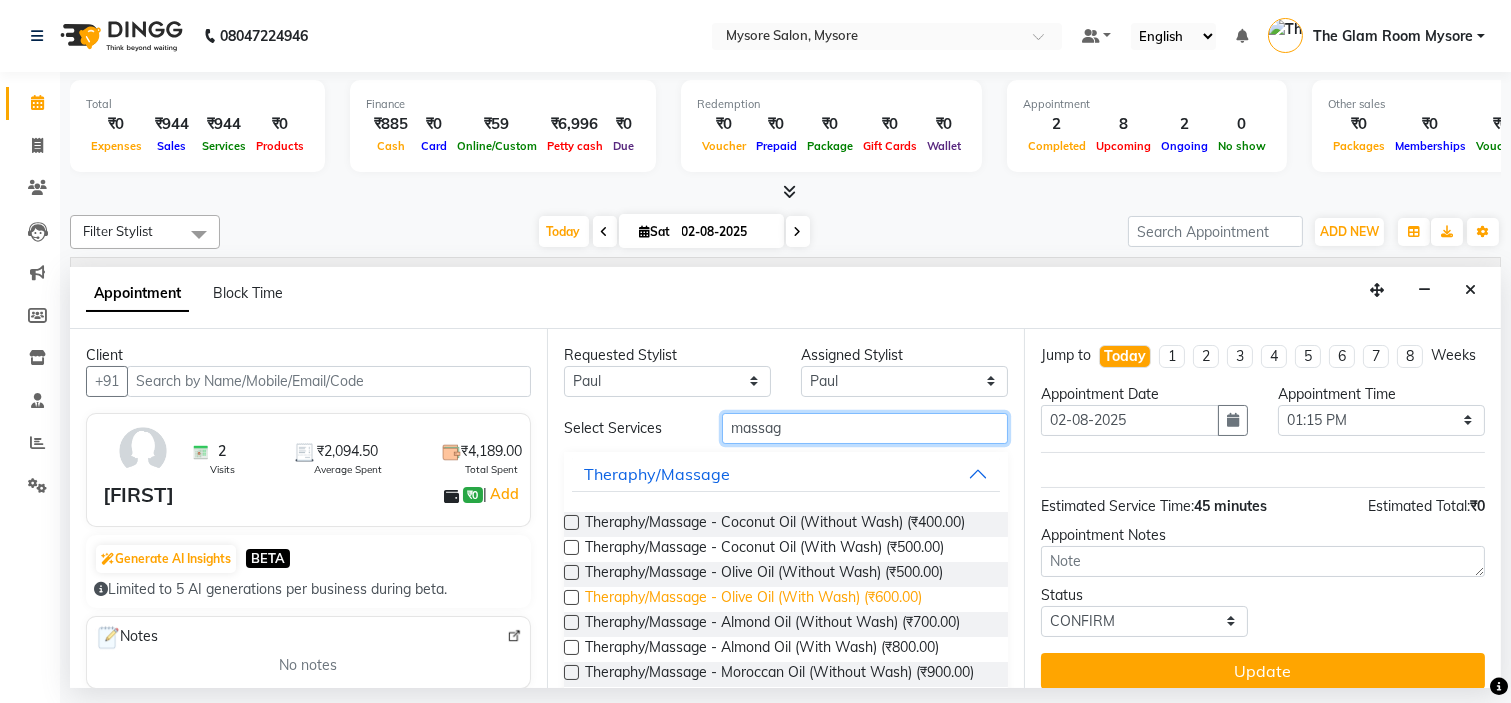 type on "massag" 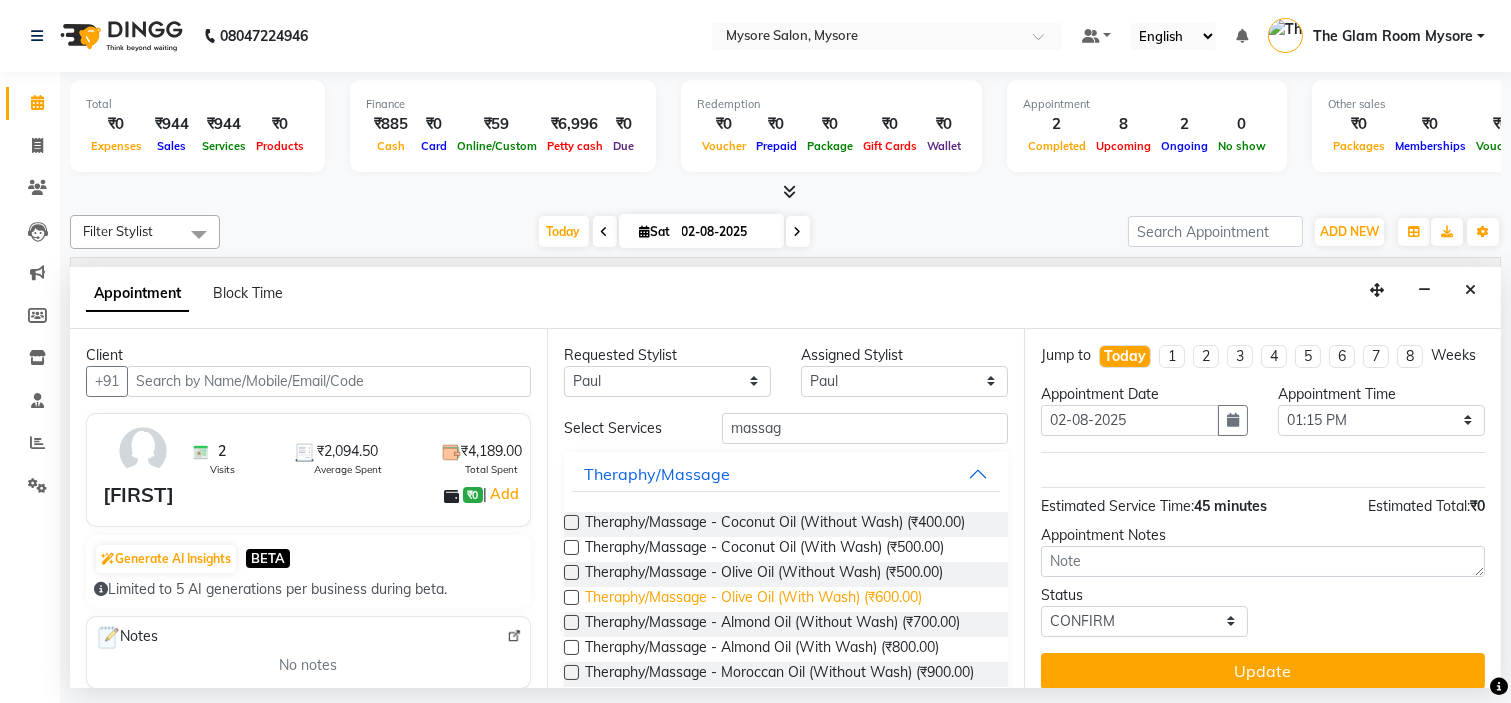 click on "Theraphy/Massage - Olive Oil (With Wash) (₹600.00)" at bounding box center [753, 599] 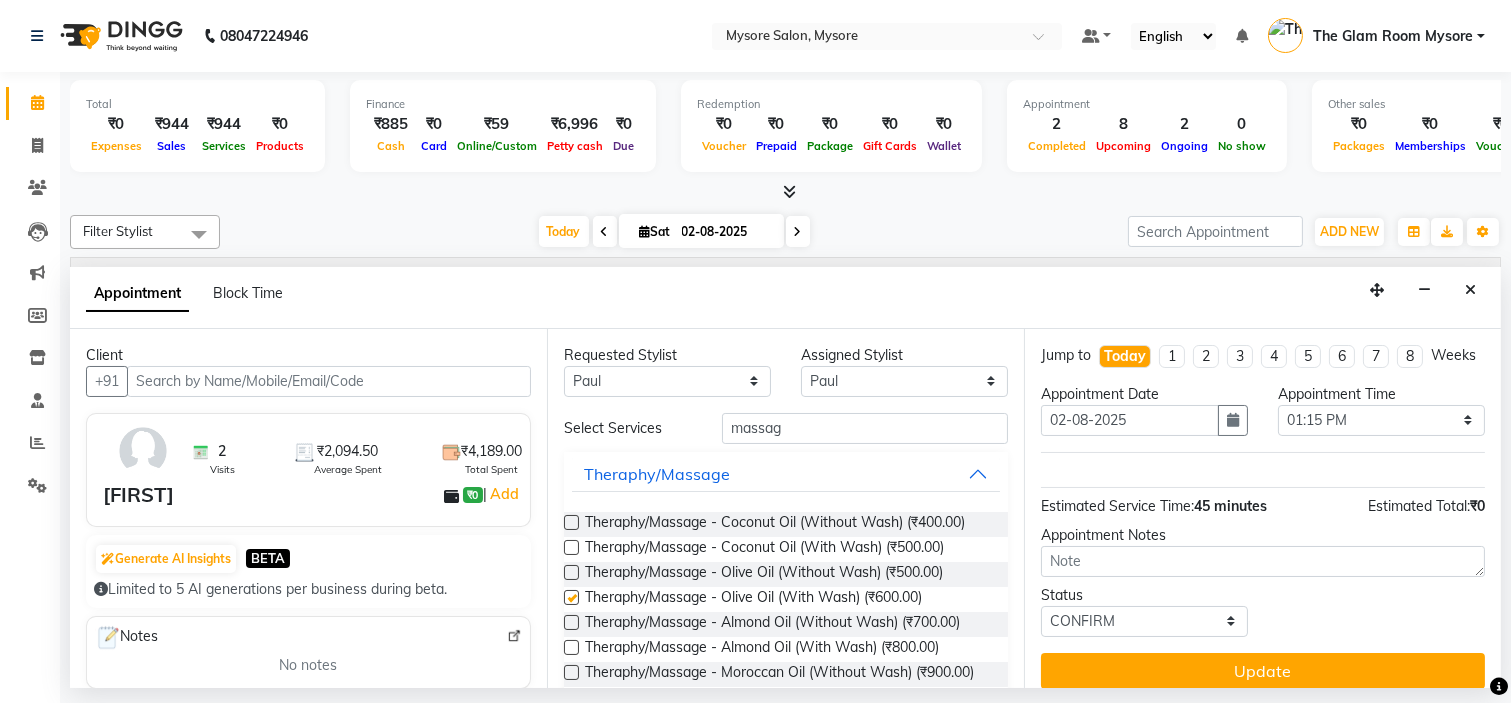 checkbox on "false" 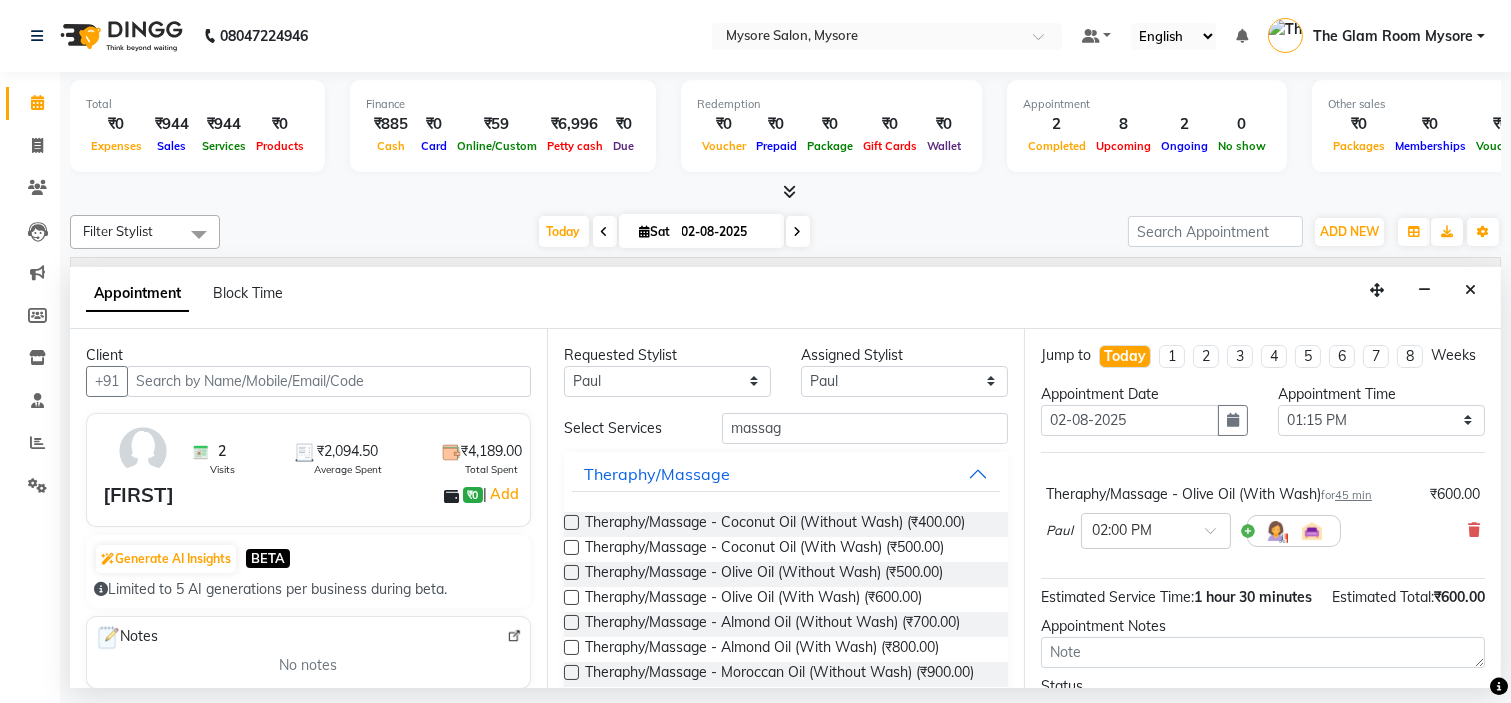 scroll, scrollTop: 147, scrollLeft: 0, axis: vertical 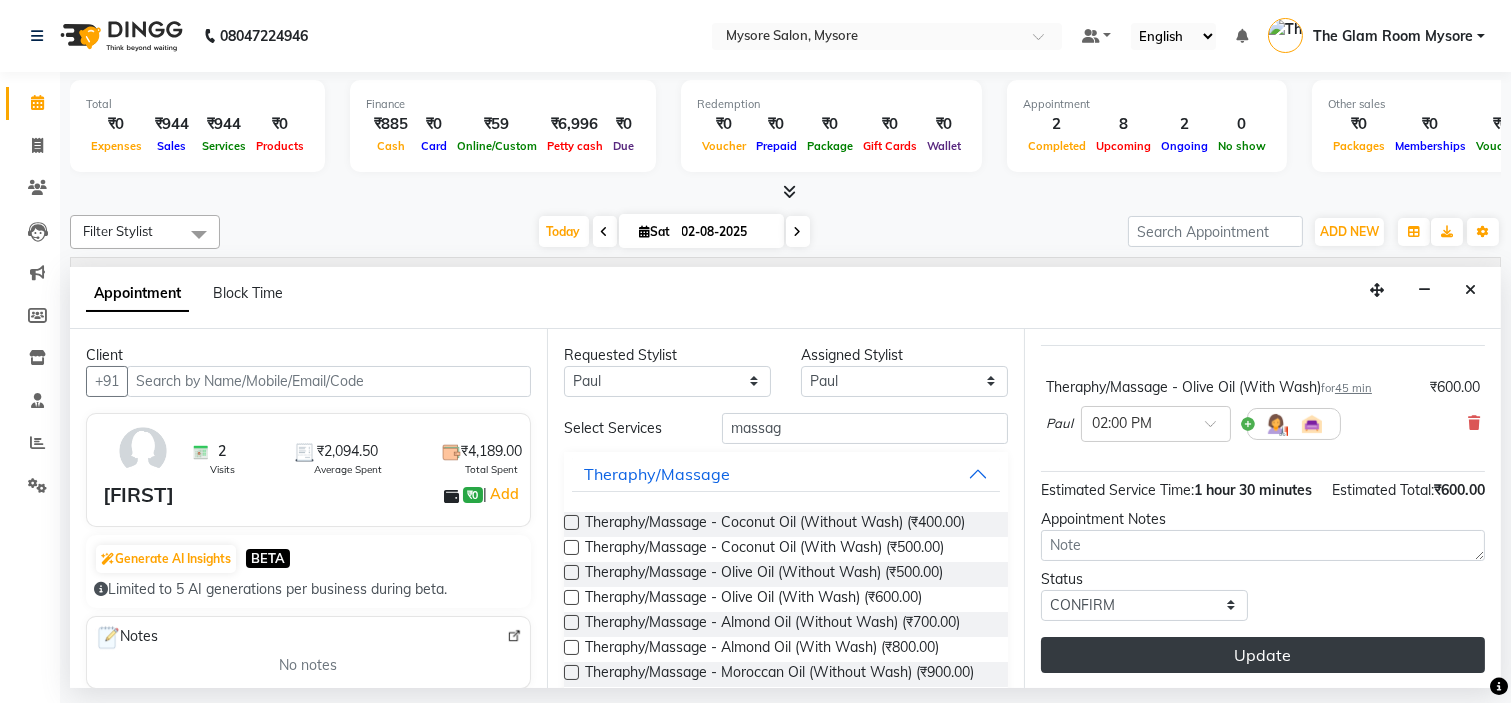 click on "Update" at bounding box center (1263, 655) 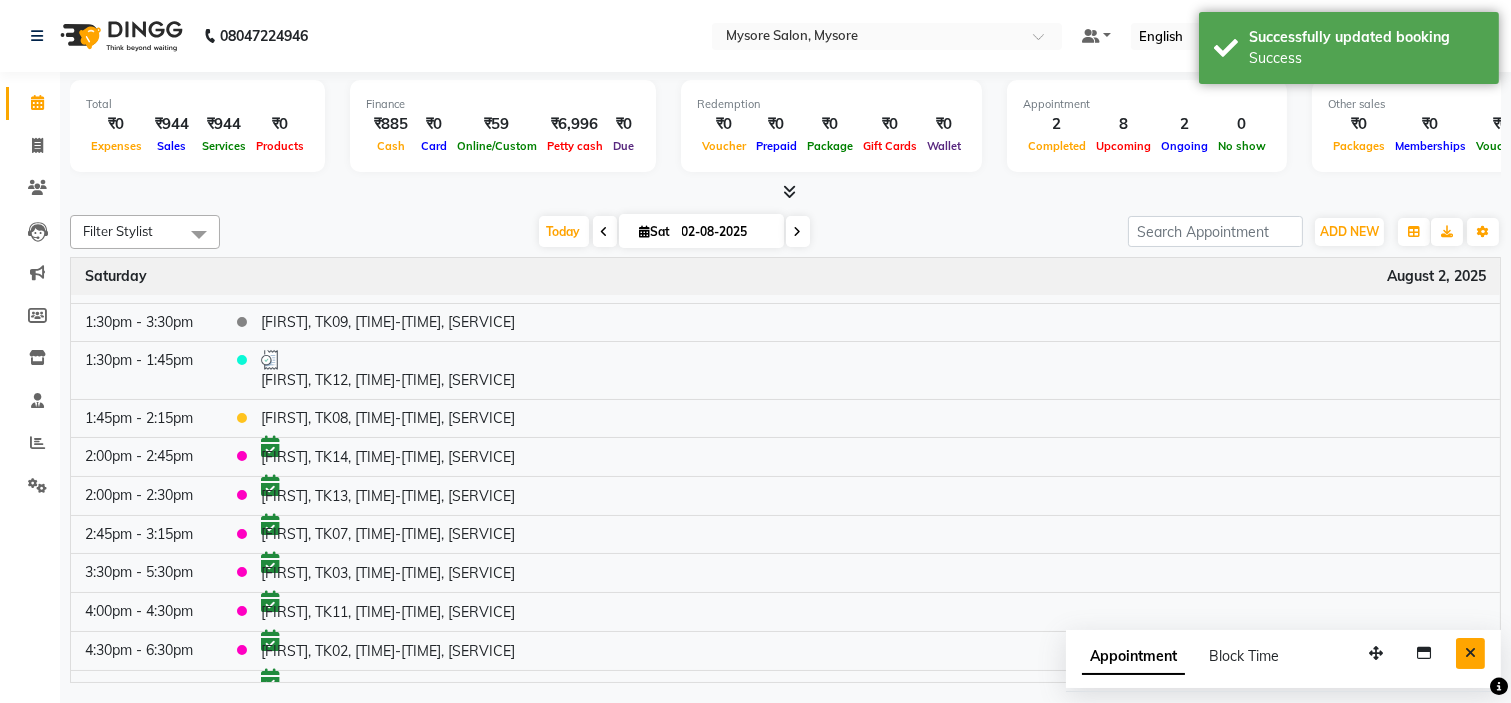 click at bounding box center [1470, 653] 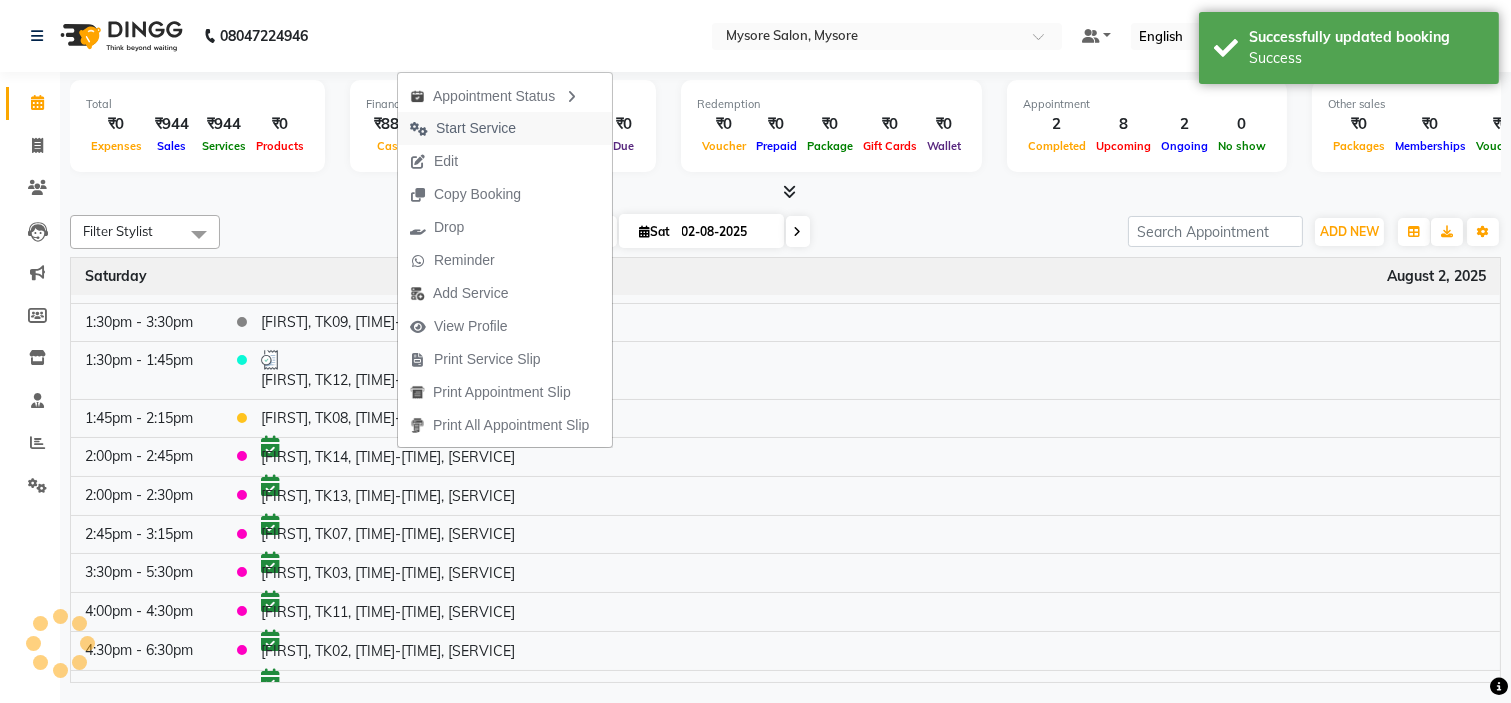 click on "Start Service" at bounding box center (476, 128) 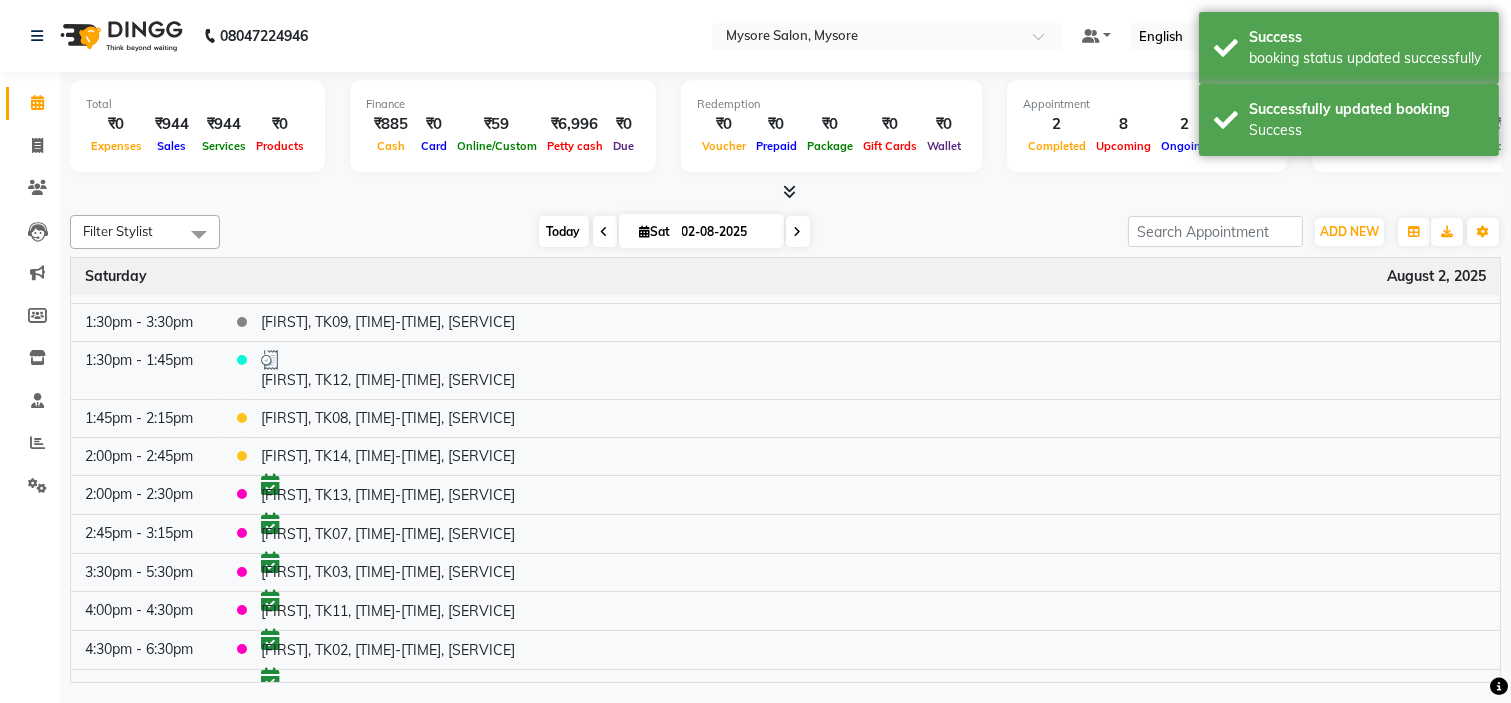 click on "Today" at bounding box center (564, 231) 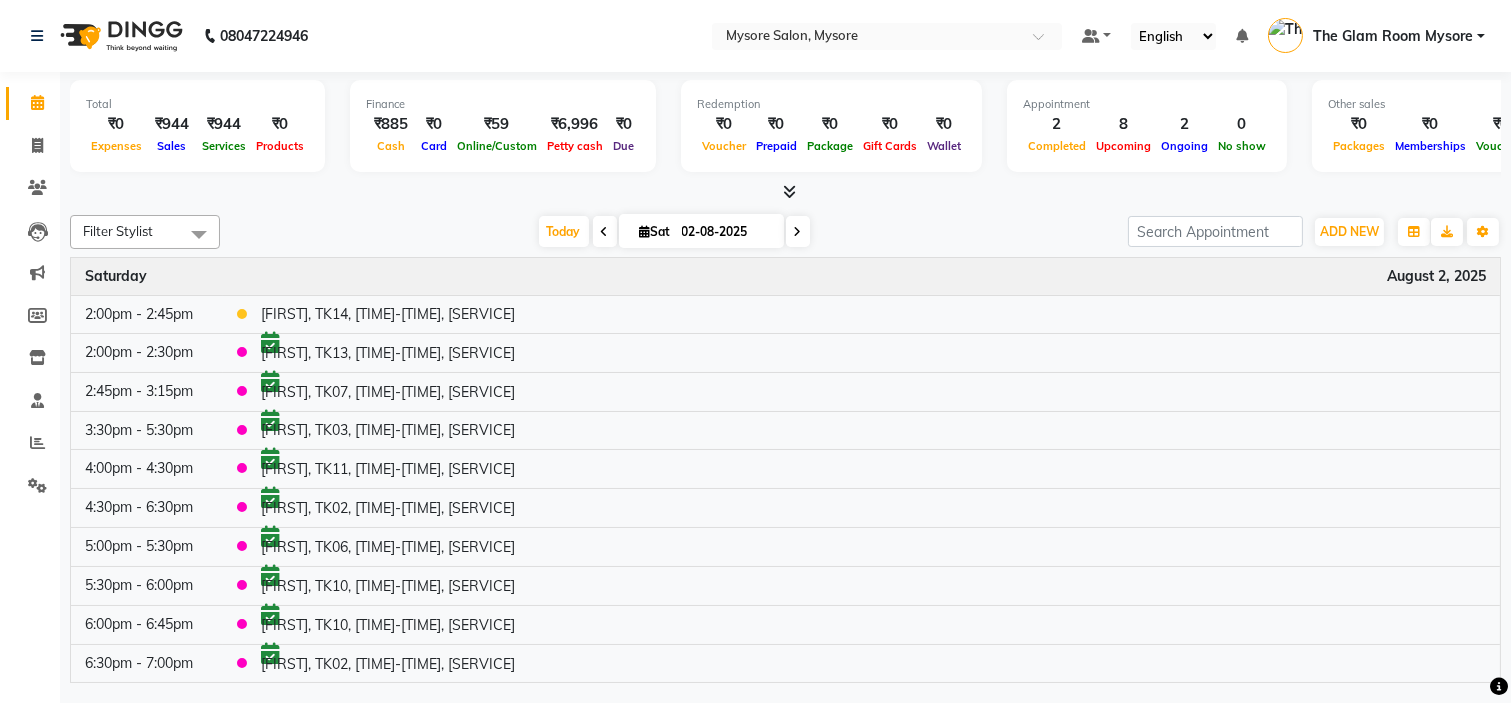 scroll, scrollTop: 231, scrollLeft: 0, axis: vertical 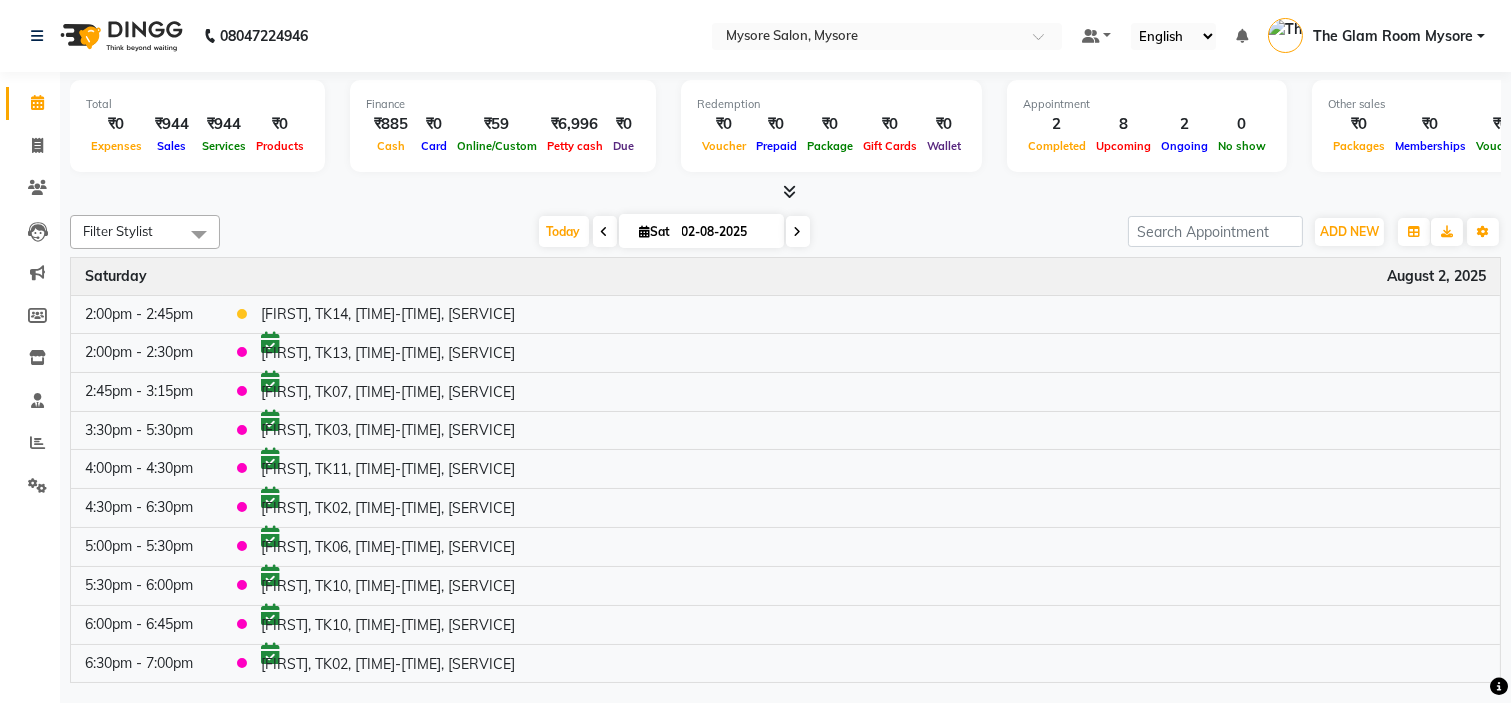 click at bounding box center [785, 192] 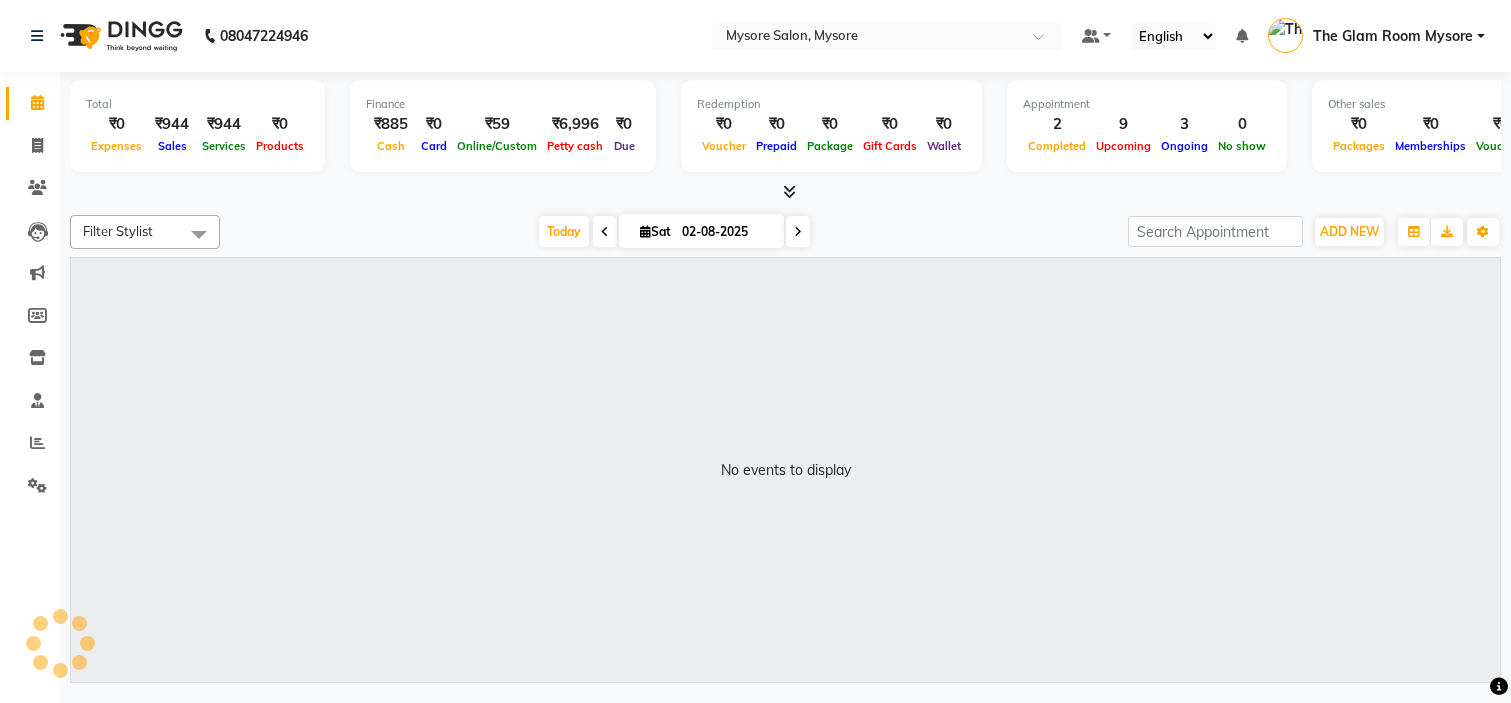 scroll, scrollTop: 0, scrollLeft: 0, axis: both 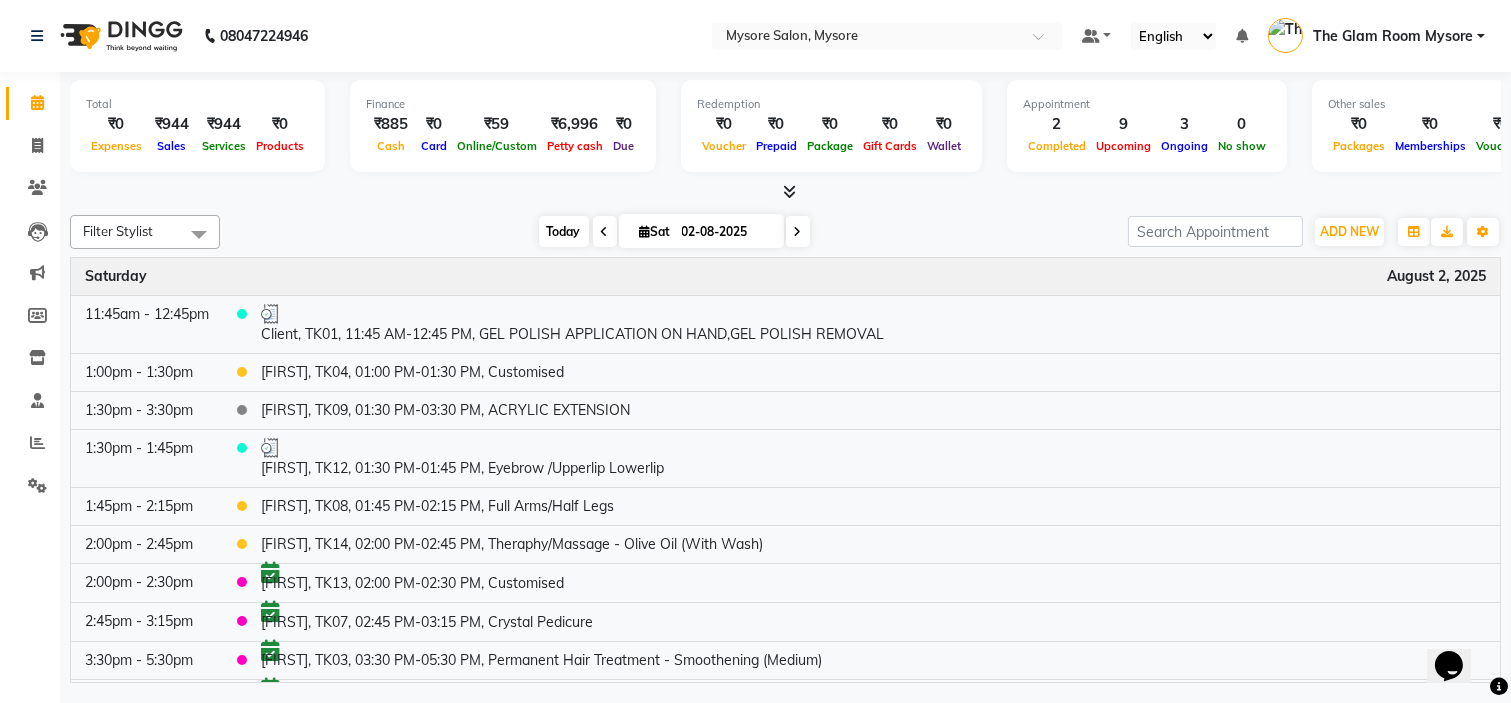 click on "Today" at bounding box center [564, 231] 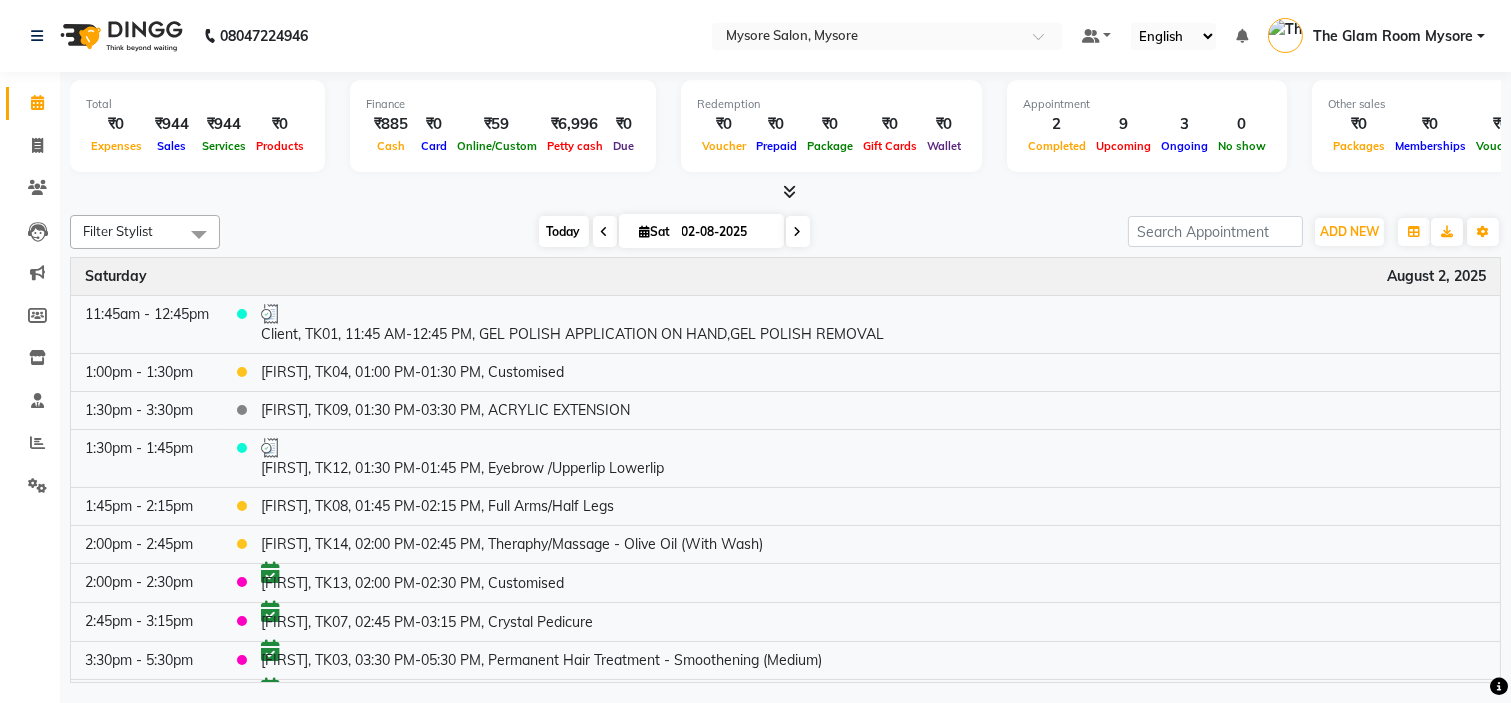click on "Today" at bounding box center [564, 231] 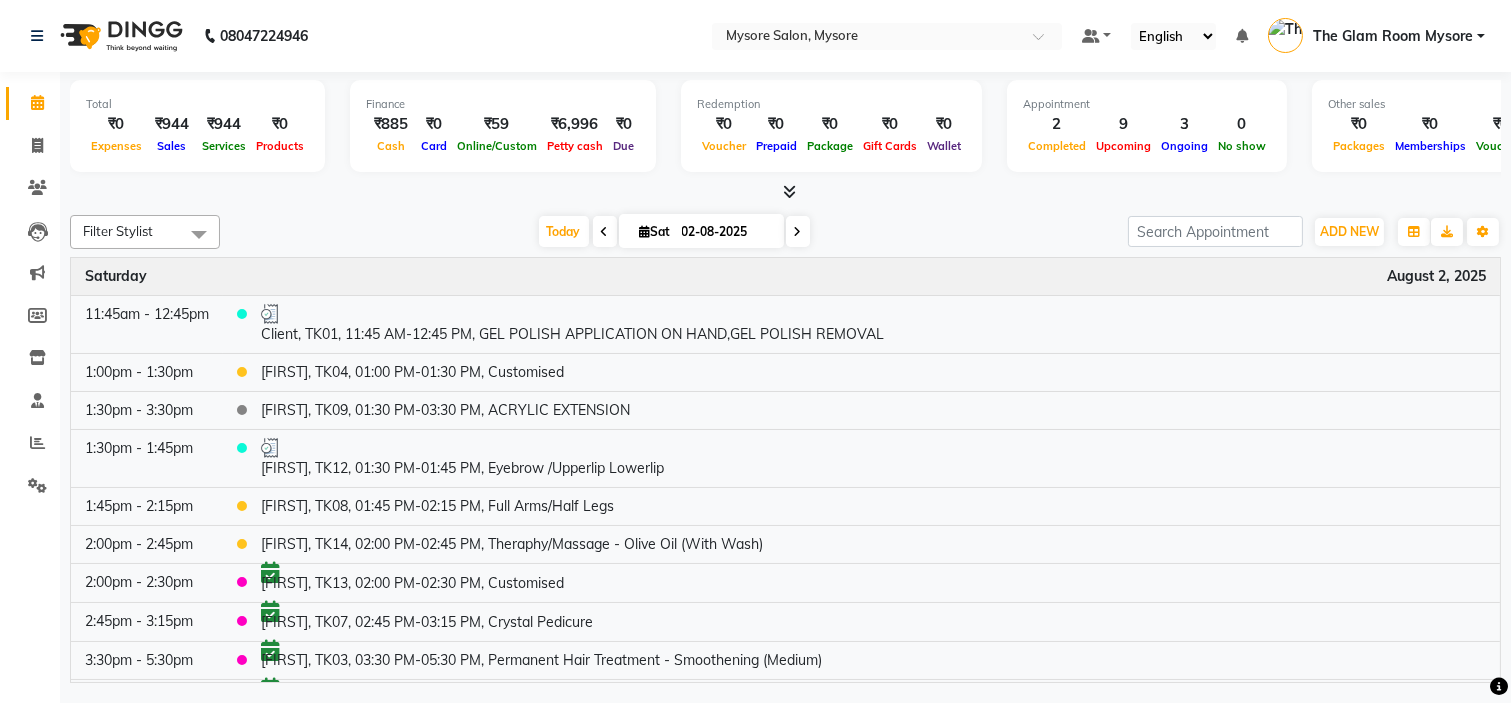 click at bounding box center (785, 192) 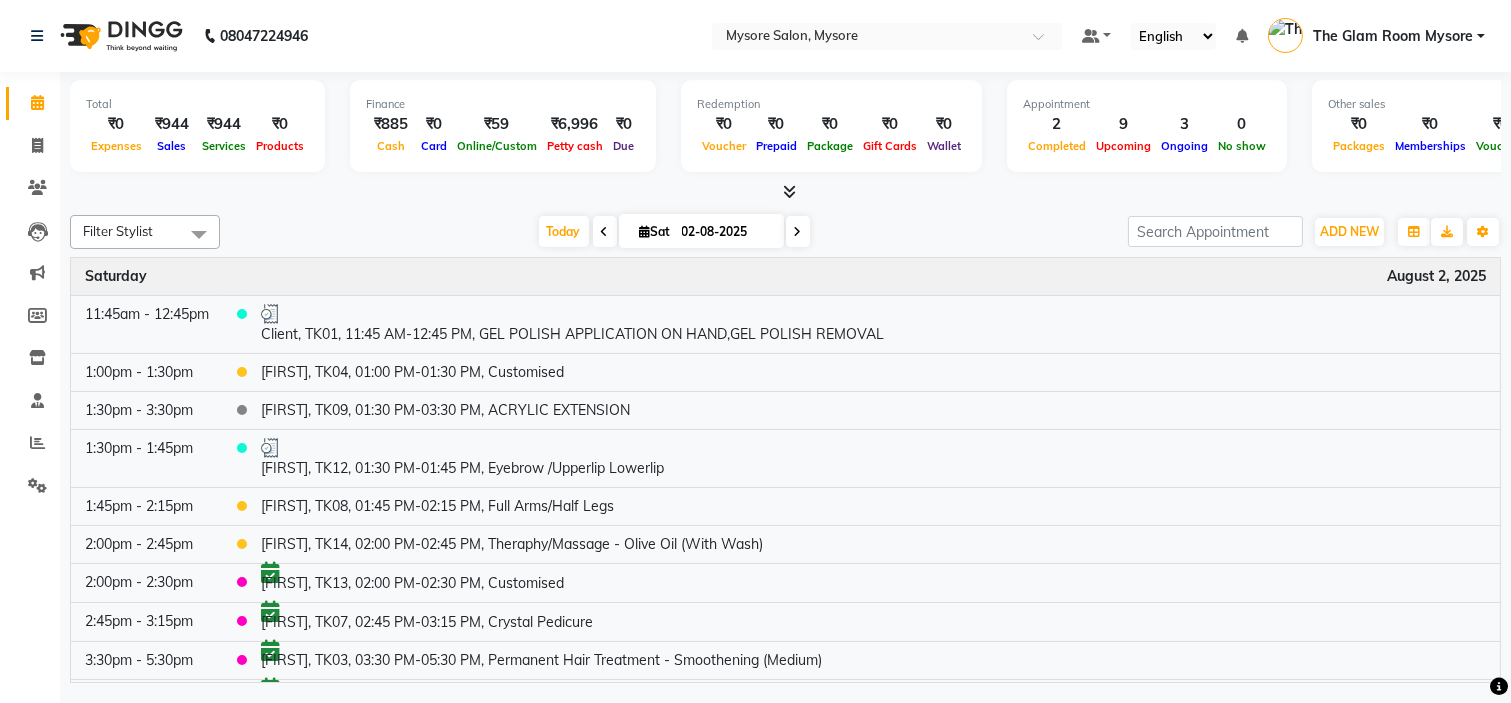 click on "Filter Stylist Select All Ankita Arti Ashwini Ayaan DR. Apurva Fatma Jayshree Lakshmi Paul Ruhul alom Shangnimwon Steve Sumaiya Banu Sumit Teja Tezz The Glam Room Mysore Today  Sat 02-08-2025 Toggle Dropdown Add Appointment Add Invoice Add Expense Add Attendance Add Client Add Transaction Toggle Dropdown Add Appointment Add Invoice Add Expense Add Attendance Add Client ADD NEW Toggle Dropdown Add Appointment Add Invoice Add Expense Add Attendance Add Client Add Transaction Filter Stylist Select All Ankita Arti Ashwini Ayaan DR. Apurva Fatma Jayshree Lakshmi Paul Ruhul alom Shangnimwon Steve Sumaiya Banu Sumit Teja Tezz Group By  Staff View   Room View  View as Vertical  Vertical - Week View  Horizontal  Horizontal - Week View  List  Toggle Dropdown Calendar Settings Manage Tags   Arrange Stylists   Reset Stylists  Full Screen  Show Available Stylist  Appointment Form Zoom 100% Time Event Saturday August 2, 2025 11:45am - 12:45pm     1:00pm - 1:30pm    1:30pm - 3:30pm    1:30pm - 1:45pm" 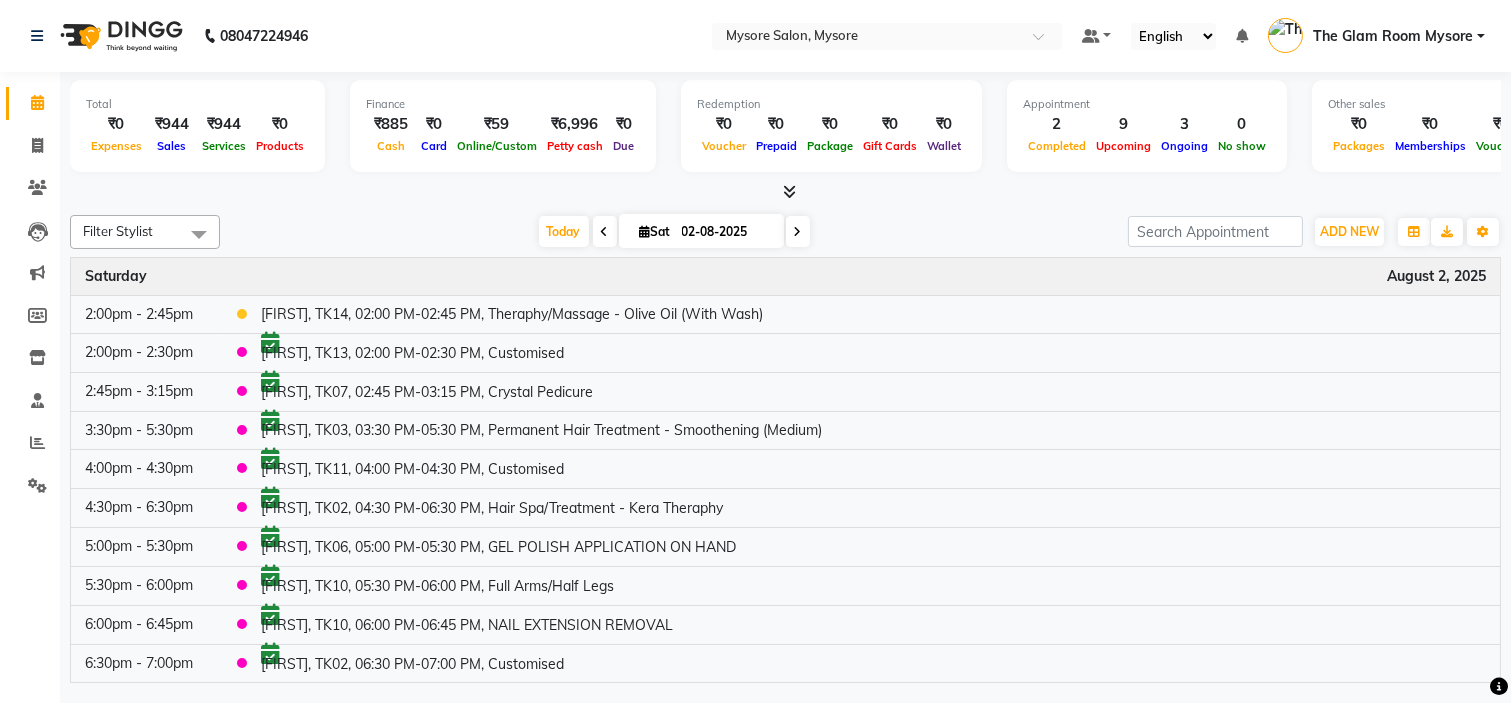 click at bounding box center [798, 231] 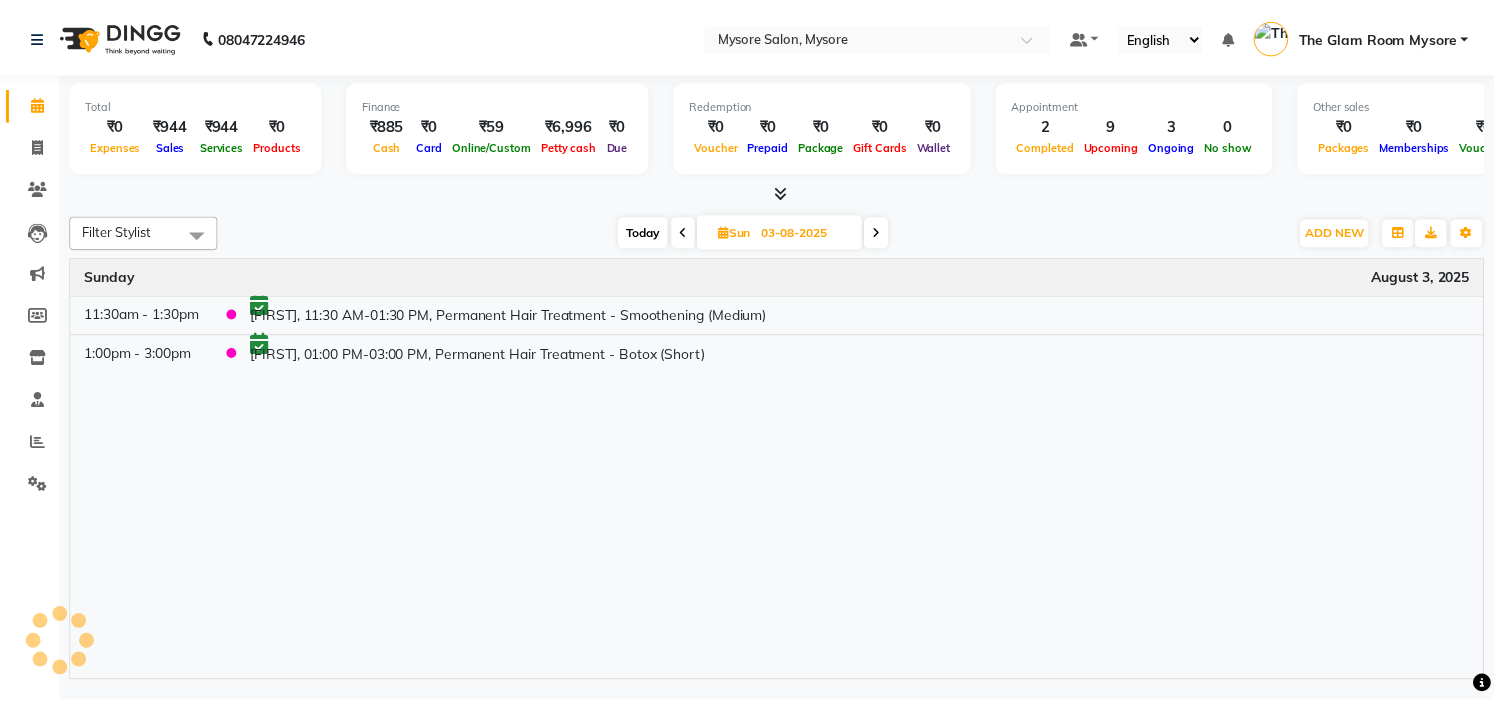 scroll, scrollTop: 0, scrollLeft: 0, axis: both 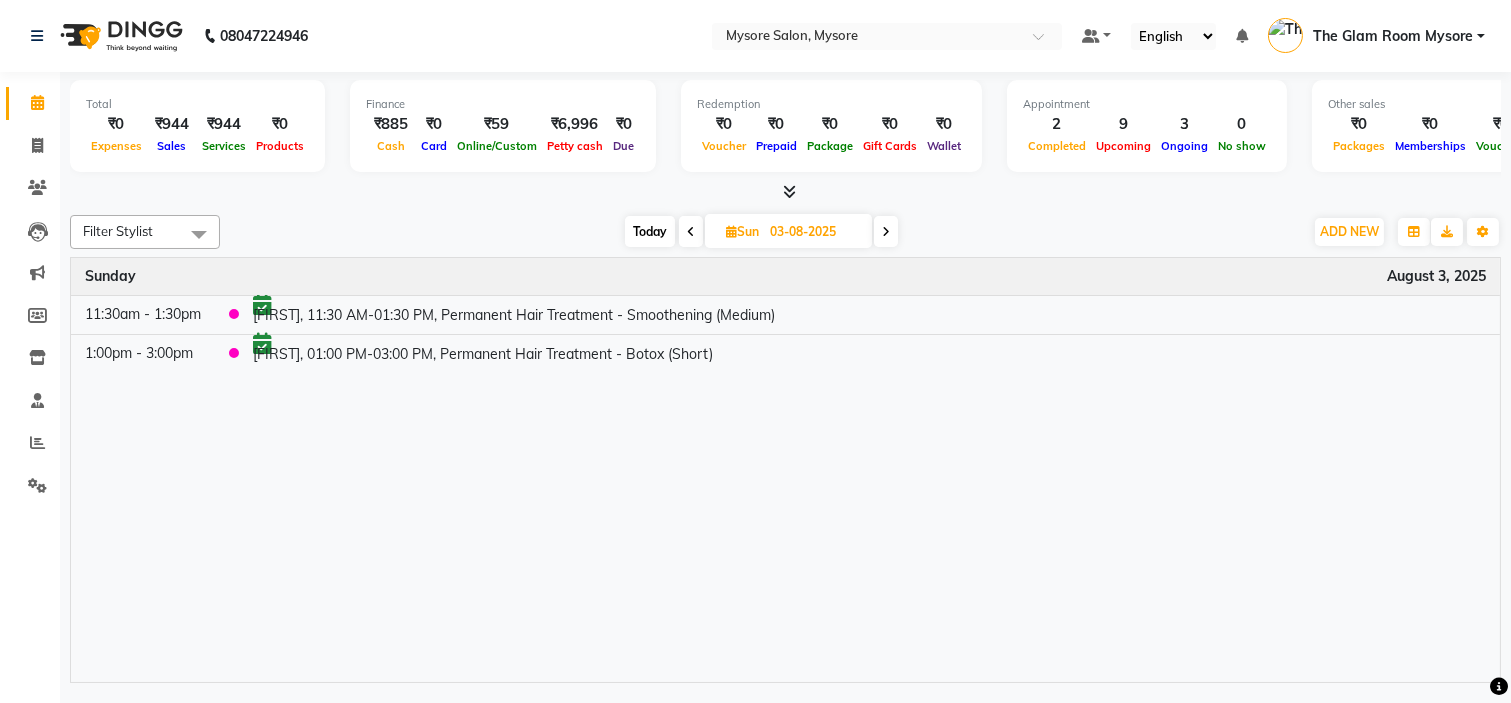 click on "Today" at bounding box center (650, 231) 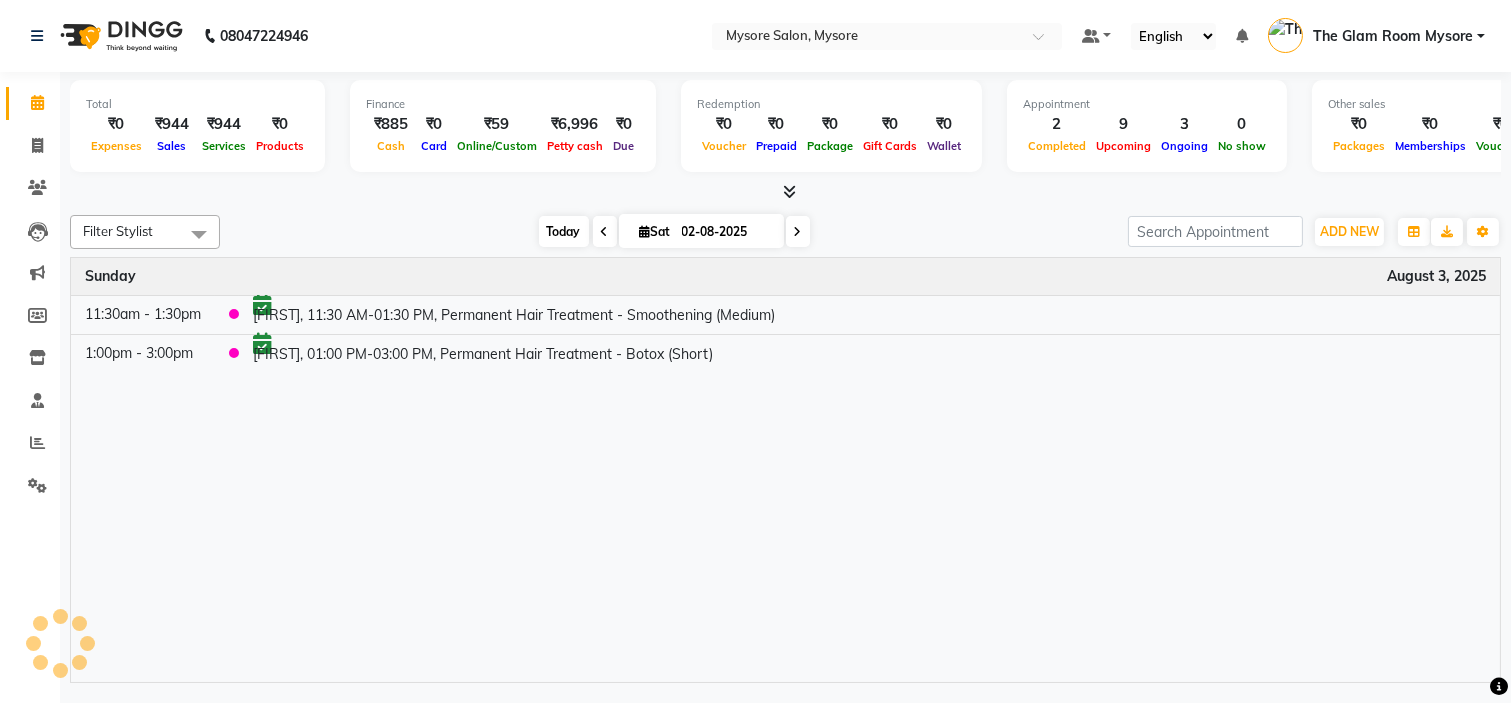 click on "Today" at bounding box center (564, 231) 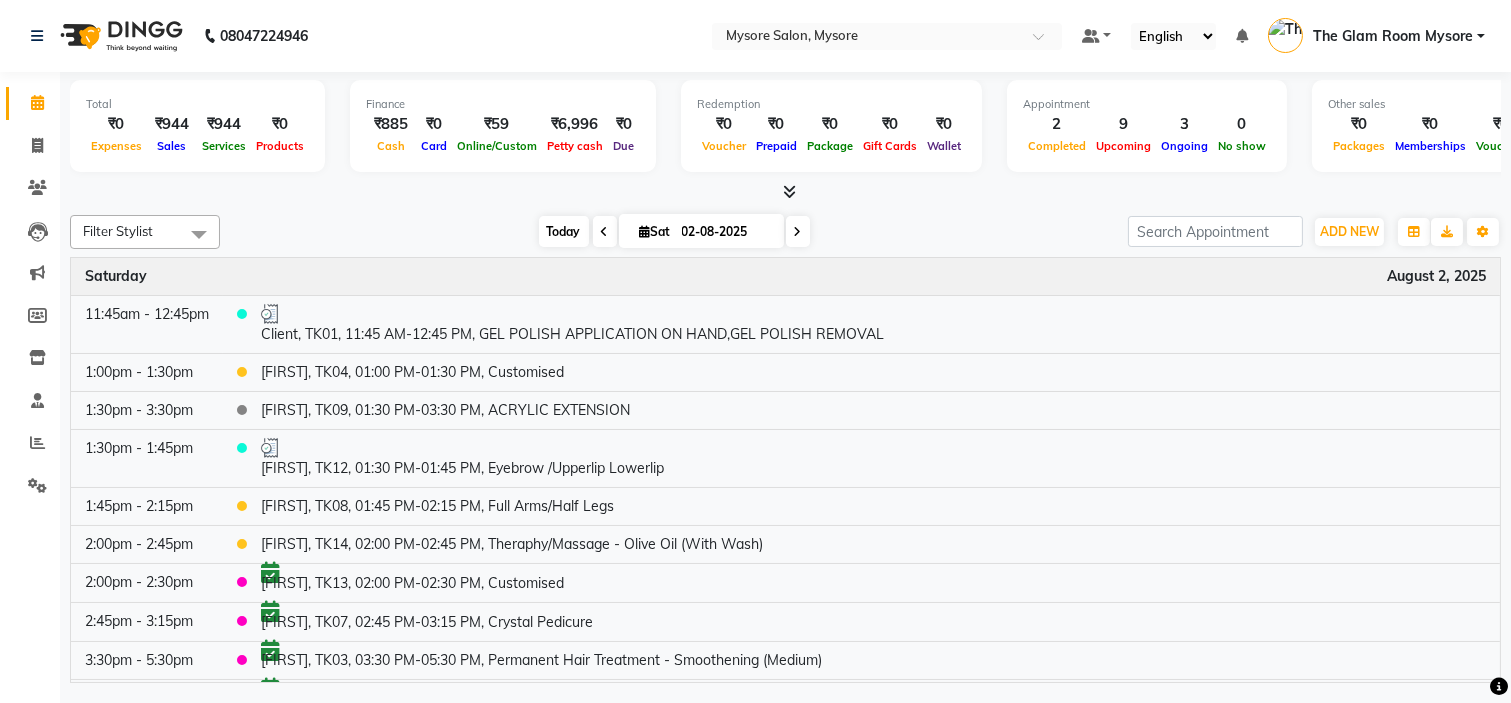 click on "Today" at bounding box center [564, 231] 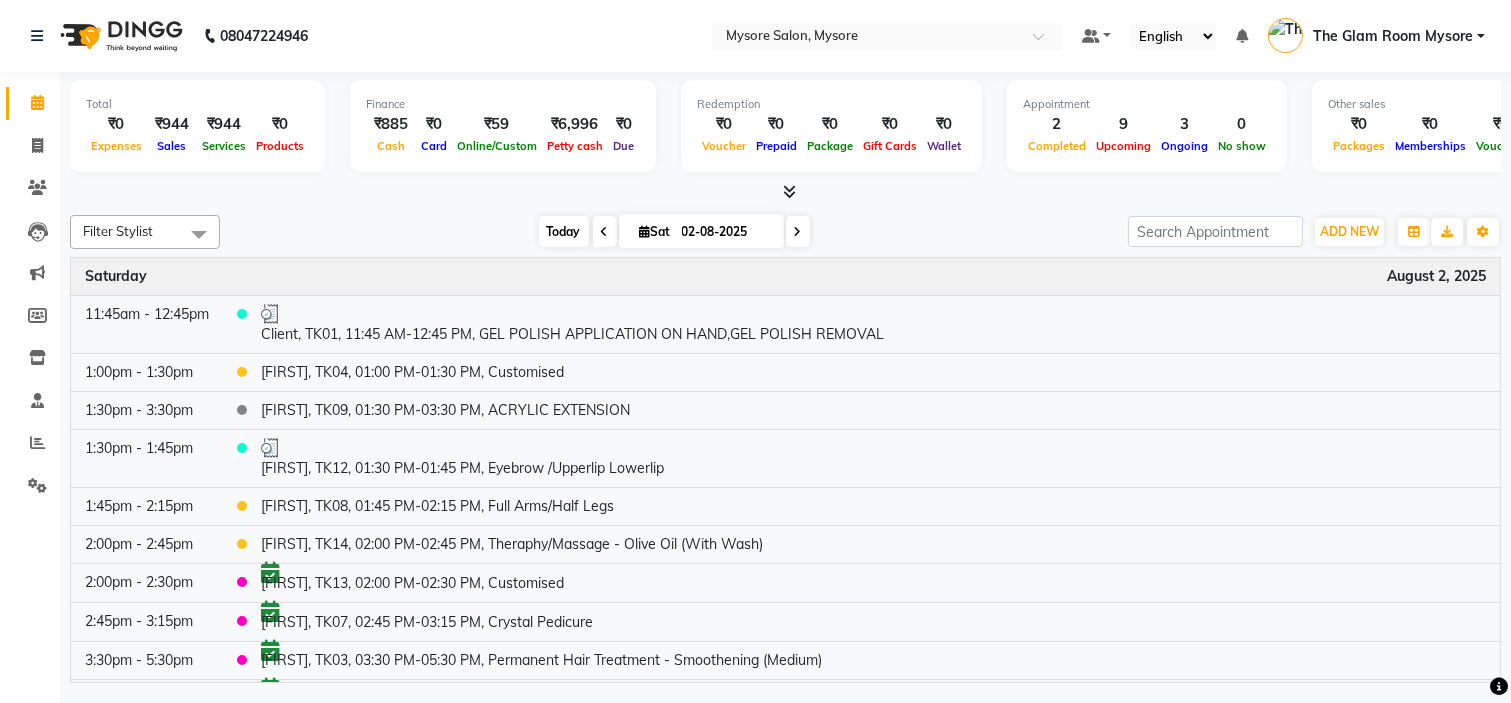 click on "Today" at bounding box center [564, 231] 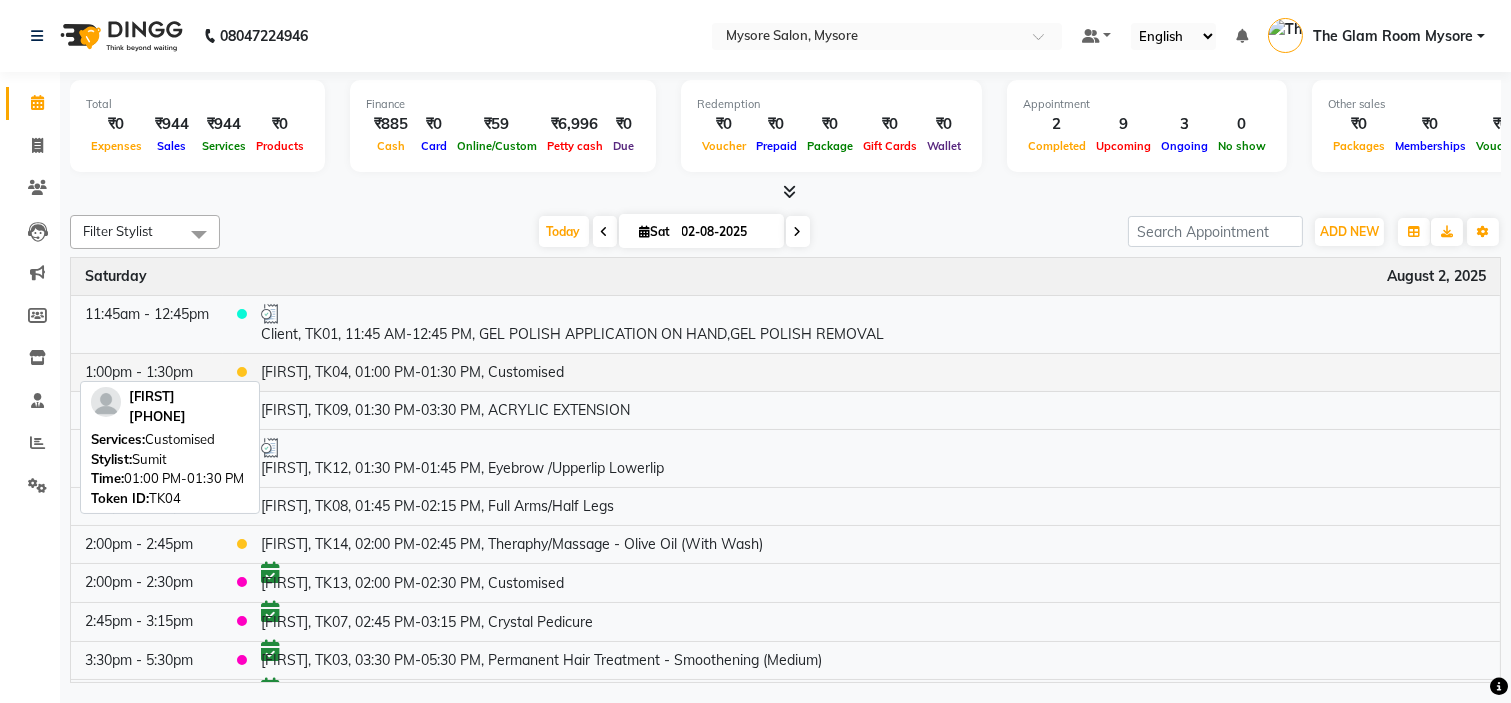 click on "[FIRST], TK04, 01:00 PM-01:30 PM, Customised" at bounding box center [873, 372] 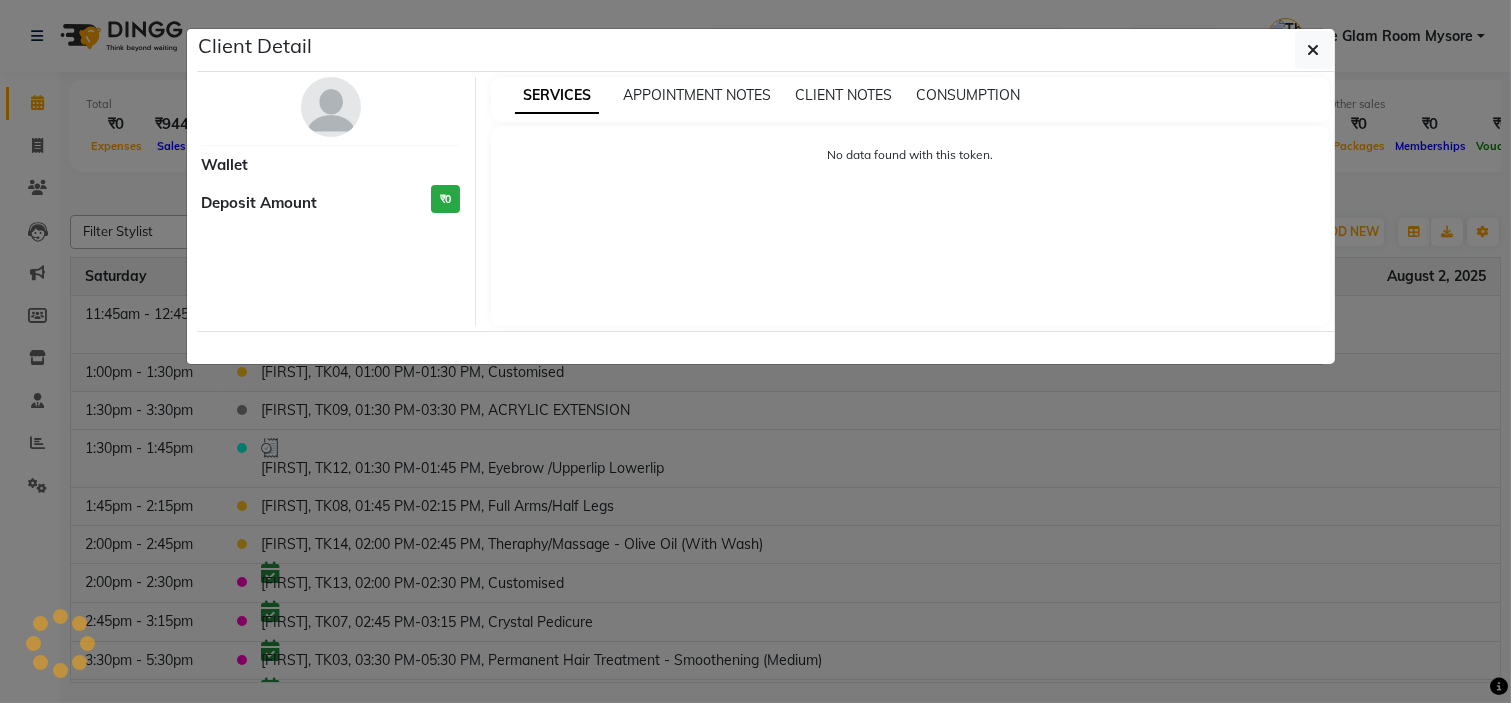 select on "1" 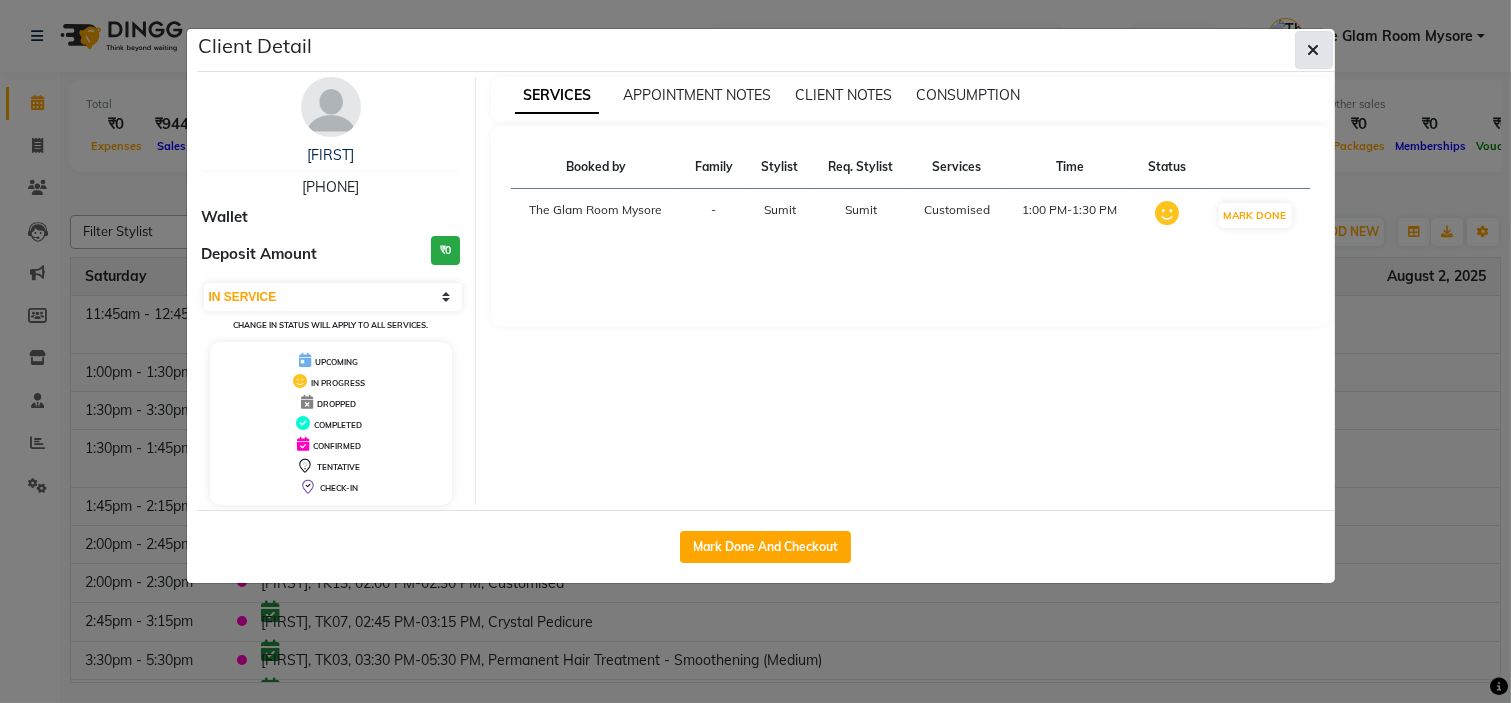 click 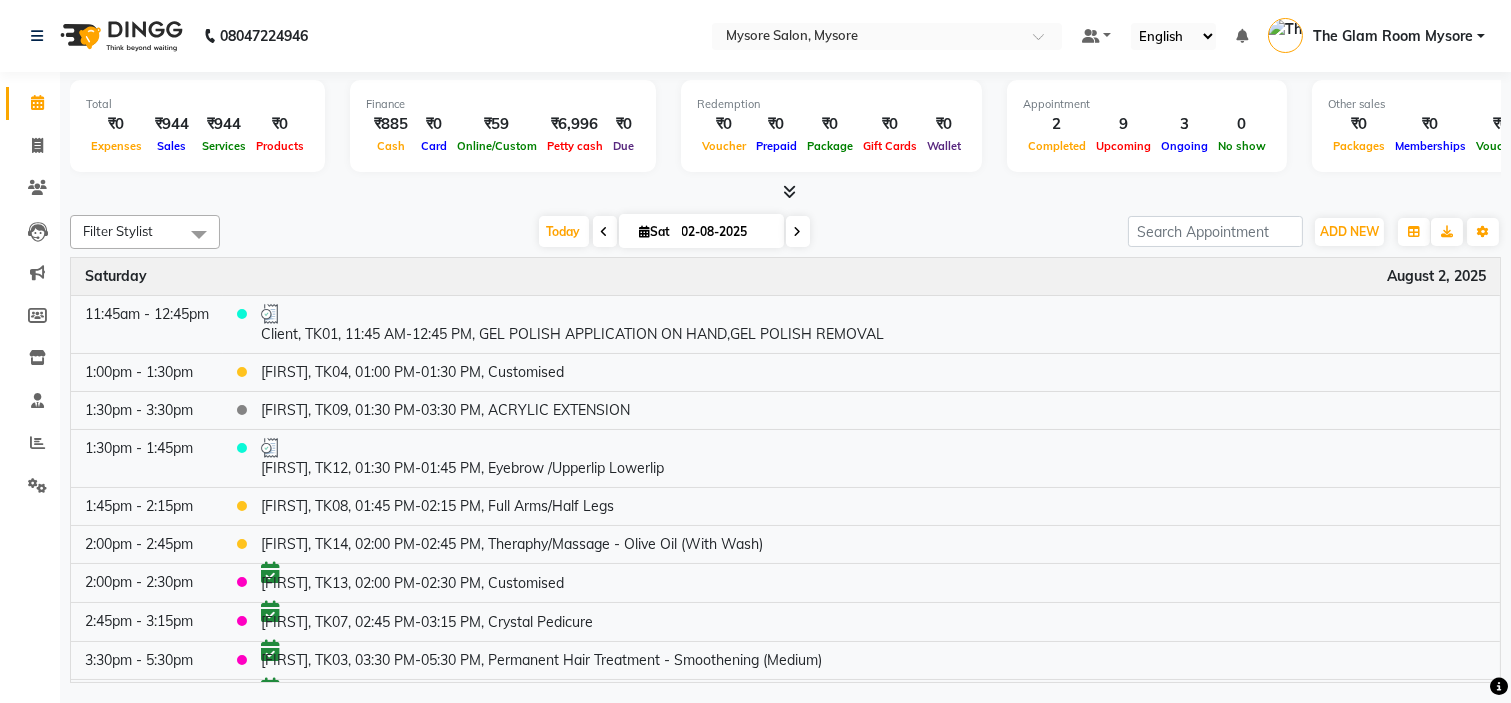 click on "Filter Stylist Select All Ankita Arti Ashwini Ayaan DR. Apurva Fatma Jayshree Lakshmi Paul Ruhul alom Shangnimwon Steve Sumaiya Banu Sumit Teja Tezz The Glam Room Mysore Today  Sat 02-08-2025 Toggle Dropdown Add Appointment Add Invoice Add Expense Add Attendance Add Client Add Transaction Toggle Dropdown Add Appointment Add Invoice Add Expense Add Attendance Add Client ADD NEW Toggle Dropdown Add Appointment Add Invoice Add Expense Add Attendance Add Client Add Transaction Filter Stylist Select All Ankita Arti Ashwini Ayaan DR. Apurva Fatma Jayshree Lakshmi Paul Ruhul alom Shangnimwon Steve Sumaiya Banu Sumit Teja Tezz Group By  Staff View   Room View  View as Vertical  Vertical - Week View  Horizontal  Horizontal - Week View  List  Toggle Dropdown Calendar Settings Manage Tags   Arrange Stylists   Reset Stylists  Full Screen  Show Available Stylist  Appointment Form Zoom 100% Time Event Saturday August 2, 2025 11:45am - 12:45pm     1:00pm - 1:30pm    1:30pm - 3:30pm    1:30pm - 1:45pm" 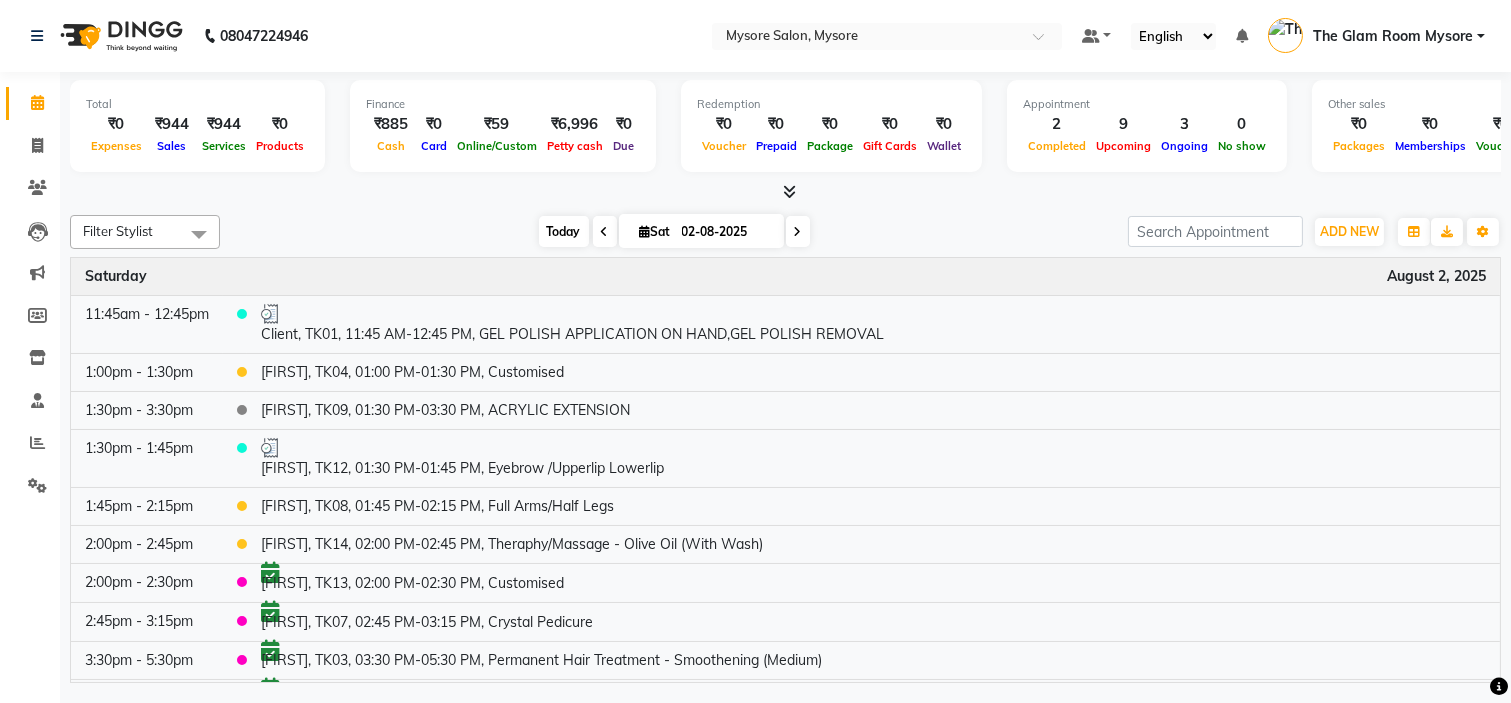 click on "Today" at bounding box center (564, 231) 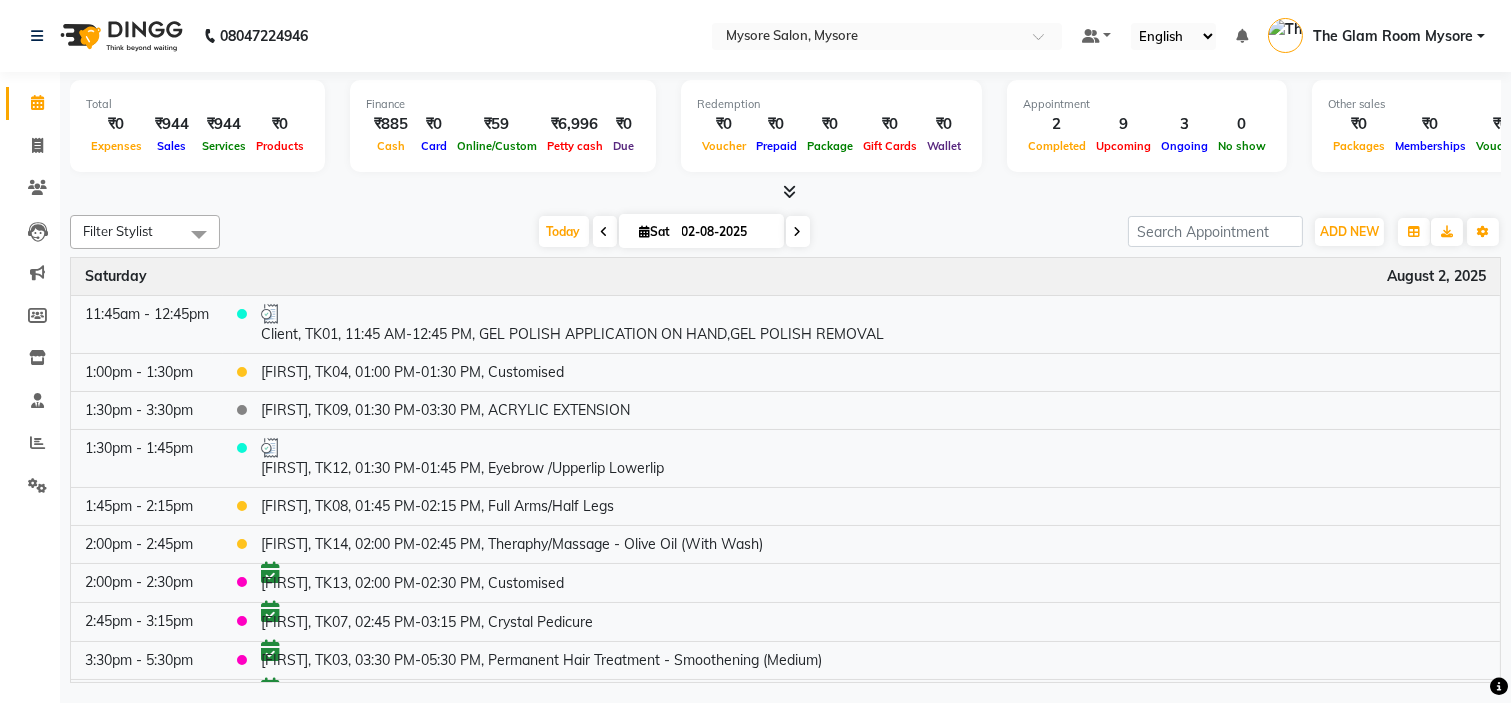 click on "Today  Sat 02-08-2025" at bounding box center (674, 232) 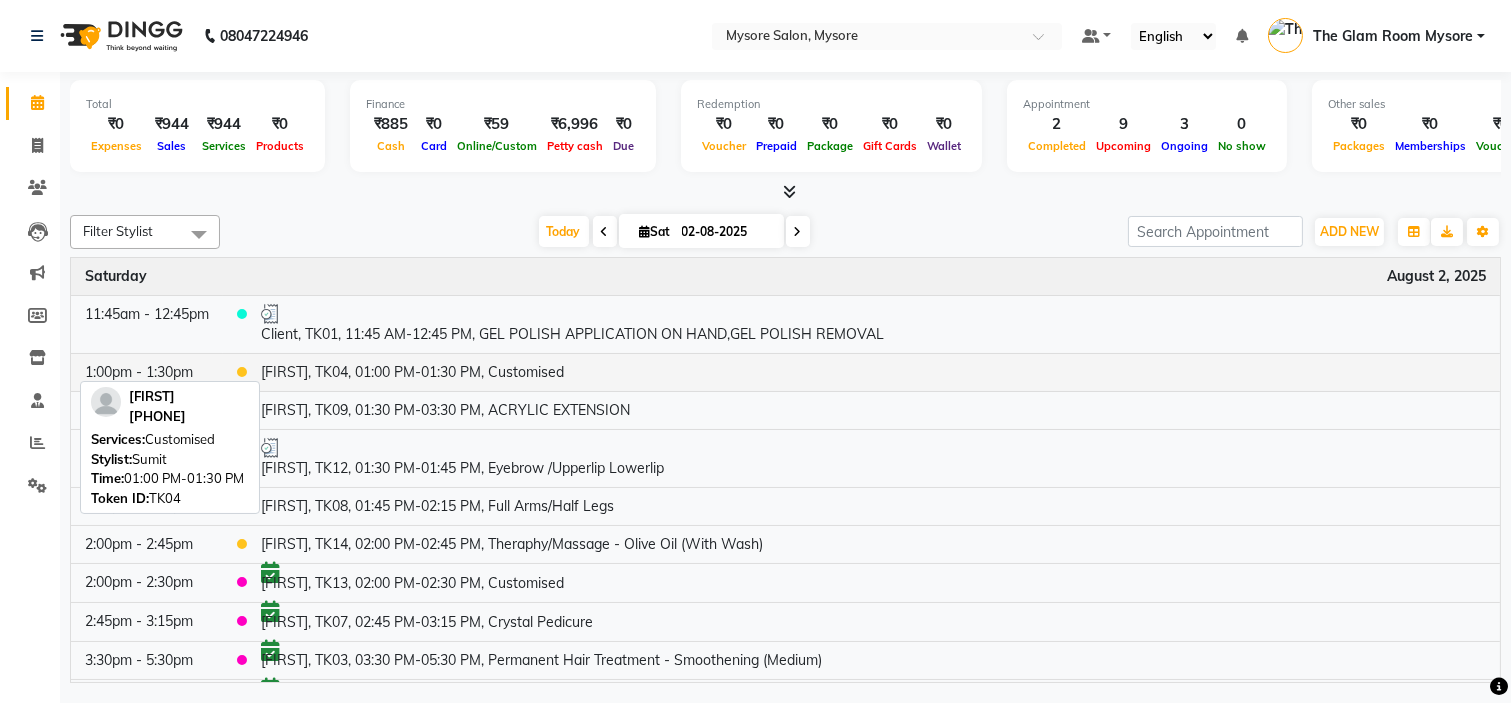 click on "[FIRST], TK04, 01:00 PM-01:30 PM, Customised" at bounding box center (873, 372) 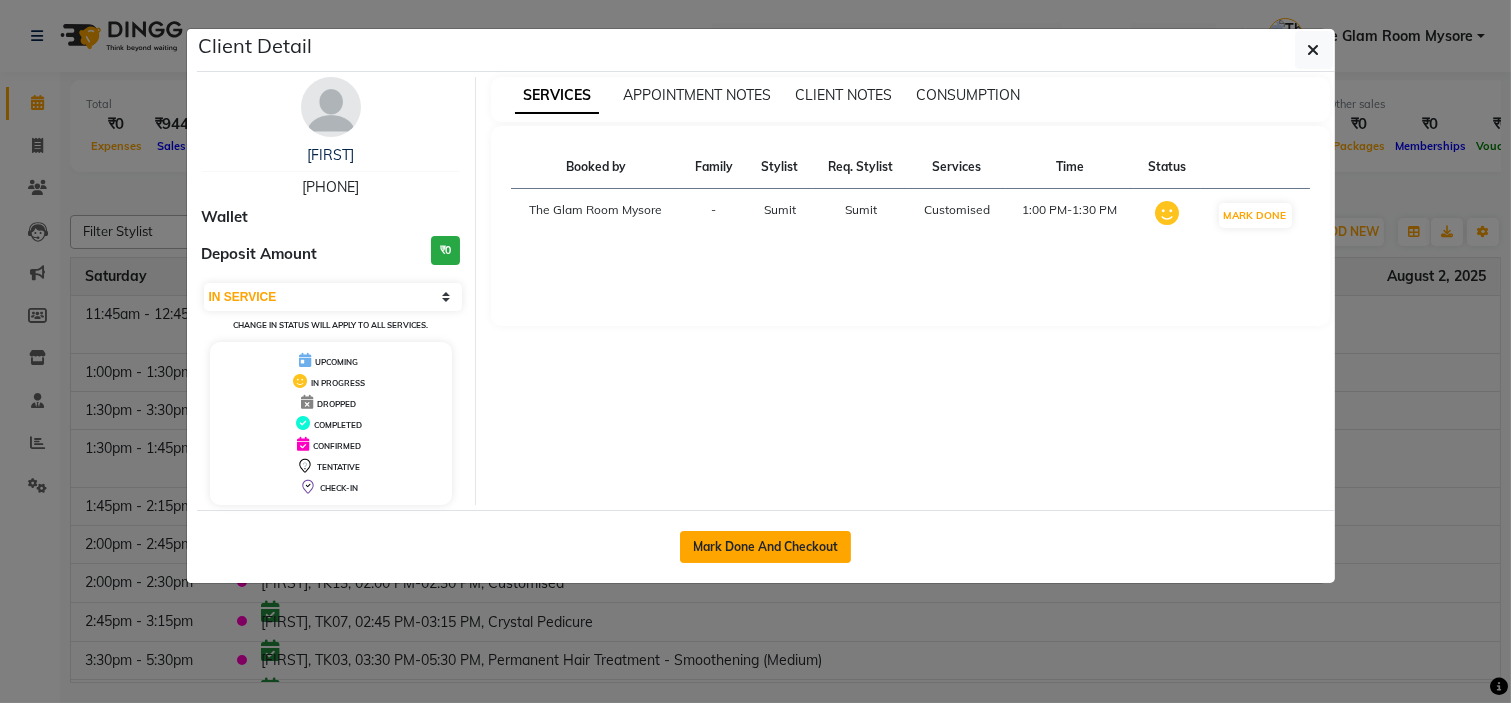 click on "Mark Done And Checkout" 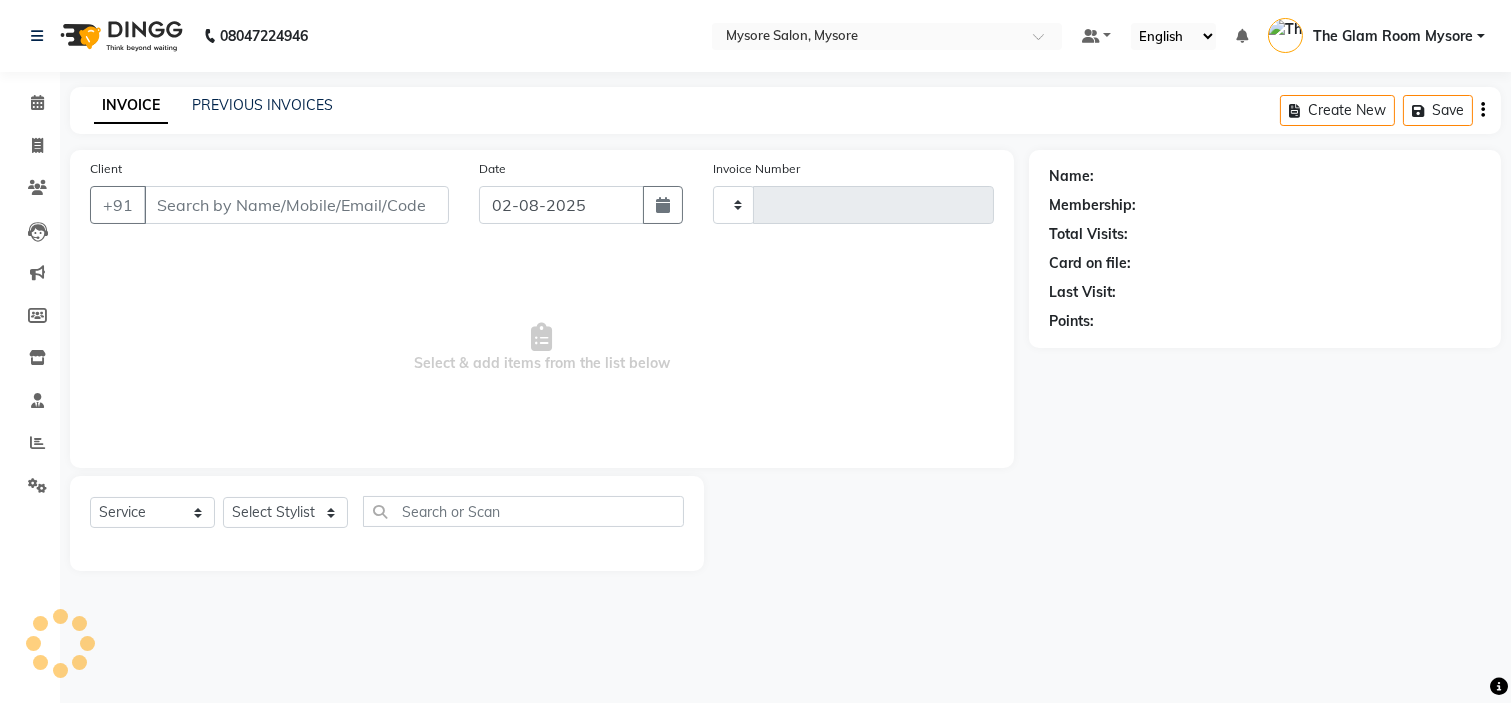 type on "0918" 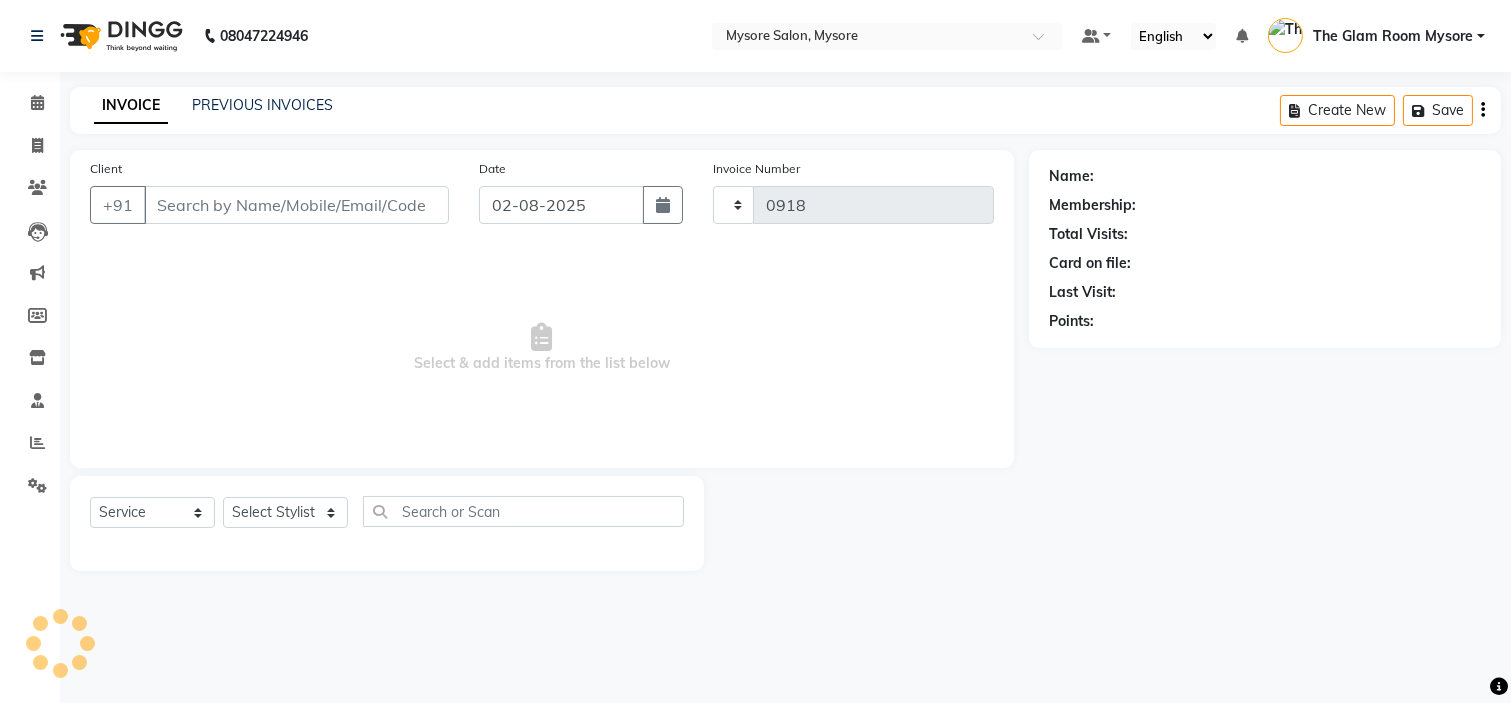 select on "4255" 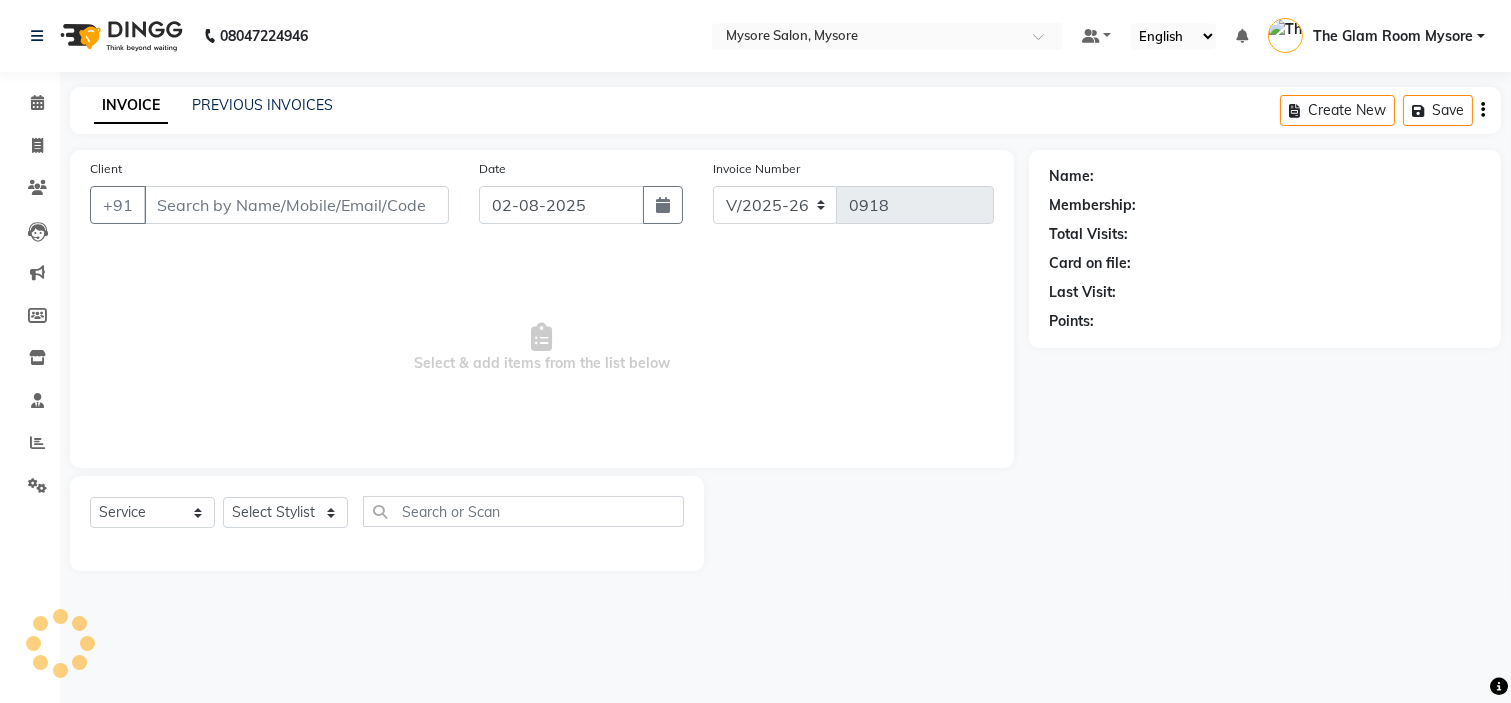 type on "[PHONE]" 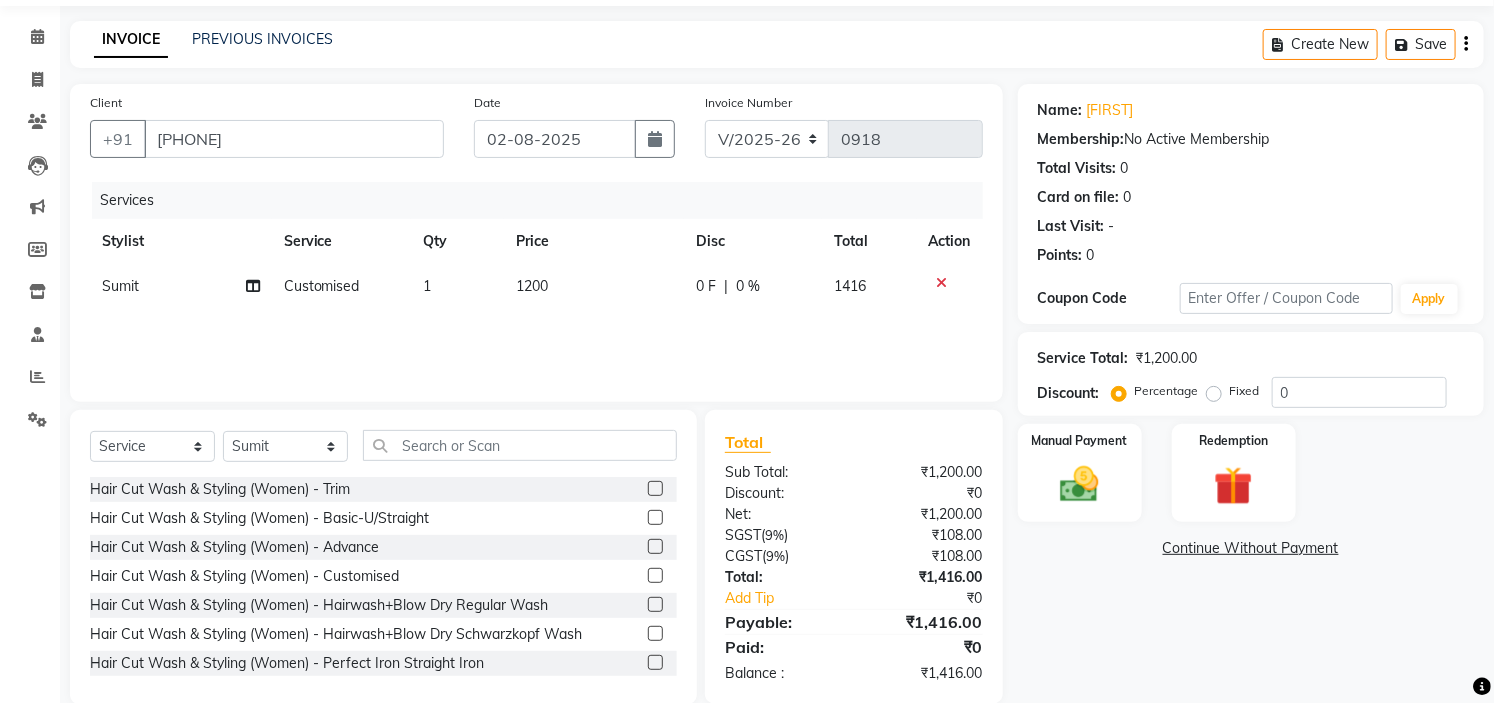 scroll, scrollTop: 97, scrollLeft: 0, axis: vertical 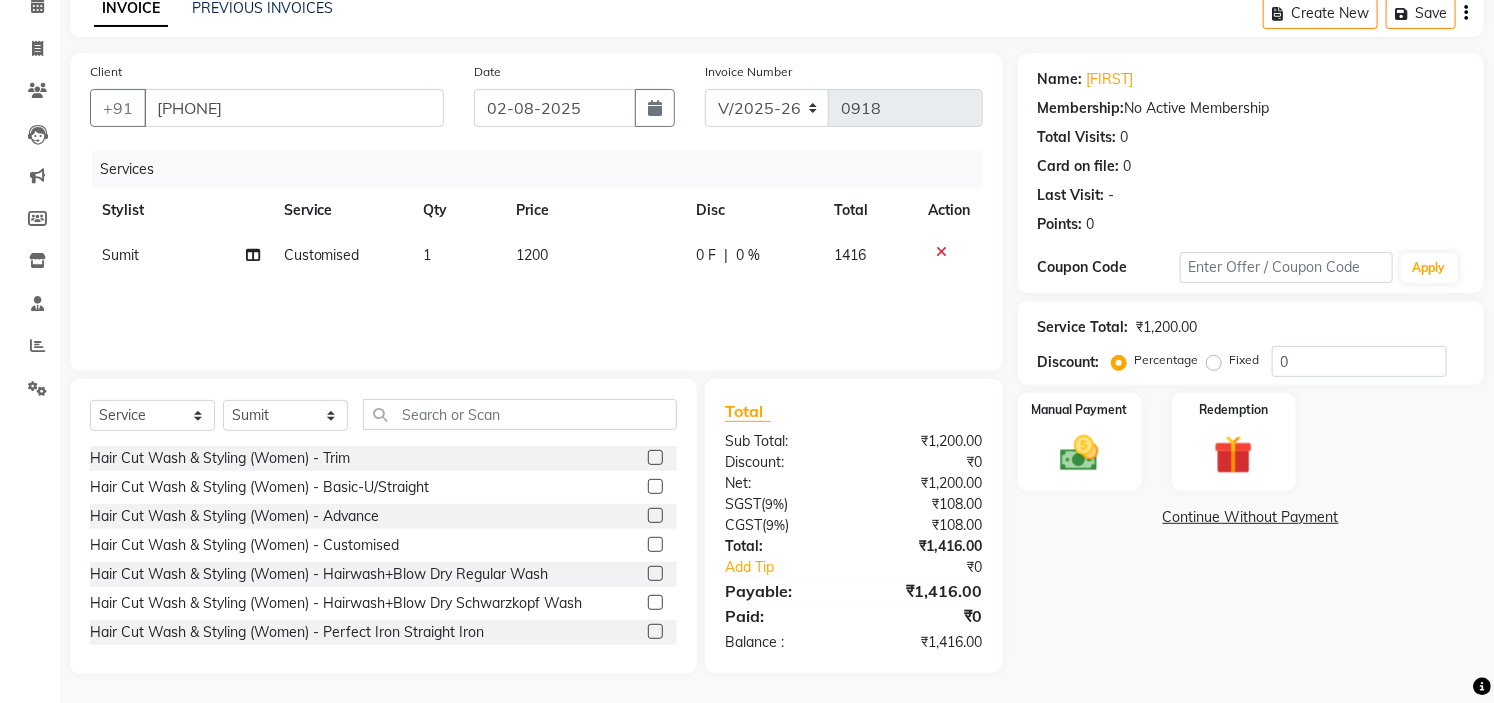 click on "1200" 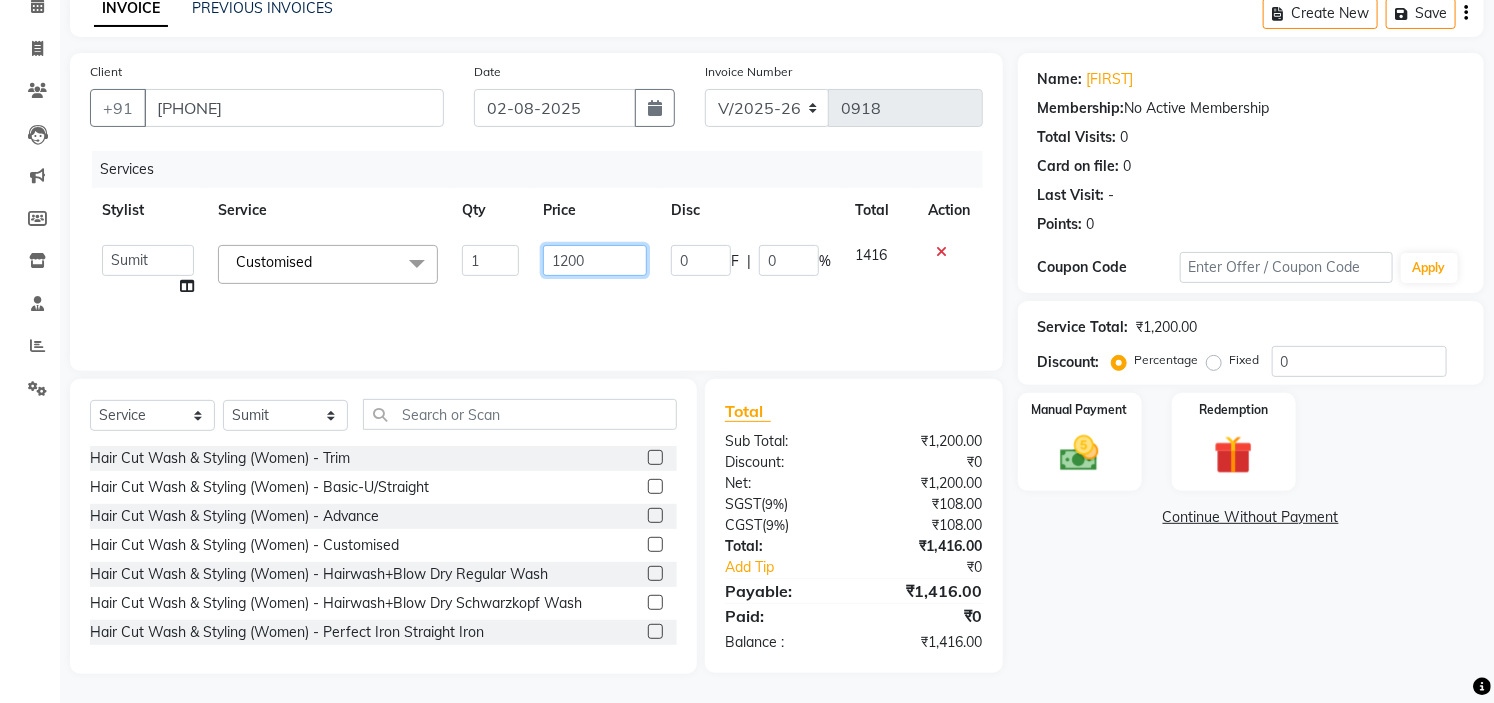 click on "1200" 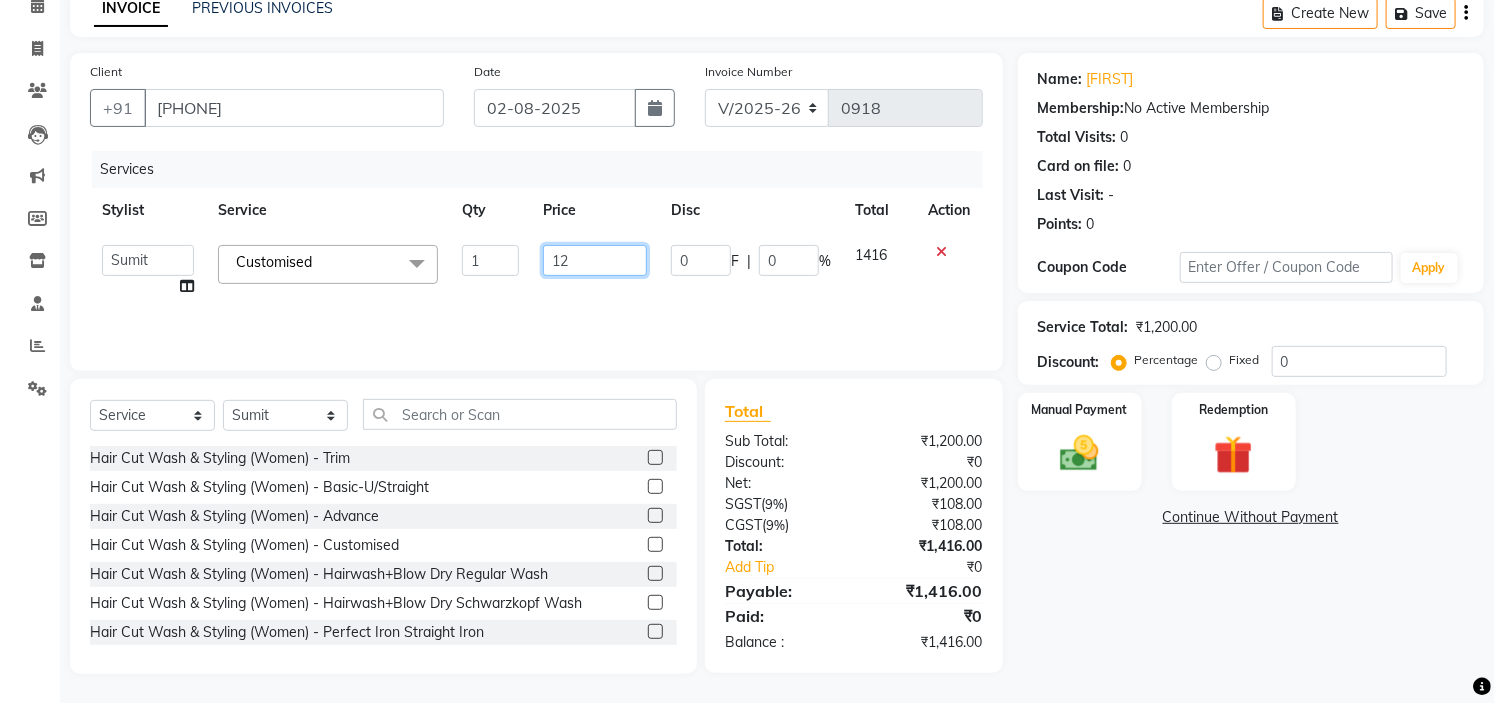 type on "1" 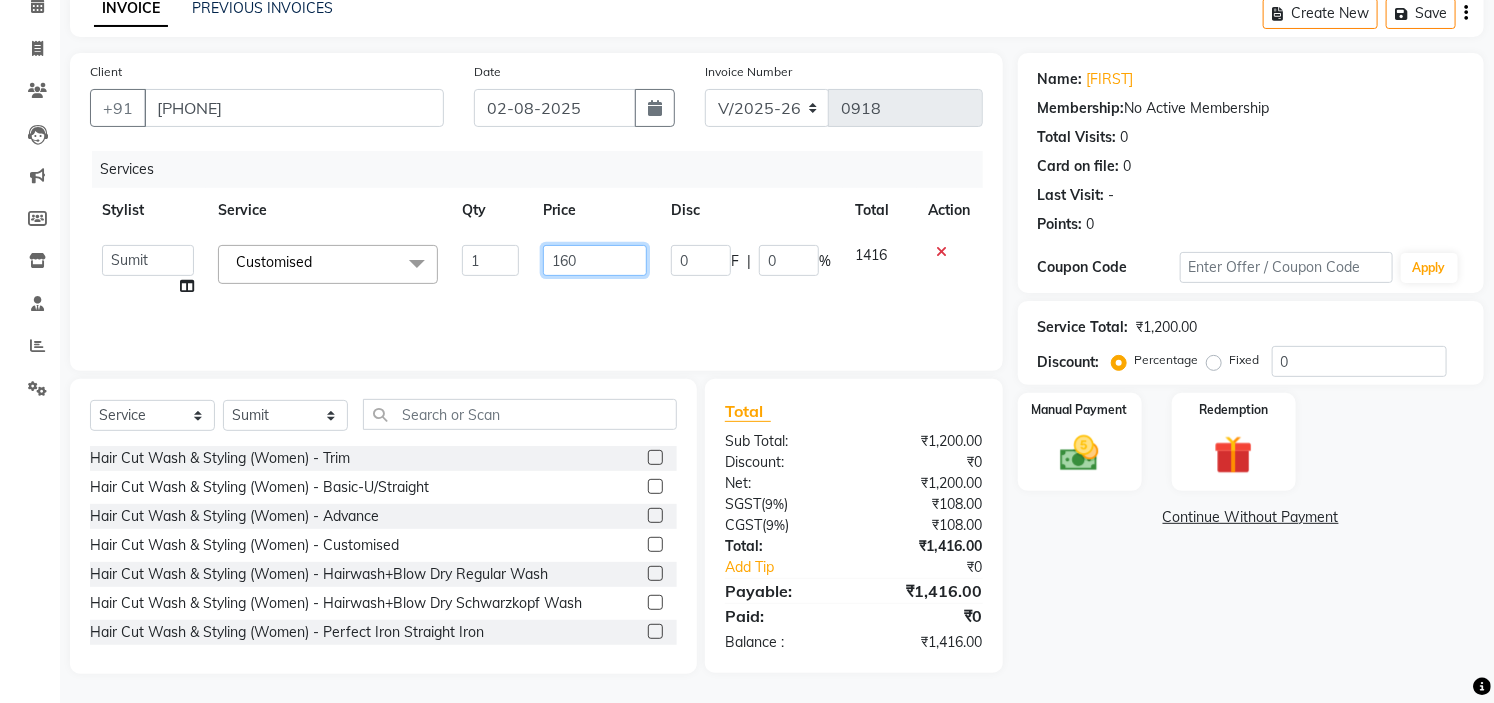 type on "1600" 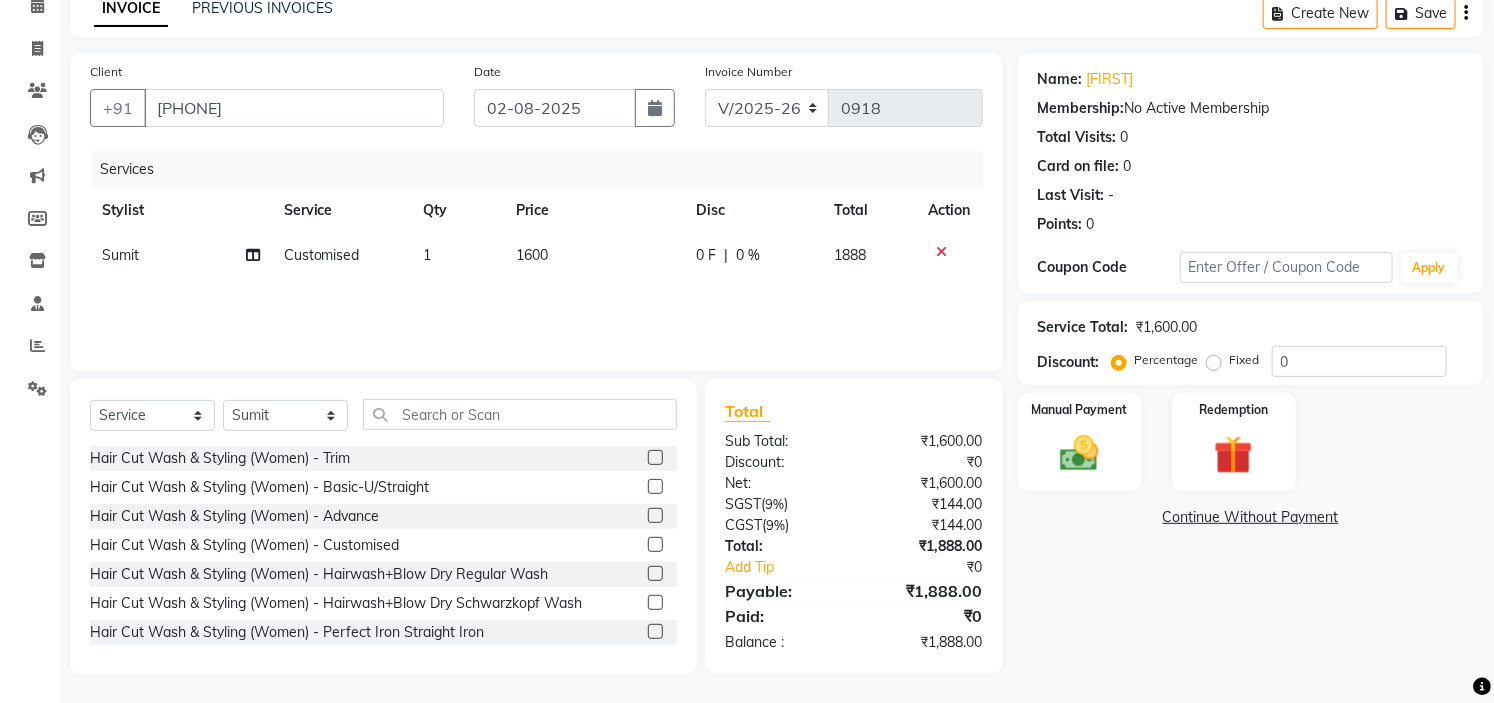 click on "Name: [FIRST]  Membership:  No Active Membership  Total Visits:  0 Card on file:  0 Last Visit:   - Points:   0  Coupon Code Apply Service Total:  ₹1,600.00  Discount:  Percentage   Fixed  0 Manual Payment Redemption  Continue Without Payment" 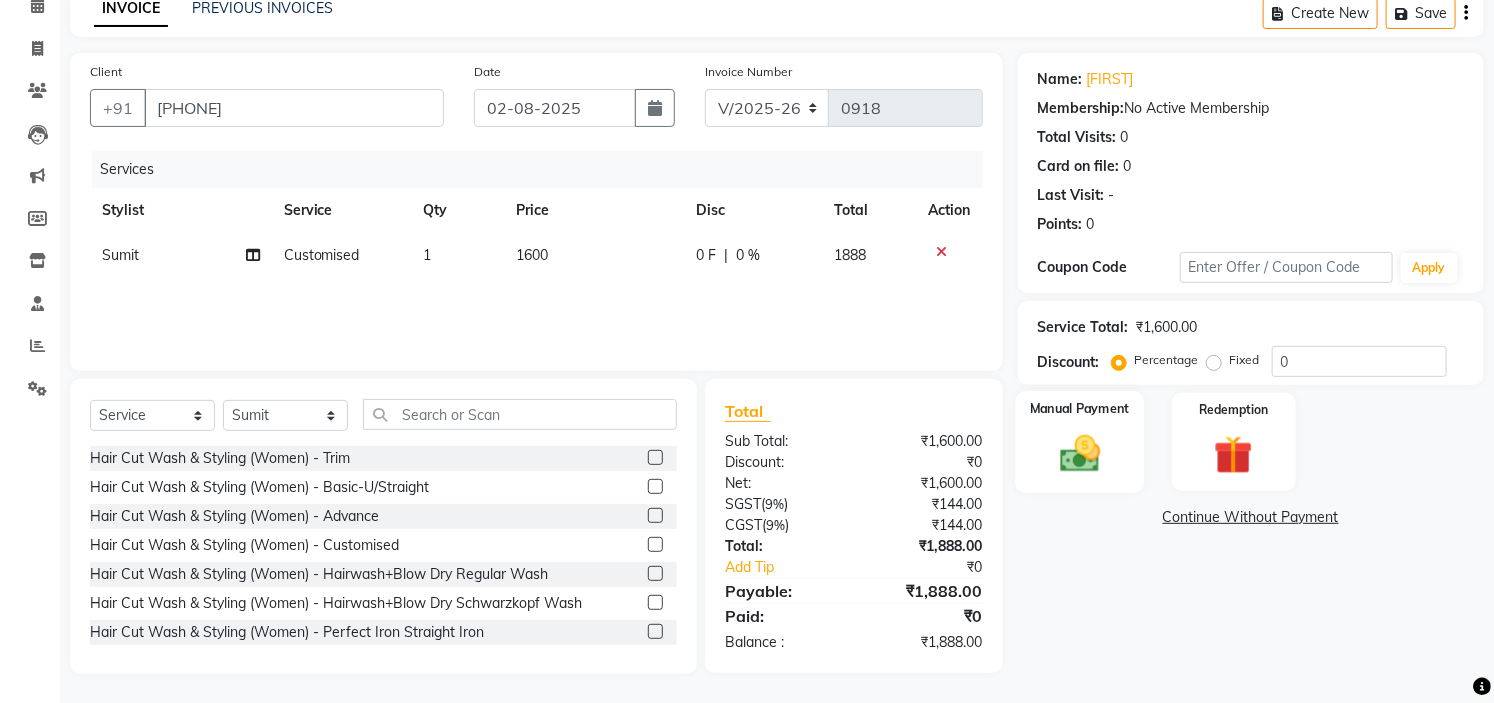 click 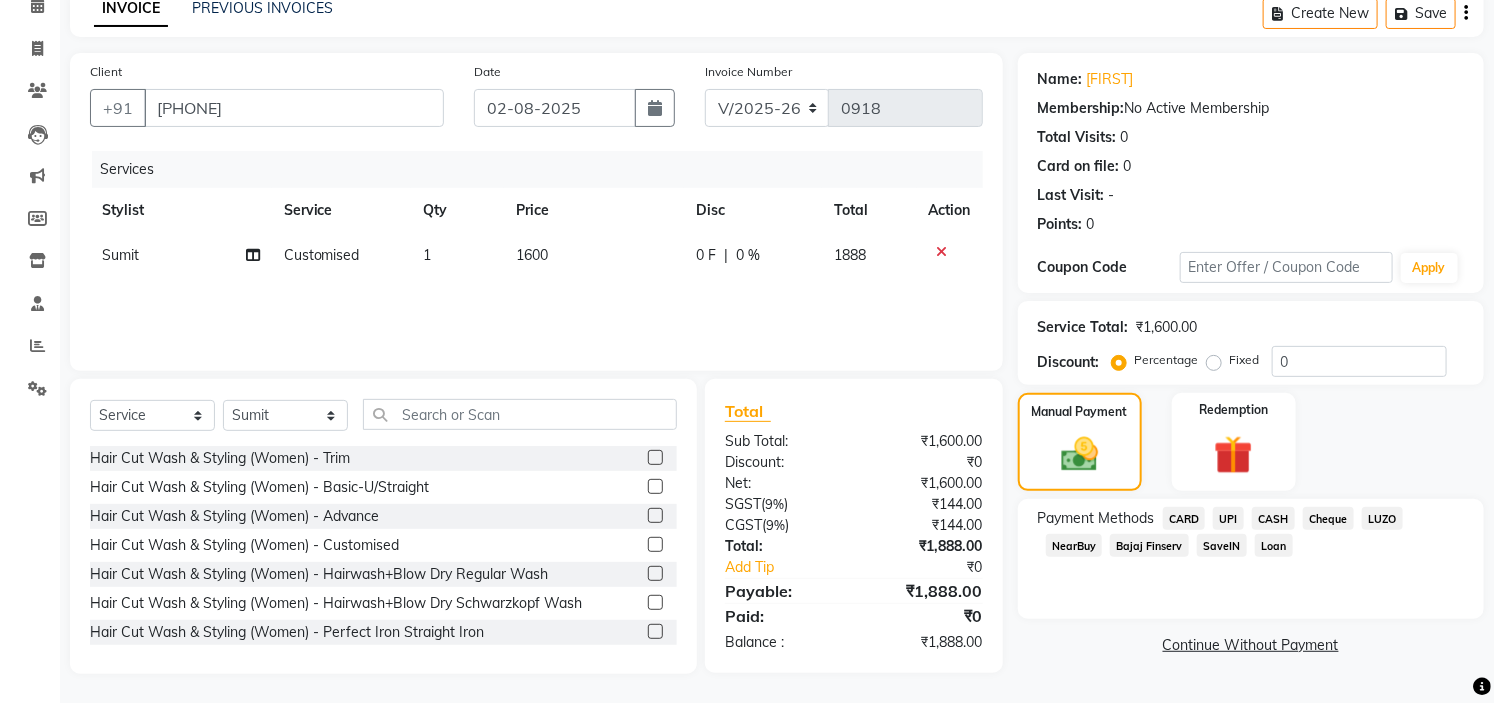 click on "UPI" 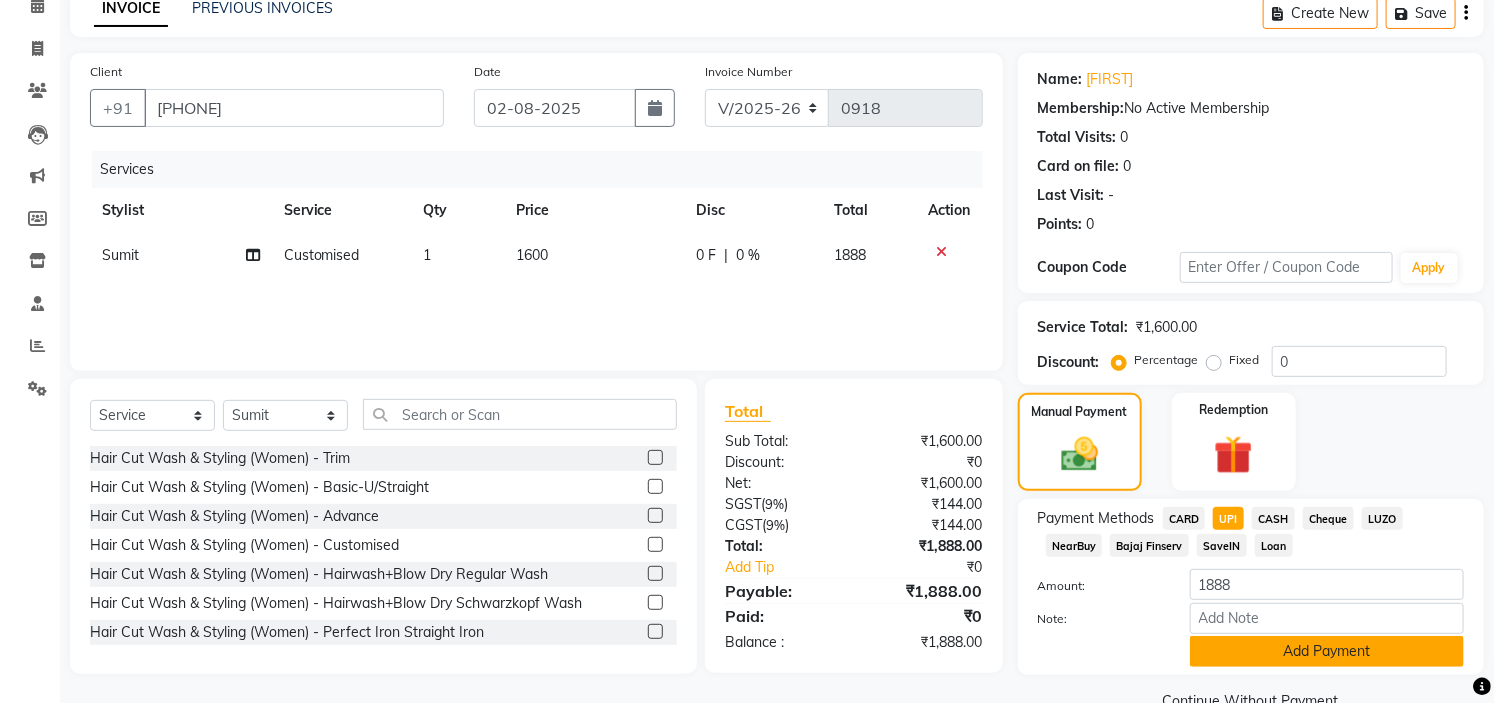 click on "Add Payment" 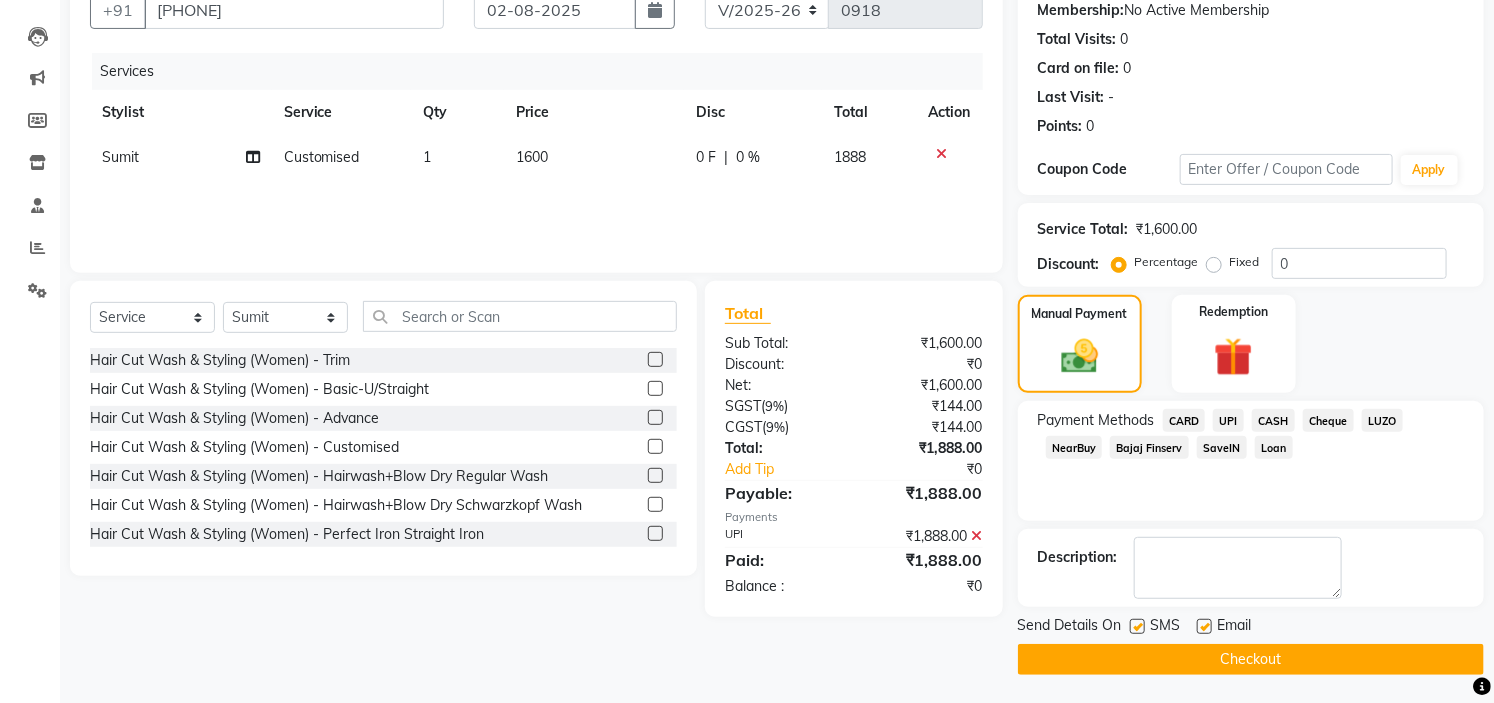 scroll, scrollTop: 196, scrollLeft: 0, axis: vertical 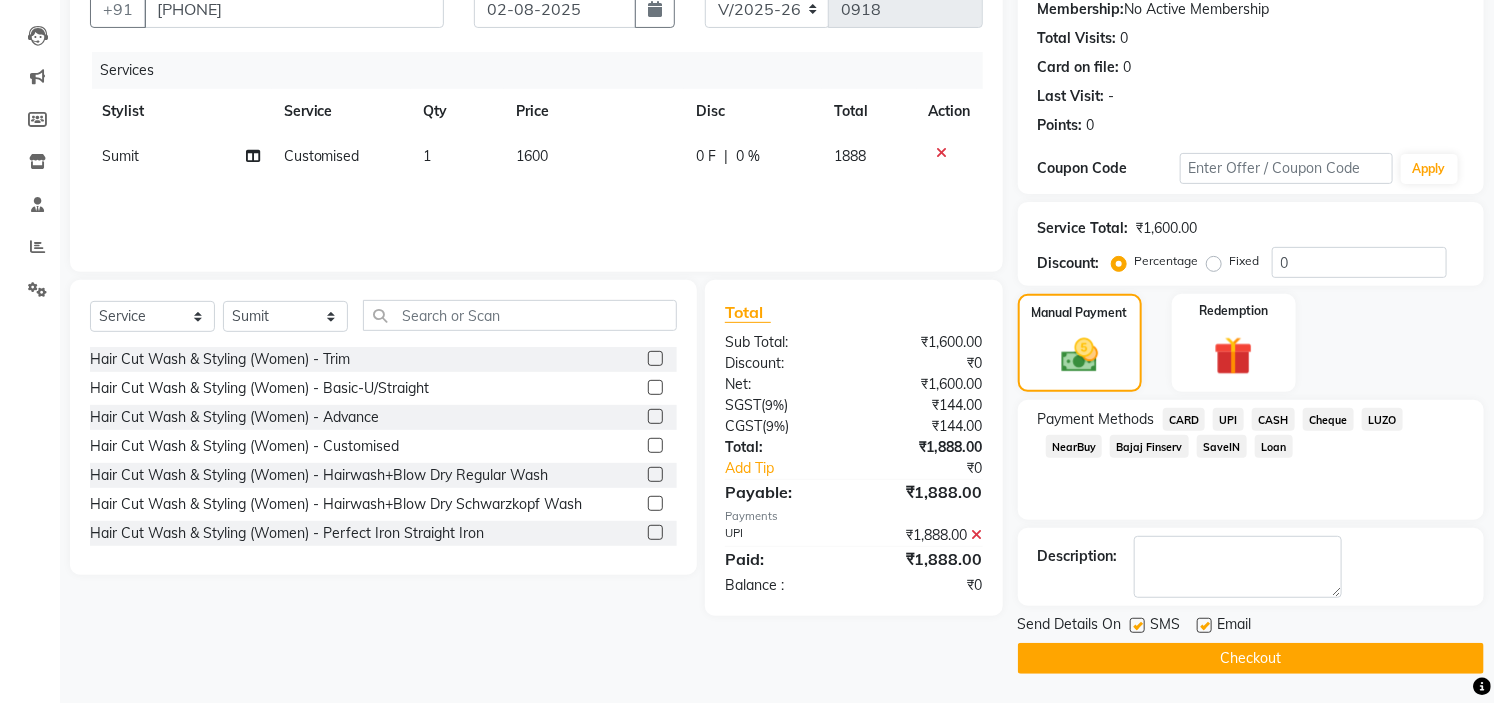 click on "Checkout" 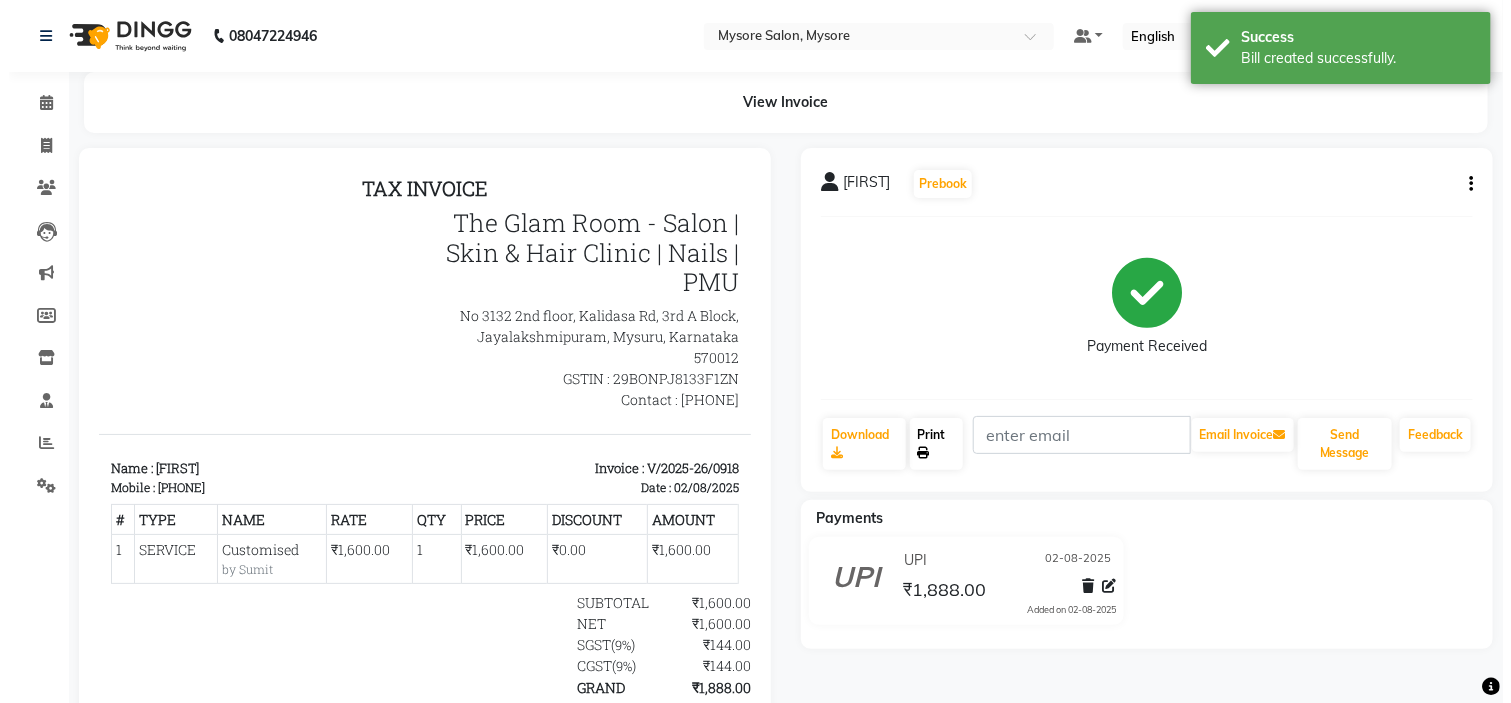 scroll, scrollTop: 0, scrollLeft: 0, axis: both 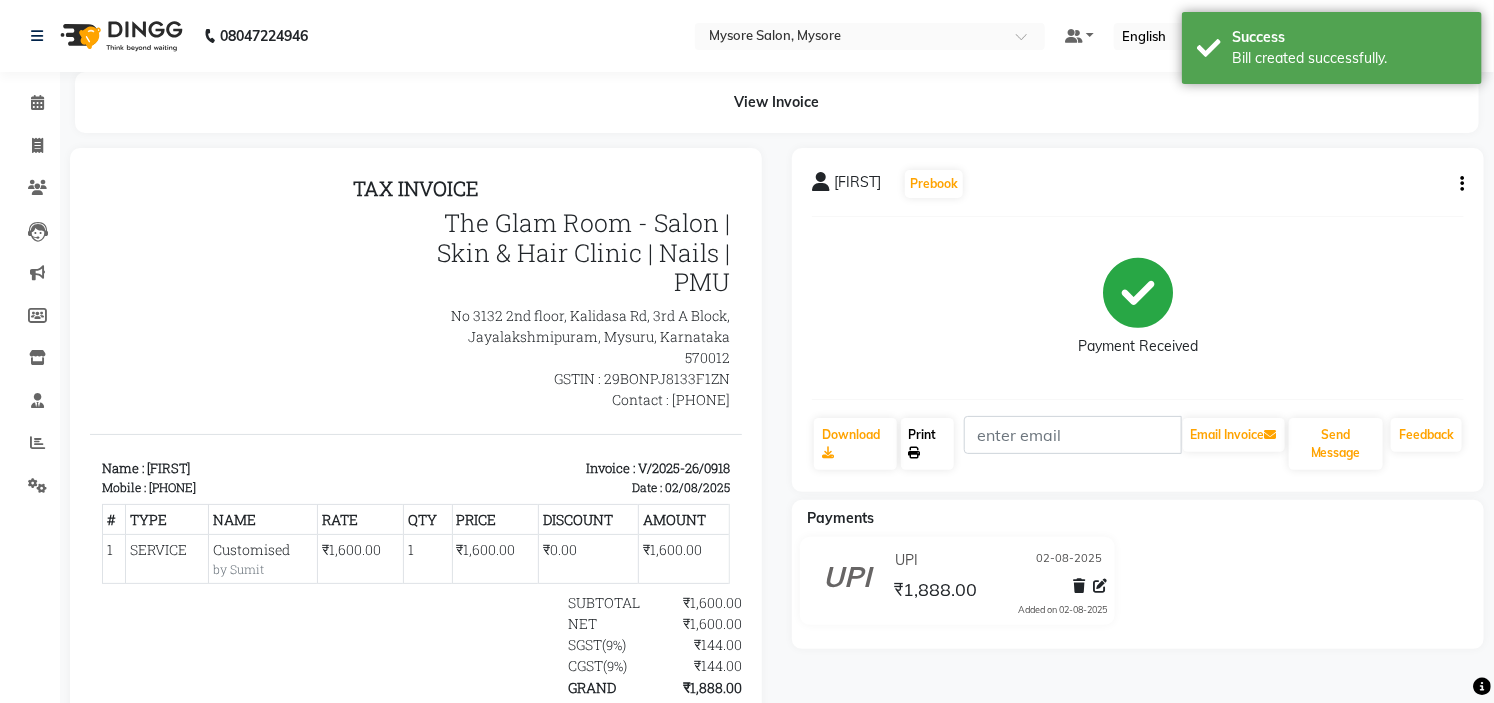 click on "Print" 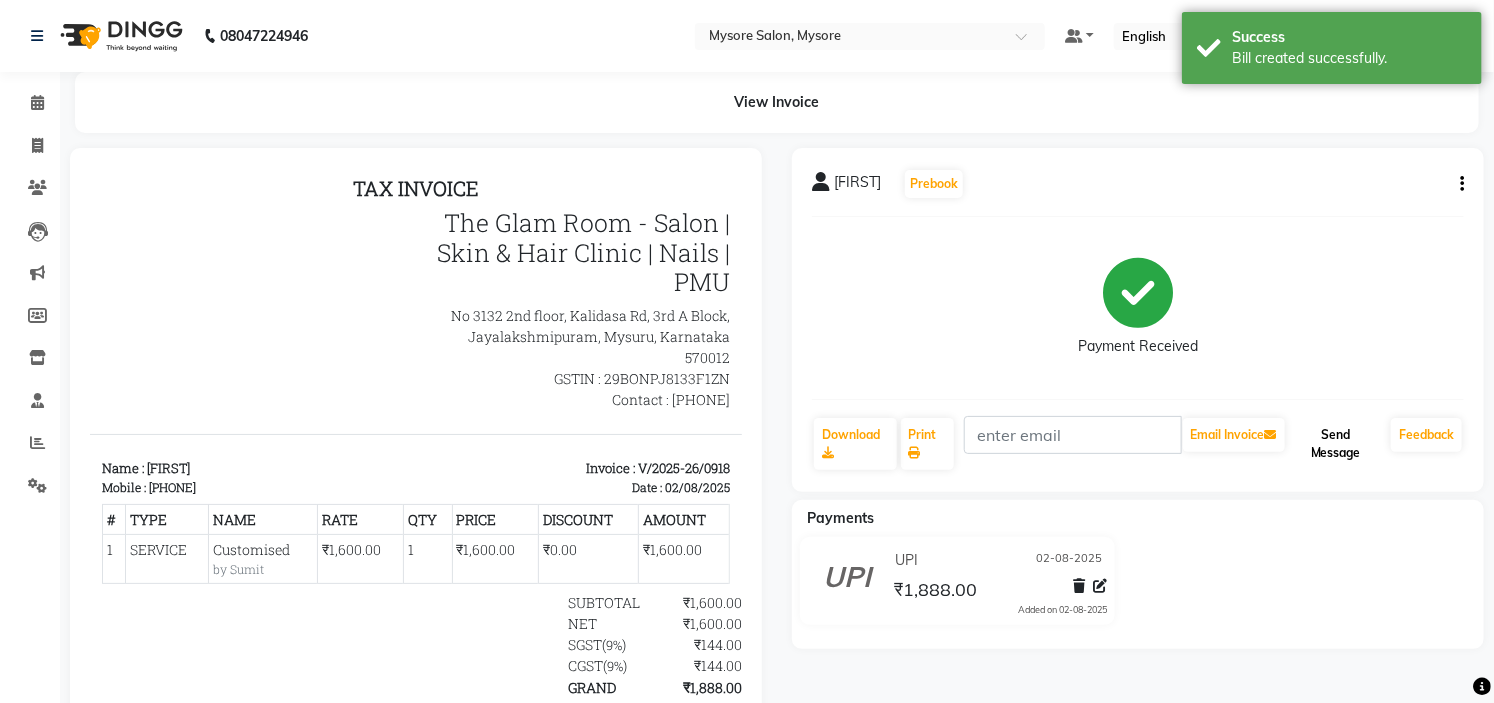 drag, startPoint x: 1322, startPoint y: 443, endPoint x: 313, endPoint y: 85, distance: 1070.6283 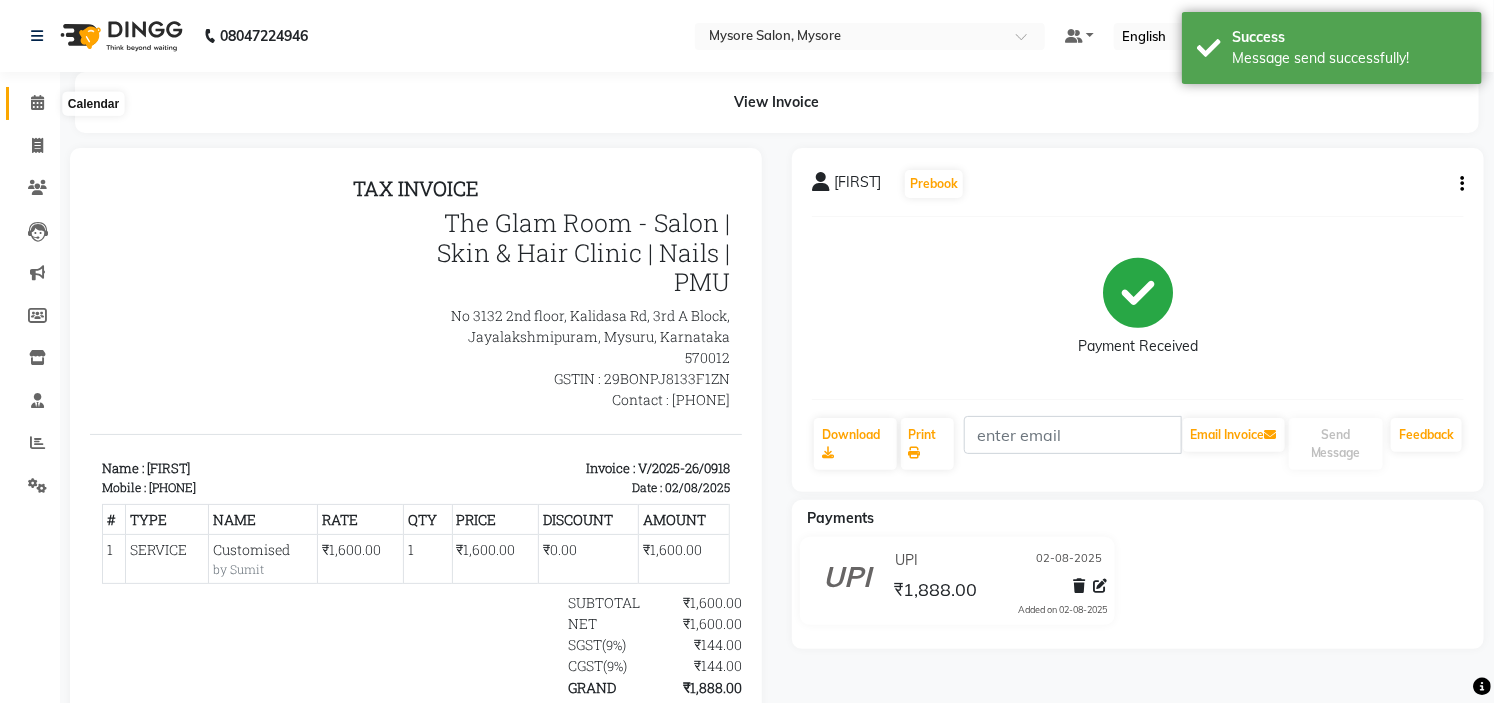 click 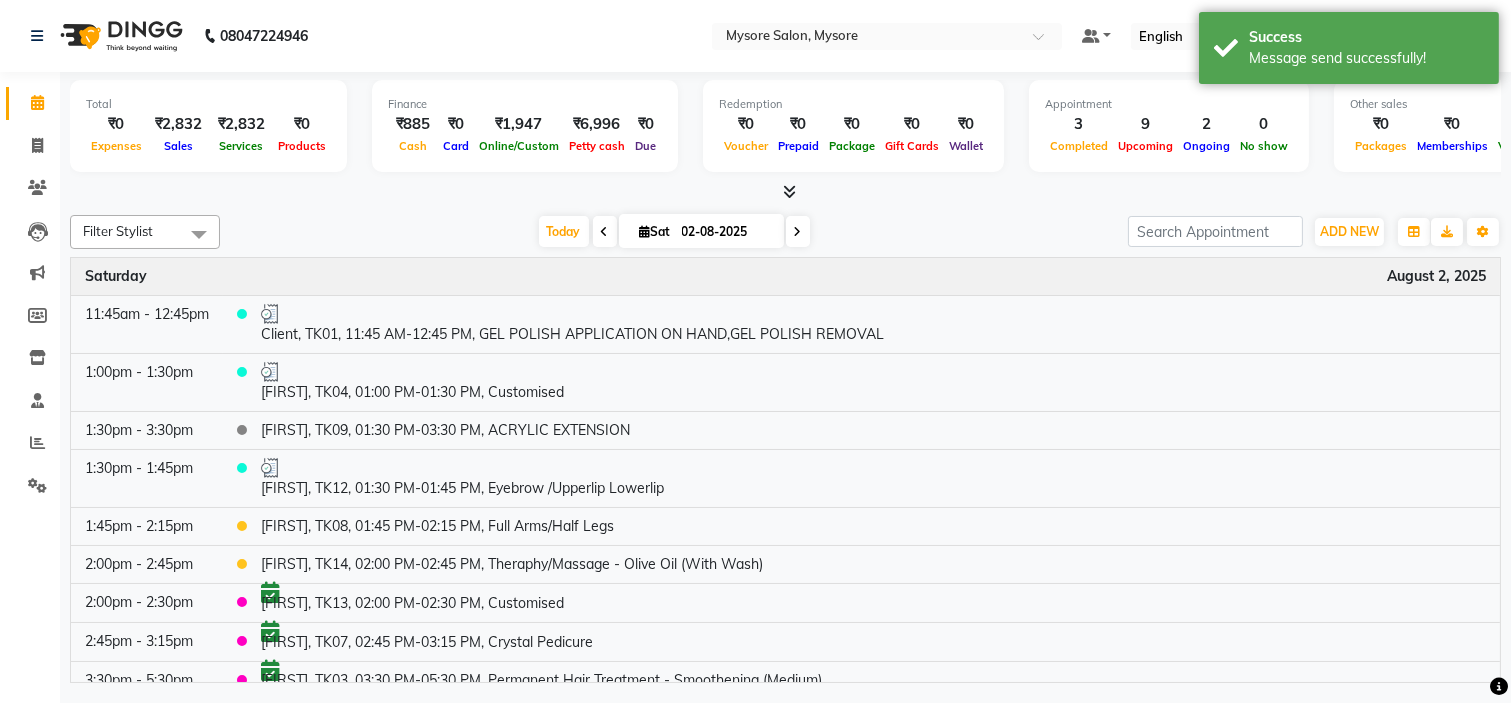 drag, startPoint x: 537, startPoint y: 225, endPoint x: 385, endPoint y: 212, distance: 152.5549 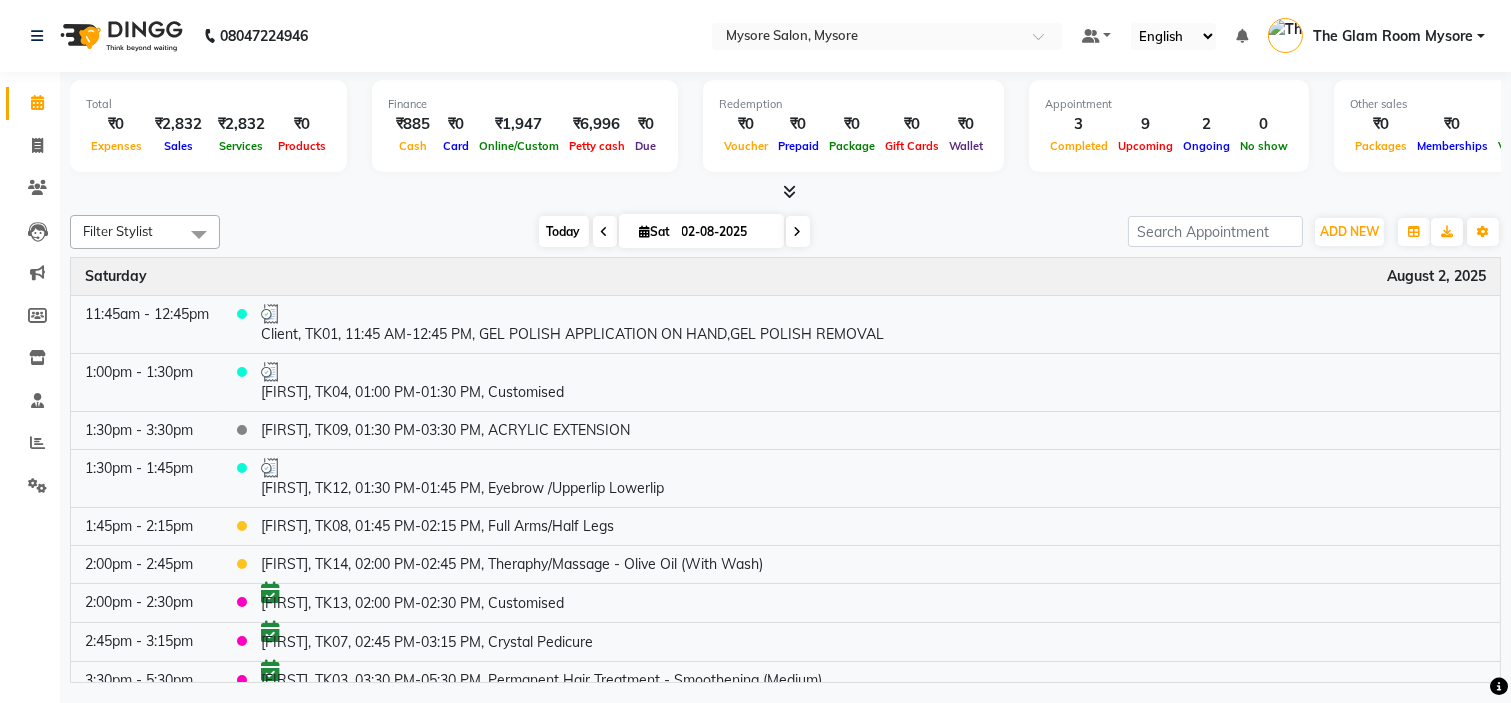 click on "Today" at bounding box center (564, 231) 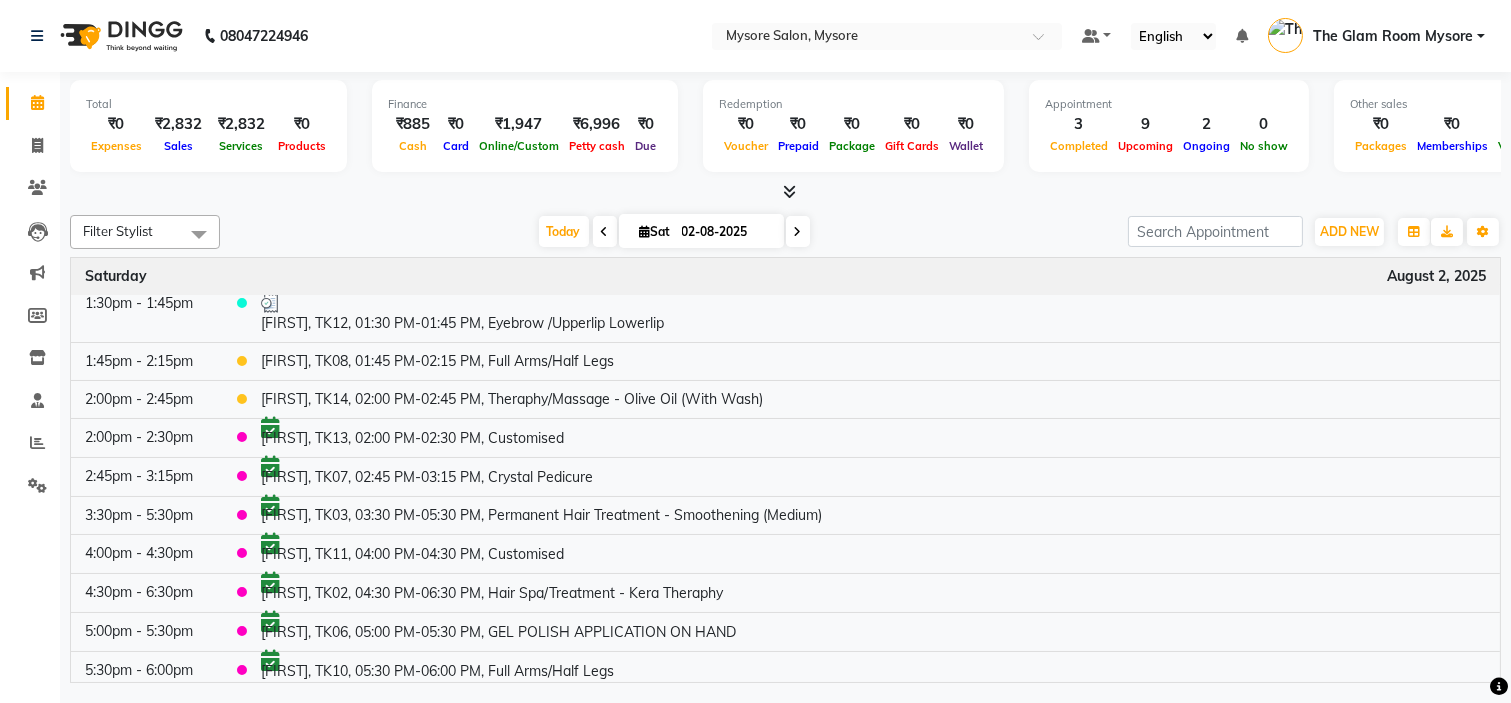 scroll, scrollTop: 251, scrollLeft: 0, axis: vertical 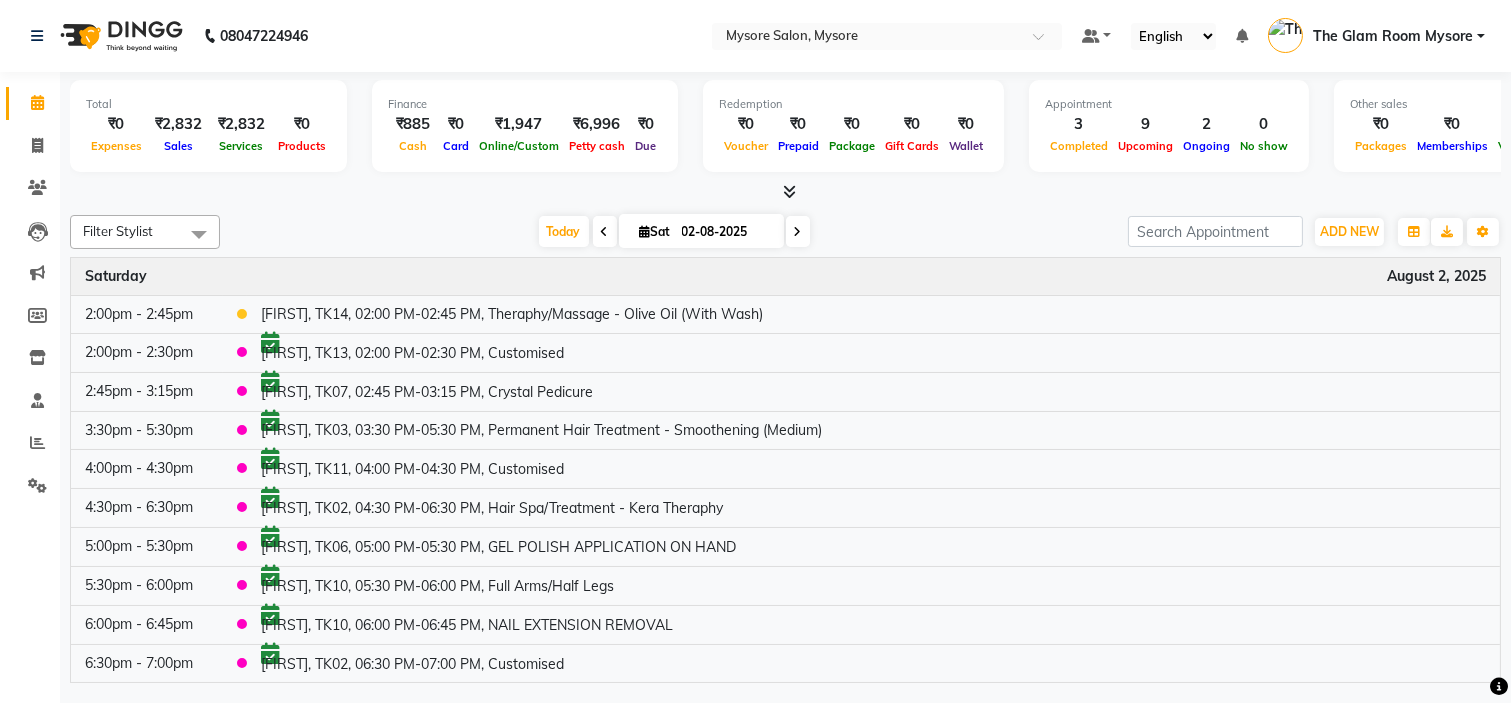 click on "Filter Stylist Select All Ankita Arti Ashwini Ayaan DR. Apurva Fatma Jayshree Lakshmi Paul Ruhul alom Shangnimwon Steve Sumaiya Banu Sumit Teja Tezz The Glam Room Mysore Today  Sat 02-08-2025 Toggle Dropdown Add Appointment Add Invoice Add Expense Add Attendance Add Client Add Transaction Toggle Dropdown Add Appointment Add Invoice Add Expense Add Attendance Add Client ADD NEW Toggle Dropdown Add Appointment Add Invoice Add Expense Add Attendance Add Client Add Transaction Filter Stylist Select All Ankita Arti Ashwini Ayaan DR. Apurva Fatma Jayshree Lakshmi Paul Ruhul alom Shangnimwon Steve Sumaiya Banu Sumit Teja Tezz The Glam Room Mysore Group By  Staff View   Room View  View as Vertical  Vertical - Week View  Horizontal  Horizontal - Week View  List  Toggle Dropdown Calendar Settings Manage Tags   Arrange Stylists   Reset Stylists  Full Screen  Show Available Stylist  Appointment Form Zoom 100%" at bounding box center [785, 232] 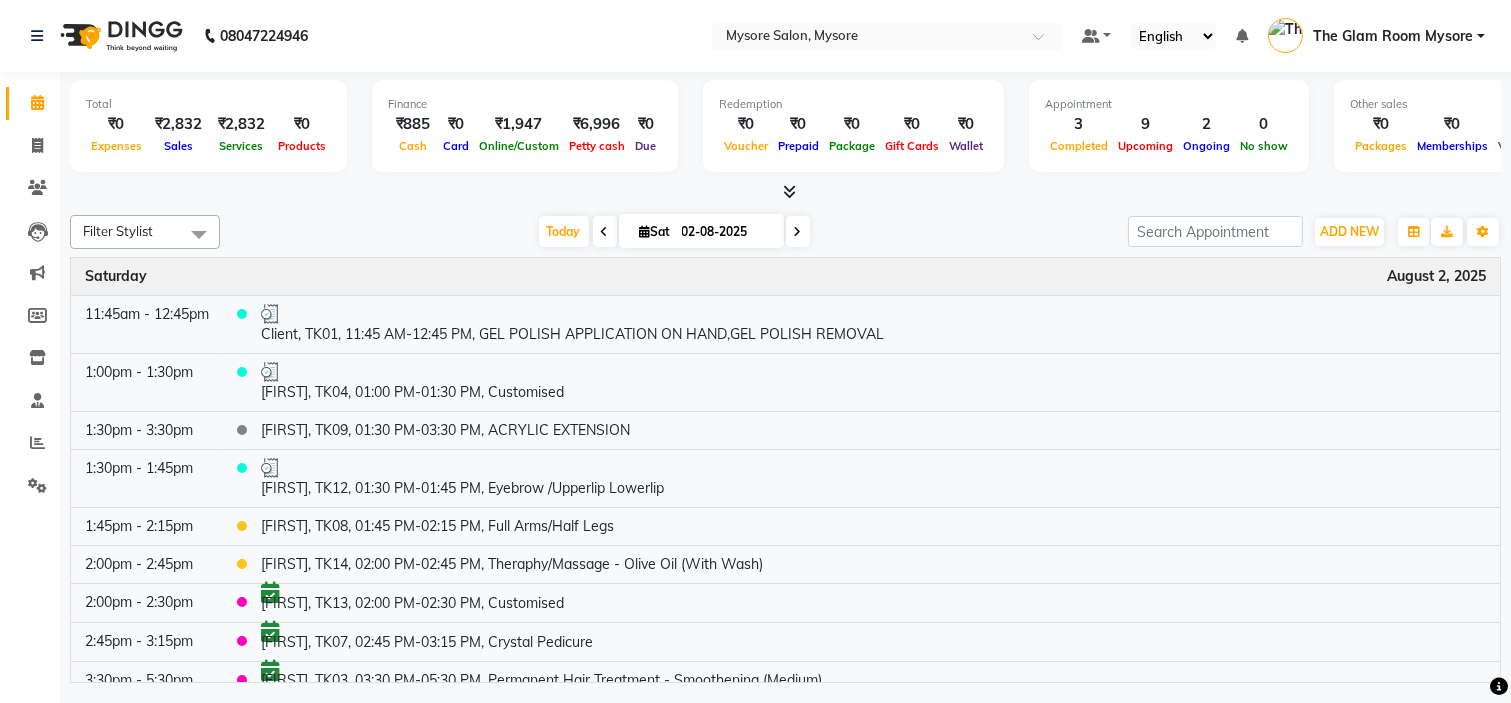 scroll, scrollTop: 44, scrollLeft: 0, axis: vertical 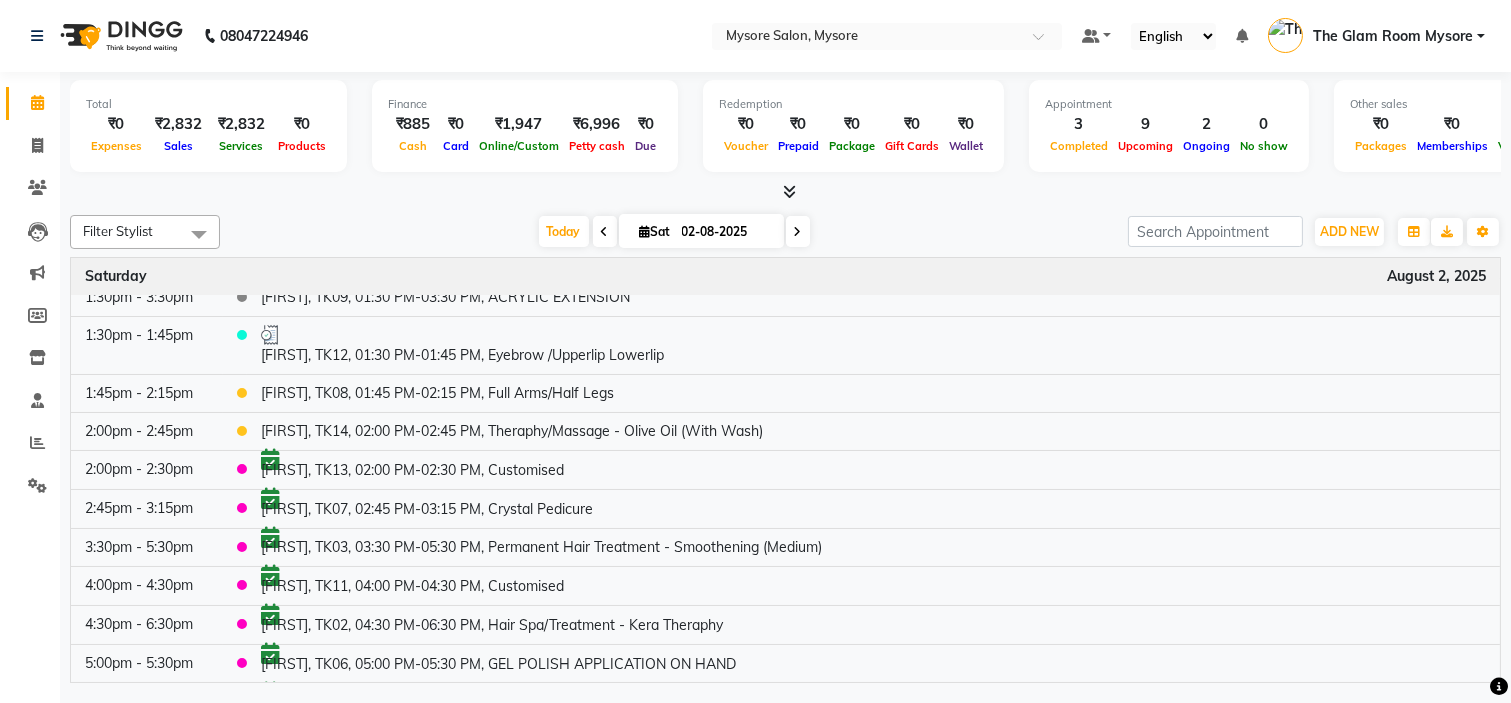 click at bounding box center (785, 192) 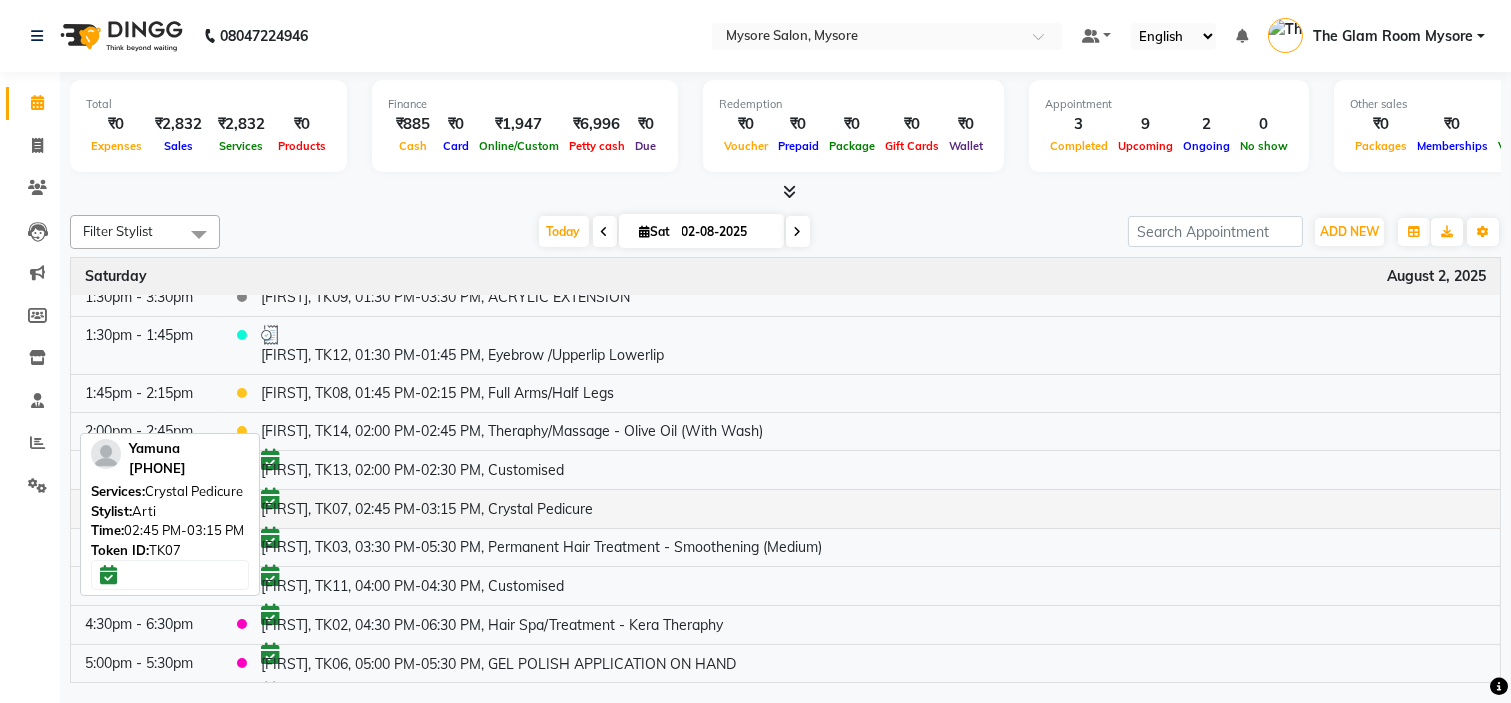 click on "[FIRST], TK07, 02:45 PM-03:15 PM, Crystal Pedicure" at bounding box center [873, 508] 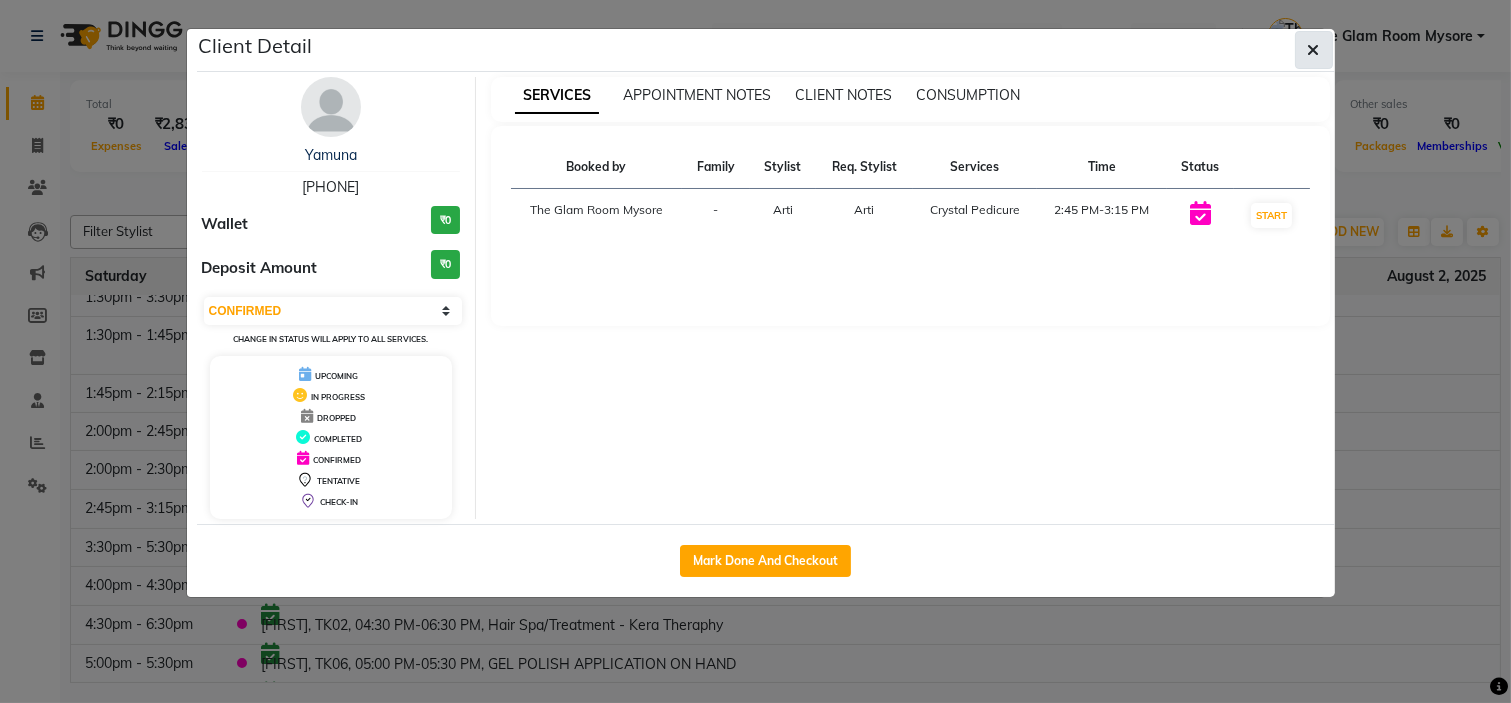 click 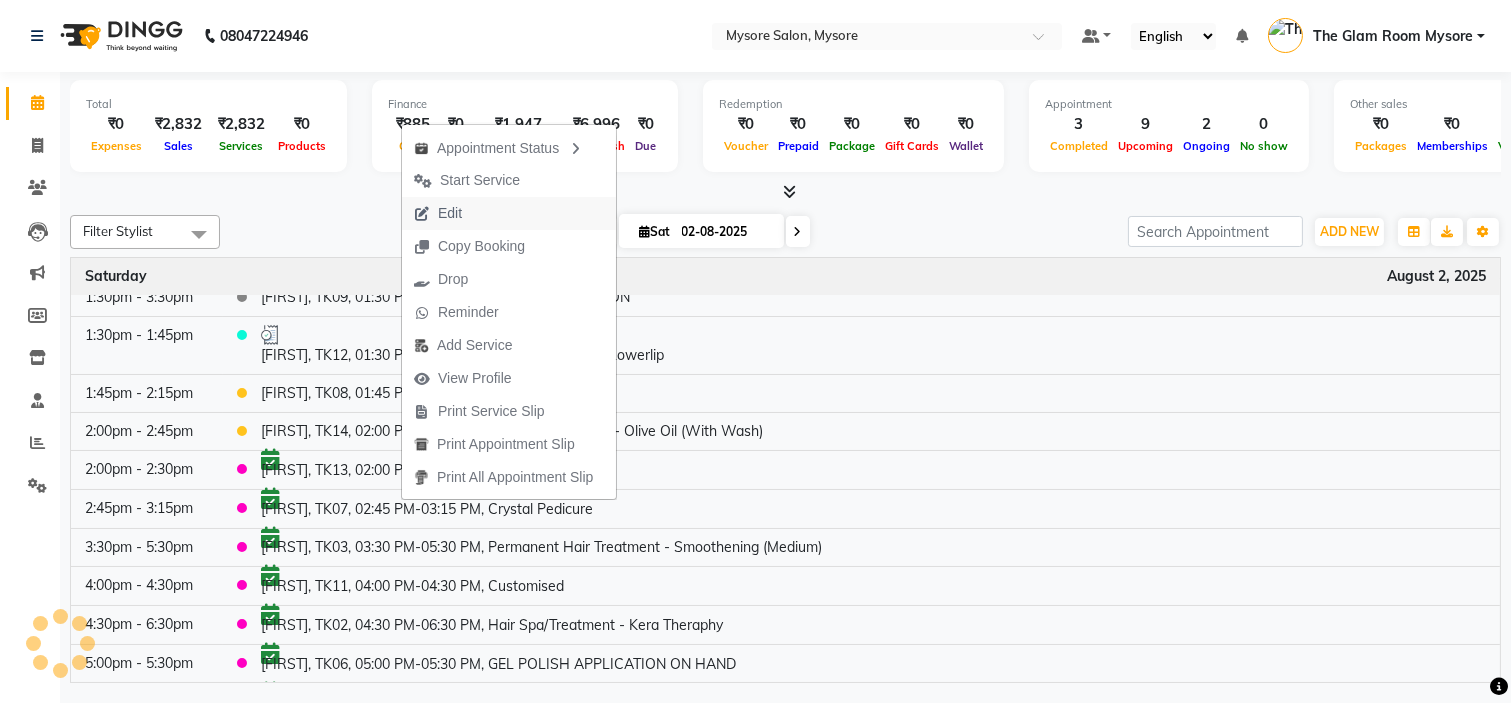 click on "Edit" at bounding box center [509, 213] 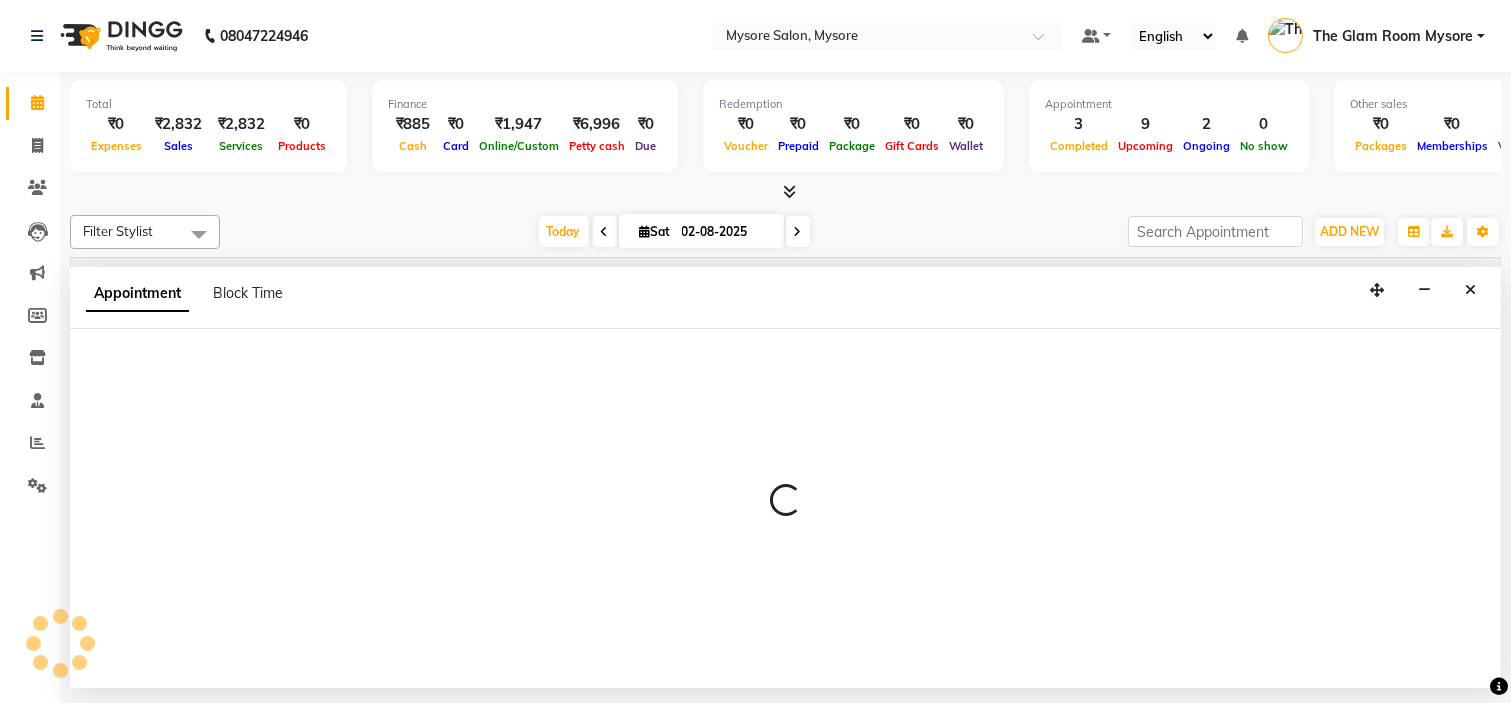 select on "confirm booking" 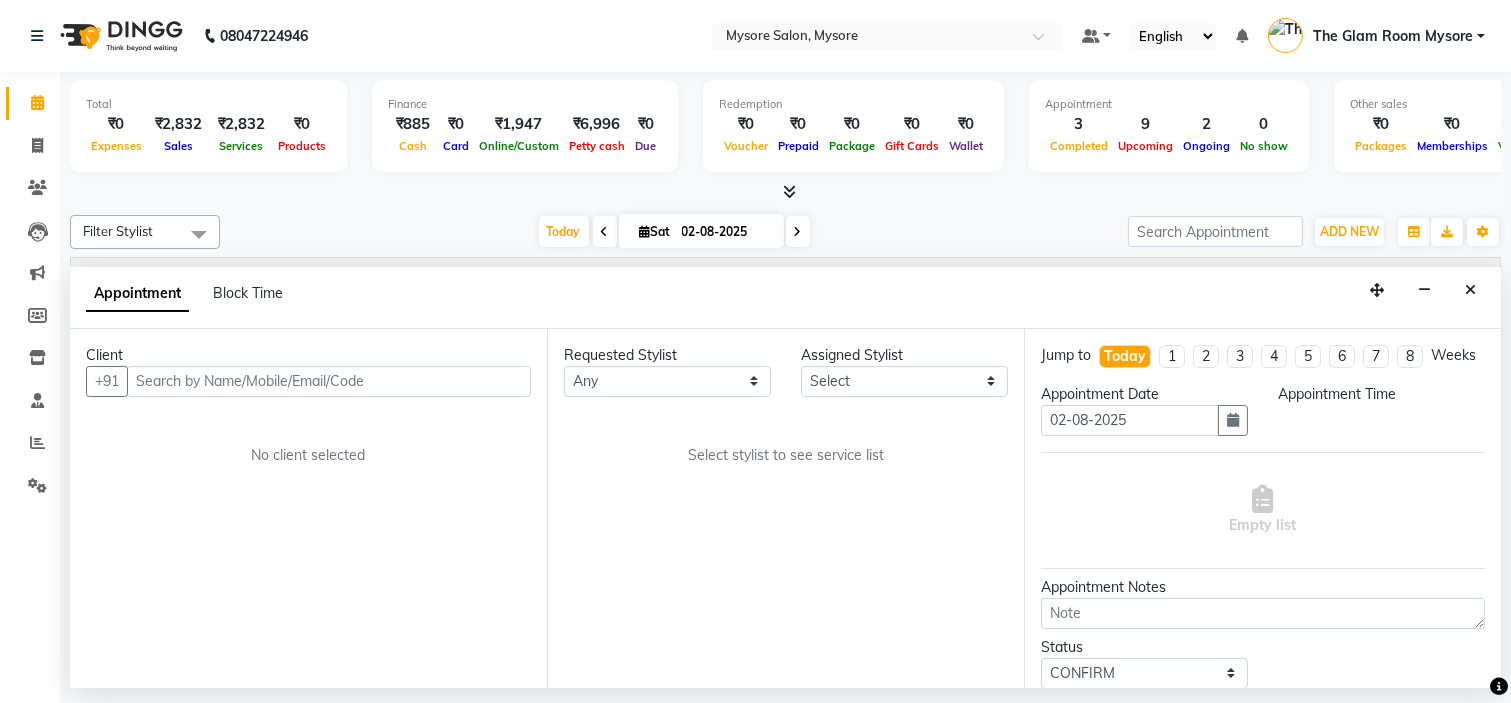 select on "885" 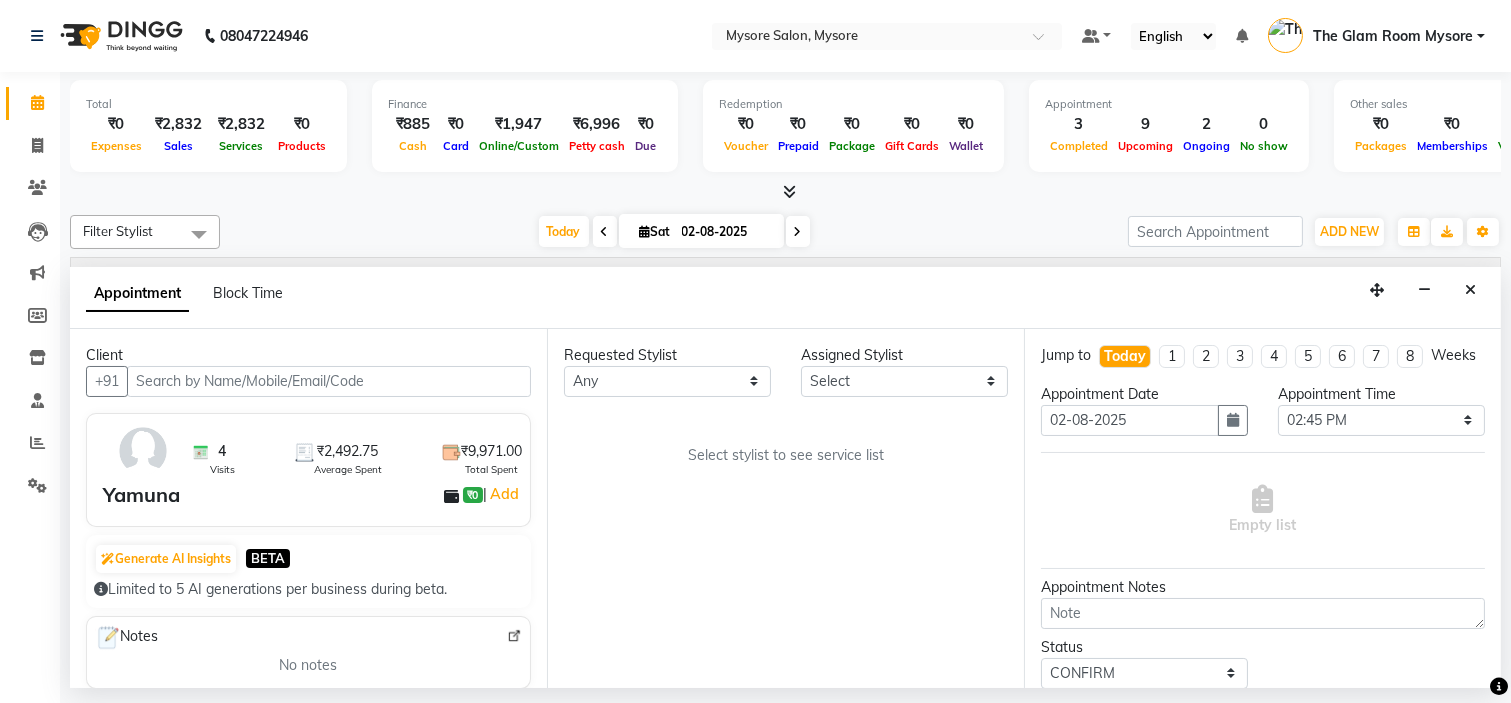 select on "84294" 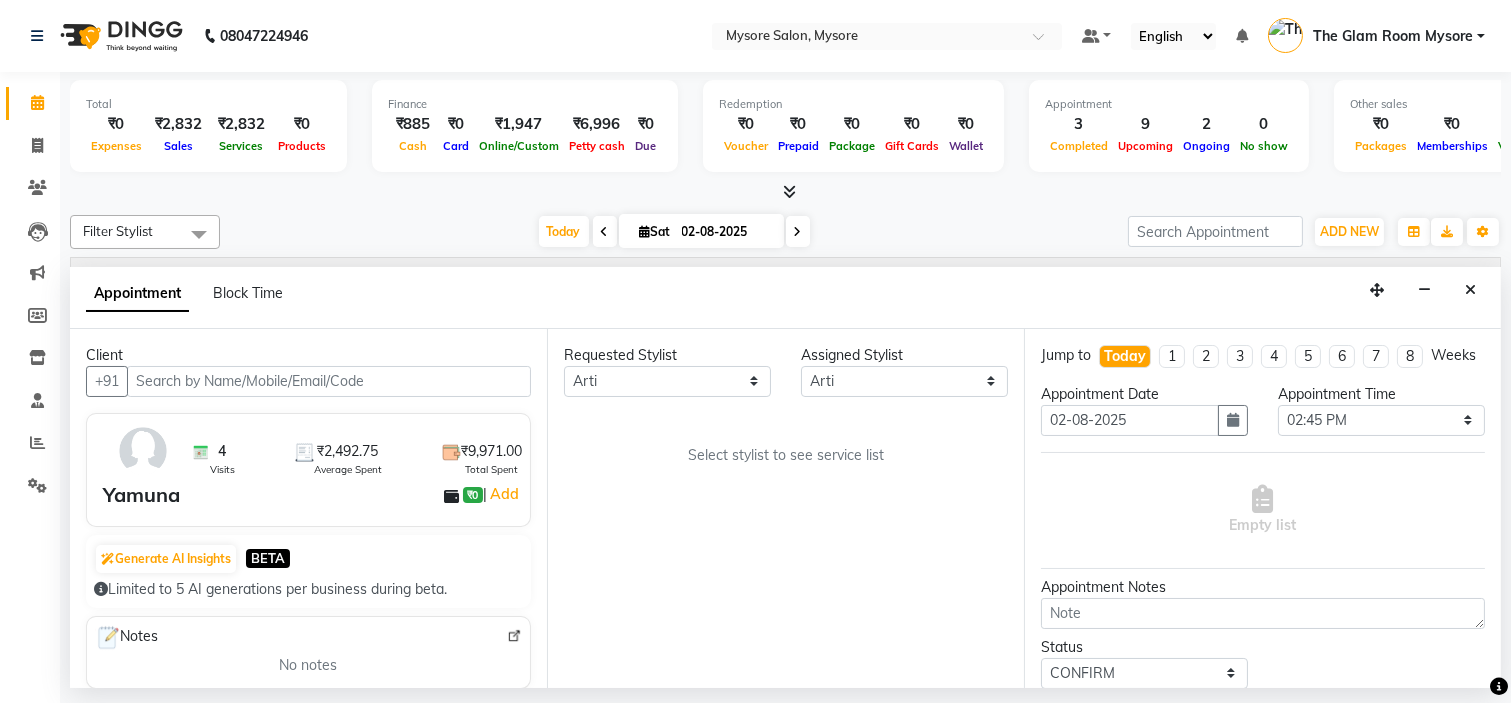 select on "1799" 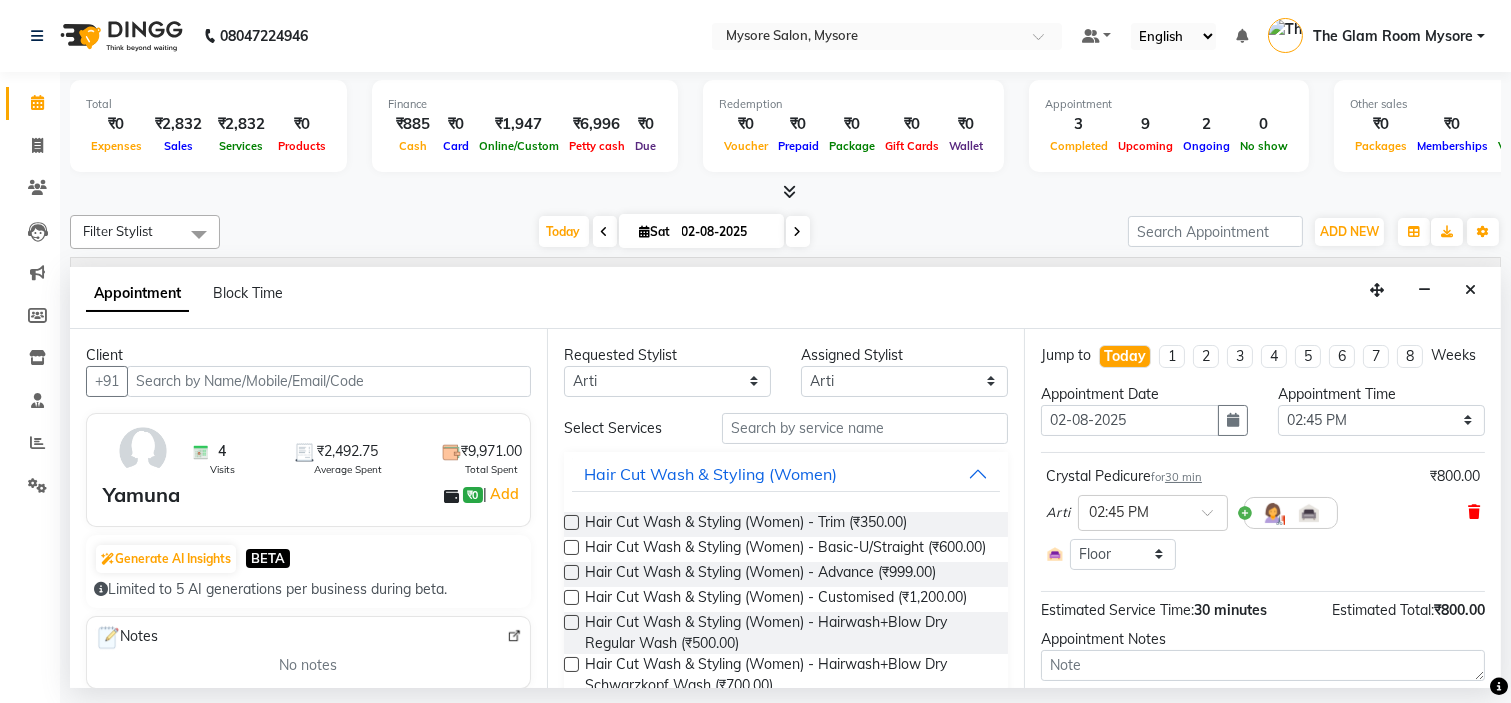 click at bounding box center (1474, 512) 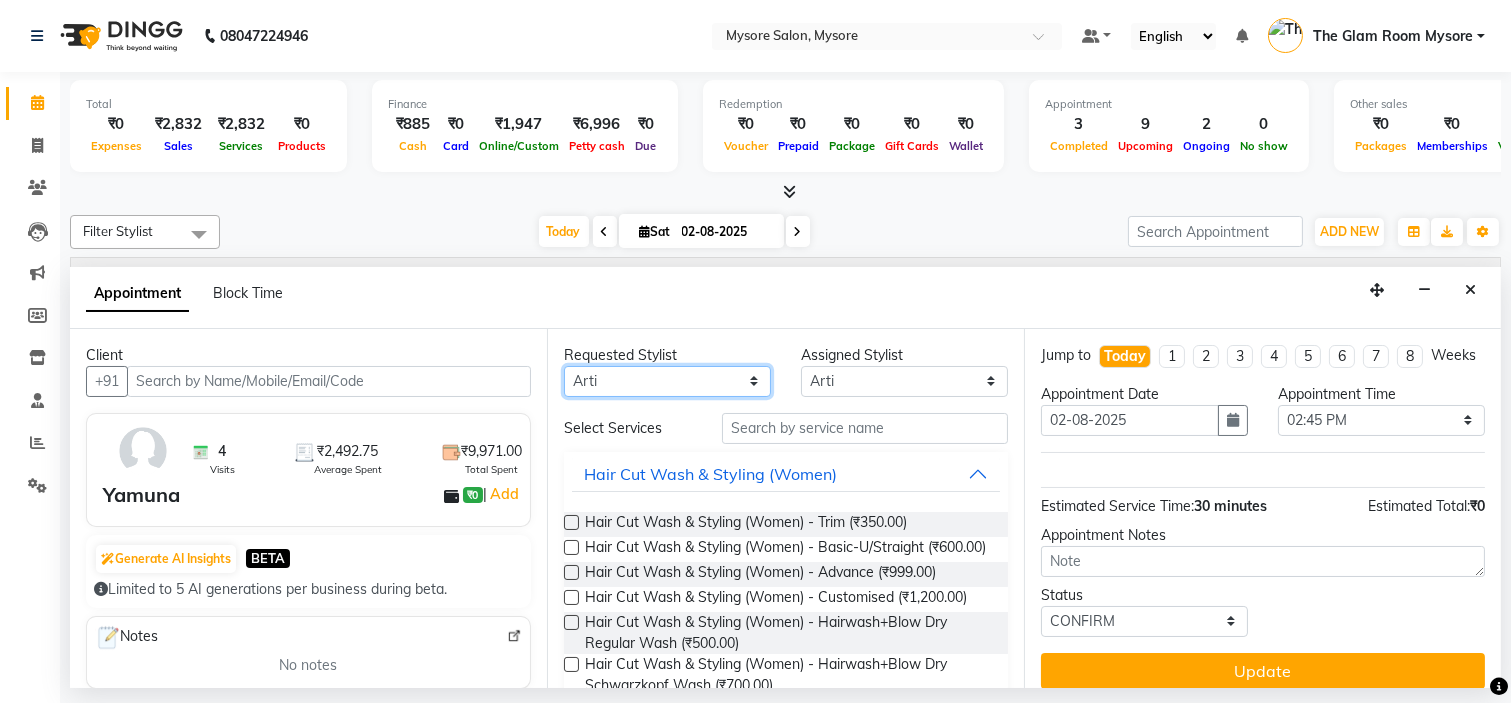 click on "Any Ankita Arti Ashwini Ayaan DR. Apurva Fatma Jayshree Lakshmi Paul Ruhul alom Shangnimwon Steve Sumaiya Banu Sumit Teja Tezz The Glam Room Mysore" at bounding box center [667, 381] 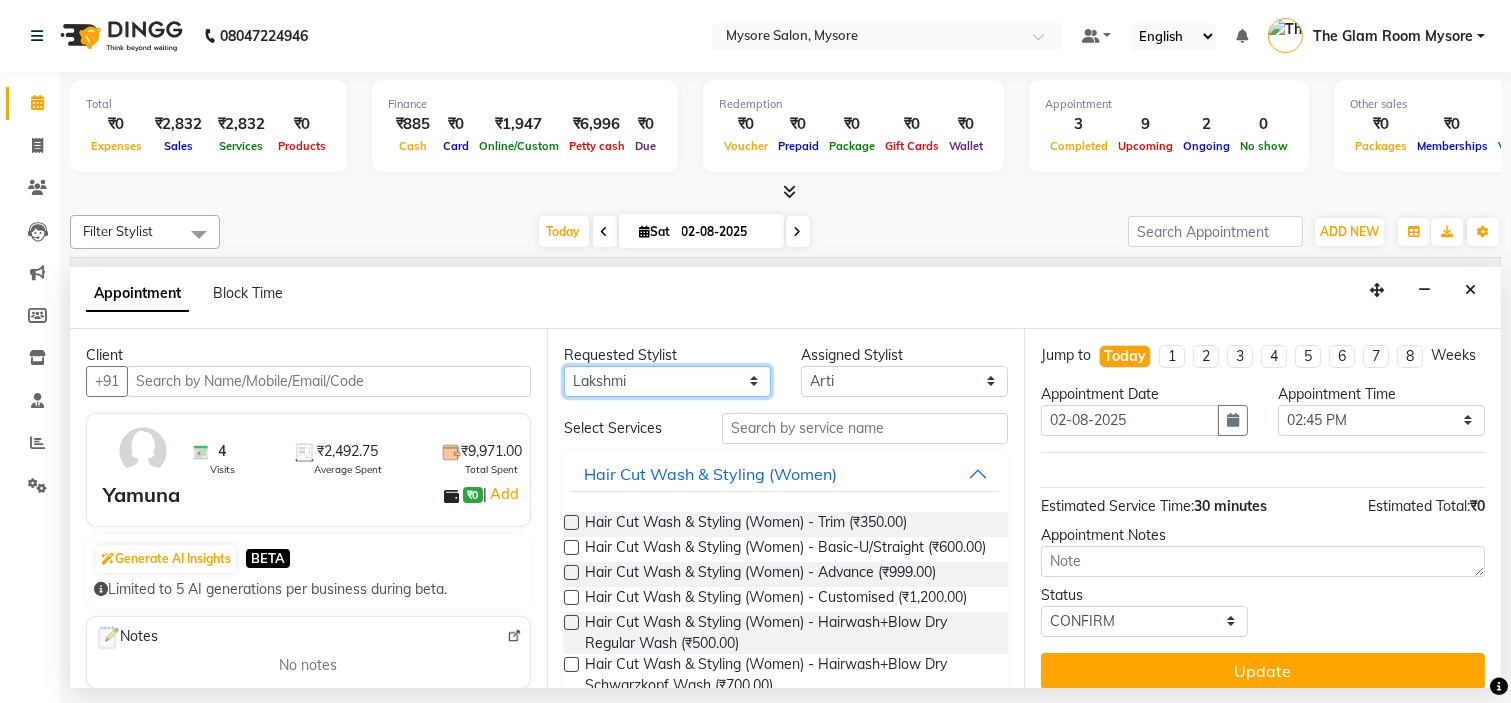 click on "Any Ankita Arti Ashwini Ayaan DR. Apurva Fatma Jayshree Lakshmi Paul Ruhul alom Shangnimwon Steve Sumaiya Banu Sumit Teja Tezz The Glam Room Mysore" at bounding box center (667, 381) 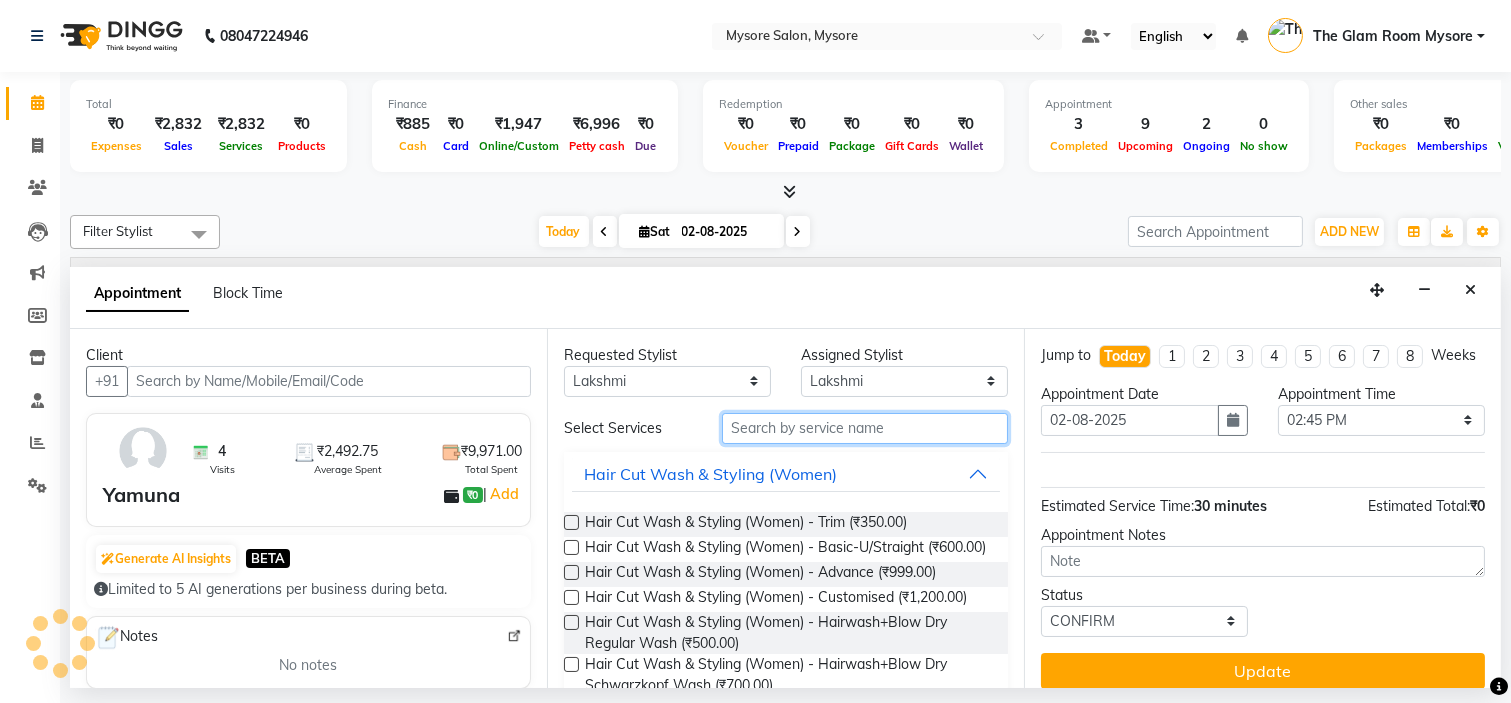 click at bounding box center (865, 428) 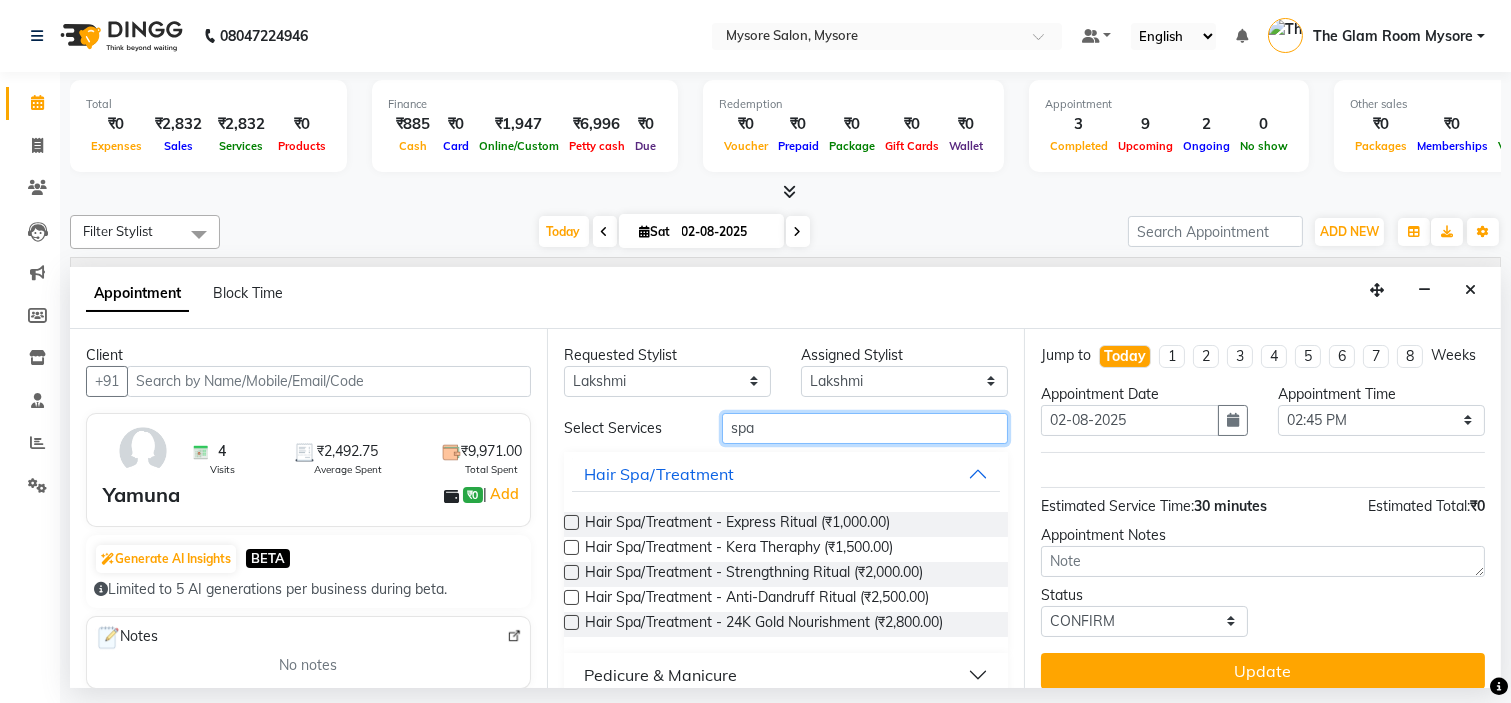 scroll, scrollTop: 23, scrollLeft: 0, axis: vertical 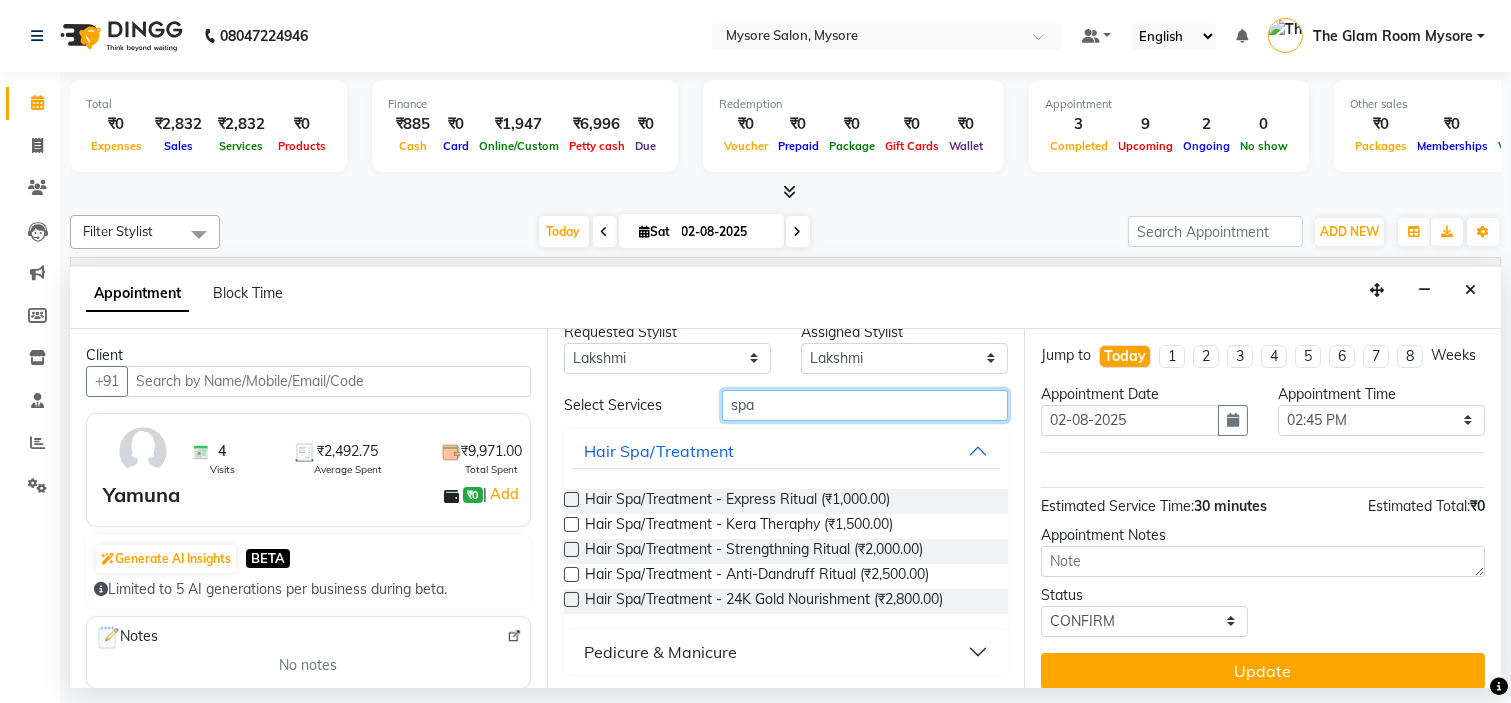 type on "spa" 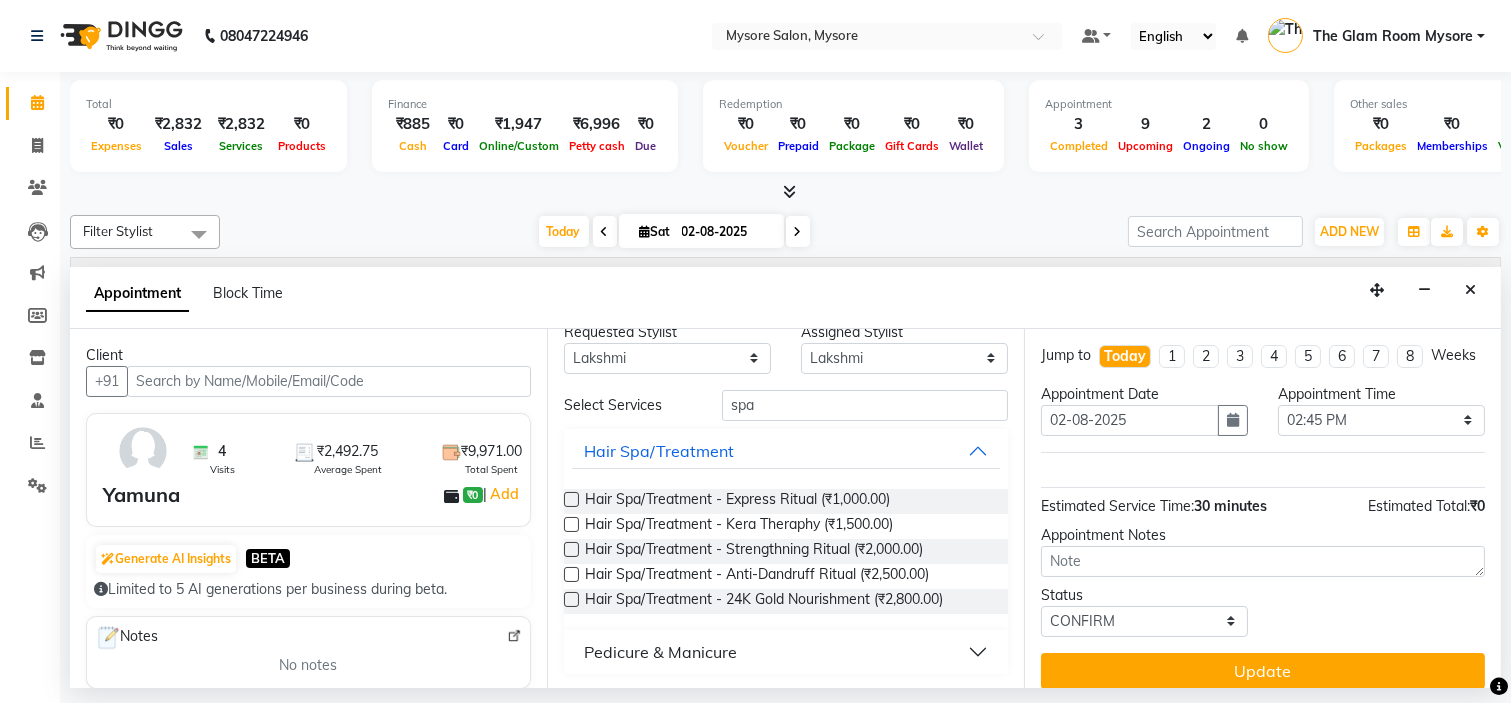 click on "Pedicure & Manicure" at bounding box center [786, 652] 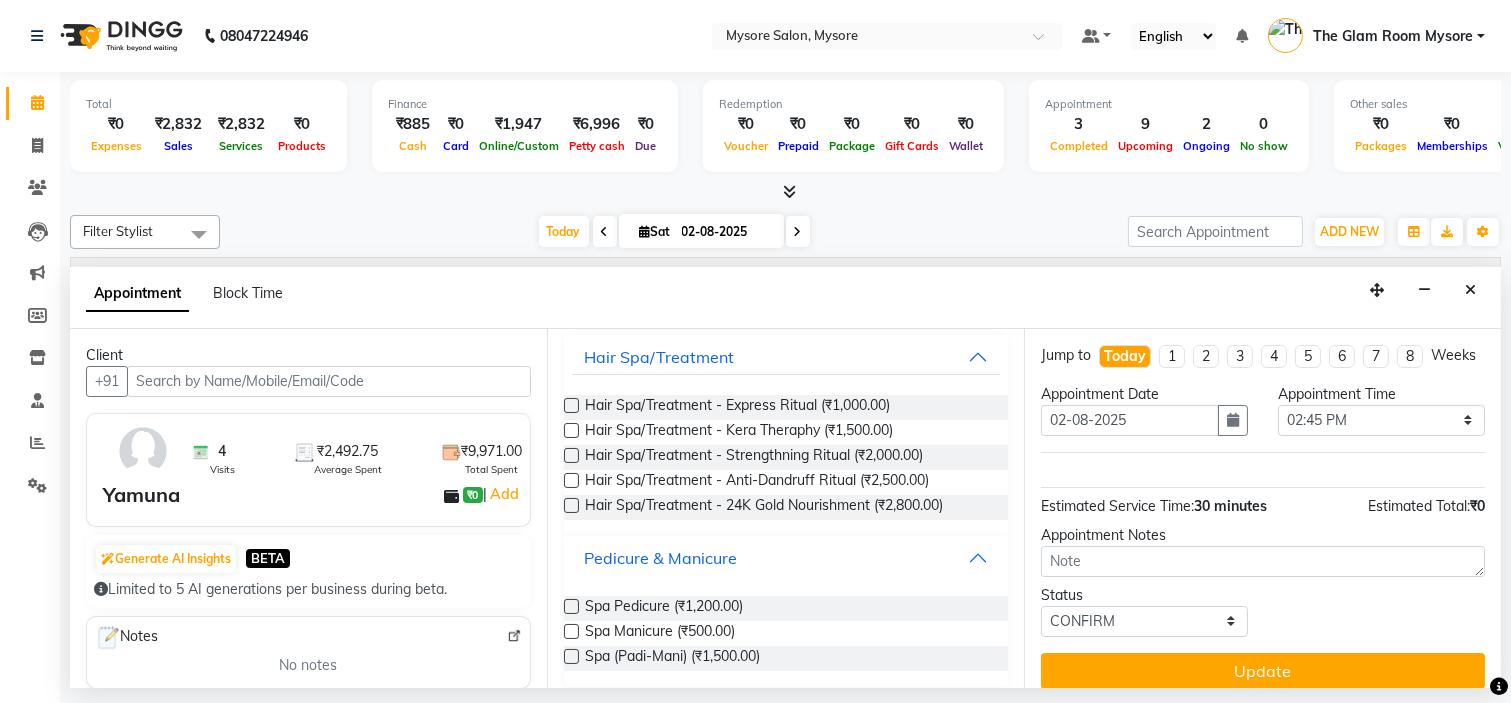 scroll, scrollTop: 131, scrollLeft: 0, axis: vertical 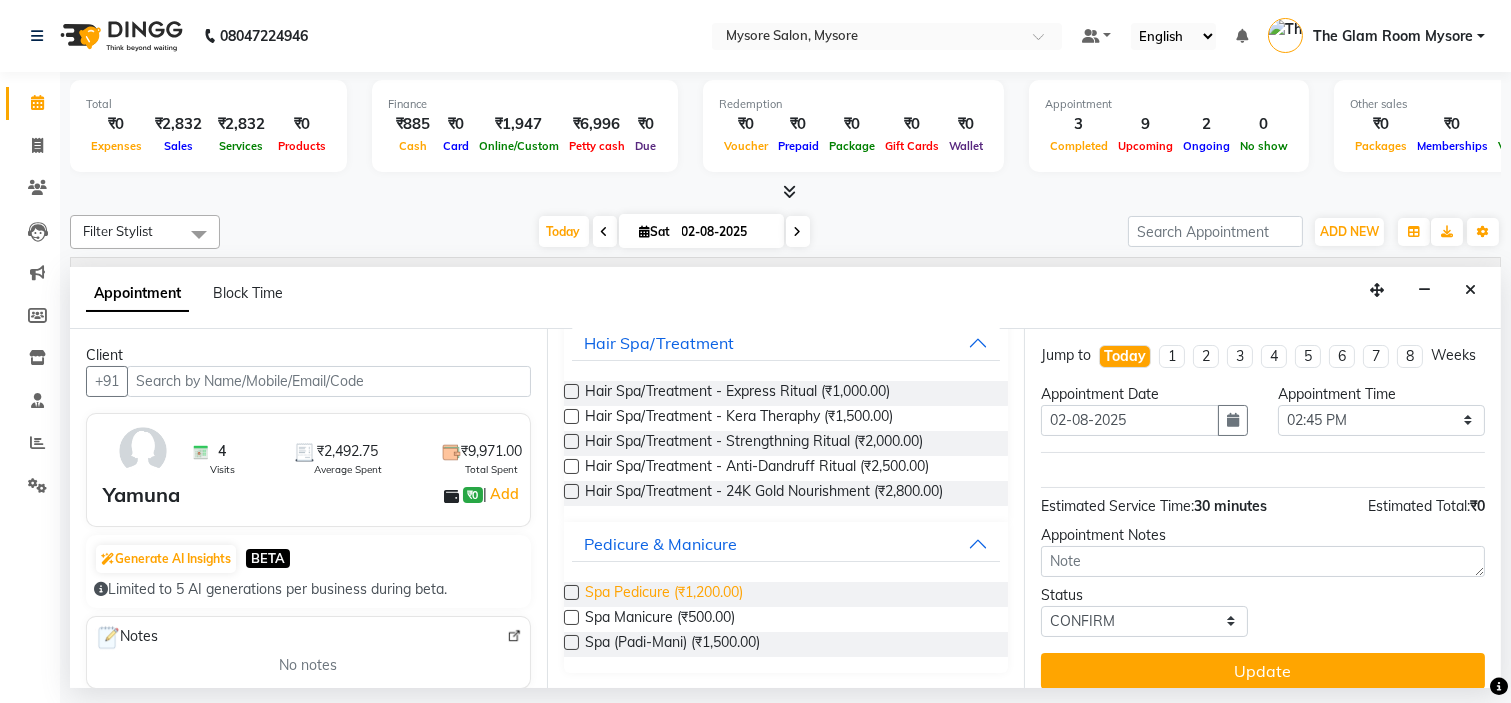 click on "Spa Pedicure (₹1,200.00)" at bounding box center (664, 594) 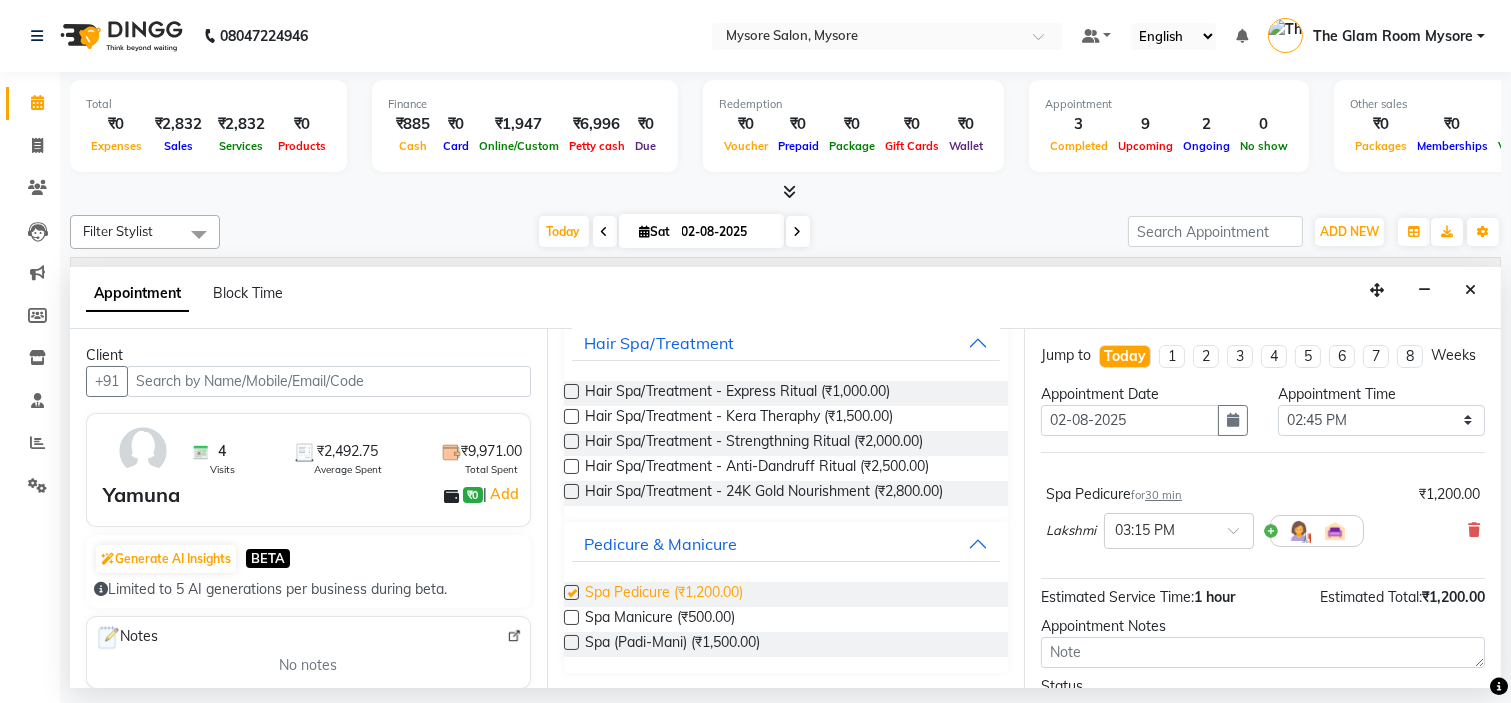 checkbox on "false" 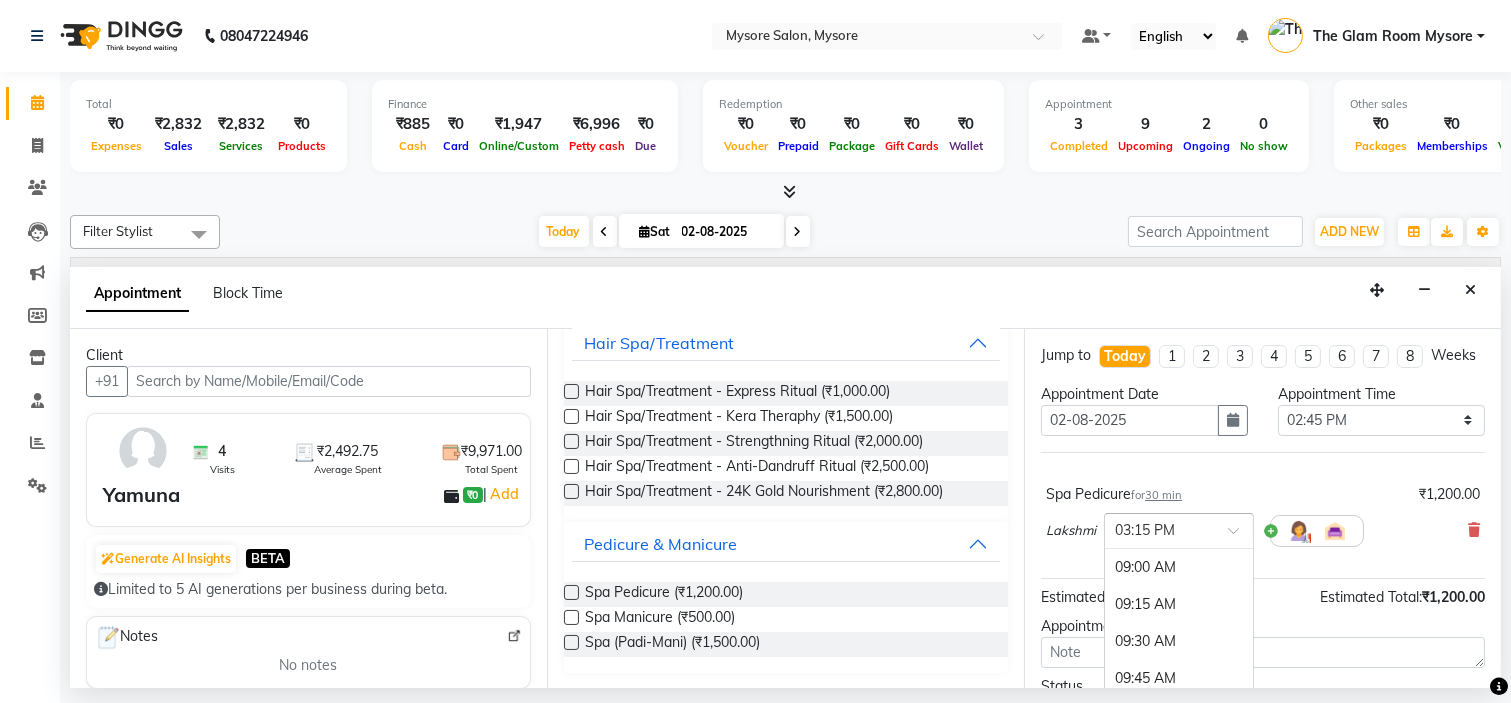 click at bounding box center (1240, 536) 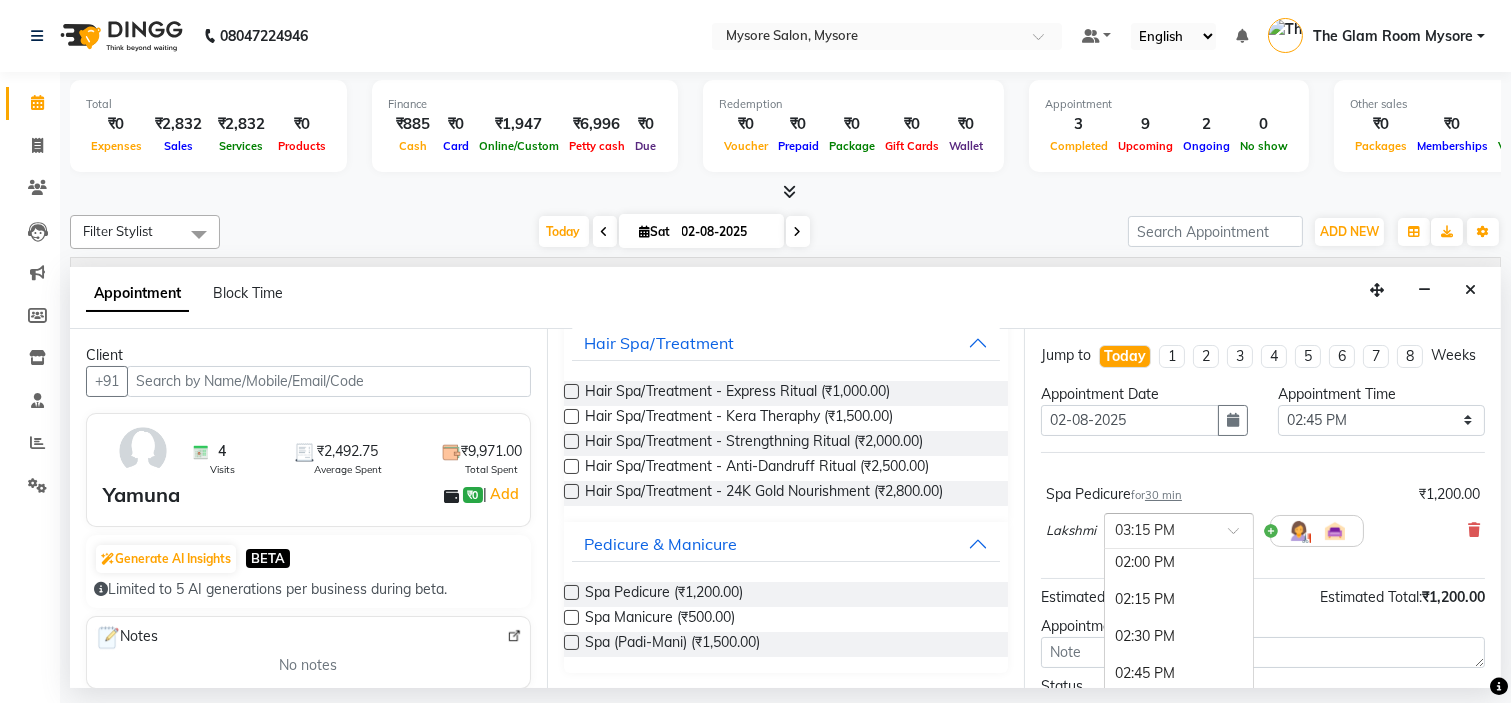 scroll, scrollTop: 703, scrollLeft: 0, axis: vertical 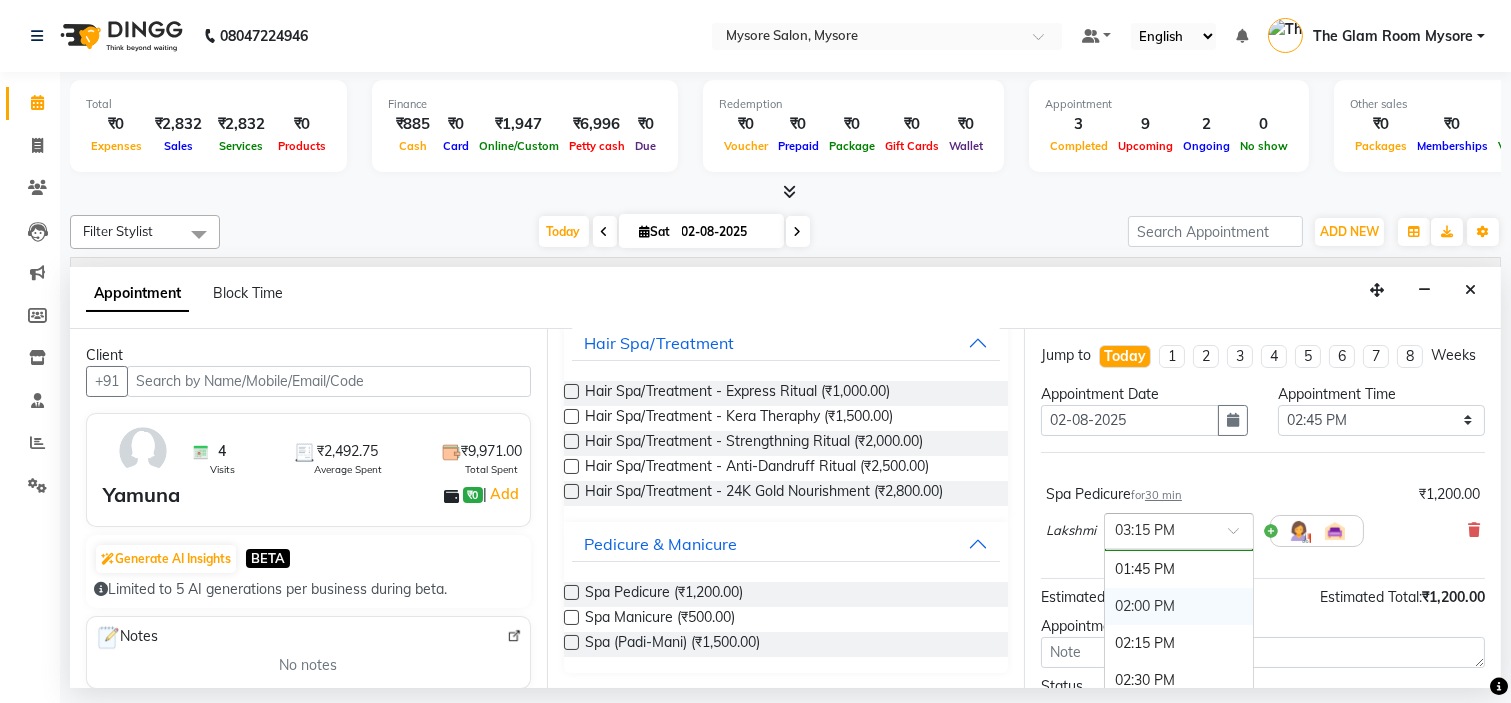 click on "02:00 PM" at bounding box center [1179, 606] 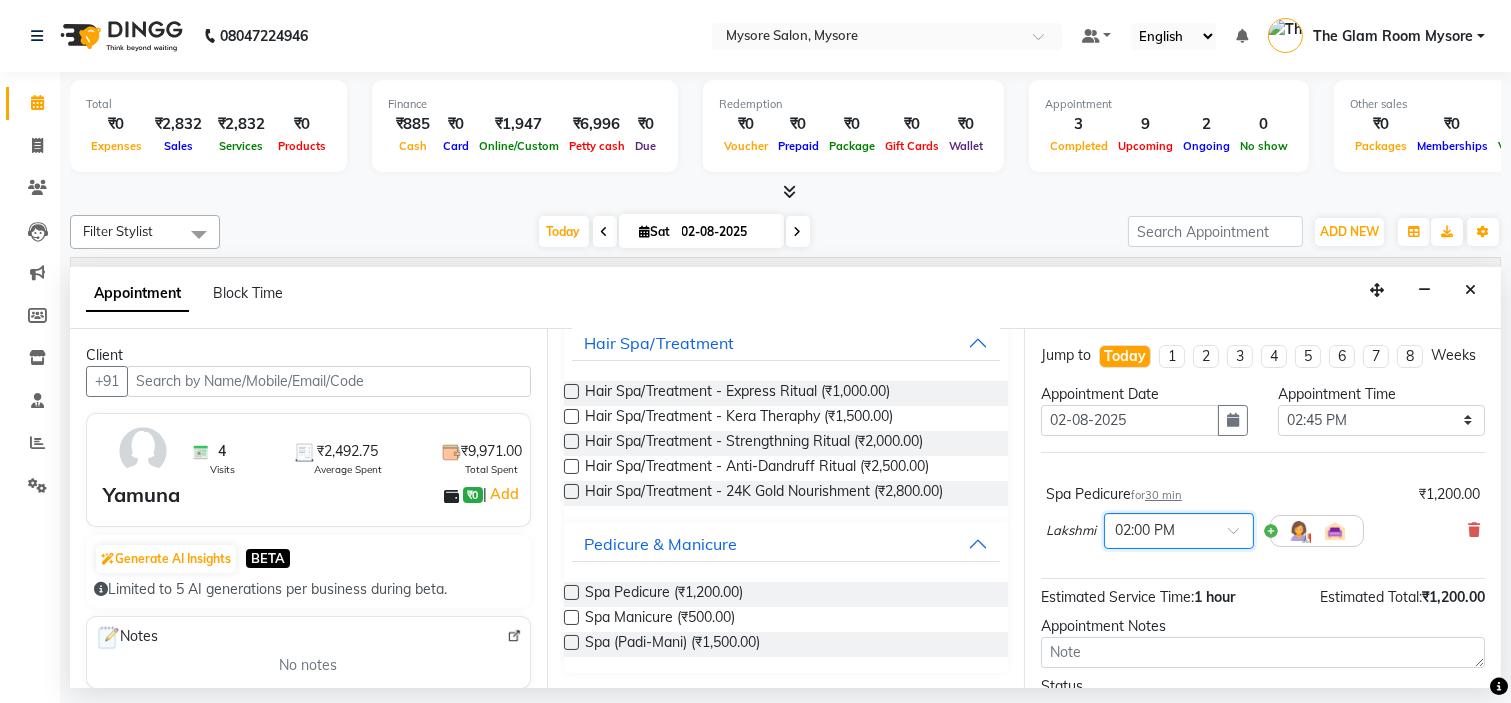 scroll, scrollTop: 126, scrollLeft: 0, axis: vertical 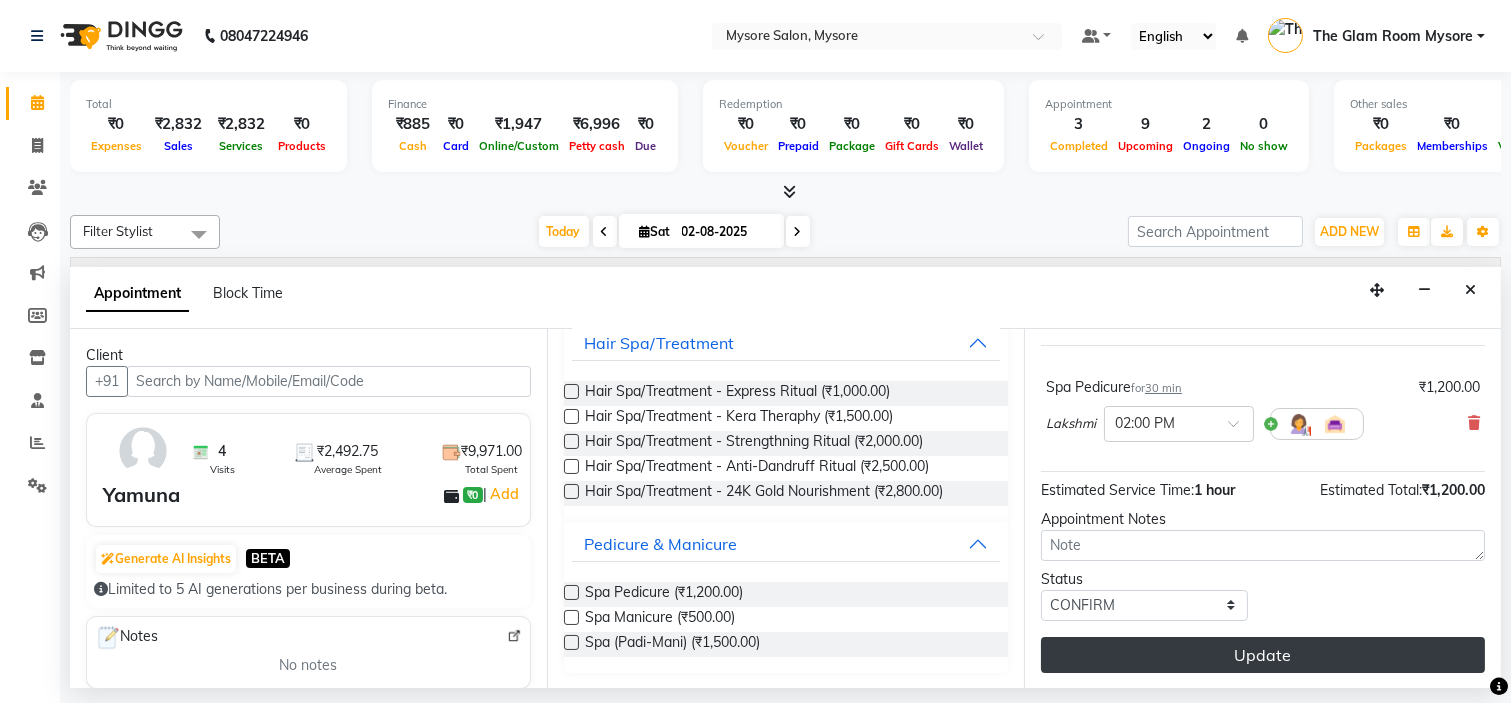 click on "Update" at bounding box center (1263, 655) 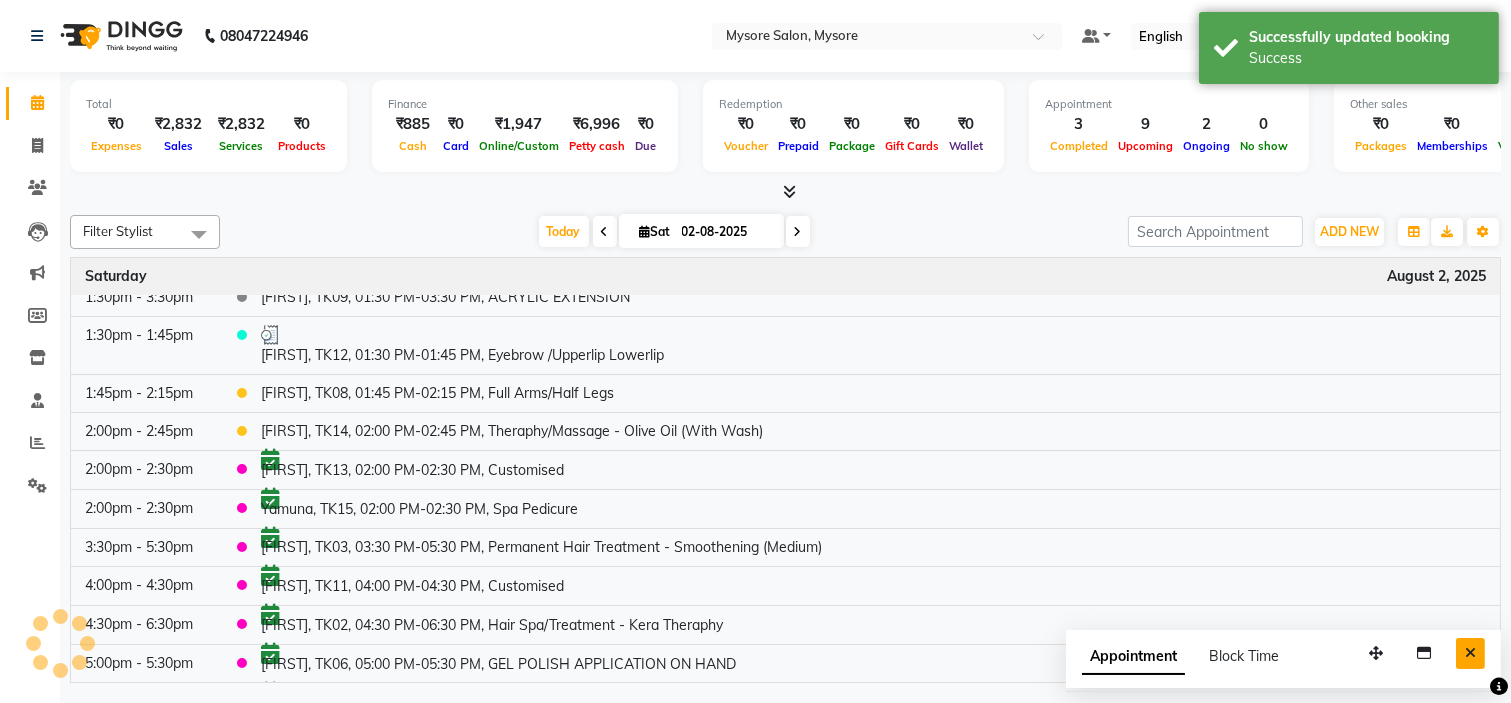 click at bounding box center [1470, 653] 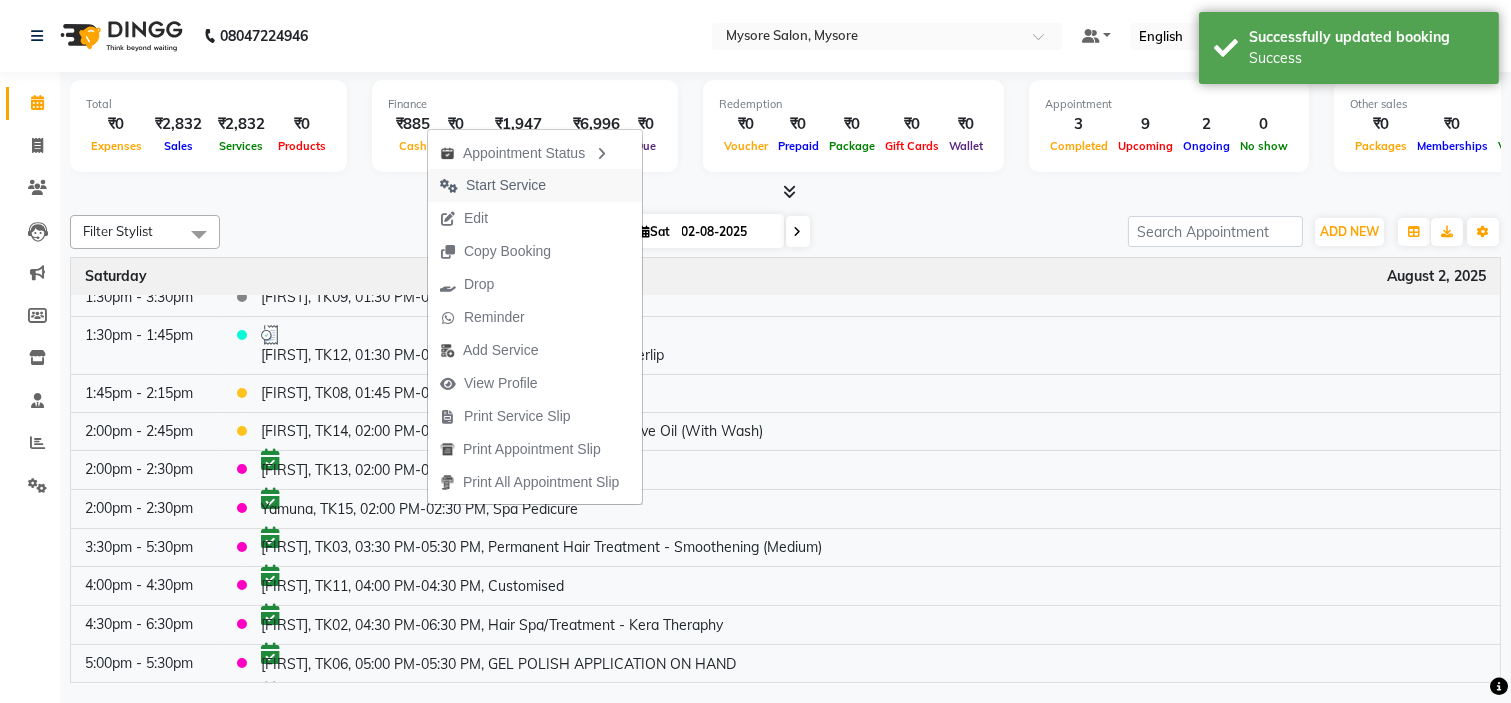 click on "Start Service" at bounding box center [506, 185] 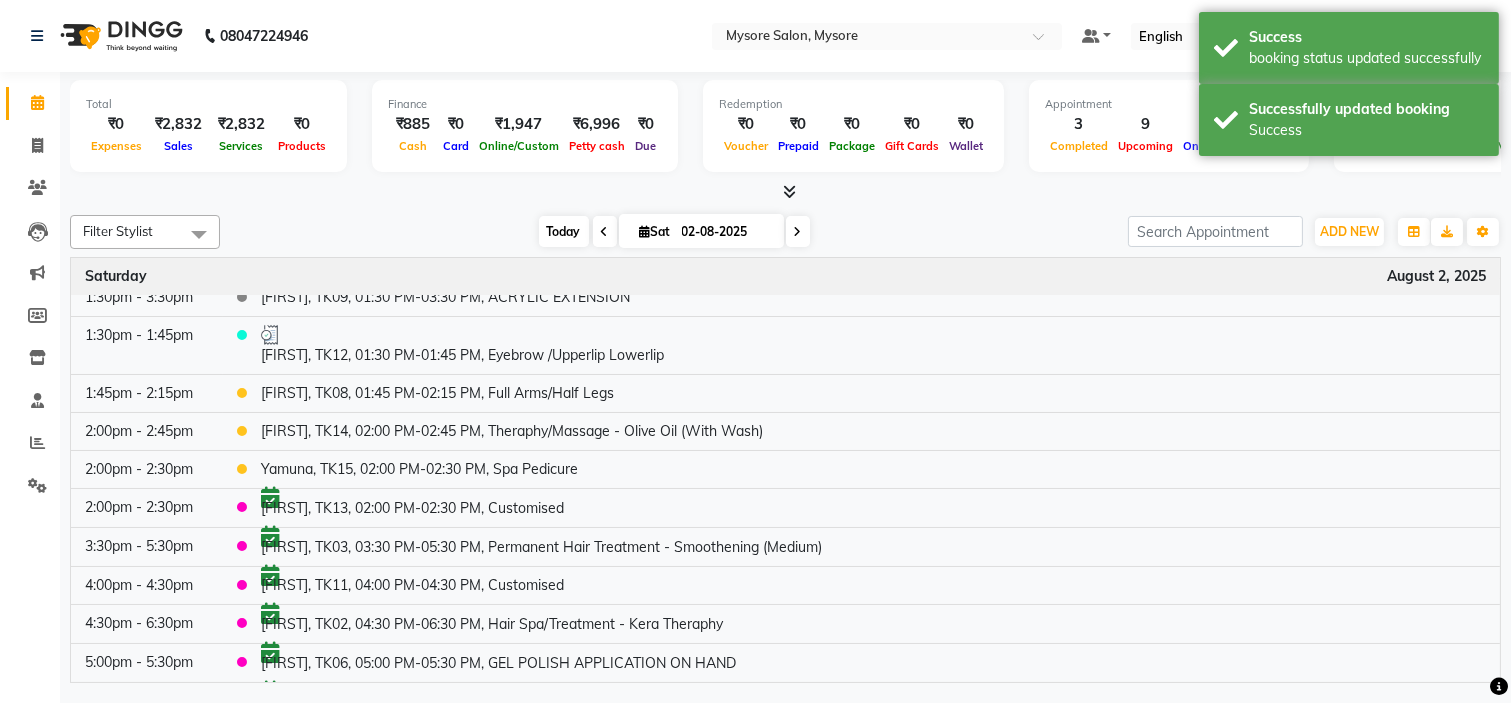 click on "Today" at bounding box center (564, 231) 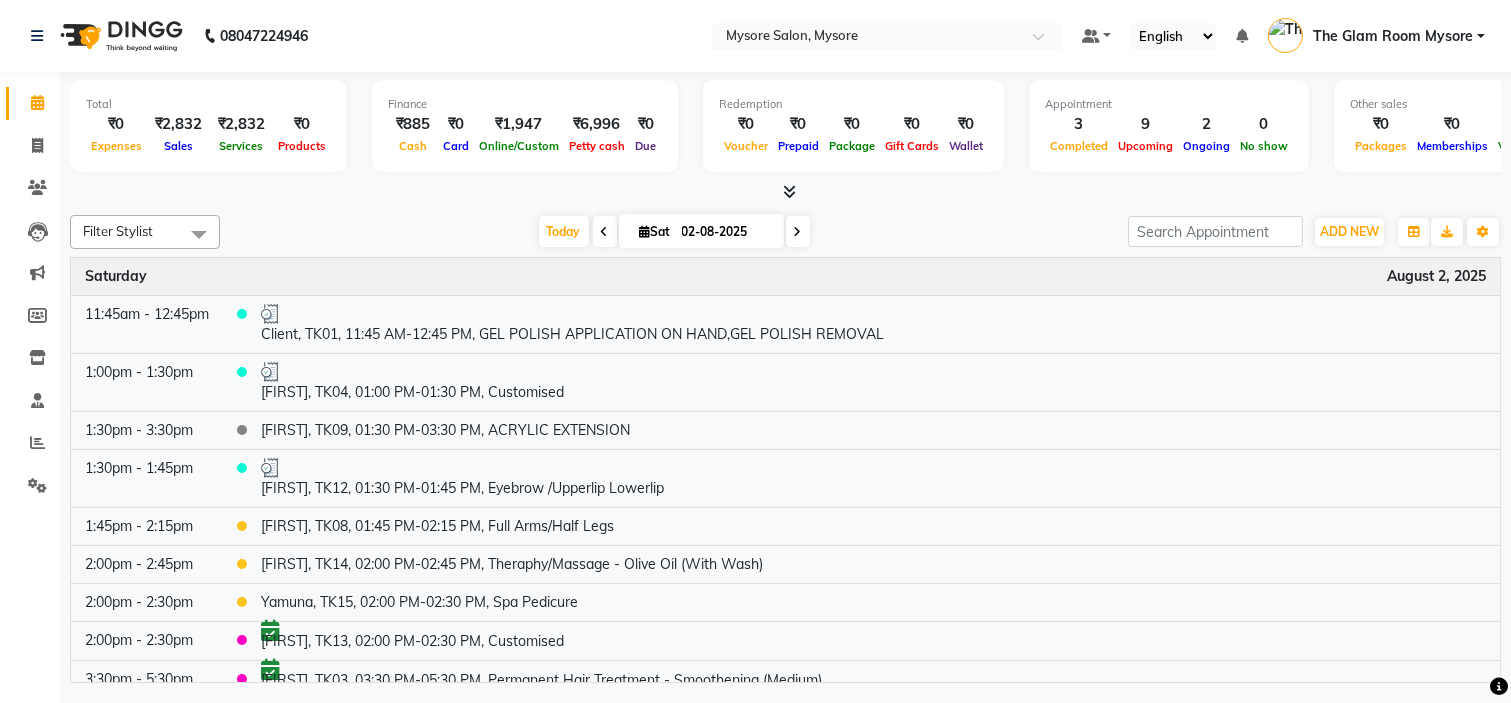 scroll, scrollTop: 250, scrollLeft: 0, axis: vertical 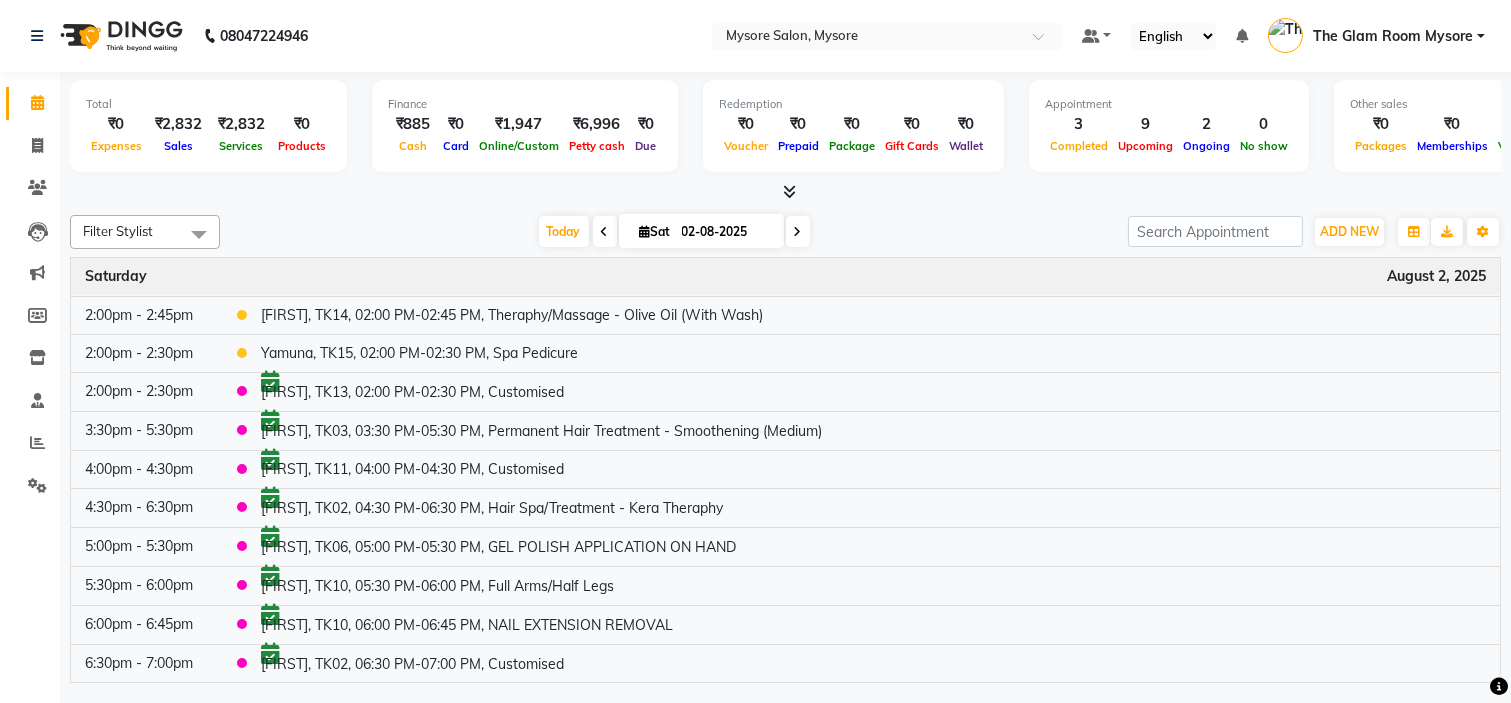 click on "Filter Stylist Select All Ankita Arti Ashwini Ayaan DR. Apurva Fatma Jayshree Lakshmi Paul Ruhul alom Shangnimwon Steve Sumaiya Banu Sumit Teja Tezz The Glam Room Mysore Today  Sat 02-08-2025 Toggle Dropdown Add Appointment Add Invoice Add Expense Add Attendance Add Client Add Transaction Toggle Dropdown Add Appointment Add Invoice Add Expense Add Attendance Add Client ADD NEW Toggle Dropdown Add Appointment Add Invoice Add Expense Add Attendance Add Client Add Transaction Filter Stylist Select All Ankita Arti Ashwini Ayaan DR. Apurva Fatma Jayshree Lakshmi Paul Ruhul alom Shangnimwon Steve Sumaiya Banu Sumit Teja Tezz The Glam Room Mysore Group By  Staff View   Room View  View as Vertical  Vertical - Week View  Horizontal  Horizontal - Week View  List  Toggle Dropdown Calendar Settings Manage Tags   Arrange Stylists   Reset Stylists  Full Screen  Show Available Stylist  Appointment Form Zoom 100% Time Event Saturday August 2, 2025 11:45am - 12:45pm     1:00pm - 1:30pm     1:30pm - 3:30pm    1:30pm - 1:45pm" 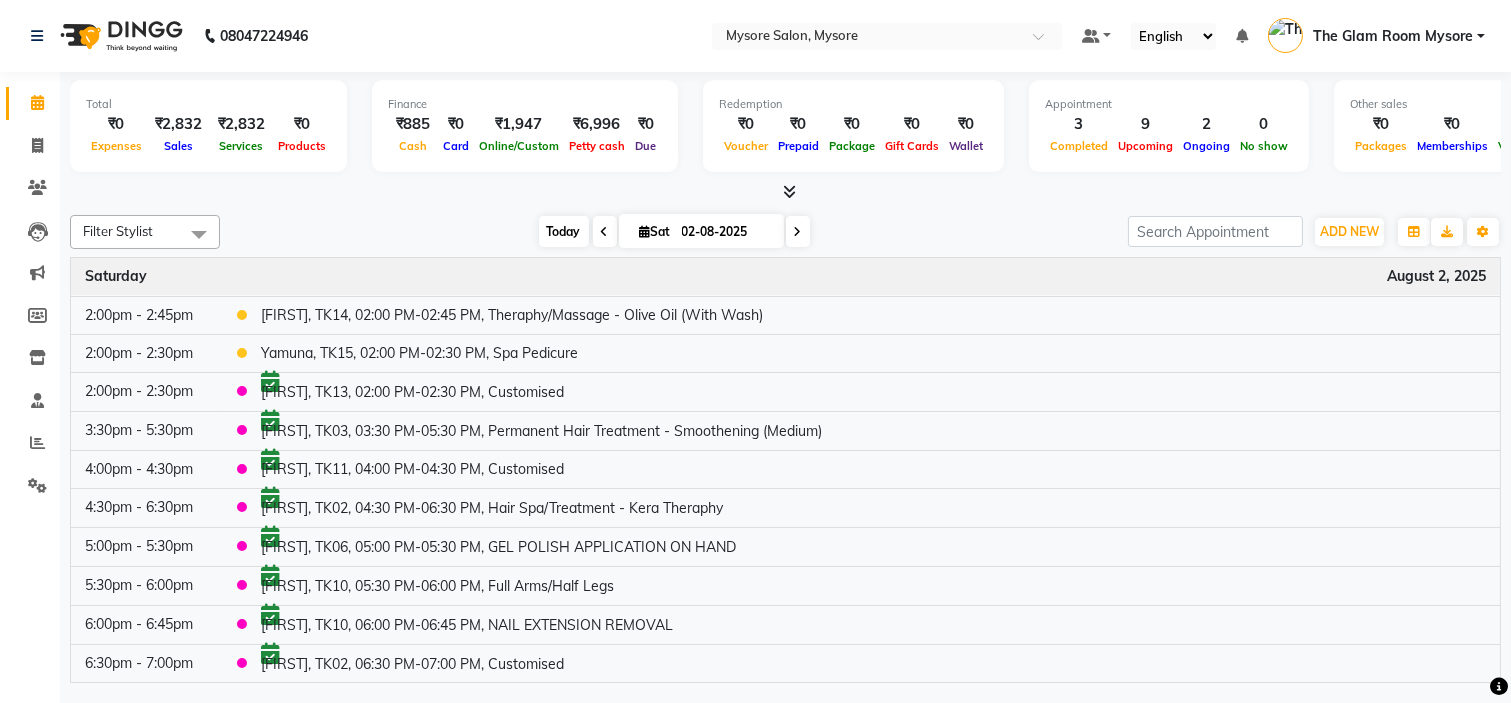 click on "Today" at bounding box center (564, 231) 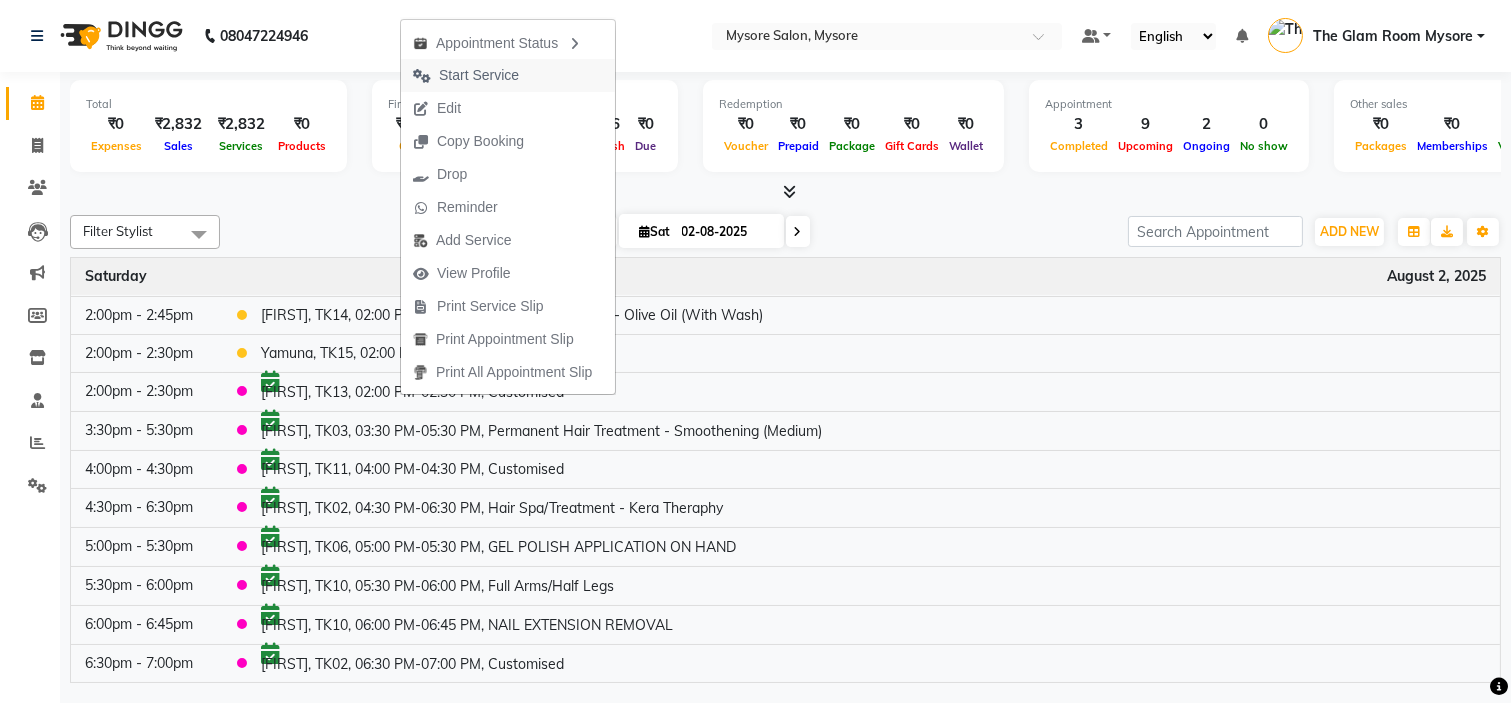click on "Start Service" at bounding box center (479, 75) 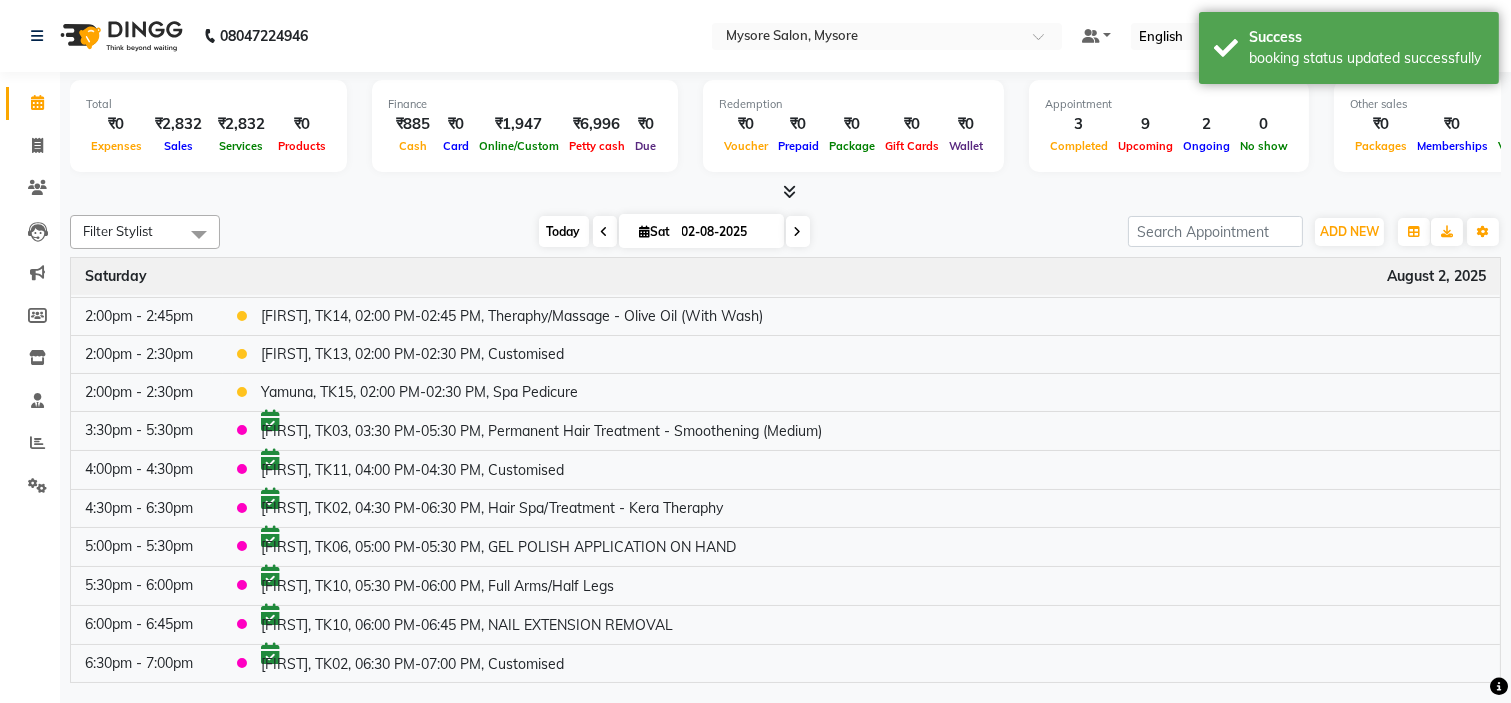 click on "Today" at bounding box center (564, 231) 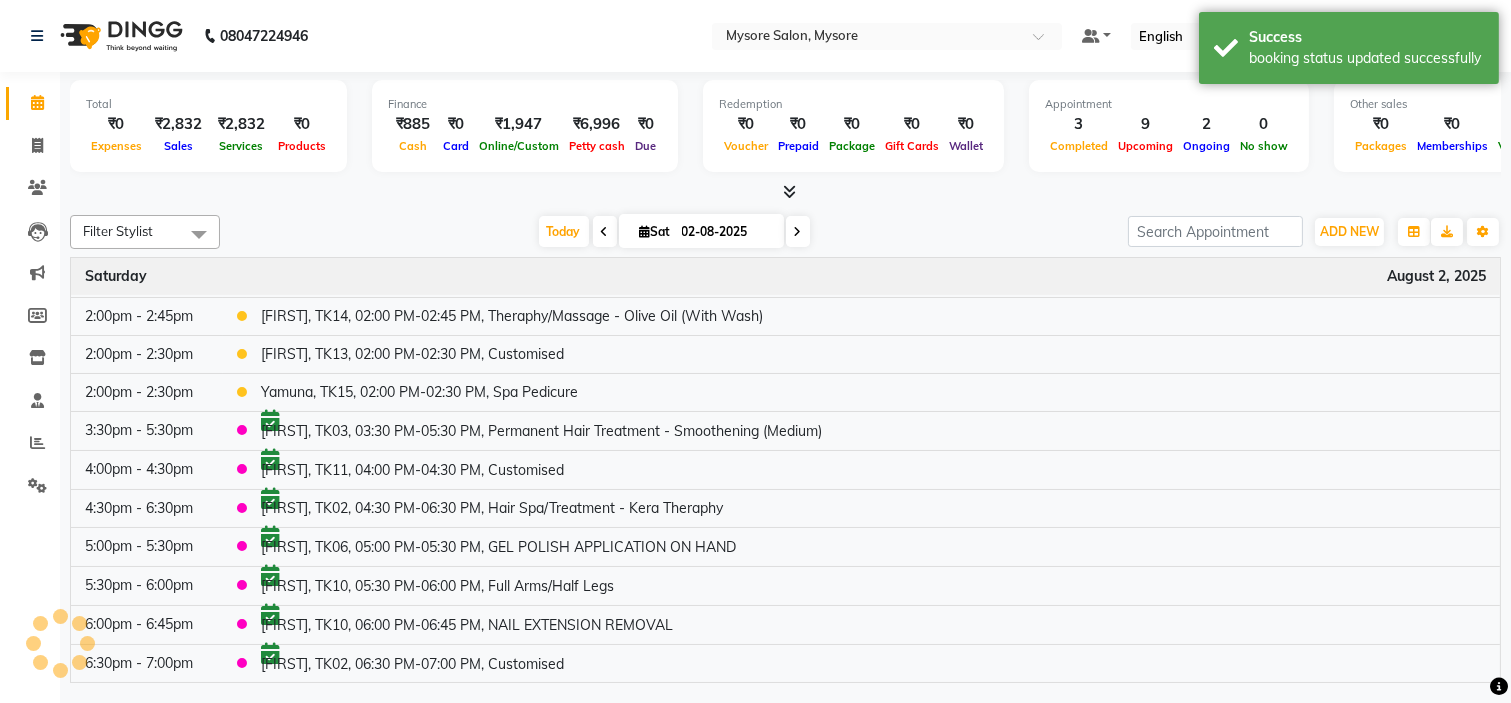 click on "Filter Stylist Select All Ankita Arti Ashwini Ayaan DR. Apurva Fatma Jayshree Lakshmi Paul Ruhul alom Shangnimwon Steve Sumaiya Banu Sumit Teja Tezz The Glam Room Mysore Today  Sat 02-08-2025 Toggle Dropdown Add Appointment Add Invoice Add Expense Add Attendance Add Client Add Transaction Toggle Dropdown Add Appointment Add Invoice Add Expense Add Attendance Add Client ADD NEW Toggle Dropdown Add Appointment Add Invoice Add Expense Add Attendance Add Client Add Transaction Filter Stylist Select All Ankita Arti Ashwini Ayaan DR. Apurva Fatma Jayshree Lakshmi Paul Ruhul alom Shangnimwon Steve Sumaiya Banu Sumit Teja Tezz The Glam Room Mysore Group By  Staff View   Room View  View as Vertical  Vertical - Week View  Horizontal  Horizontal - Week View  List  Toggle Dropdown Calendar Settings Manage Tags   Arrange Stylists   Reset Stylists  Full Screen  Show Available Stylist  Appointment Form Zoom 100% Time Event Saturday August 2, 2025 11:45am - 12:45pm     1:00pm - 1:30pm     1:30pm - 3:30pm    1:30pm - 1:45pm" 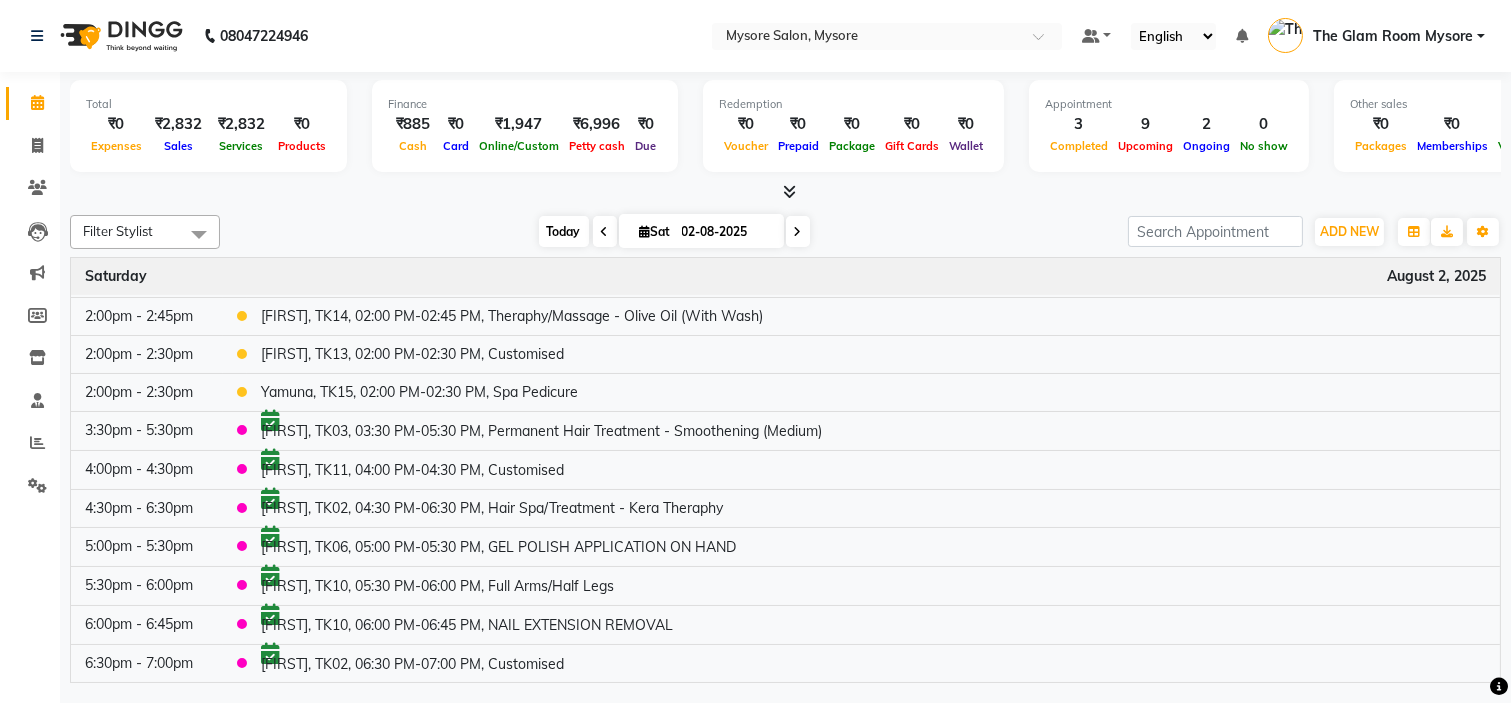 click on "Today" at bounding box center [564, 231] 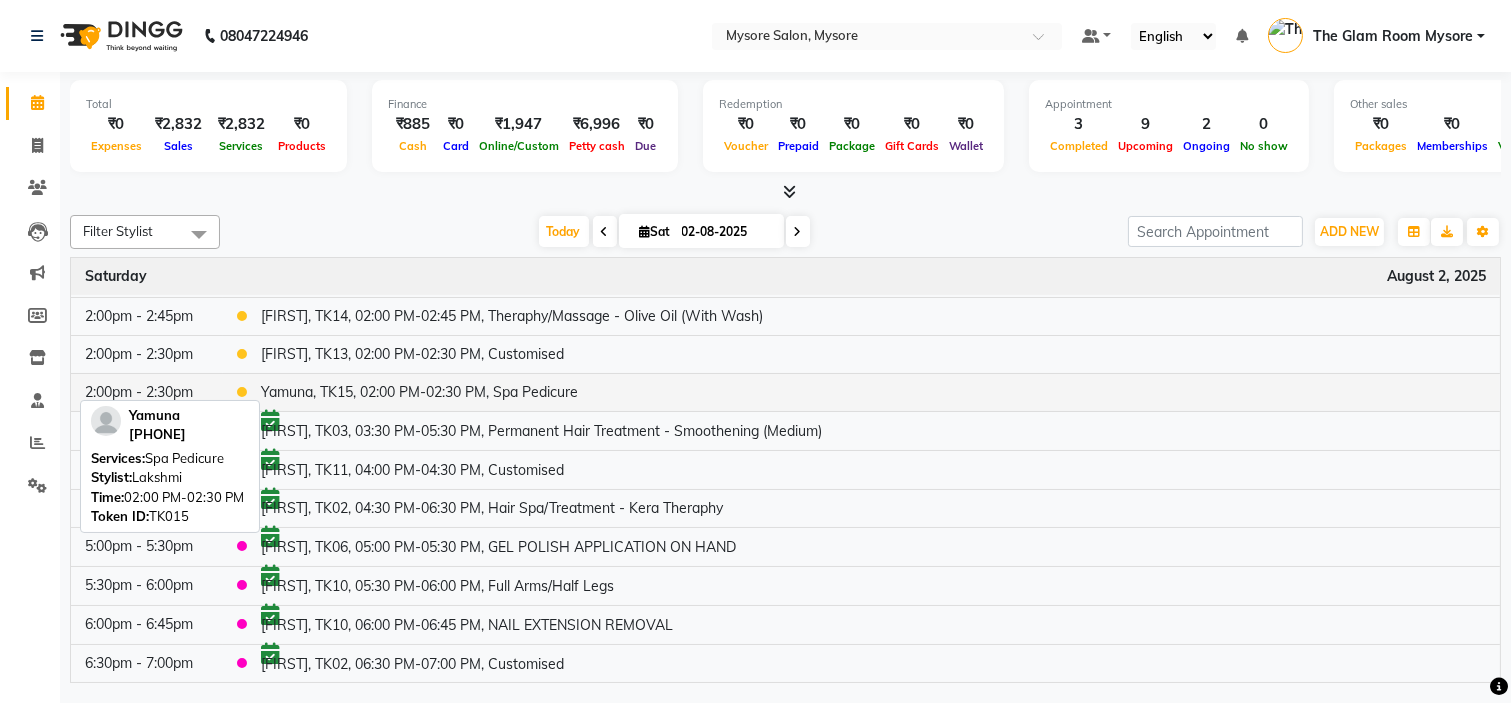 click on "Yamuna, TK15, 02:00 PM-02:30 PM, Spa Pedicure" at bounding box center (873, 392) 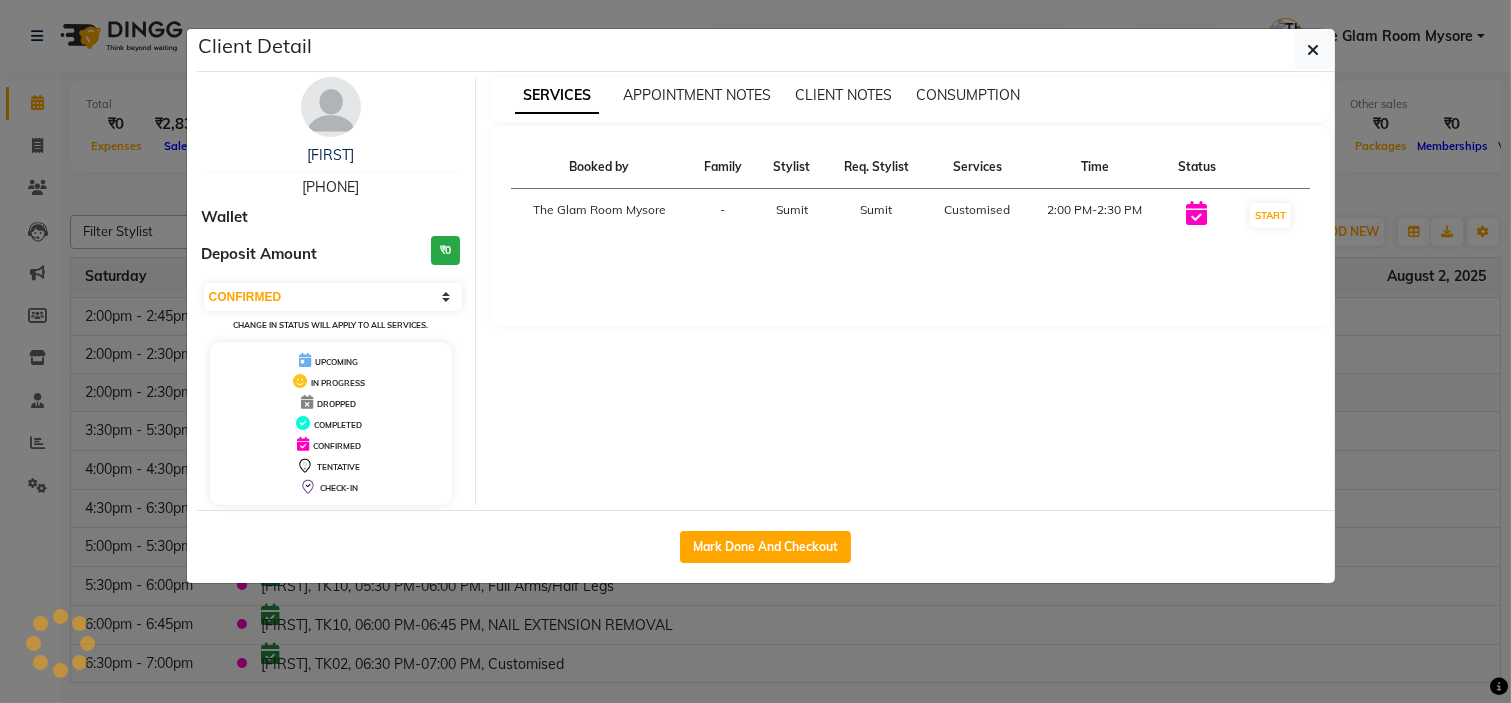 select on "1" 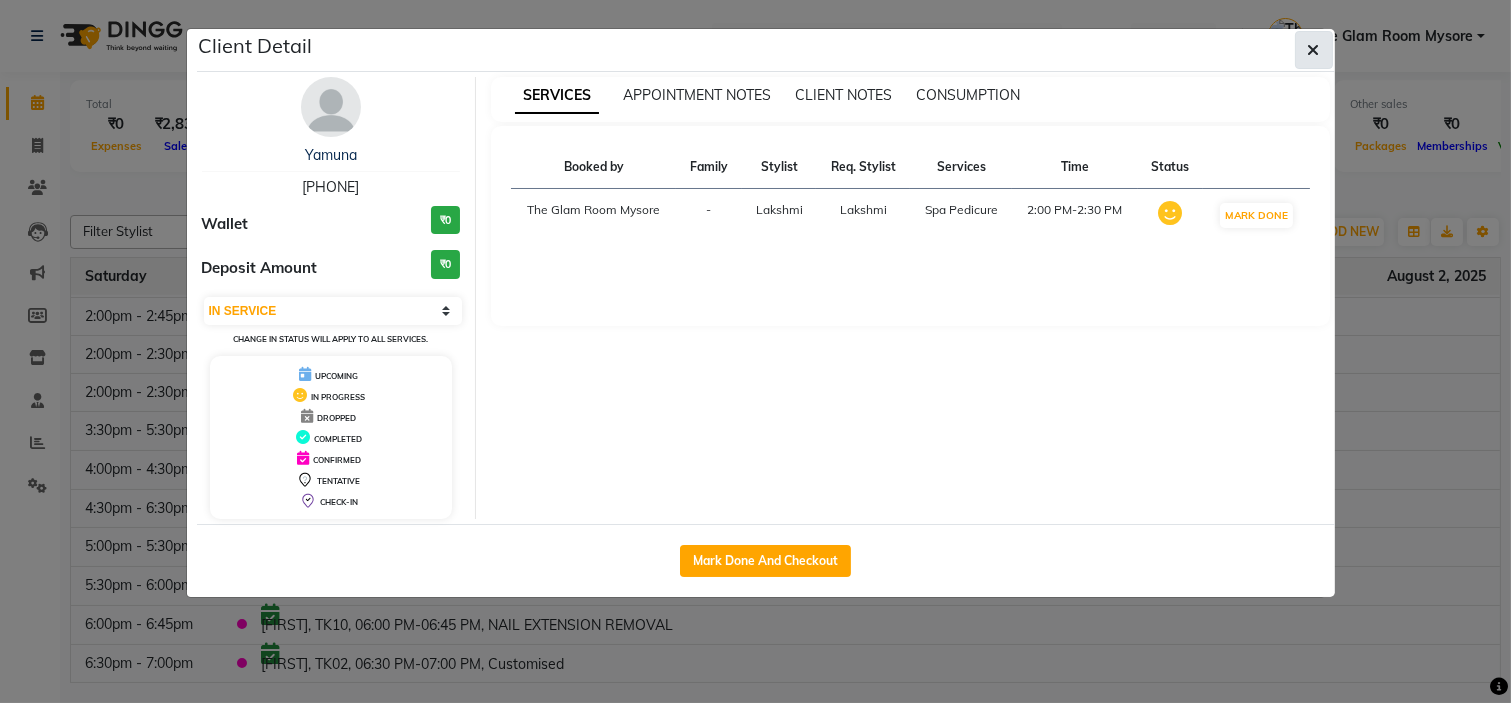 click 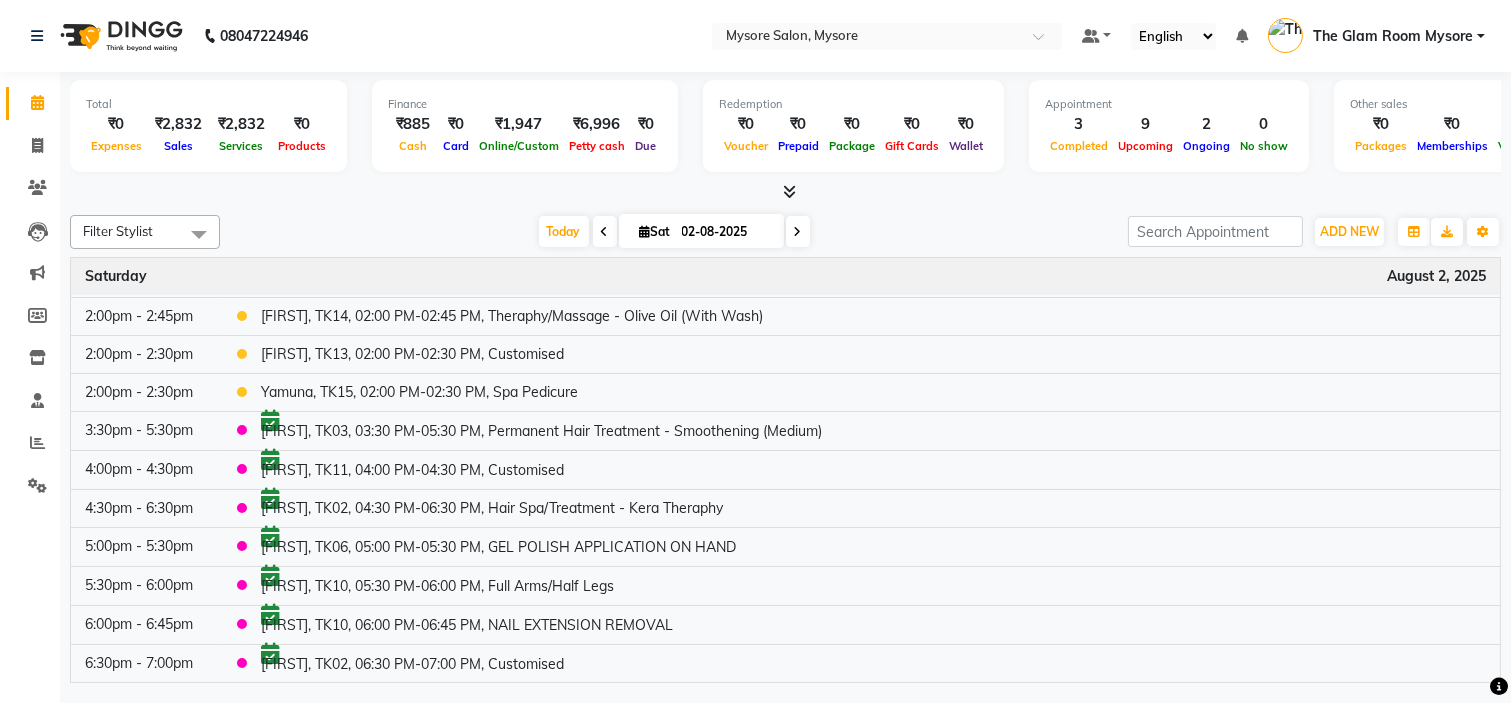 scroll, scrollTop: 205, scrollLeft: 0, axis: vertical 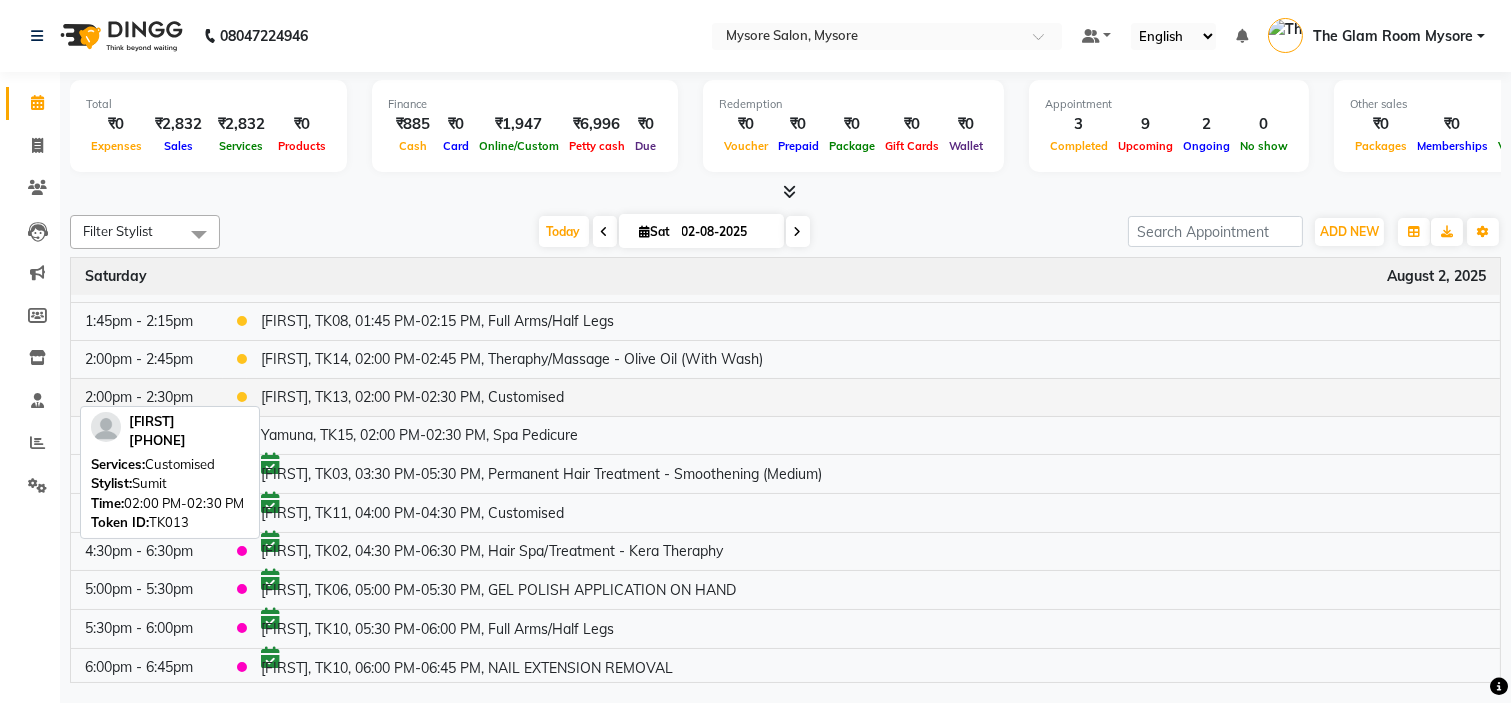 click on "[FIRST], TK13, 02:00 PM-02:30 PM, Customised" at bounding box center (873, 397) 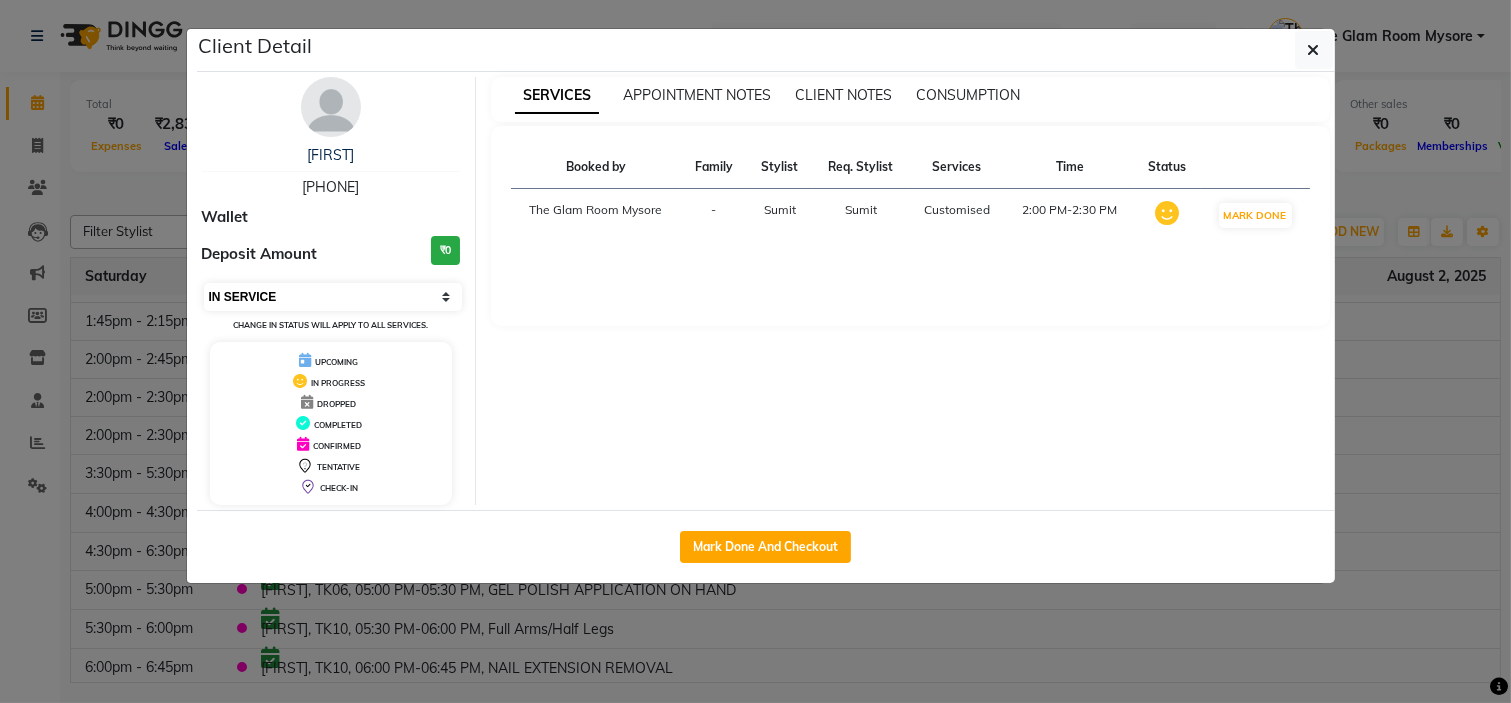 click on "Select IN SERVICE CONFIRMED TENTATIVE CHECK IN MARK DONE DROPPED UPCOMING" at bounding box center [333, 297] 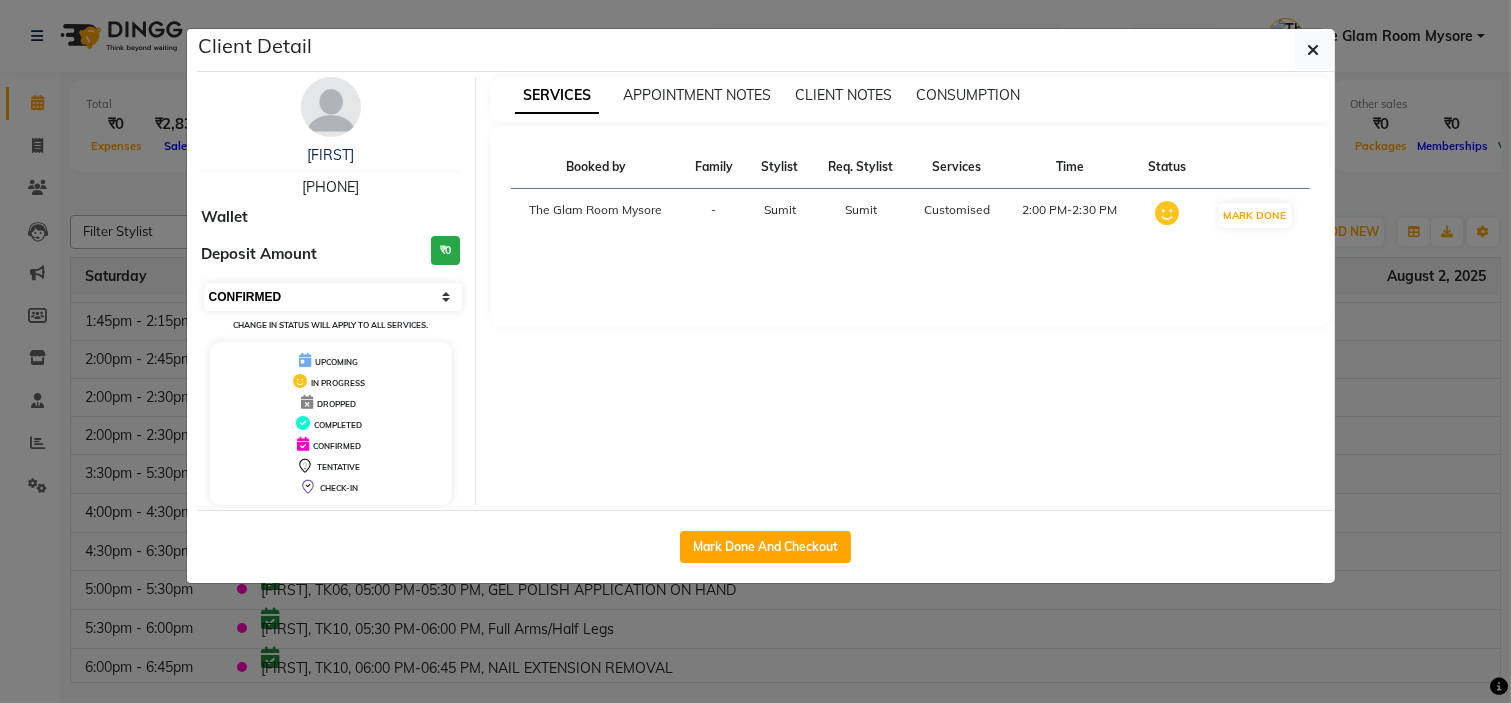 click on "Select IN SERVICE CONFIRMED TENTATIVE CHECK IN MARK DONE DROPPED UPCOMING" at bounding box center (333, 297) 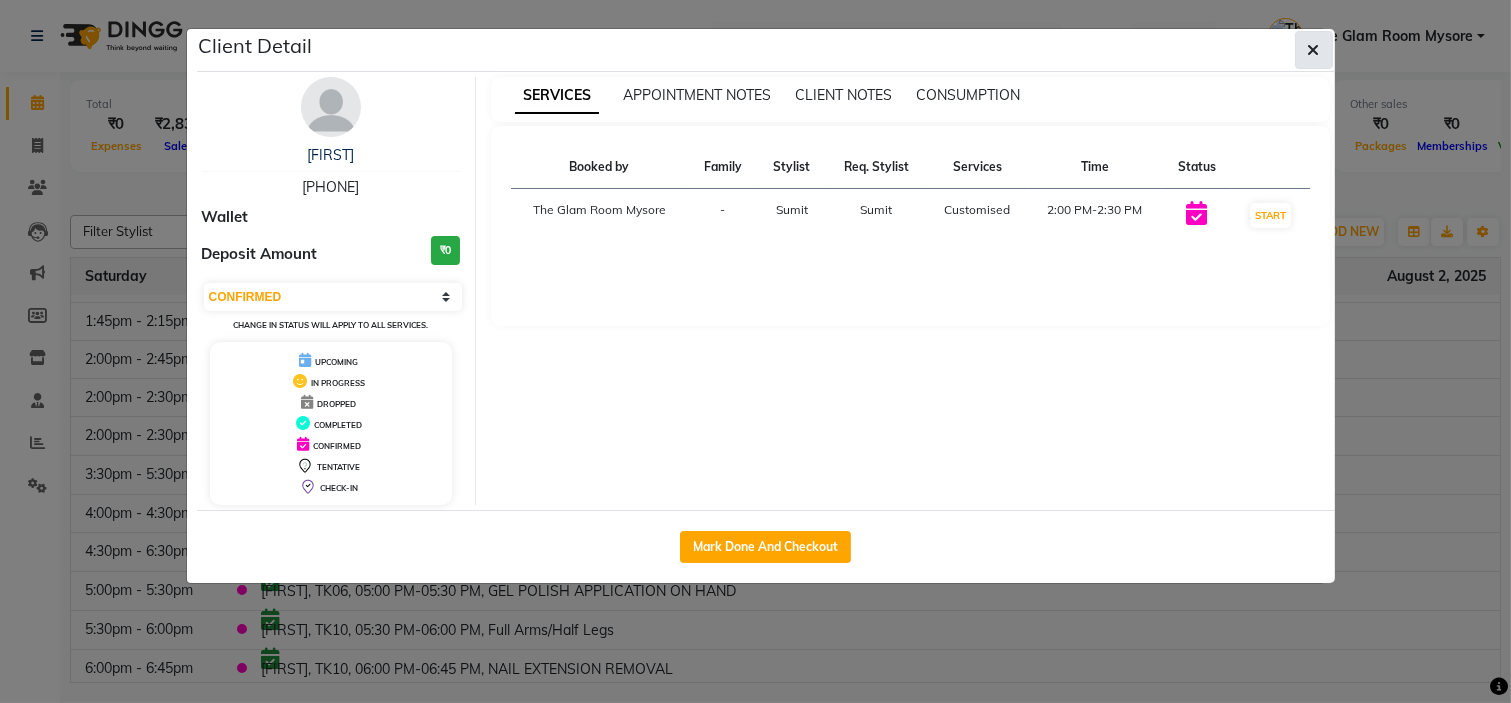 click 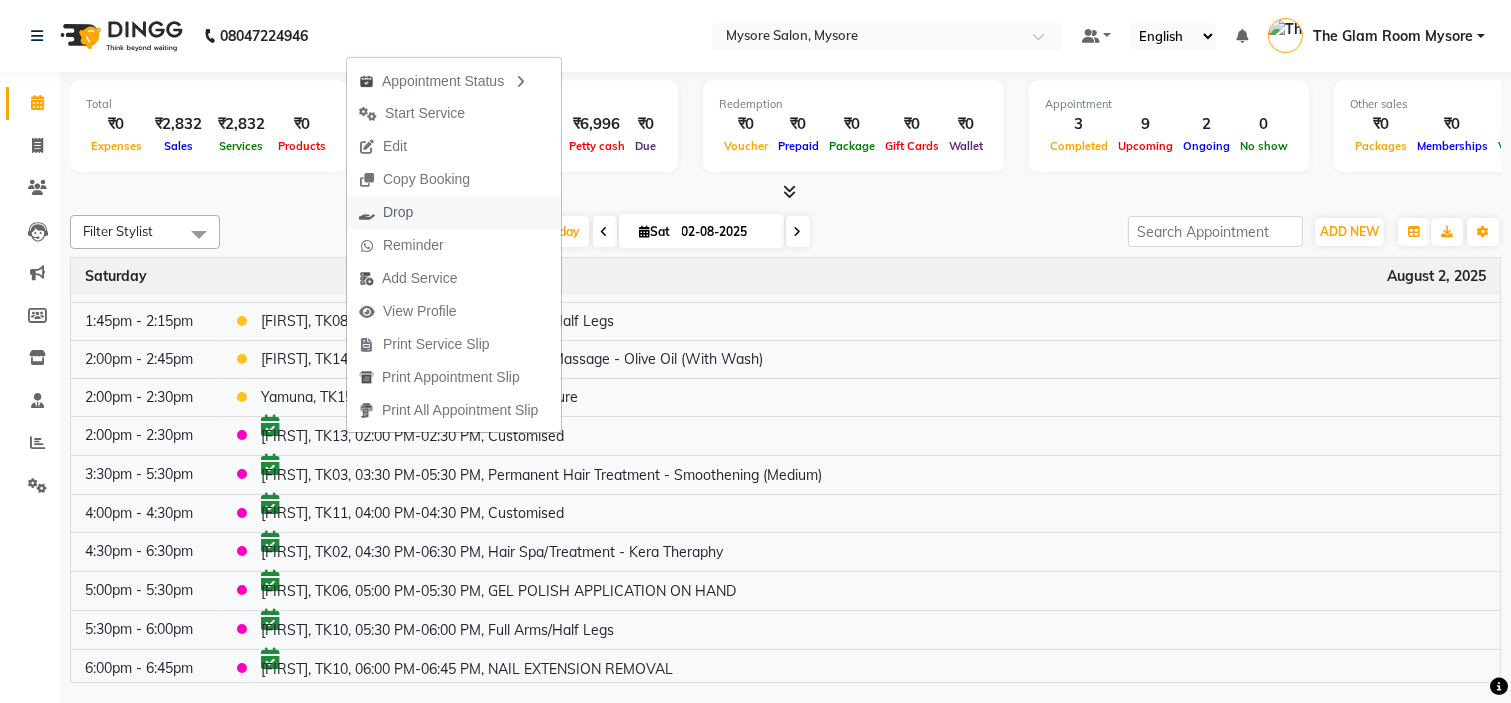 click on "Drop" at bounding box center [454, 212] 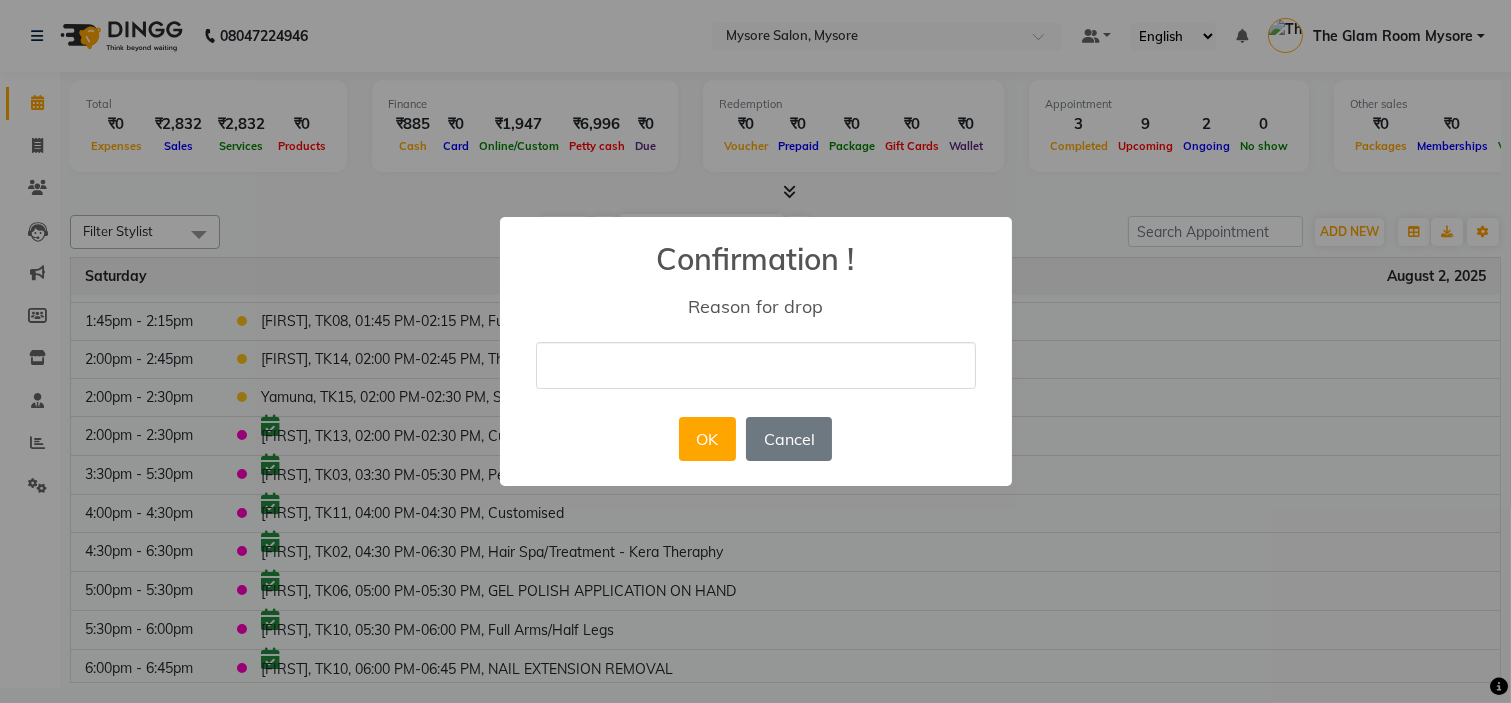 click at bounding box center [756, 365] 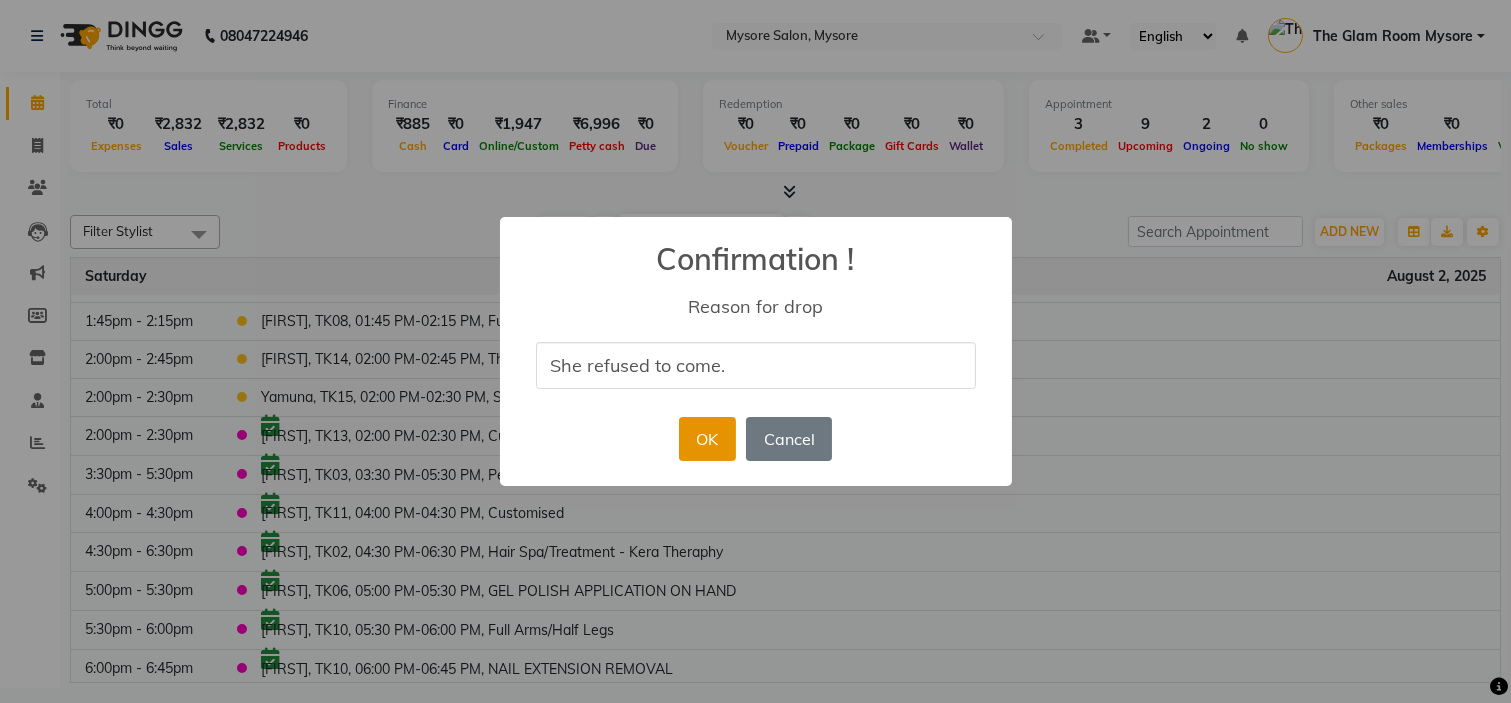 click on "OK" at bounding box center [707, 439] 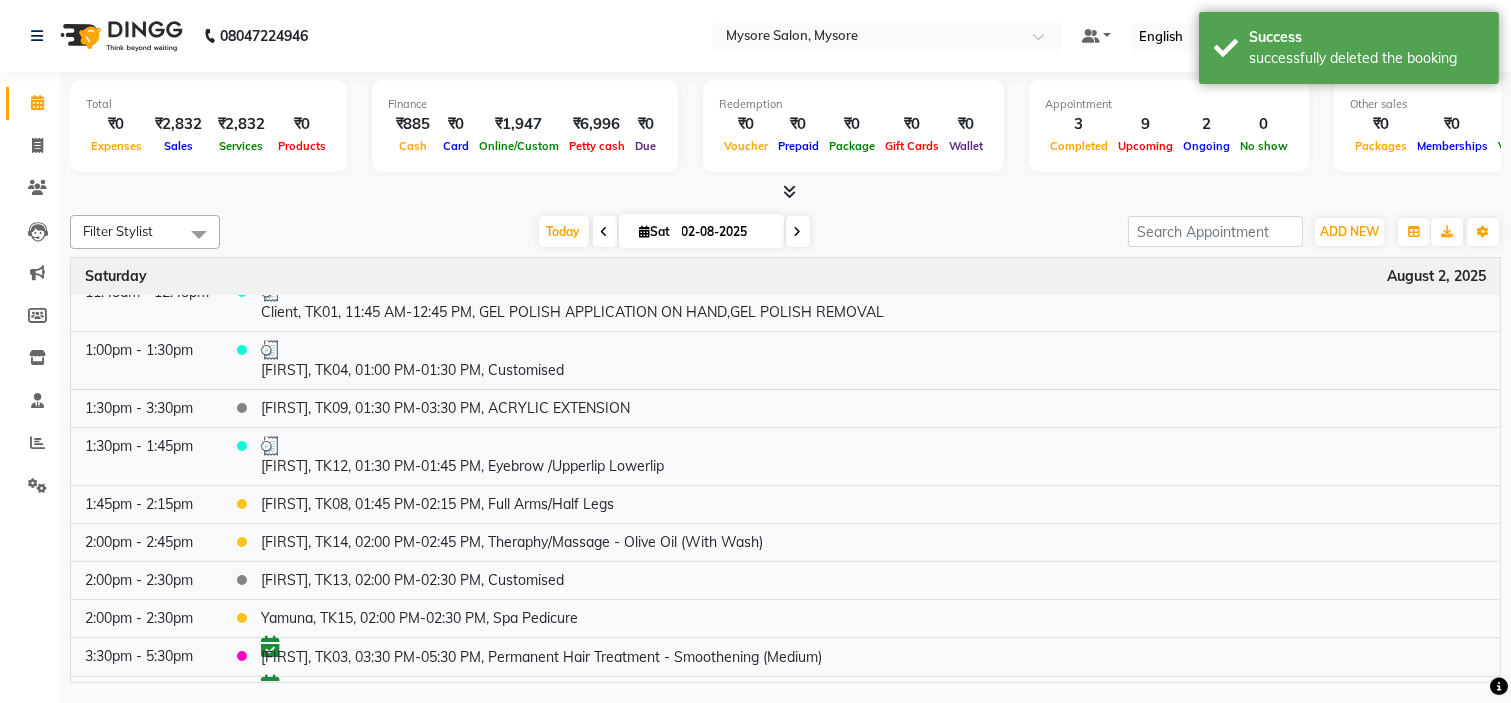 scroll, scrollTop: 0, scrollLeft: 0, axis: both 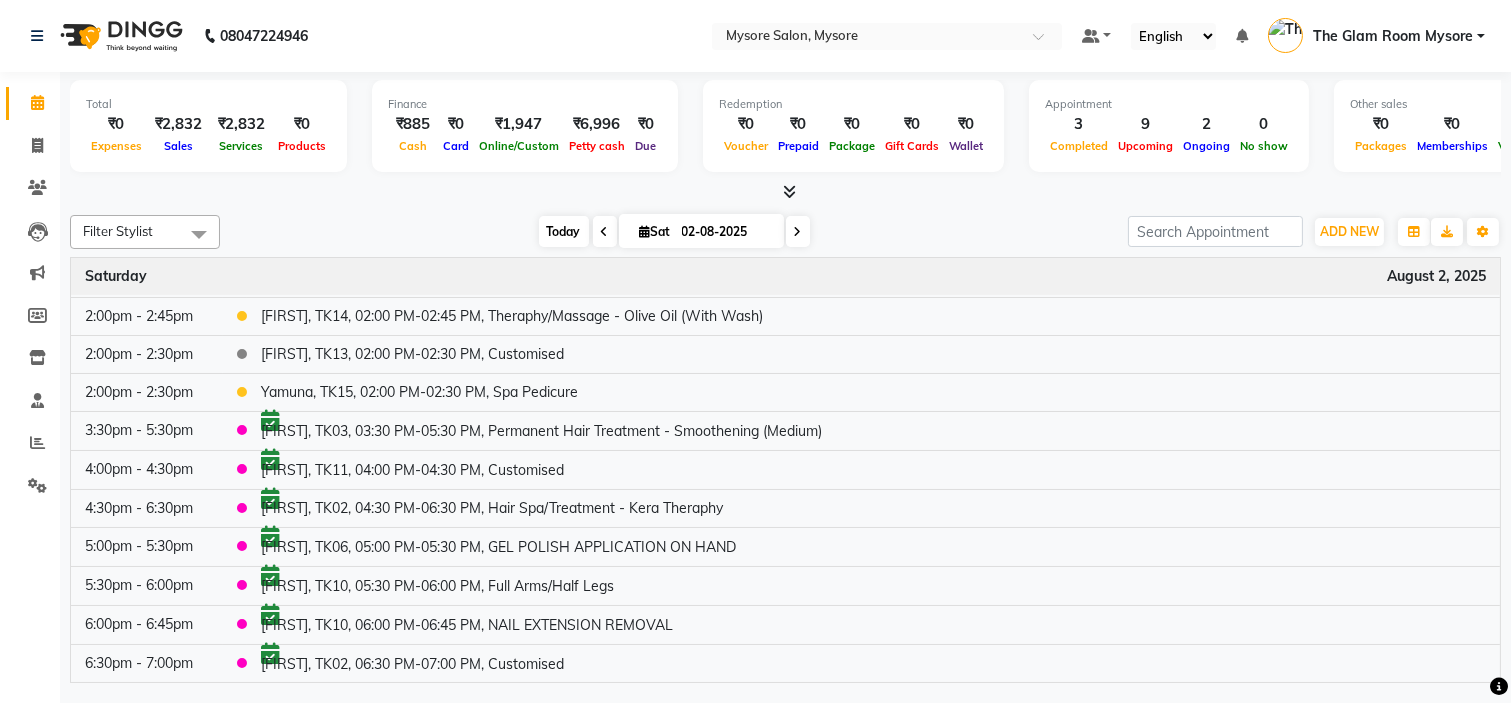 click on "Today" at bounding box center [564, 231] 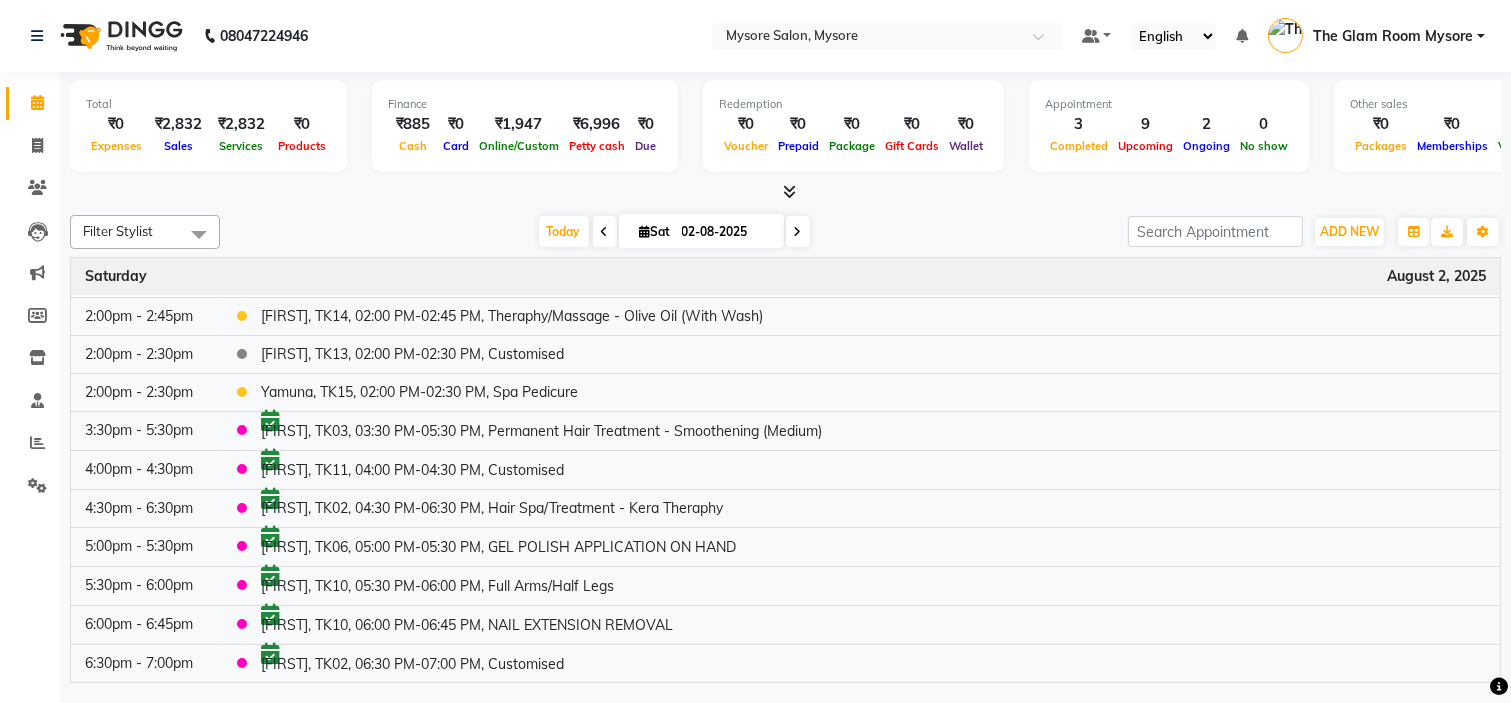 scroll, scrollTop: 38, scrollLeft: 0, axis: vertical 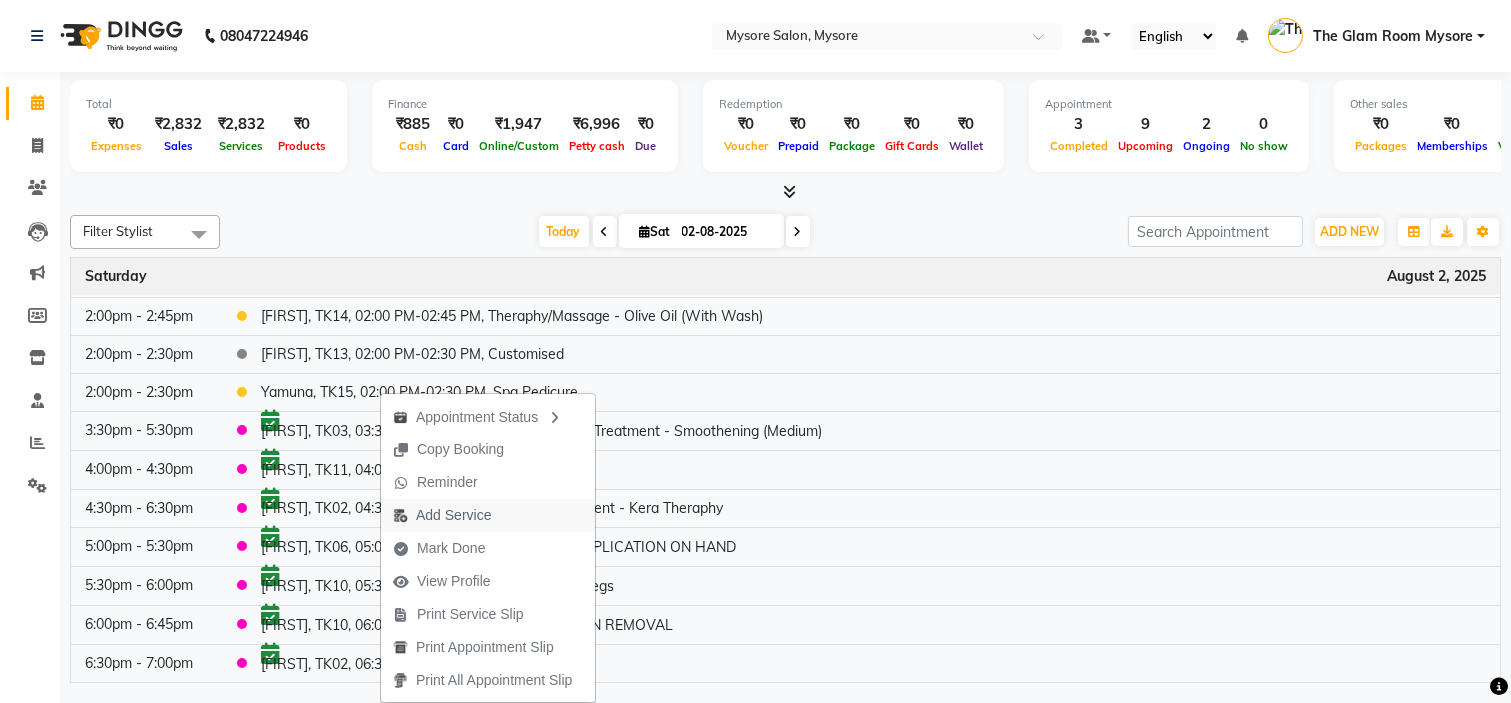 click on "Add Service" at bounding box center [453, 515] 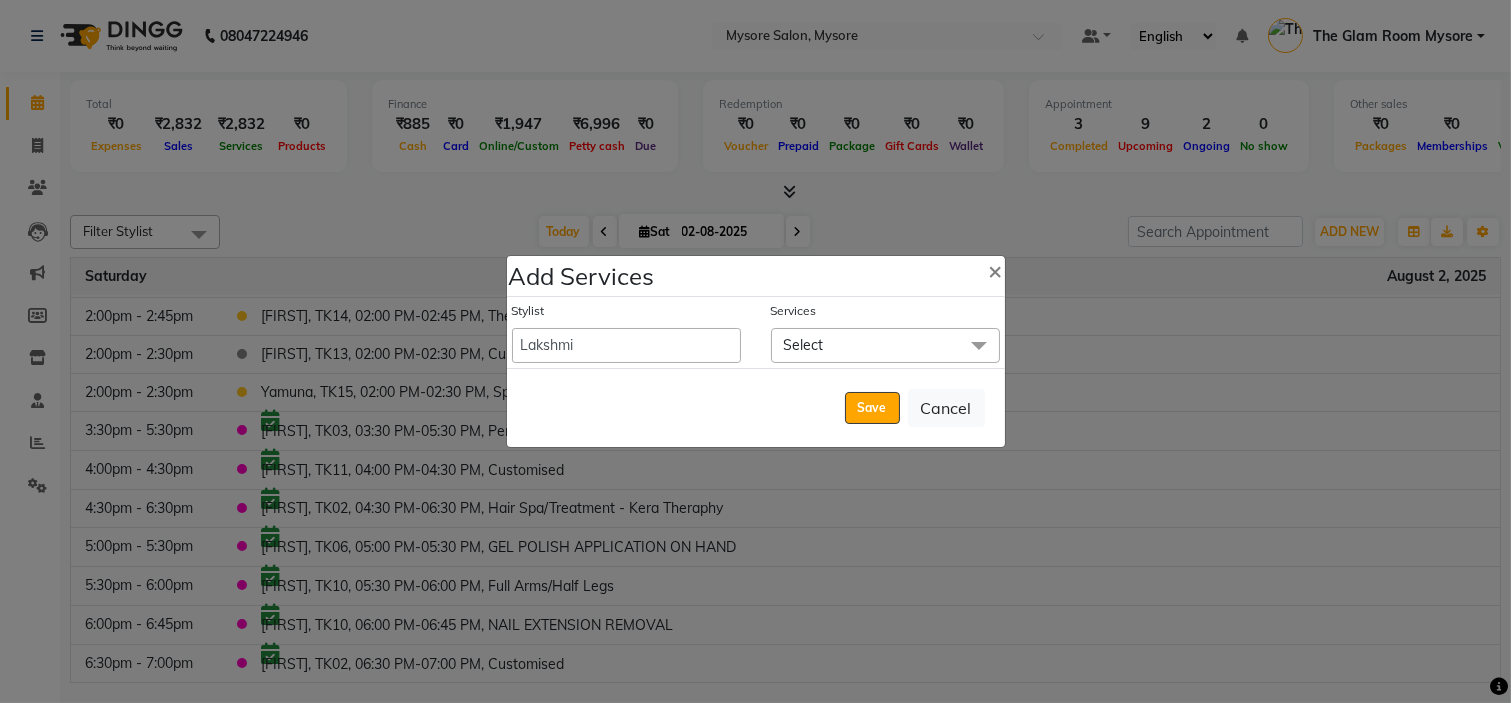 click on "Select" 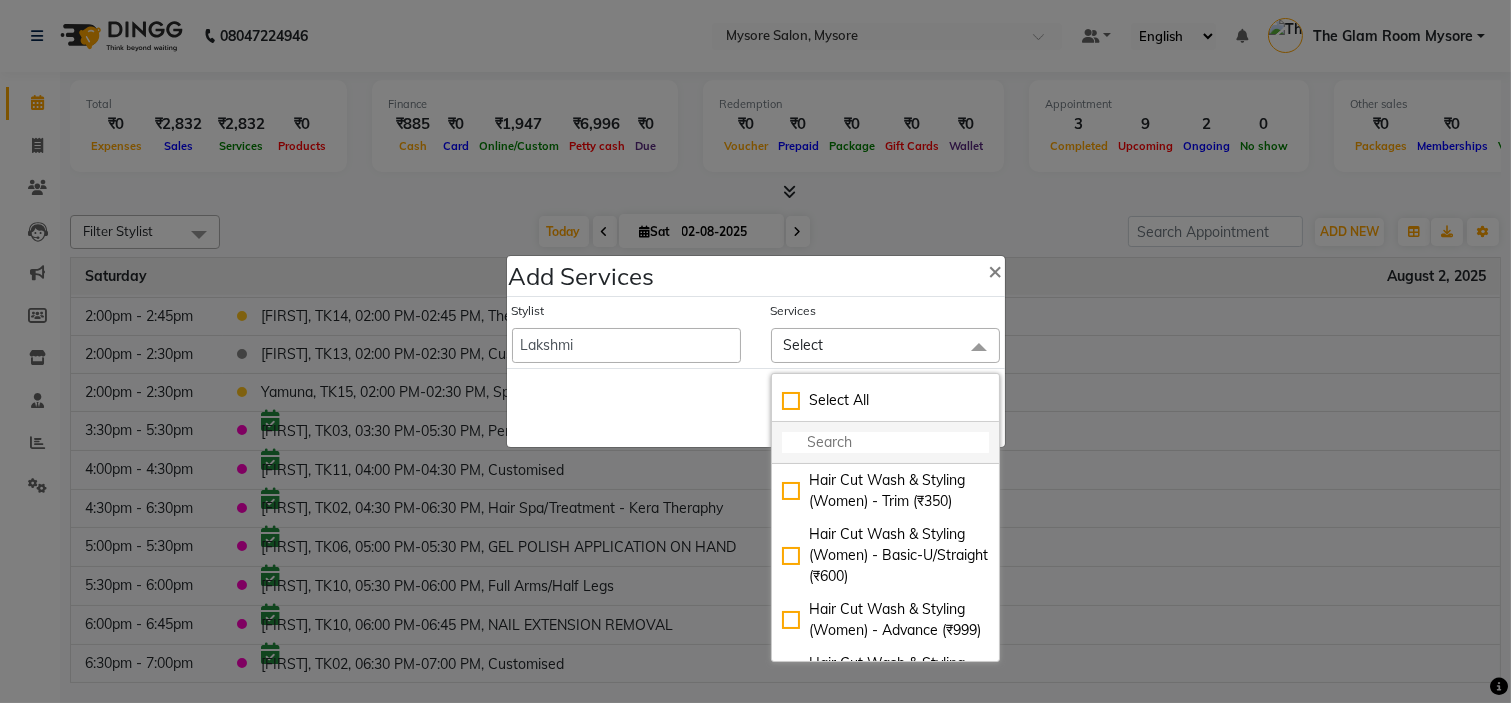 click 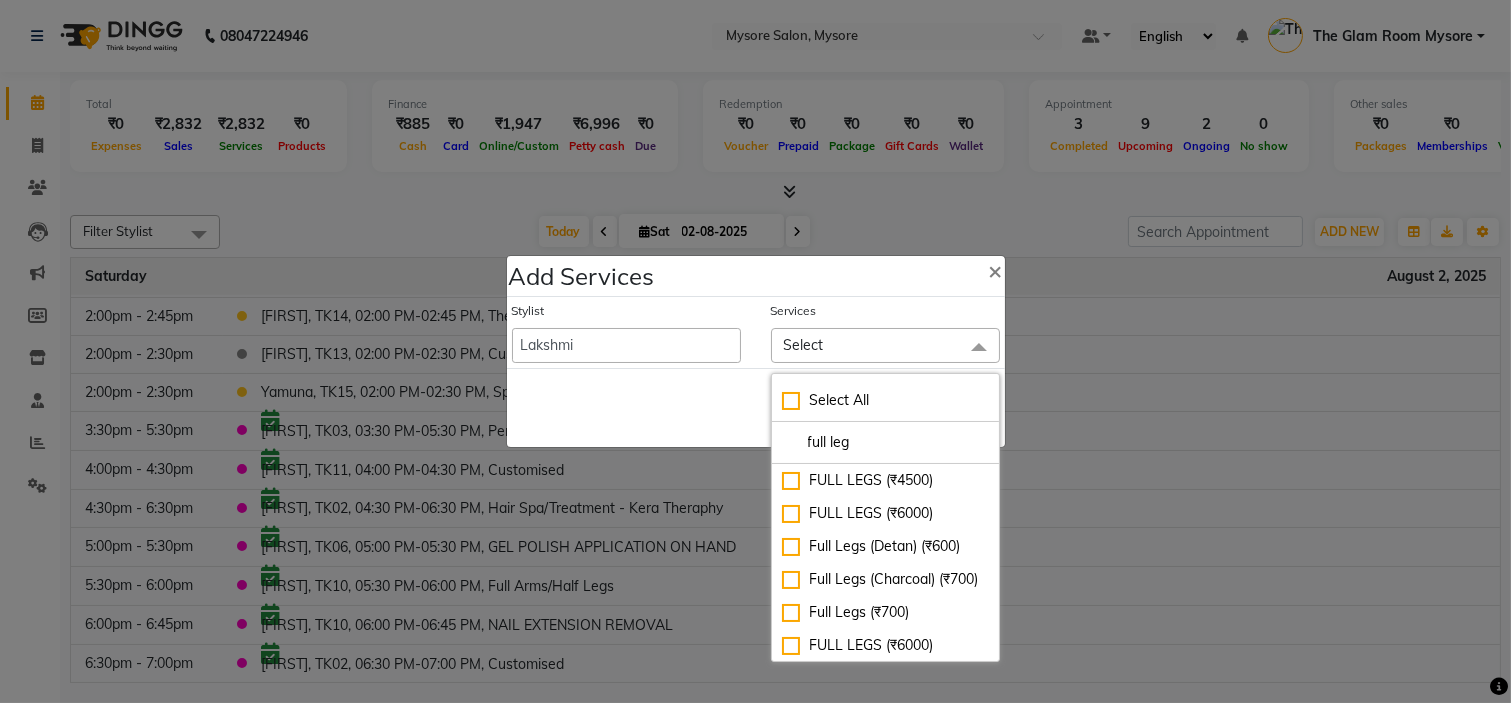 type on "full leg" 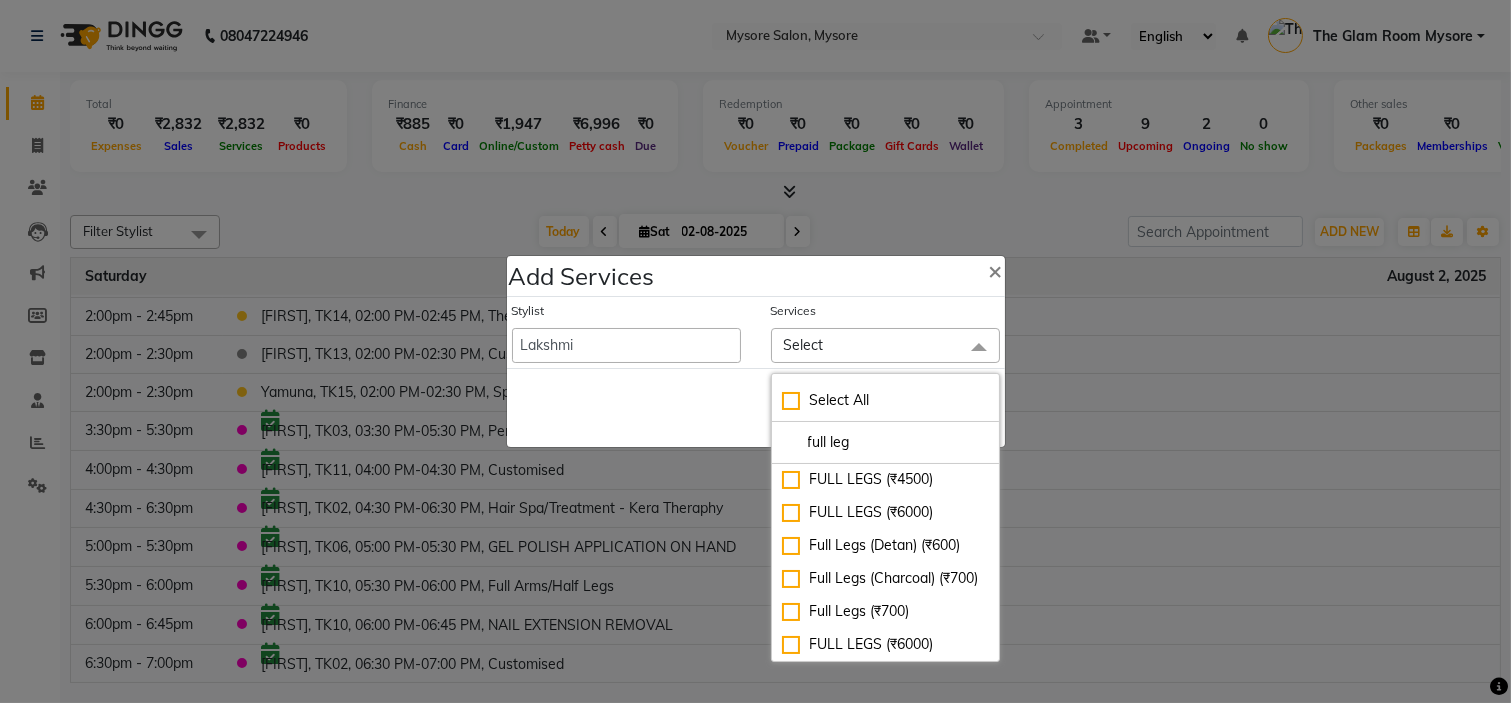 scroll, scrollTop: 22, scrollLeft: 0, axis: vertical 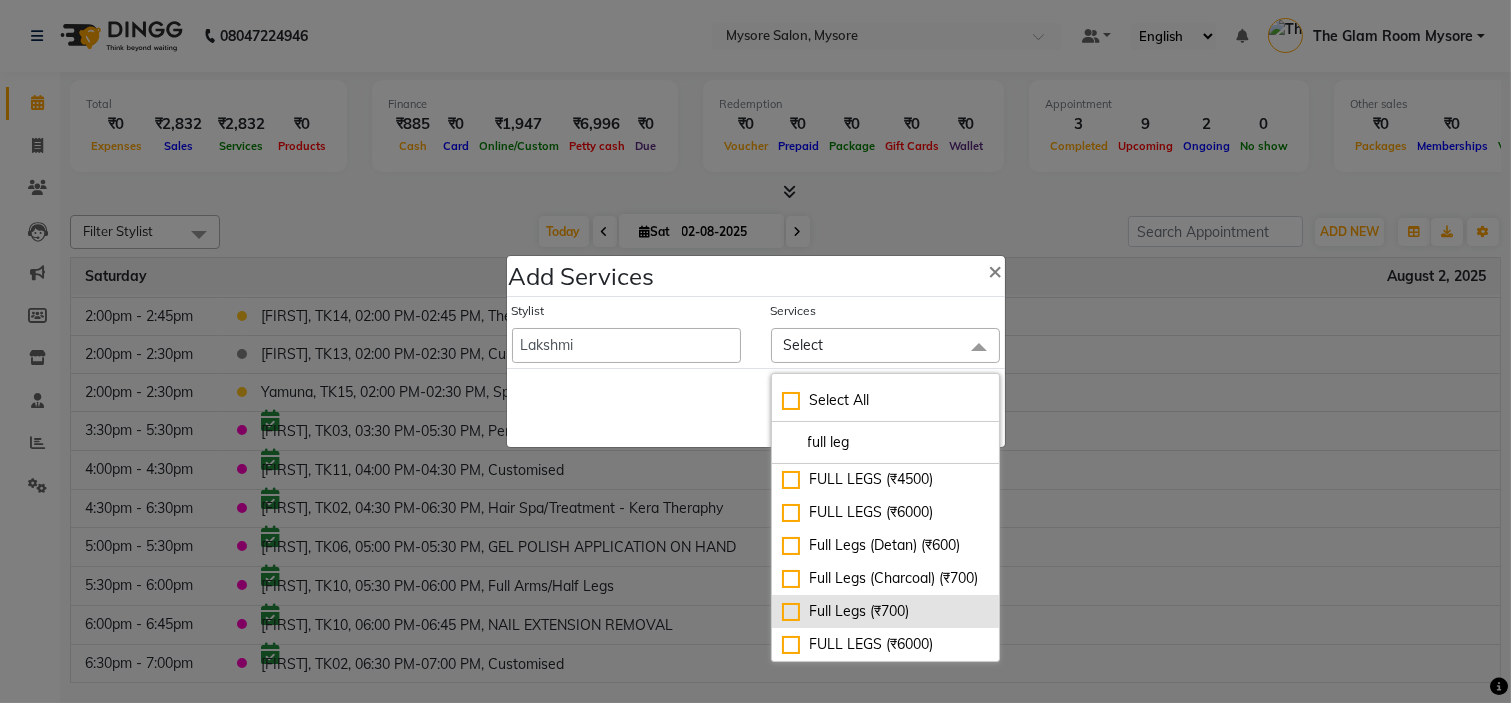 click on "Full Legs (₹700)" 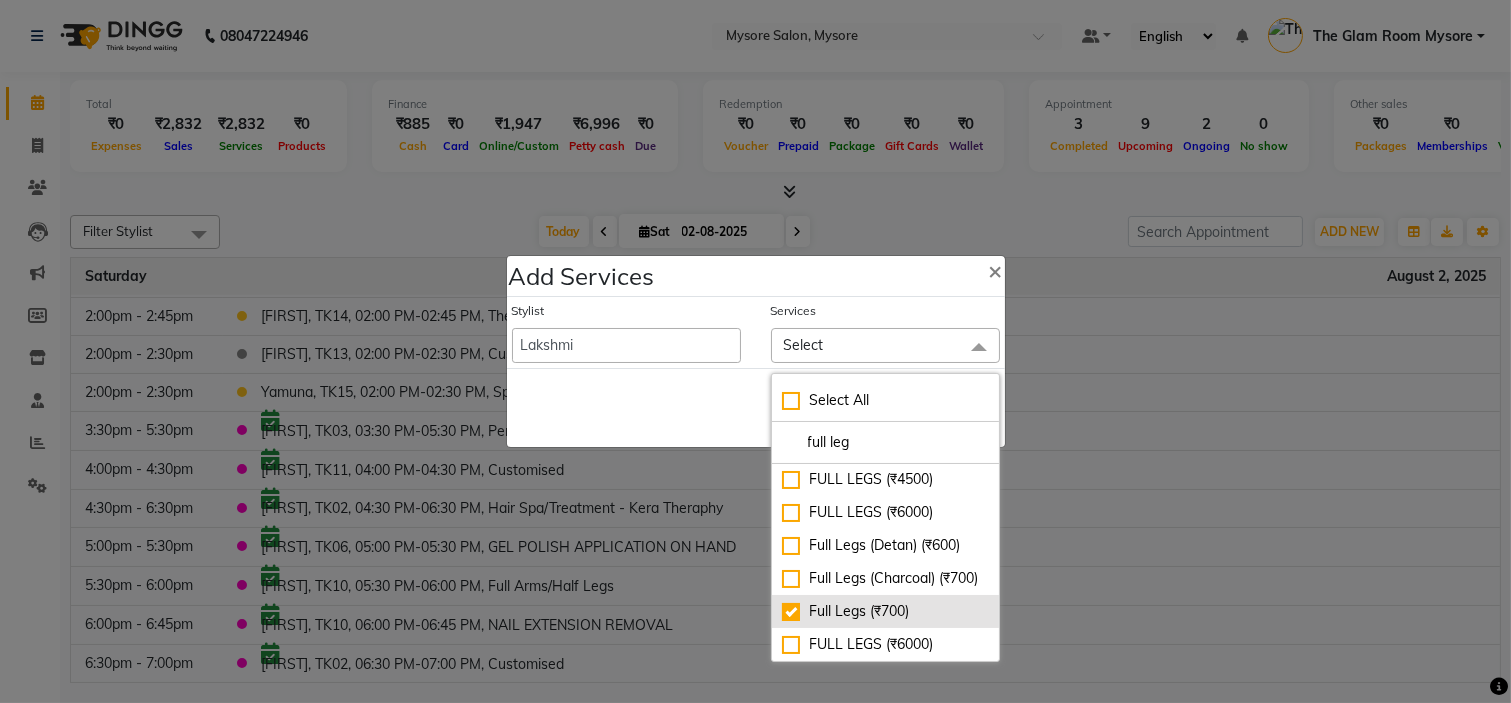 checkbox on "true" 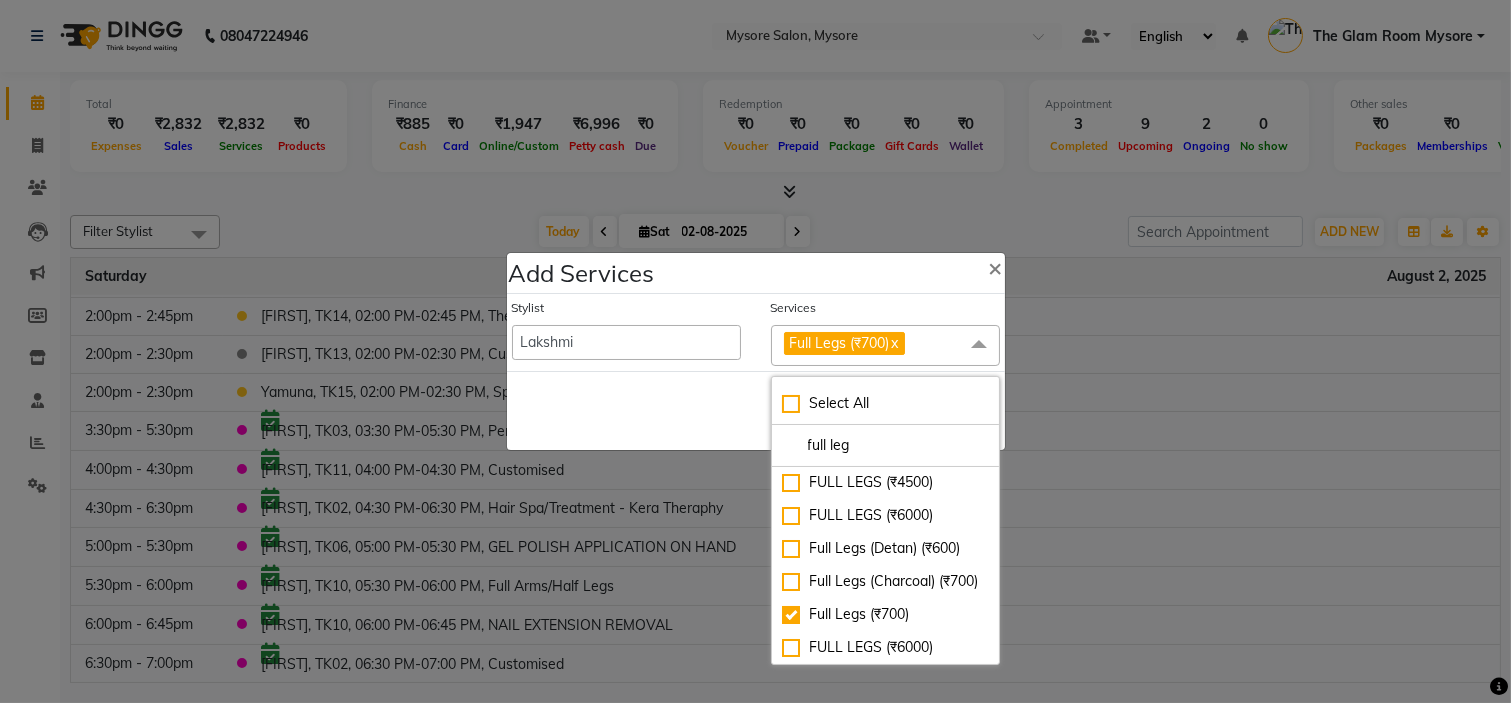 click on "Stylist  Ankita   Arti   Ashwini   Ayaan   DR. Apurva   Fatma   Jayshree   Lakshmi   Paul   Ruhul alom   Shangnimwon   Steve   Sumaiya Banu   Sumit   Teja   Tezz   The Glam Room Mysore  Services Full Legs (₹700)  x Select All full leg FULL LEGS (₹4500) FULL LEGS (₹6000) Full Legs (Detan) (₹600) Full Legs (Charcoal) (₹700) Full Legs (₹700) FULL LEGS (₹6000)" 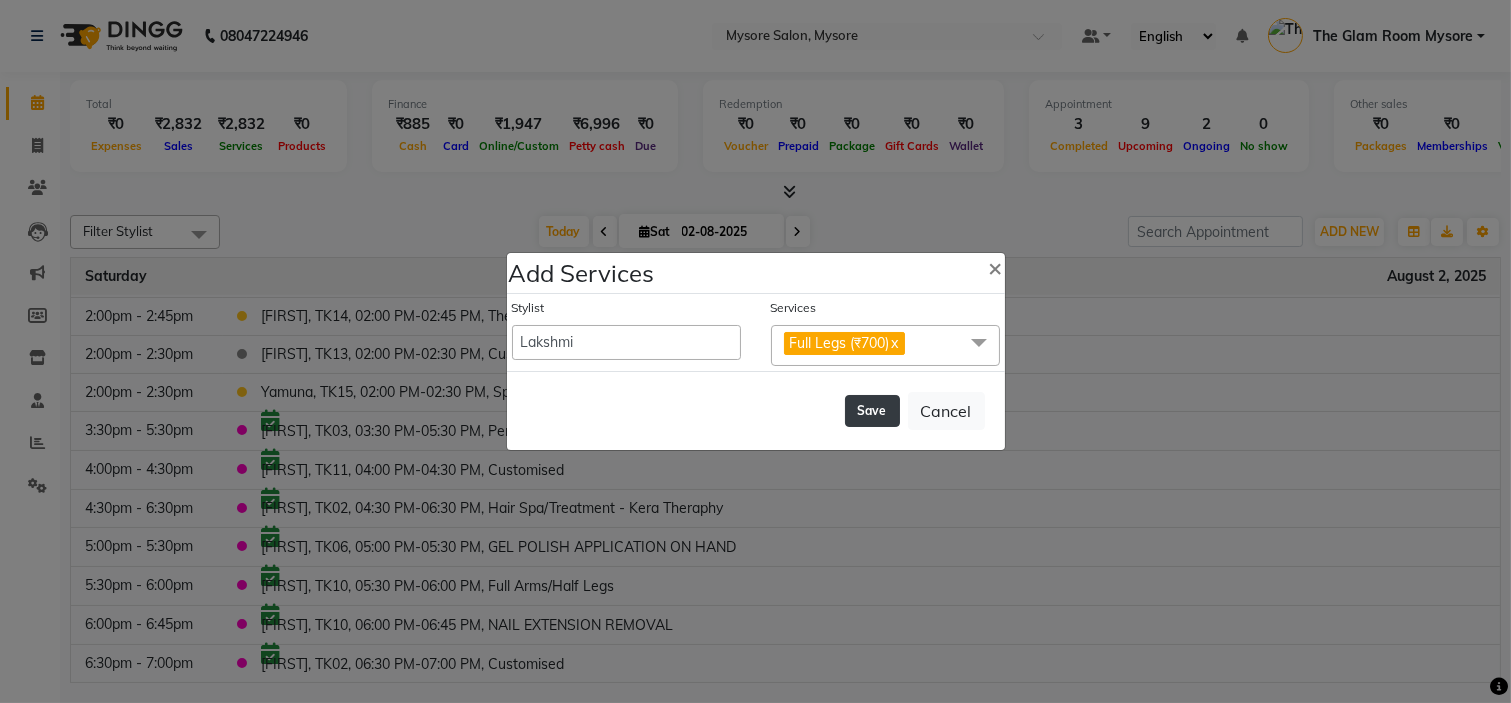 click on "Save" 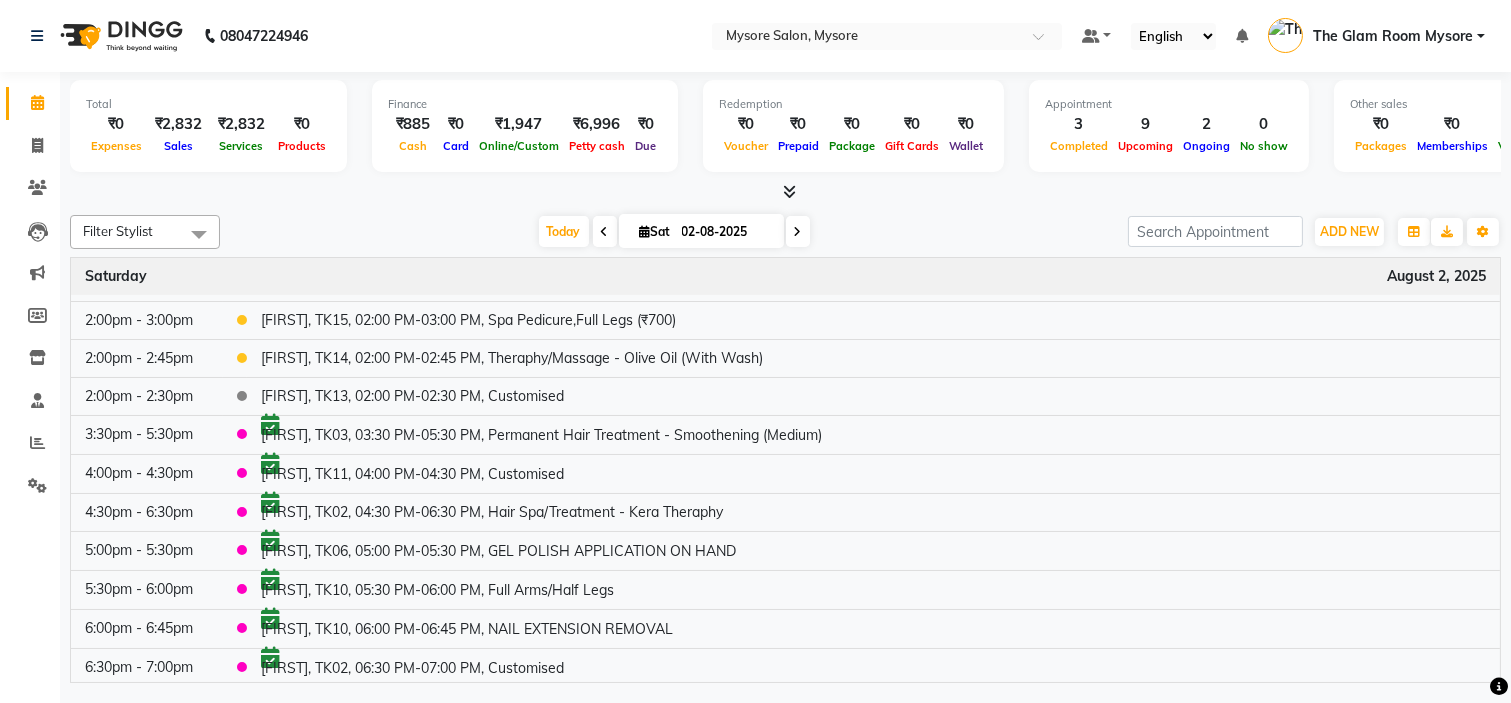 scroll, scrollTop: 248, scrollLeft: 0, axis: vertical 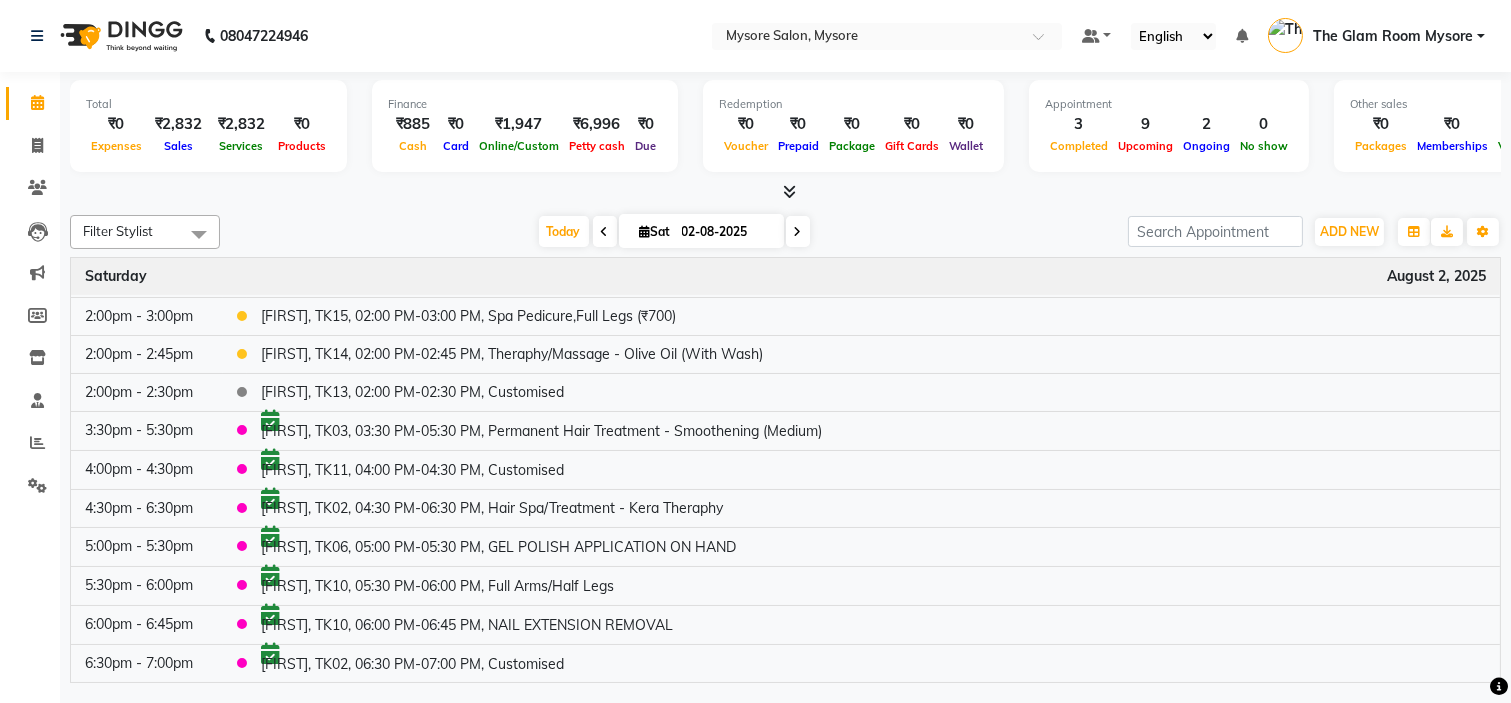 click at bounding box center (785, 192) 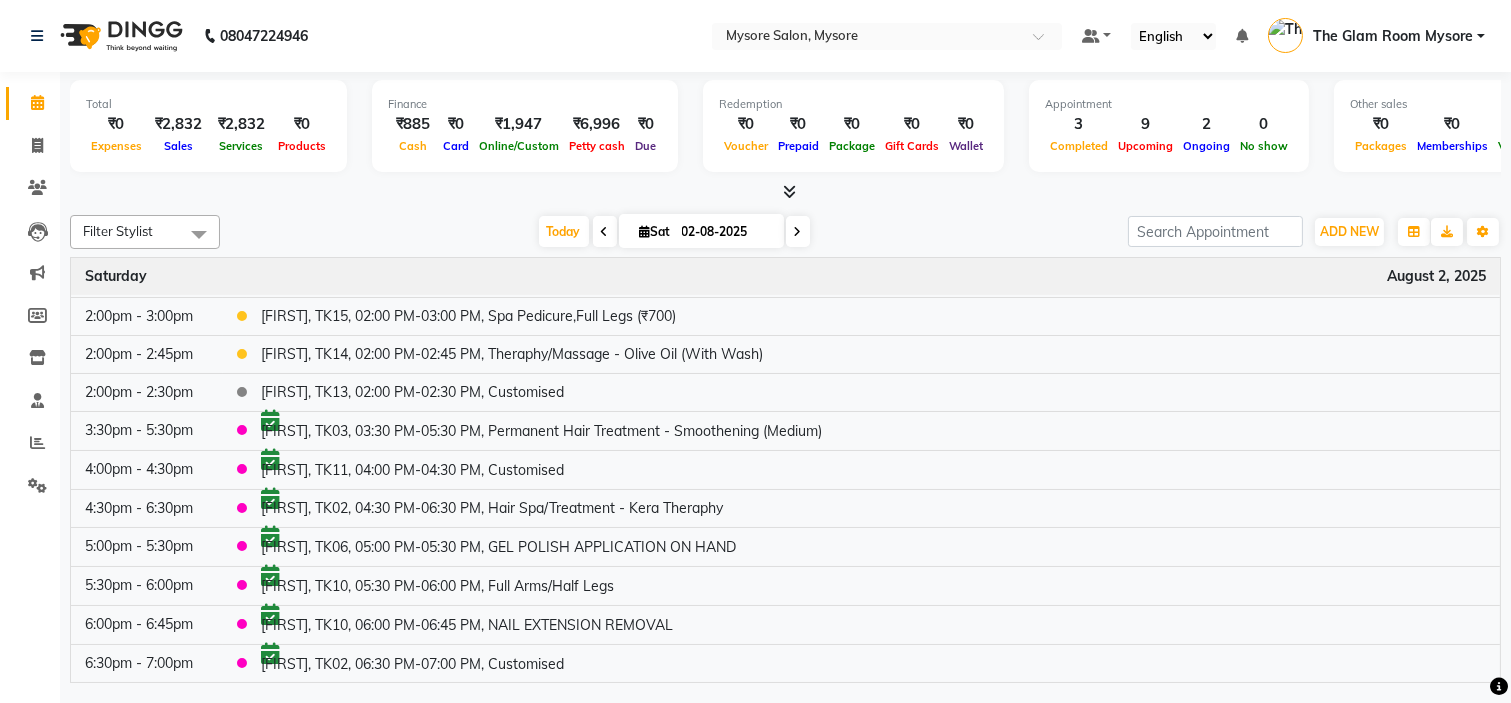 scroll, scrollTop: 0, scrollLeft: 0, axis: both 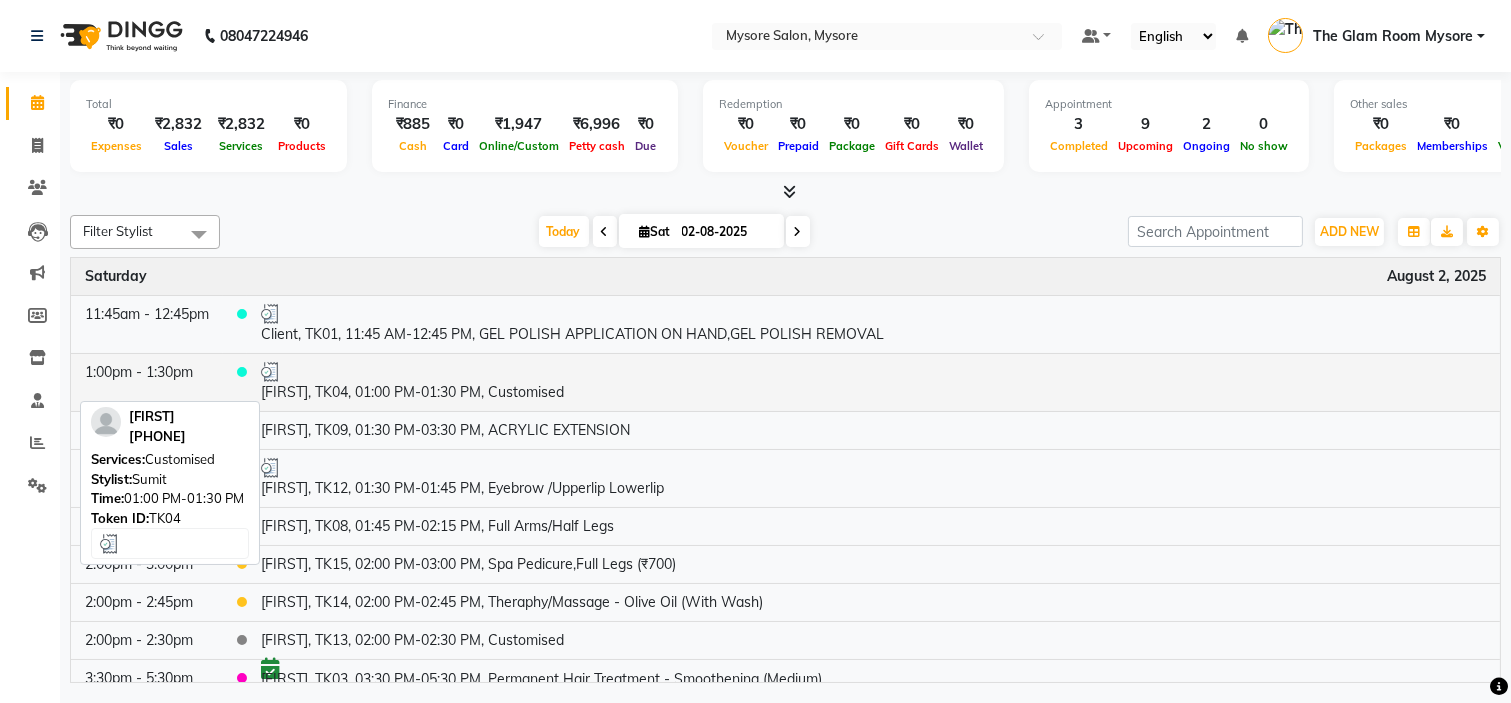 click at bounding box center (873, 372) 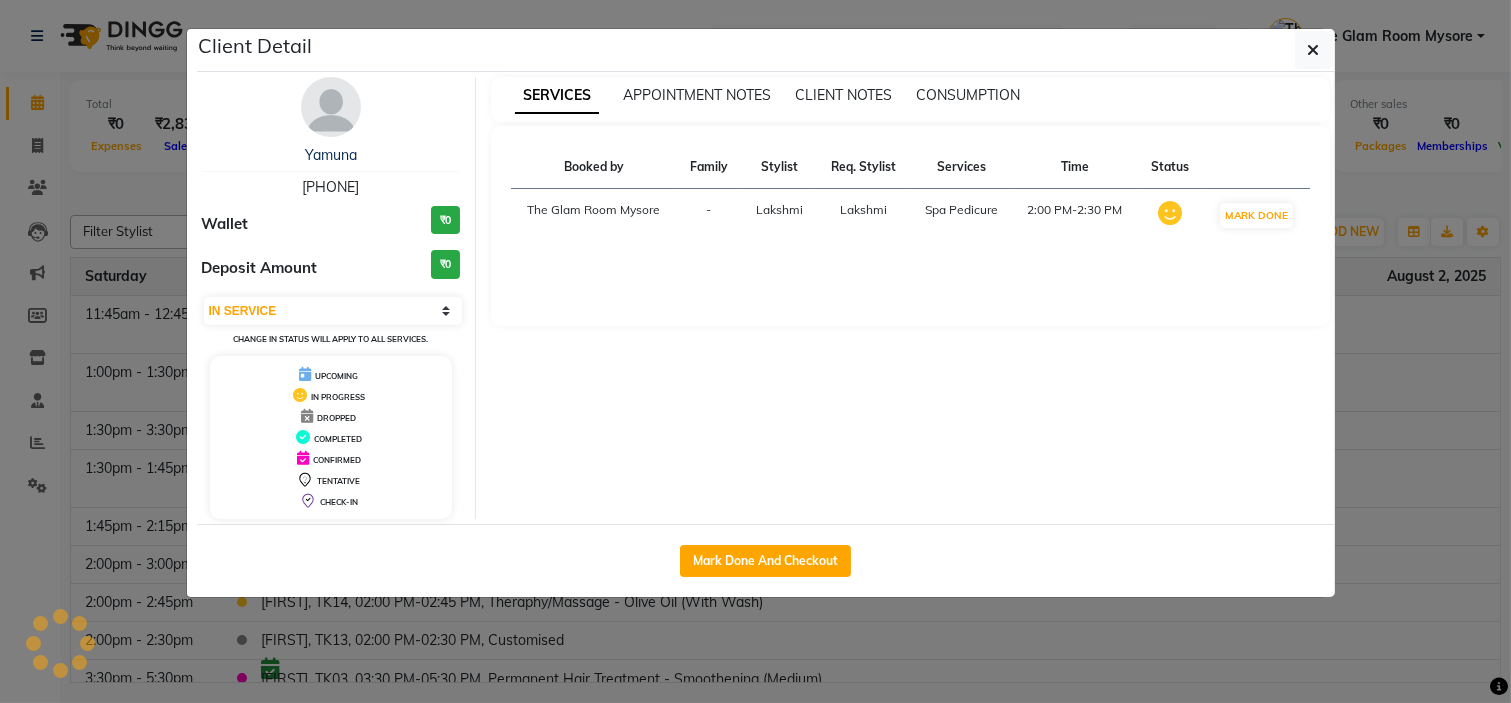 select on "3" 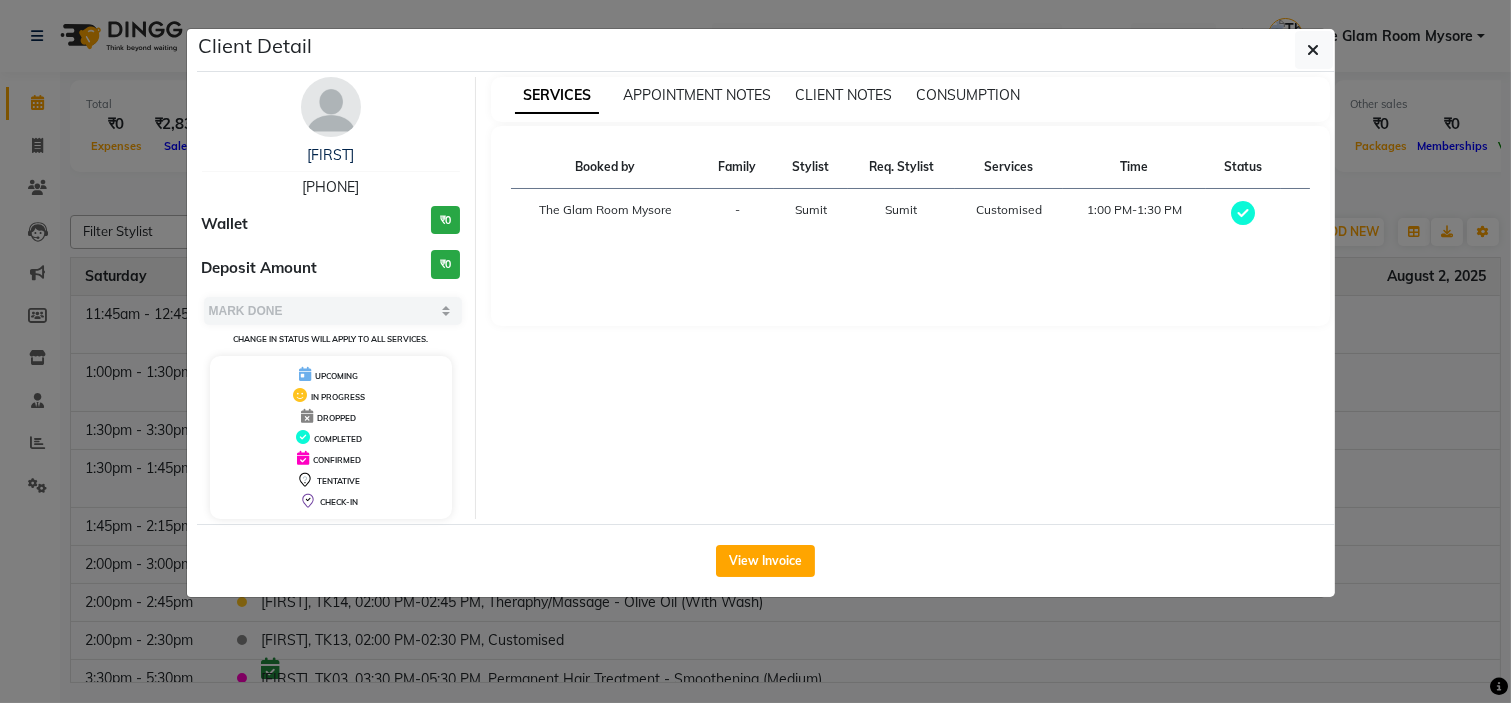 click on "[PHONE]" at bounding box center (330, 187) 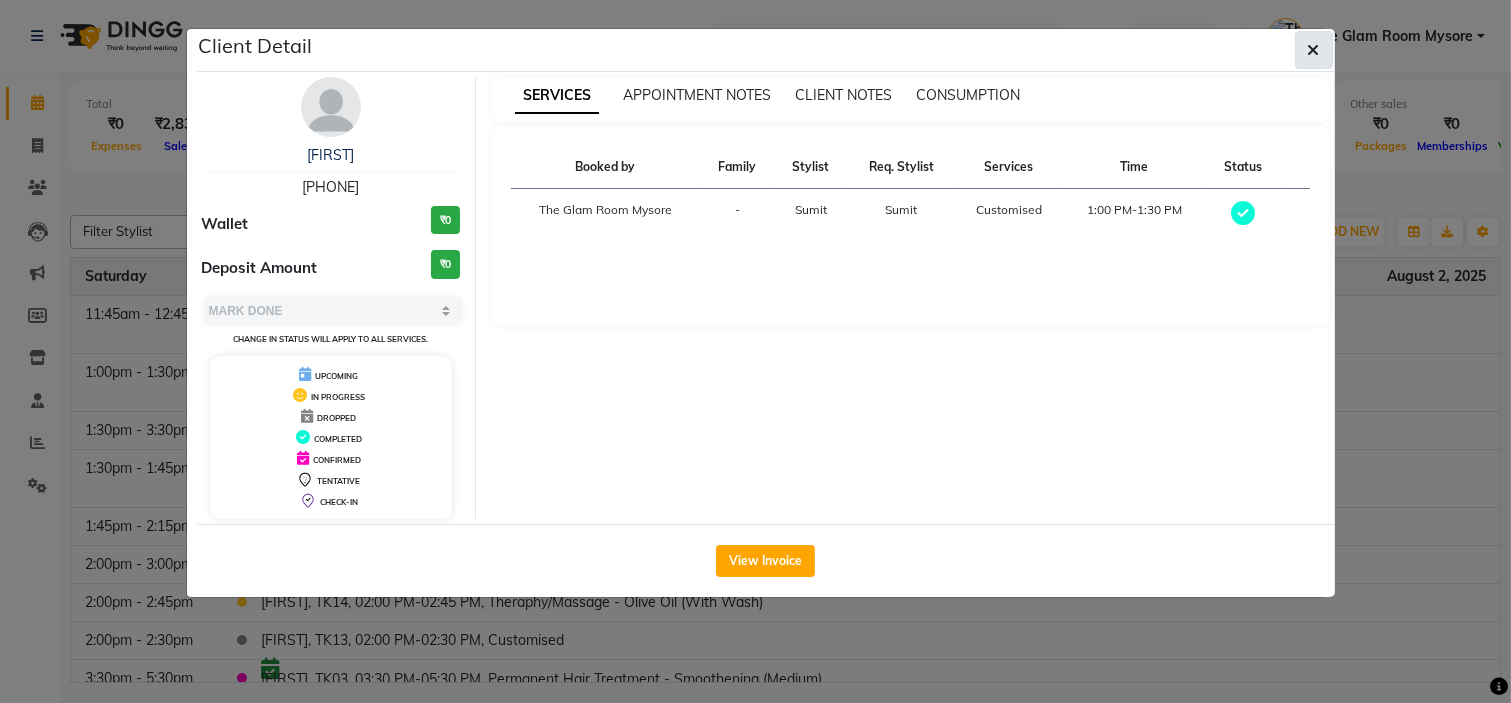 click 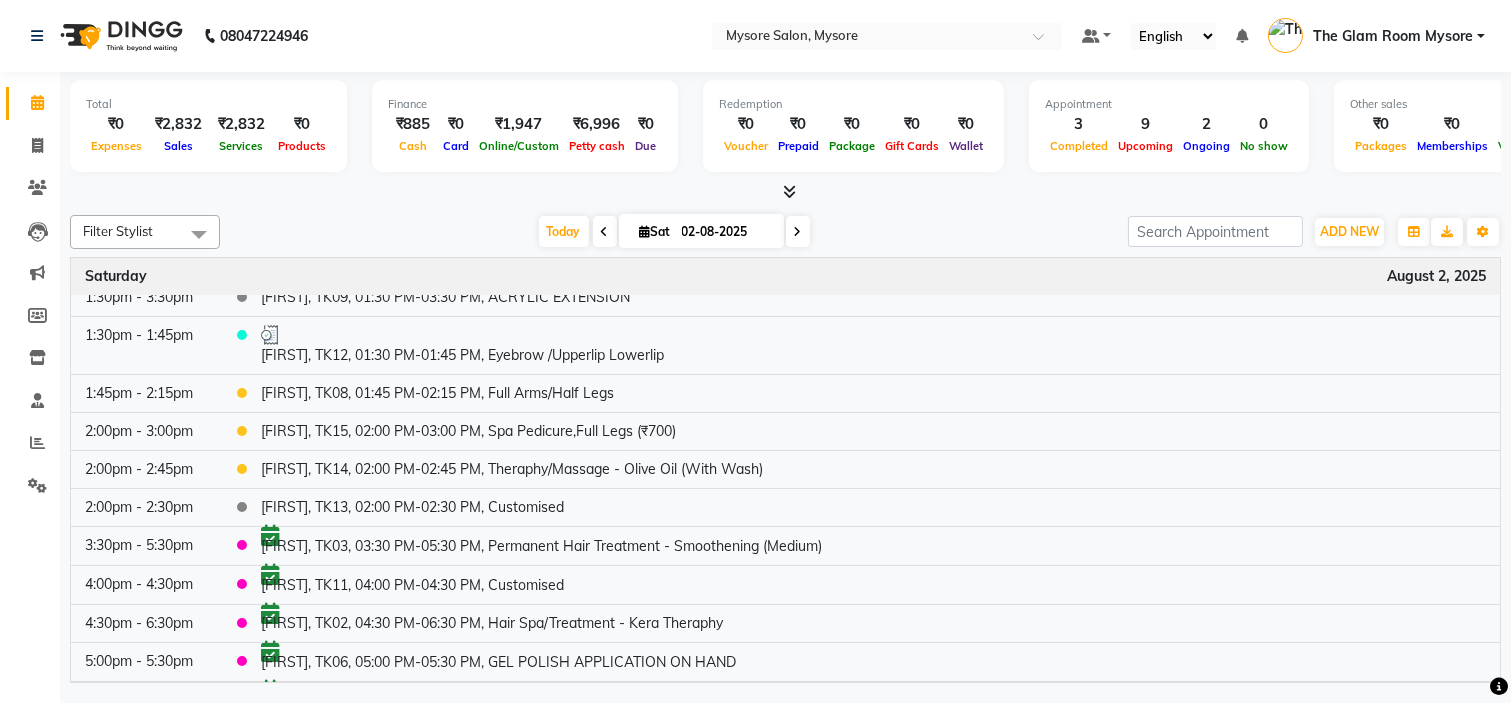 scroll, scrollTop: 248, scrollLeft: 0, axis: vertical 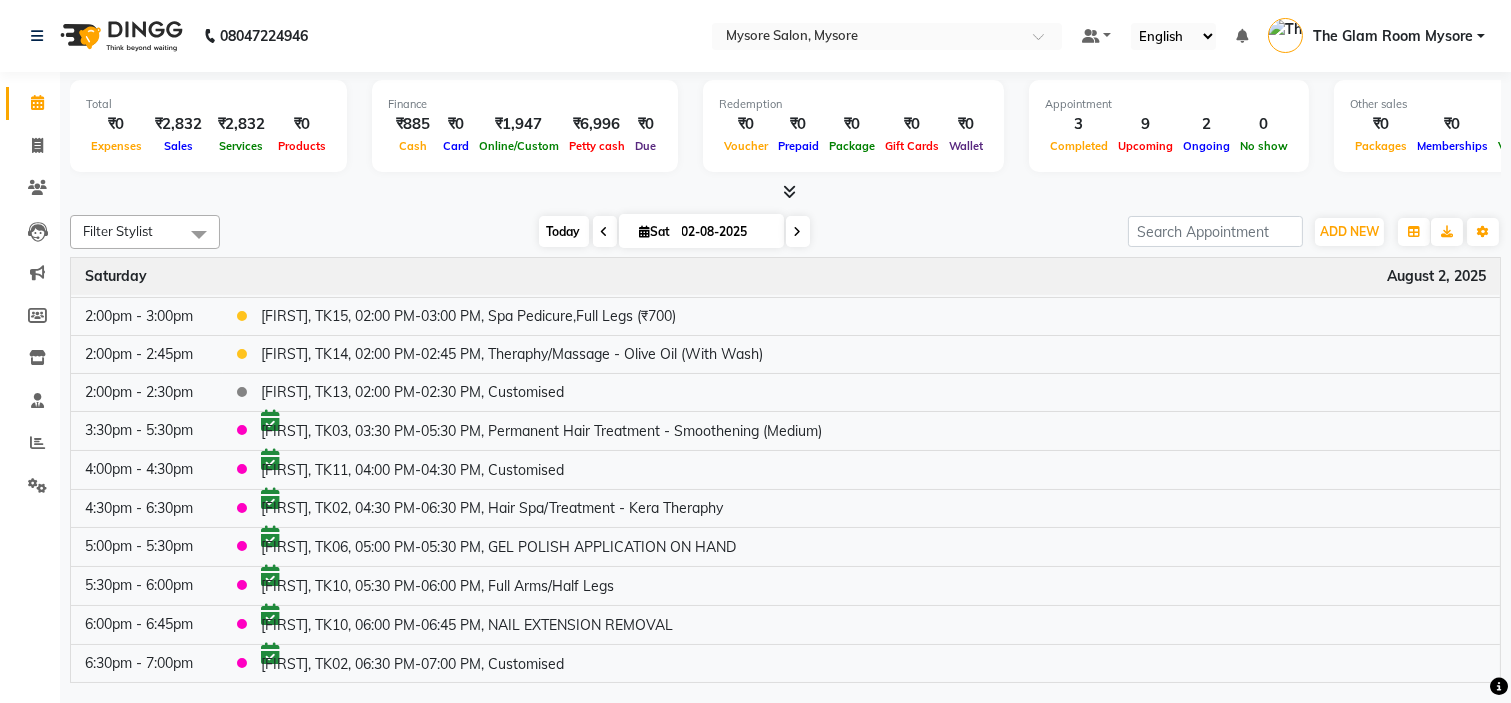 click on "Today" at bounding box center (564, 231) 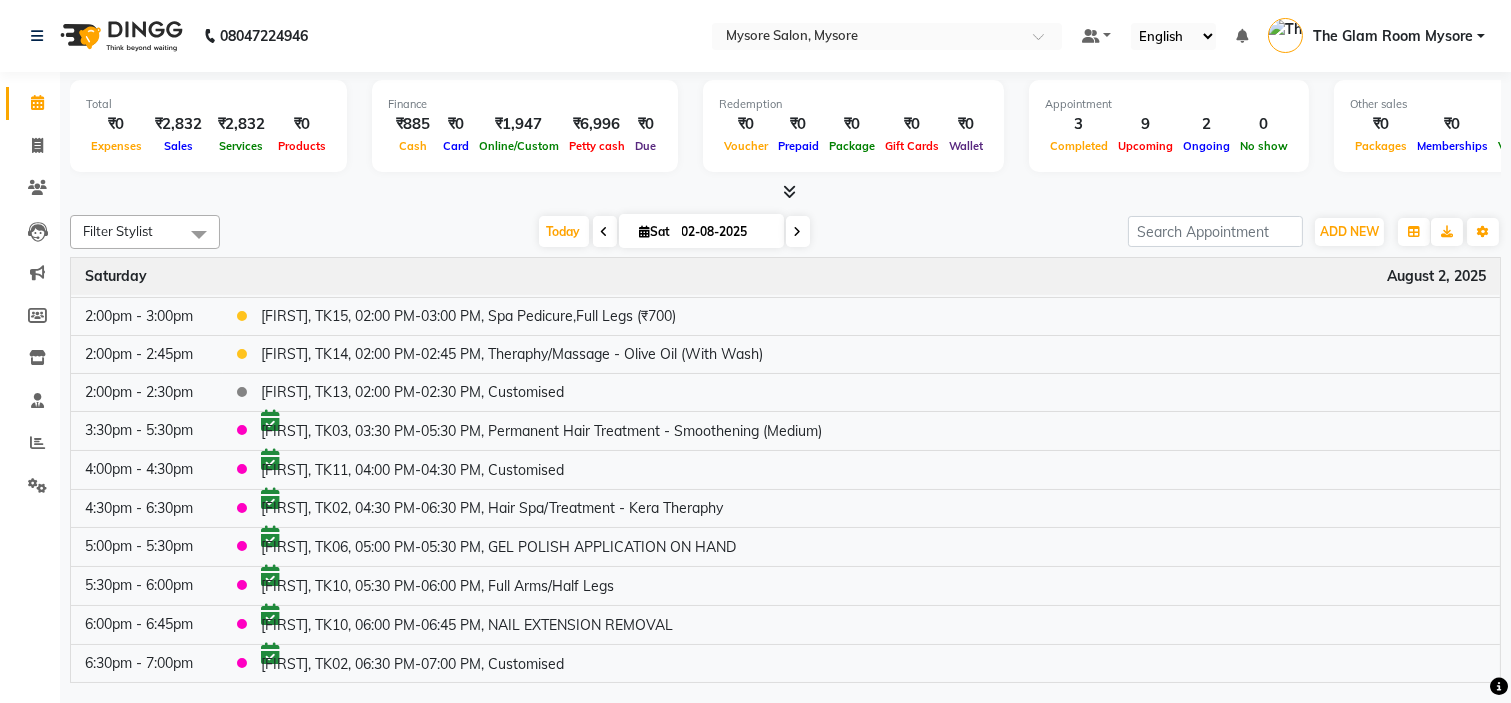 scroll, scrollTop: 0, scrollLeft: 0, axis: both 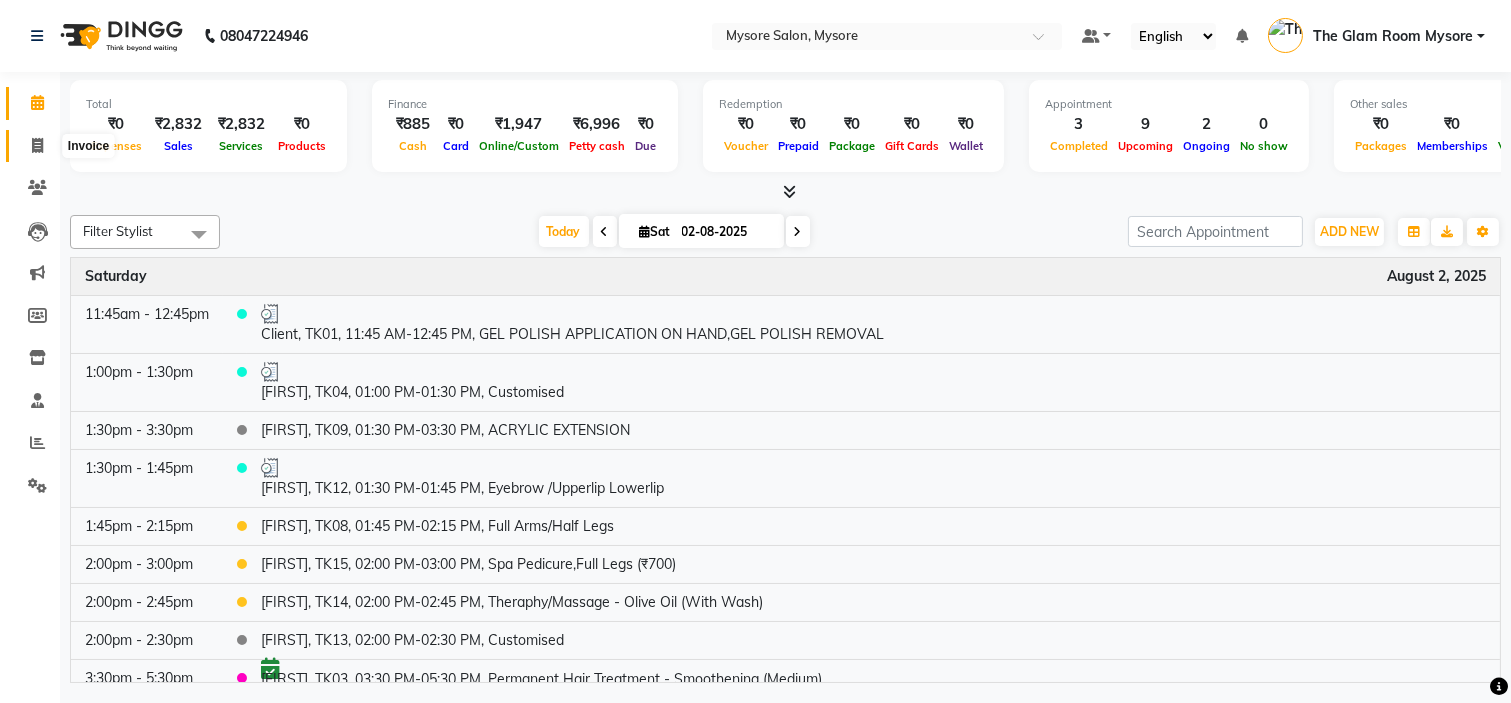 click 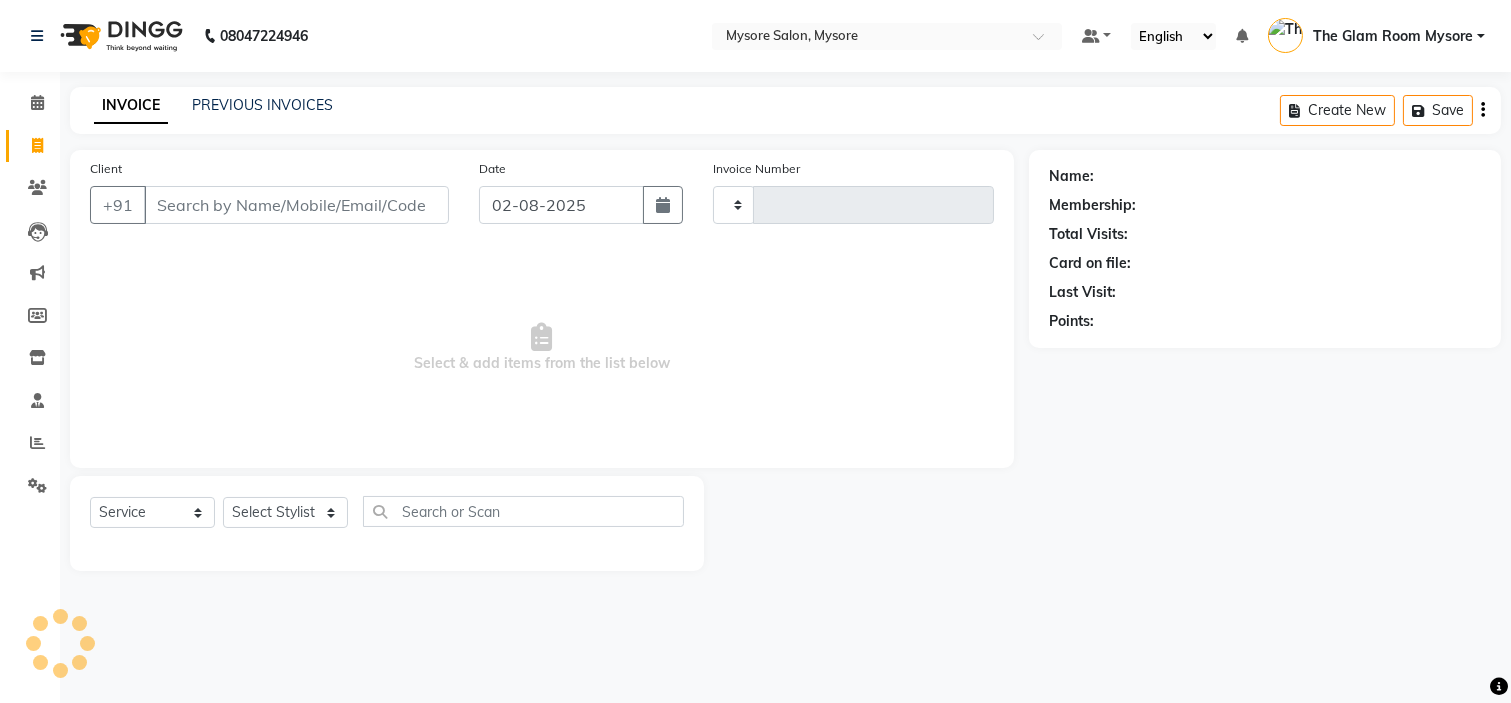 type on "0919" 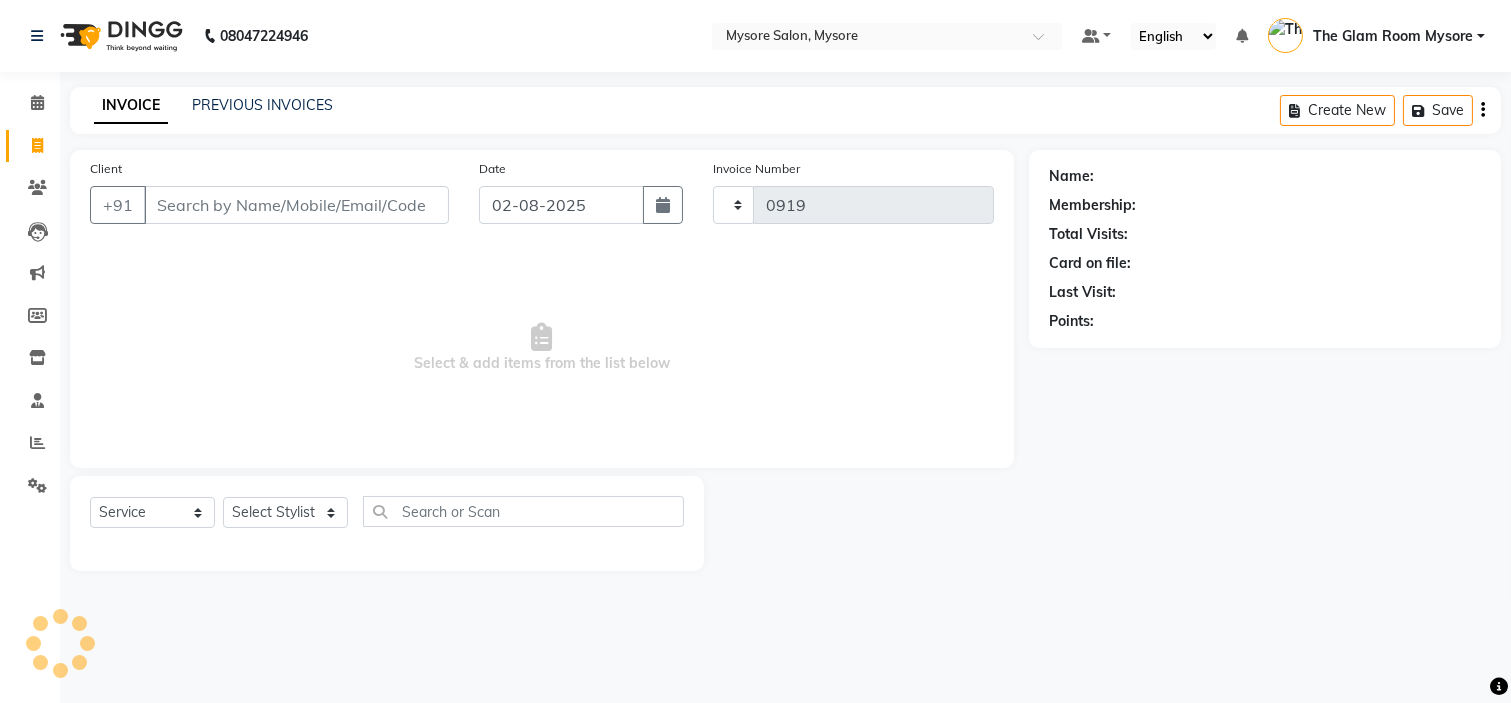 select on "4255" 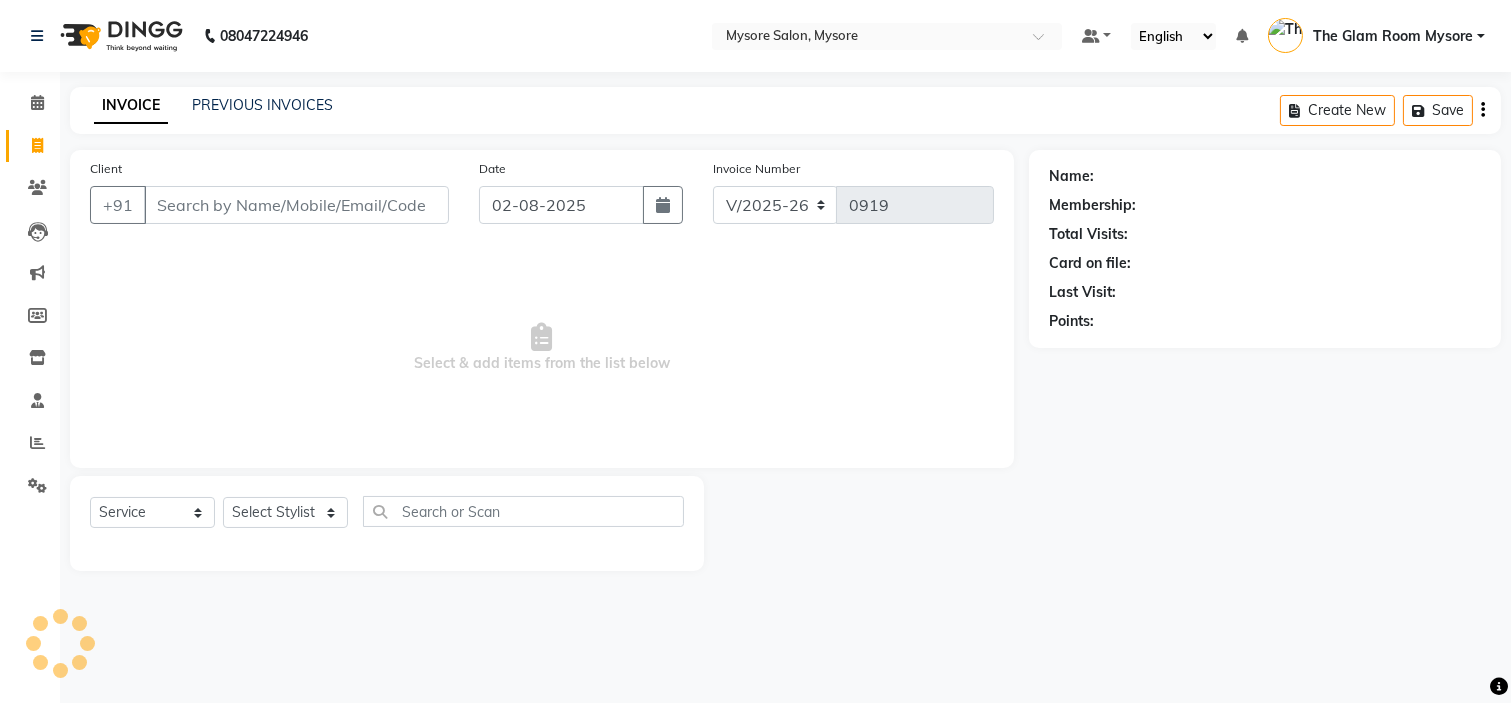 click on "Client" at bounding box center (296, 205) 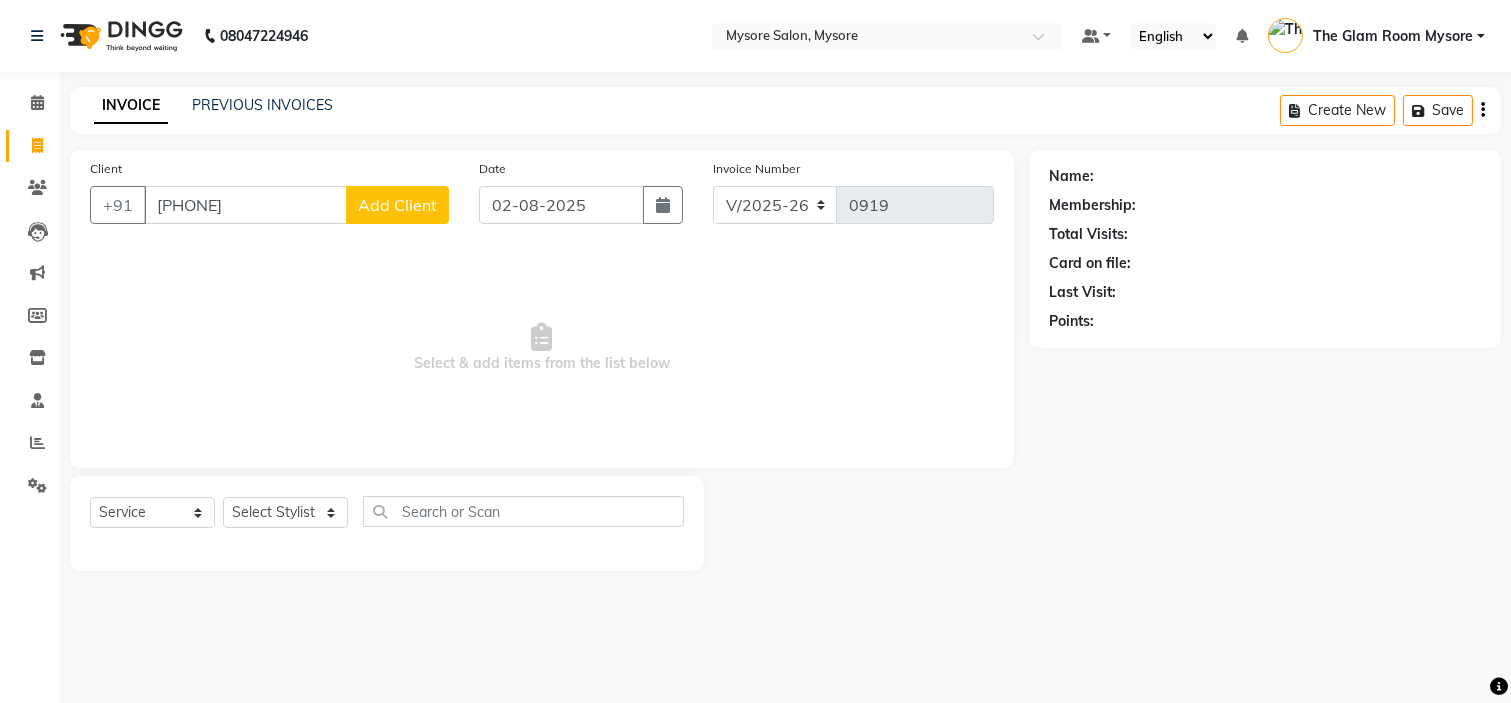 type on "[PHONE]" 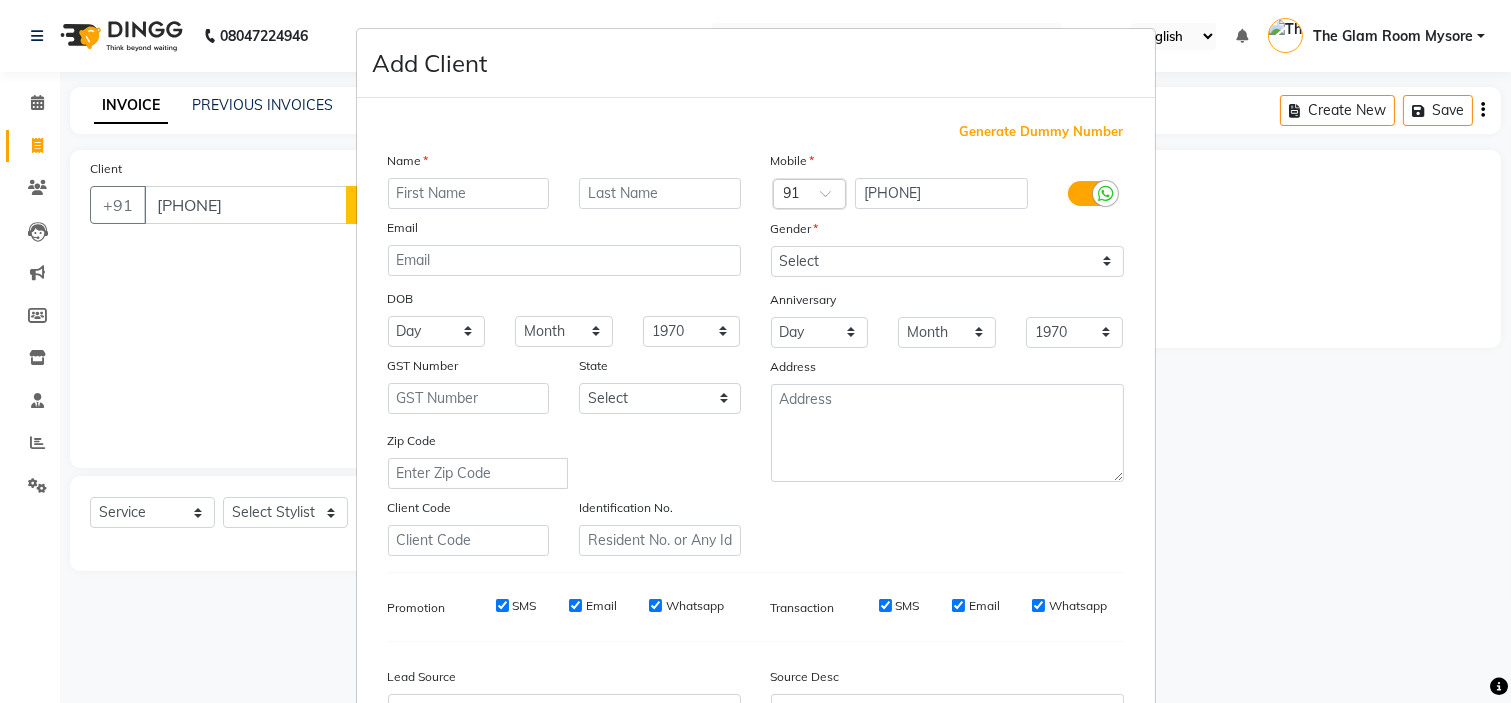 click at bounding box center [469, 193] 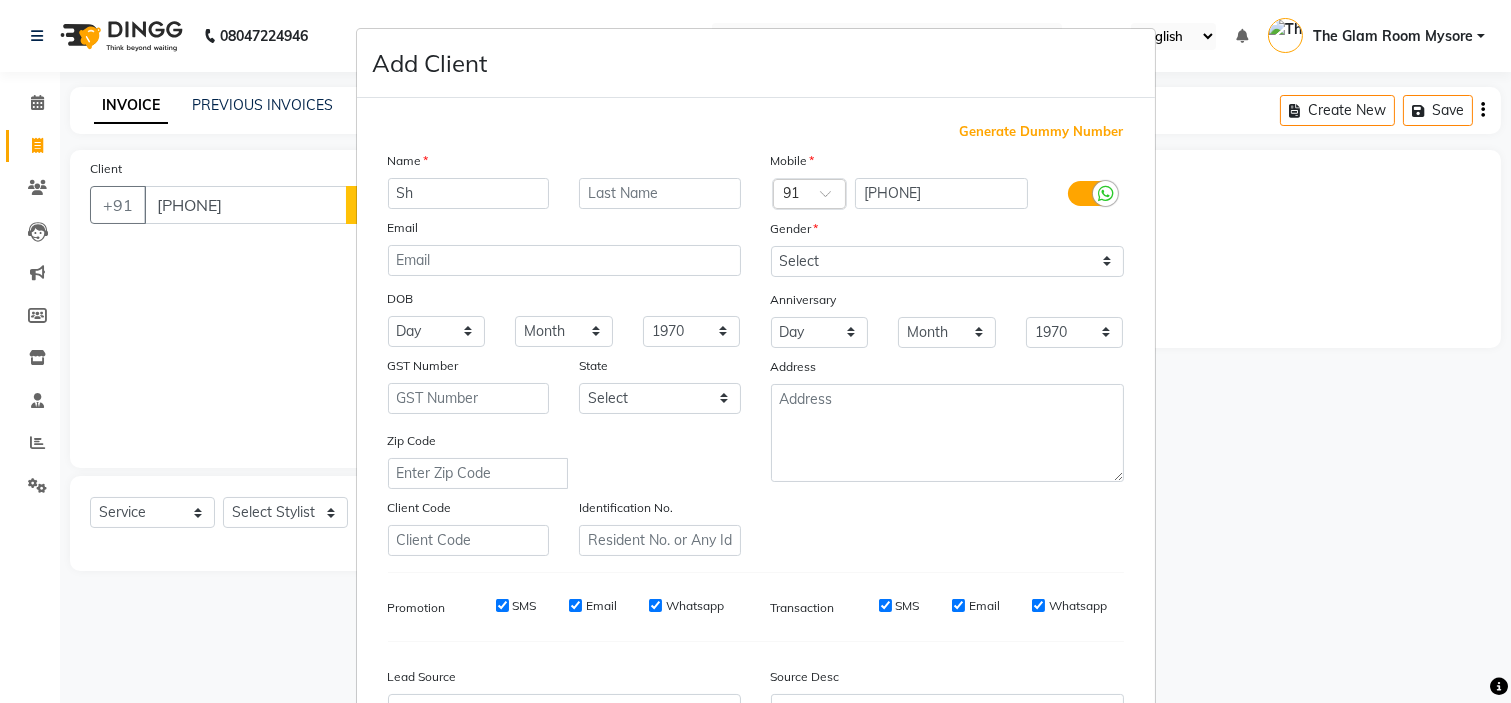 type on "S" 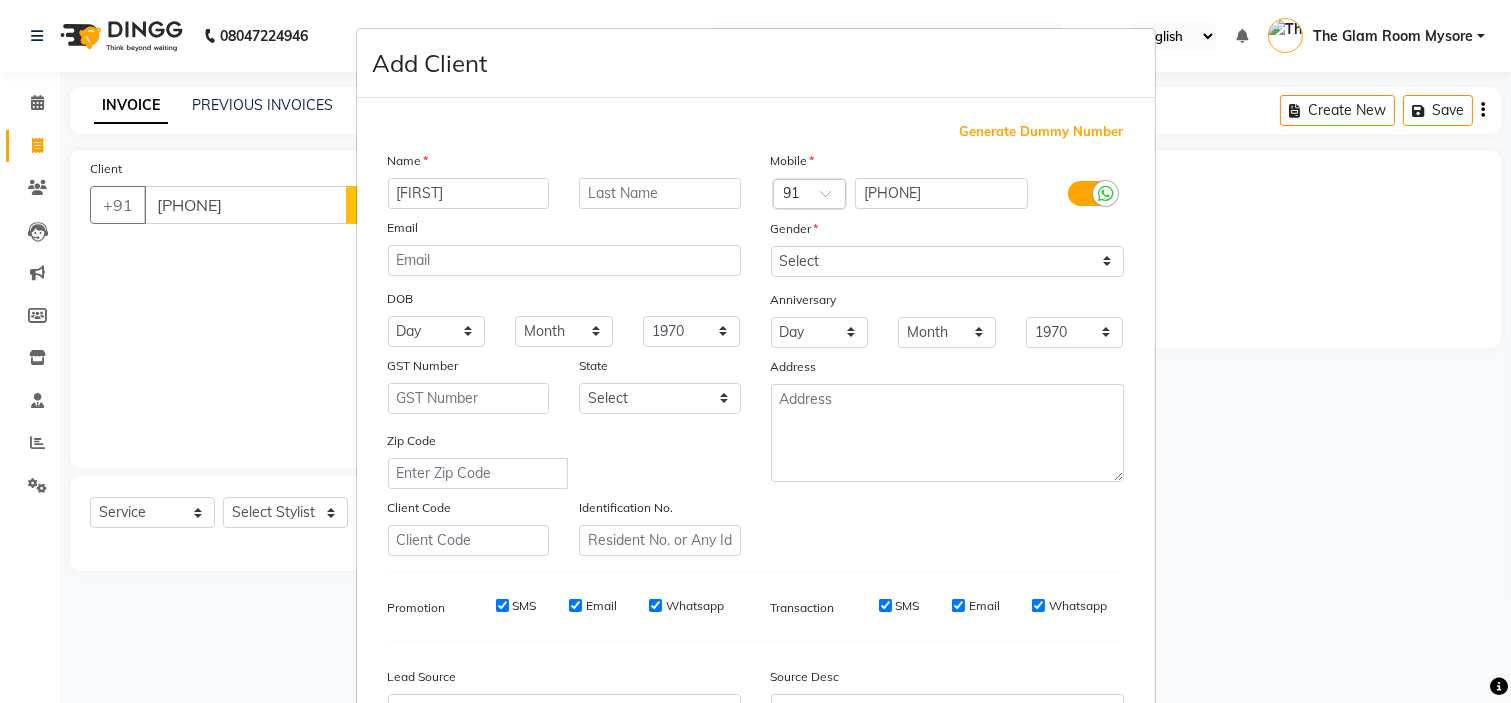 type on "[FIRST]" 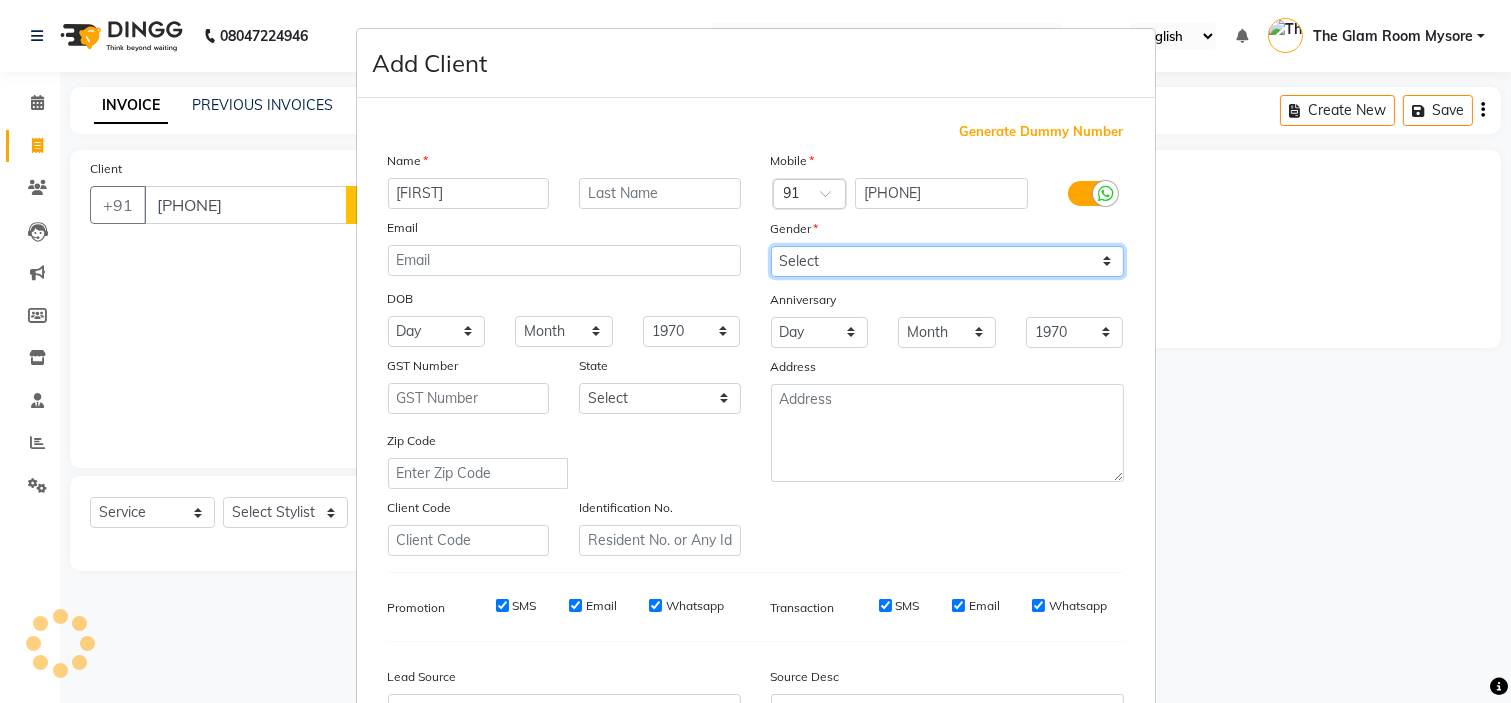 click on "Select Male Female Other Prefer Not To Say" at bounding box center (947, 261) 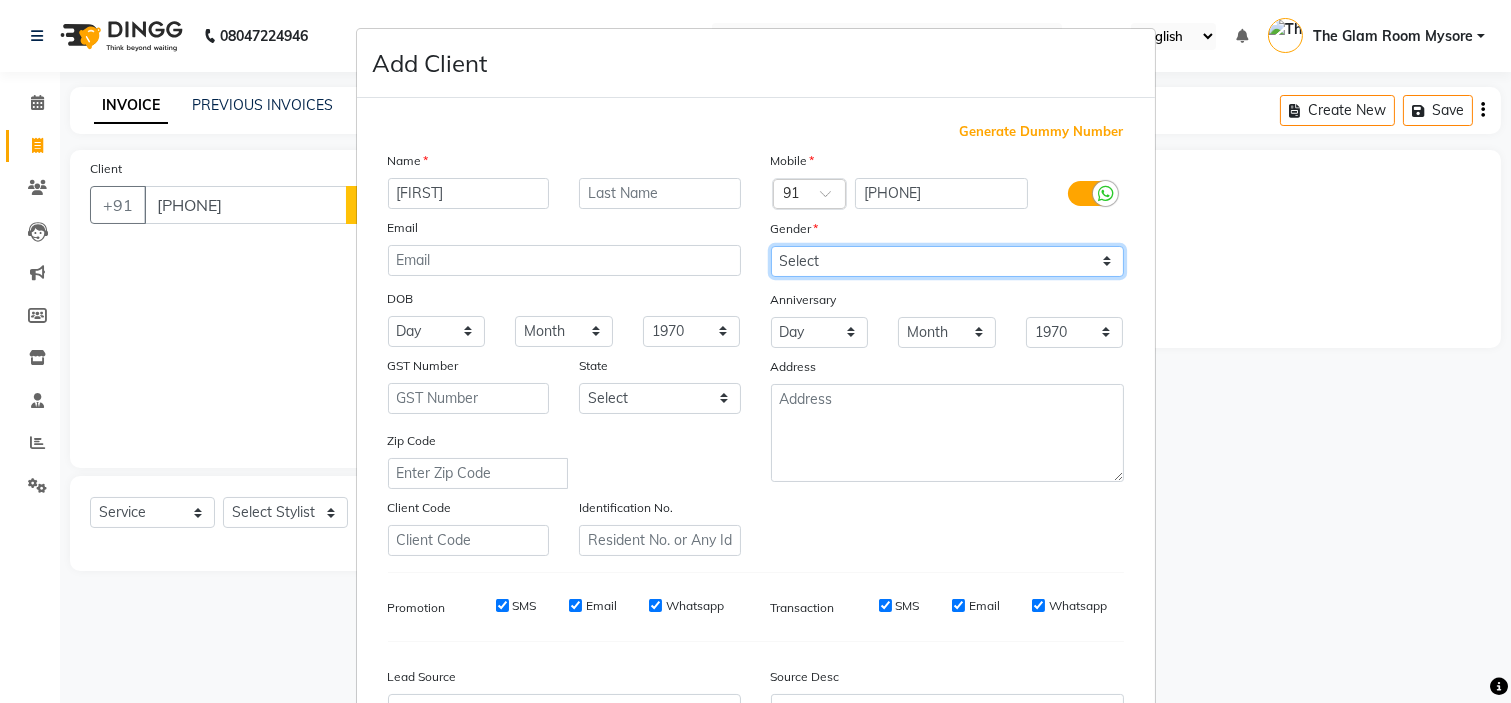 select on "female" 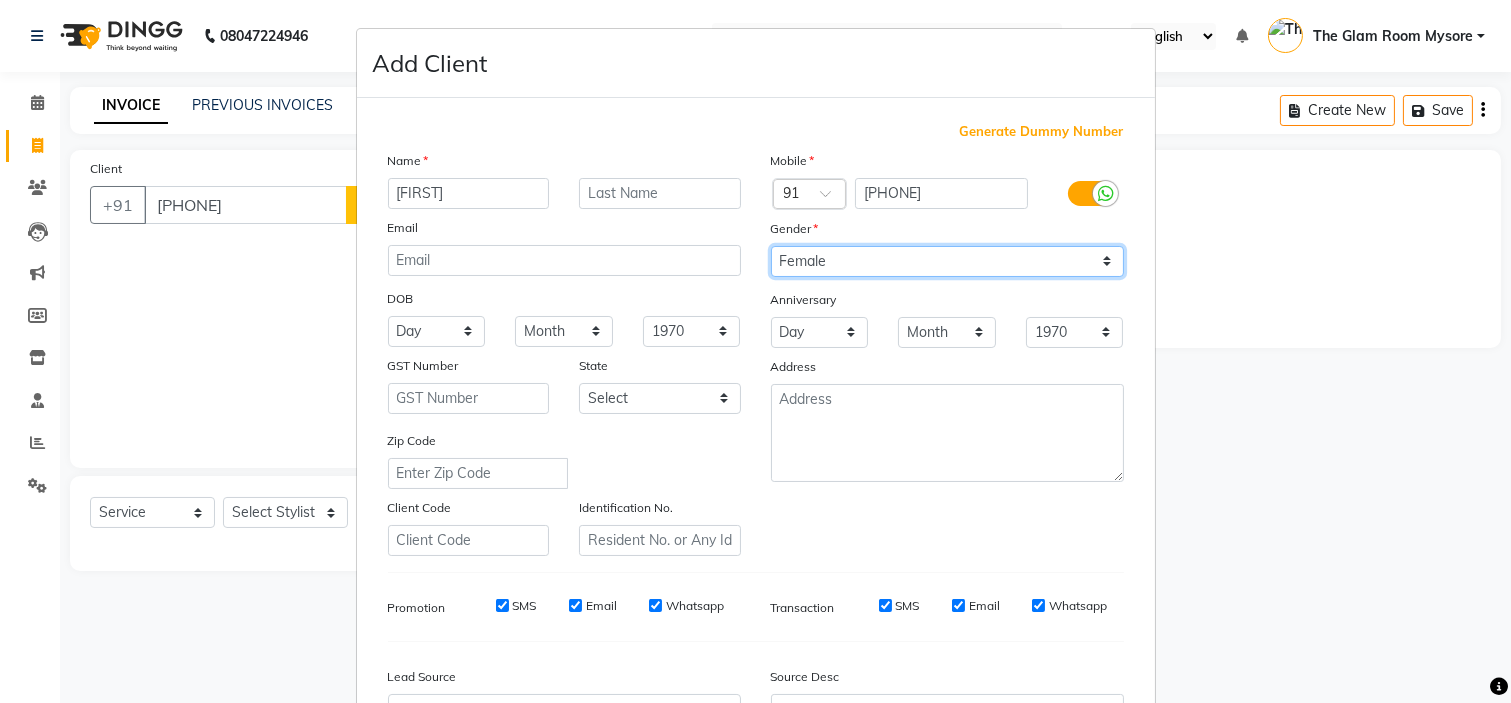click on "Select Male Female Other Prefer Not To Say" at bounding box center (947, 261) 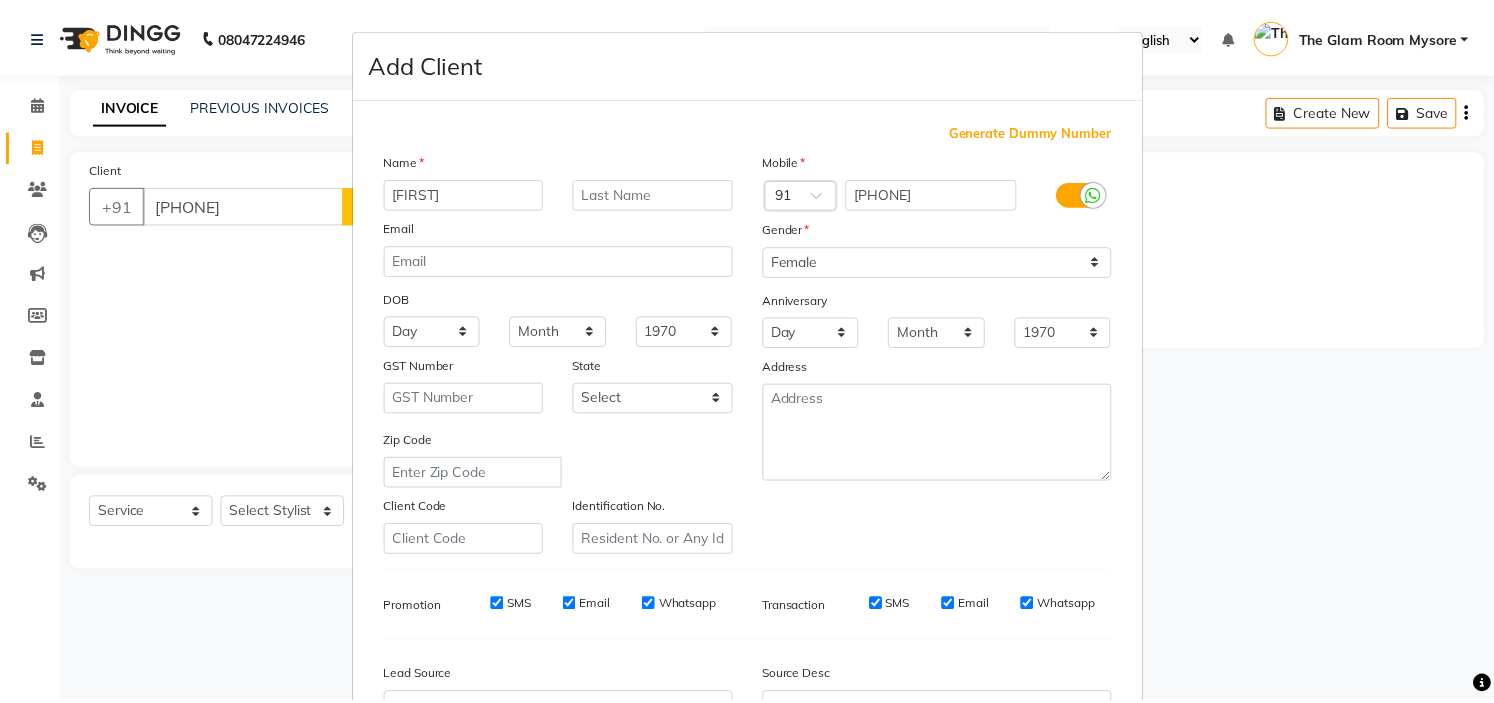 scroll, scrollTop: 221, scrollLeft: 0, axis: vertical 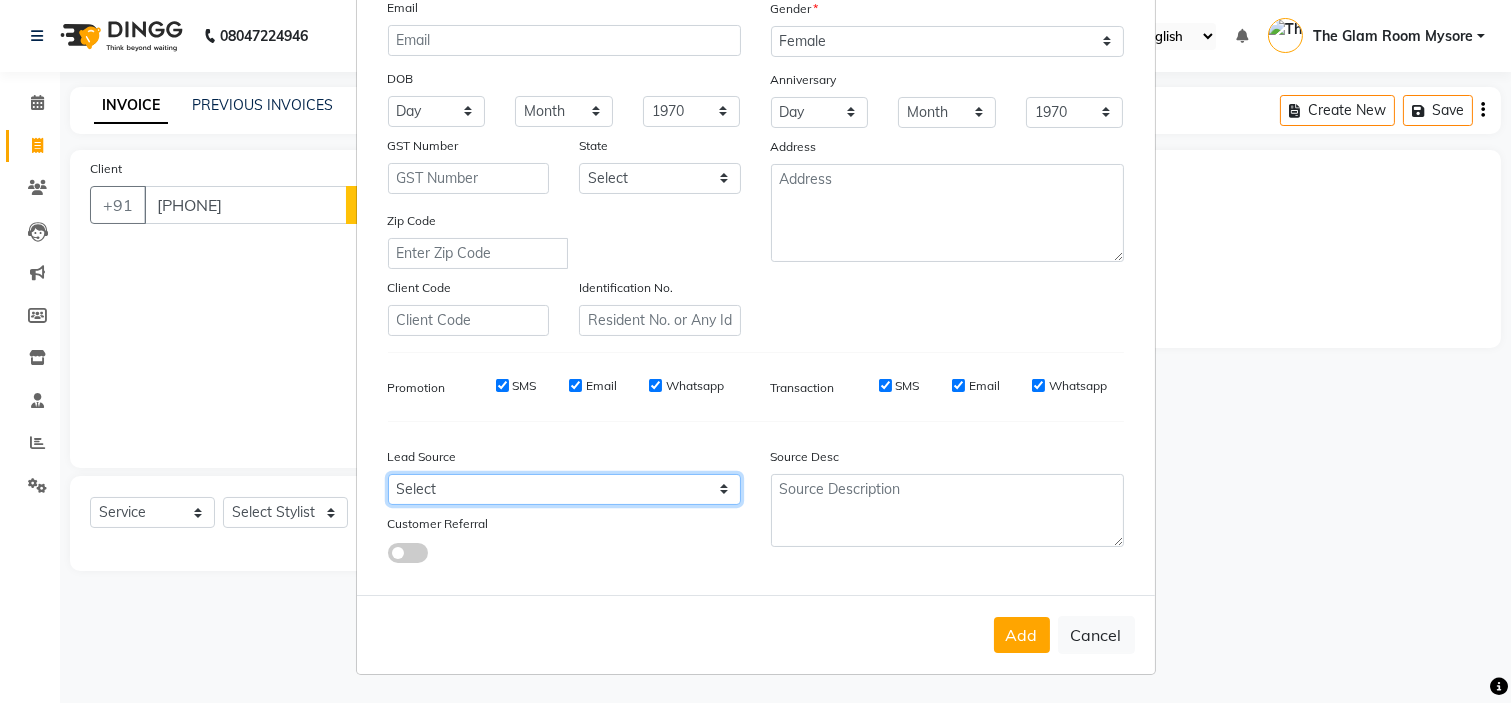 click on "Select Walk-in Referral Internet Friend Word of Mouth Advertisement Facebook JustDial Google Other Instagram  YouTube  WhatsApp" at bounding box center (564, 489) 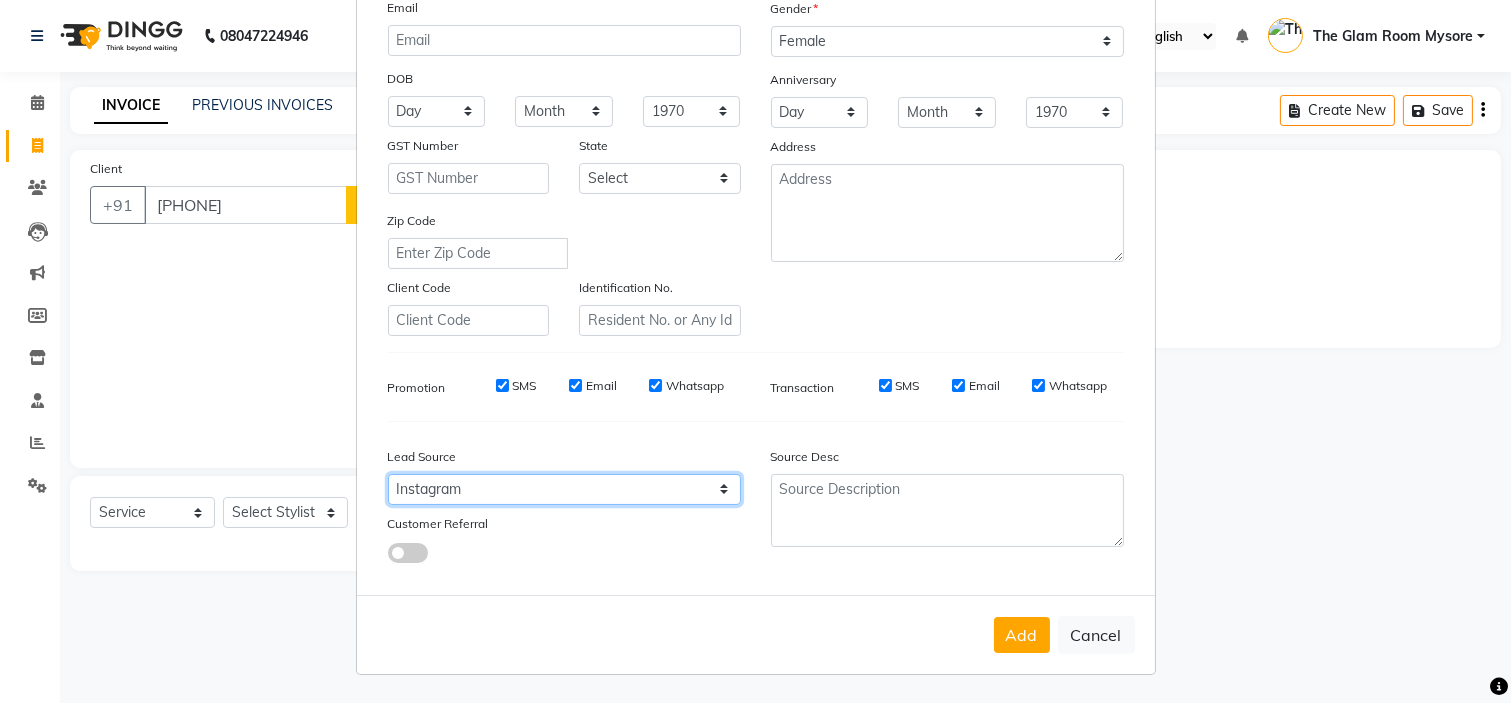 click on "Select Walk-in Referral Internet Friend Word of Mouth Advertisement Facebook JustDial Google Other Instagram  YouTube  WhatsApp" at bounding box center [564, 489] 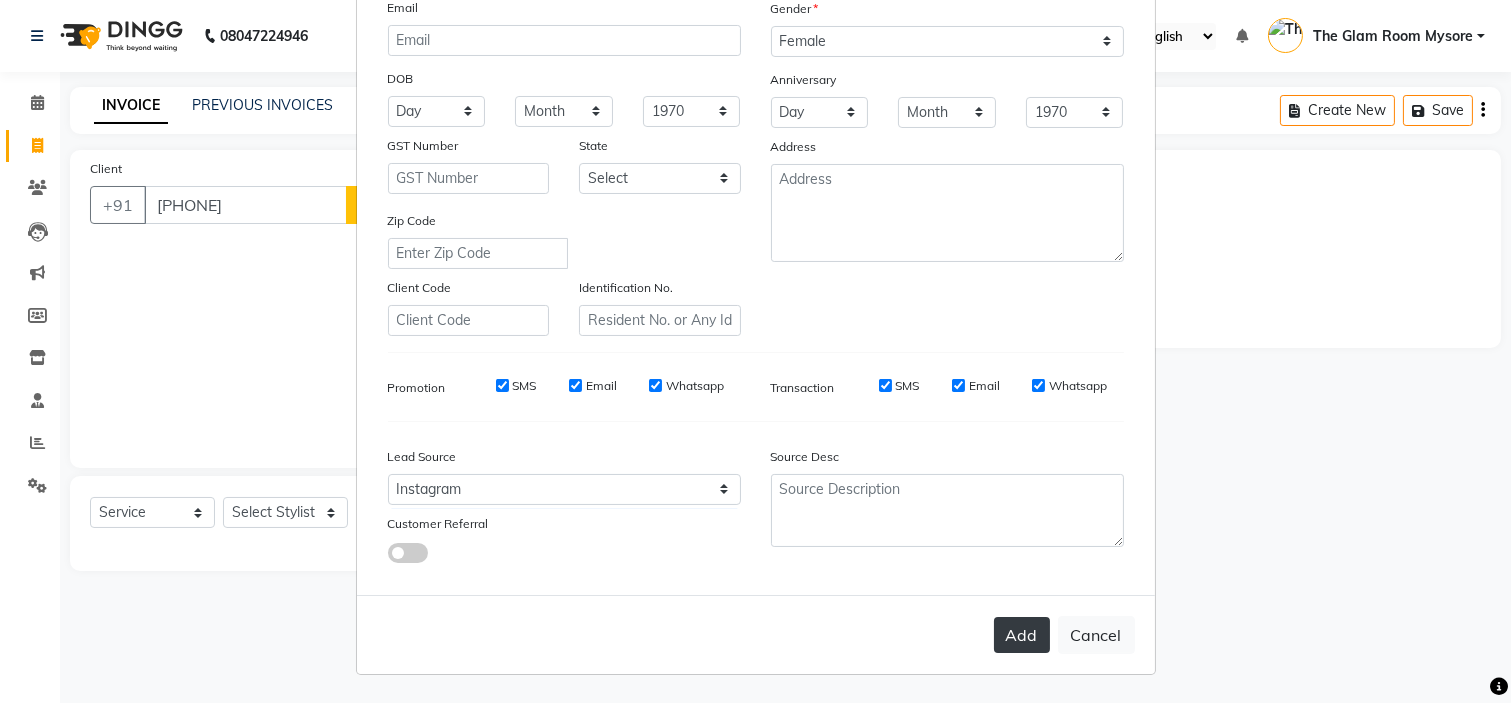 click on "Add" at bounding box center (1022, 635) 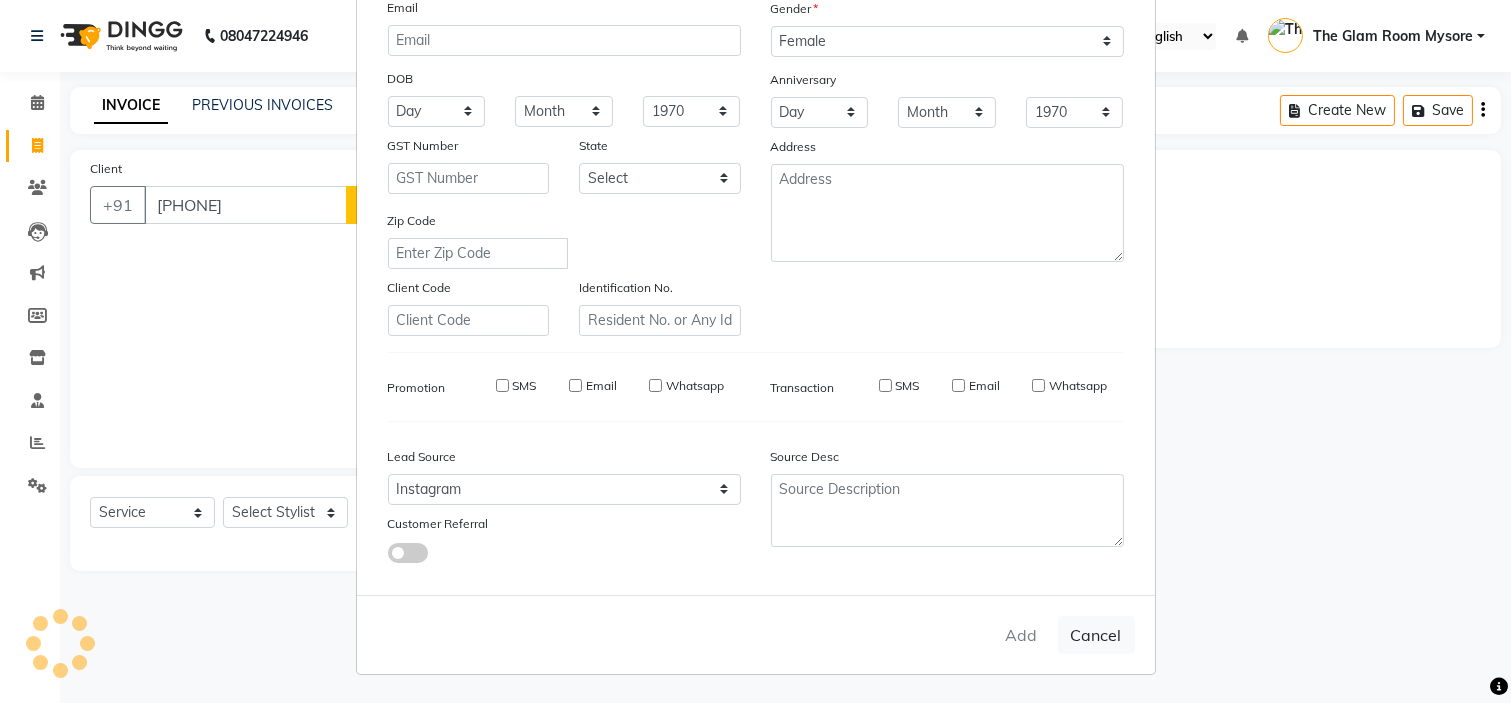 type 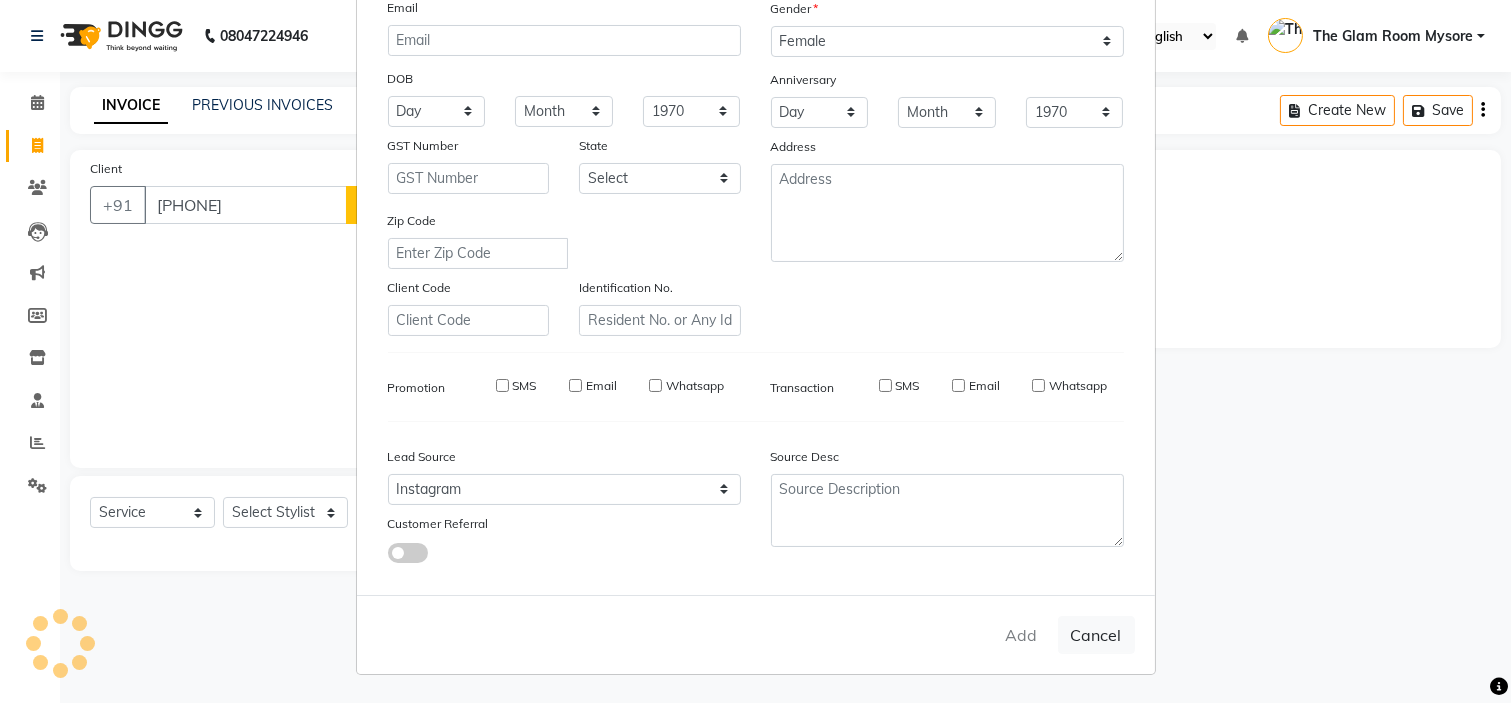 select 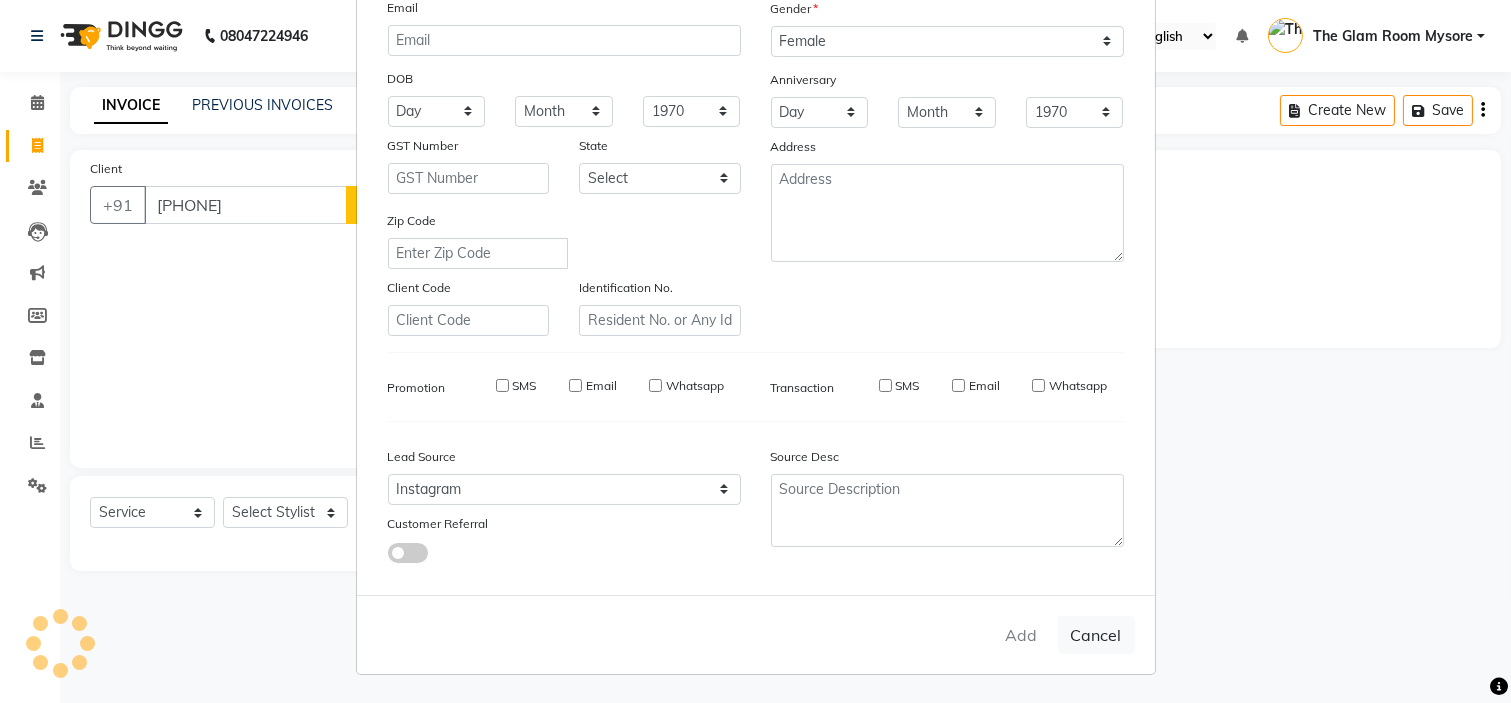 select 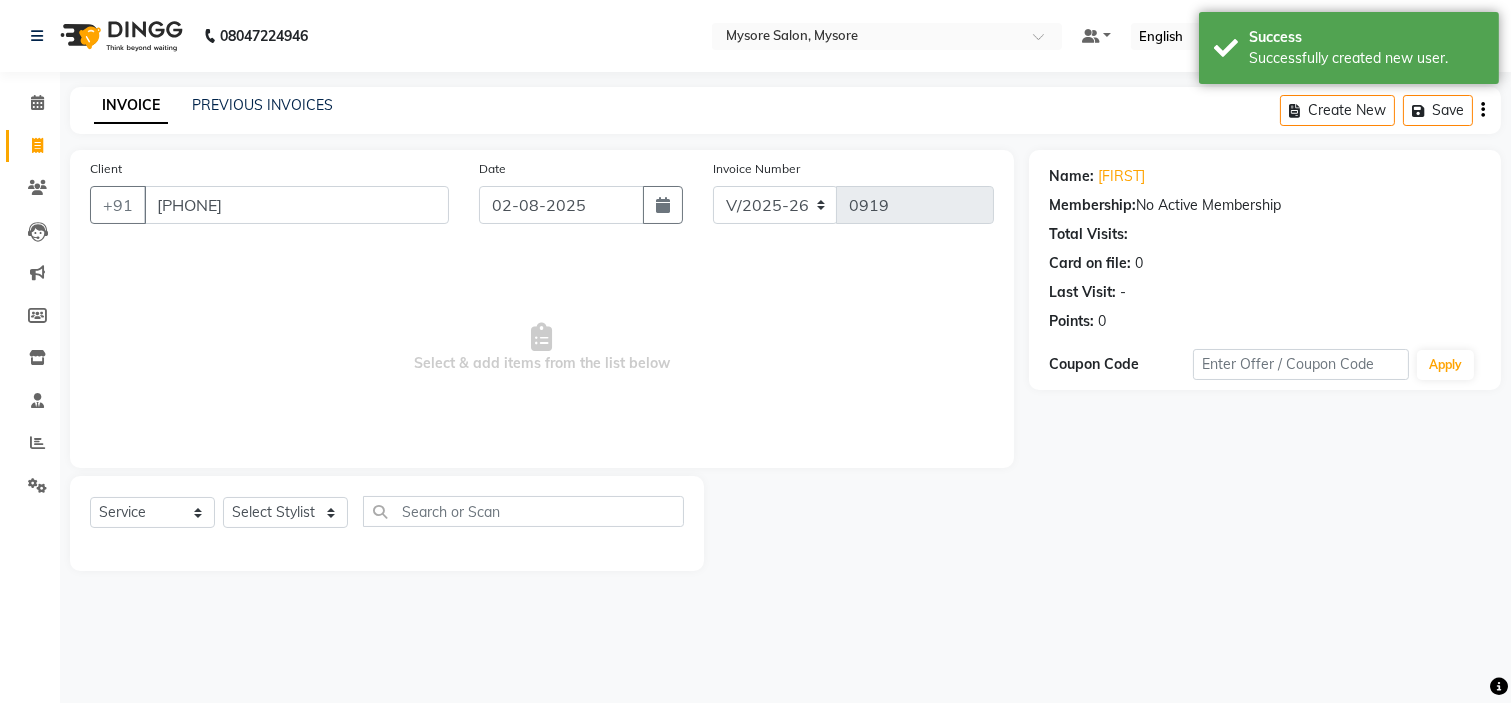 click on "Select  Service  Product  Membership  Package Voucher Prepaid Gift Card  Select Stylist Ankita Arti Ashwini Ayaan DR. Apurva Fatma Jayshree Lakshmi Paul Ruhul alom Shangnimwon Steve Sumaiya Banu Sumit Teja Tezz The Glam Room Mysore" 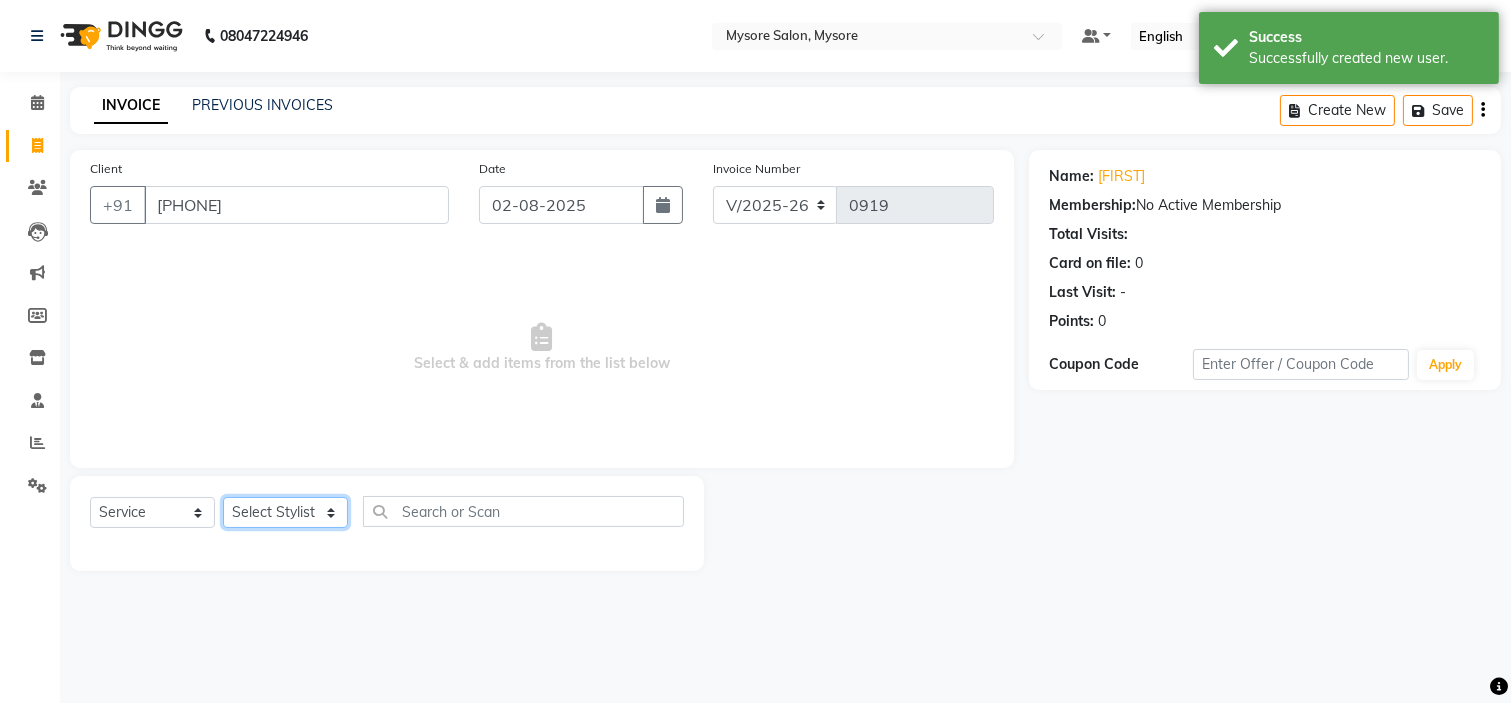click on "Select Stylist Ankita Arti Ashwini Ayaan DR. Apurva Fatma Jayshree Lakshmi Paul Ruhul alom Shangnimwon Steve Sumaiya Banu Sumit Teja Tezz The Glam Room Mysore" 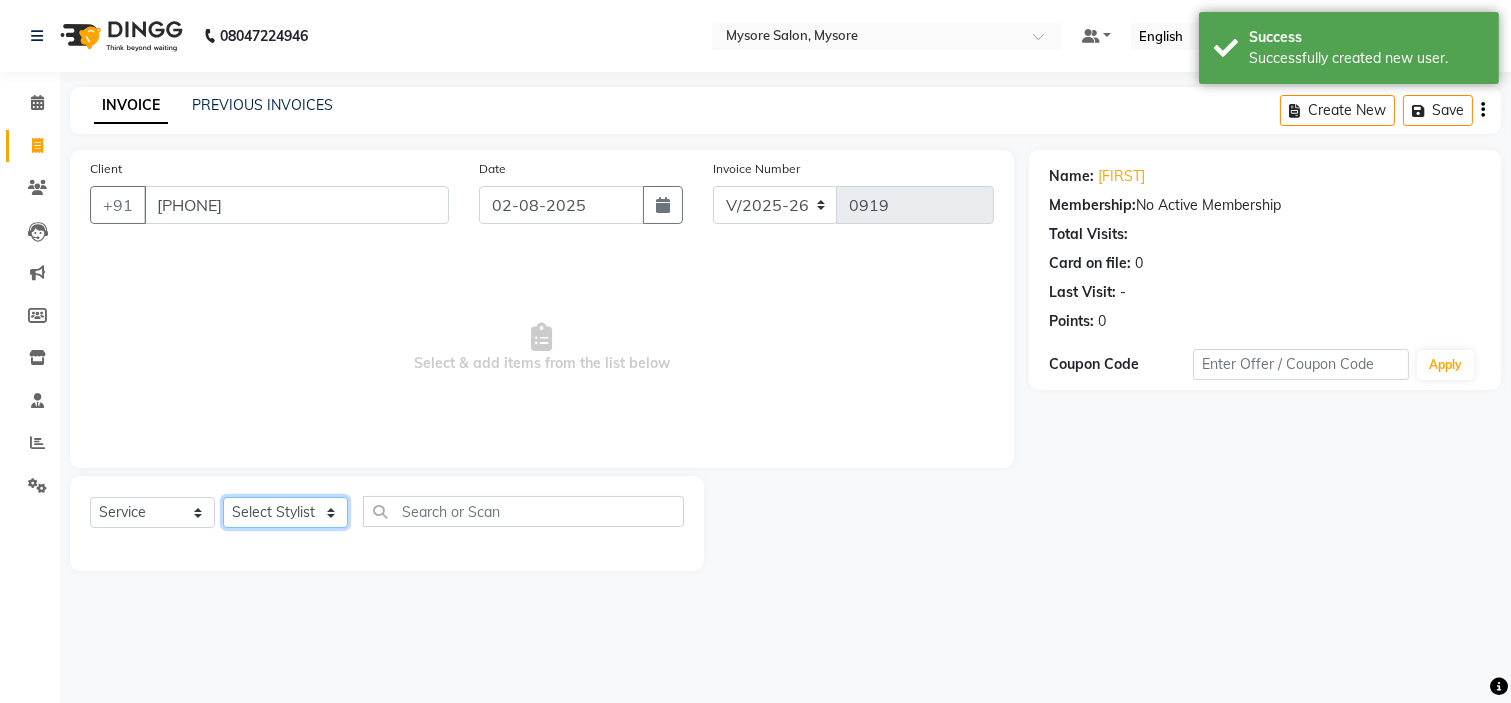 select on "66079" 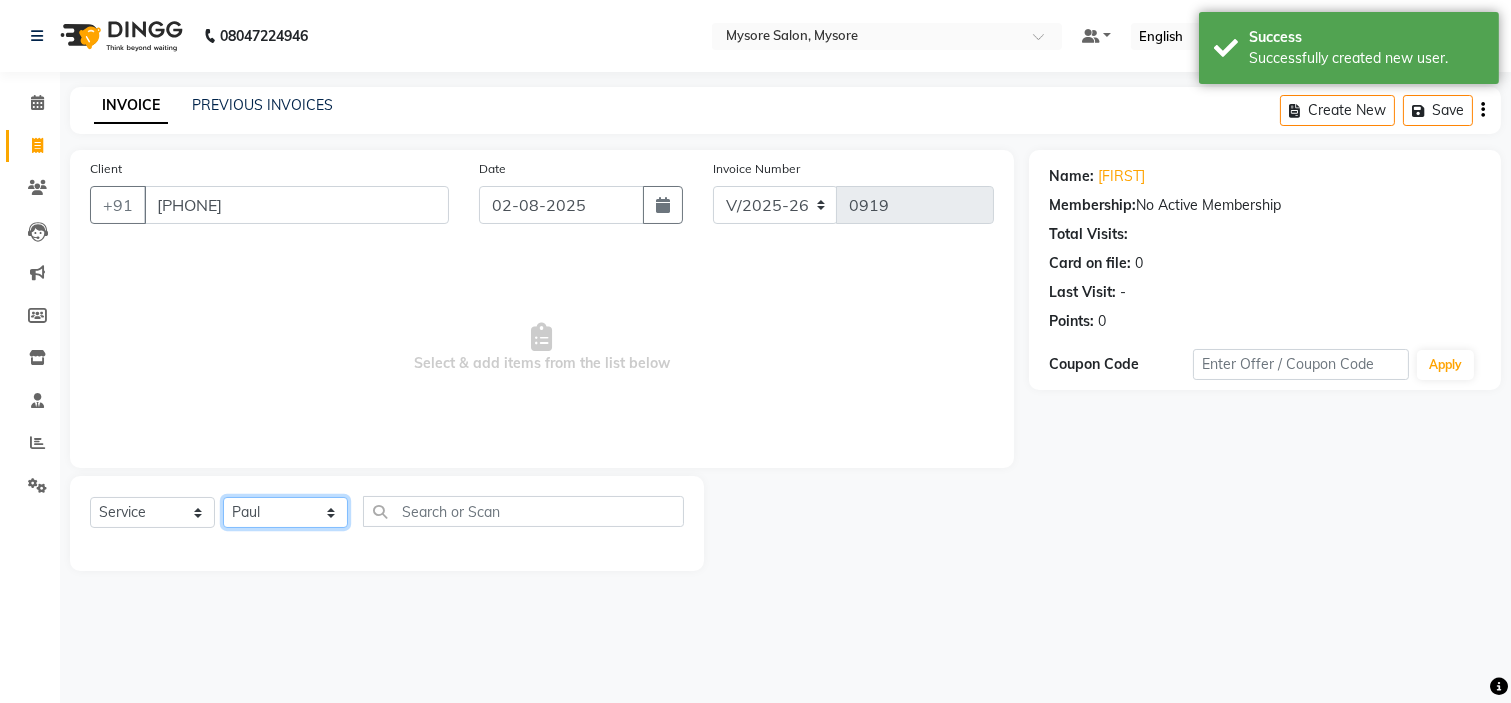 click on "Select Stylist Ankita Arti Ashwini Ayaan DR. Apurva Fatma Jayshree Lakshmi Paul Ruhul alom Shangnimwon Steve Sumaiya Banu Sumit Teja Tezz The Glam Room Mysore" 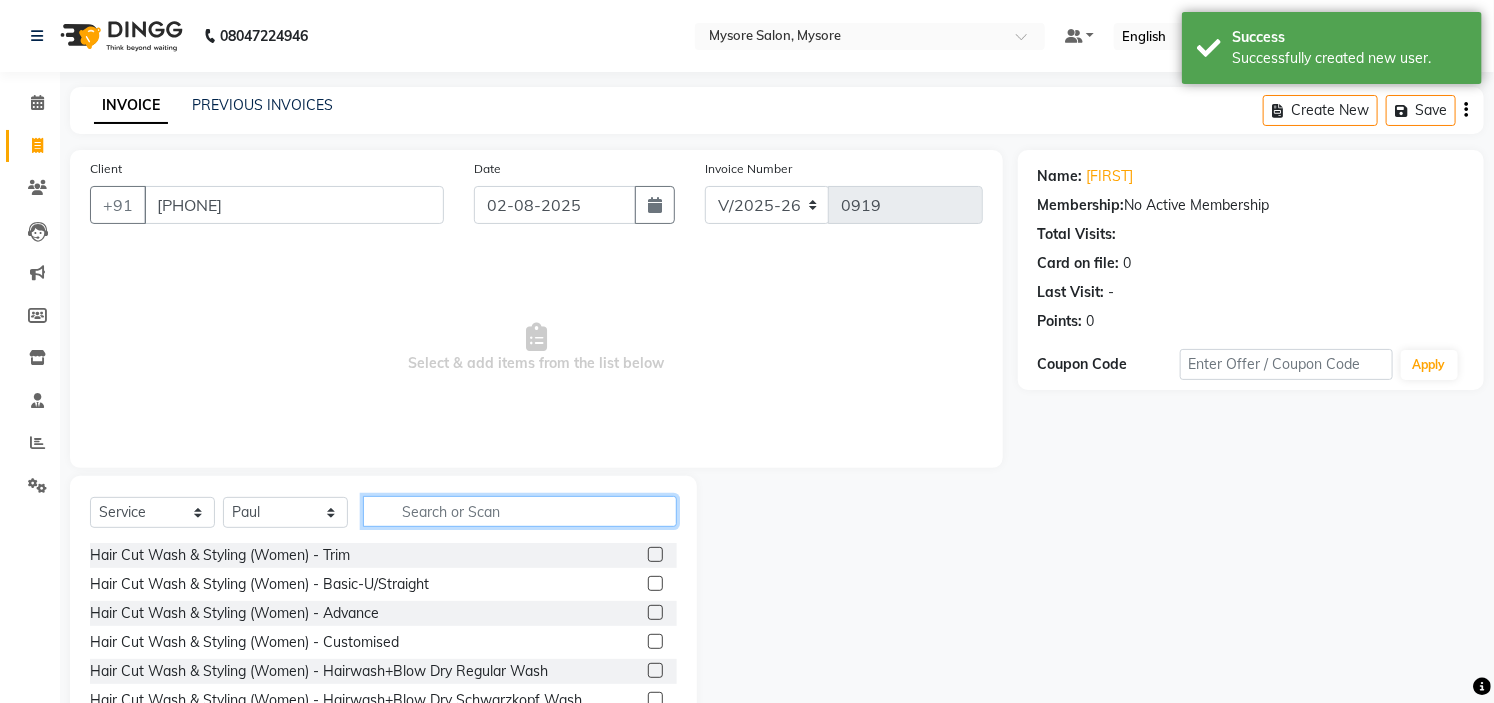 click 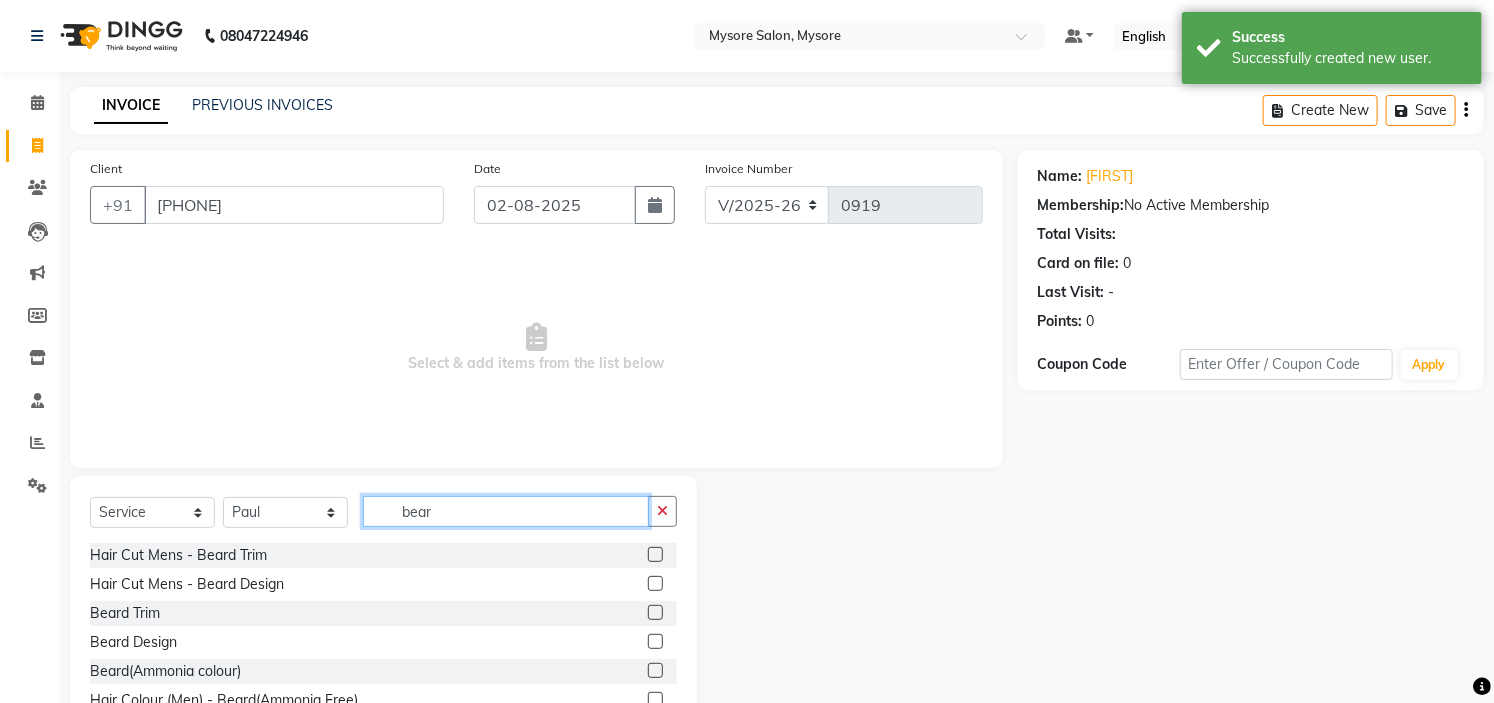 type on "bear" 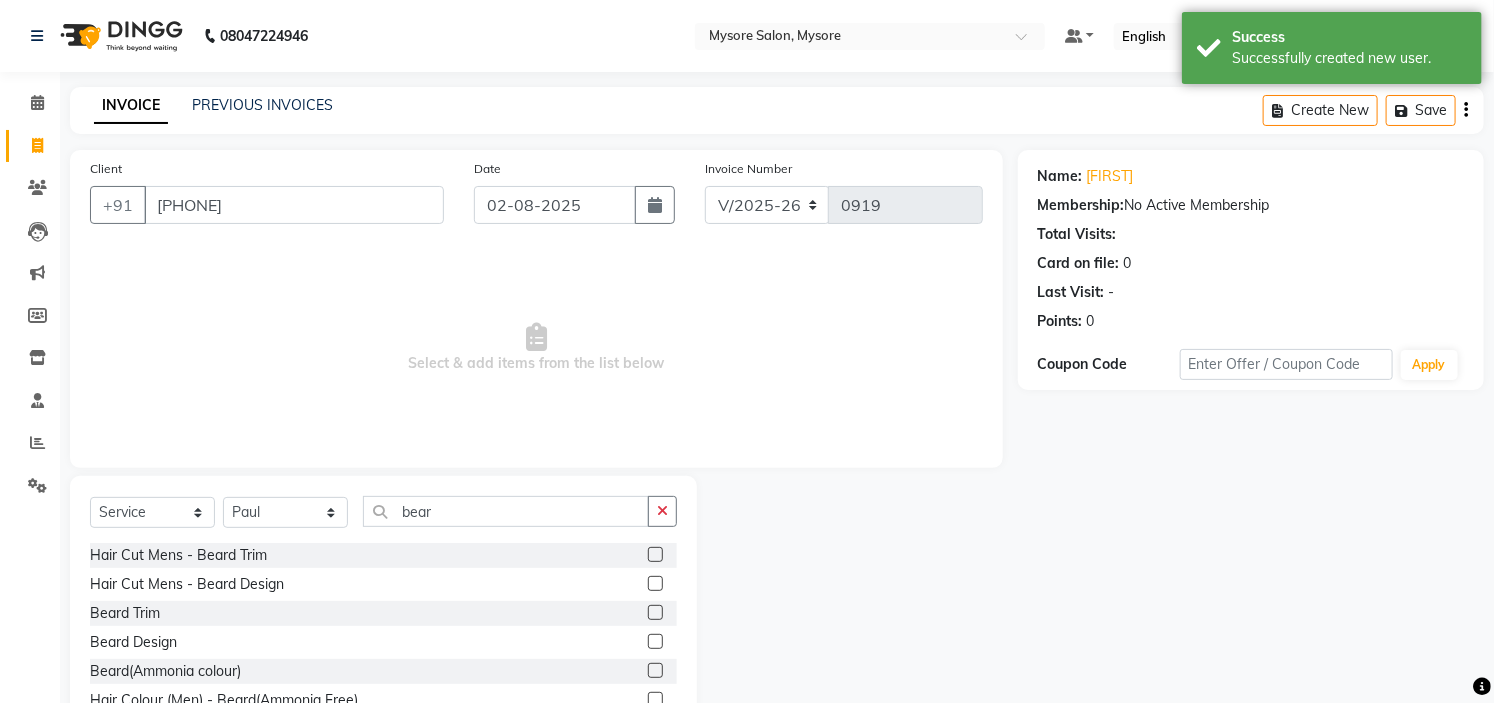 drag, startPoint x: 647, startPoint y: 607, endPoint x: 637, endPoint y: 610, distance: 10.440307 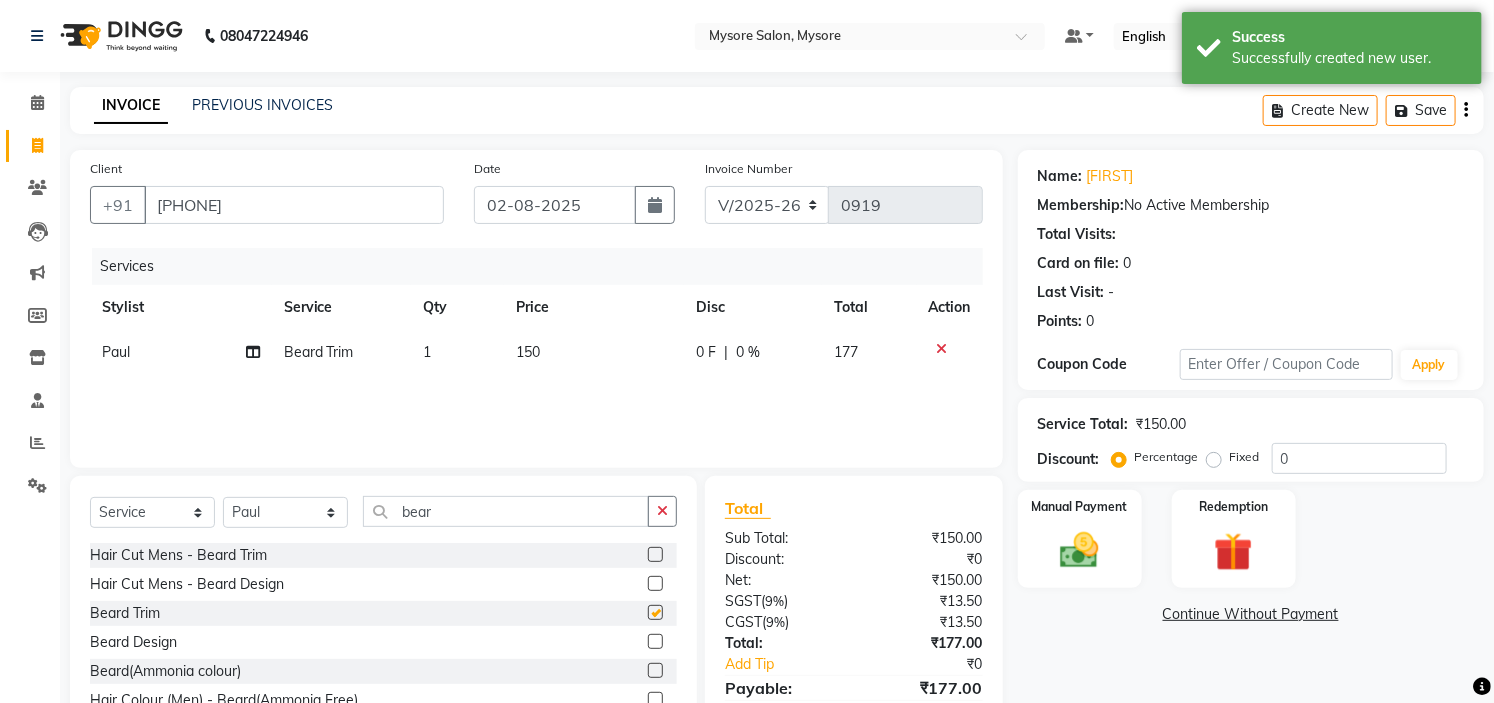 checkbox on "false" 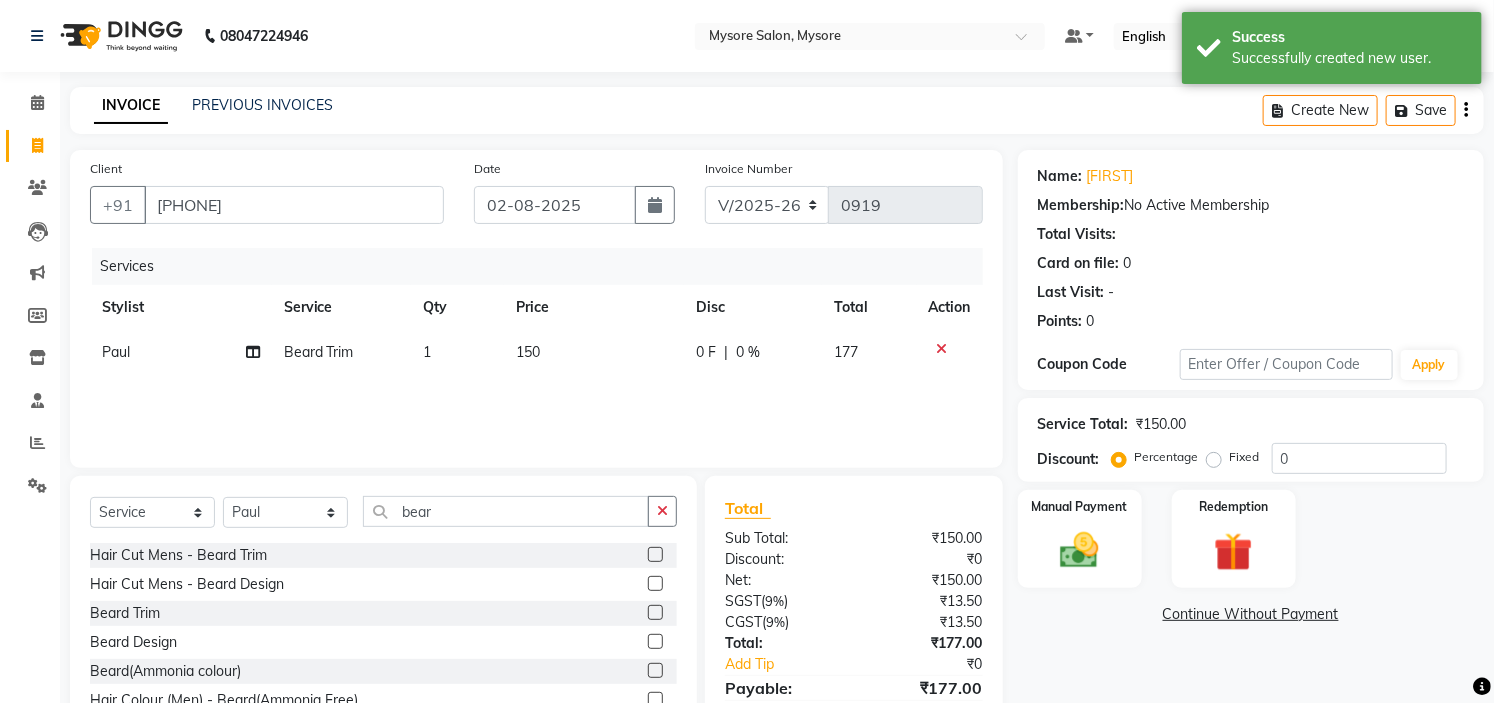 click on "150" 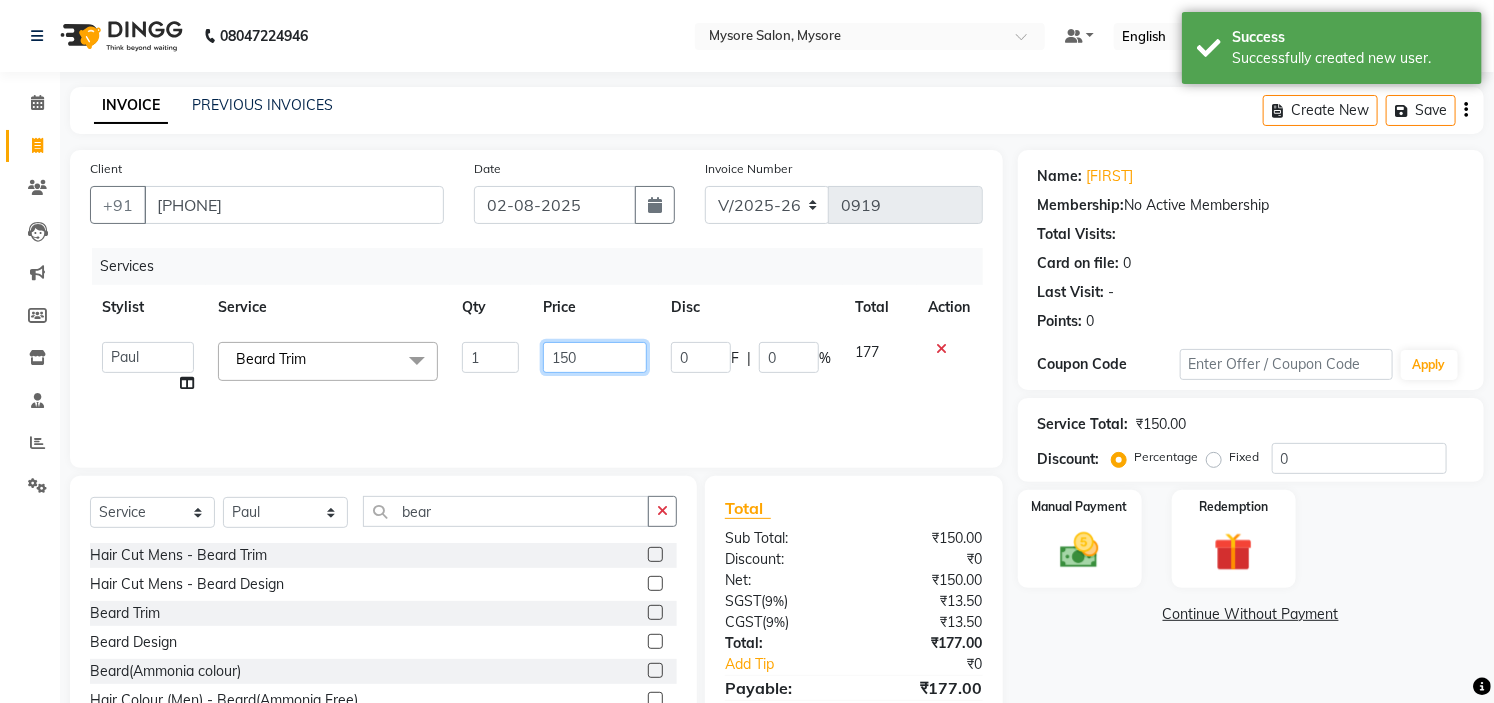 click on "150" 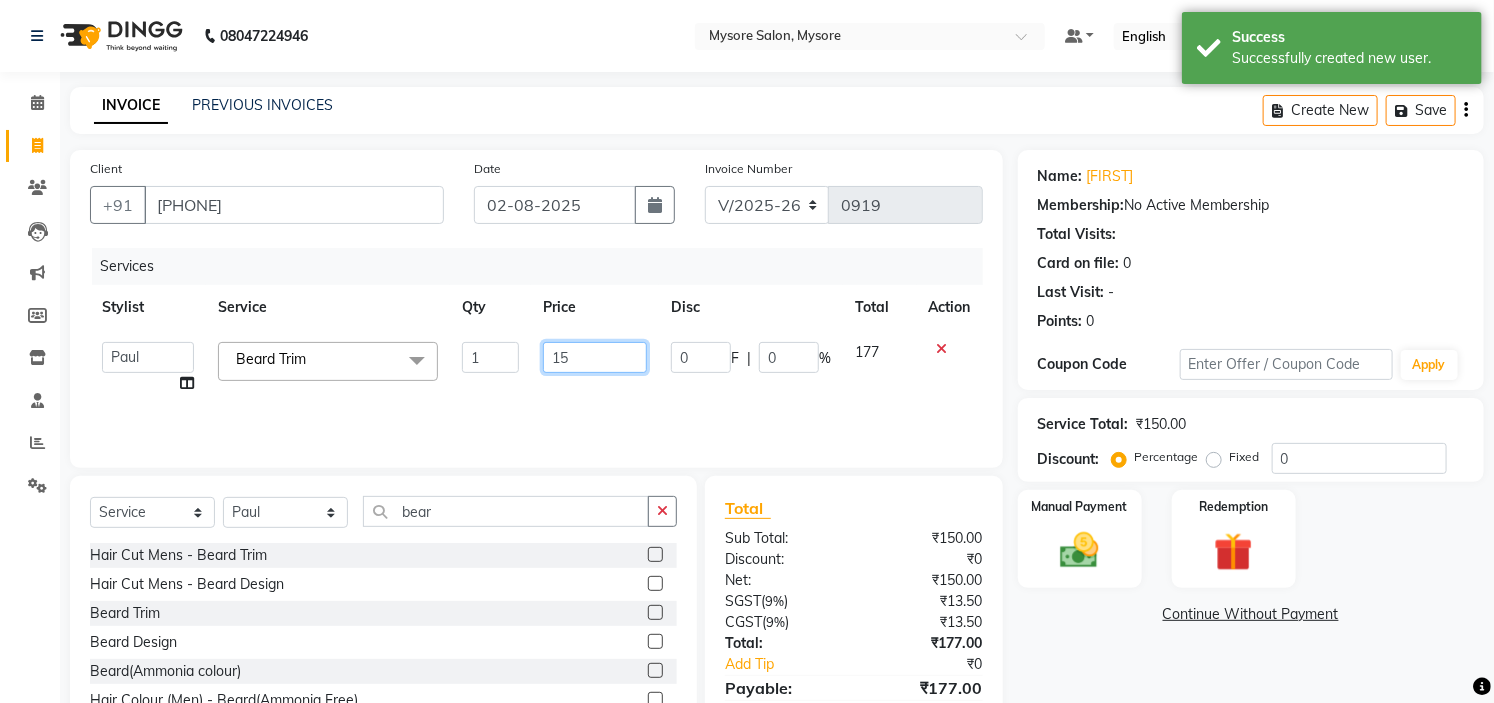 type on "1" 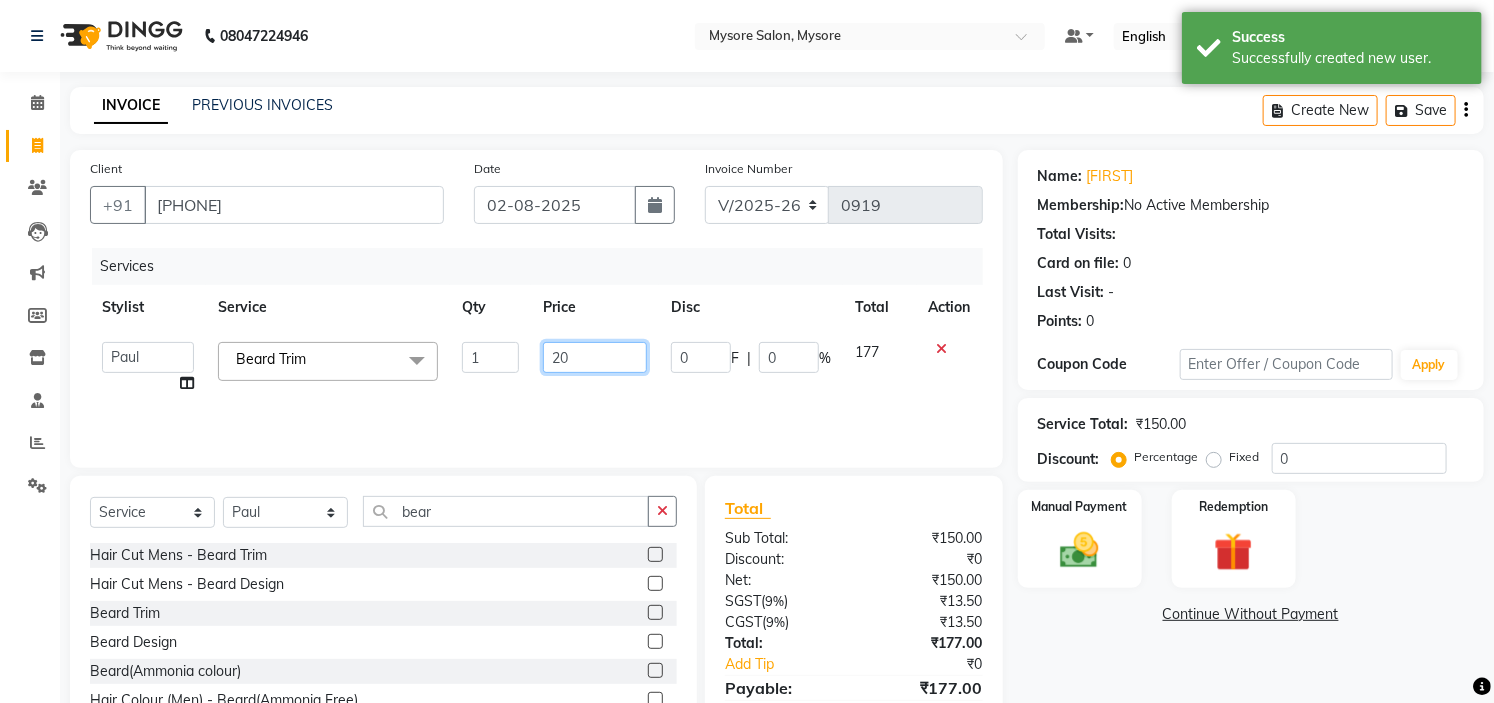 type on "200" 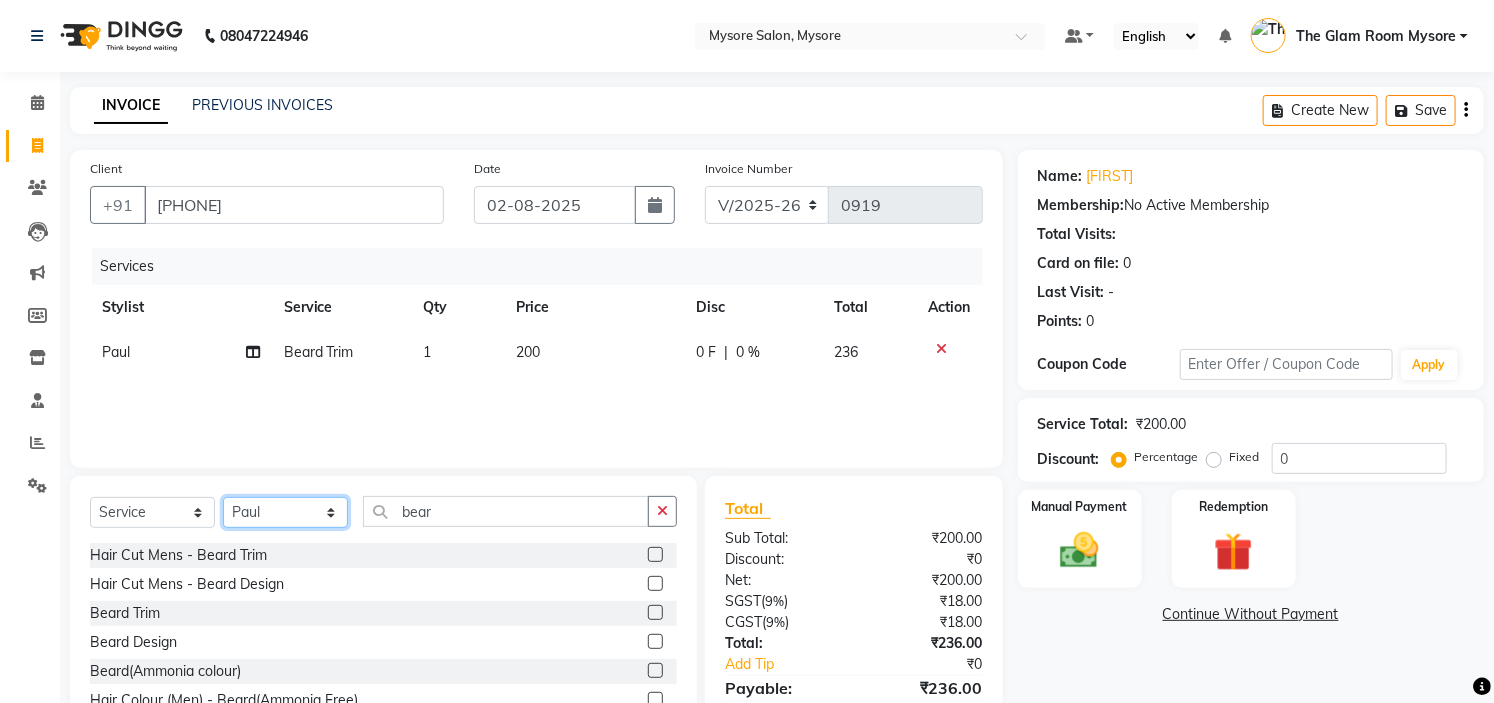 click on "Select Stylist Ankita Arti Ashwini Ayaan DR. Apurva Fatma Jayshree Lakshmi Paul Ruhul alom Shangnimwon Steve Sumaiya Banu Sumit Teja Tezz The Glam Room Mysore" 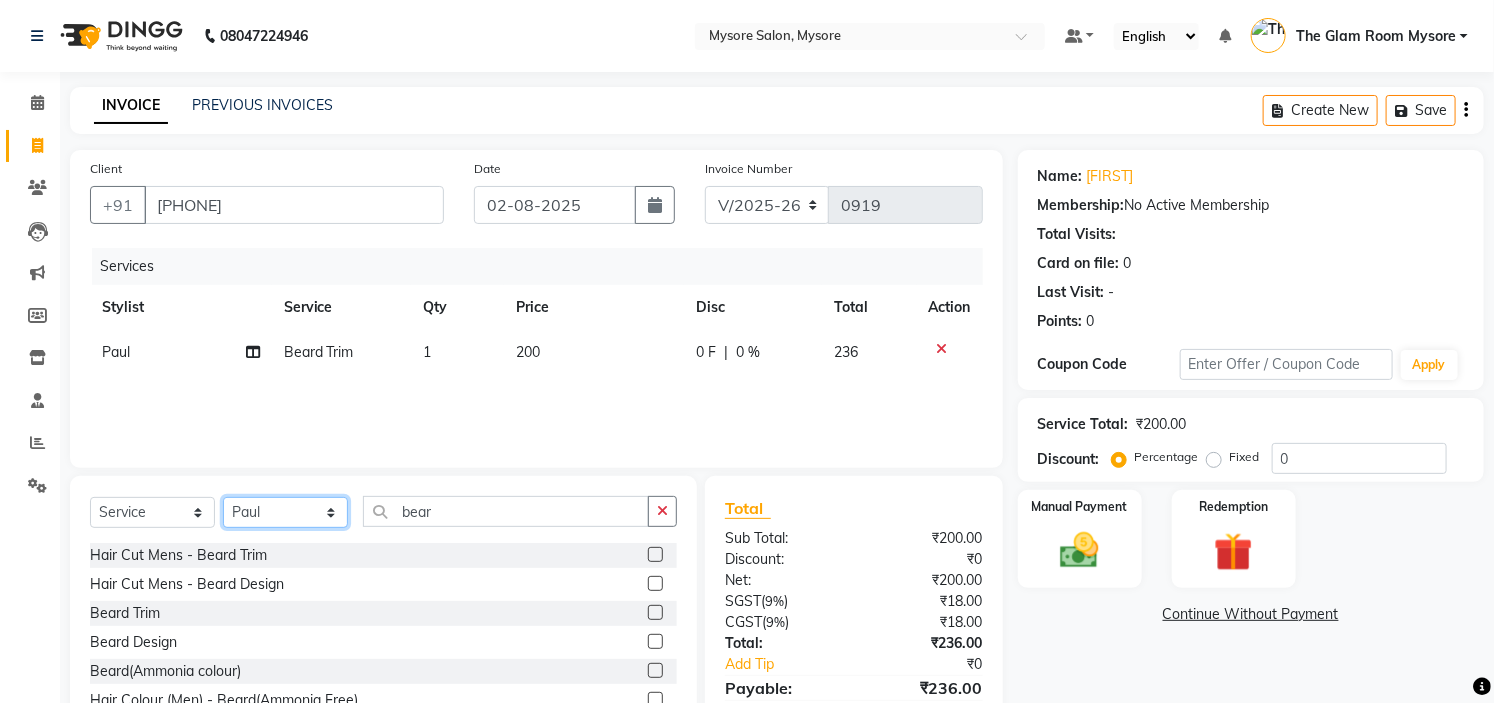 select on "63165" 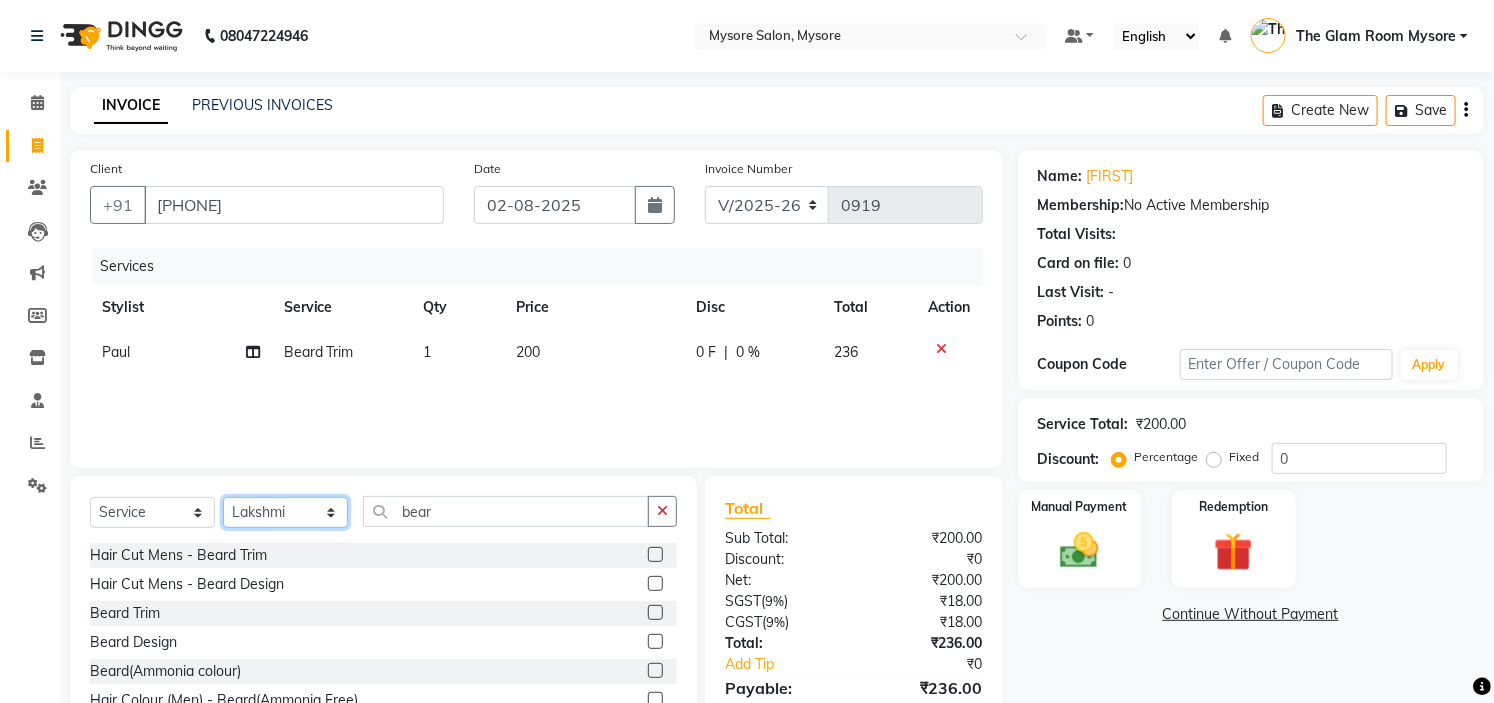click on "Select Stylist Ankita Arti Ashwini Ayaan DR. Apurva Fatma Jayshree Lakshmi Paul Ruhul alom Shangnimwon Steve Sumaiya Banu Sumit Teja Tezz The Glam Room Mysore" 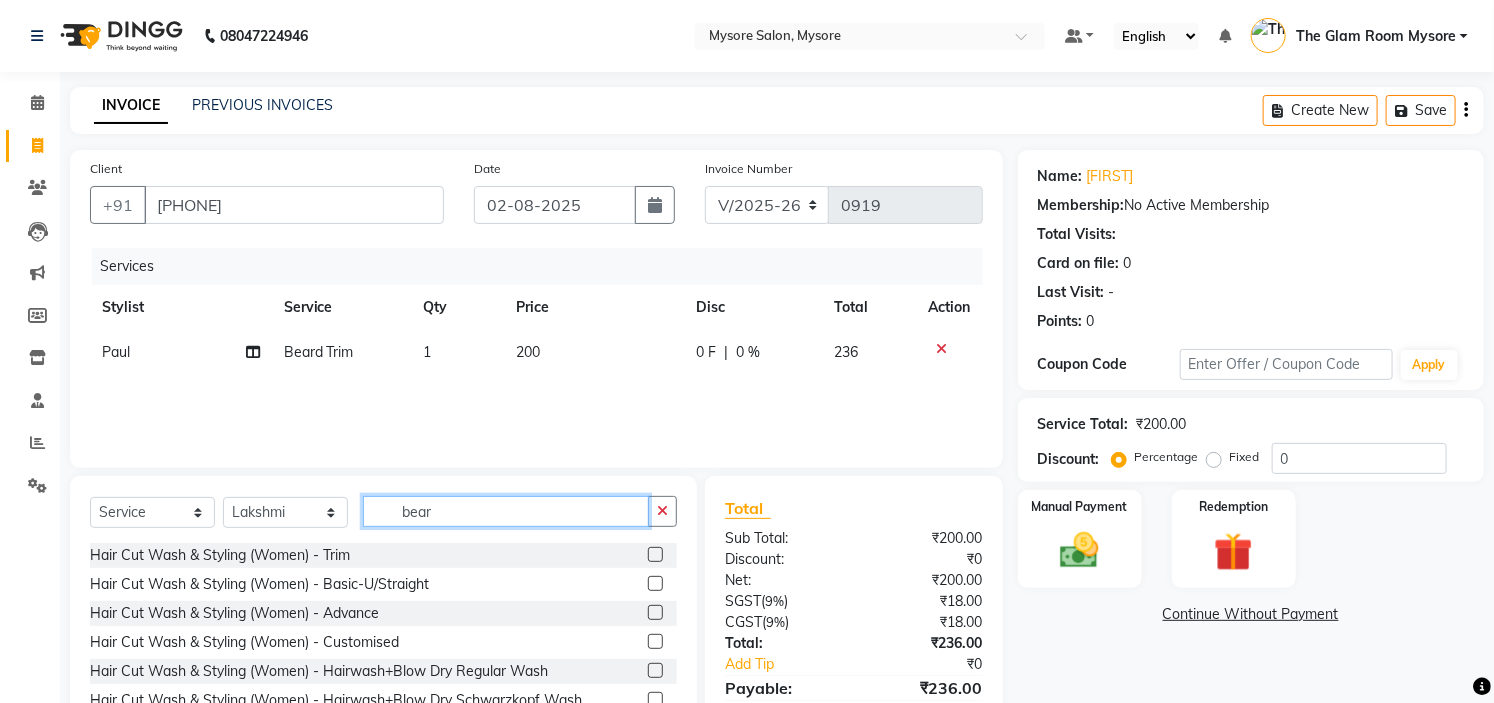 click on "bear" 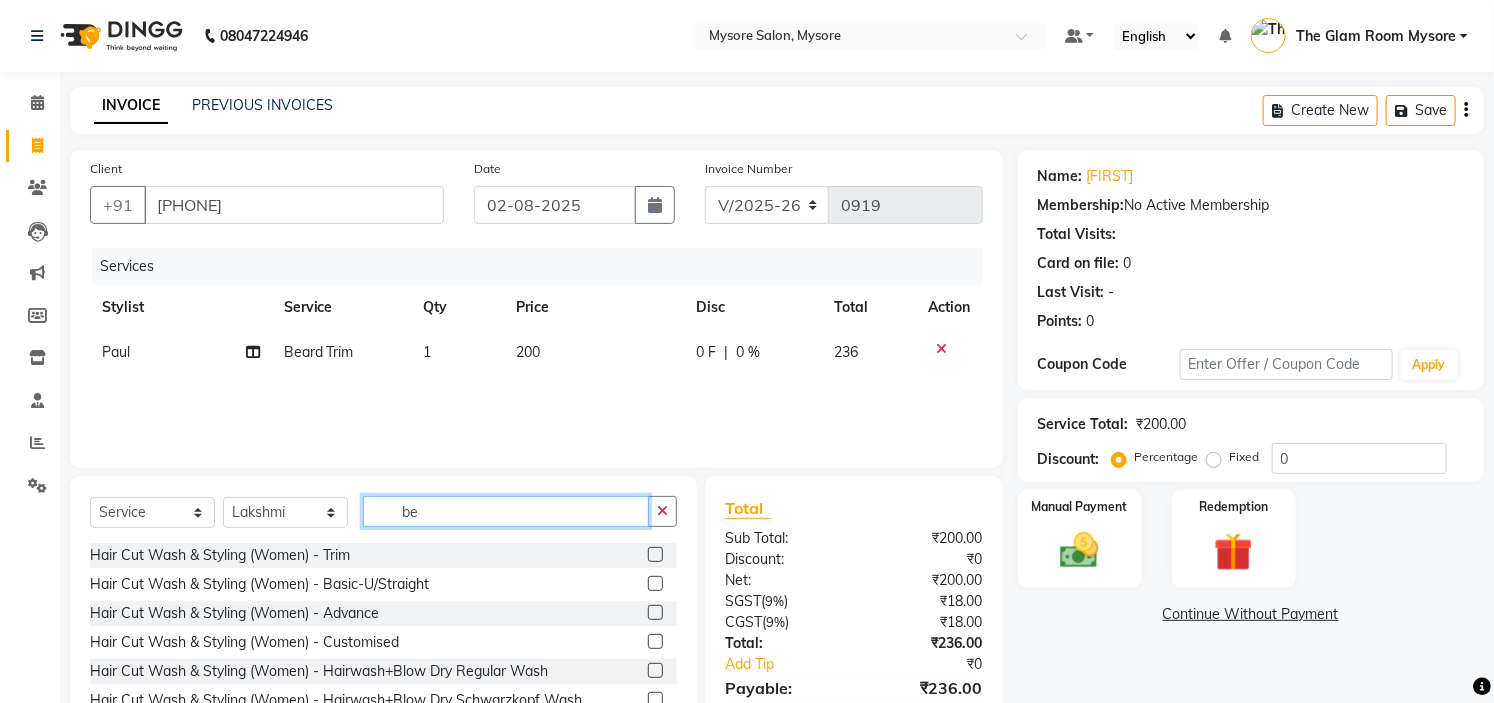 type on "b" 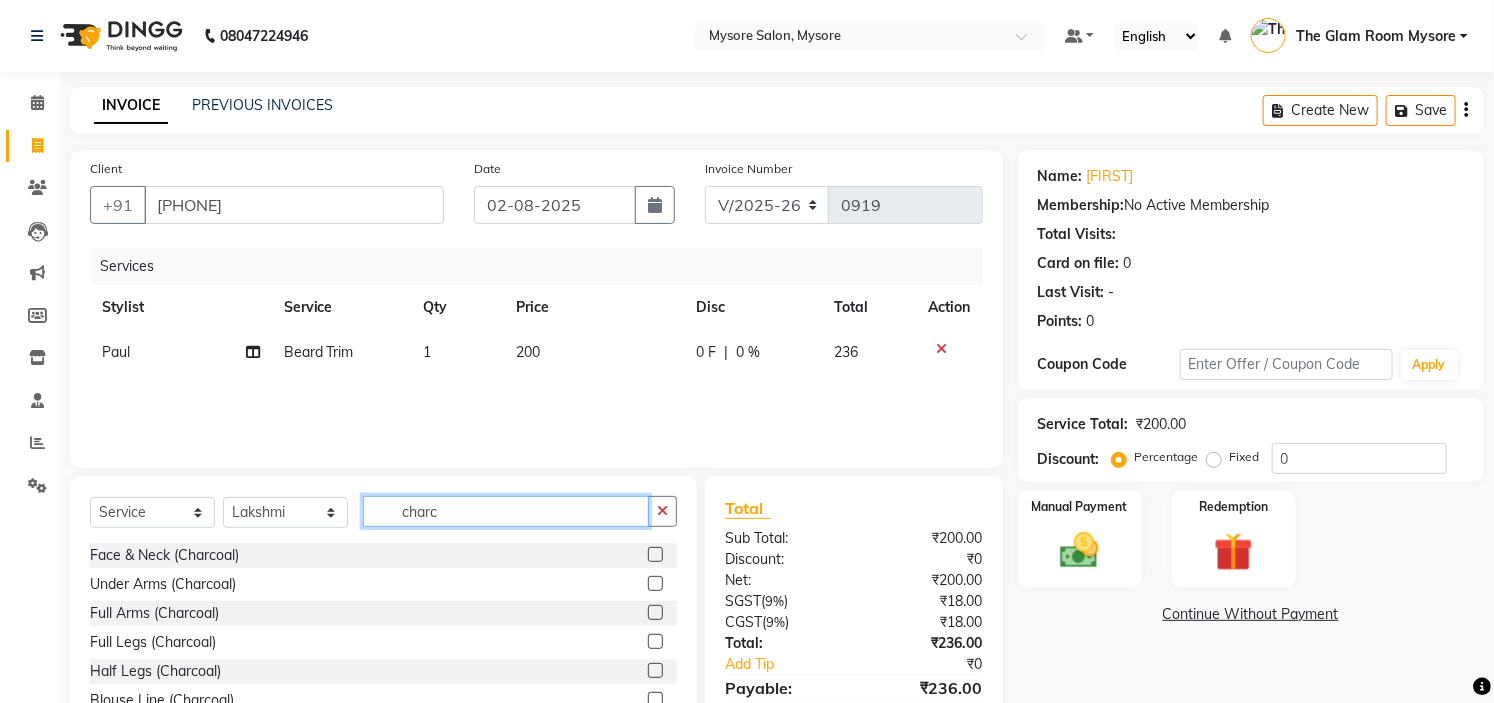 type on "charc" 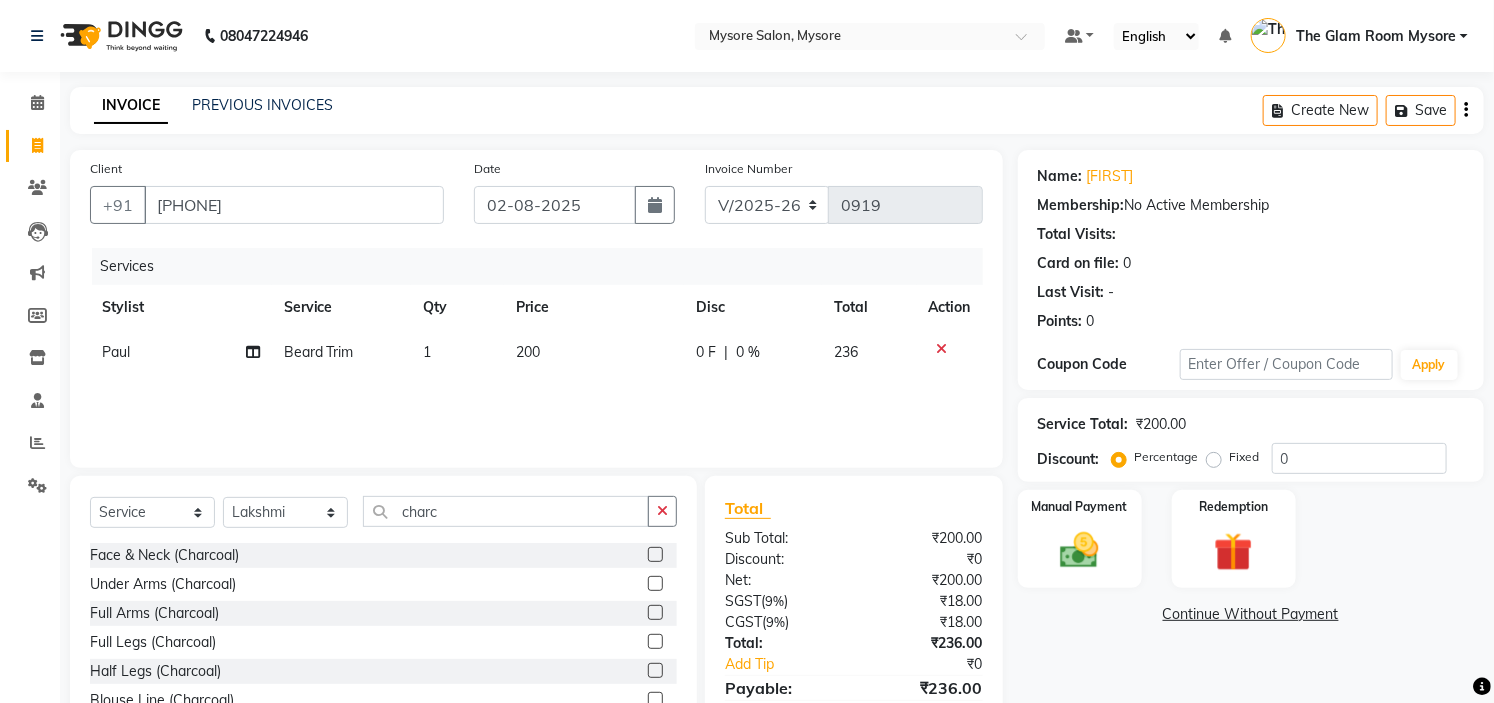 click 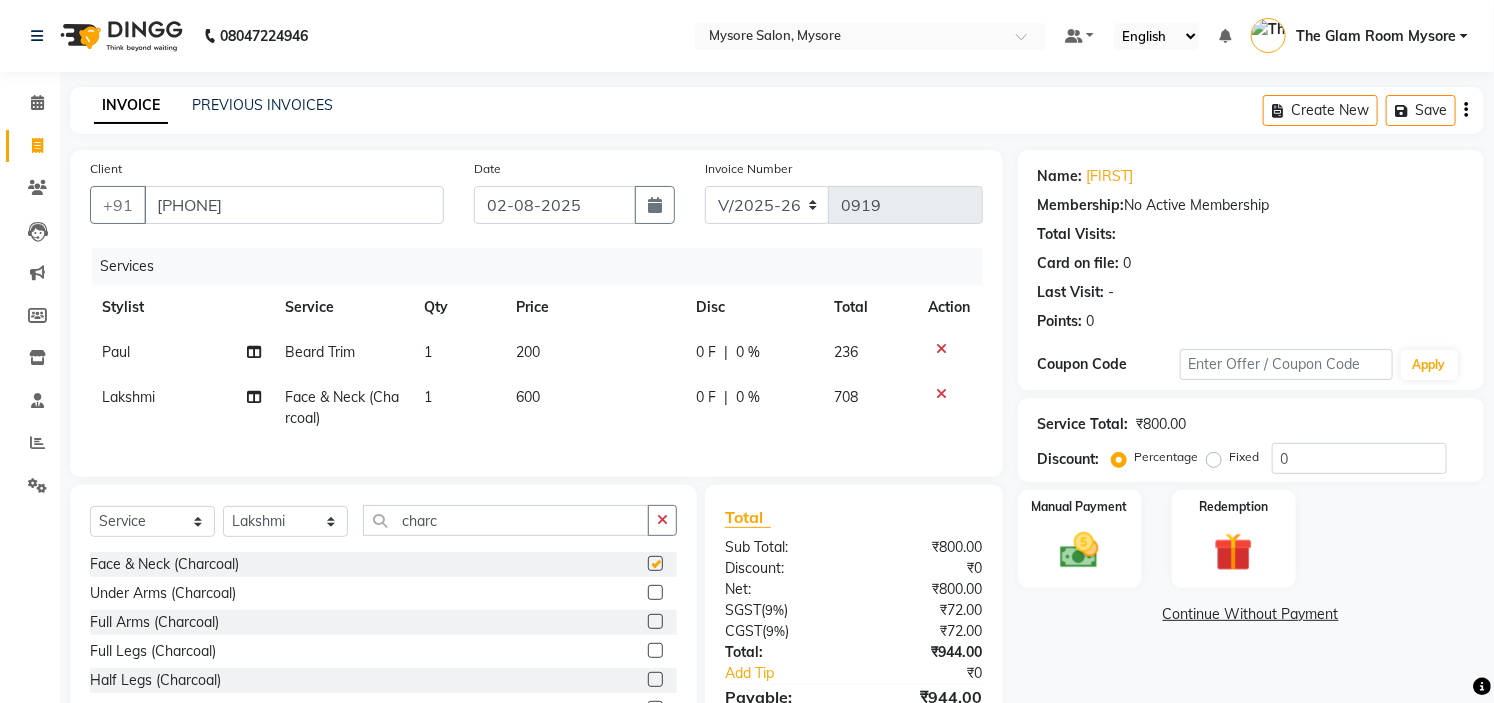 checkbox on "false" 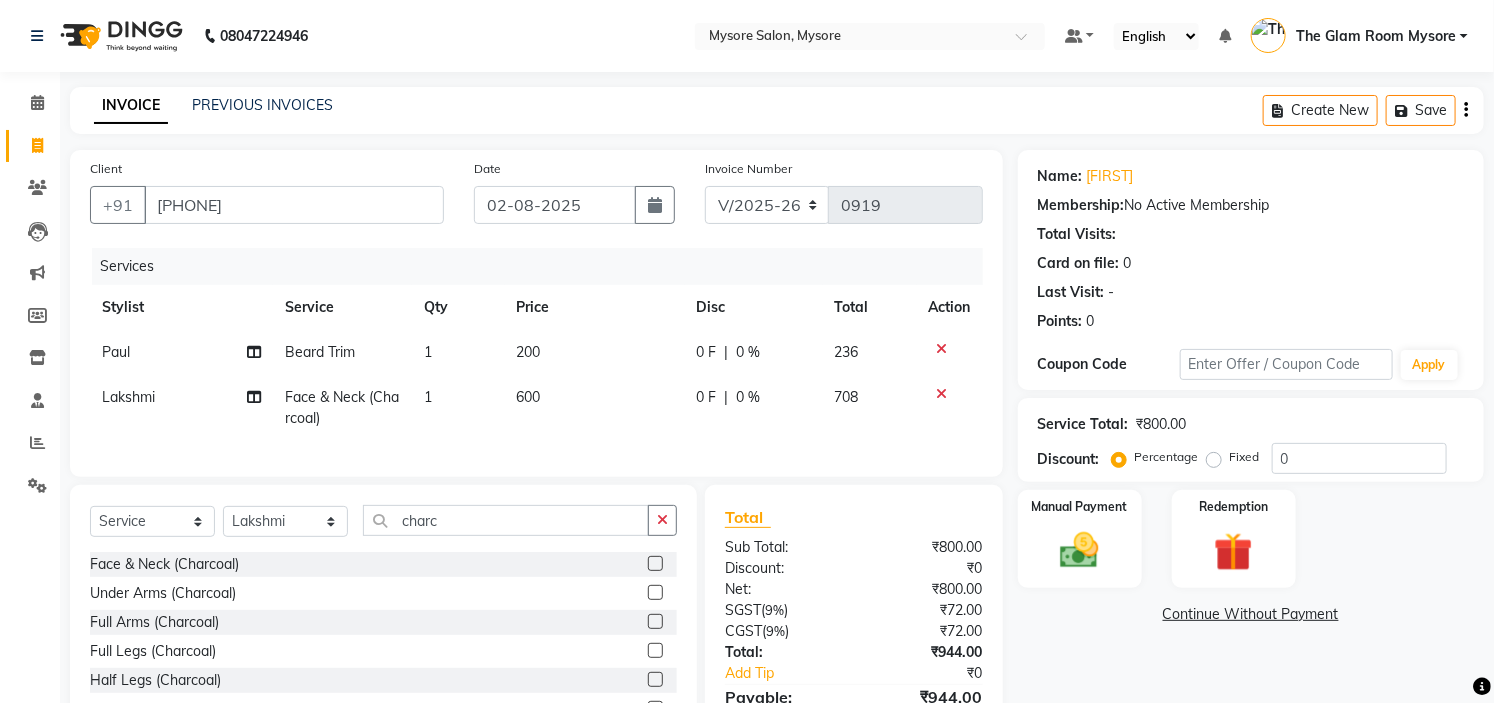 click on "600" 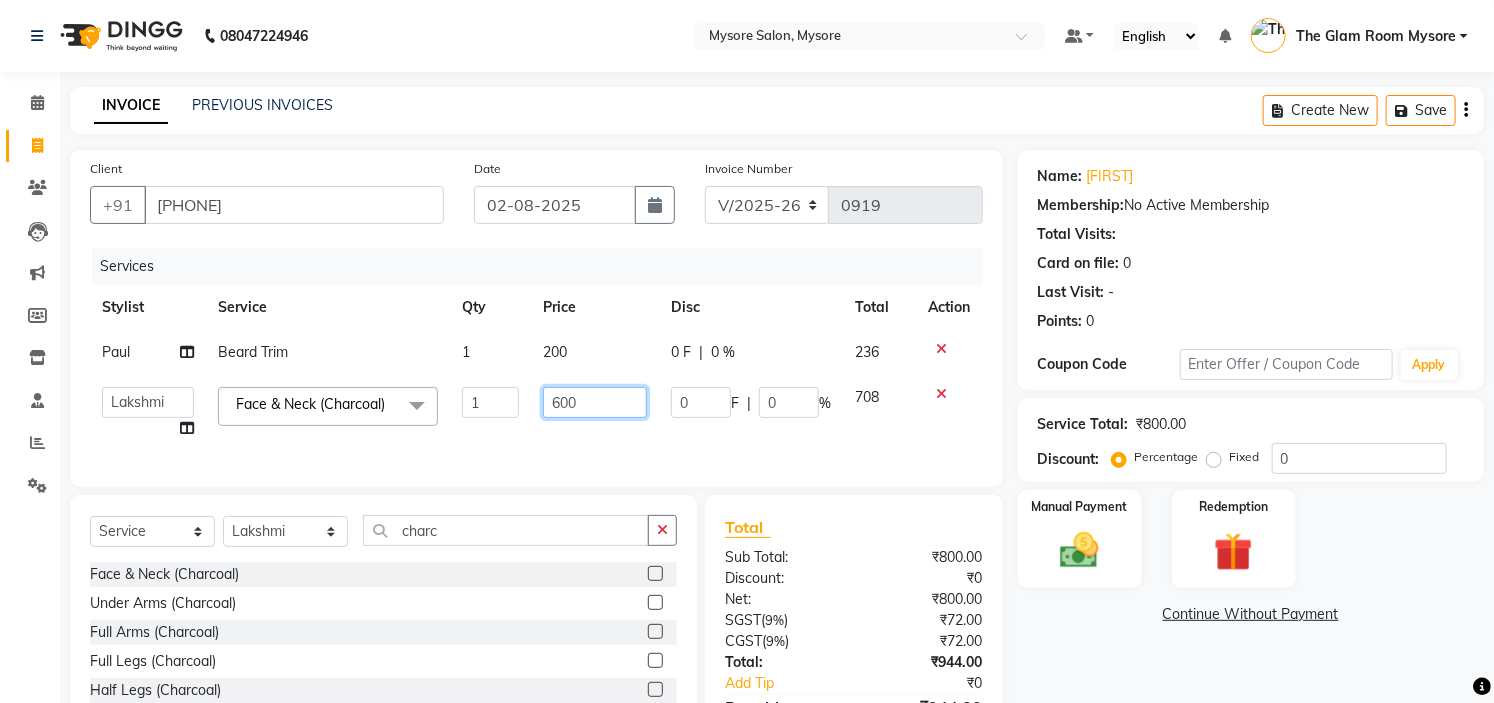 click on "600" 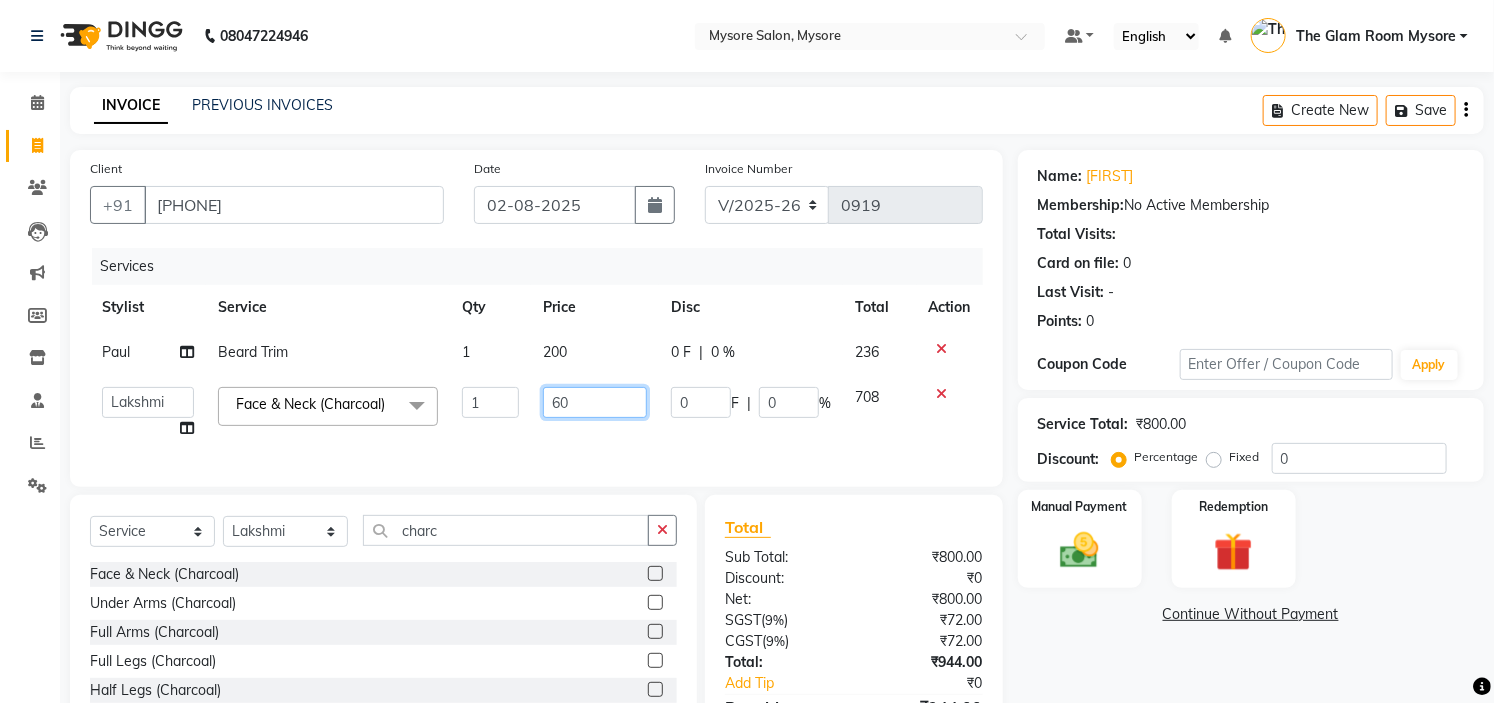 type on "6" 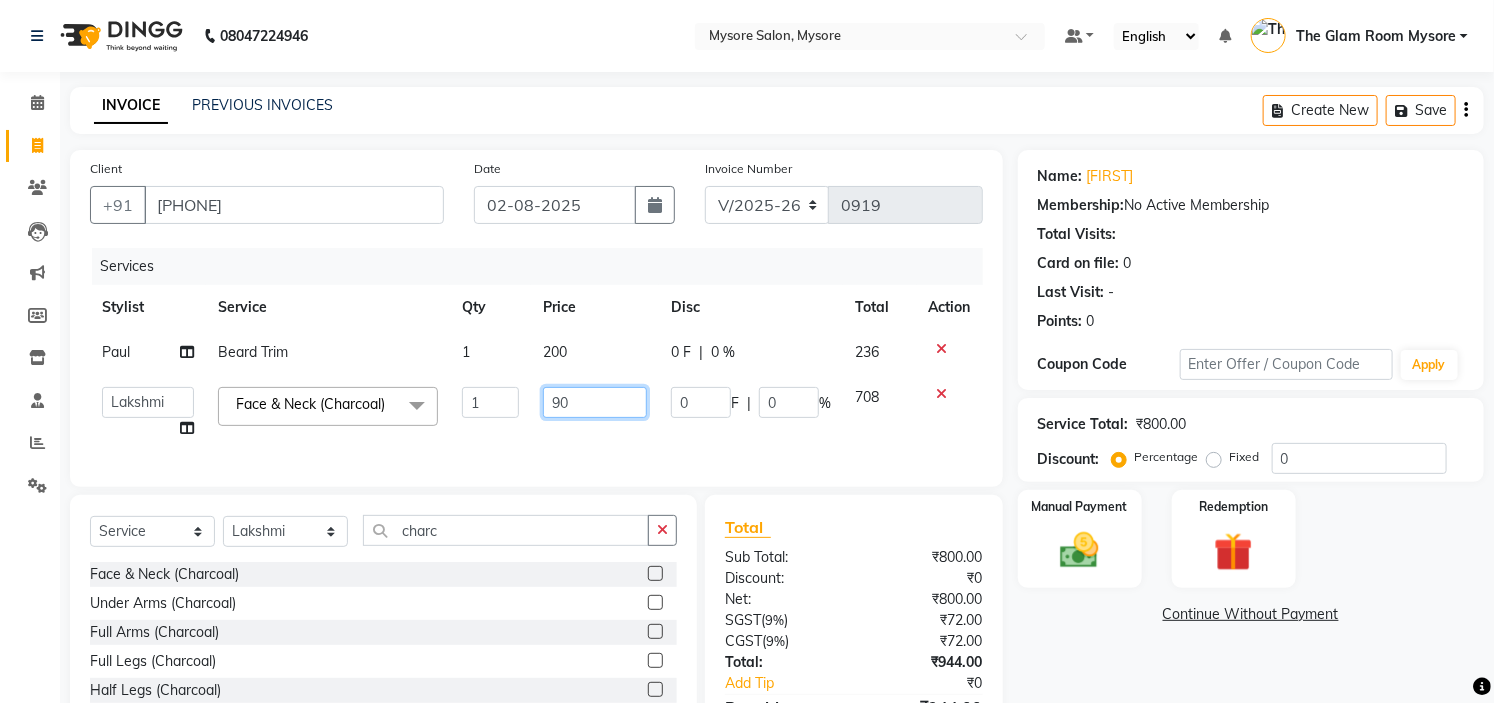type on "900" 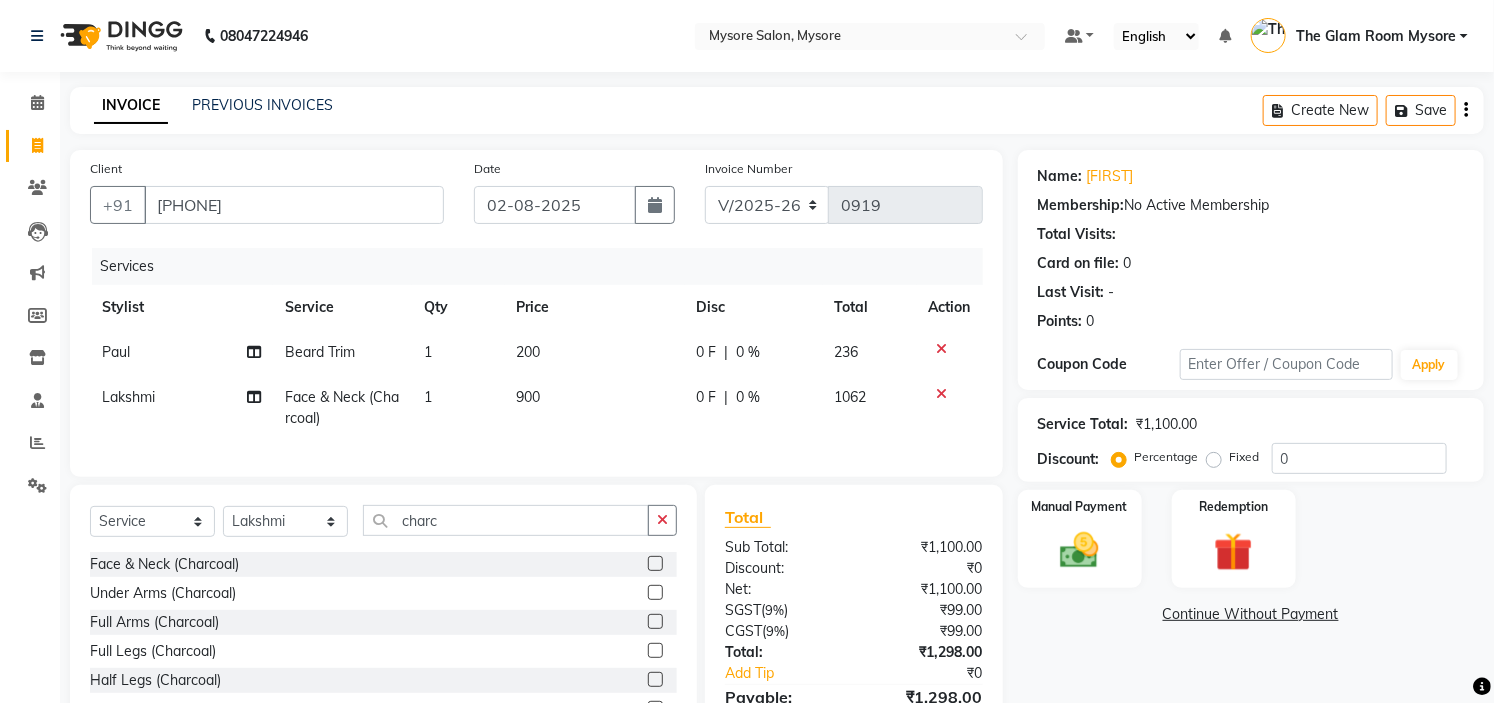 click on "Name: [FIRST]  Membership:  No Active Membership  Total Visits:   Card on file:  0 Last Visit:   - Points:   0  Coupon Code Apply Service Total:  ₹1,100.00  Discount:  Percentage   Fixed  0 Manual Payment Redemption  Continue Without Payment" 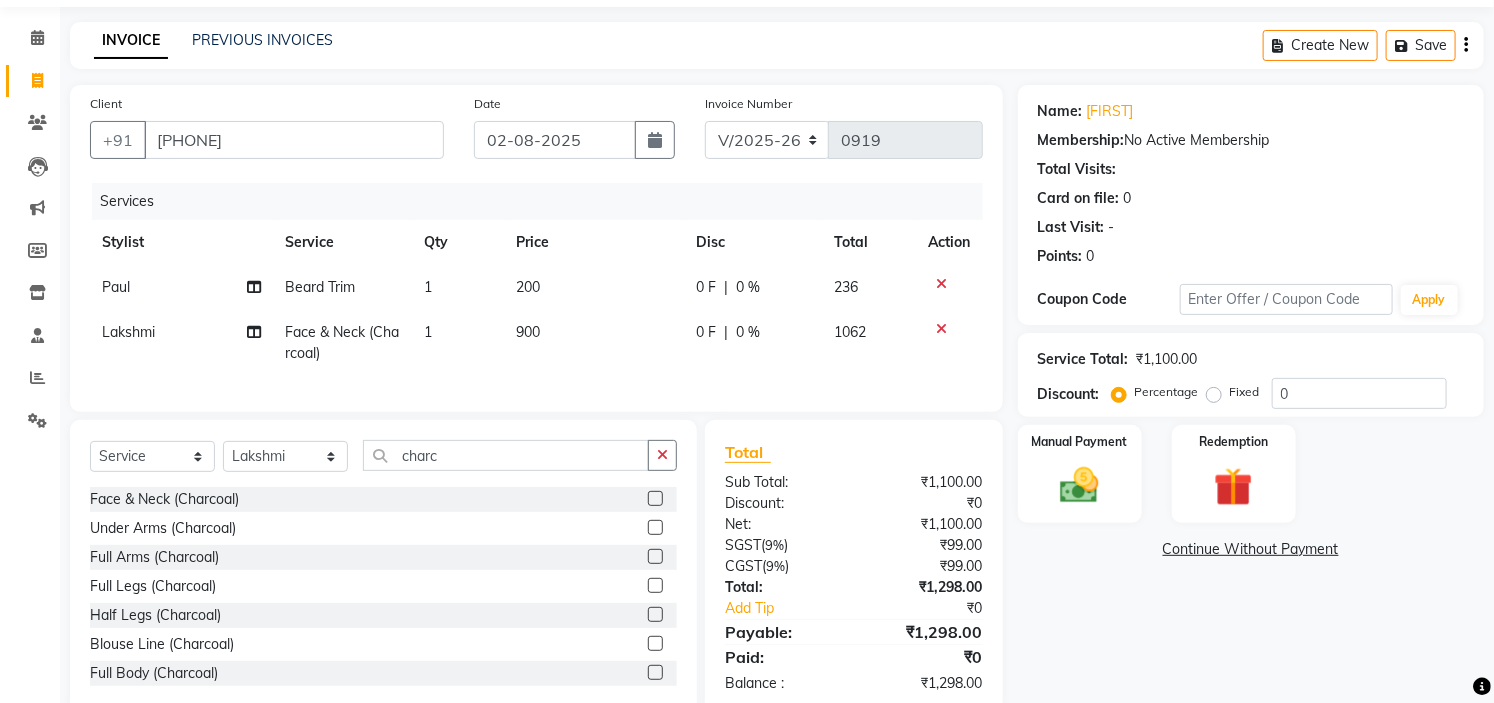 scroll, scrollTop: 123, scrollLeft: 0, axis: vertical 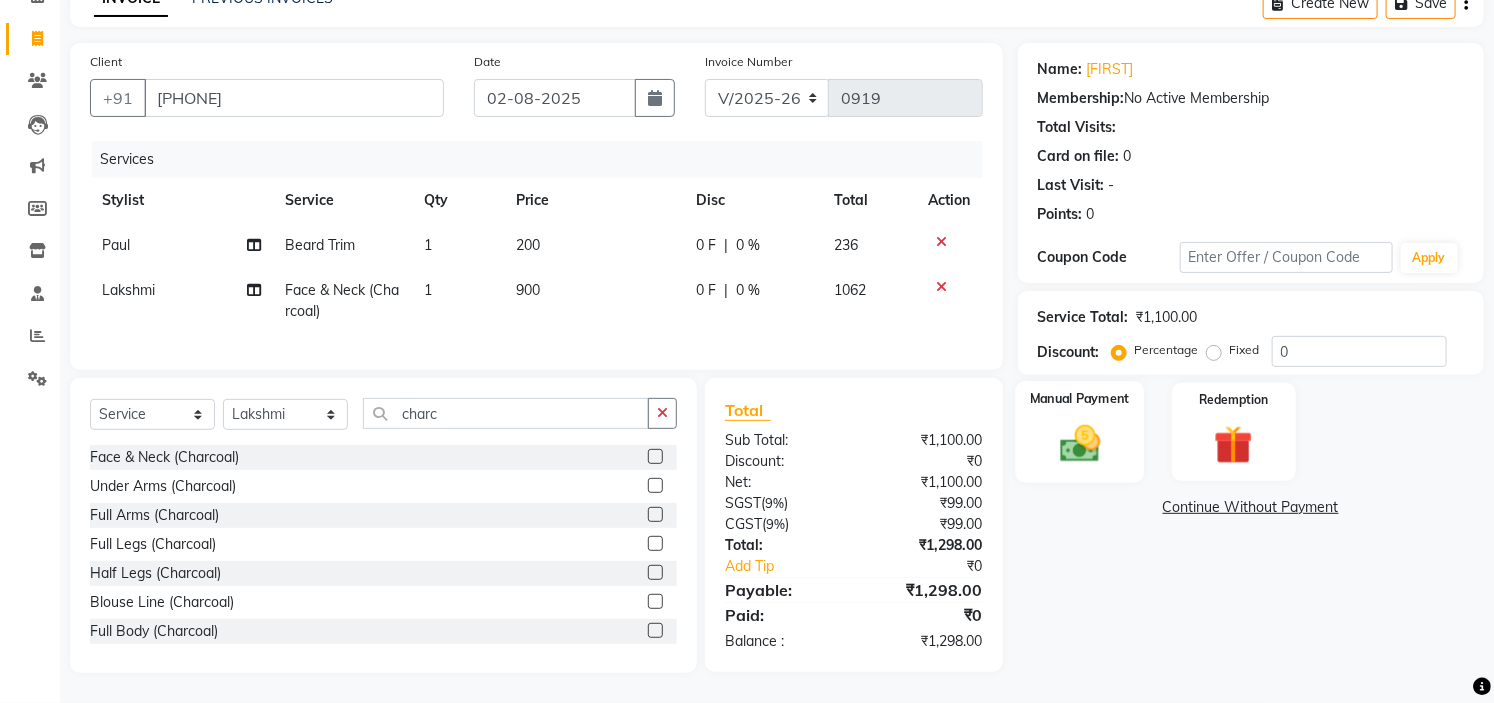 click 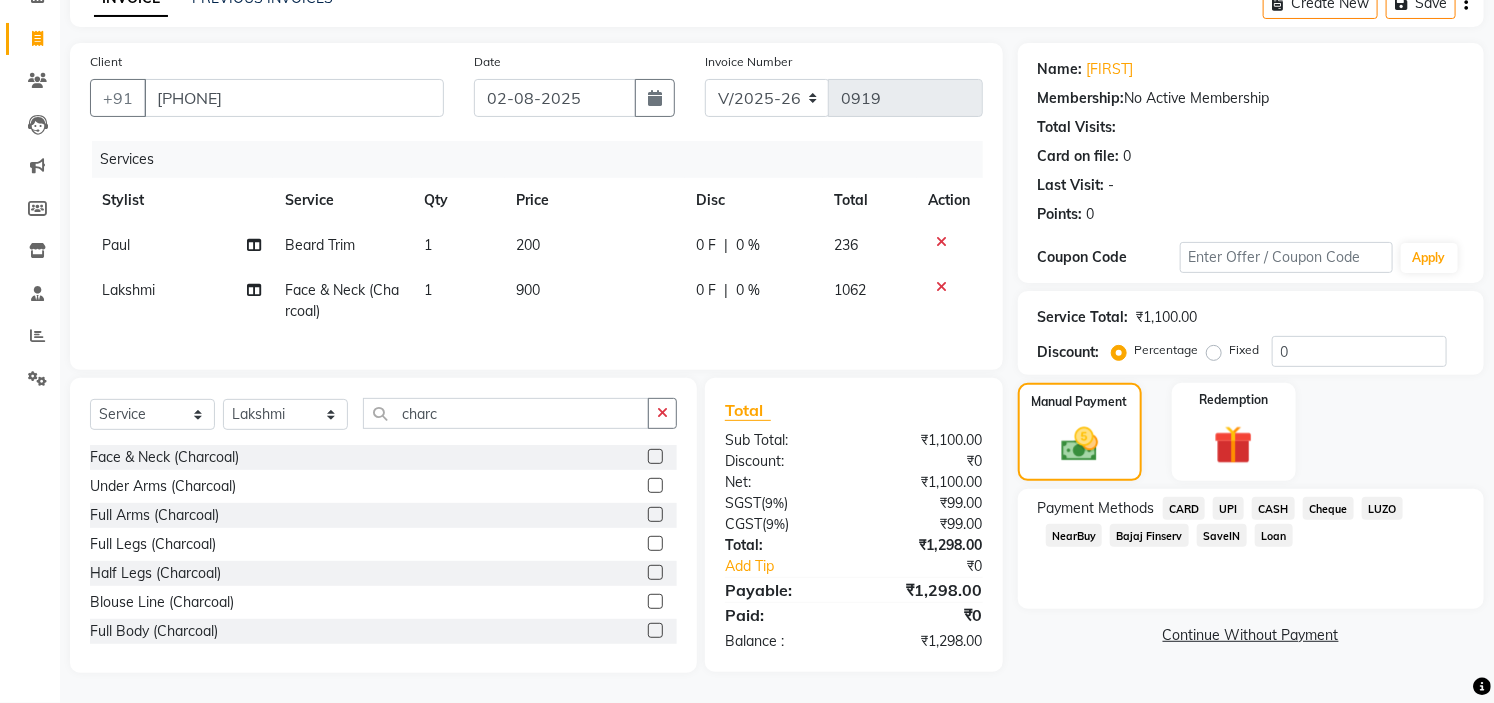 click on "UPI" 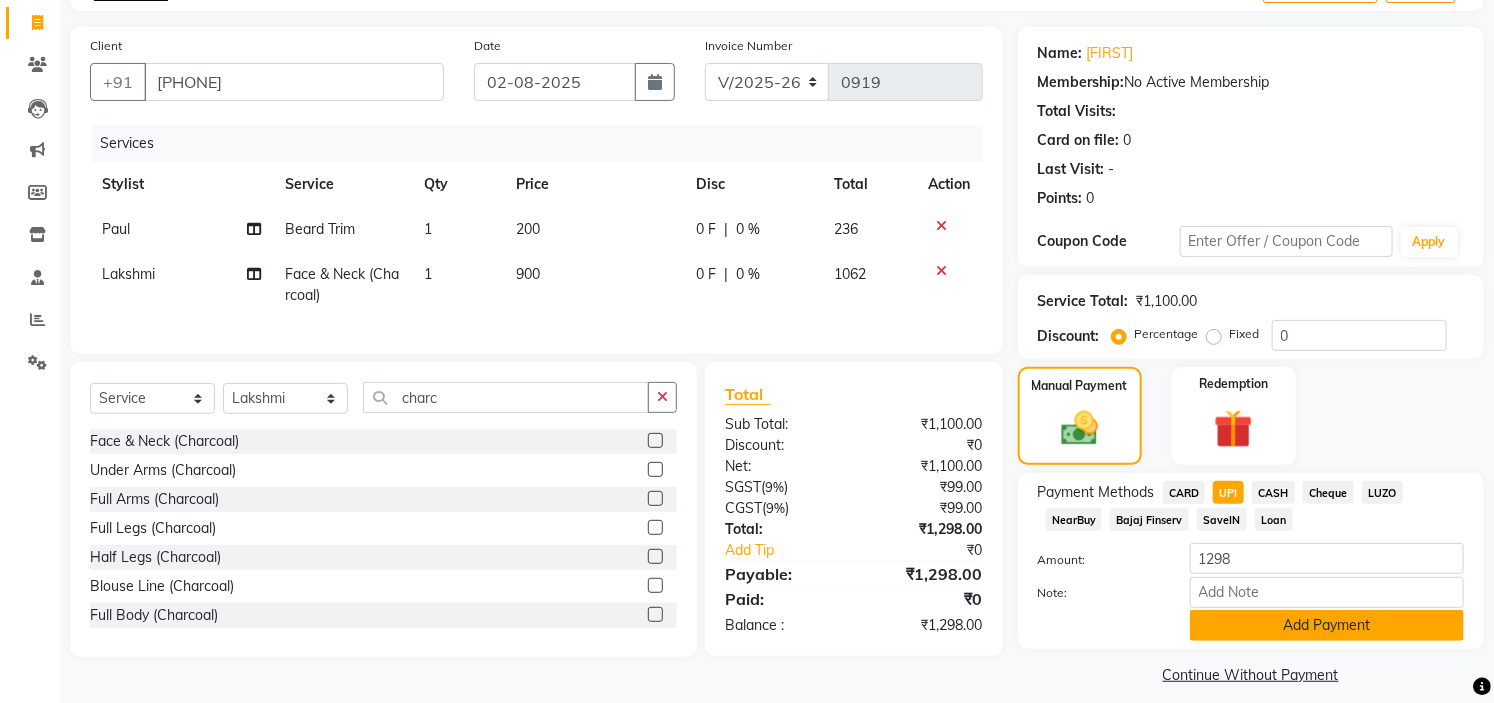 click on "Add Payment" 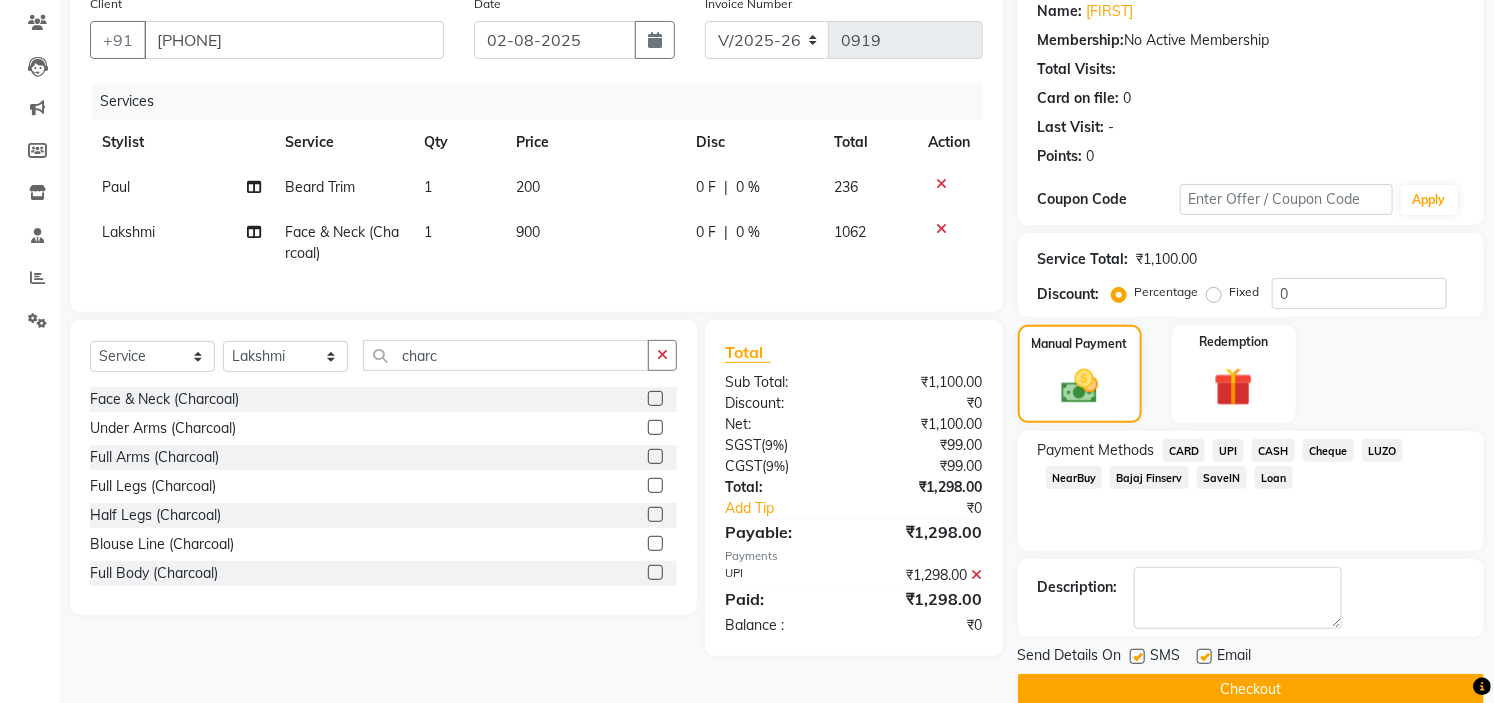 scroll, scrollTop: 196, scrollLeft: 0, axis: vertical 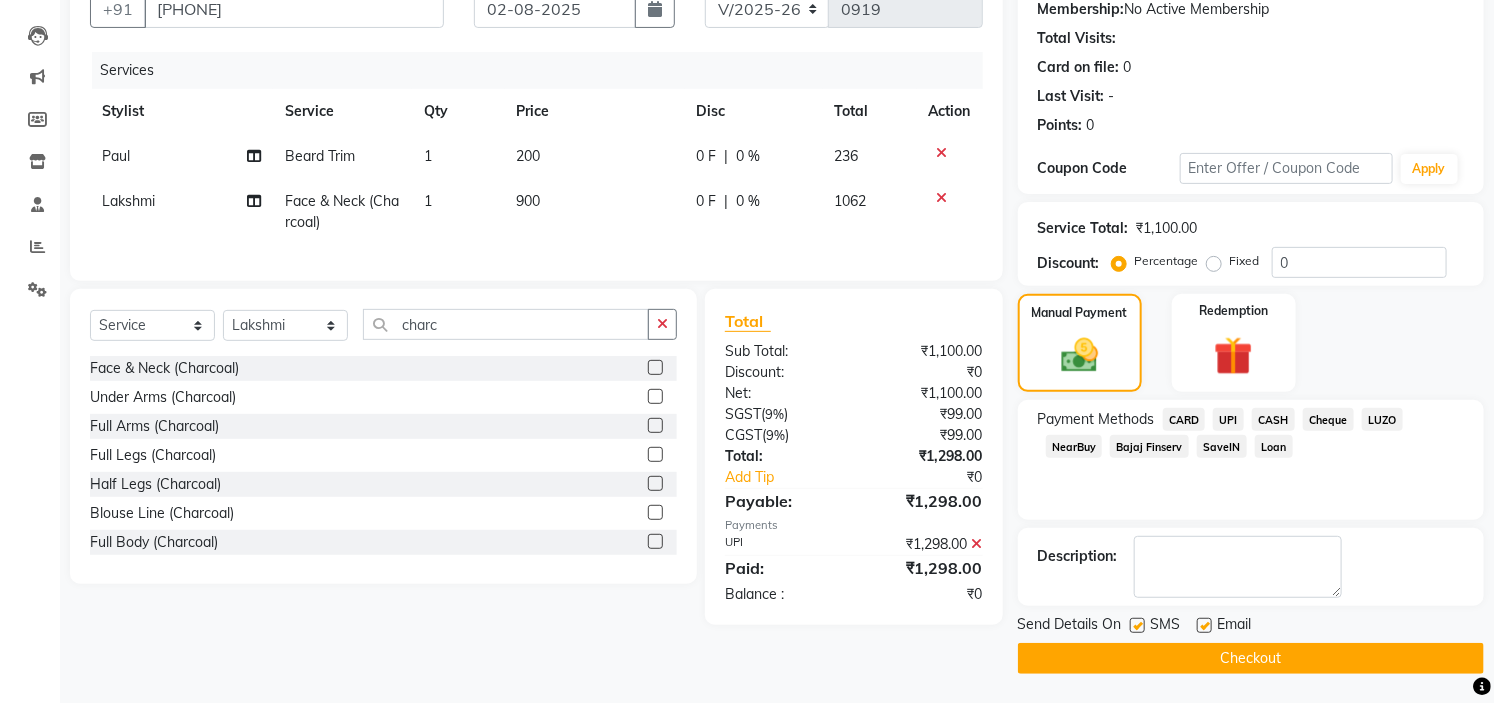 click on "Checkout" 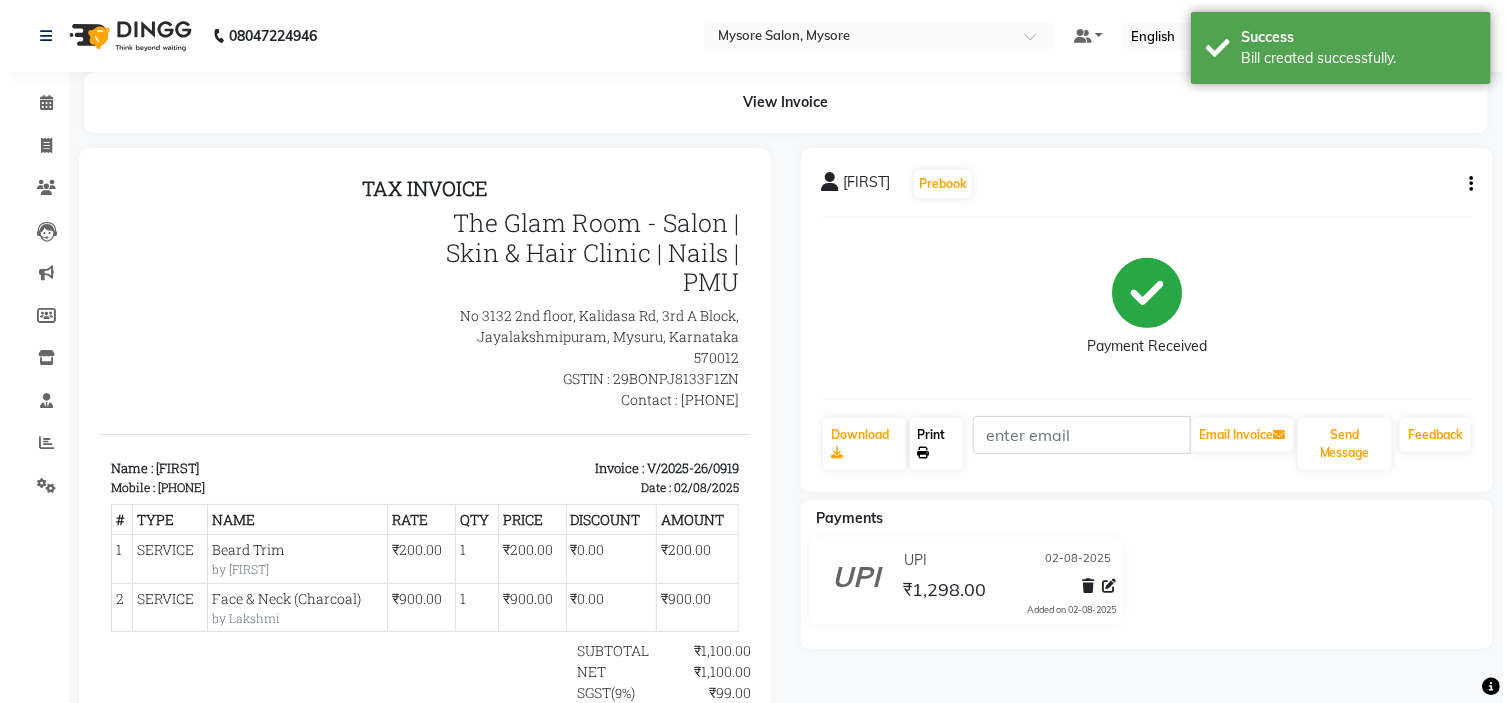 scroll, scrollTop: 0, scrollLeft: 0, axis: both 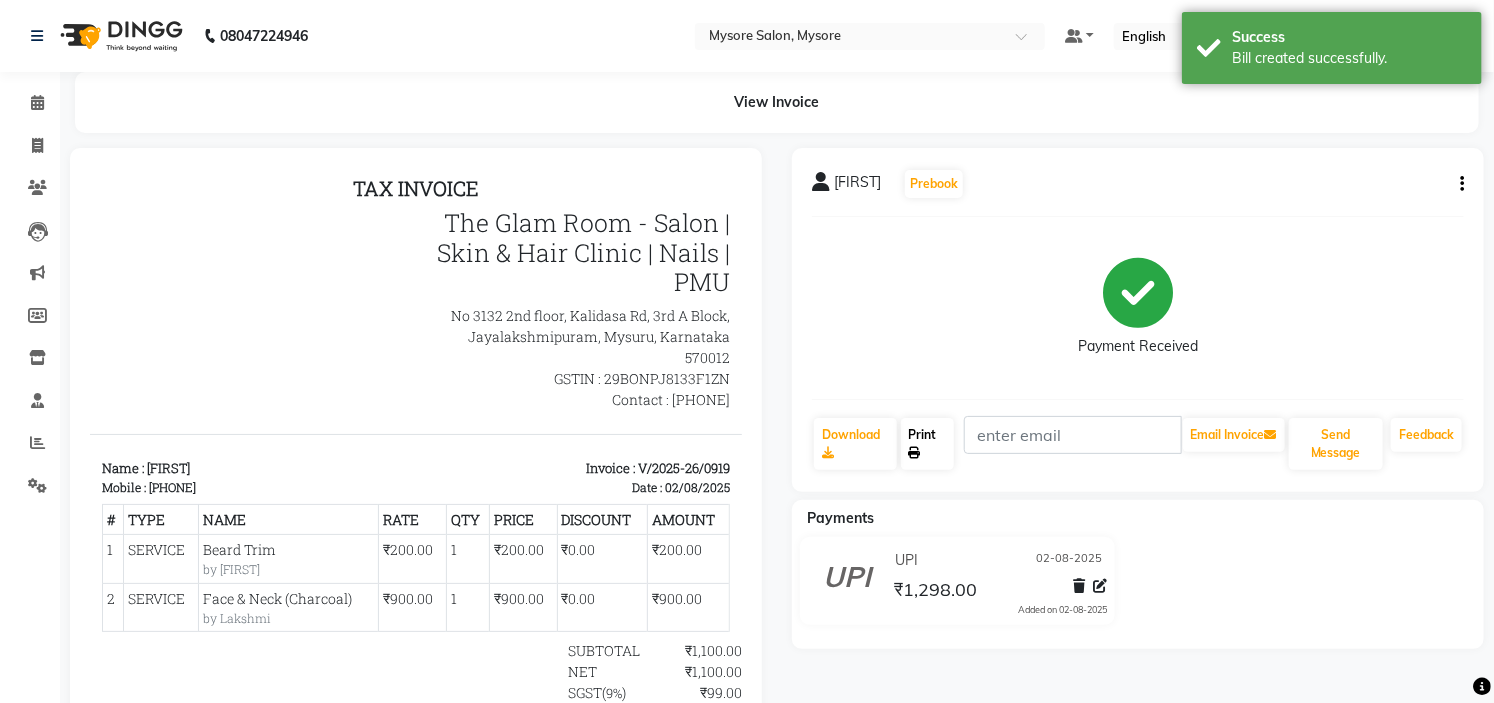 click on "Print" 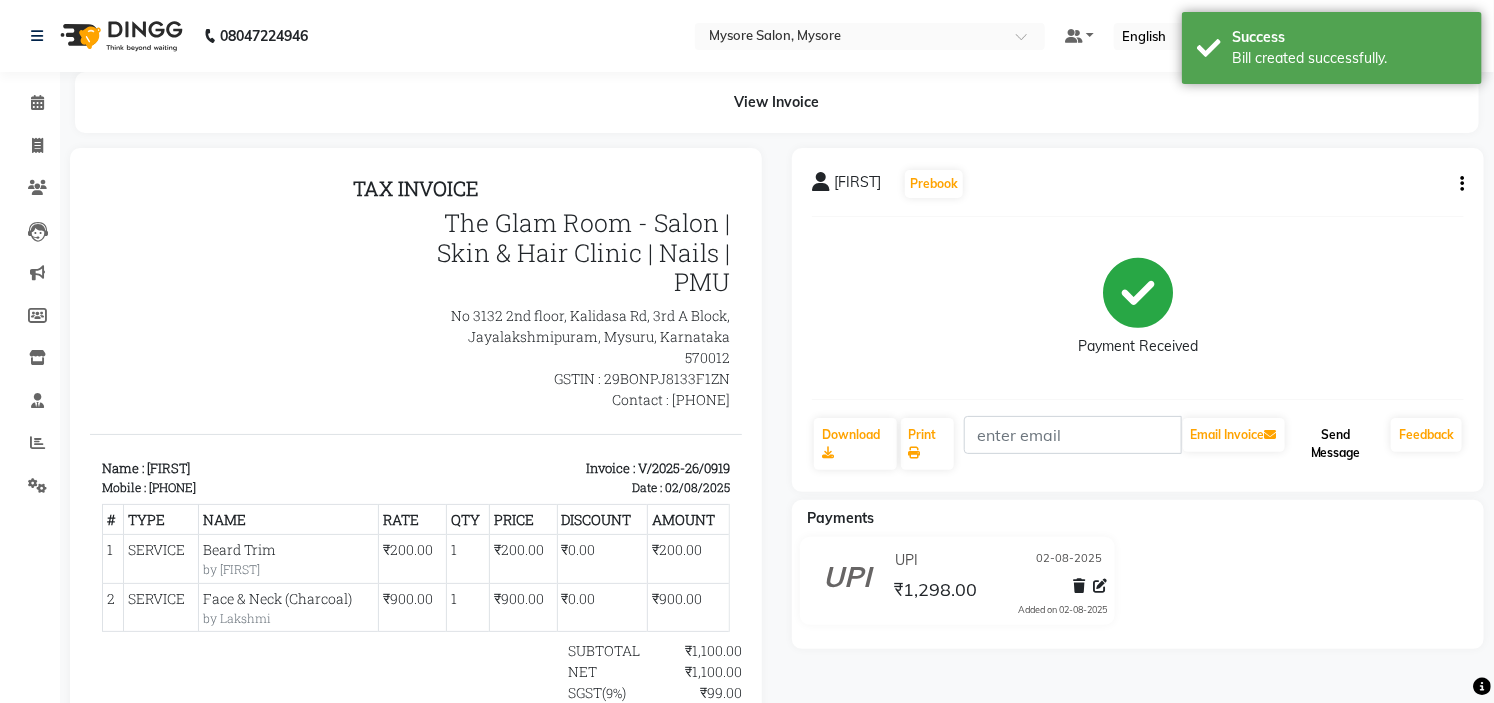 click on "Send Message" 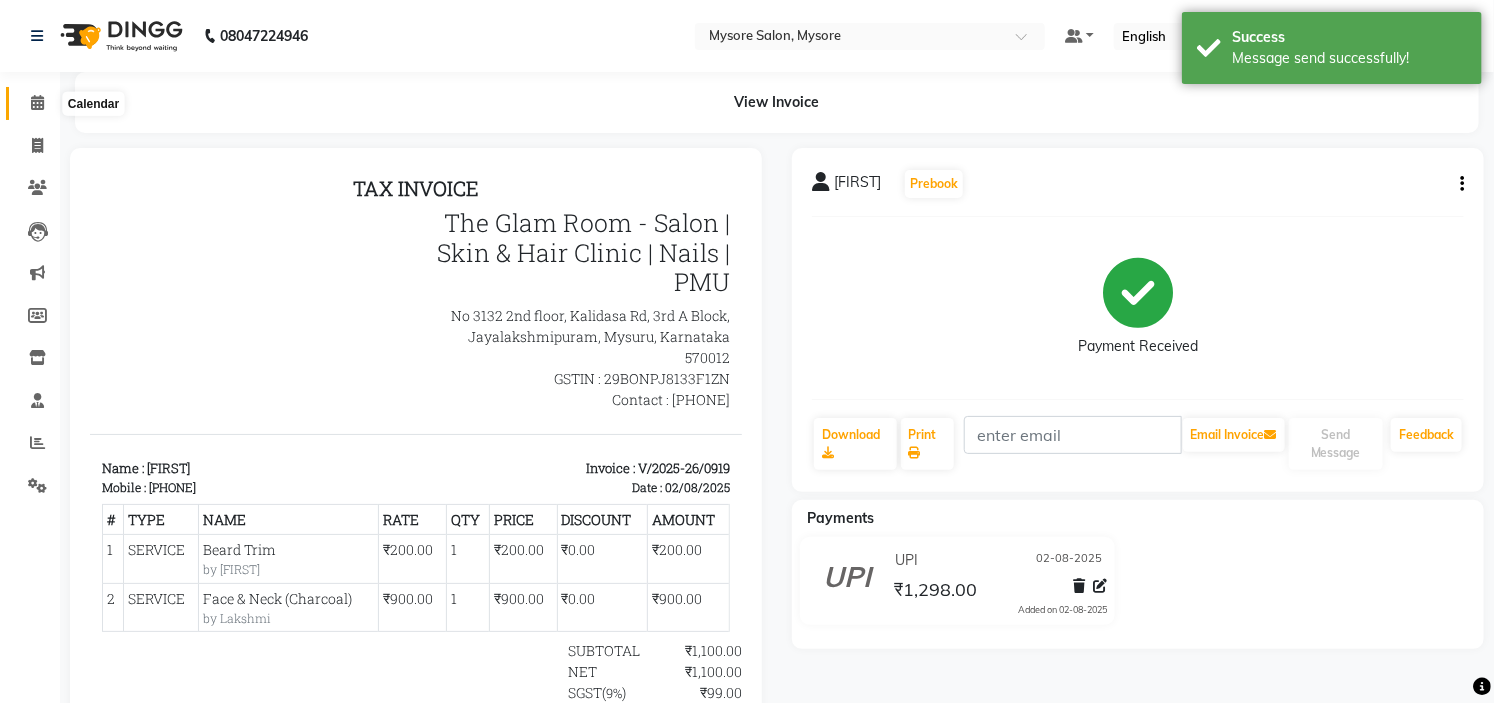 click 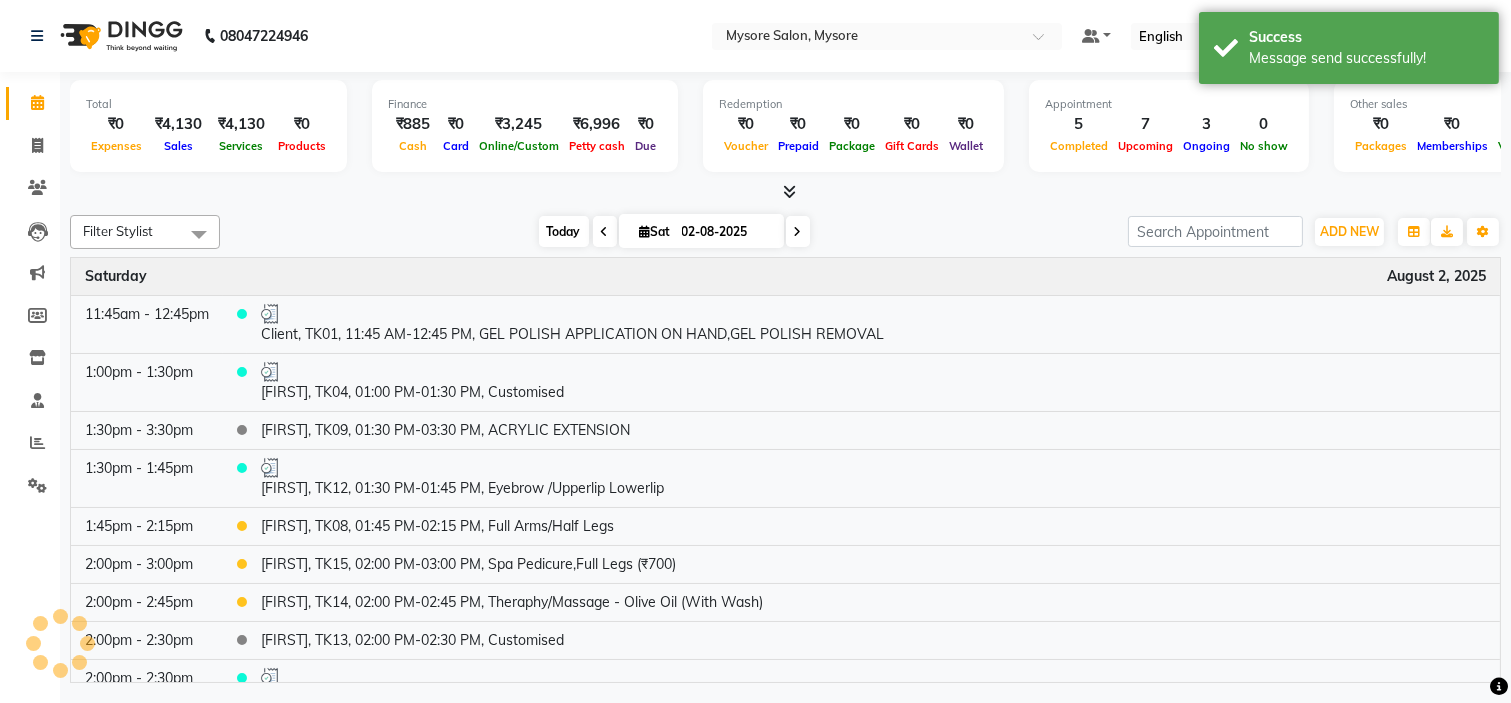 click on "Today" at bounding box center (564, 231) 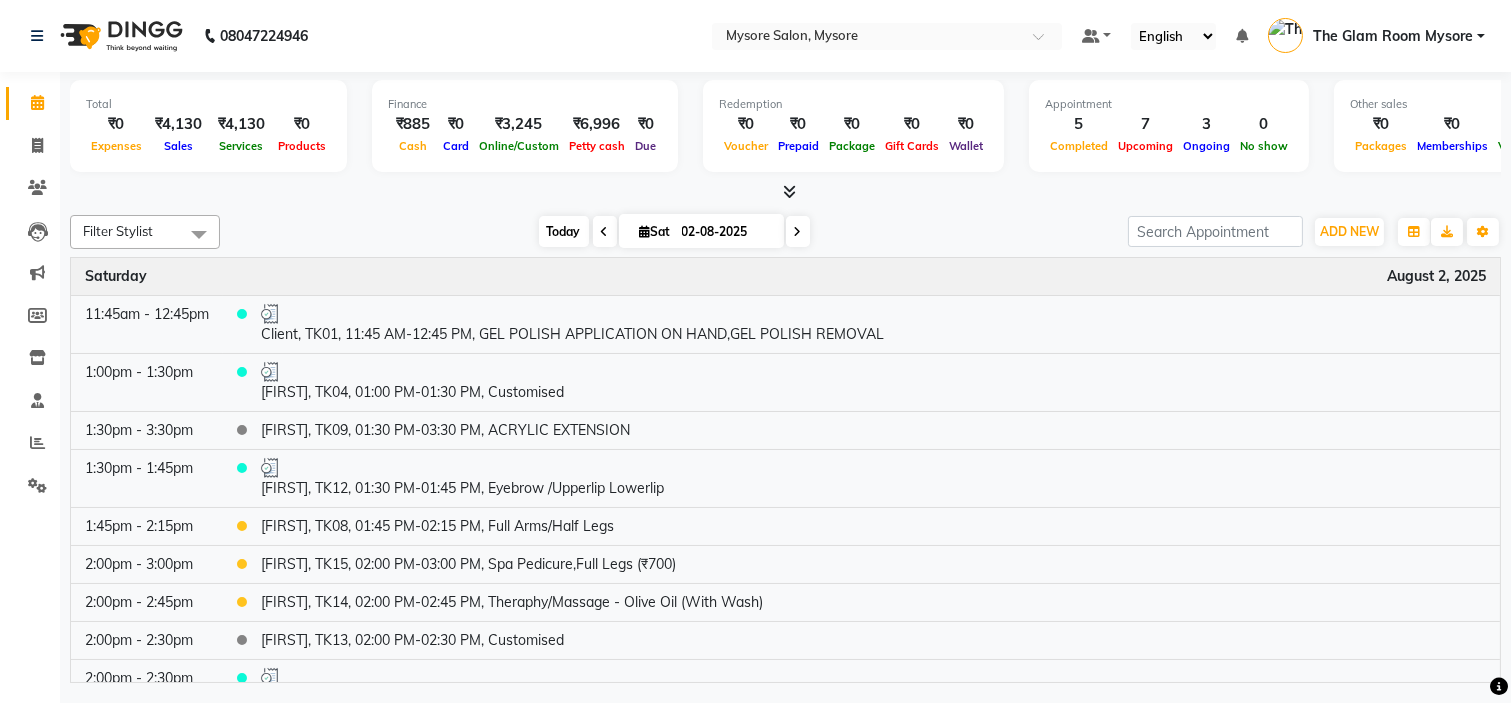 click on "Today" at bounding box center (564, 231) 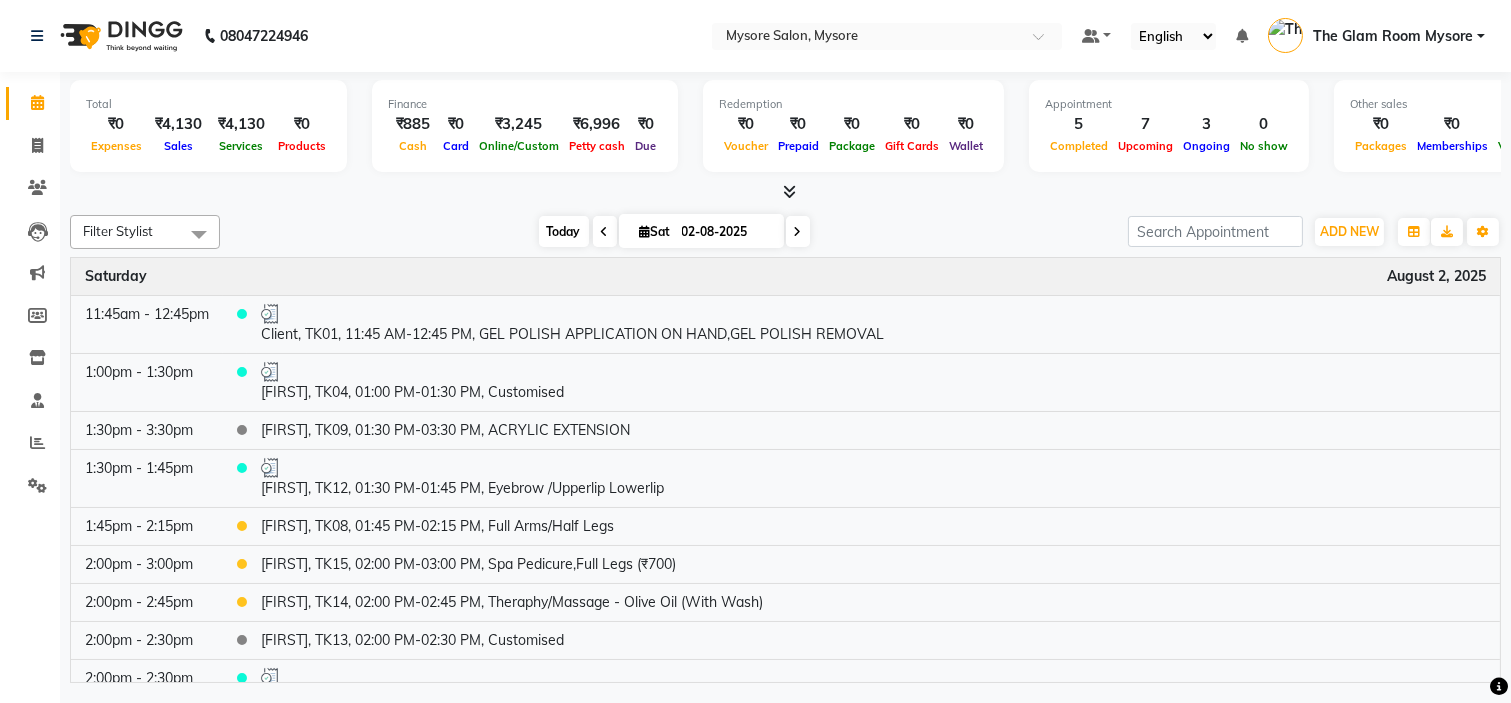 click on "Today" at bounding box center (564, 231) 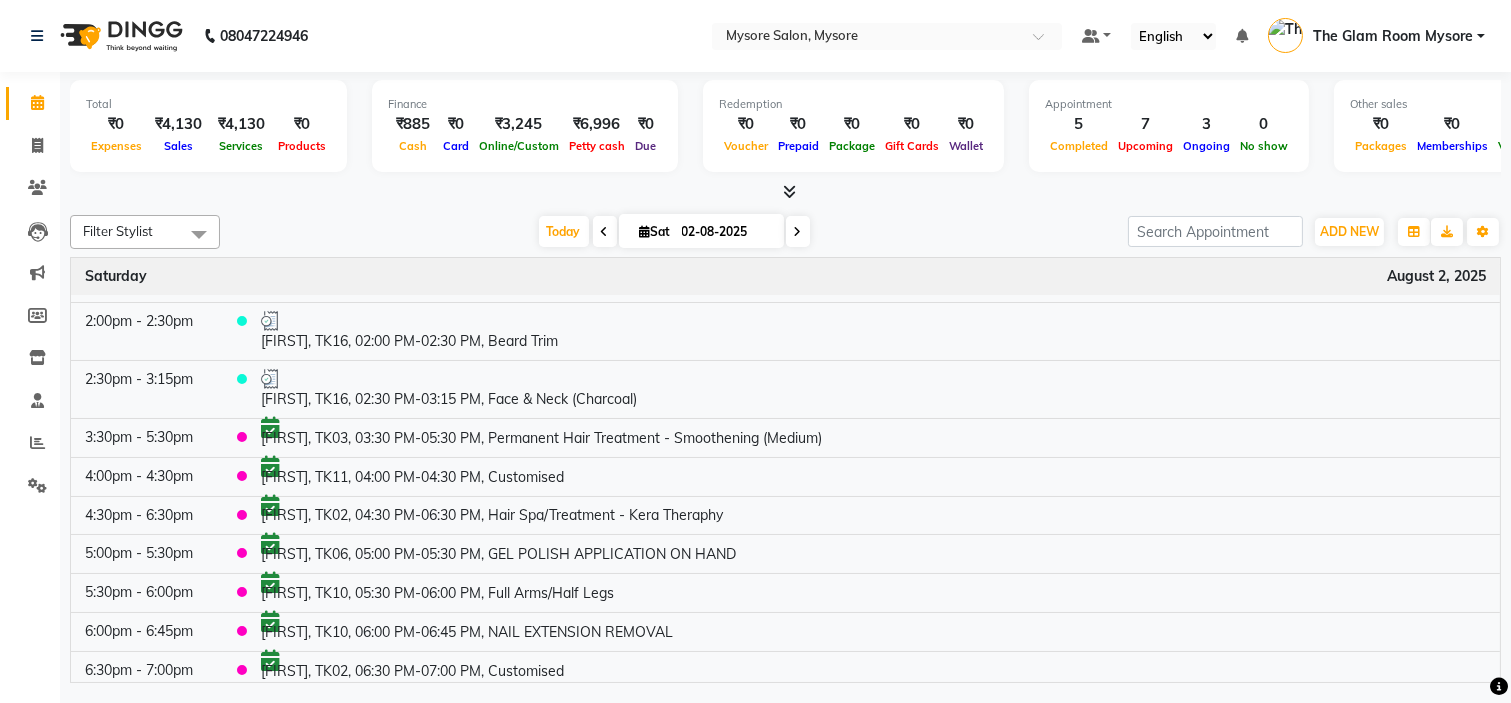 scroll, scrollTop: 365, scrollLeft: 0, axis: vertical 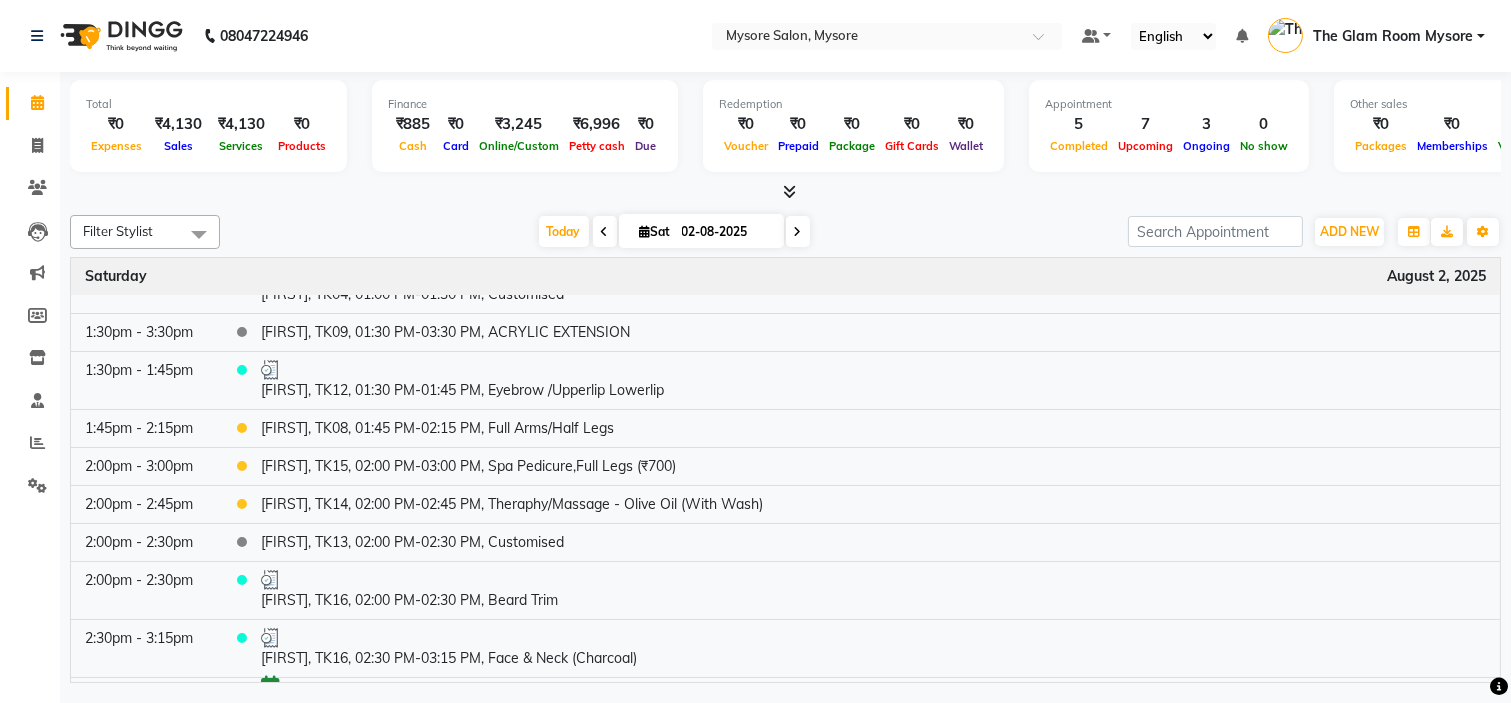 click on "The Glam Room Mysore" at bounding box center [1393, 36] 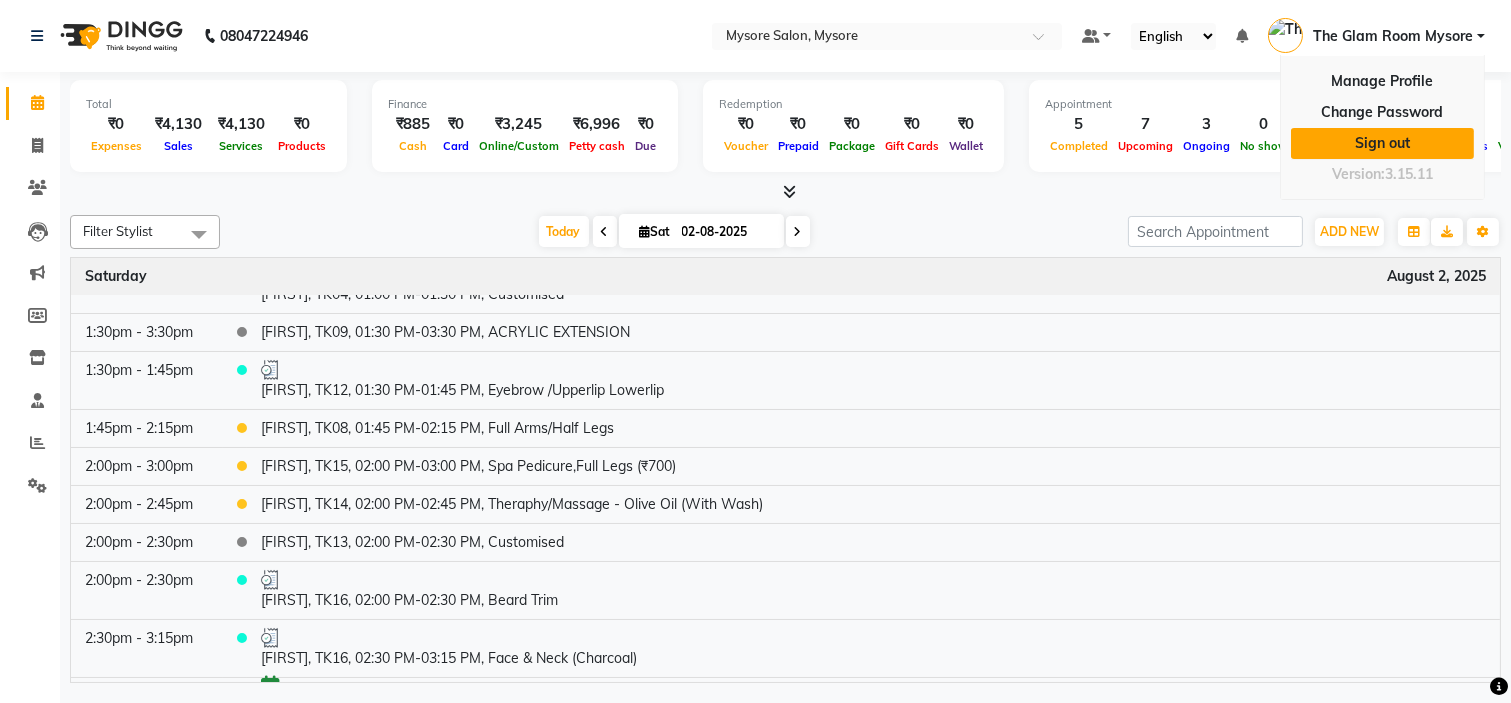 click on "Sign out" at bounding box center [1382, 143] 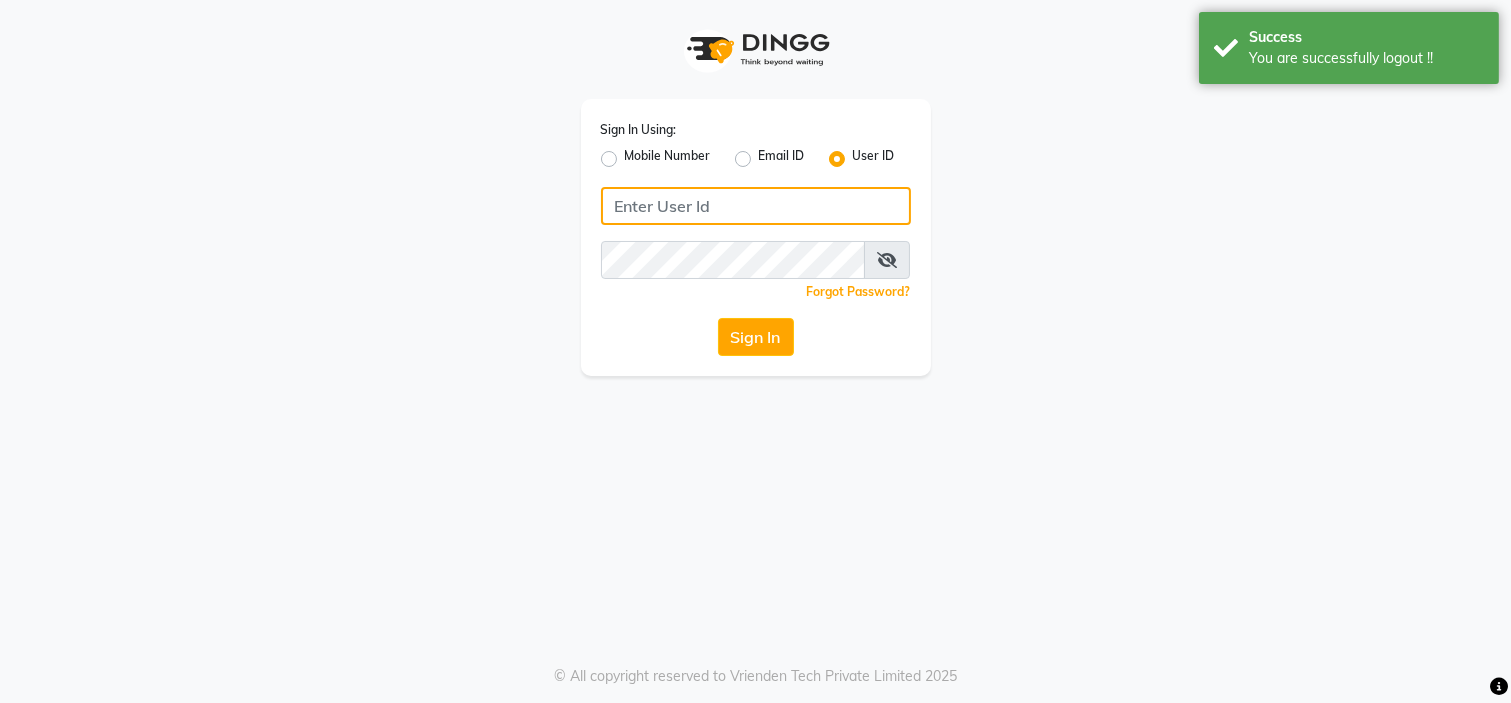 type on "[PHONE]" 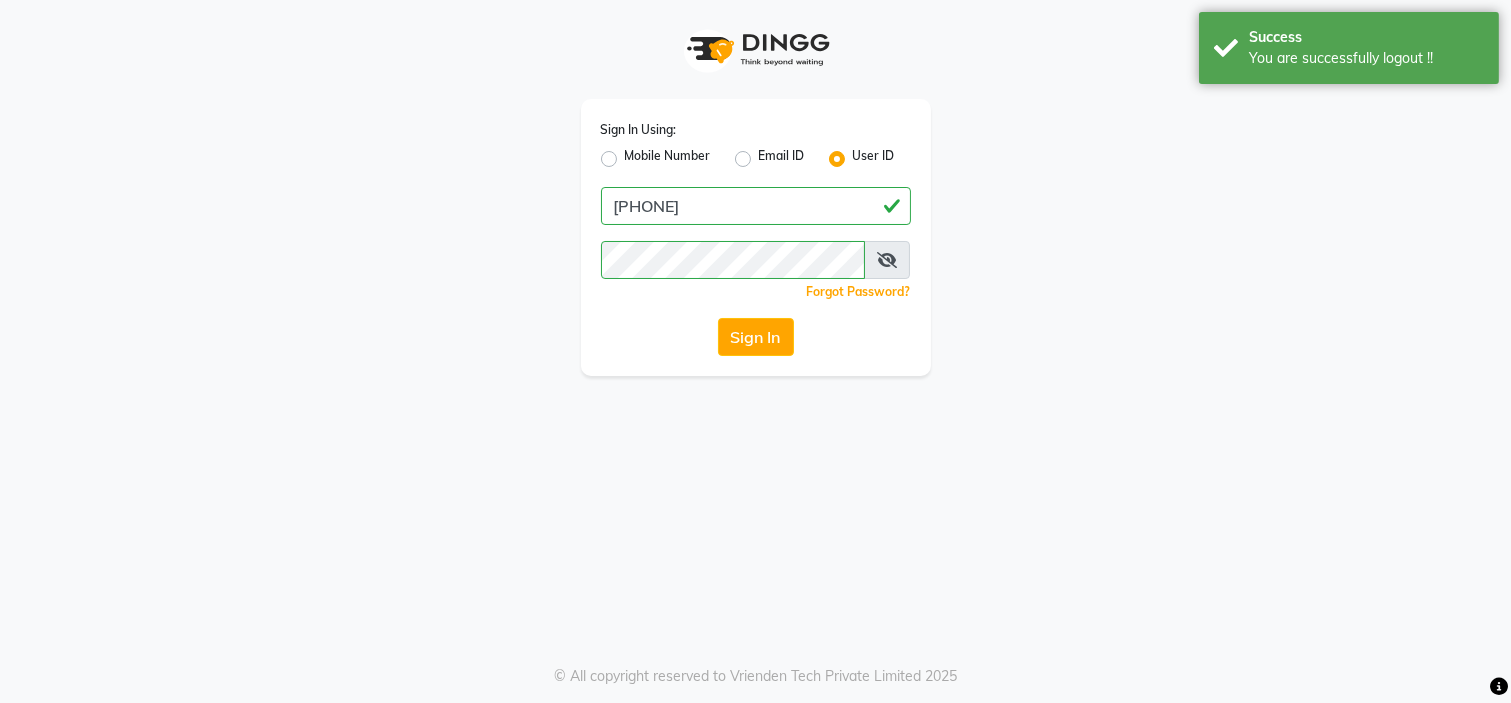 click on "Mobile Number" 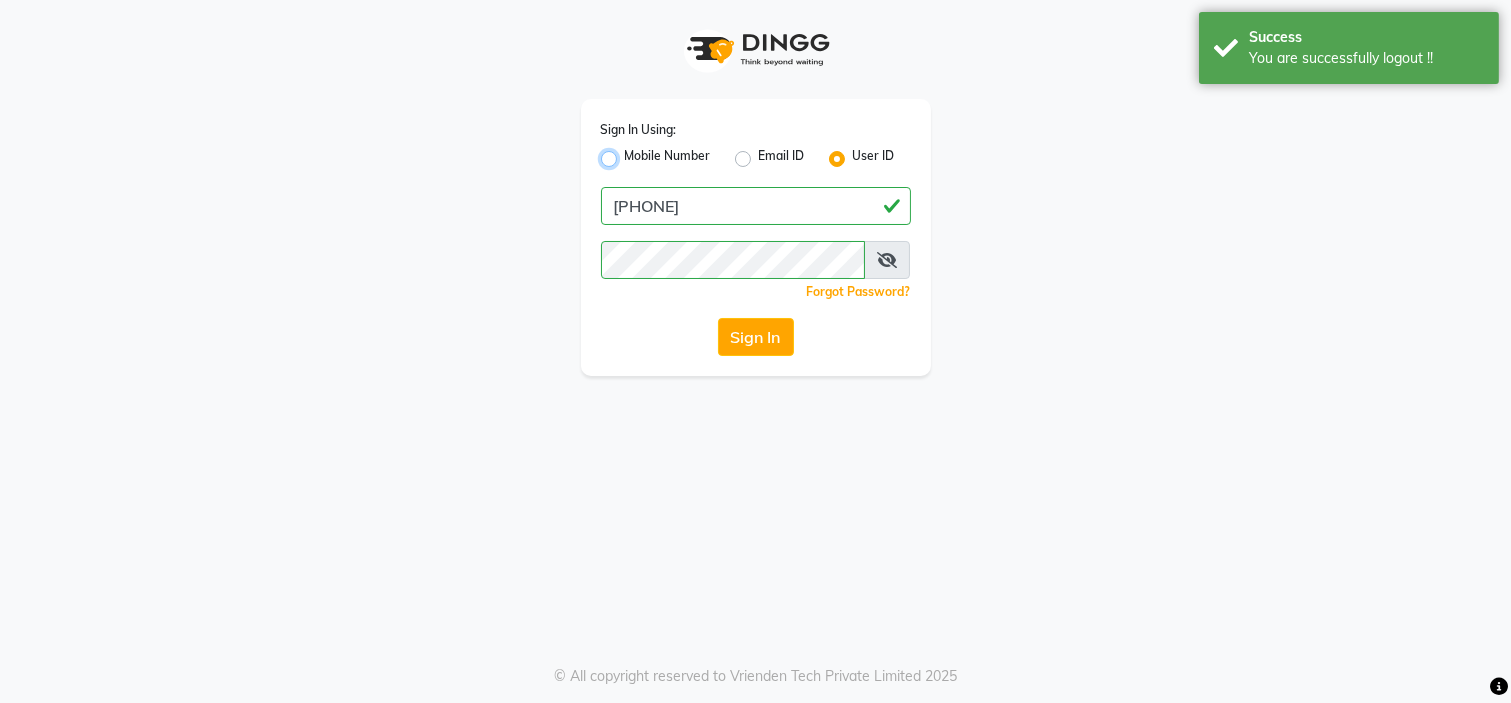 click on "Mobile Number" at bounding box center (631, 153) 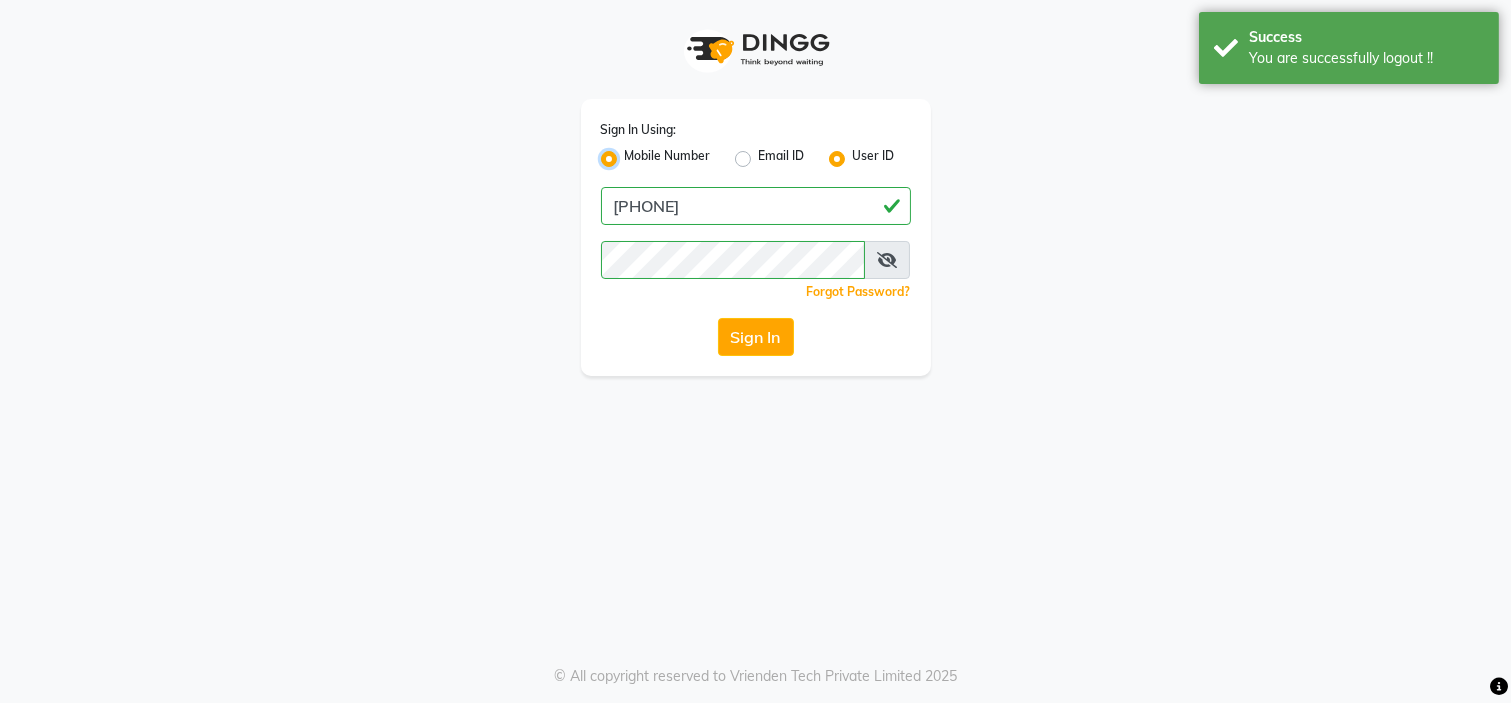 radio on "false" 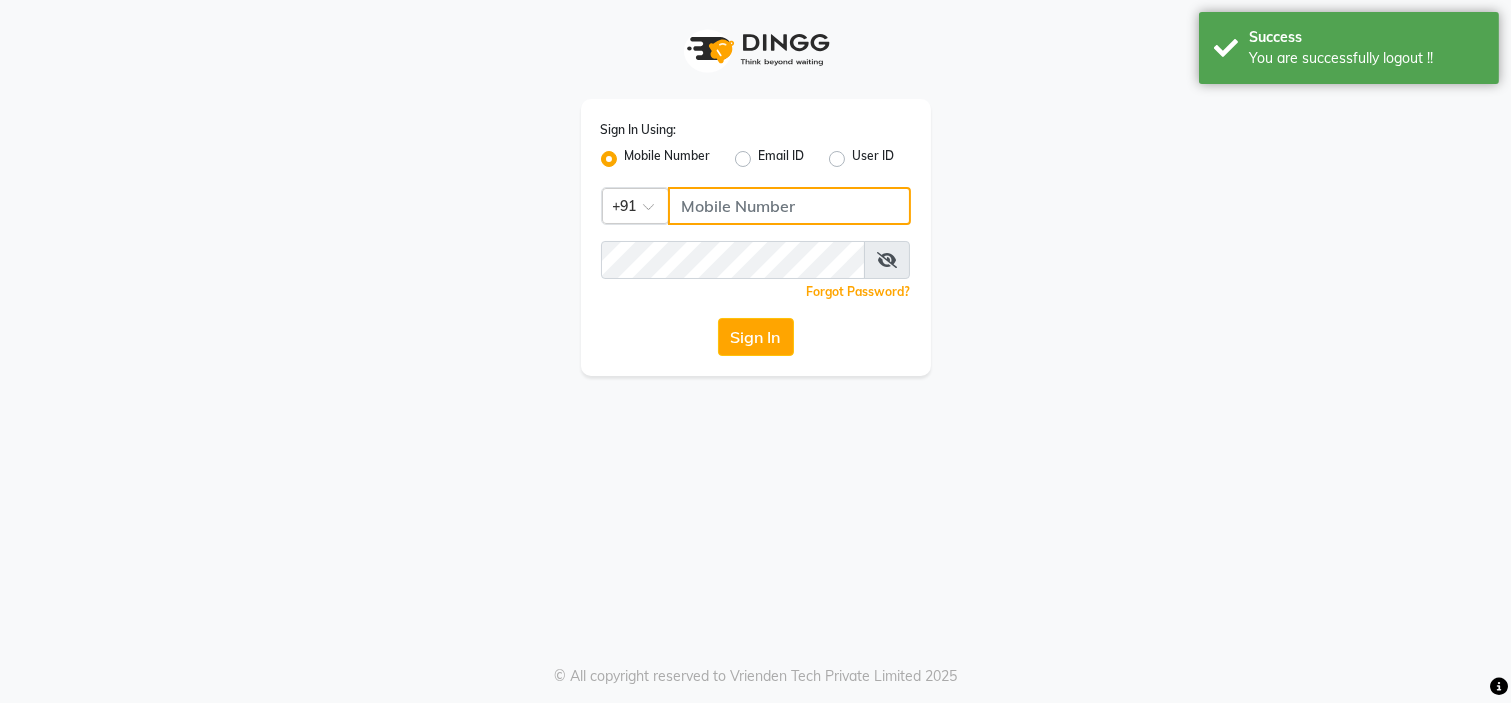 click 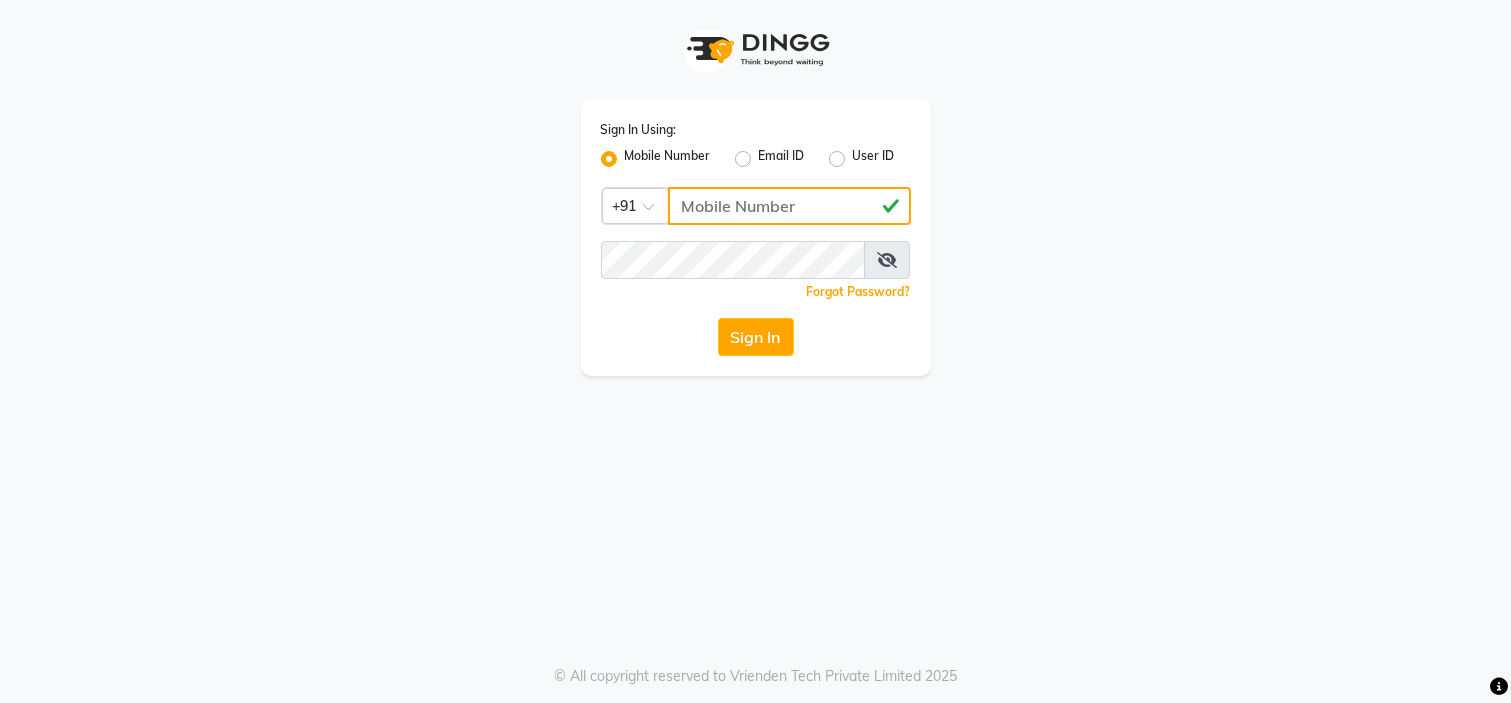 type on "[PHONE]" 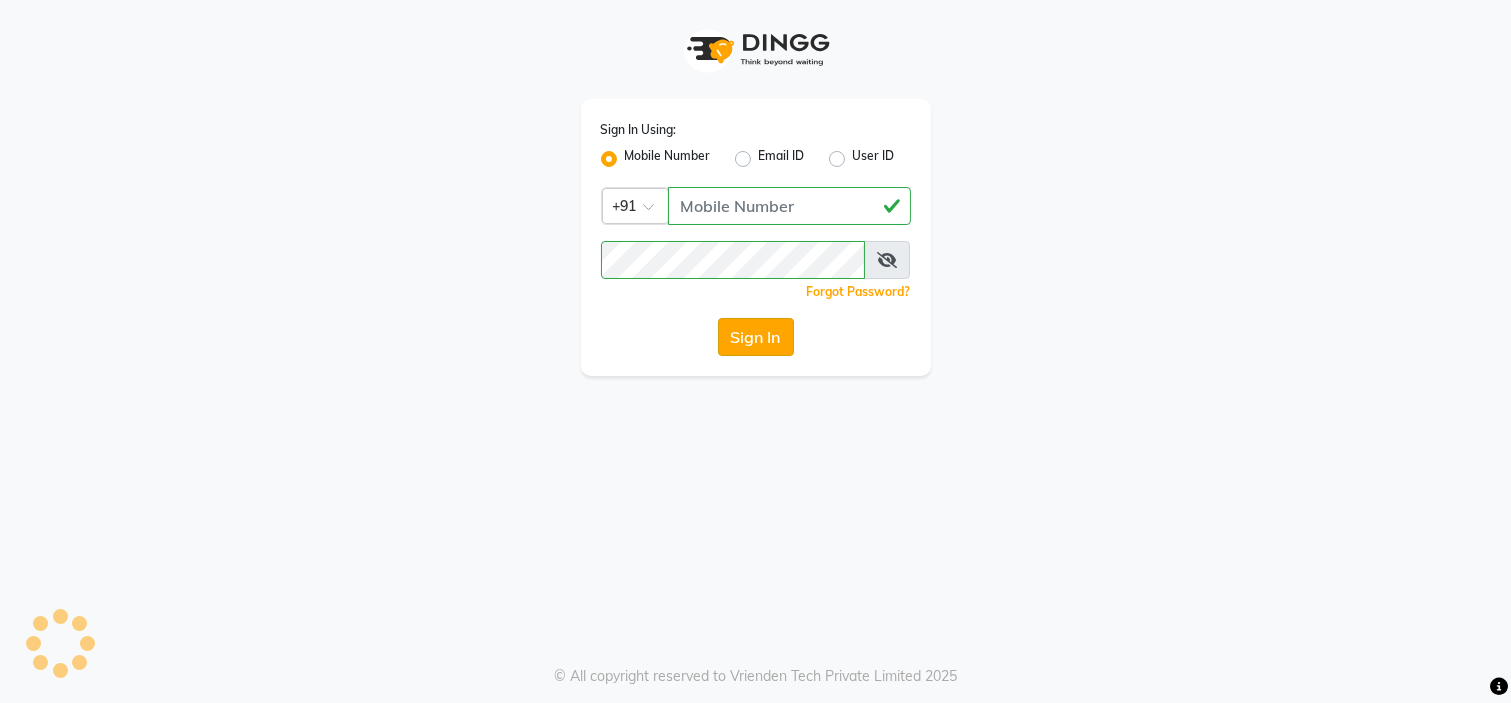 click on "Sign In" 